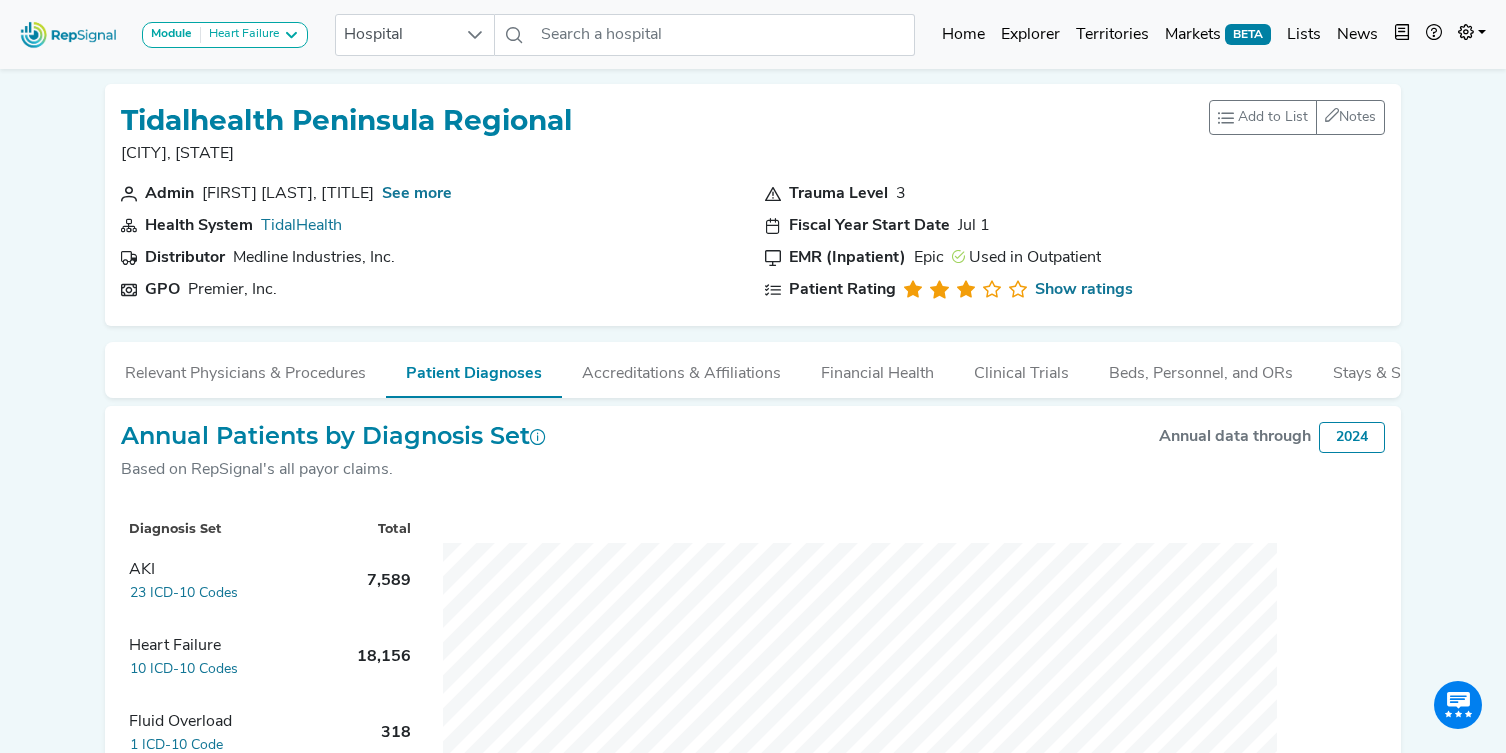 scroll, scrollTop: 233, scrollLeft: 0, axis: vertical 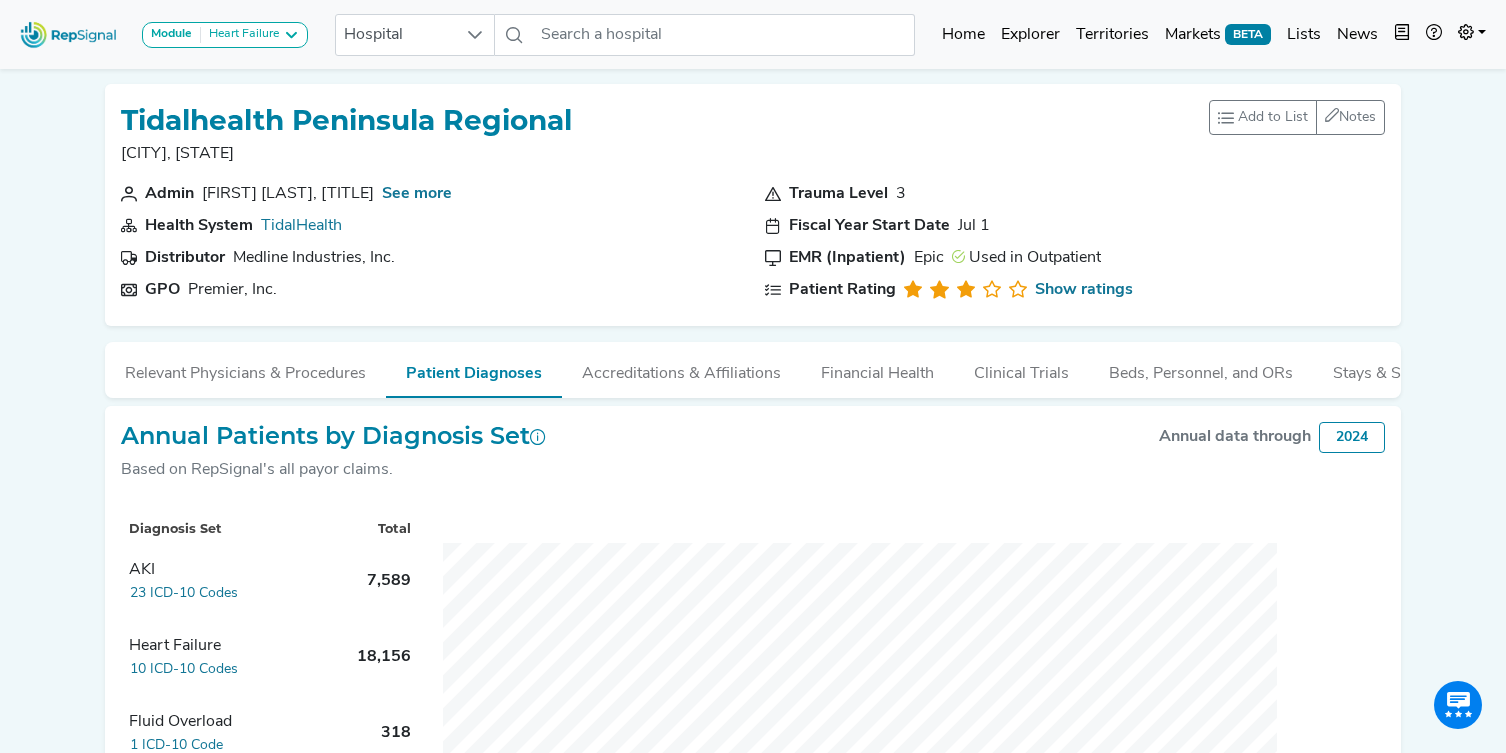drag, startPoint x: 235, startPoint y: 365, endPoint x: 521, endPoint y: 404, distance: 288.64685 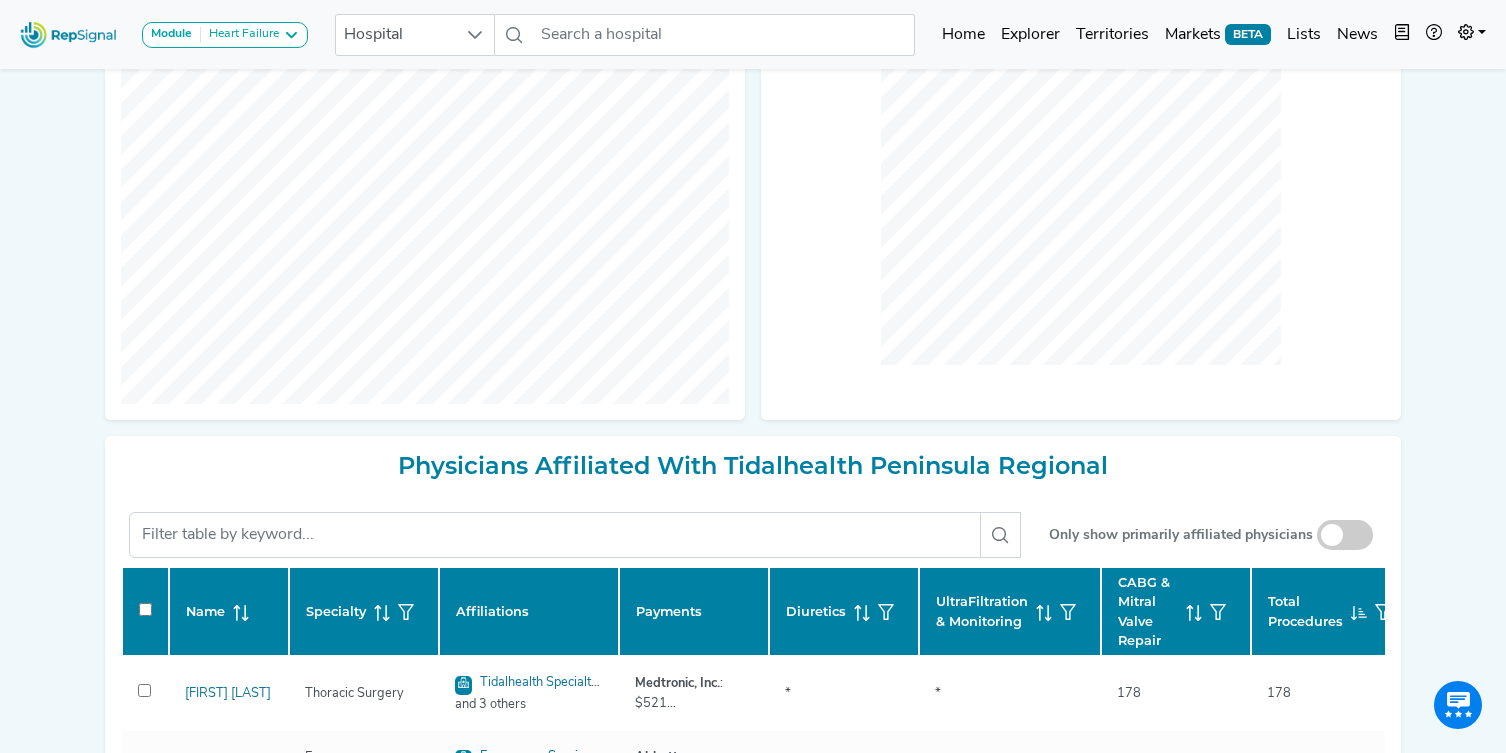 scroll, scrollTop: 555, scrollLeft: 0, axis: vertical 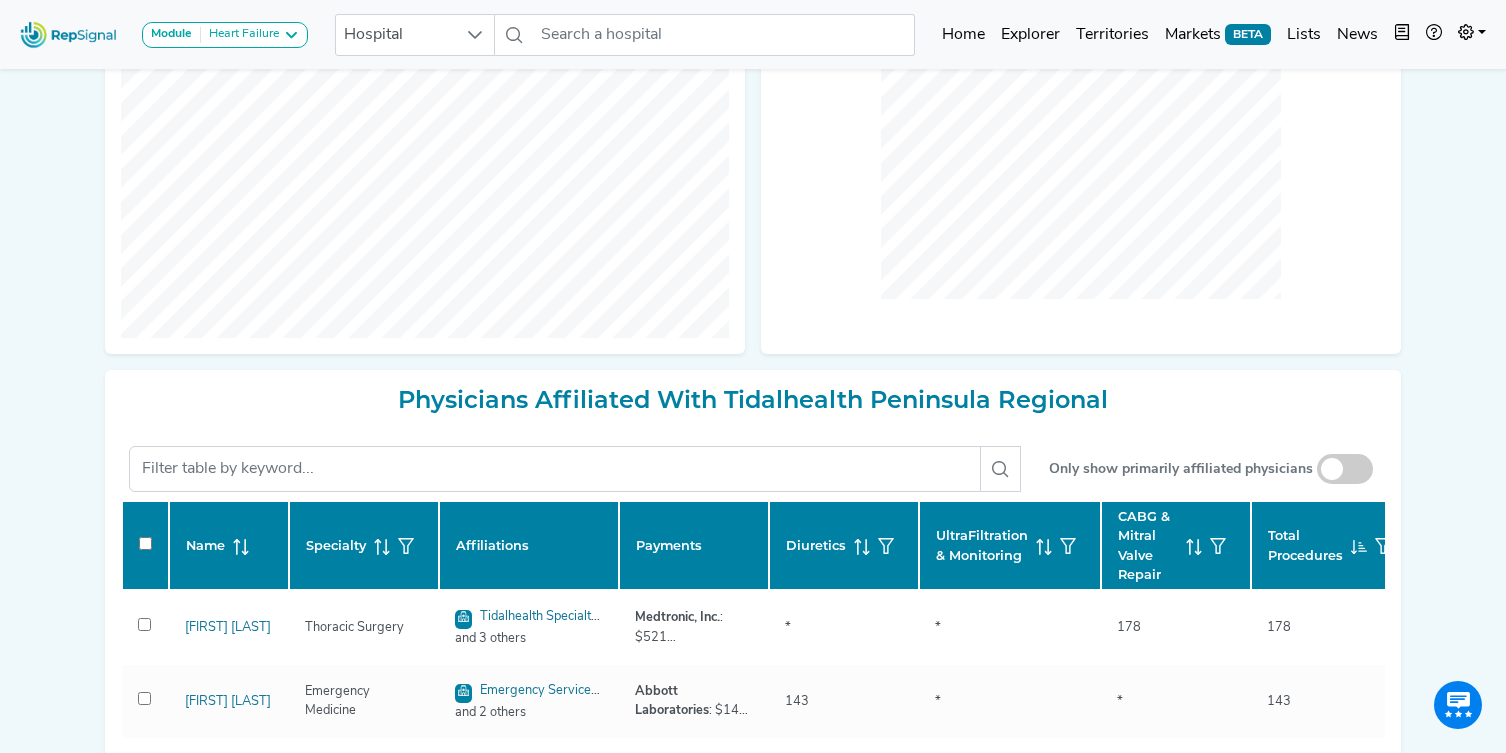 click at bounding box center [1345, 469] 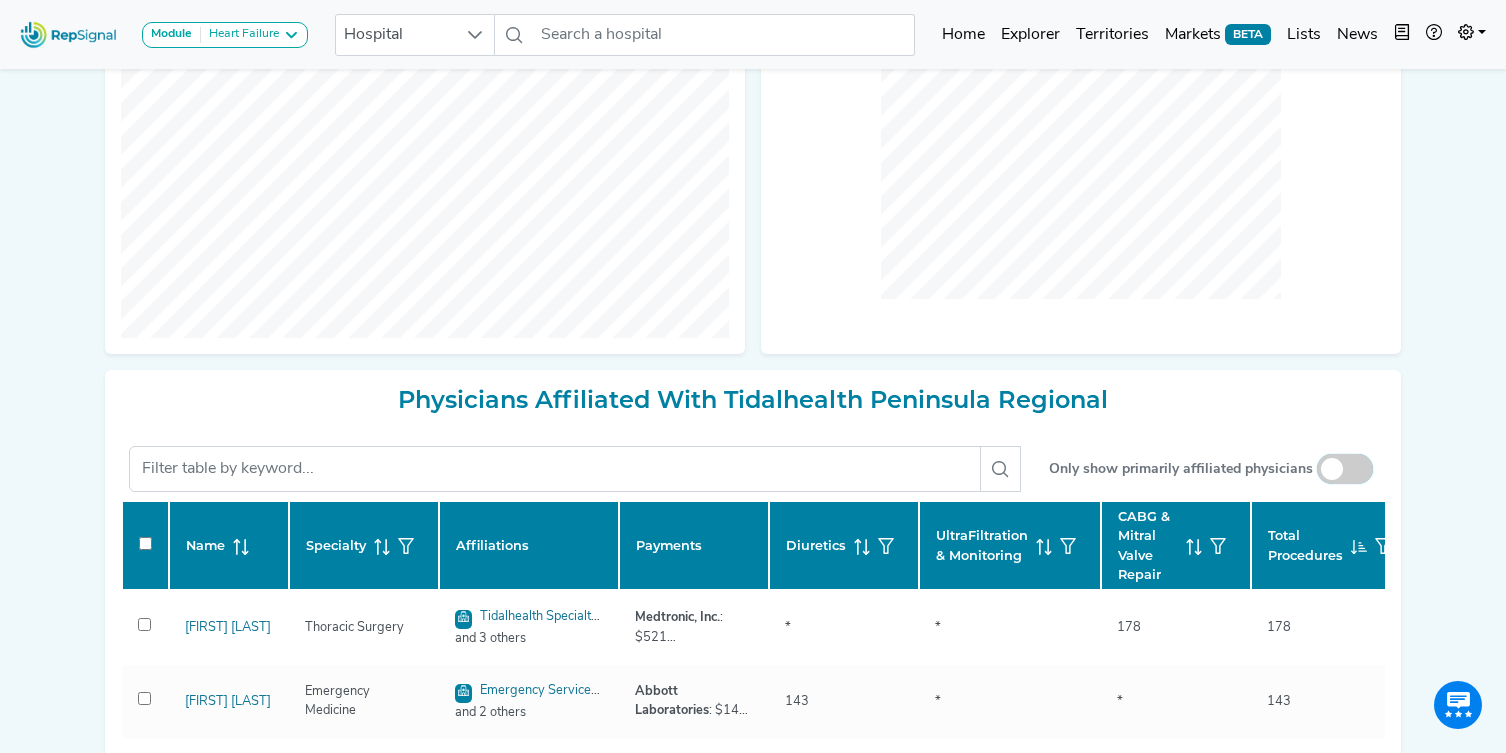 click at bounding box center (1345, 470) 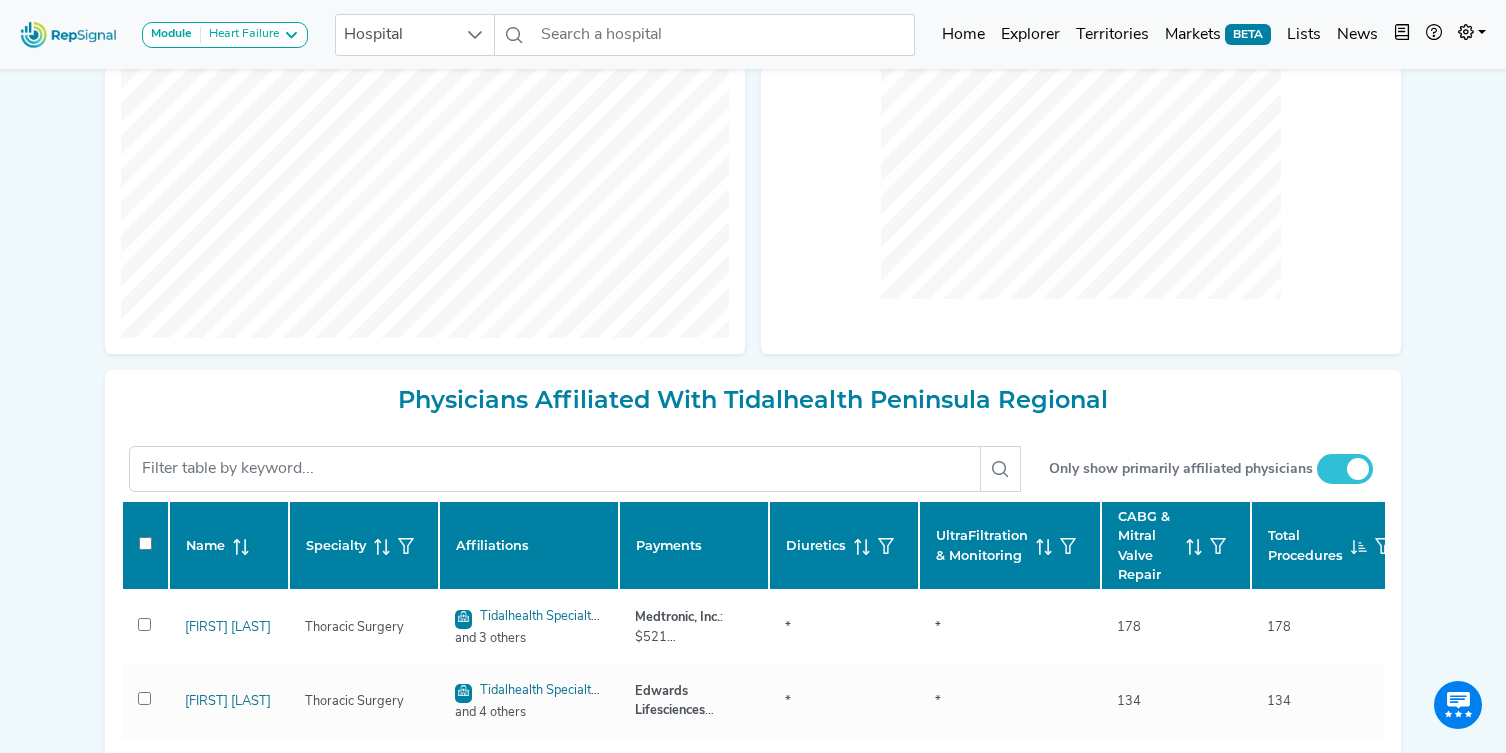 checkbox on "false" 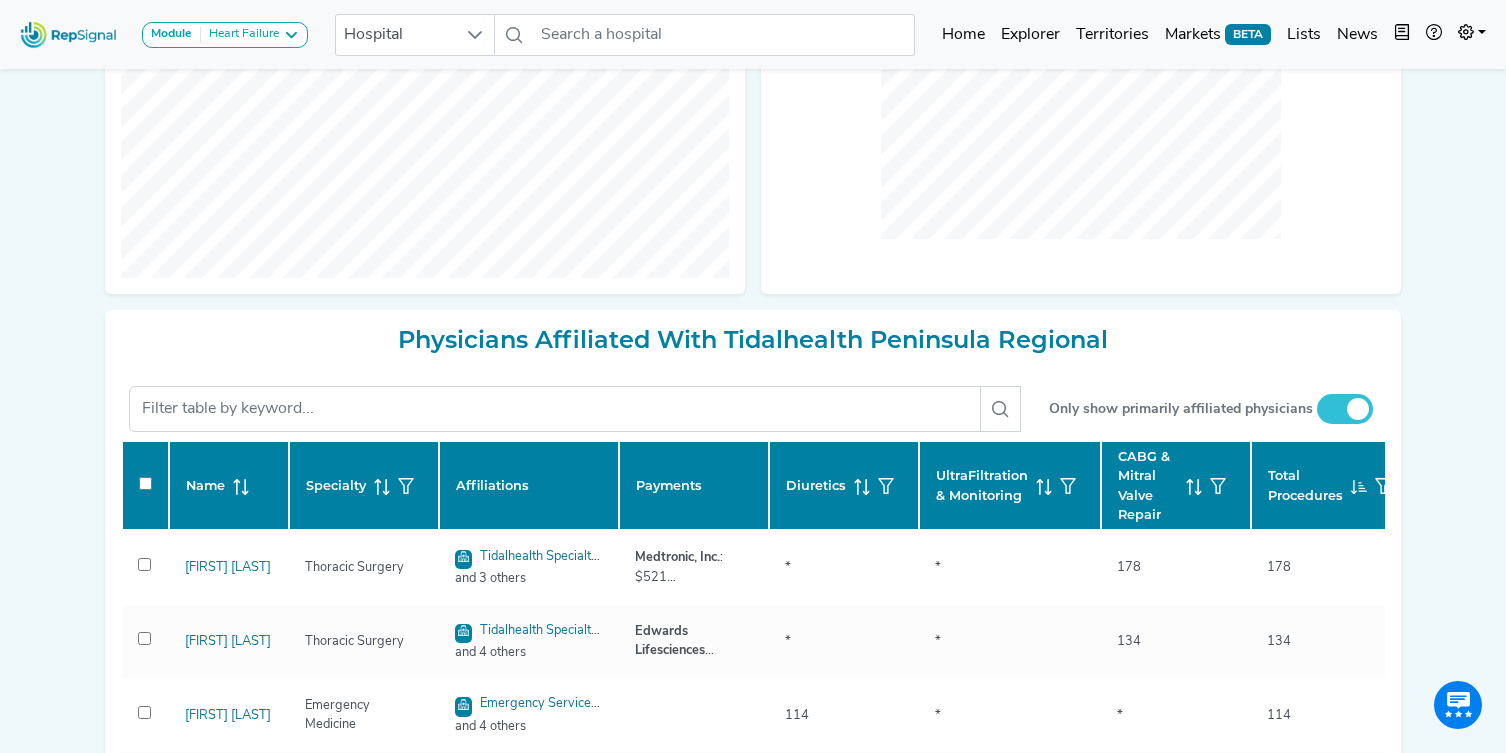 scroll, scrollTop: 622, scrollLeft: 0, axis: vertical 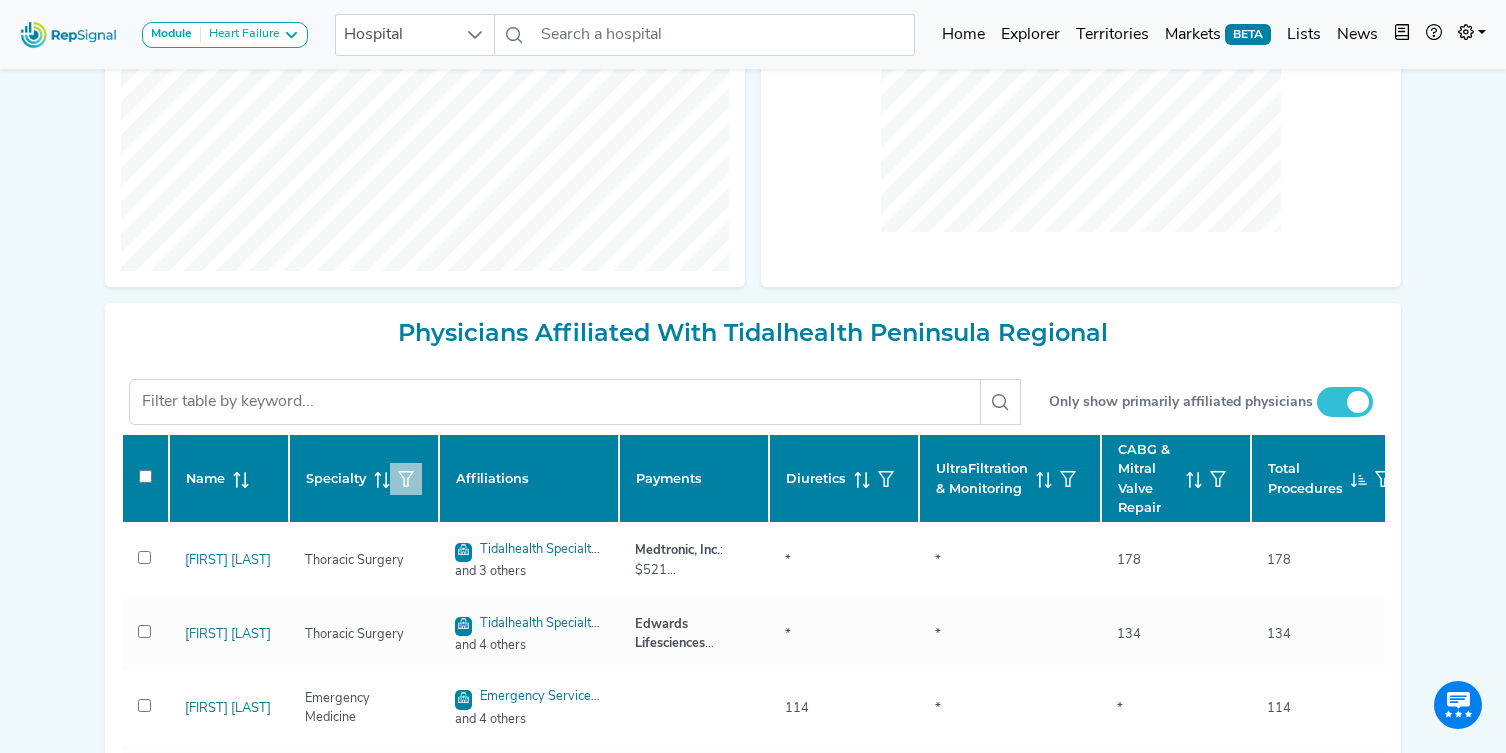 click 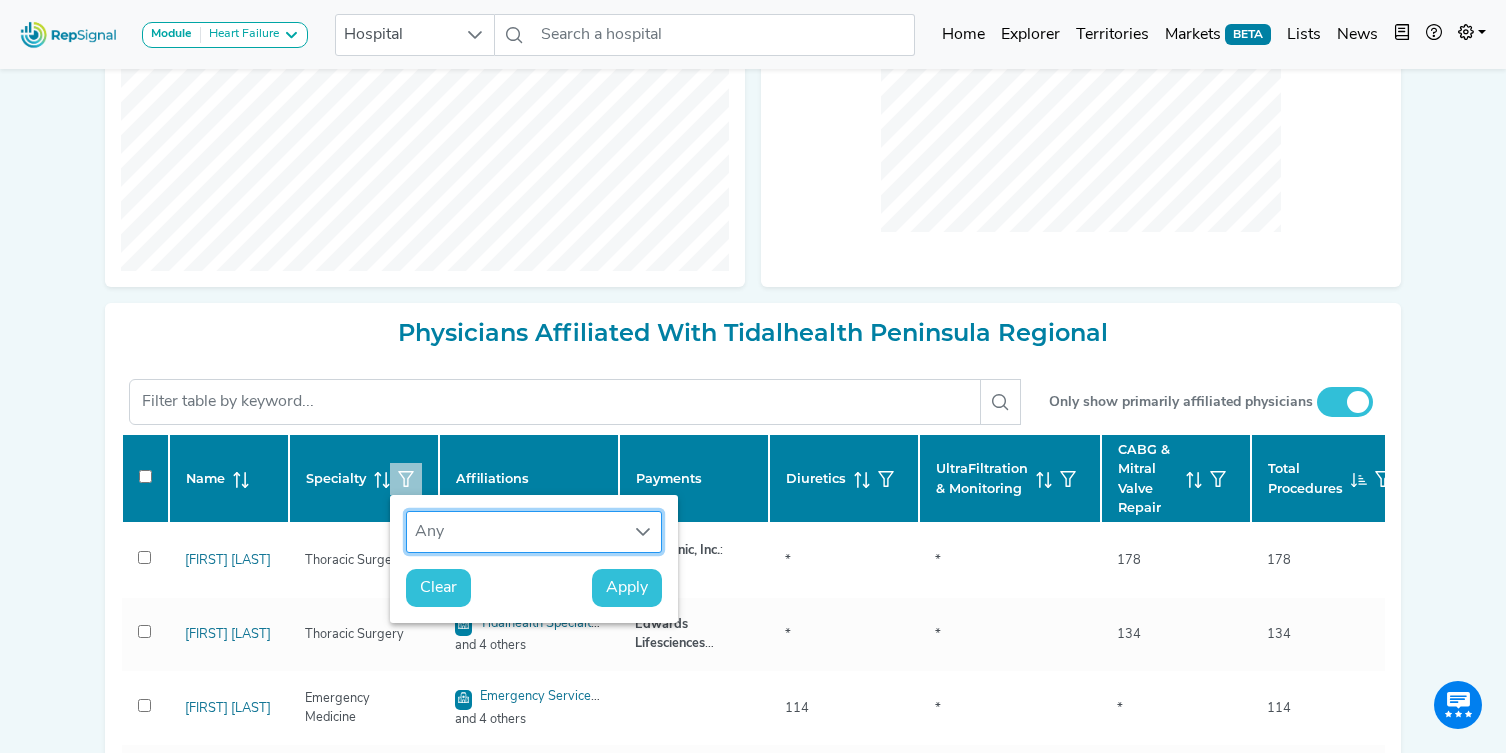 scroll, scrollTop: 15, scrollLeft: 92, axis: both 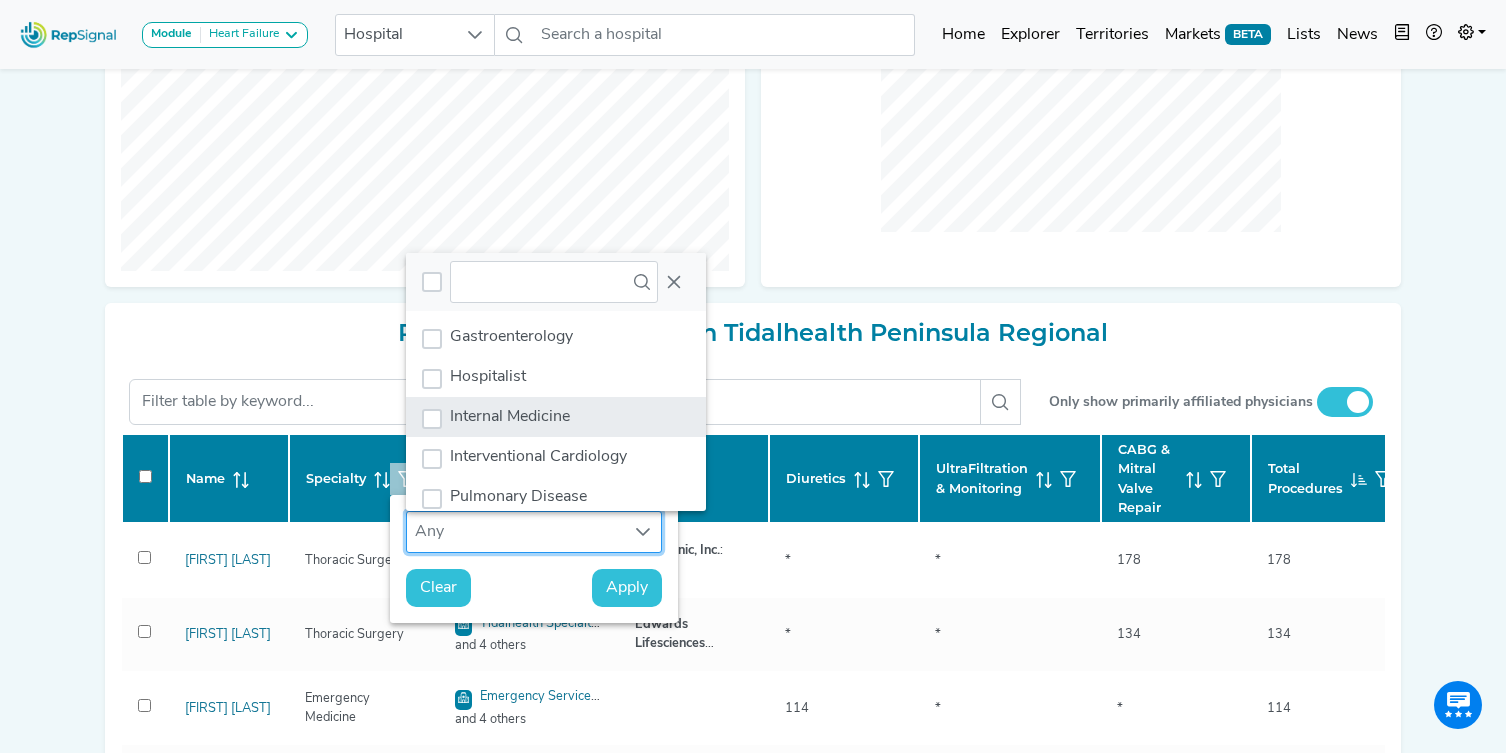 click on "Internal Medicine" 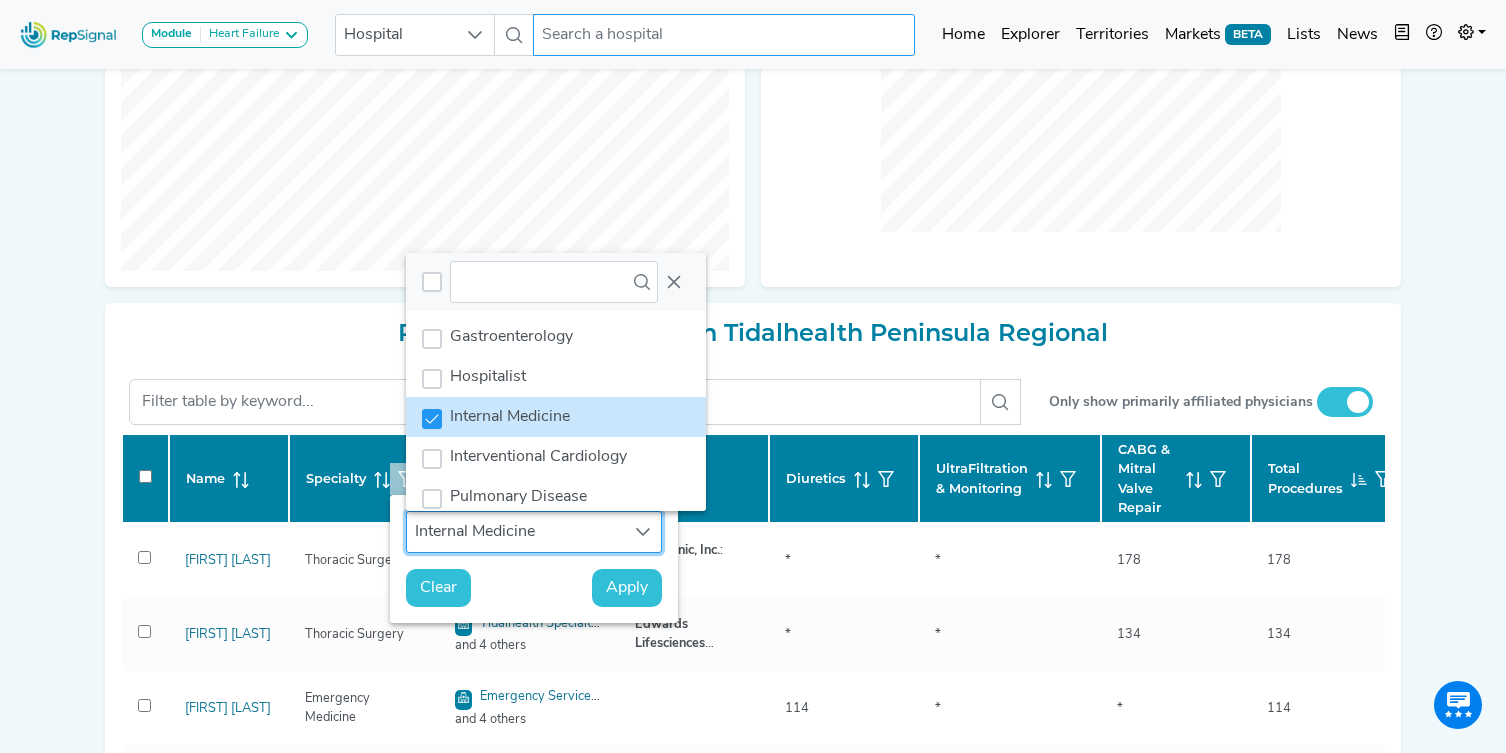 click at bounding box center (724, 35) 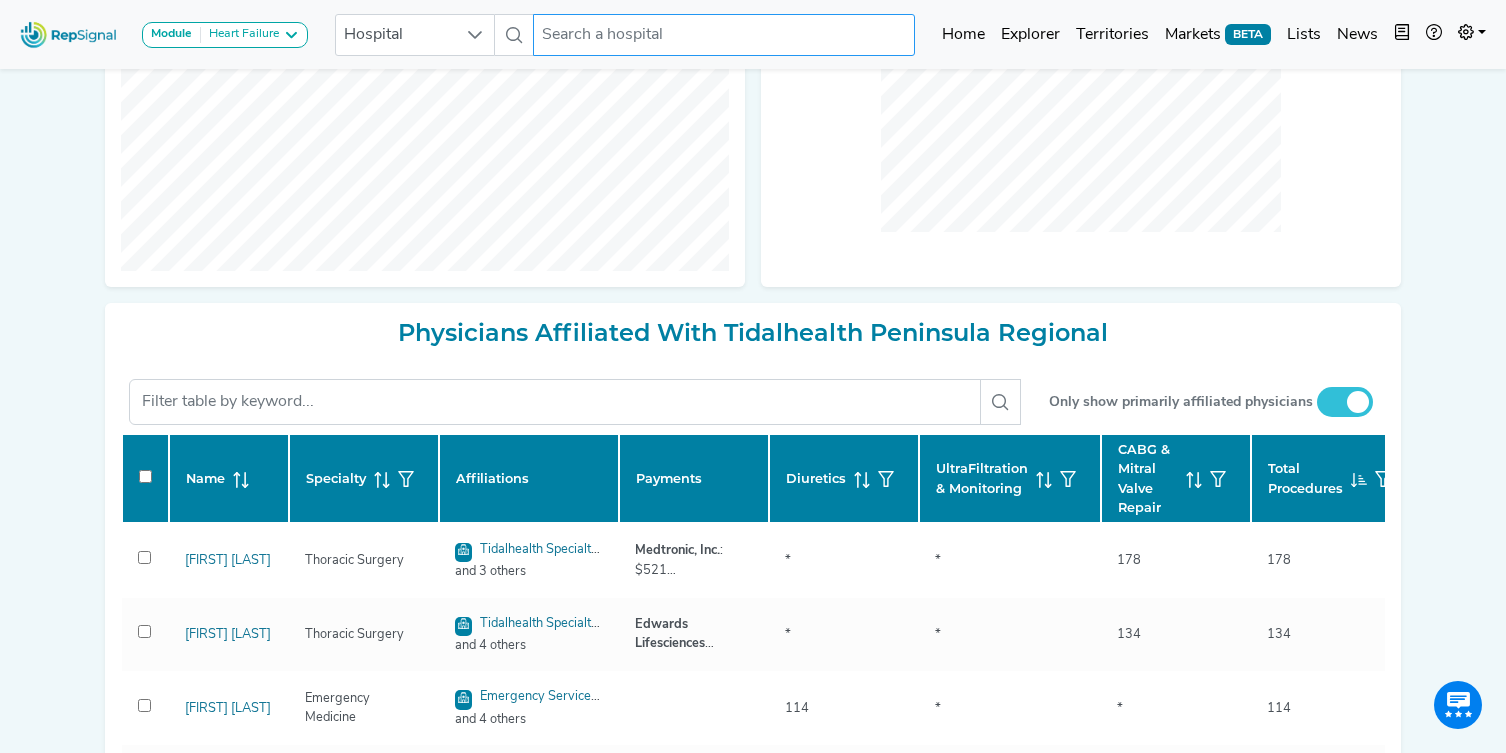 paste on "Kettering Health Dayton" 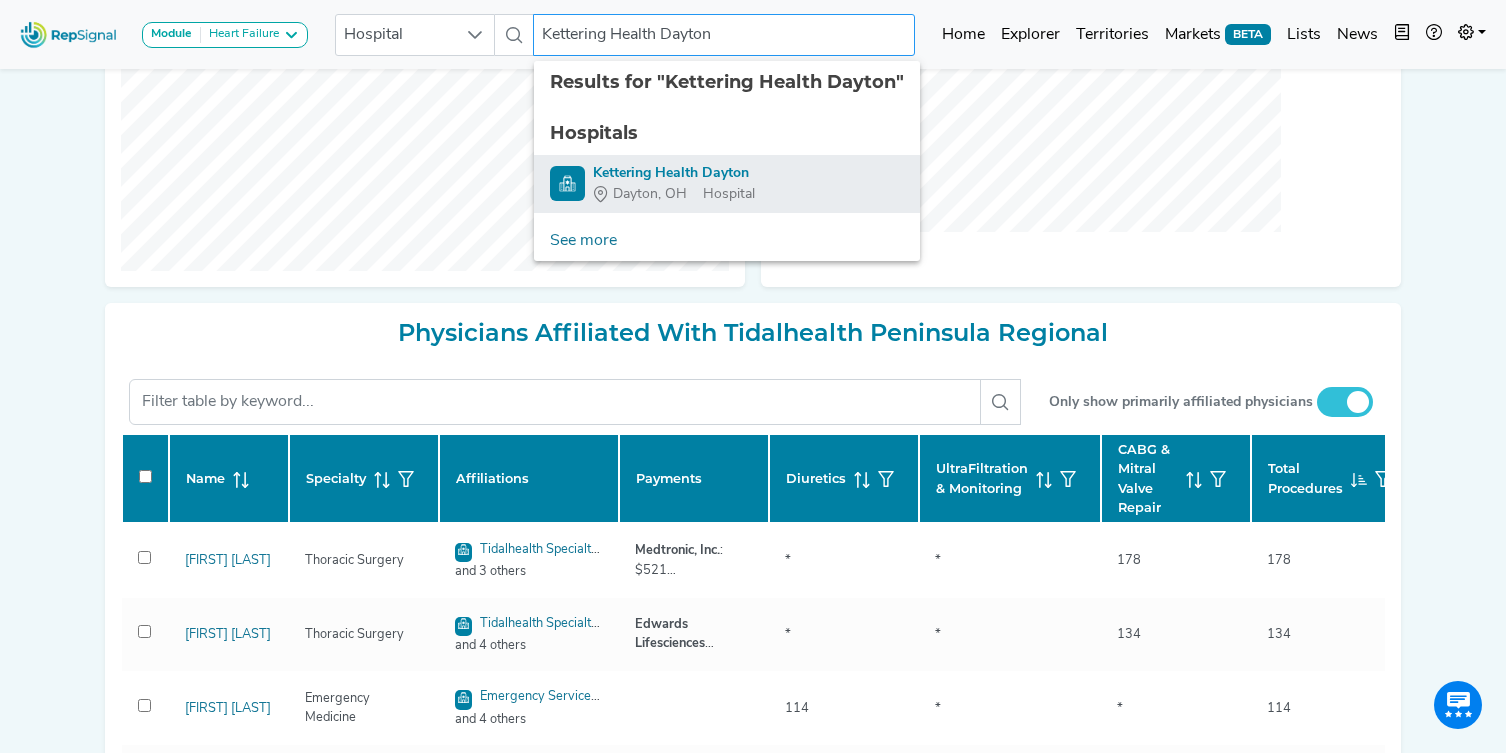 type on "Kettering Health Dayton" 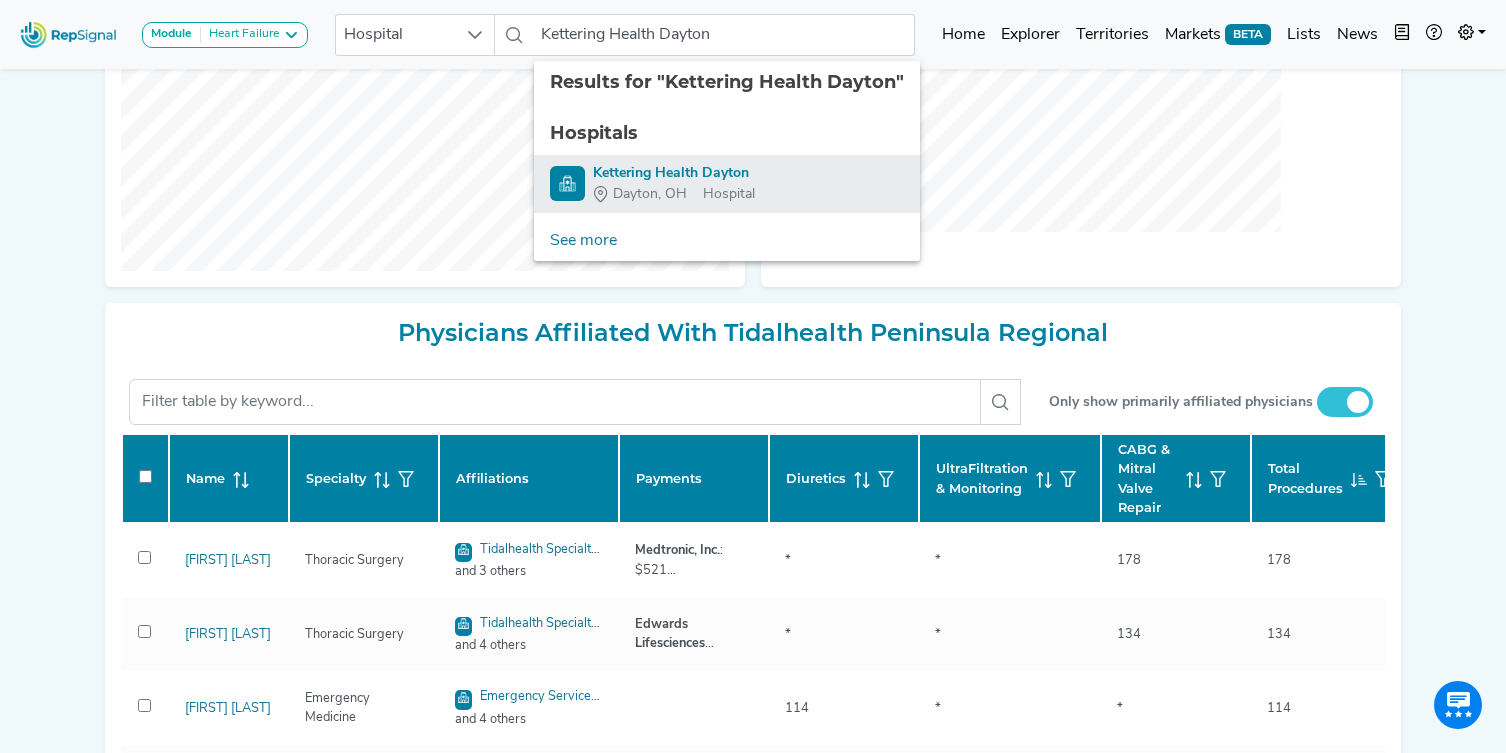 click on "Kettering Health Dayton" at bounding box center (674, 173) 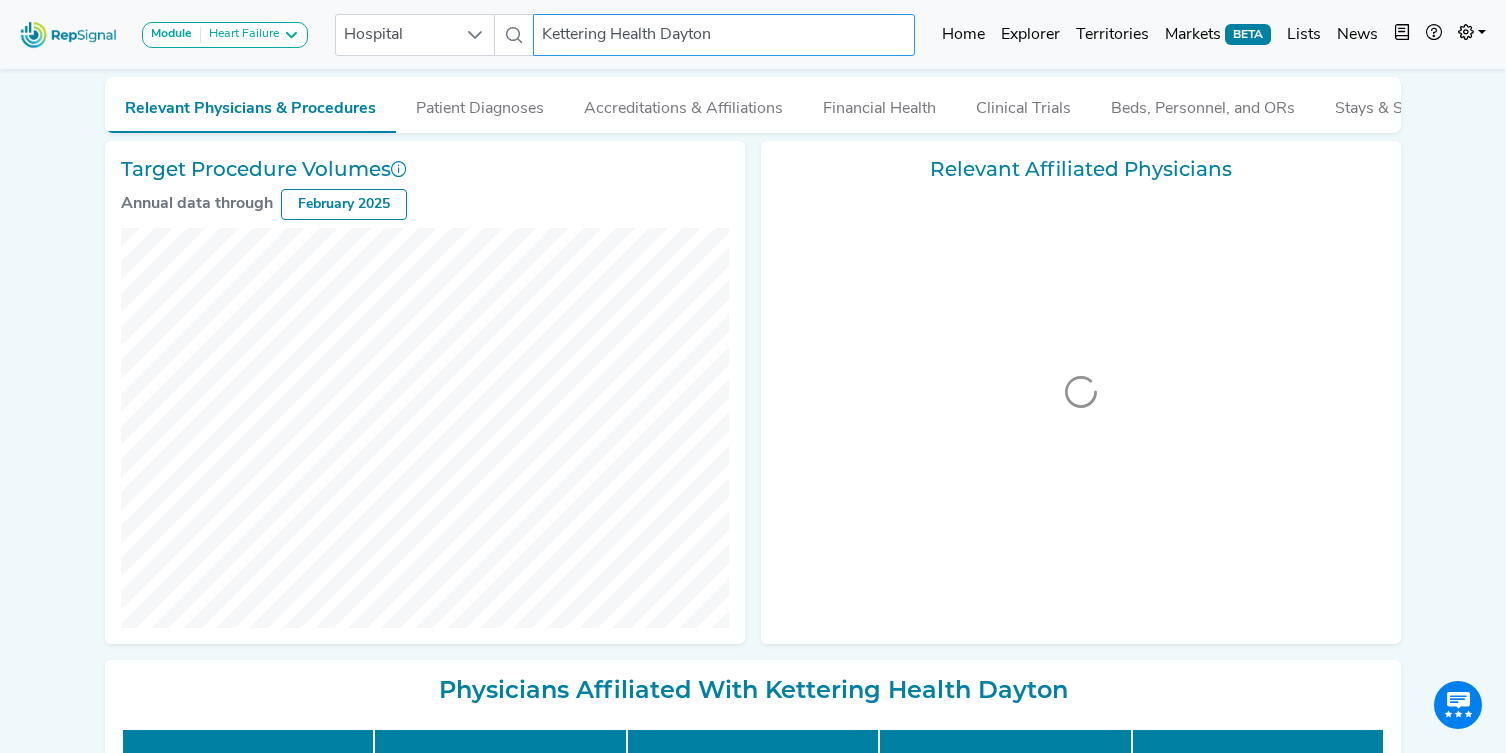 scroll, scrollTop: 0, scrollLeft: 0, axis: both 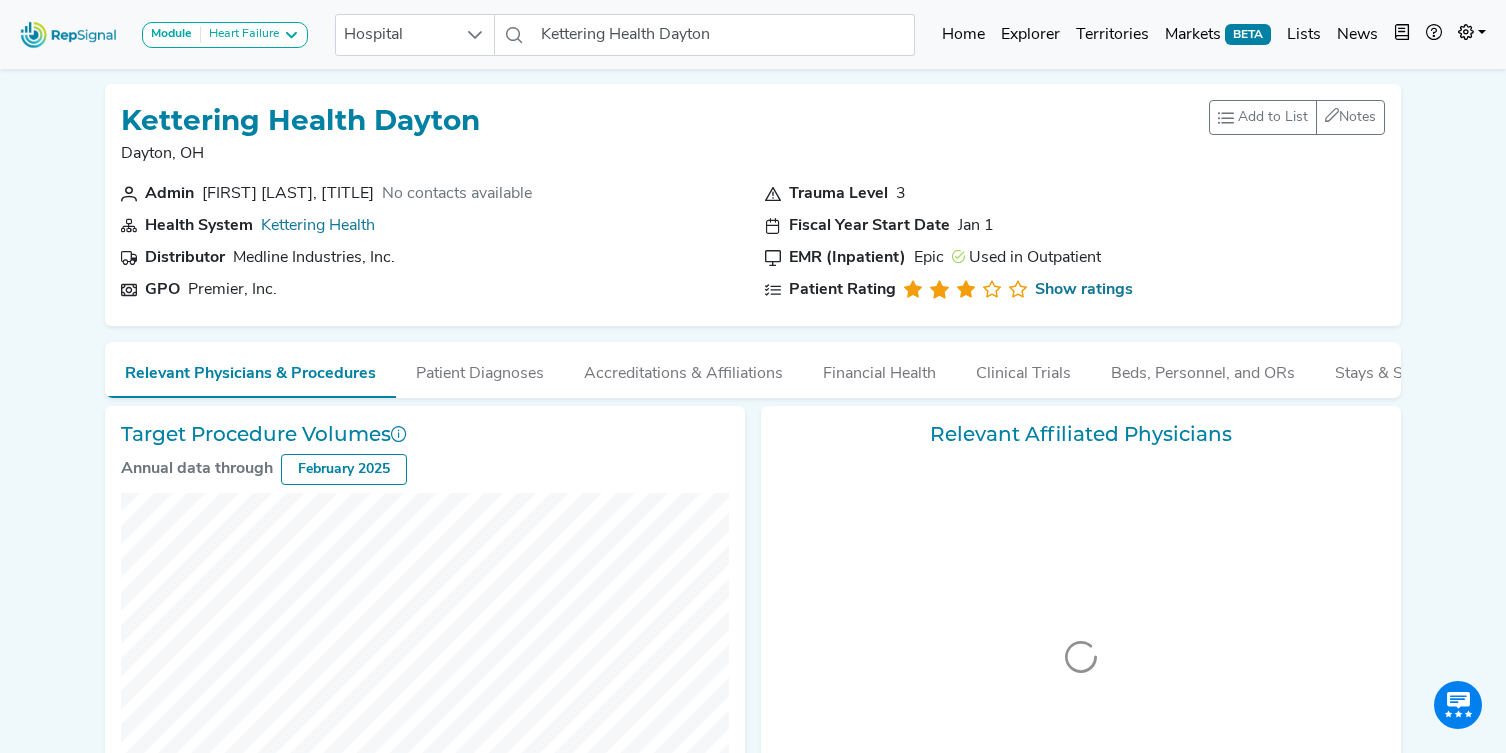 click on "Module Heart Failure Heart Failure Nephrology Hospital Kettering Health Dayton No results found  Home   Explorer   Territories   Markets  BETA  Lists   News  new notes My Account Logout Kettering Health Dayton Dayton, OH  Add to List  Recent Lists: FL Top 100 CC NY/NE Top CC Nephrology - Top 100 Hospitals Capital Top 100 Hospitals - AKI Capital Top 100 Hospitals - Critical Care Capital Top 100 Hospitals - Heart Failure Diagnosis Heart Failure AKI Critical Care Starred Hospitals  Create New List   Save   Notes  0  unread notes Admin Richard Manchur, President  No contacts available  Health System Kettering Health Distributor Medline Industries, Inc. GPO Premier, Inc. Trauma Level 3 Fiscal Year Start Date Jan 1 EMR (Inpatient) Epic  Used in Outpatient  Patient Rating  Show ratings  NOTES ABOUT Kettering Health Dayton Add Note Your note cannot be blank.   No results found  Post   No notes found. Get the ball rolling!  Delete Note  Are you sure you want to delete this note?   Delete   Cancel   Patient Diagnoses" at bounding box center (753, 798) 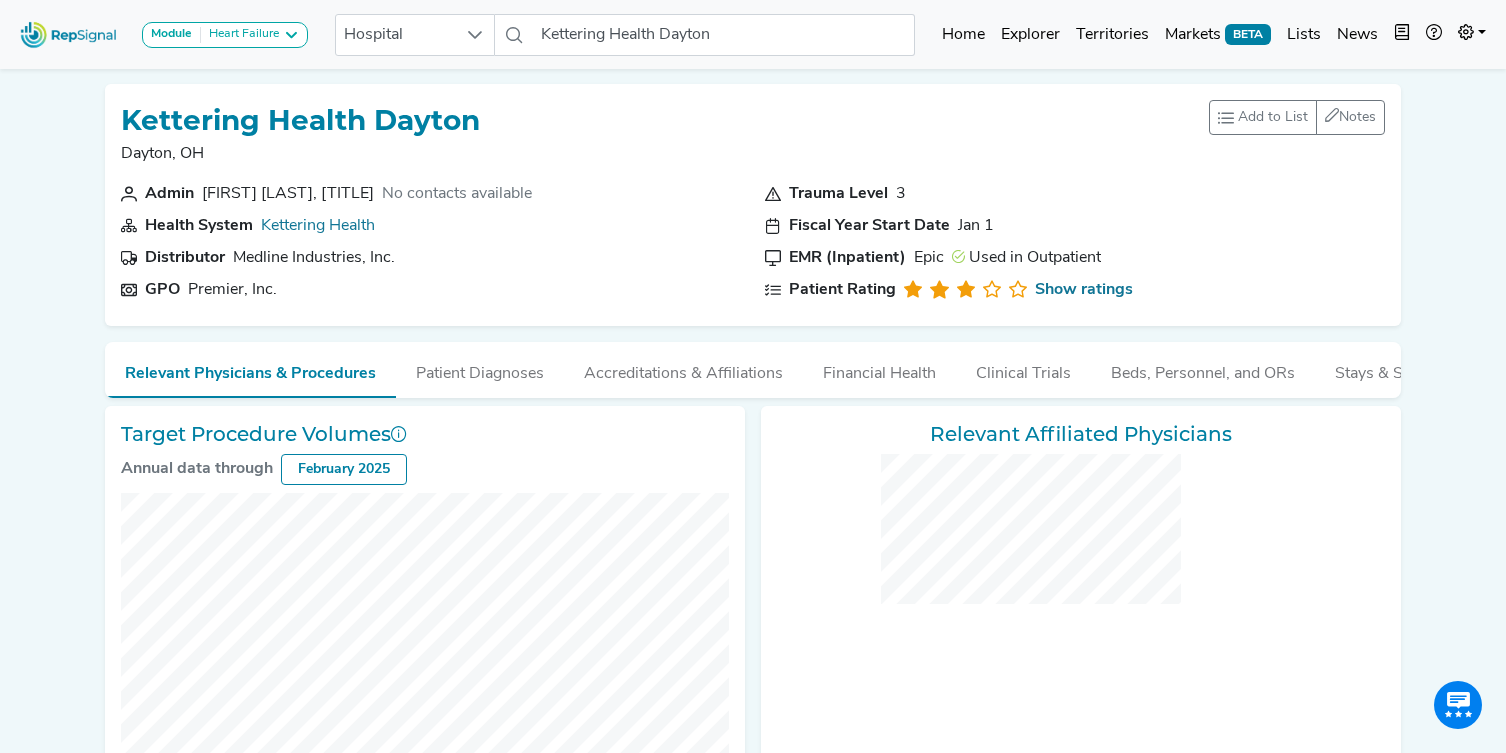 checkbox on "false" 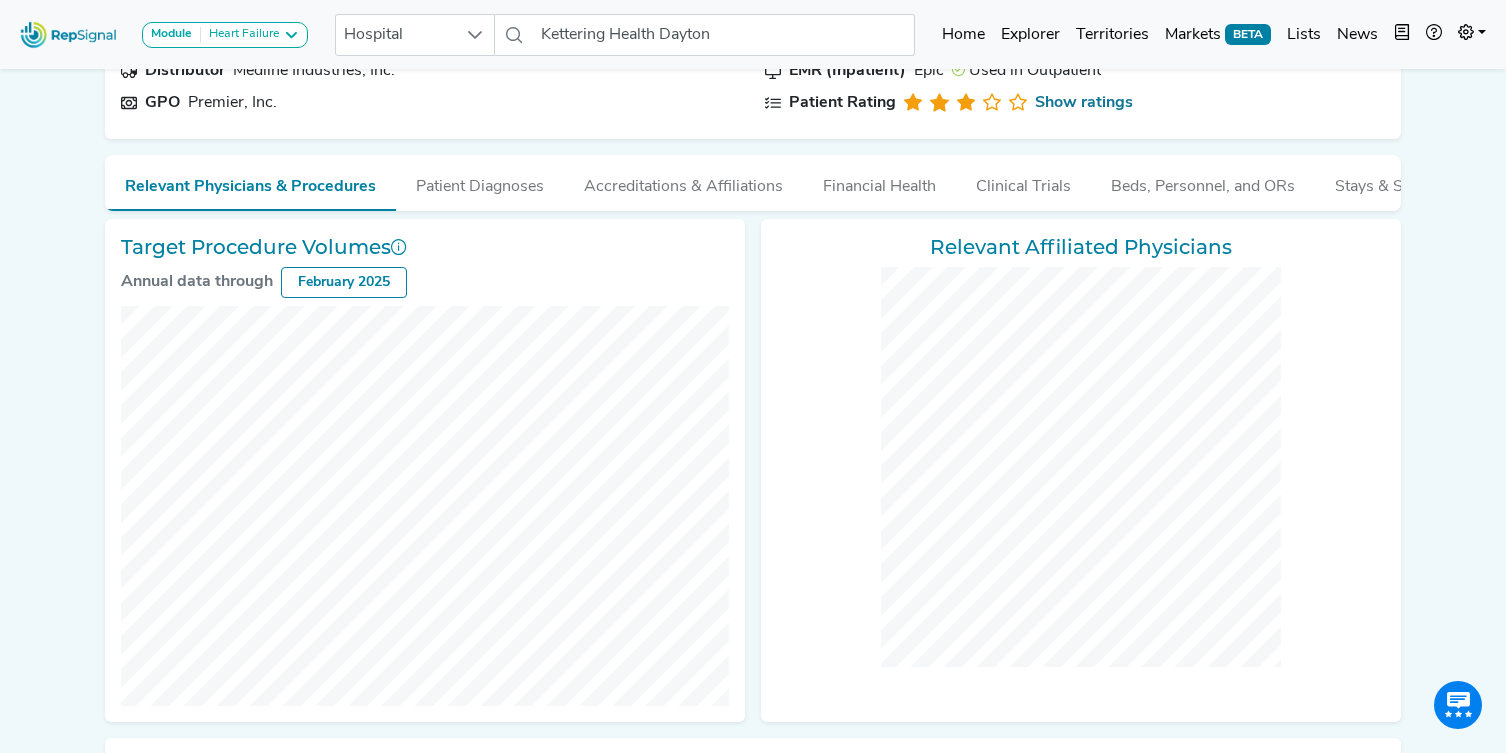scroll, scrollTop: 157, scrollLeft: 0, axis: vertical 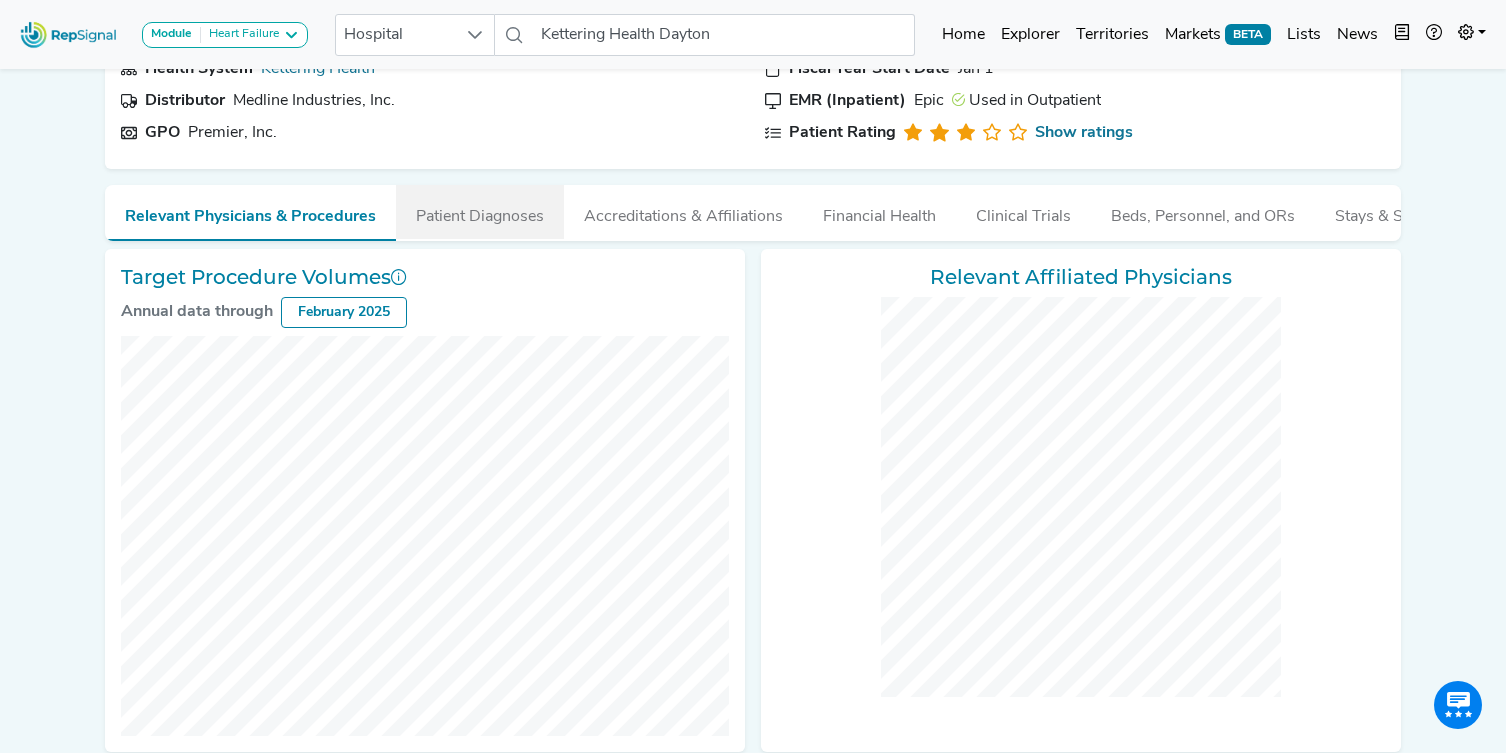 click on "Patient Diagnoses" at bounding box center (480, 212) 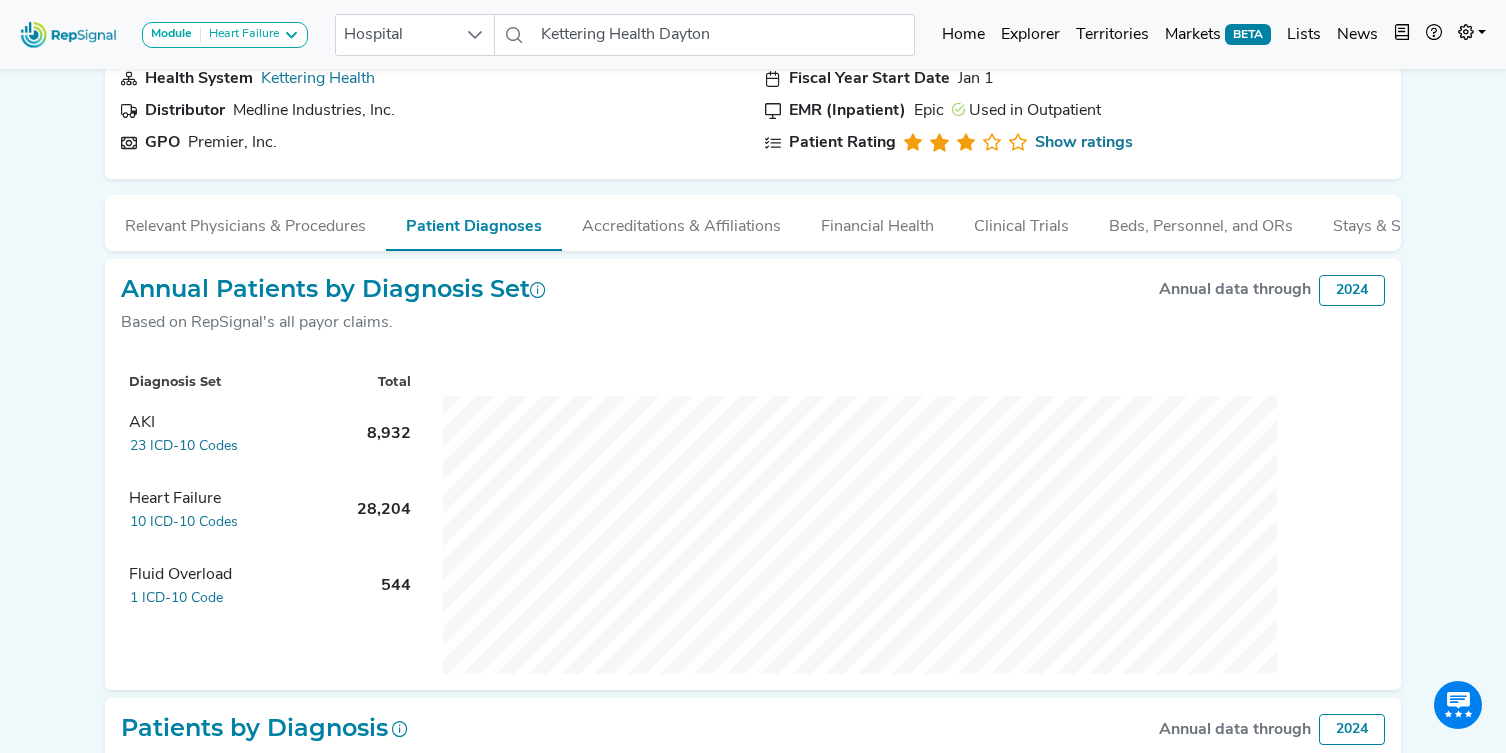 scroll, scrollTop: 0, scrollLeft: 0, axis: both 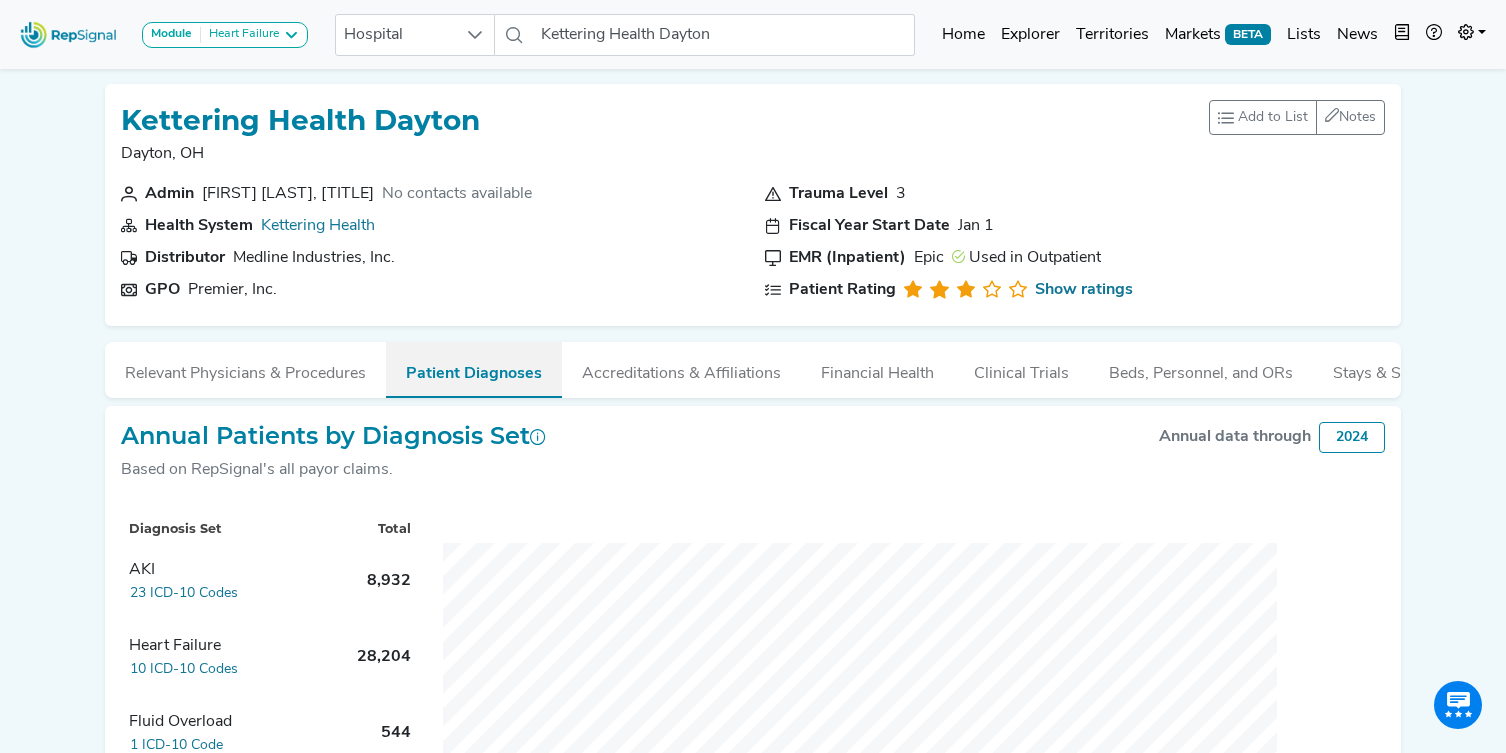 drag, startPoint x: 172, startPoint y: 370, endPoint x: 418, endPoint y: 384, distance: 246.39806 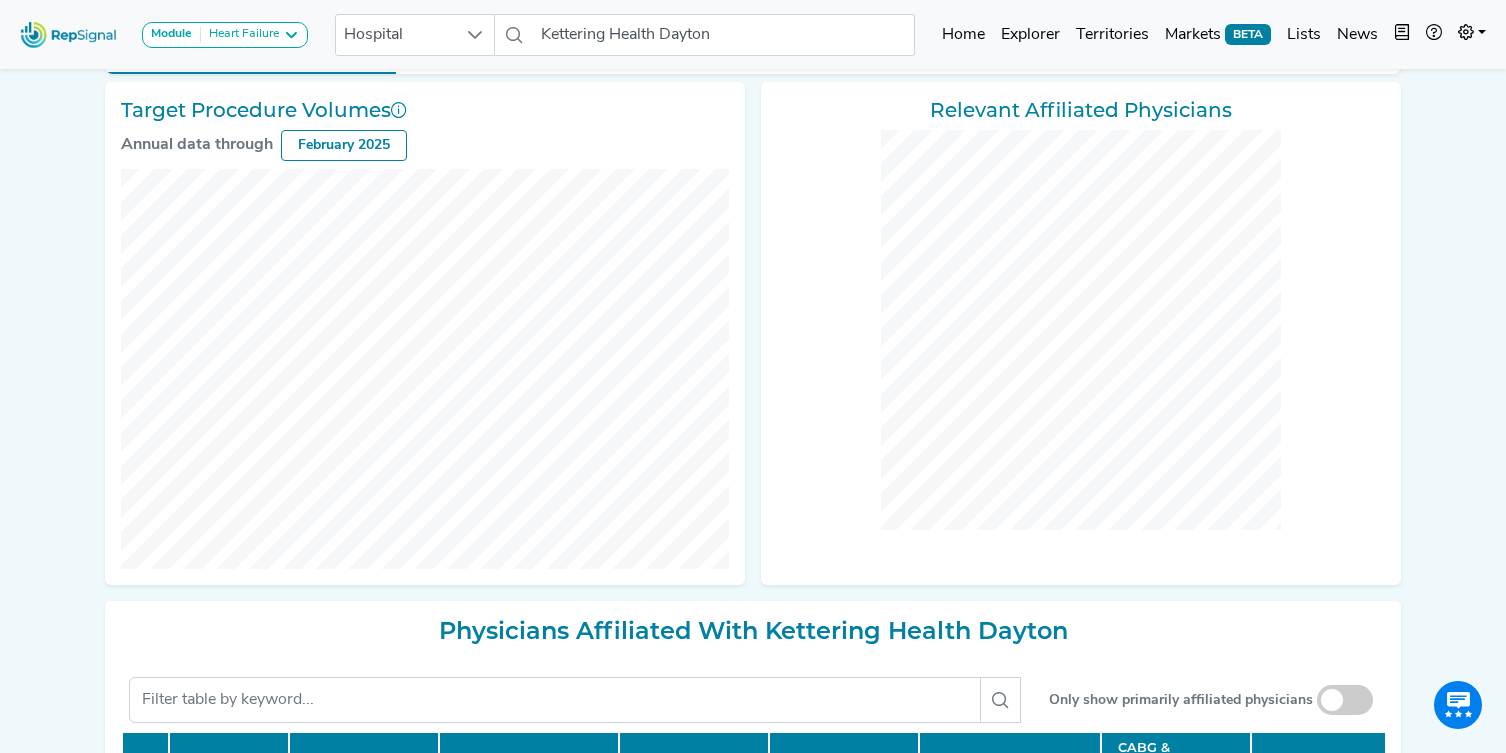 scroll, scrollTop: 510, scrollLeft: 0, axis: vertical 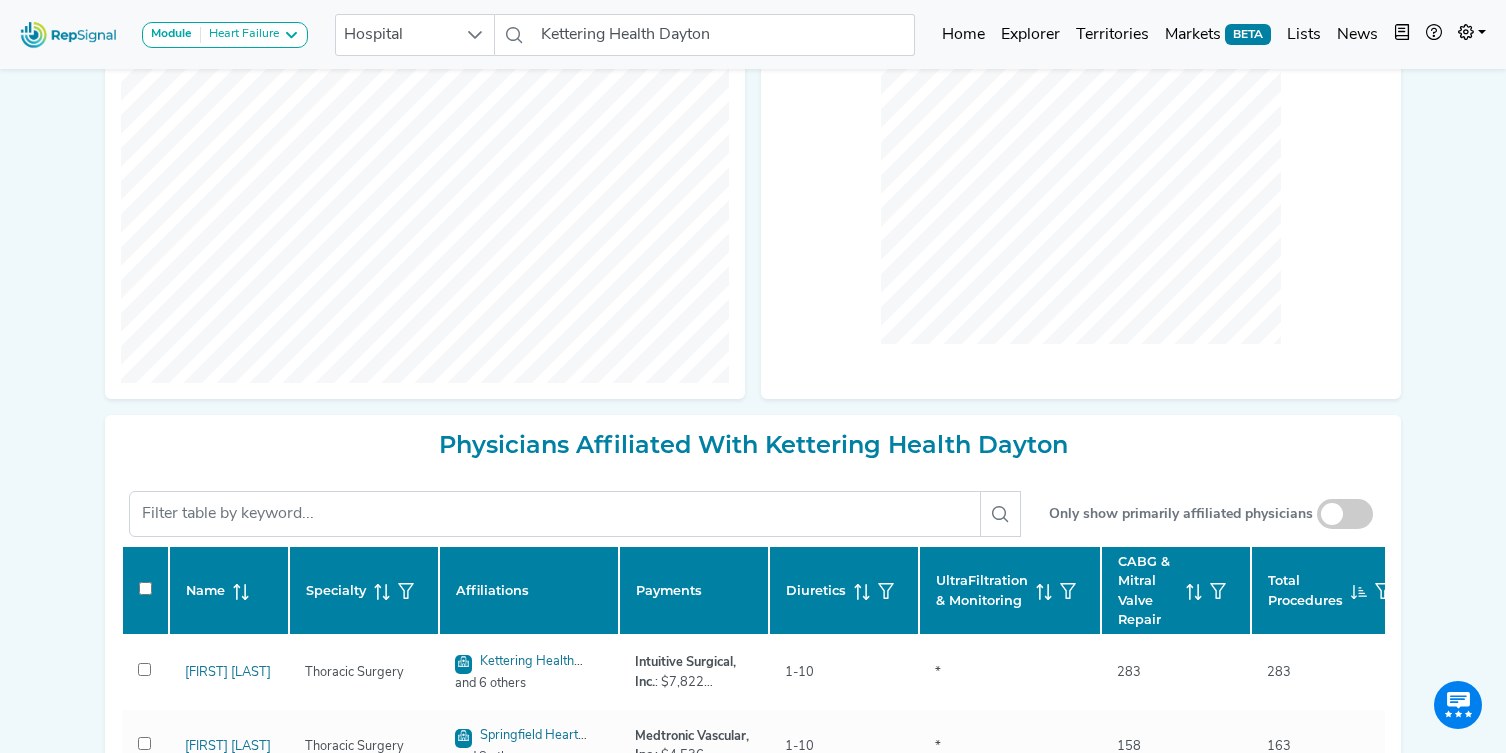 drag, startPoint x: 1366, startPoint y: 520, endPoint x: 828, endPoint y: 364, distance: 560.1607 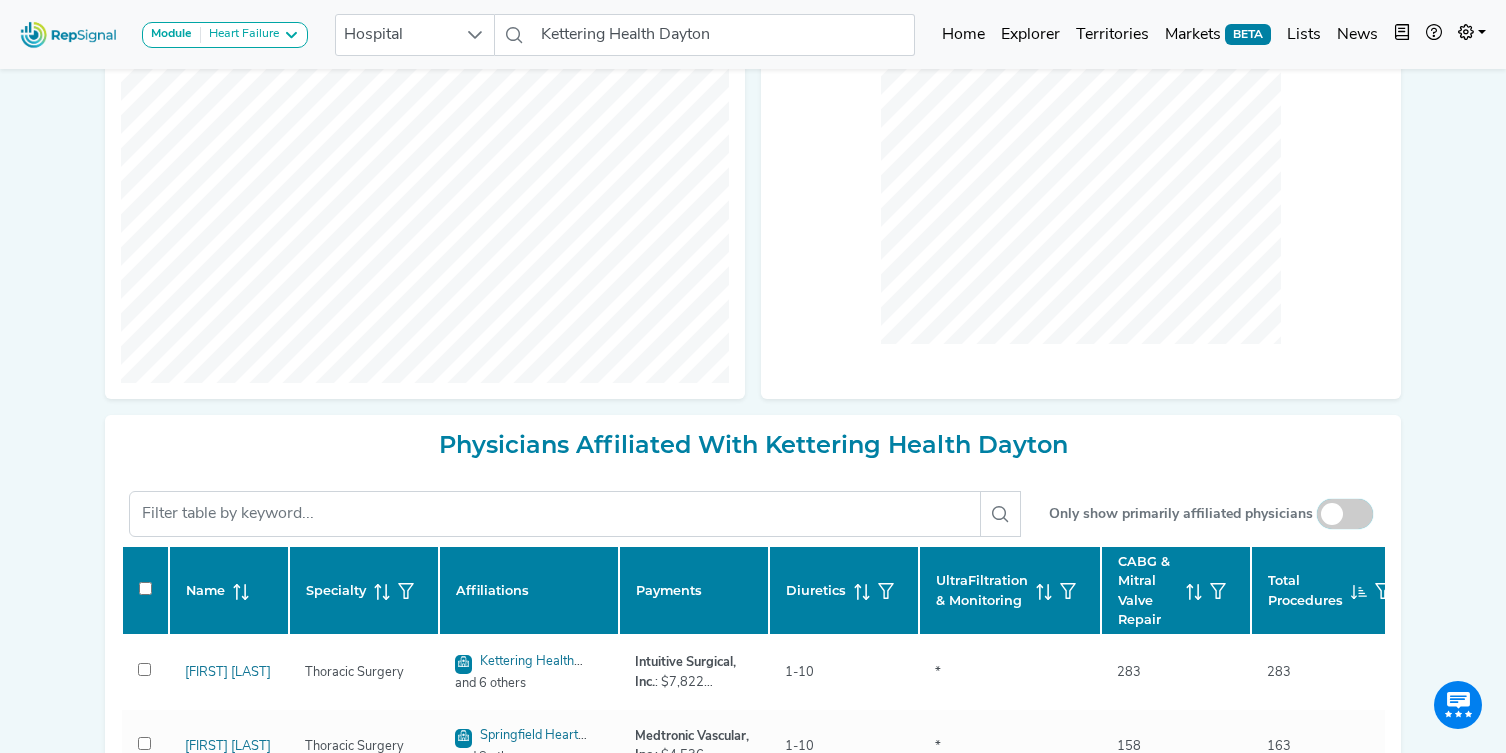 click at bounding box center (1345, 515) 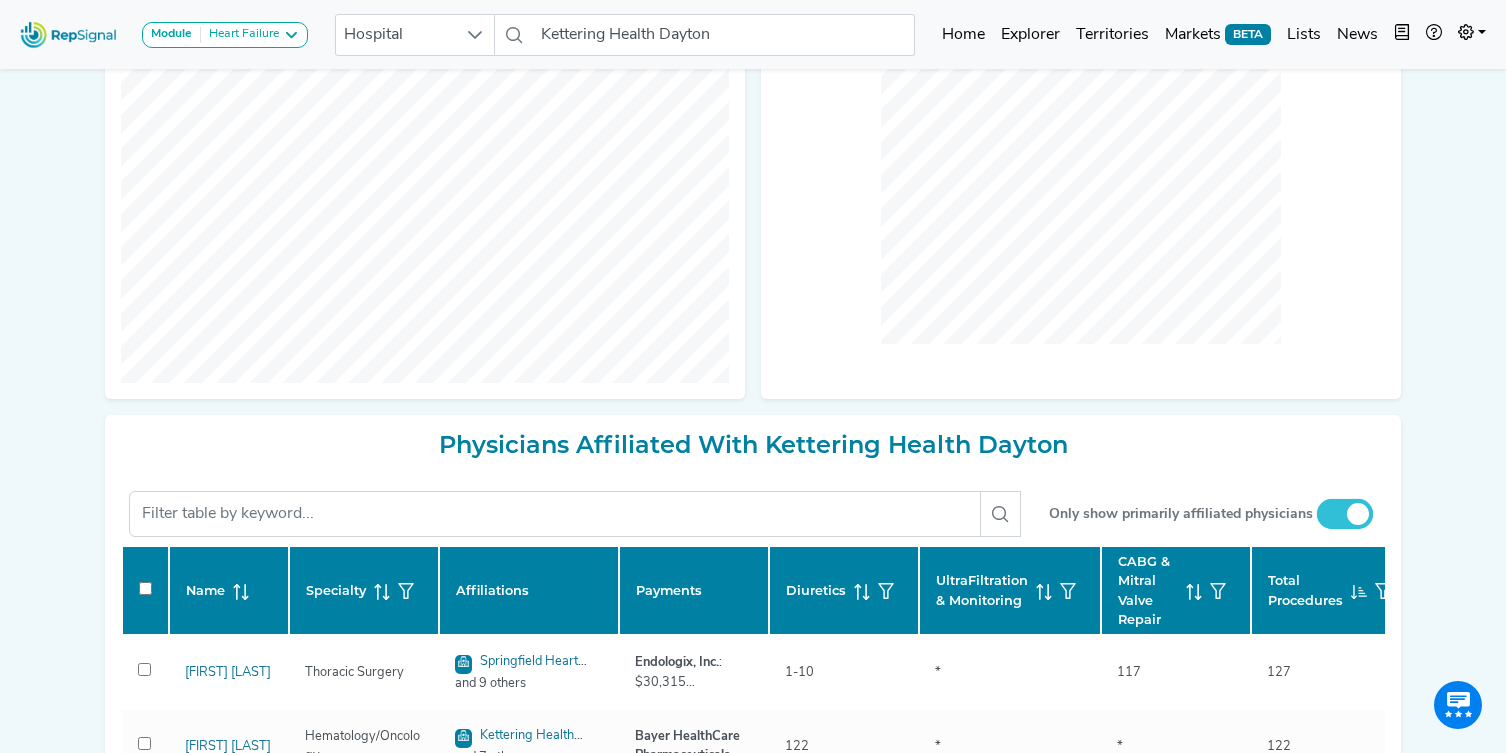 checkbox on "false" 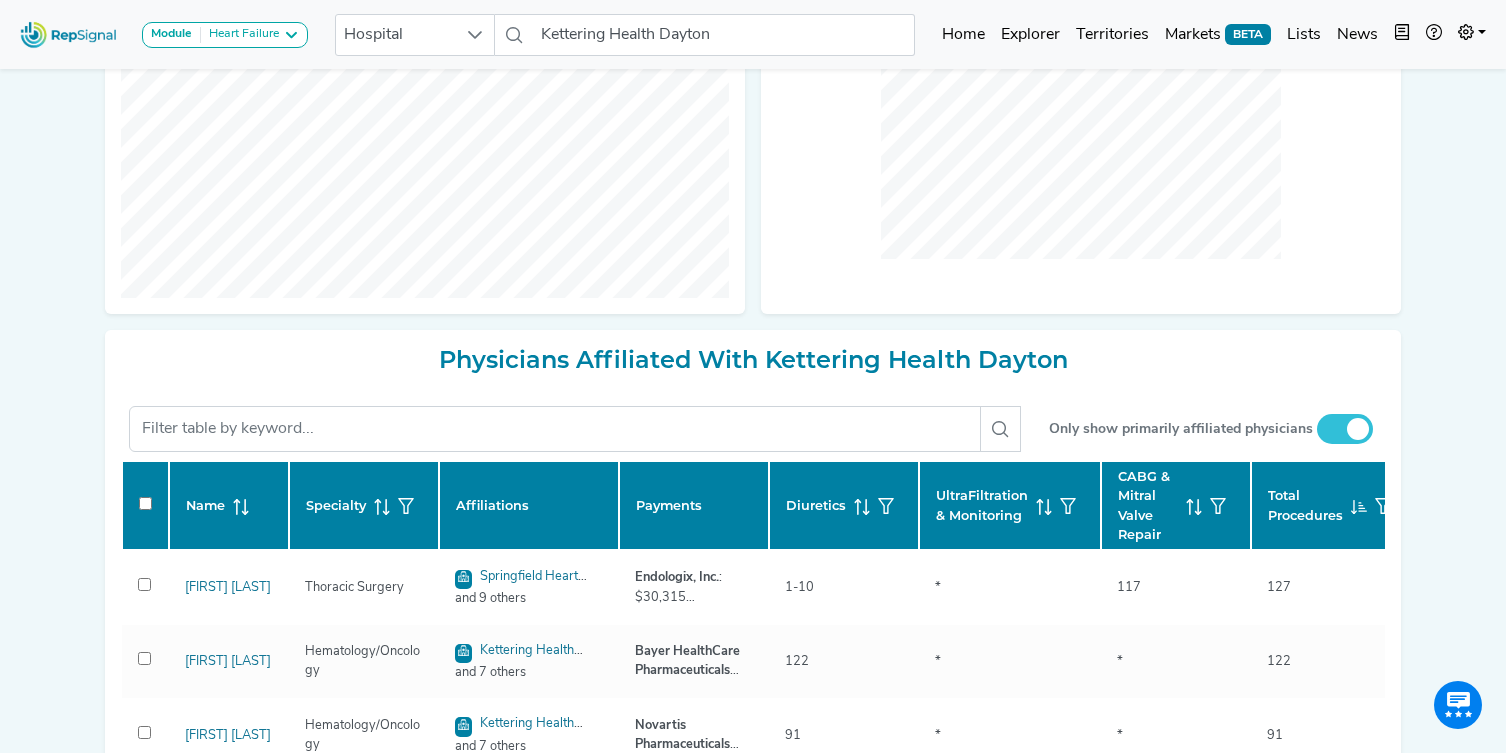 scroll, scrollTop: 598, scrollLeft: 0, axis: vertical 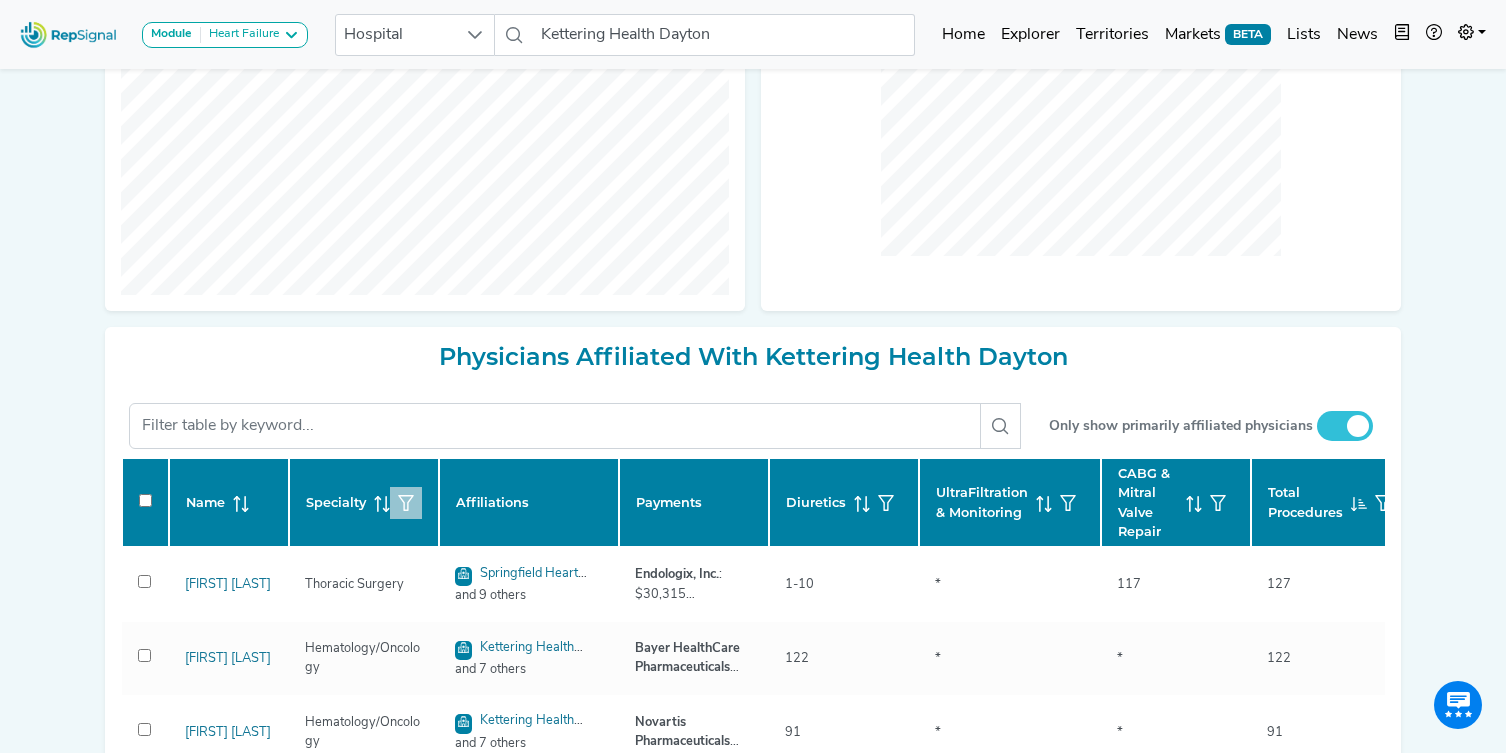 click 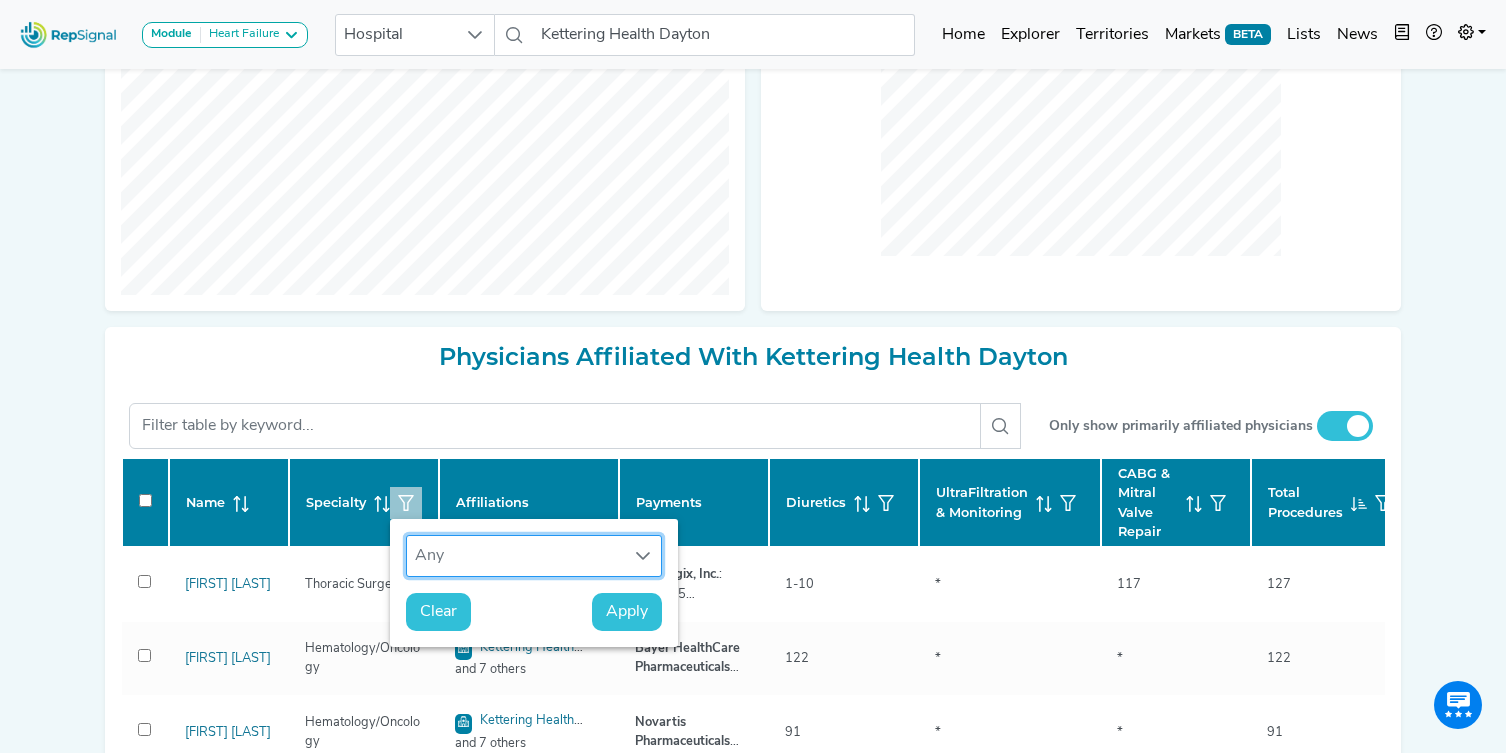 scroll, scrollTop: 15, scrollLeft: 92, axis: both 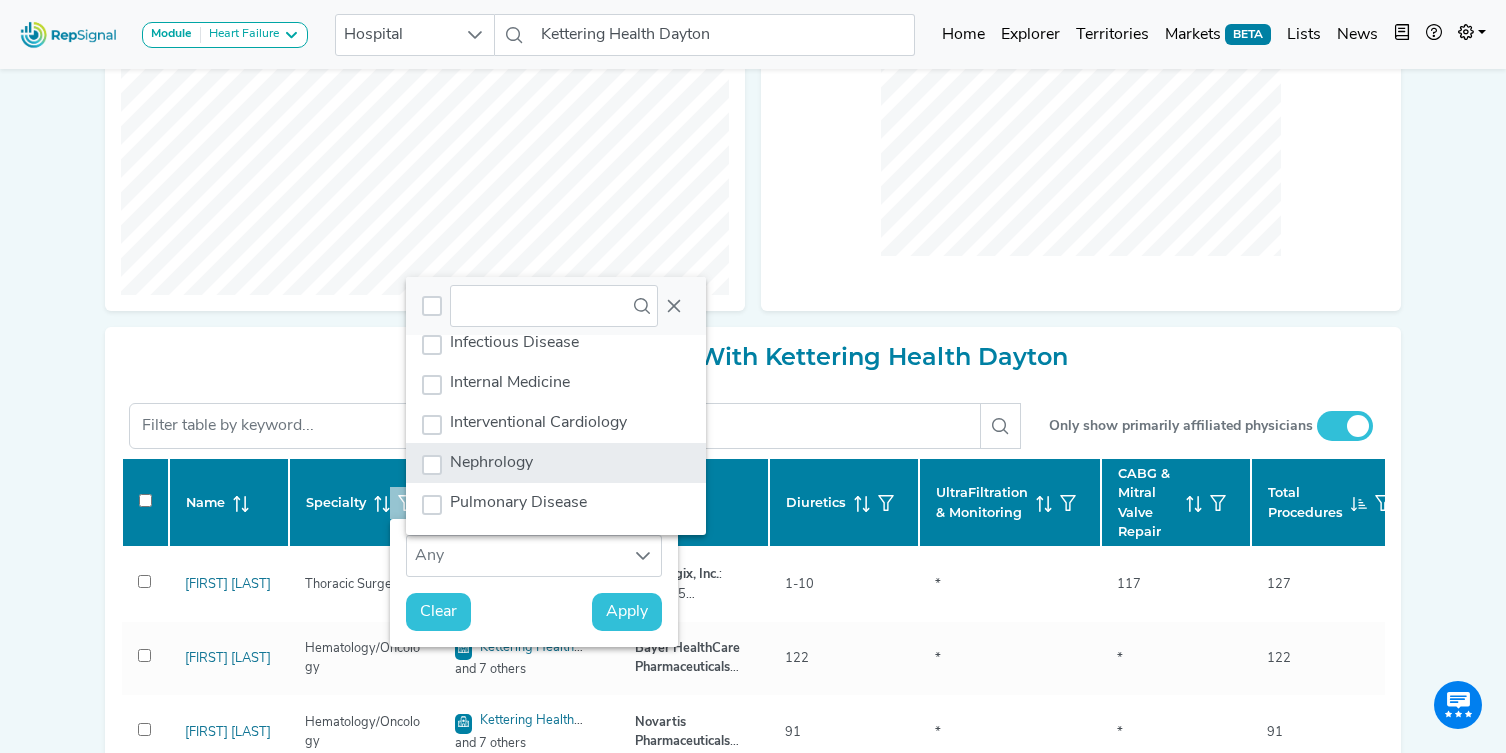 click on "Nephrology" 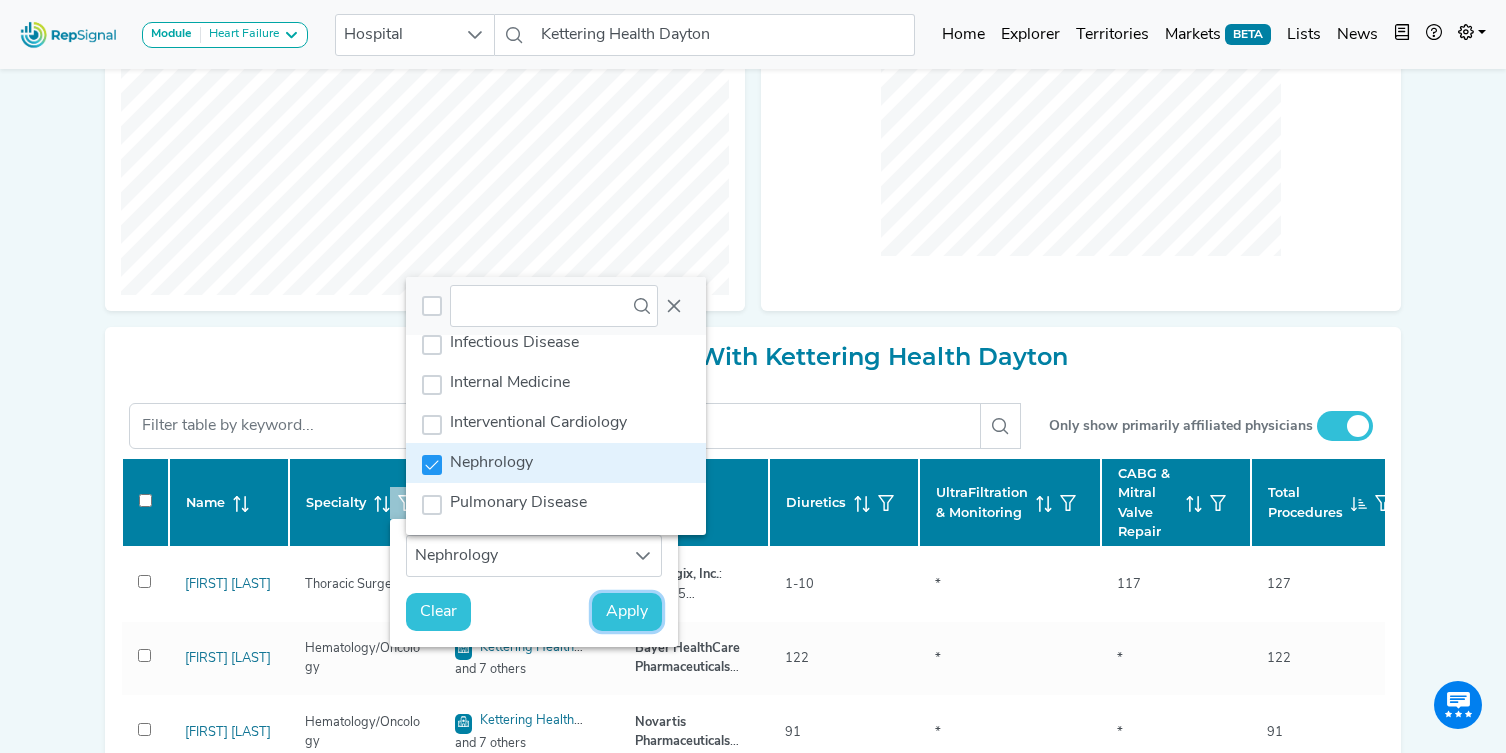 drag, startPoint x: 641, startPoint y: 614, endPoint x: 629, endPoint y: 497, distance: 117.61378 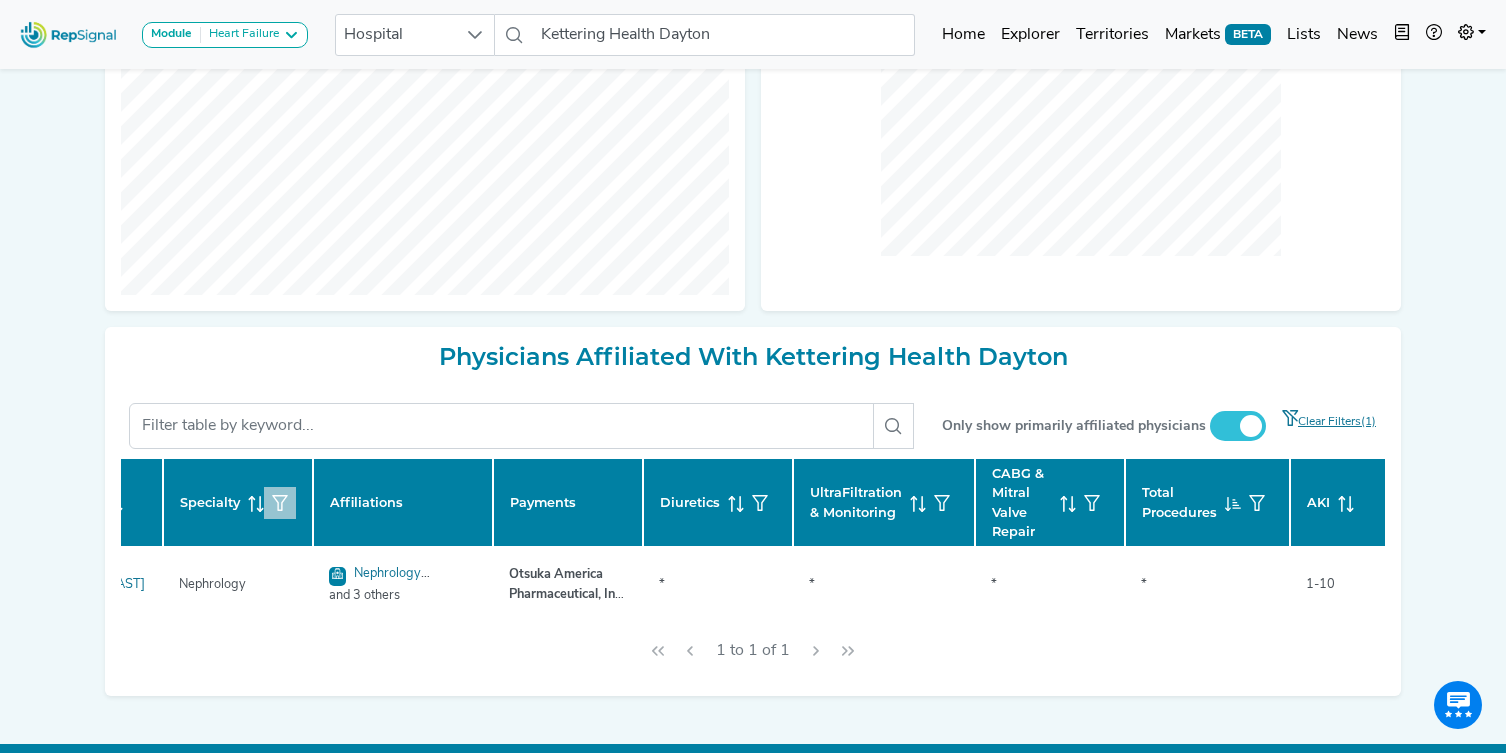 scroll, scrollTop: 0, scrollLeft: 0, axis: both 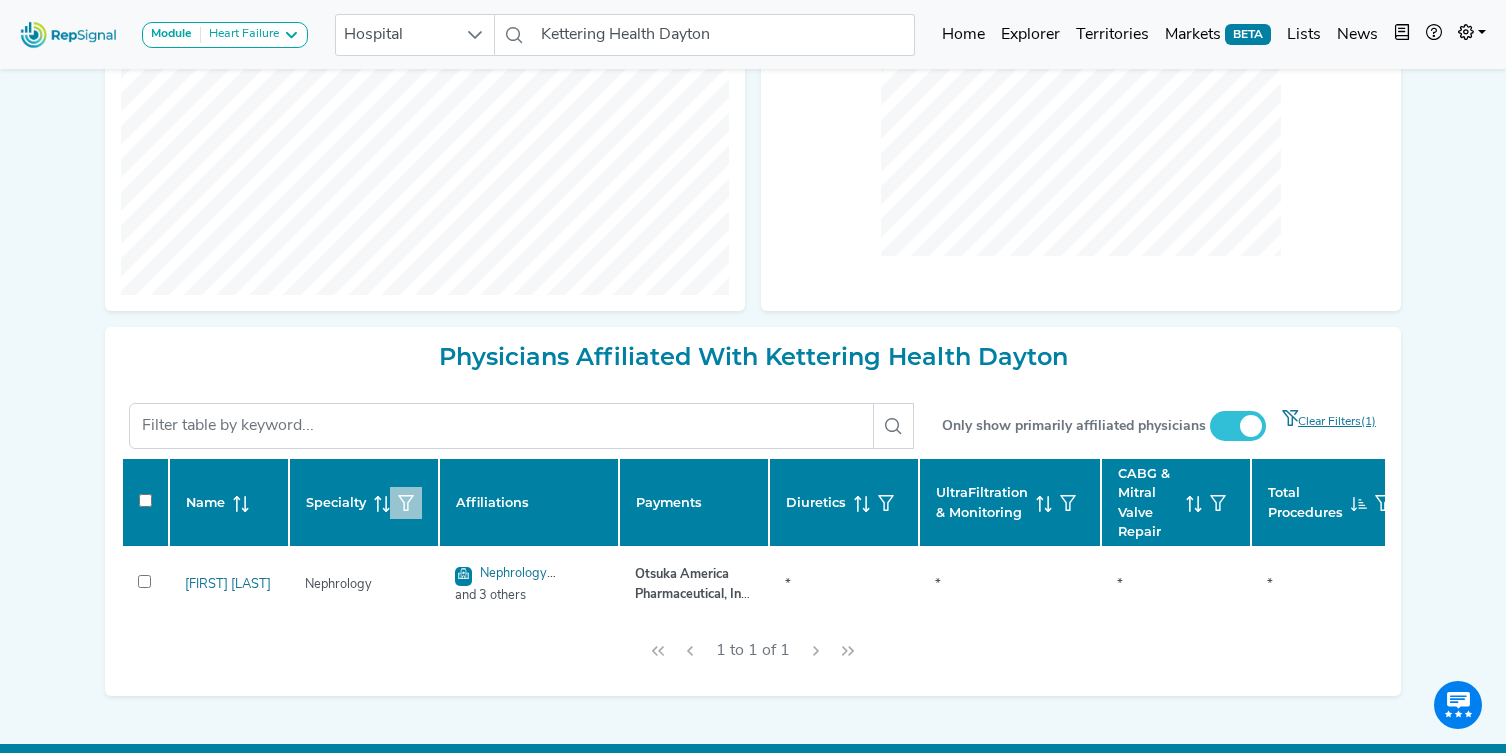 click 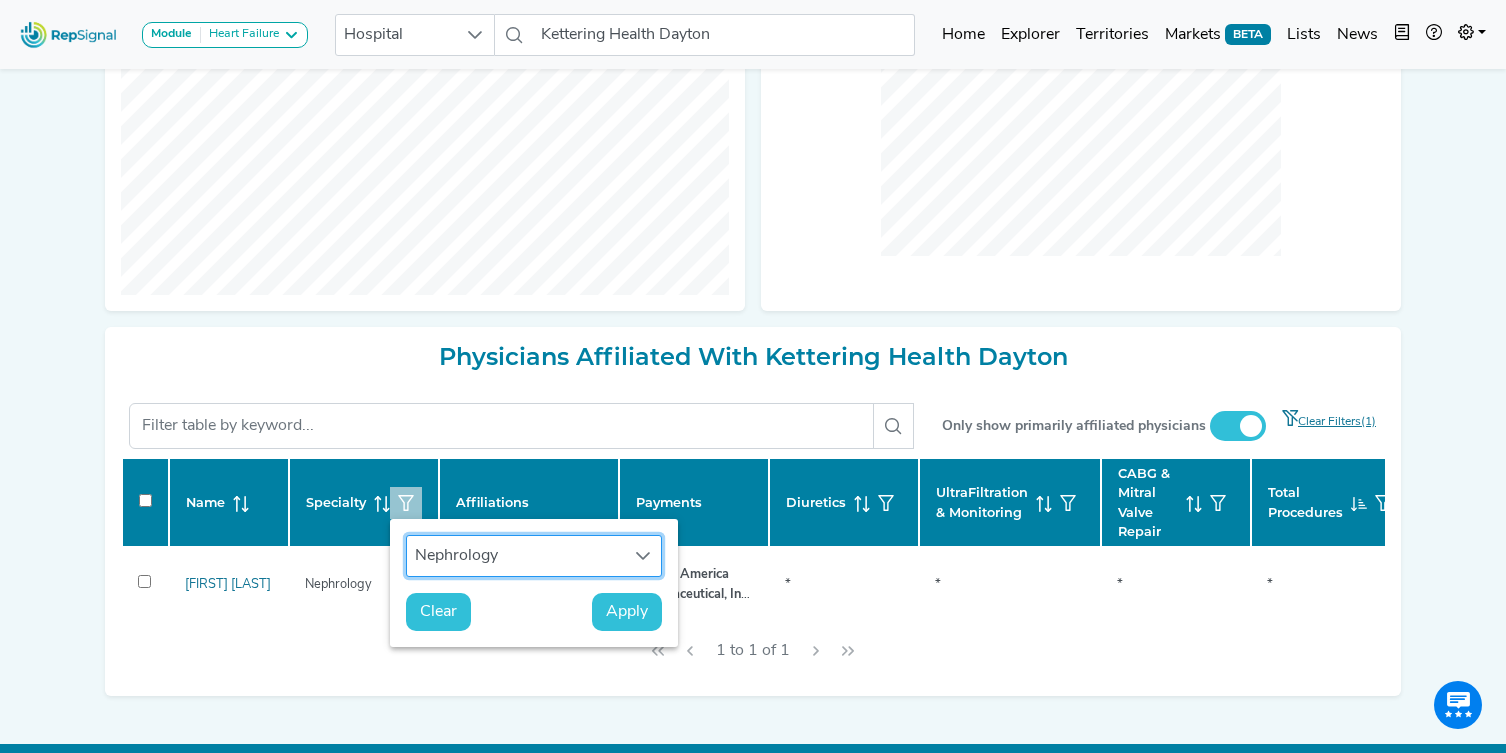 scroll, scrollTop: 15, scrollLeft: 92, axis: both 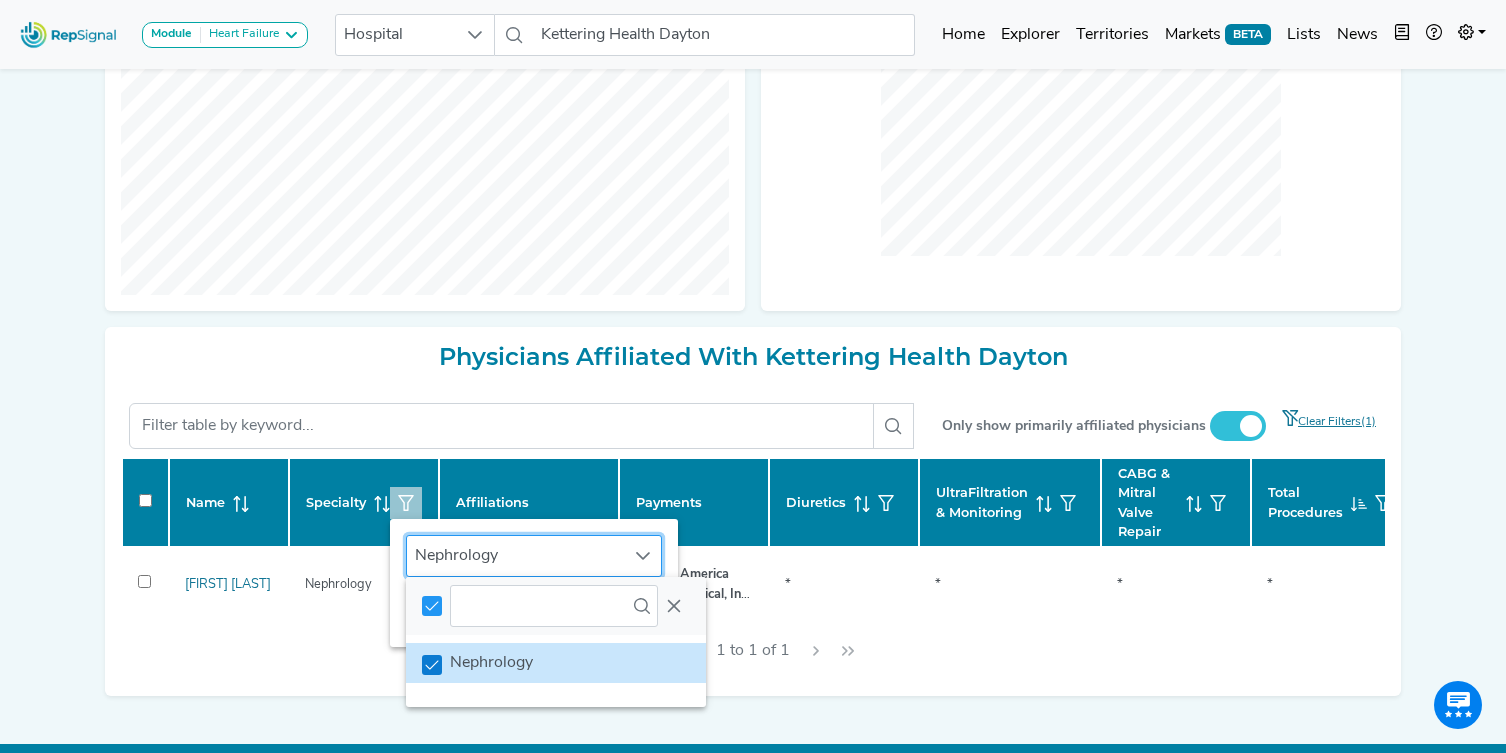 click 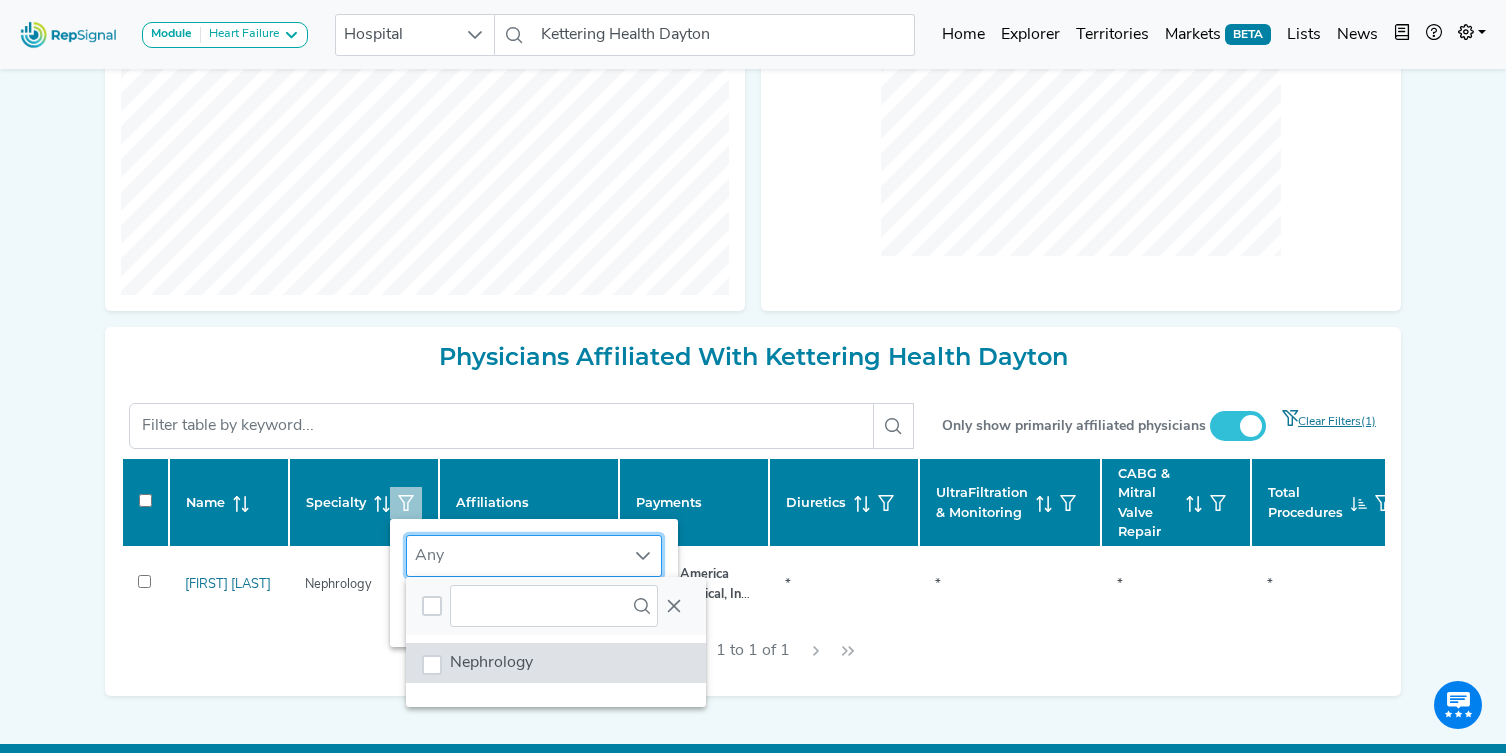 click on "Any" at bounding box center [515, 556] 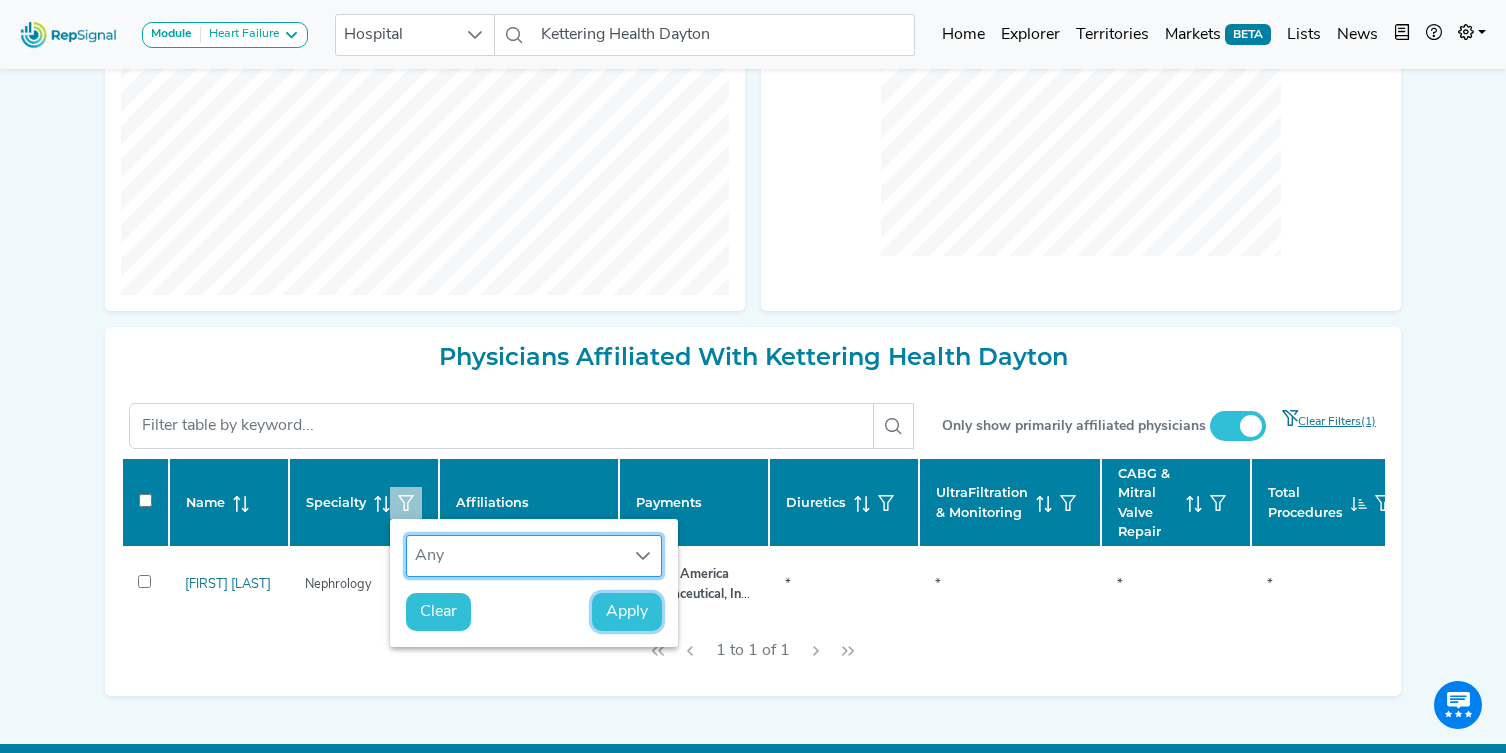 click on "Apply" 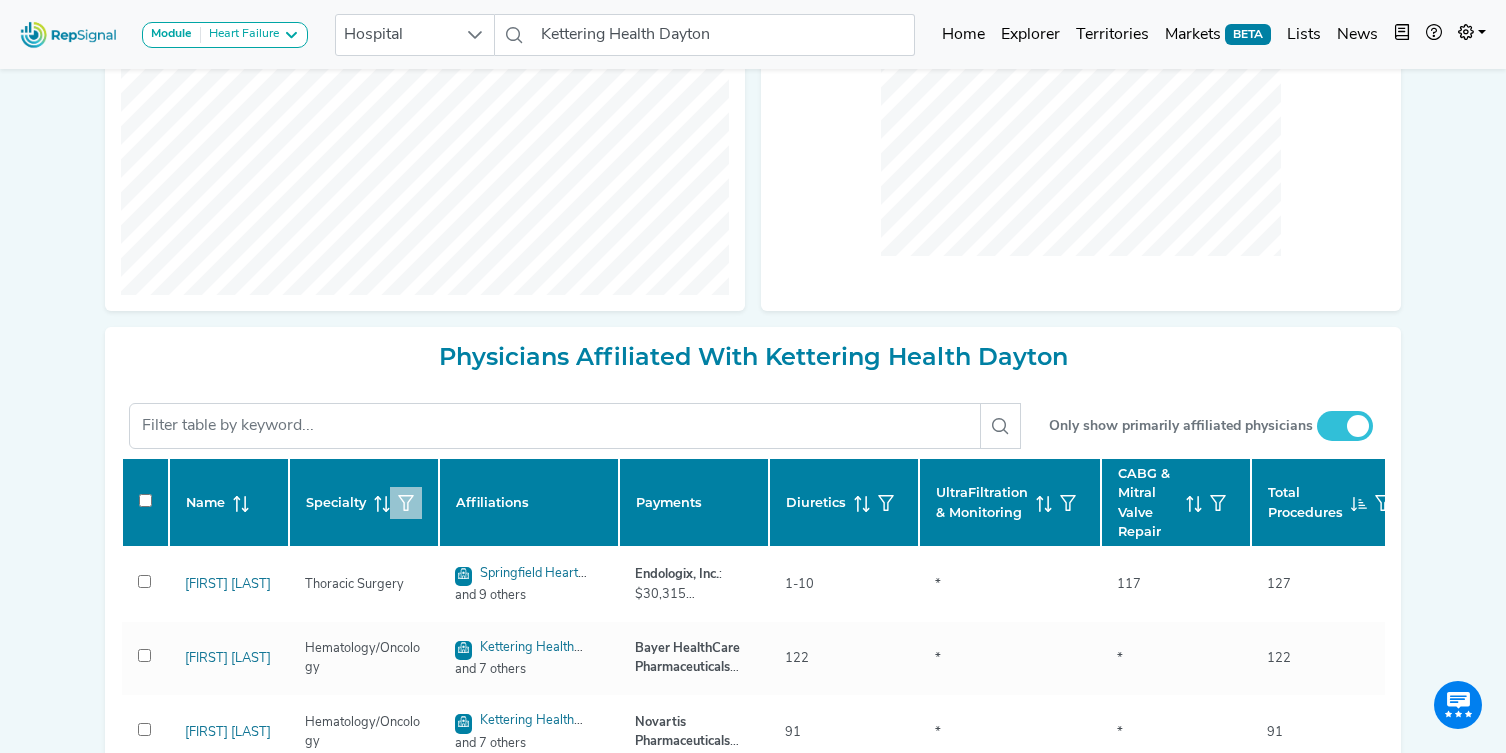 click at bounding box center [406, 503] 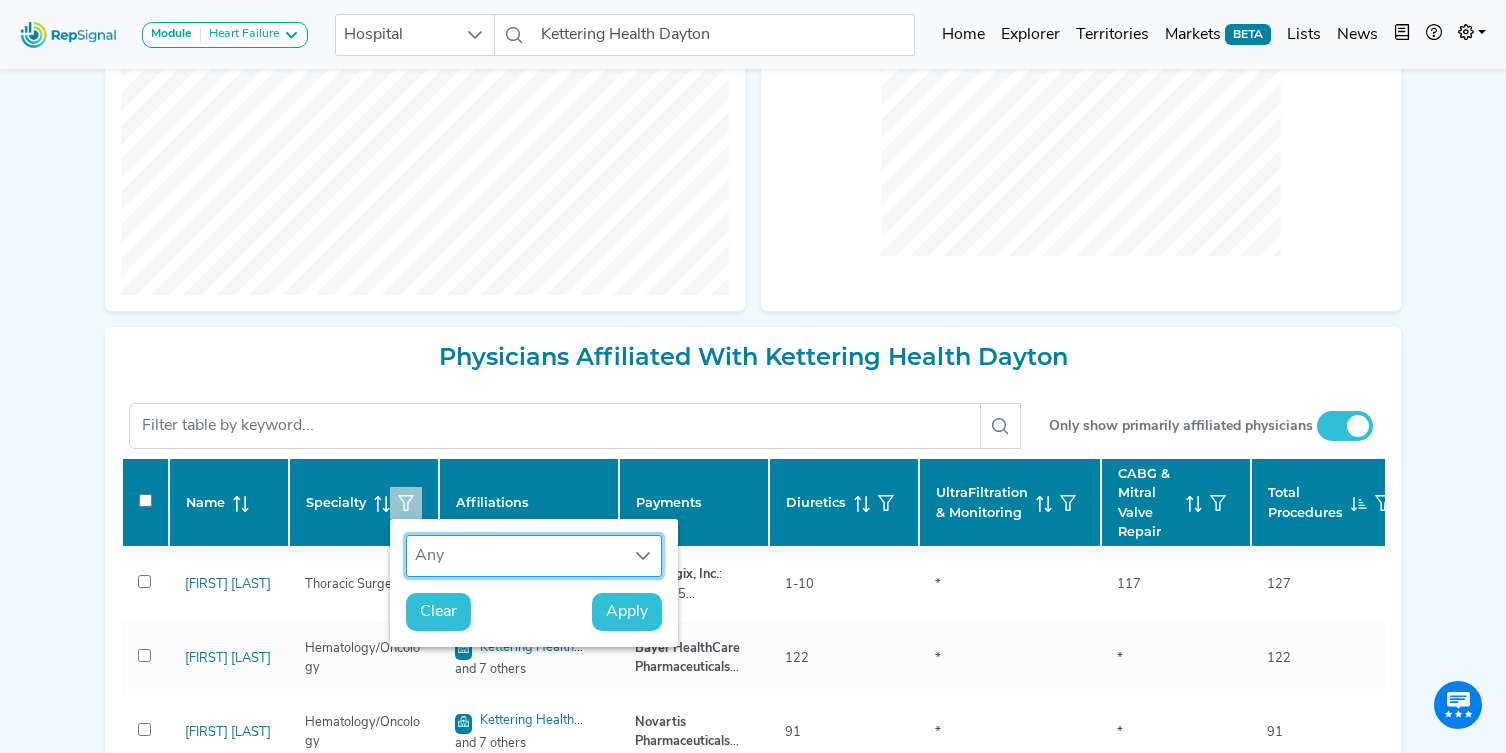 scroll, scrollTop: 15, scrollLeft: 92, axis: both 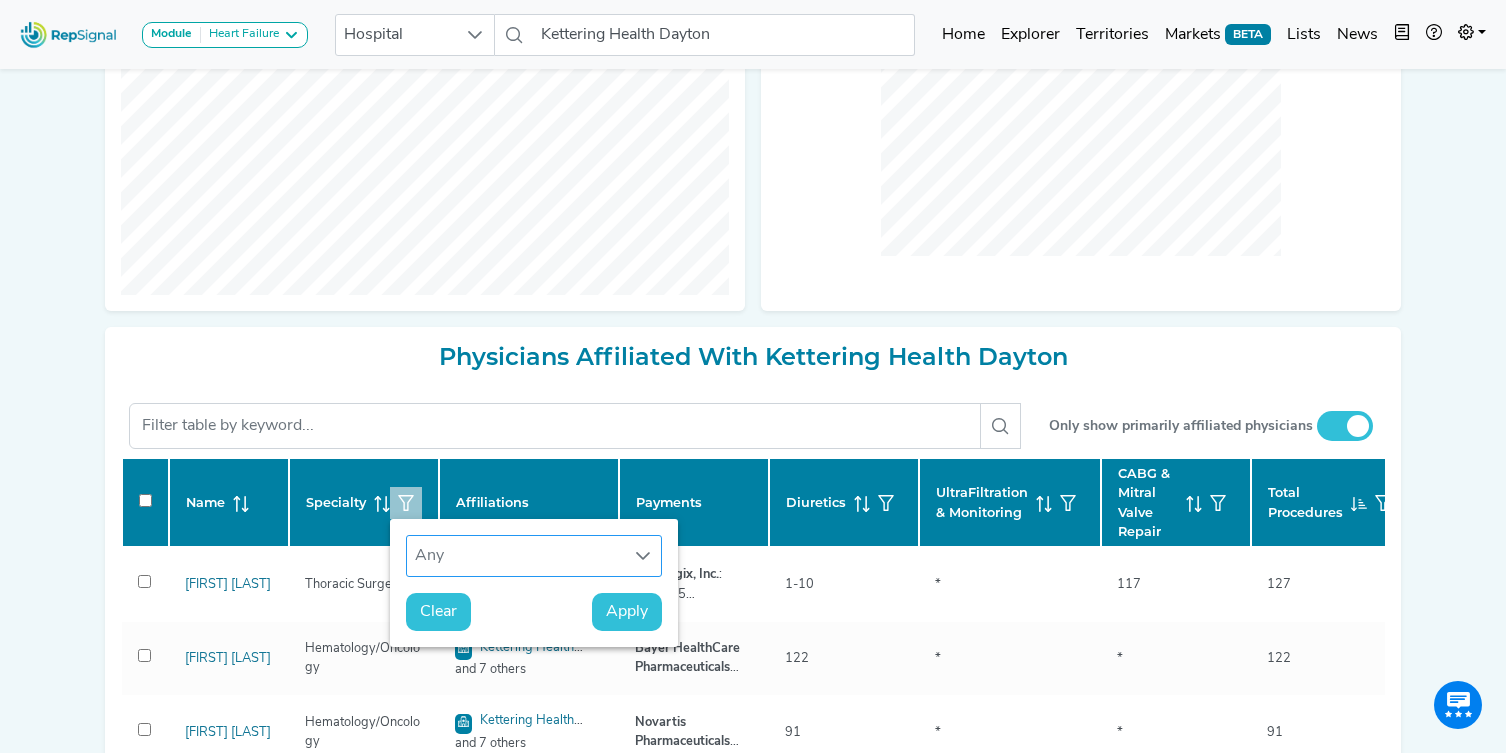 click on "Any" at bounding box center (515, 556) 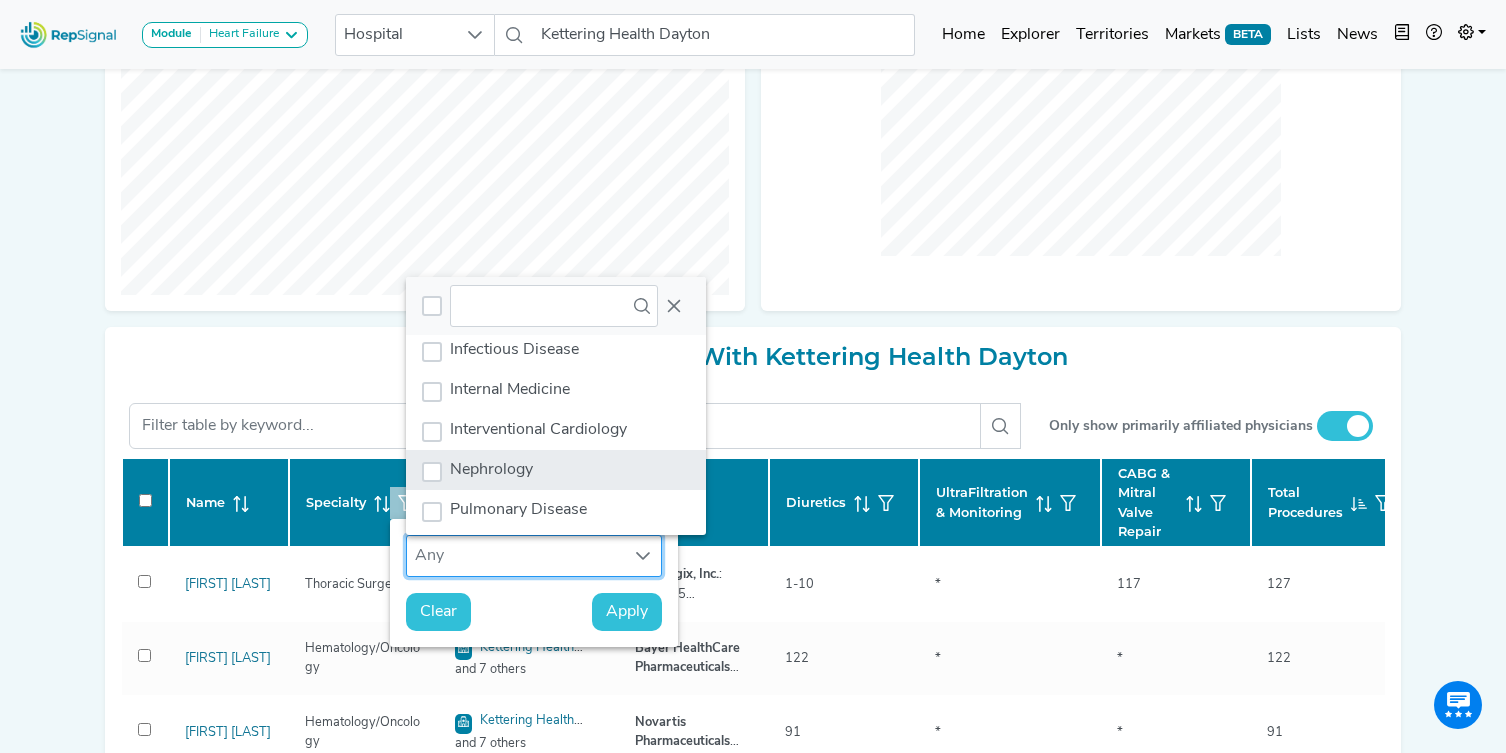 scroll, scrollTop: 352, scrollLeft: 0, axis: vertical 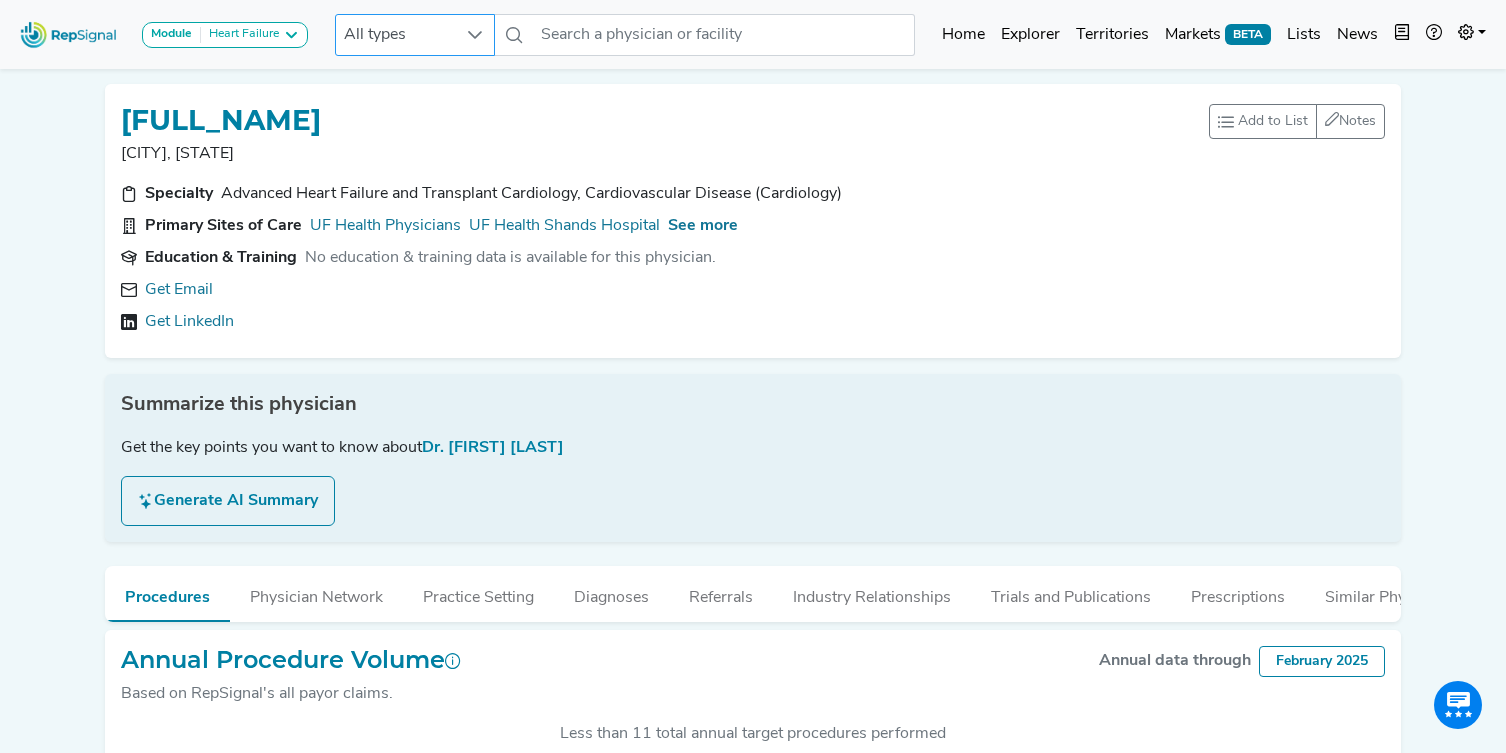 click 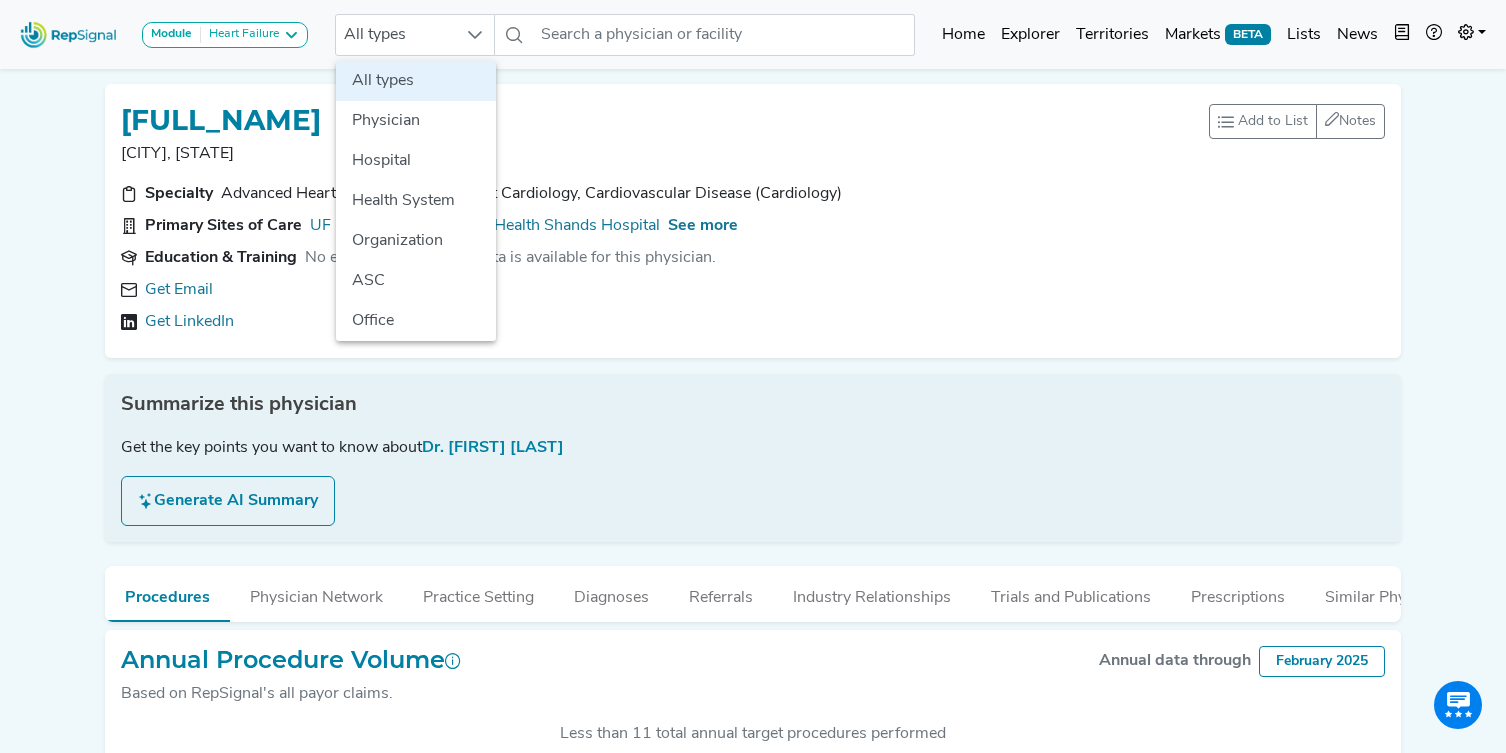 drag, startPoint x: 416, startPoint y: 153, endPoint x: 507, endPoint y: 71, distance: 122.494896 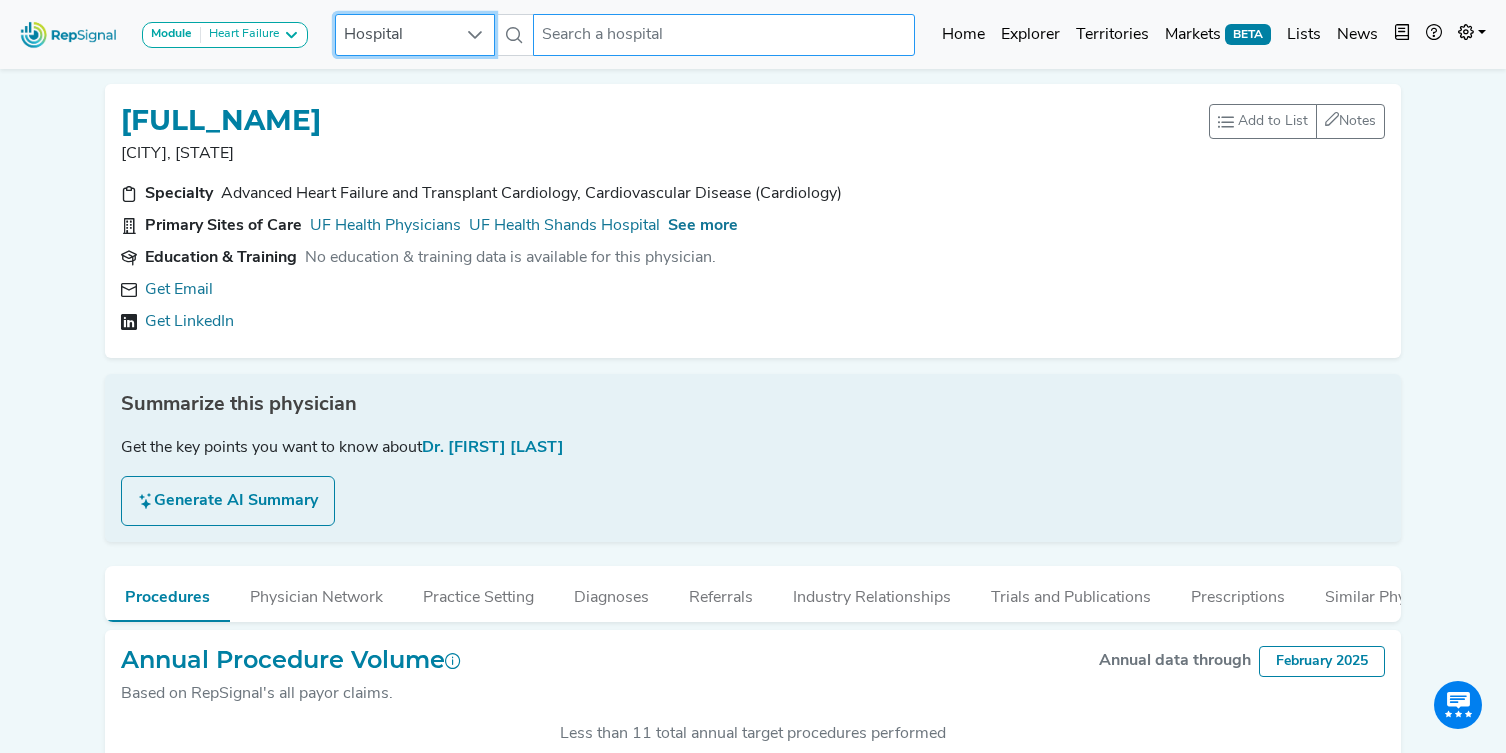 click at bounding box center (724, 35) 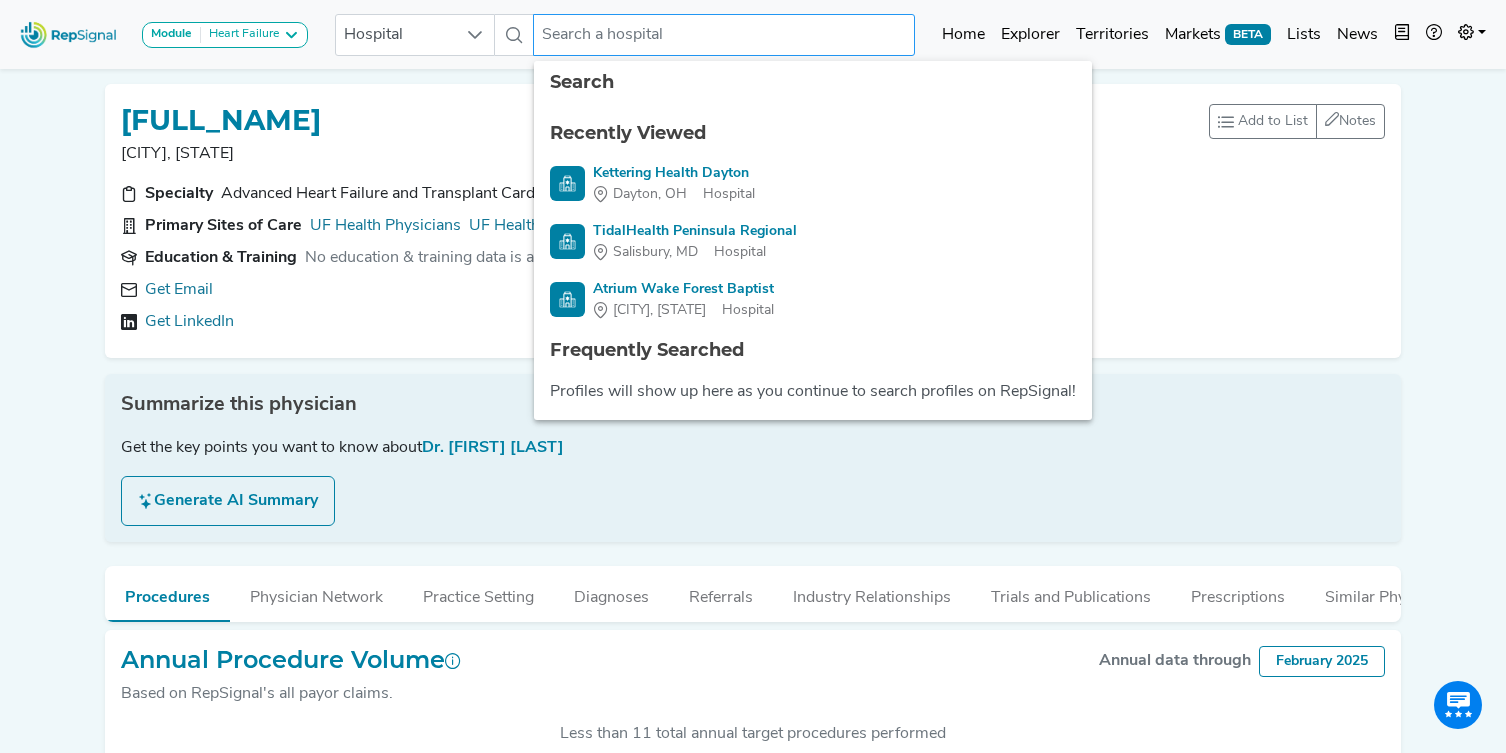 paste on "Corewell Health William Beaumont" 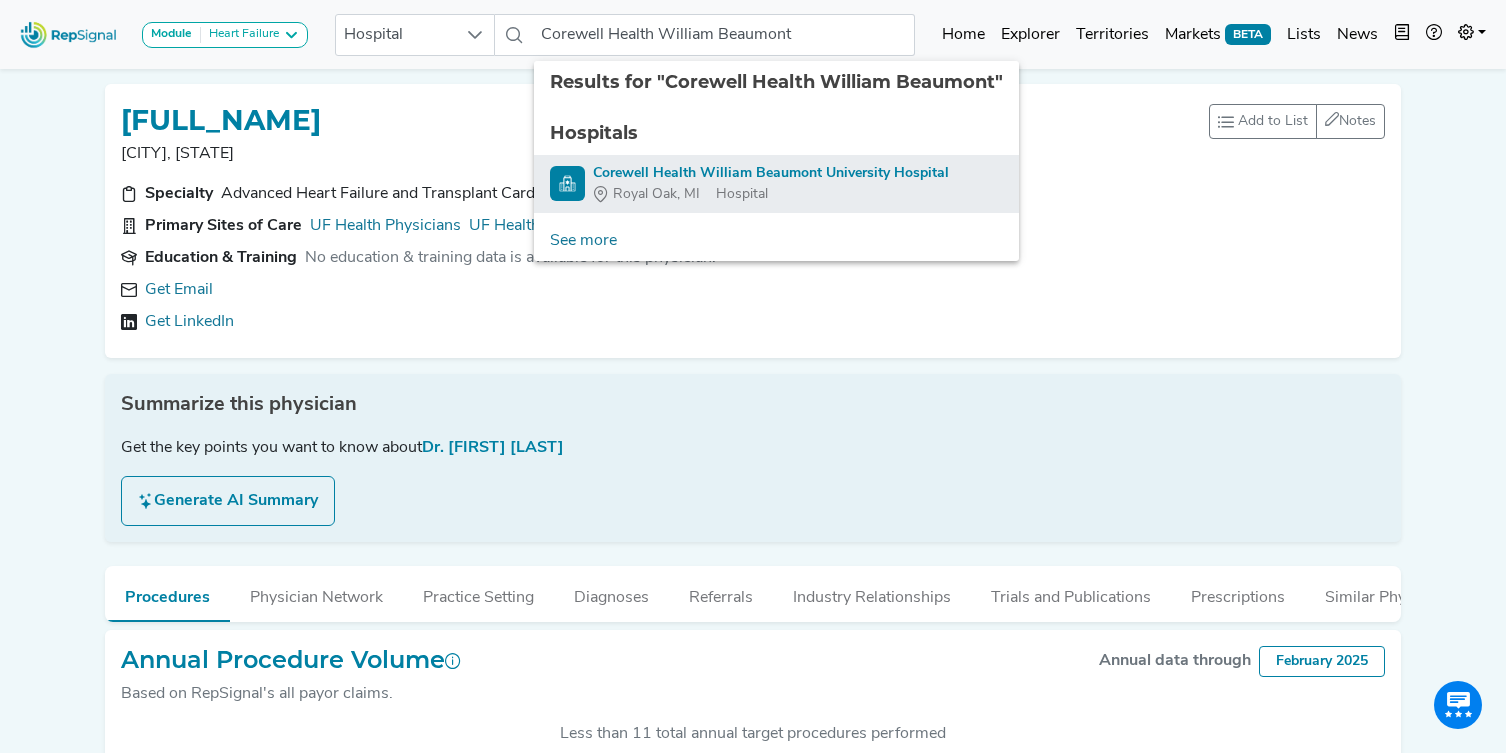 drag, startPoint x: 622, startPoint y: 171, endPoint x: 738, endPoint y: 195, distance: 118.45674 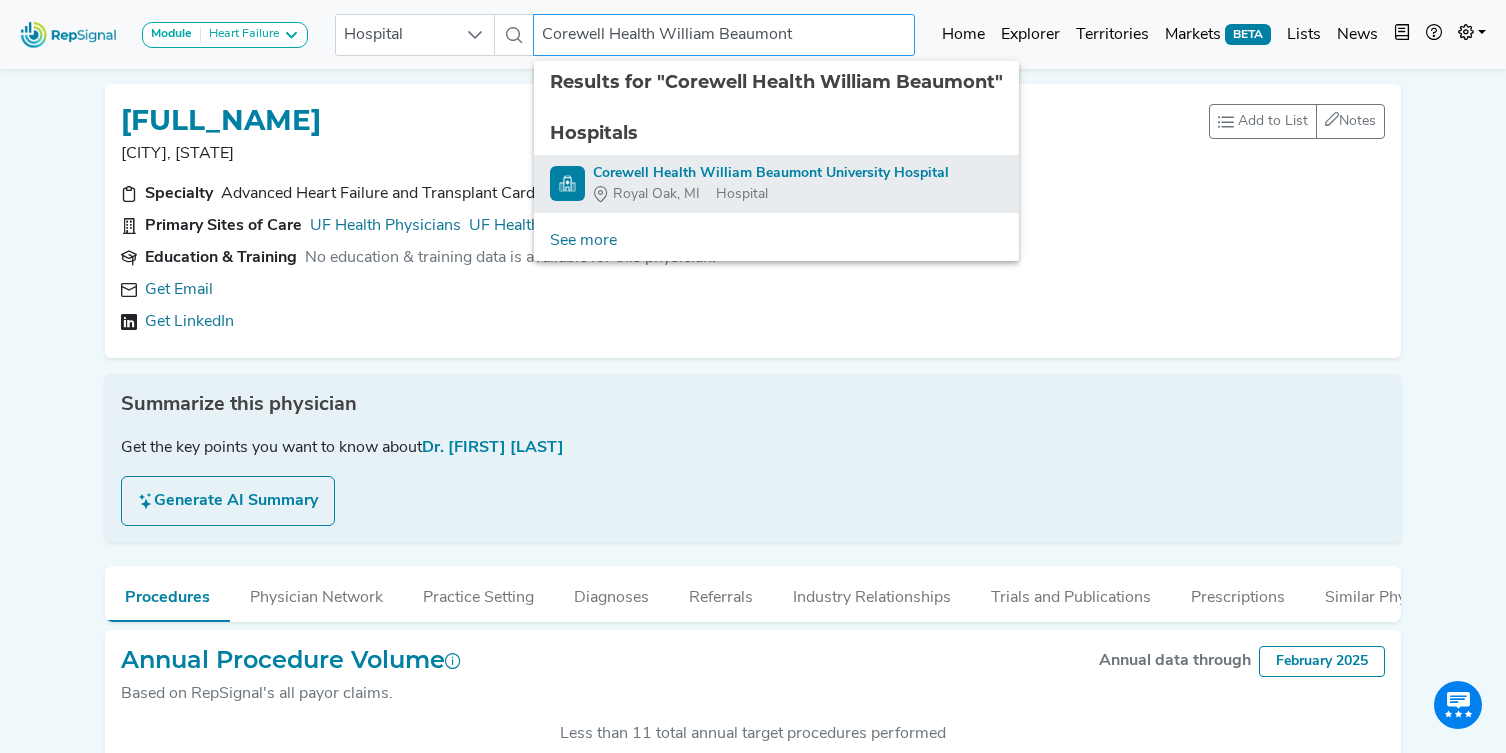 type on "Corewell Health William Beaumont University Hospital" 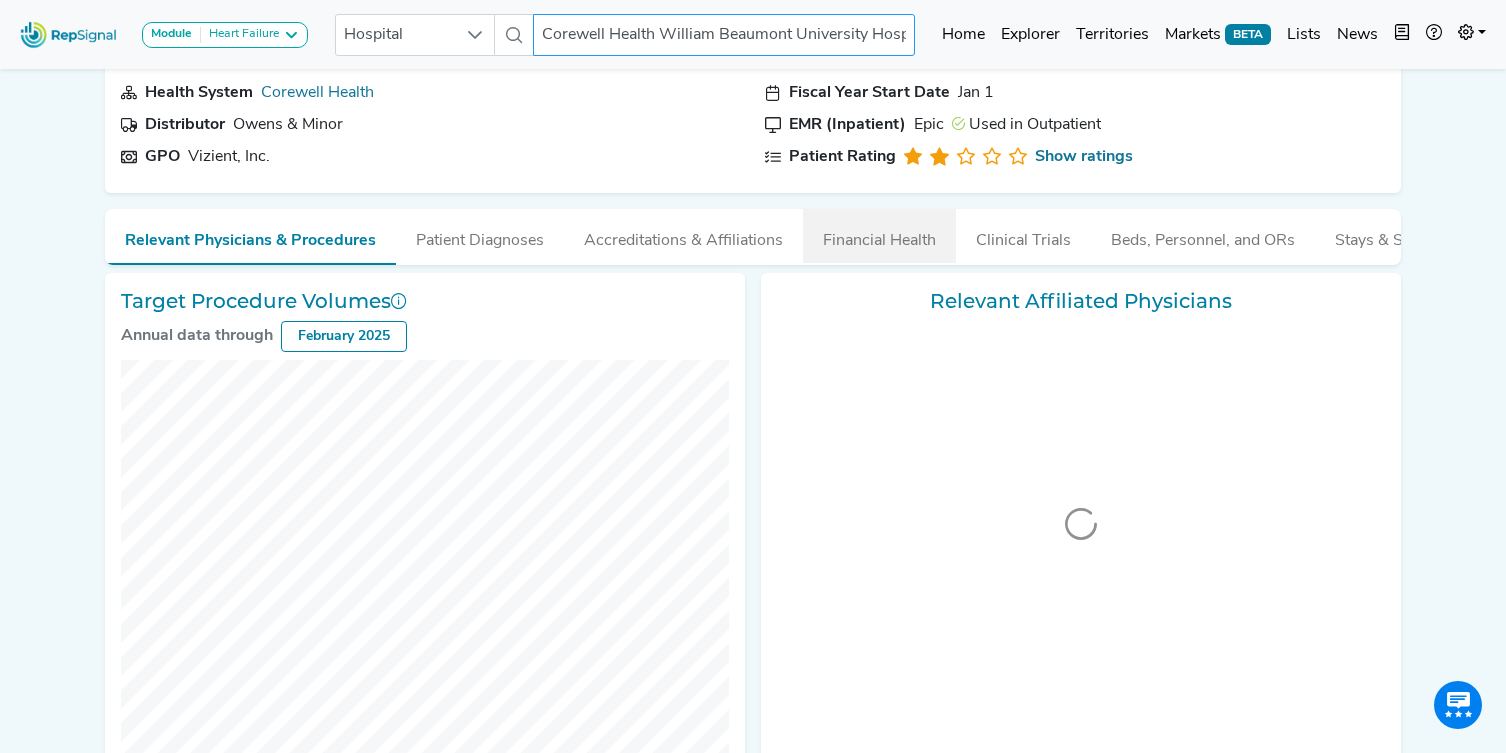 scroll, scrollTop: 111, scrollLeft: 0, axis: vertical 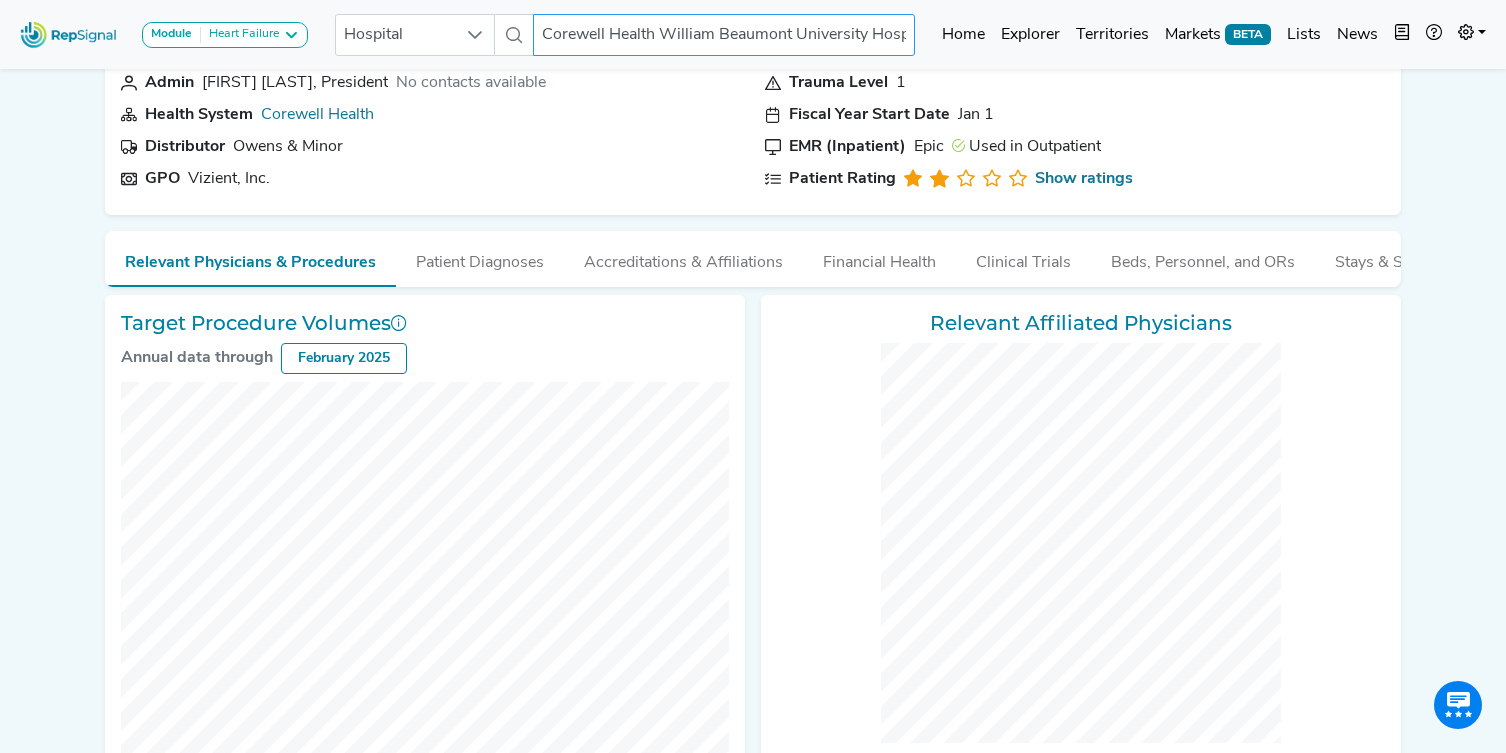 checkbox on "false" 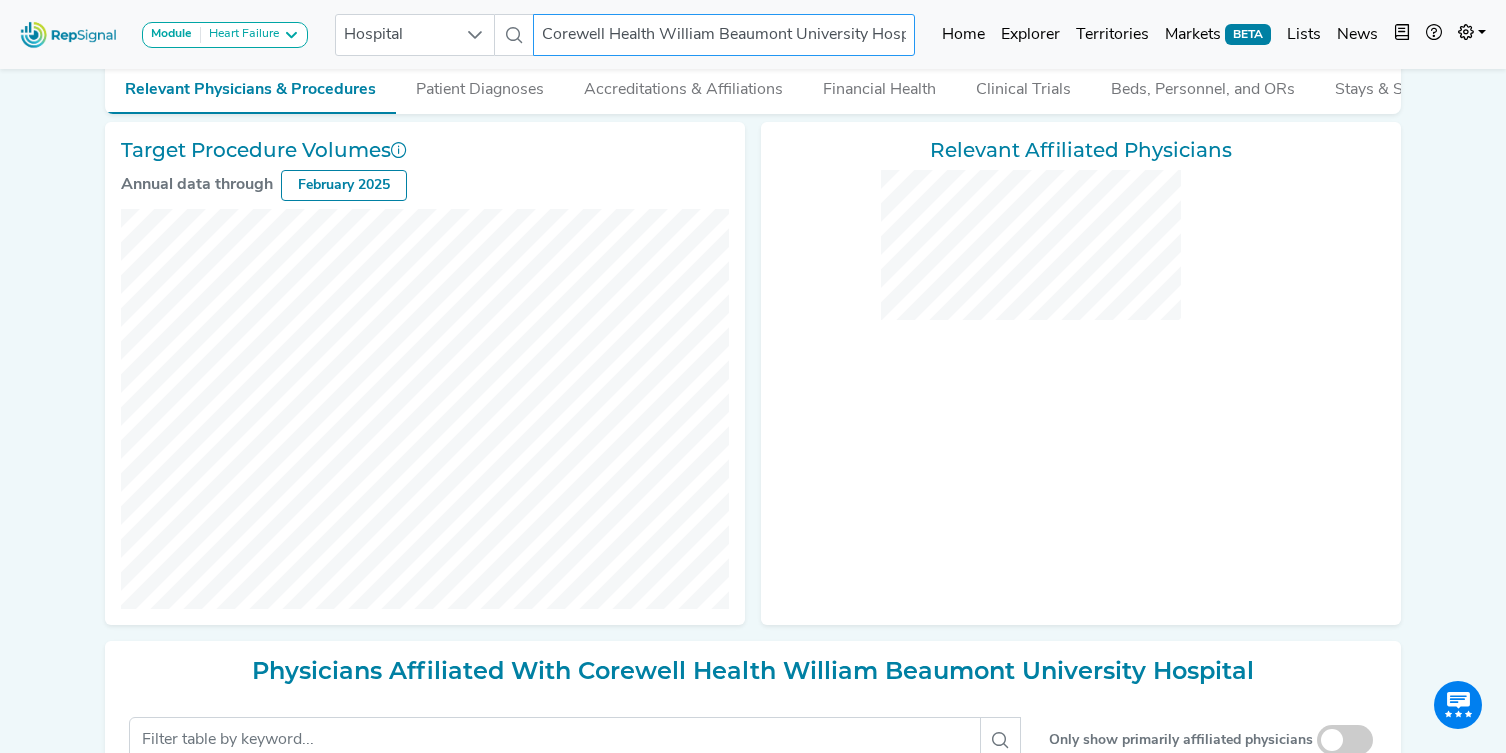 checkbox on "false" 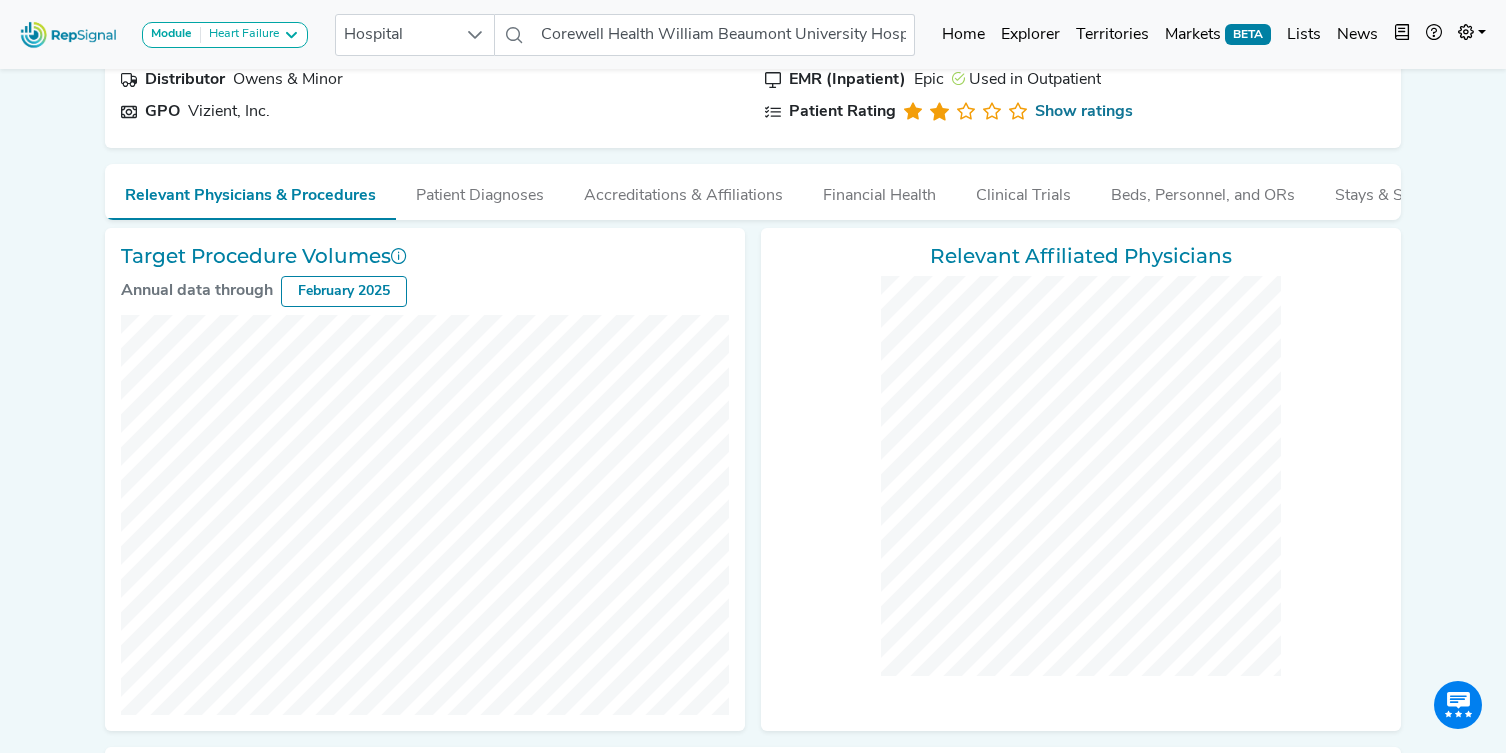 scroll, scrollTop: 0, scrollLeft: 0, axis: both 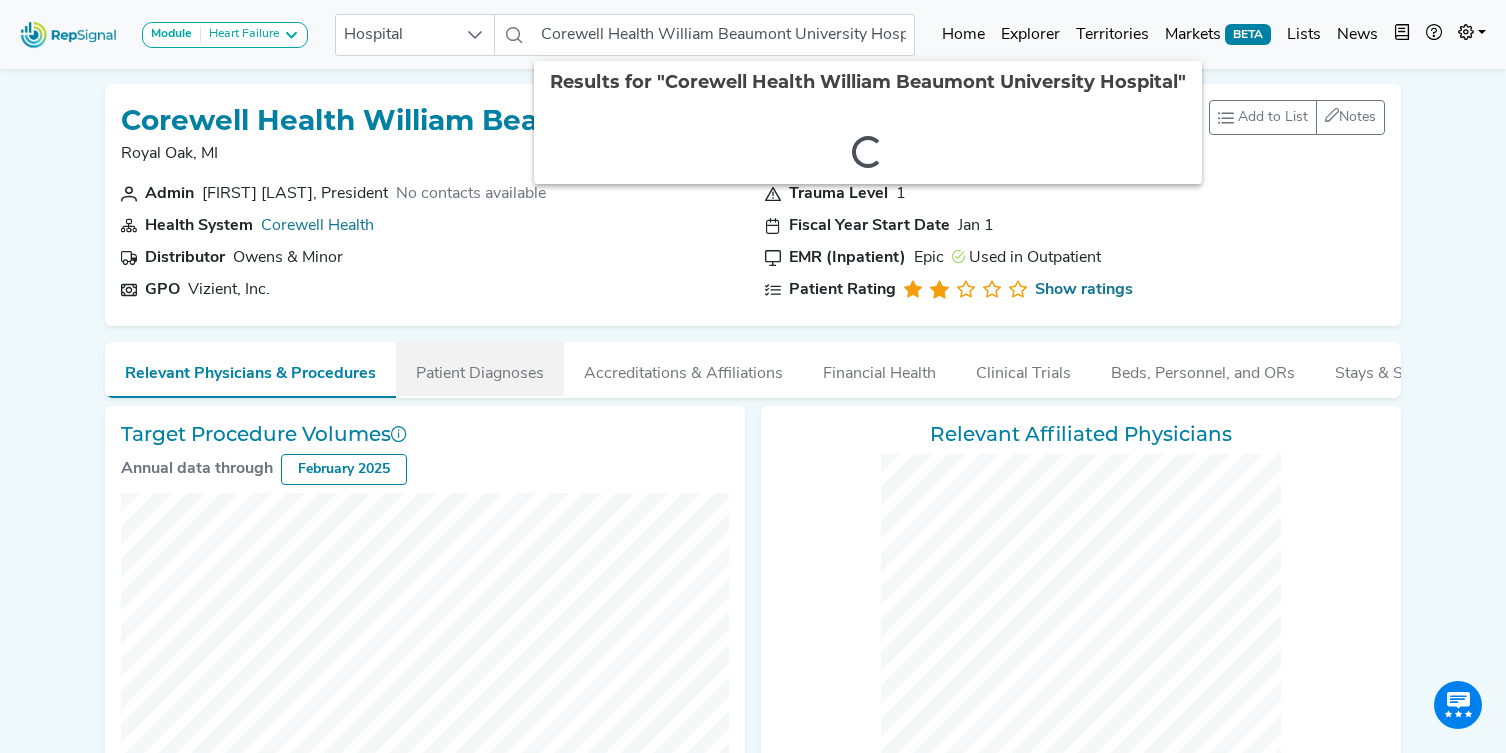 click on "Patient Diagnoses" at bounding box center (480, 369) 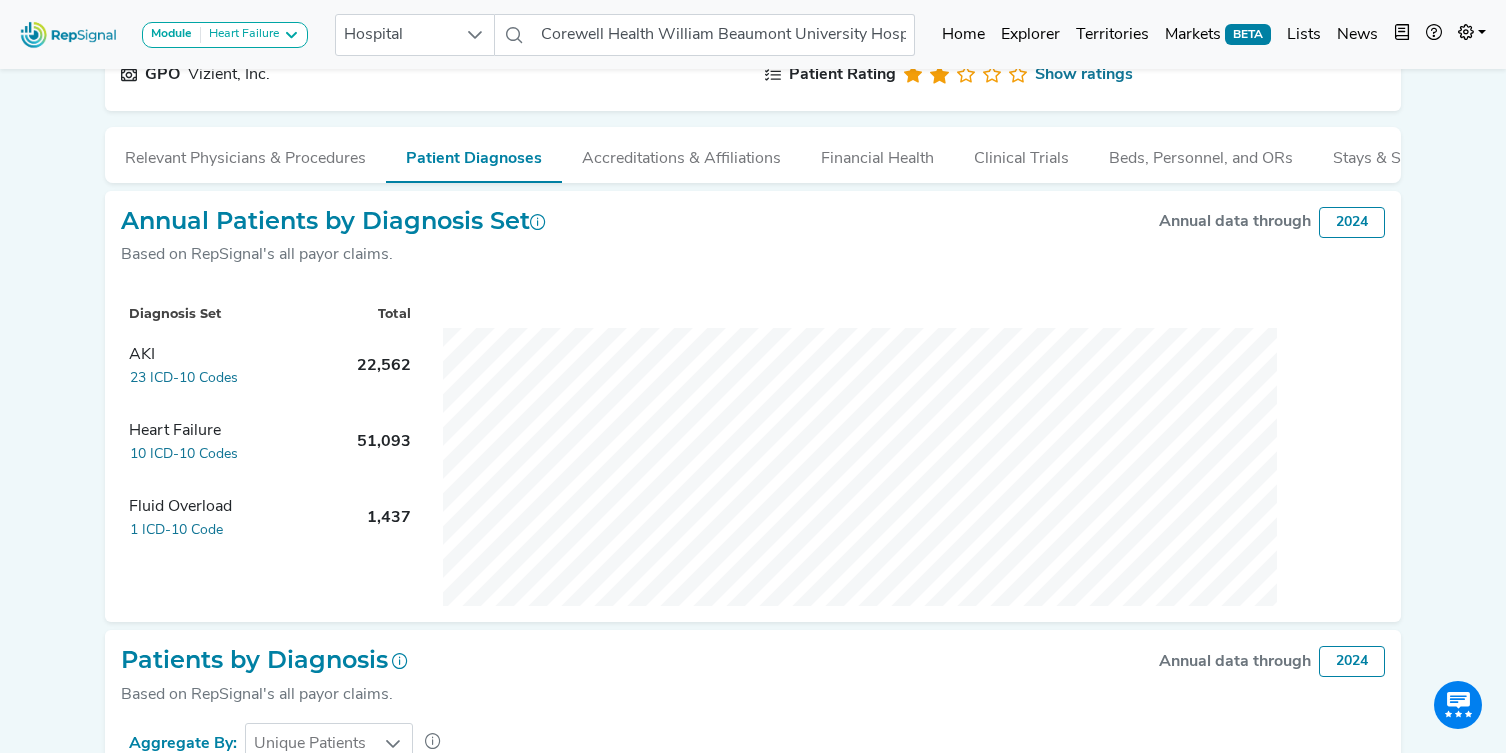 scroll, scrollTop: 233, scrollLeft: 0, axis: vertical 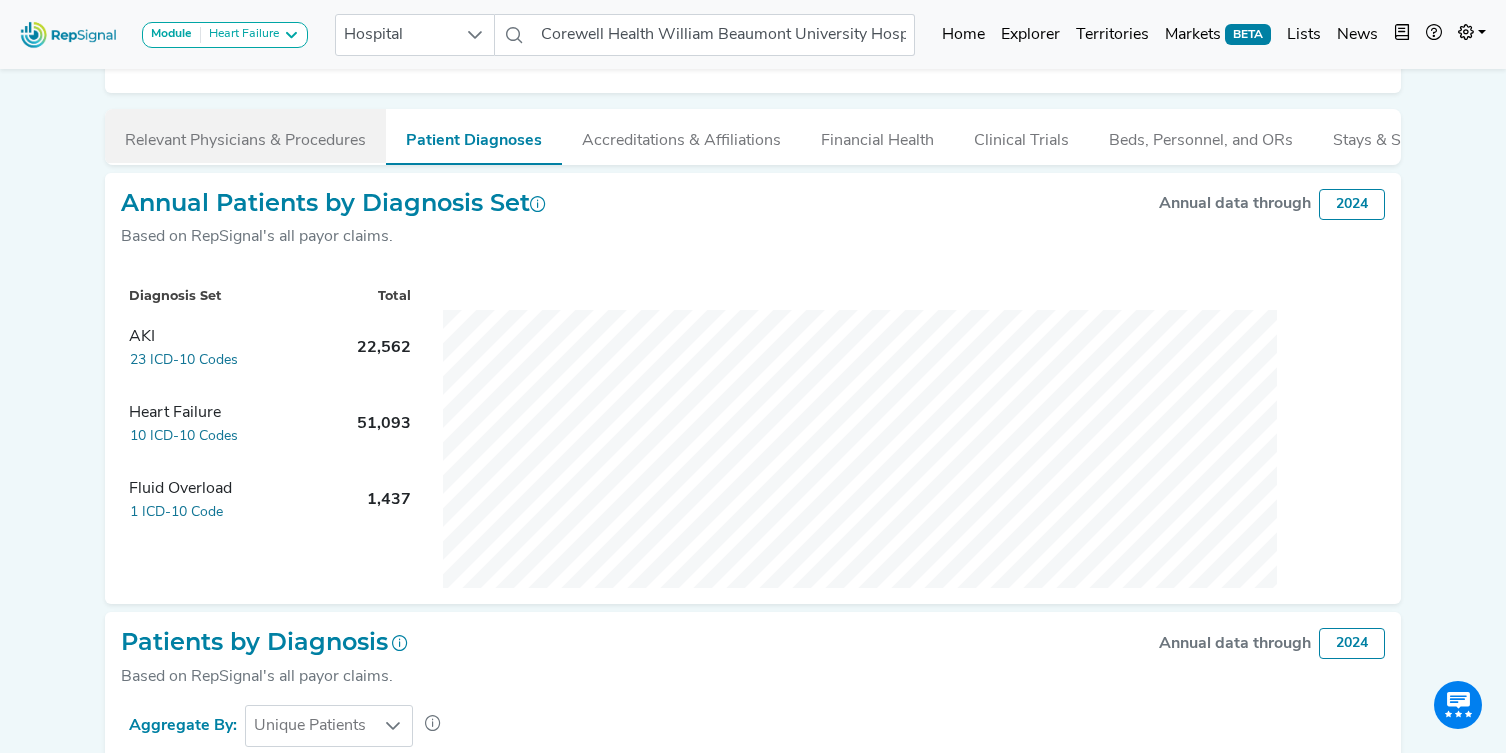 click on "Relevant Physicians & Procedures" at bounding box center (245, 136) 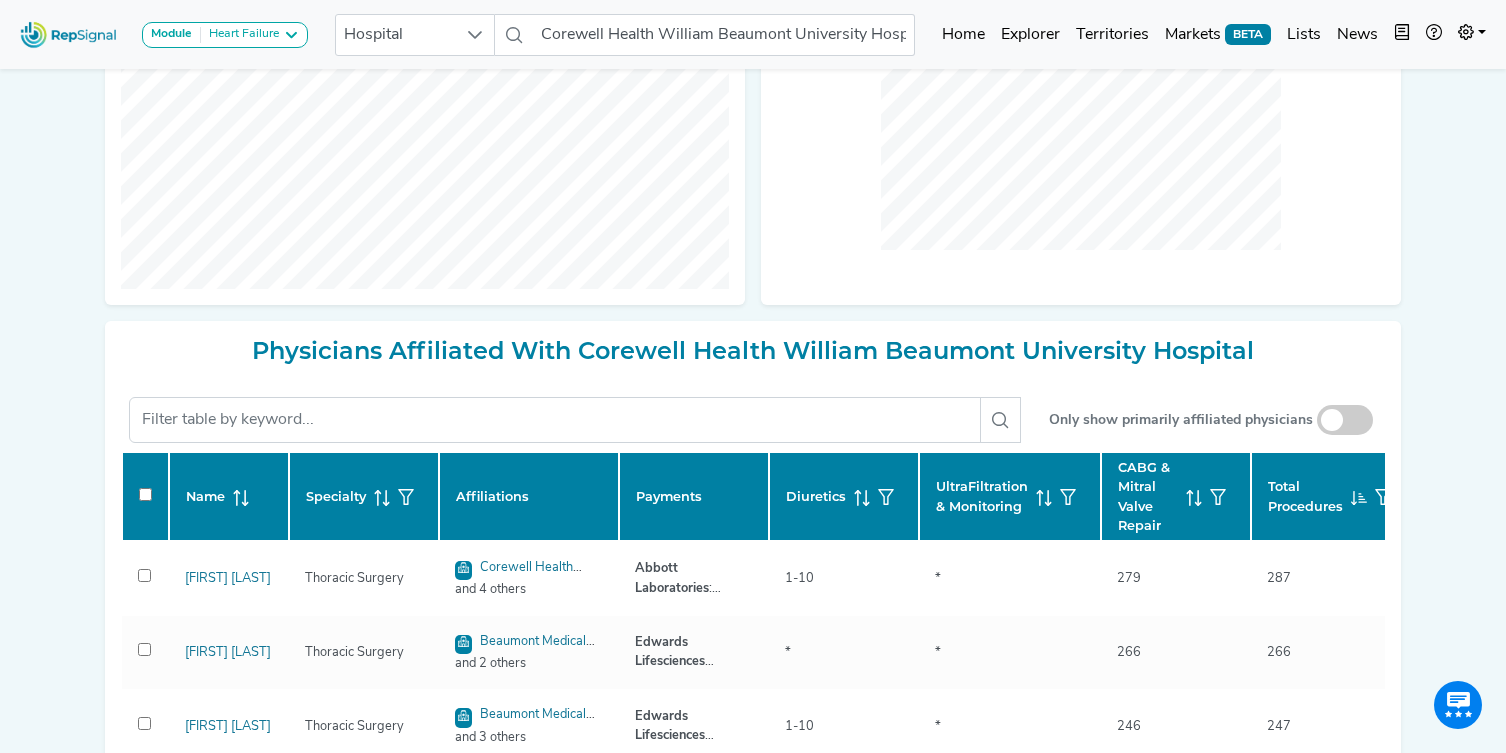 scroll, scrollTop: 660, scrollLeft: 0, axis: vertical 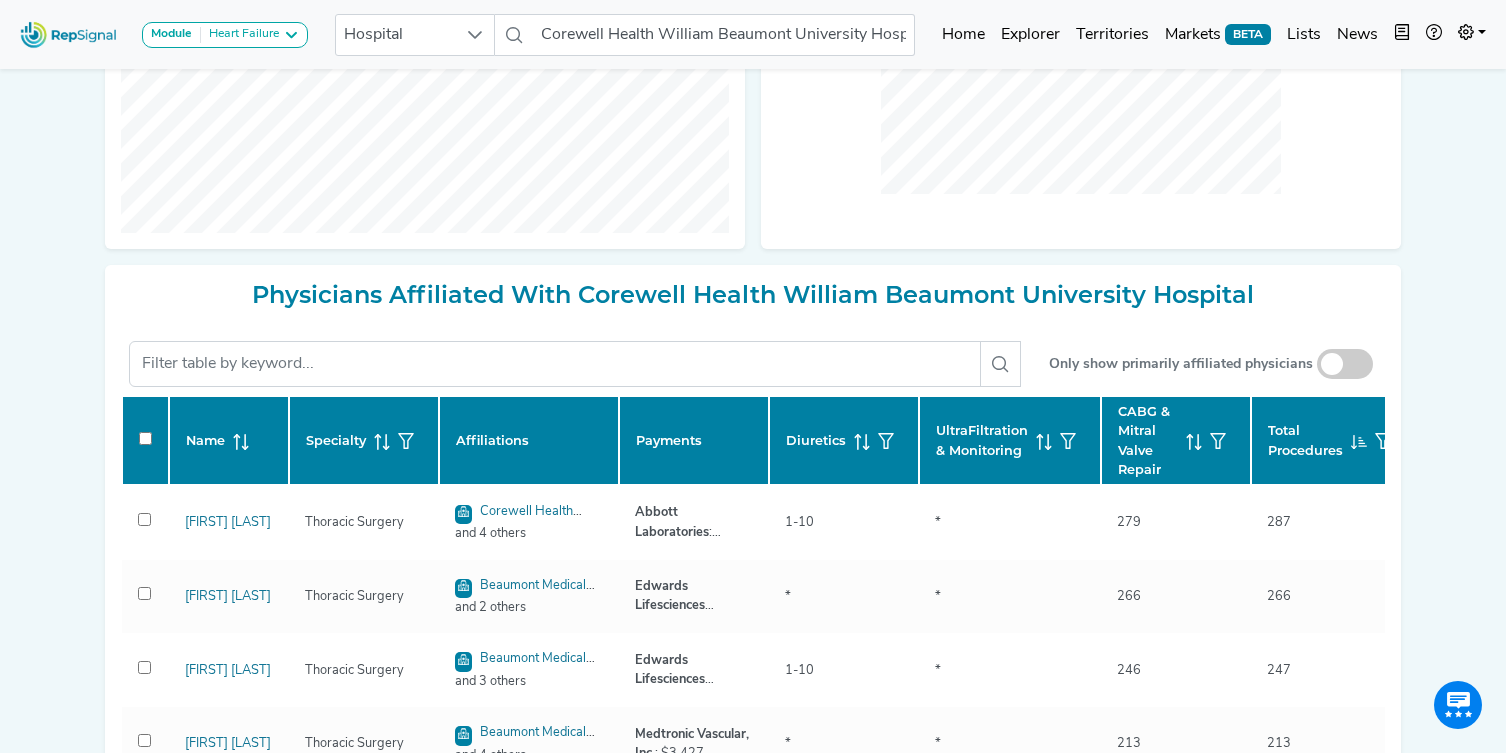 click at bounding box center [1345, 364] 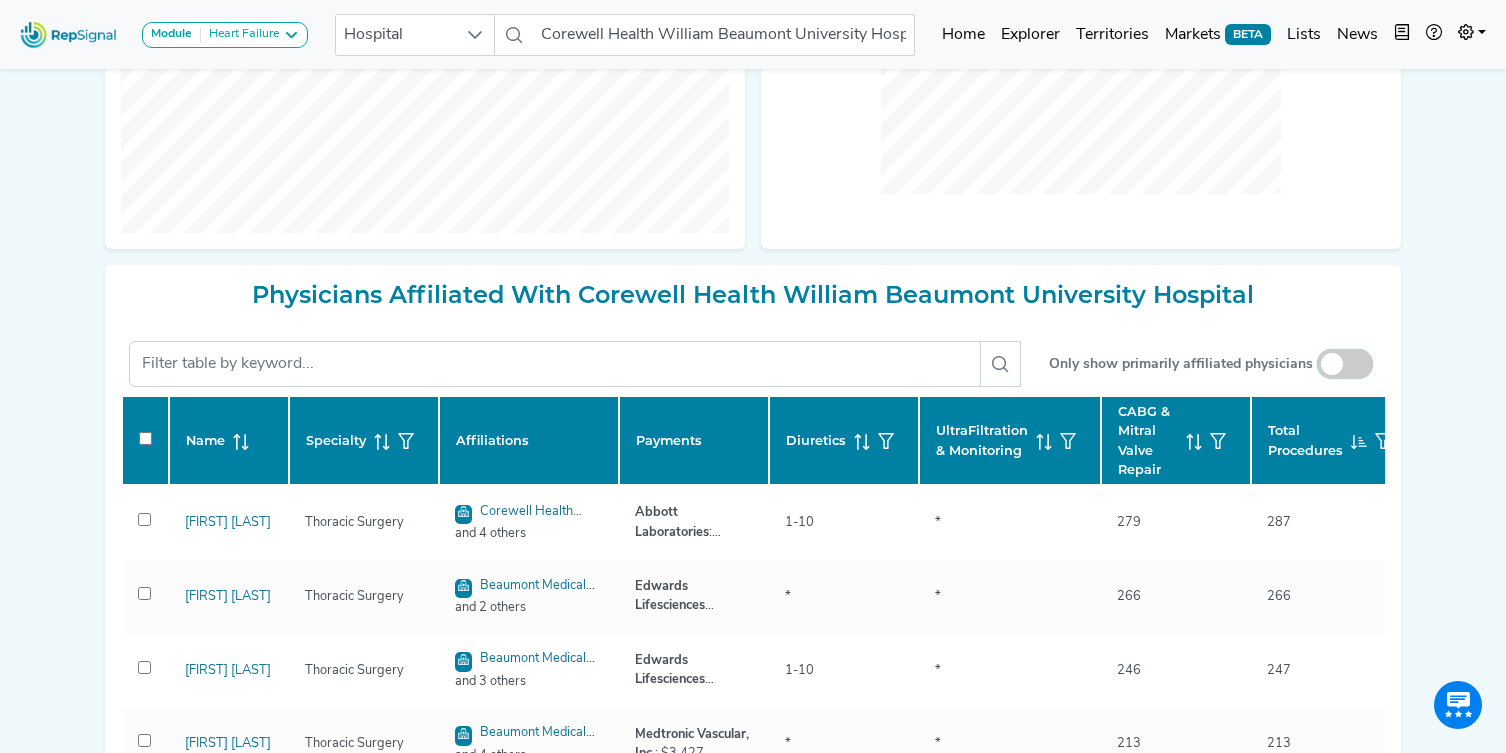 click at bounding box center (1345, 365) 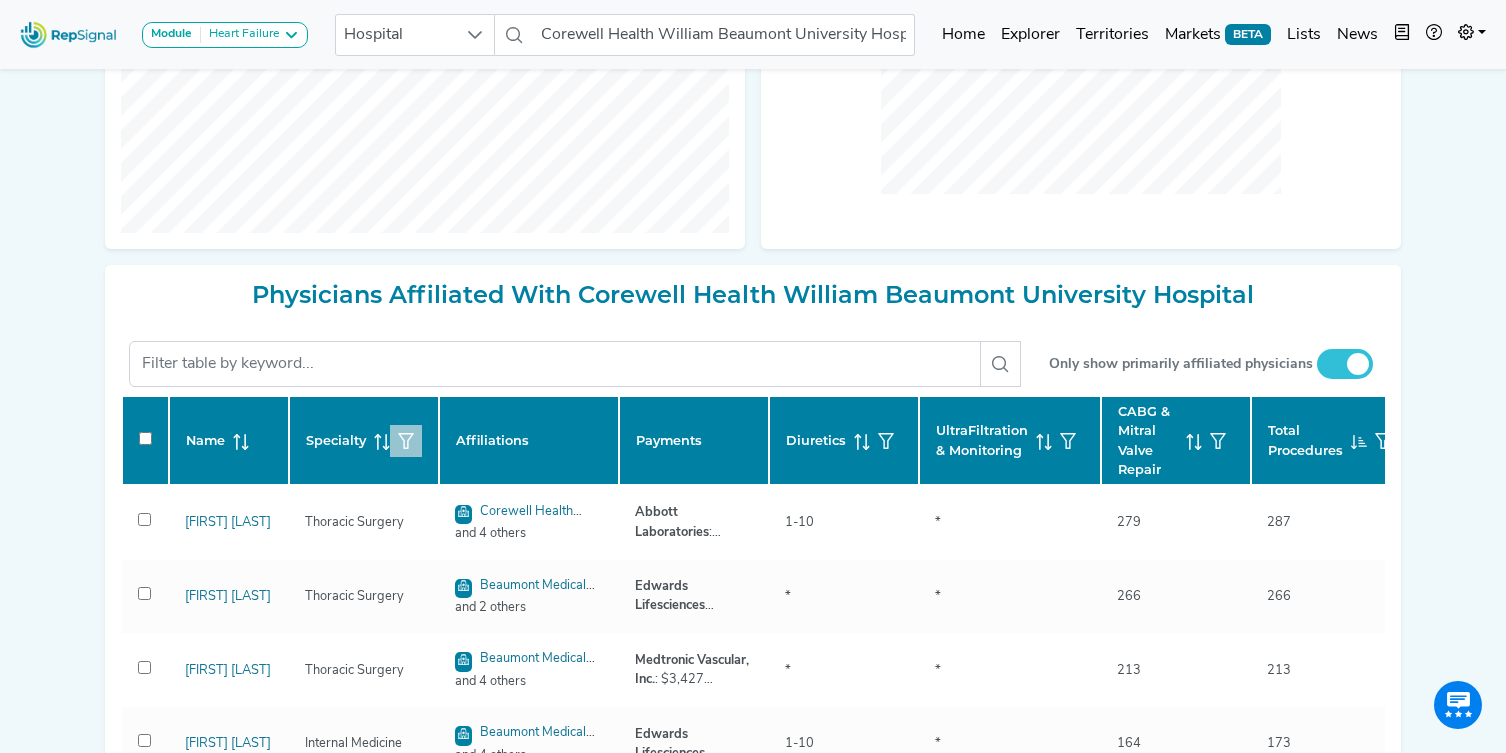 click at bounding box center (406, 441) 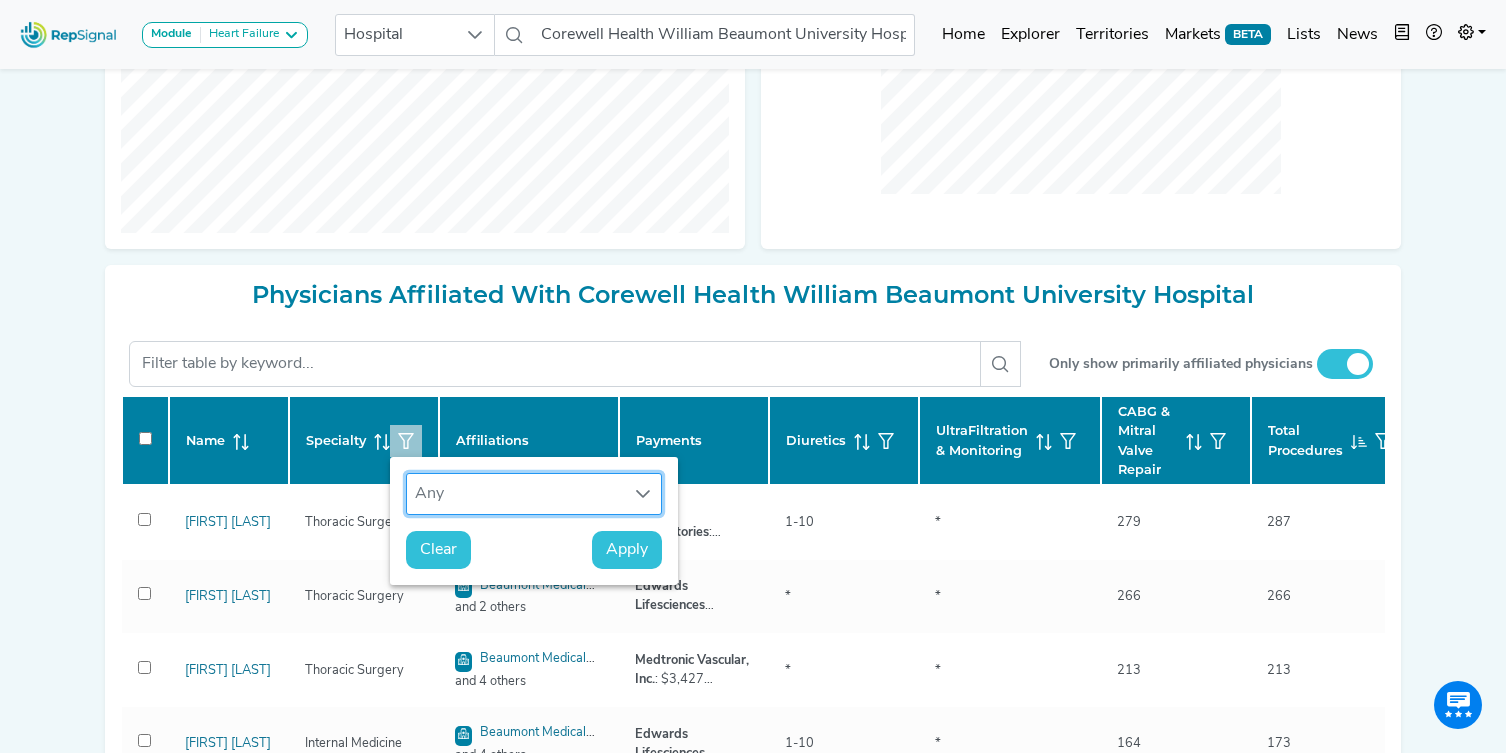 scroll, scrollTop: 15, scrollLeft: 92, axis: both 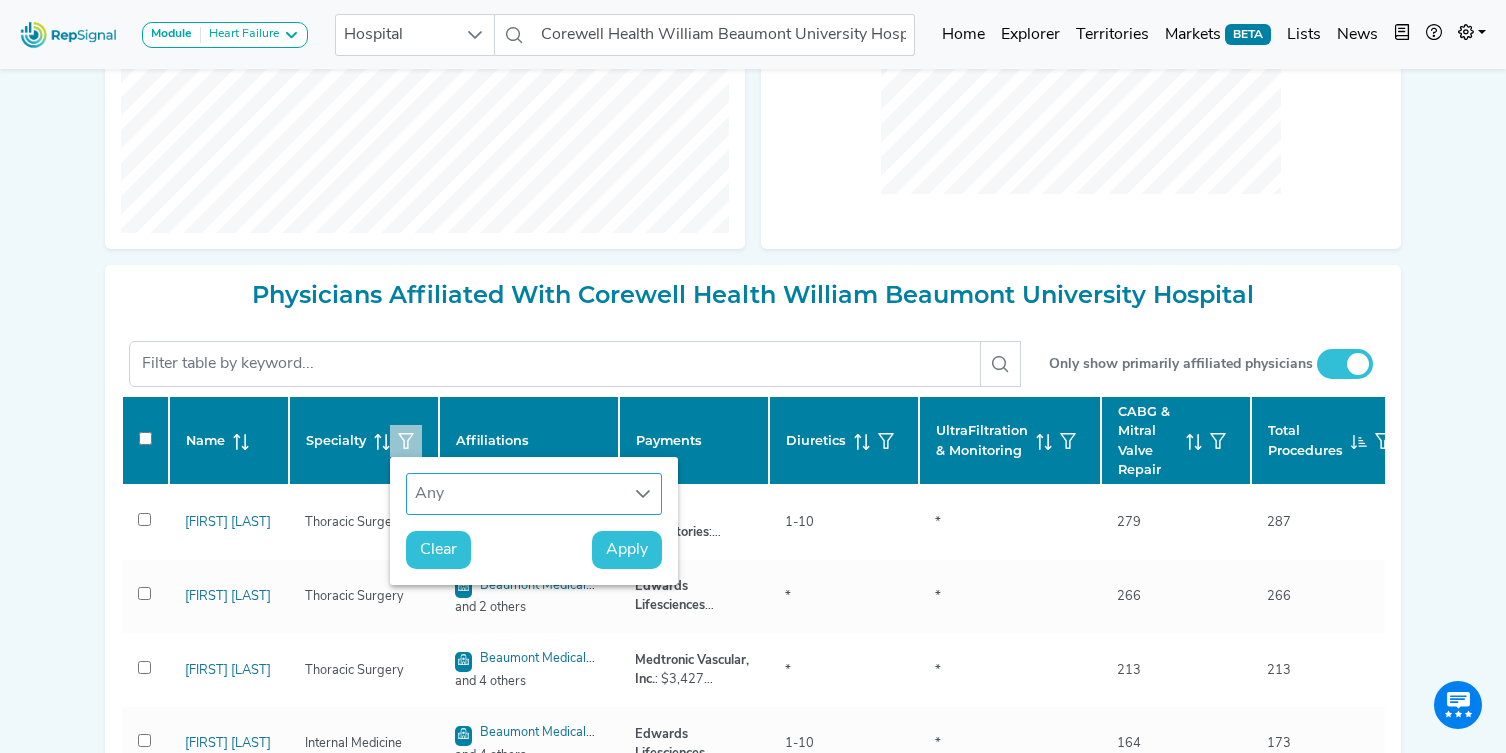 click on "Any" at bounding box center (515, 494) 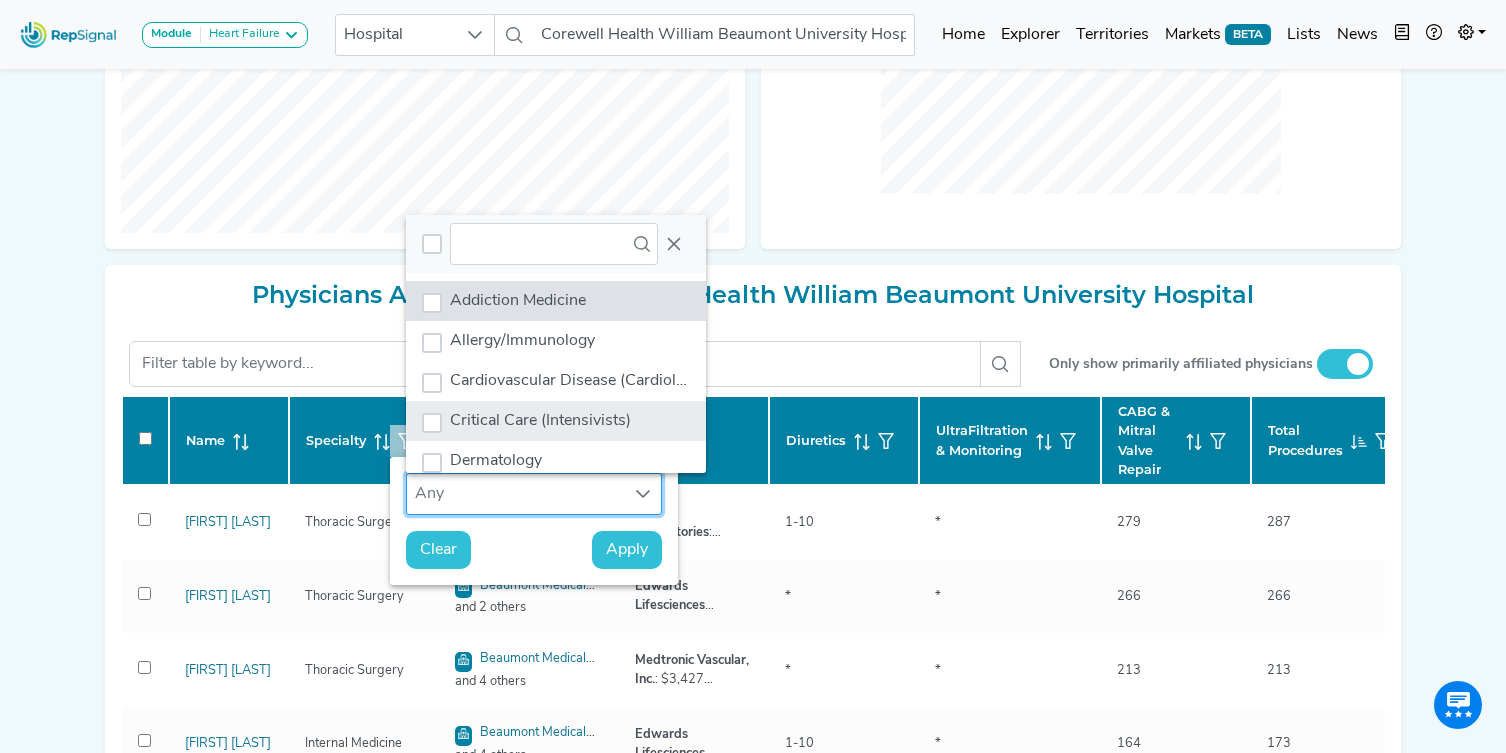click on "Critical Care (Intensivists)" 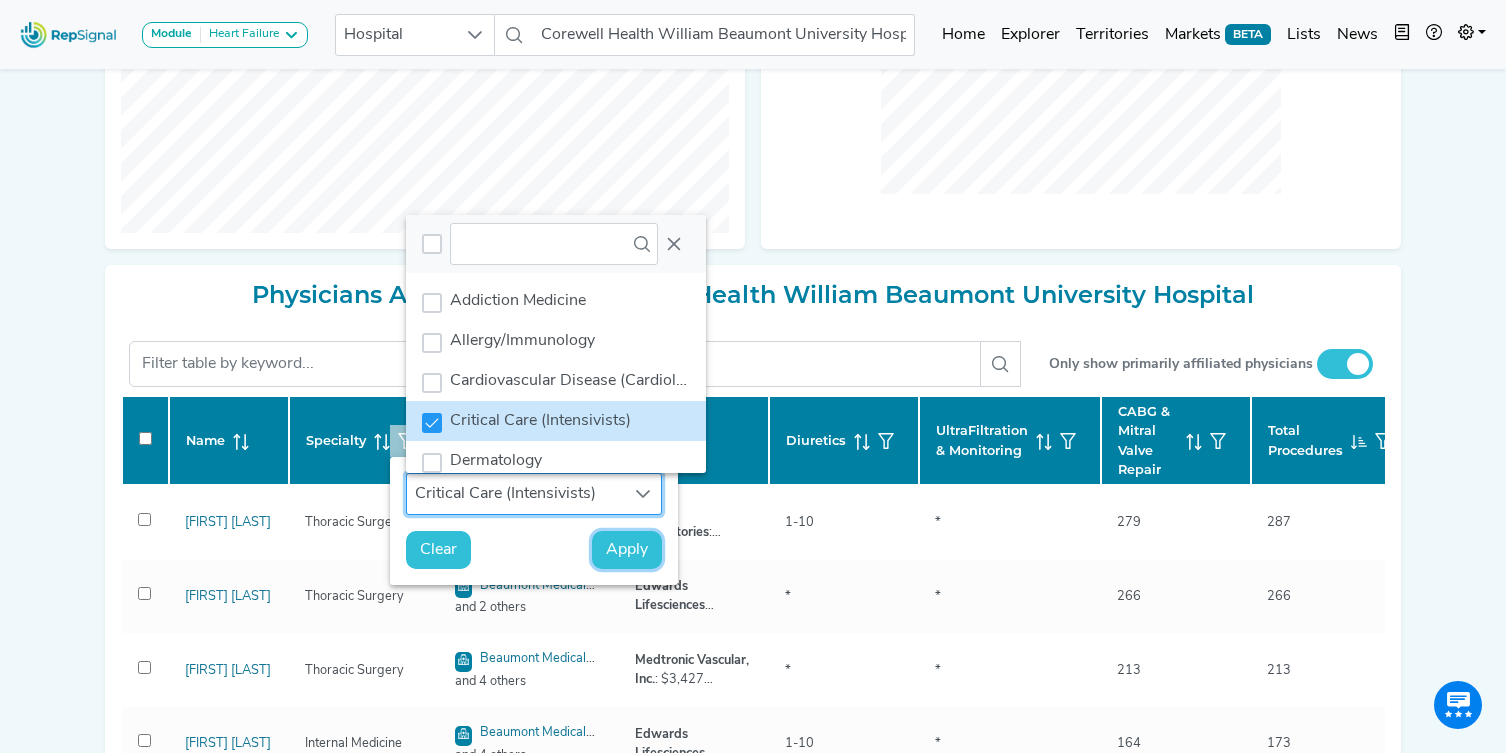 click on "Apply" 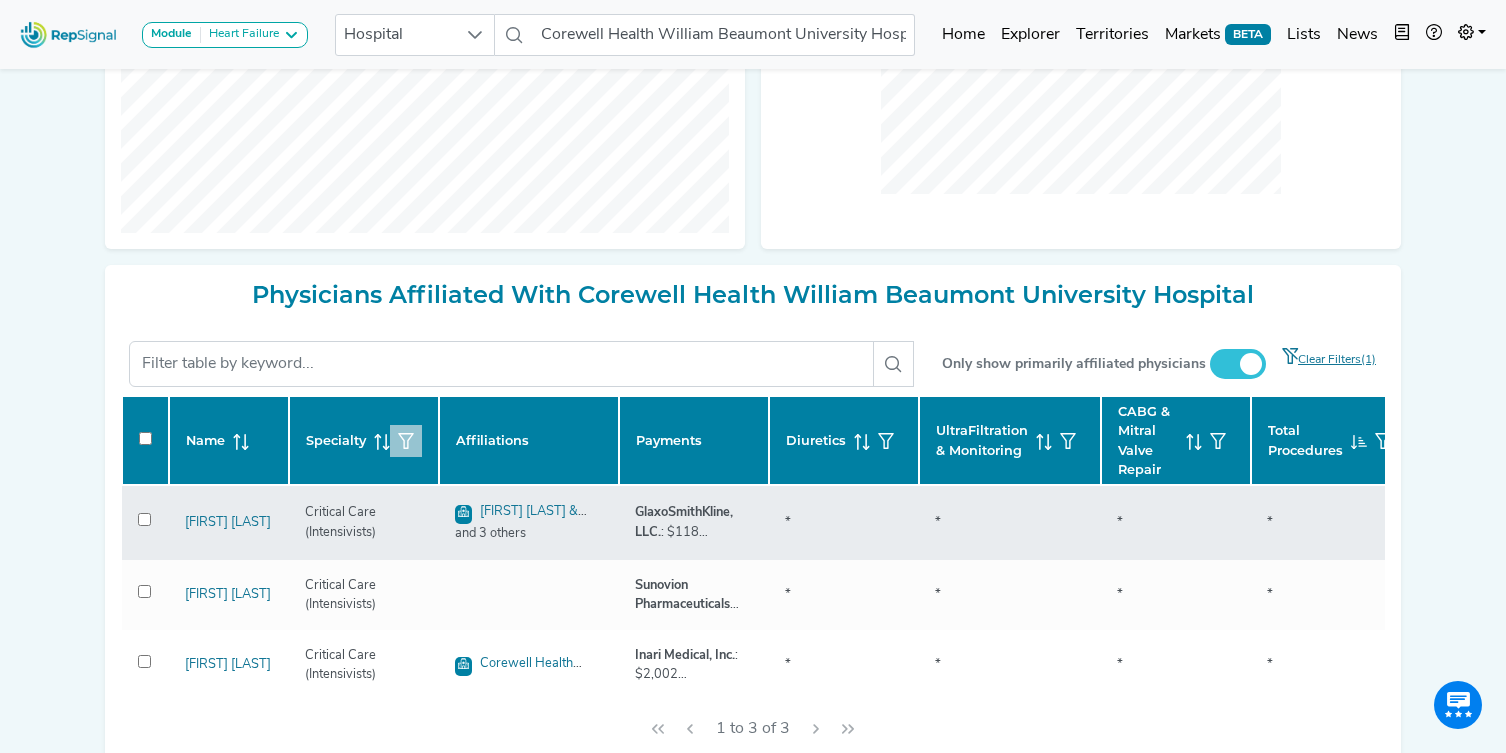 checkbox on "false" 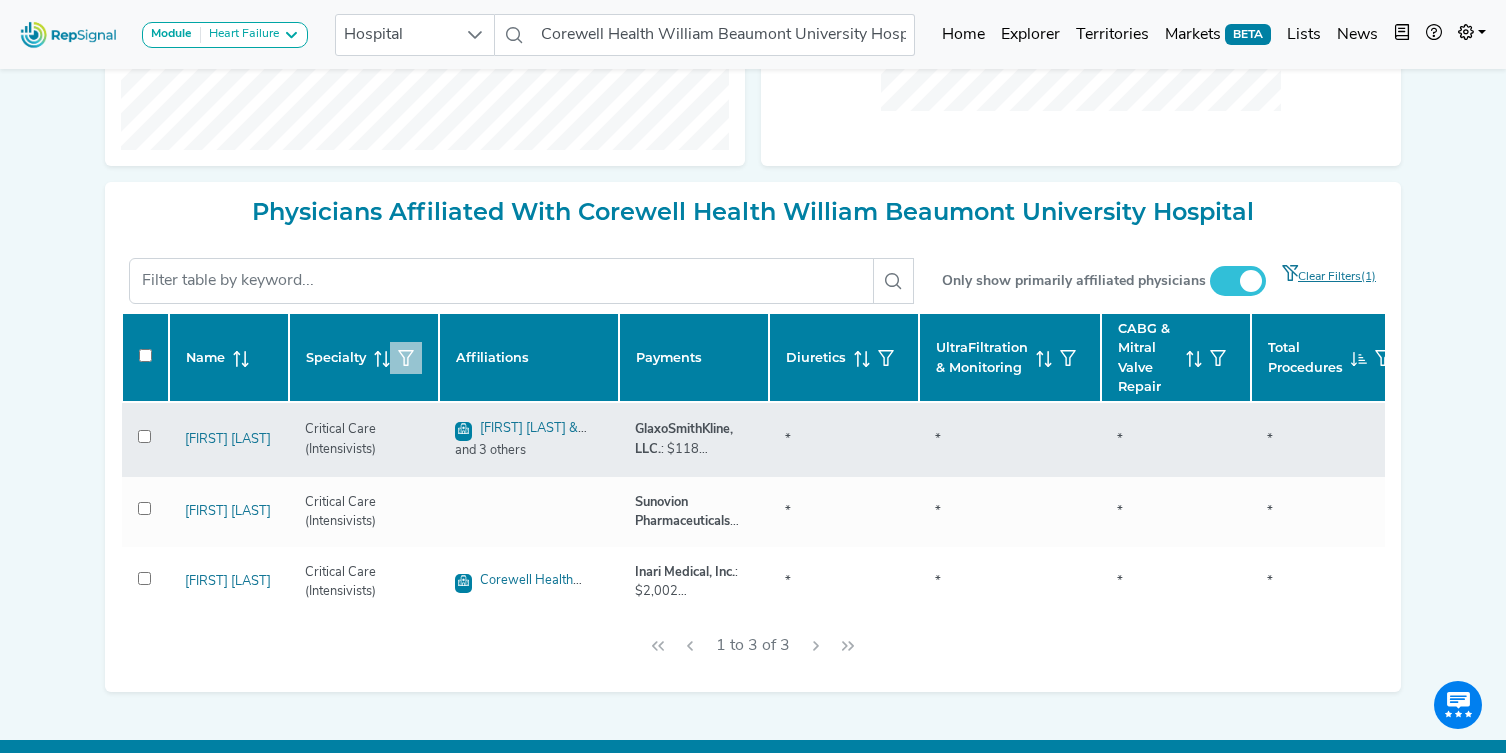 scroll, scrollTop: 746, scrollLeft: 0, axis: vertical 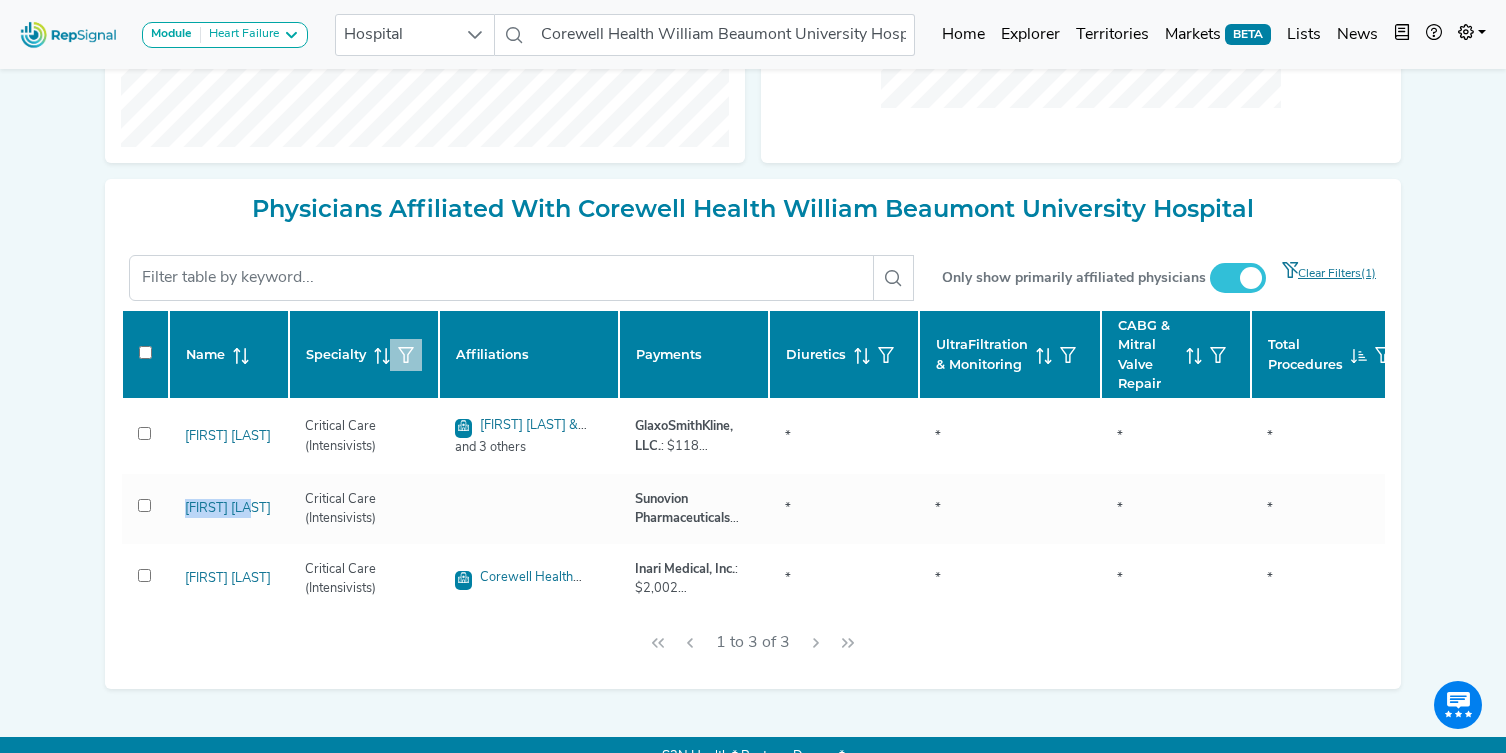 type on "Leo Murskyj" 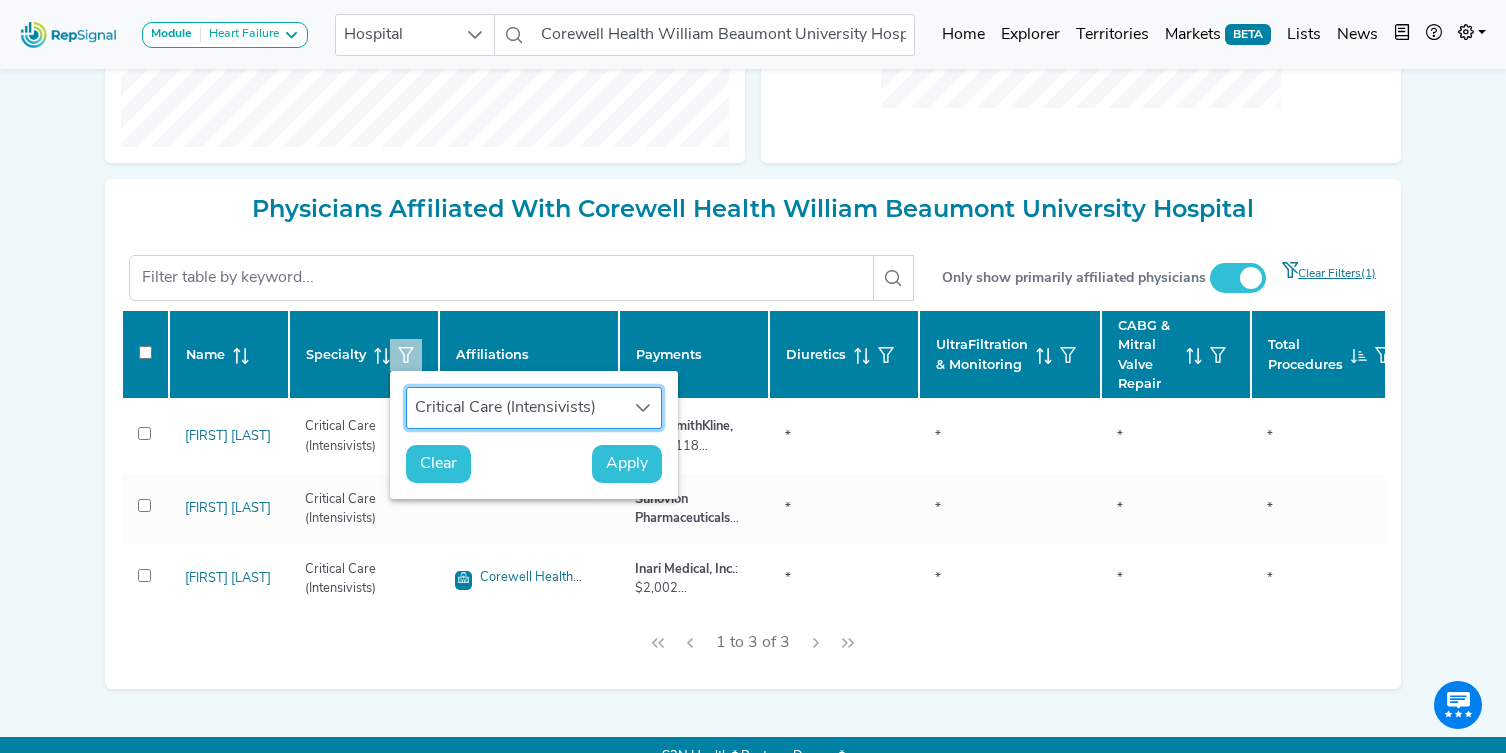 scroll, scrollTop: 15, scrollLeft: 92, axis: both 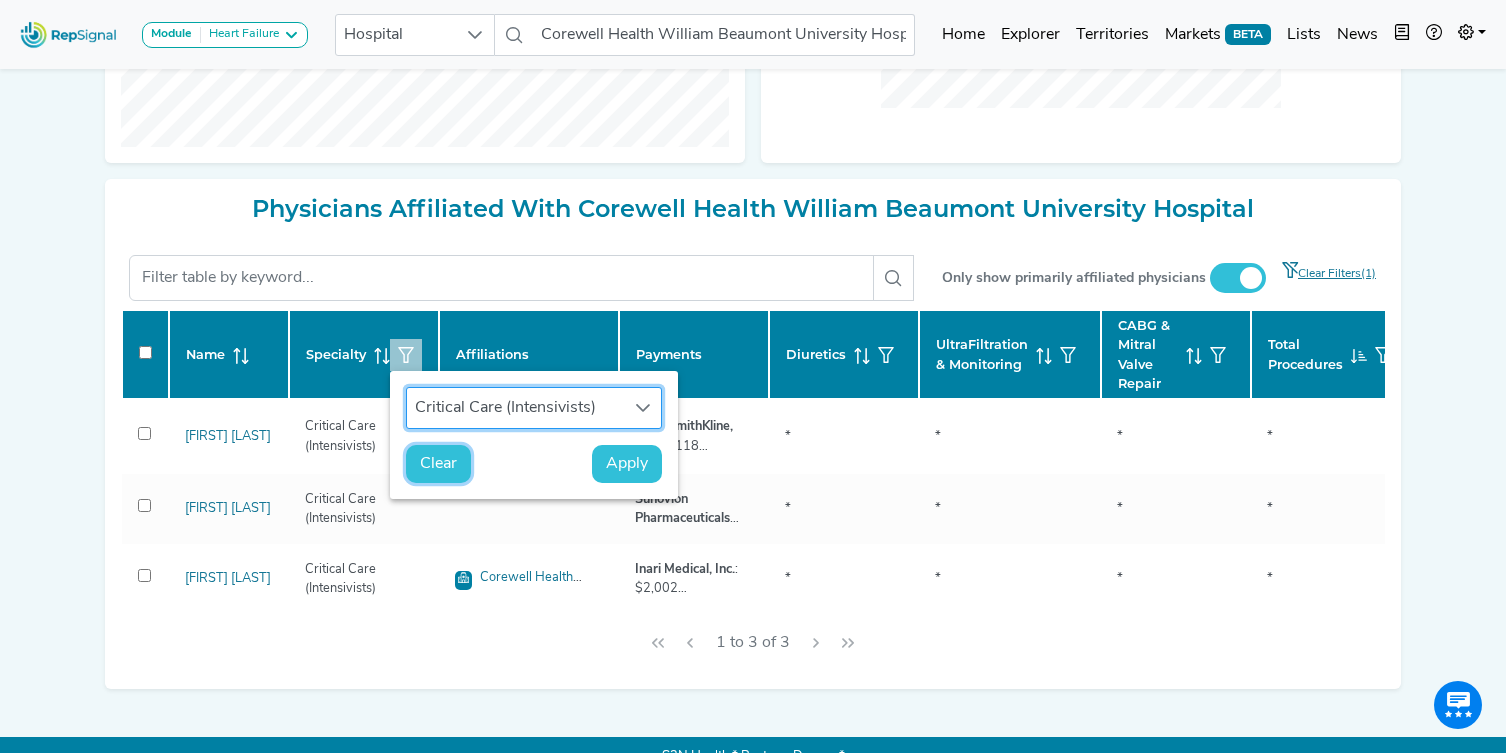drag, startPoint x: 443, startPoint y: 462, endPoint x: 1468, endPoint y: 494, distance: 1025.4994 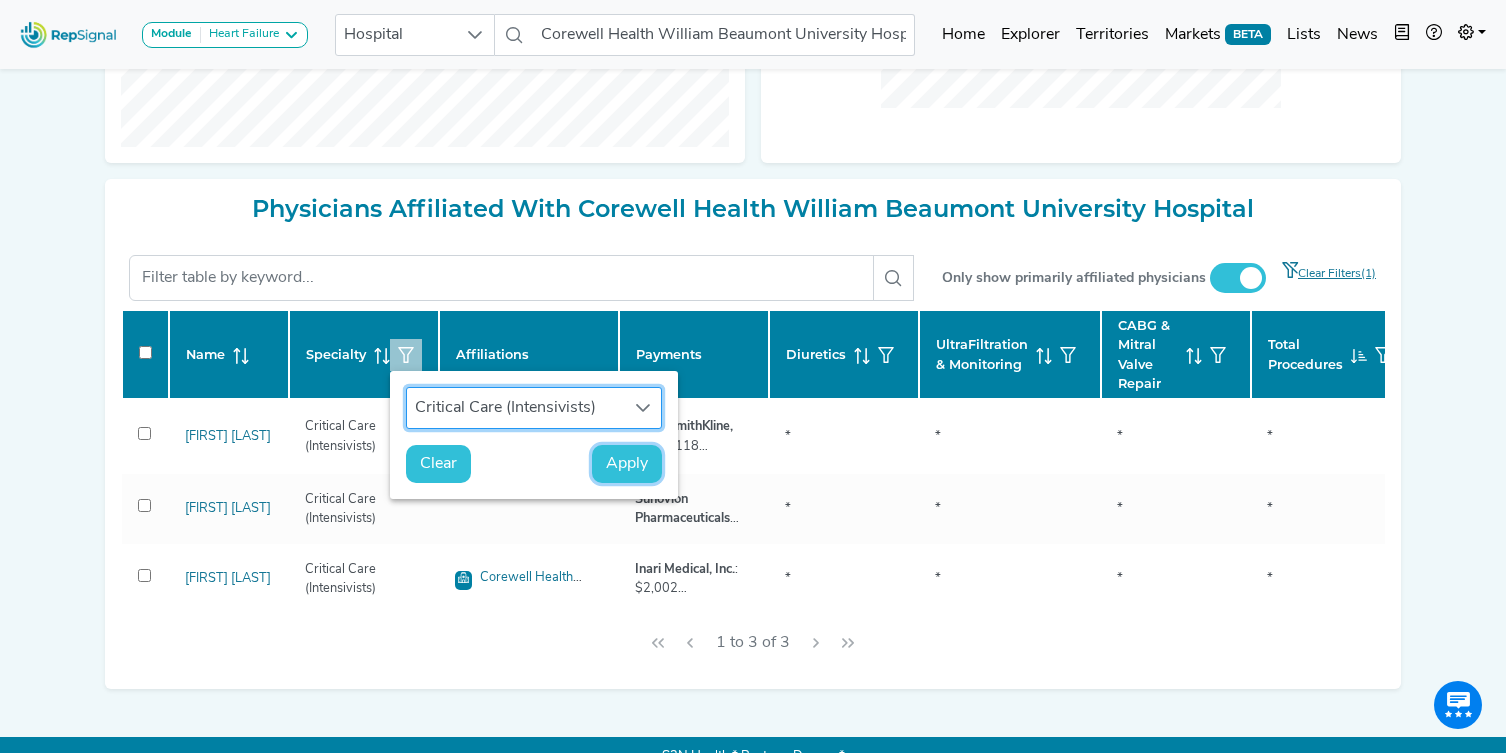 click on "Apply" 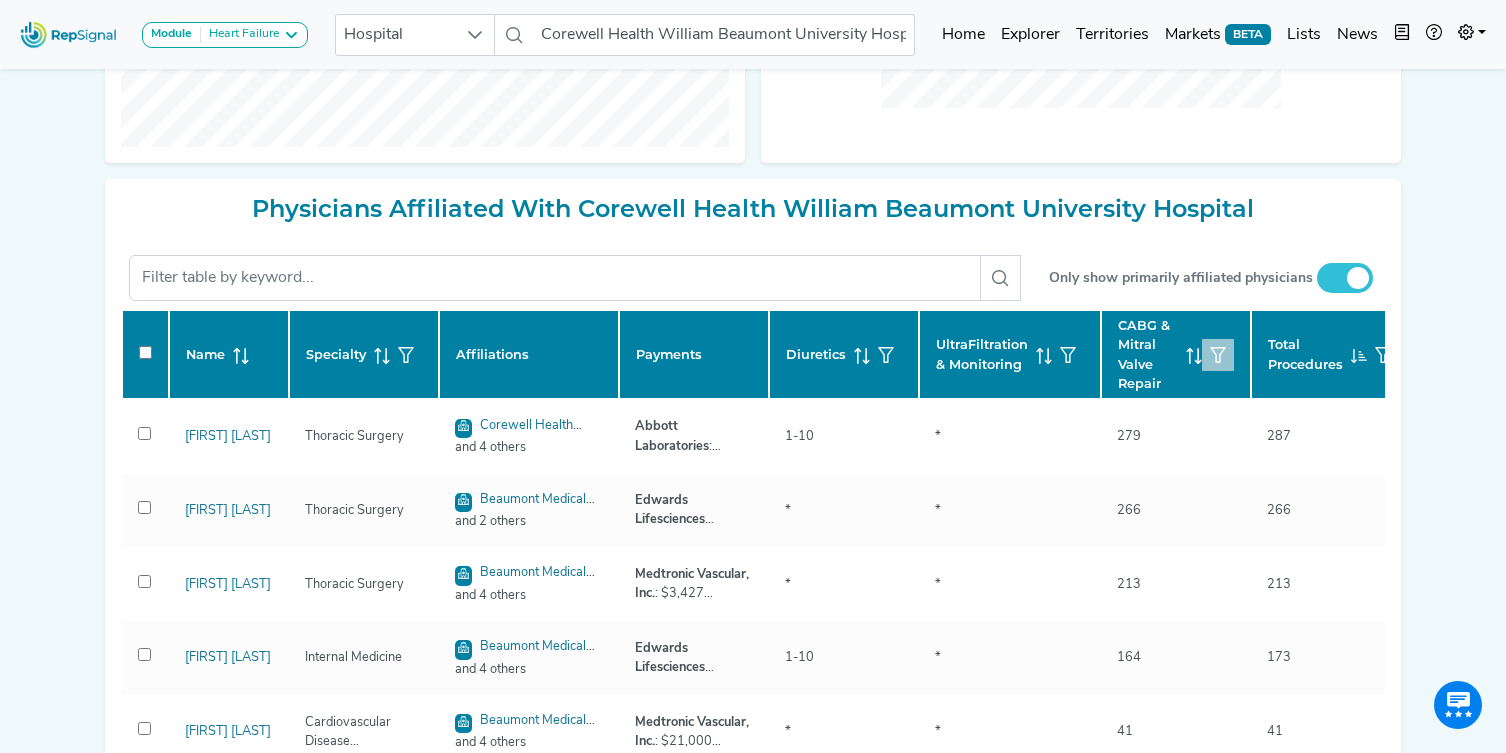 click 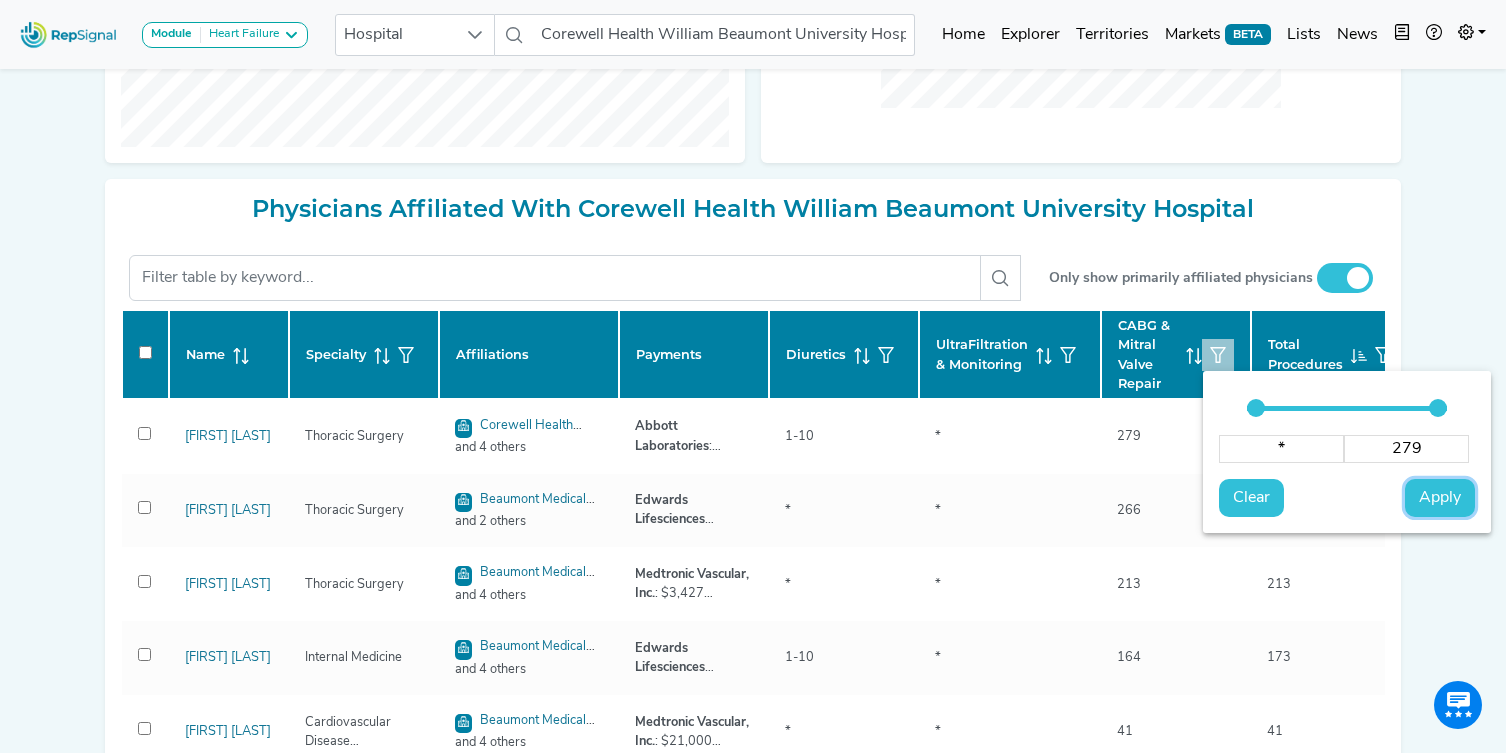 click on "Apply" 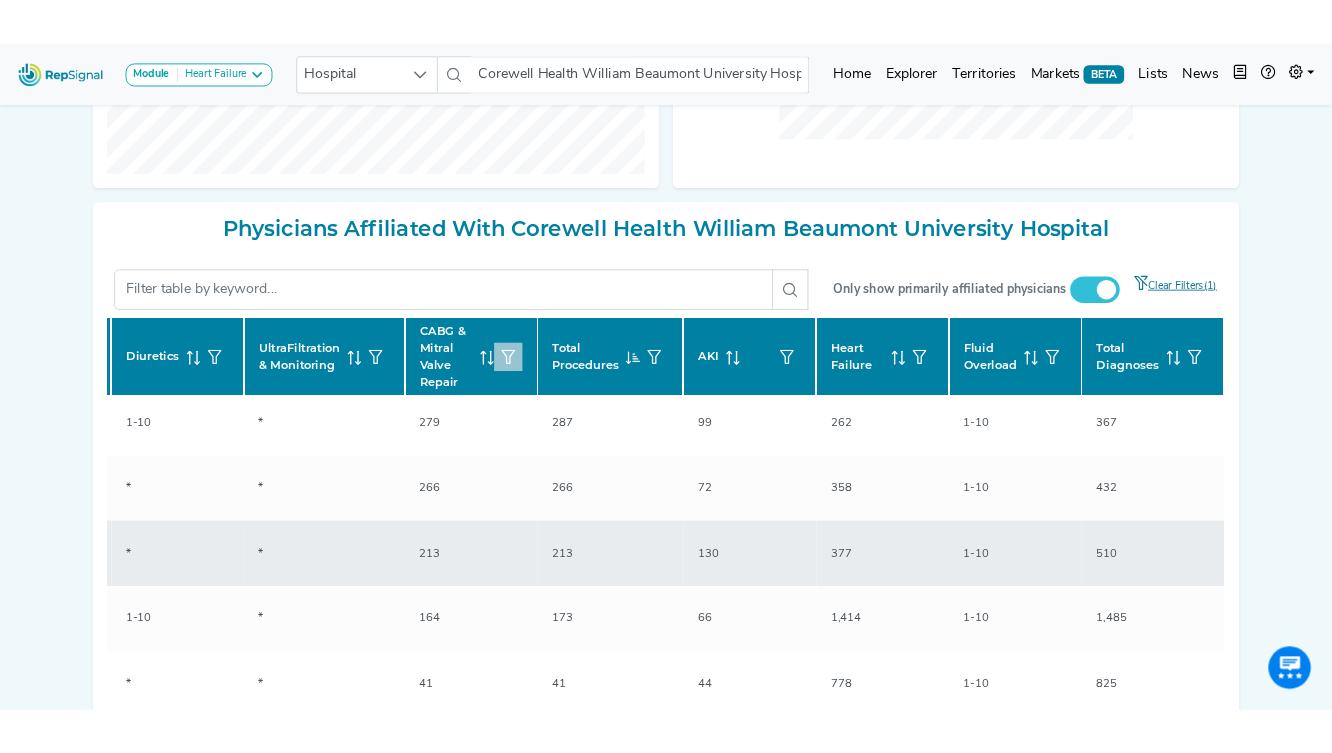 scroll, scrollTop: 0, scrollLeft: 643, axis: horizontal 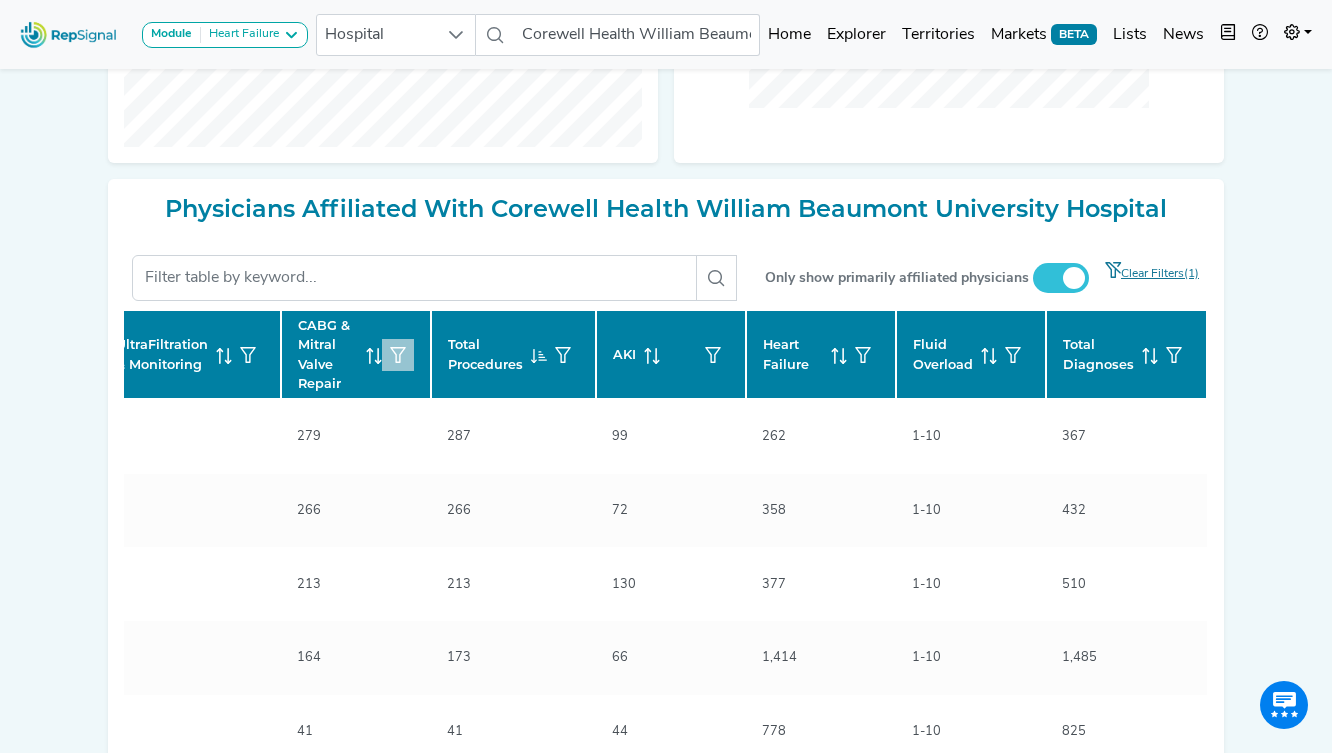 click at bounding box center (398, 355) 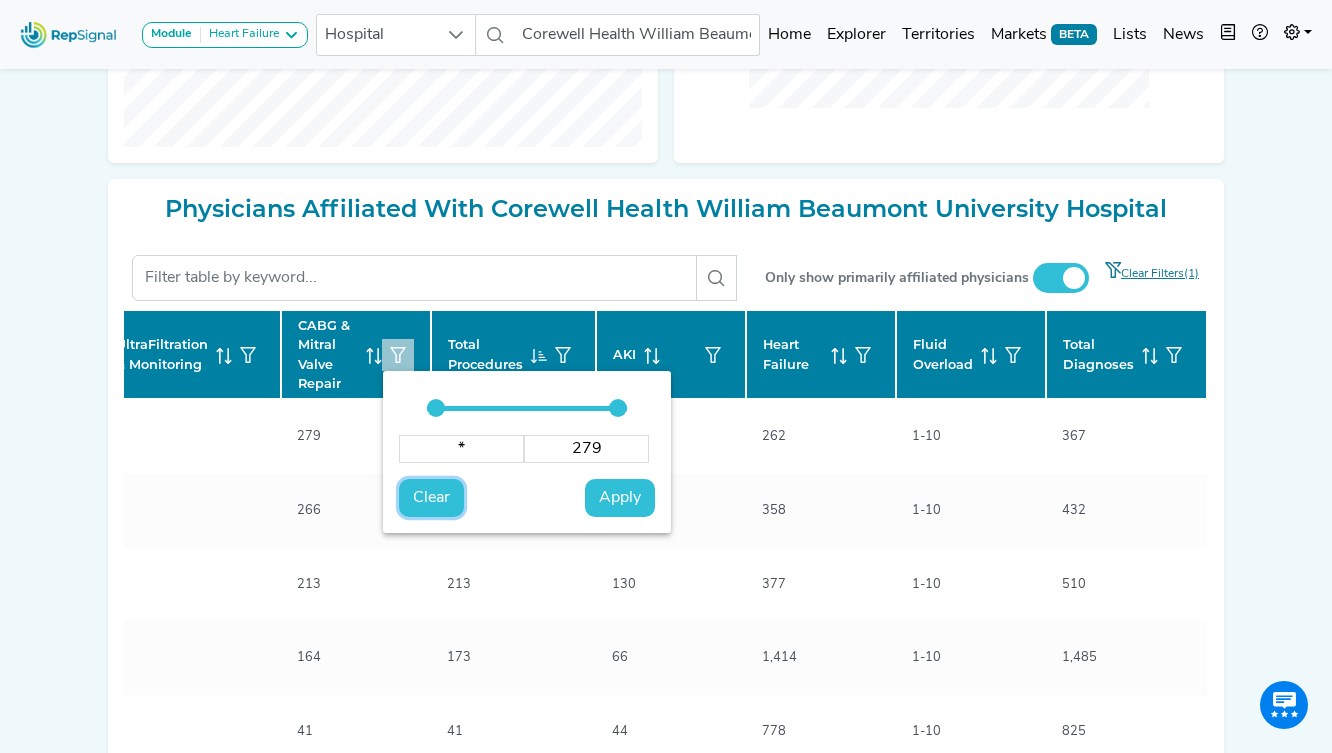 drag, startPoint x: 434, startPoint y: 490, endPoint x: 523, endPoint y: 479, distance: 89.6772 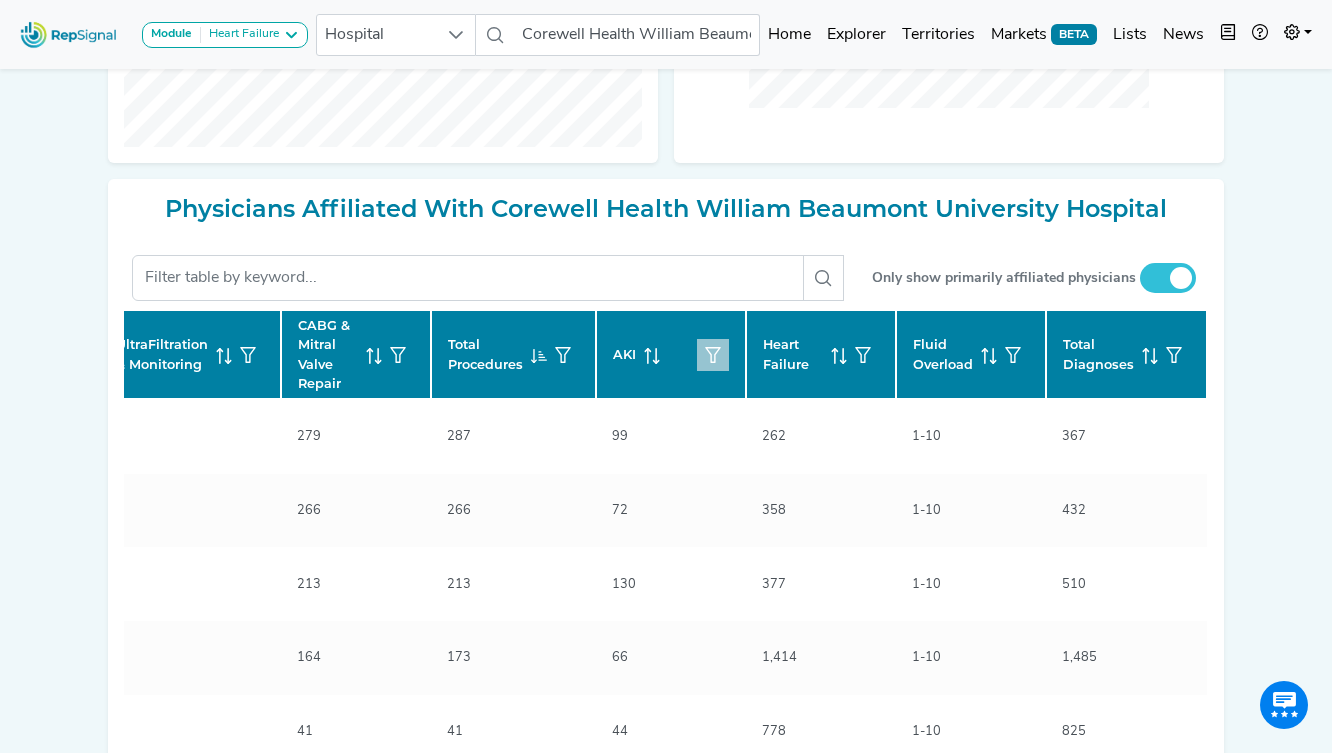 click 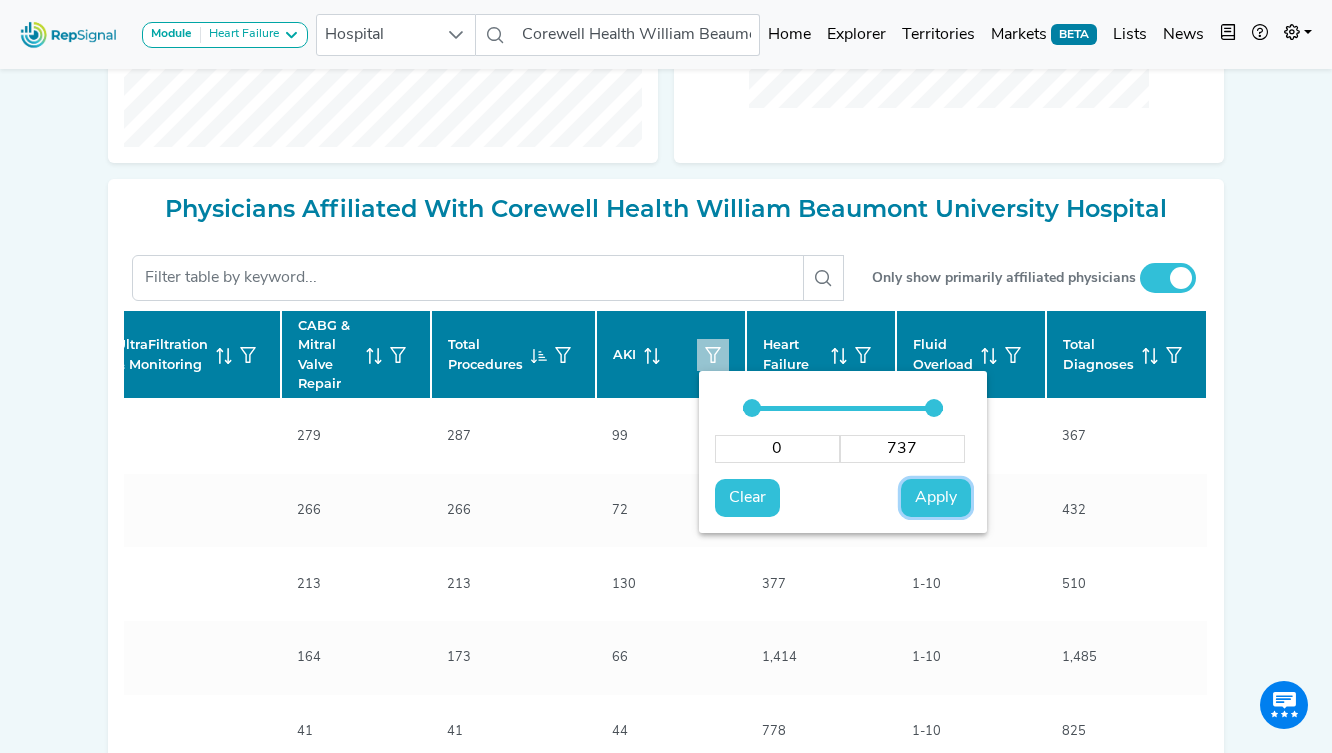drag, startPoint x: 945, startPoint y: 504, endPoint x: 931, endPoint y: 502, distance: 14.142136 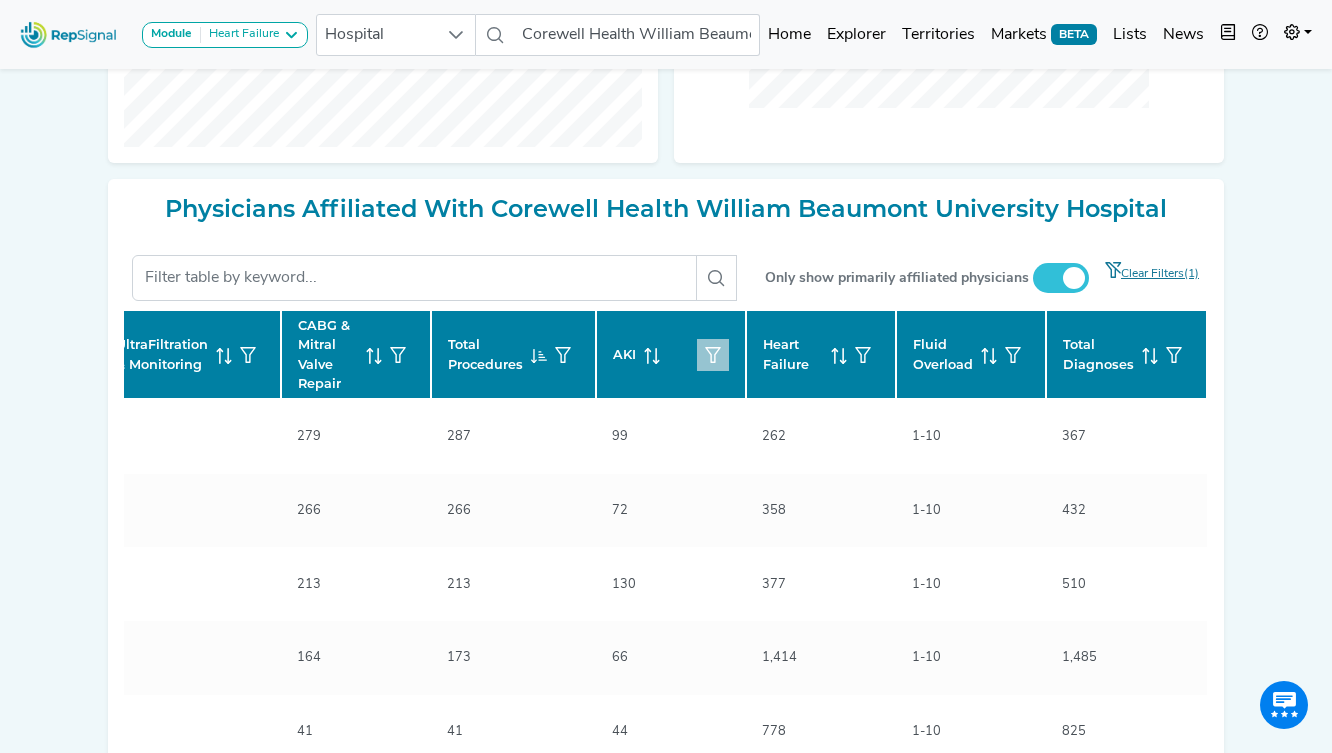 click 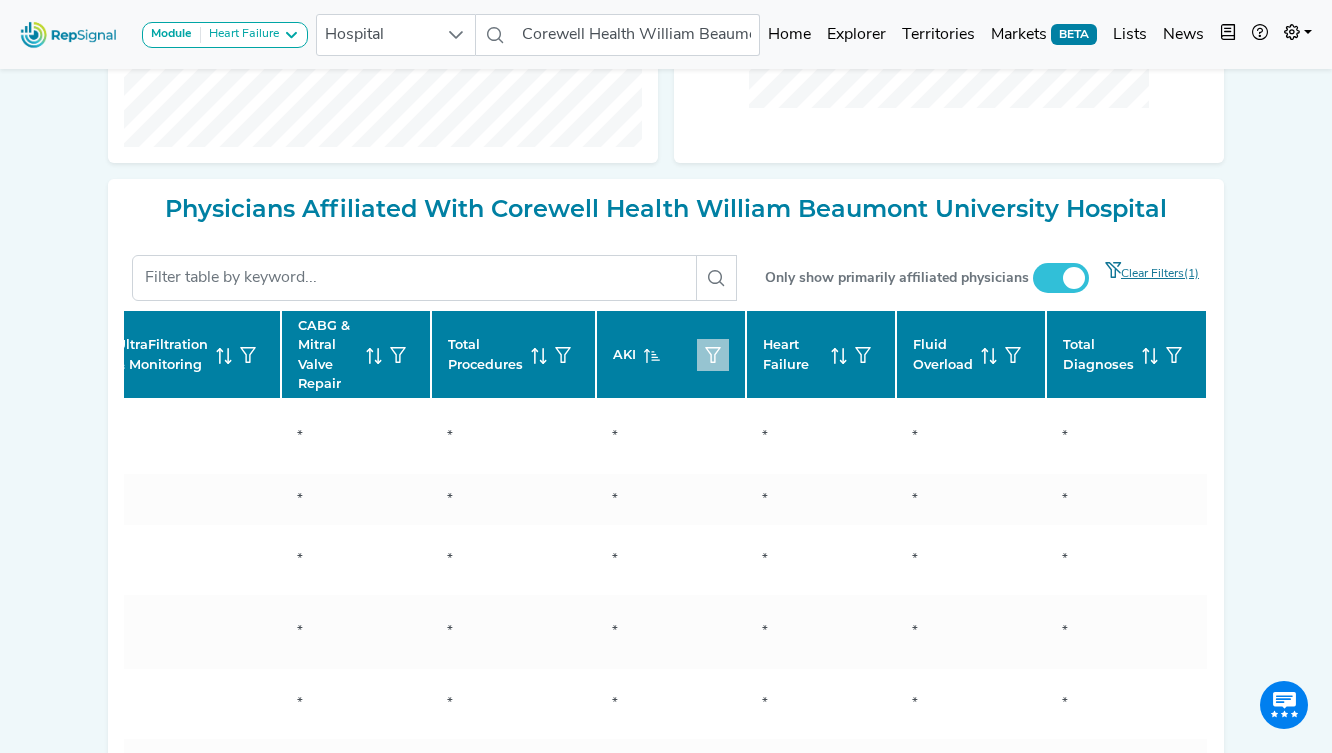 drag, startPoint x: 649, startPoint y: 353, endPoint x: 7, endPoint y: 147, distance: 674.2403 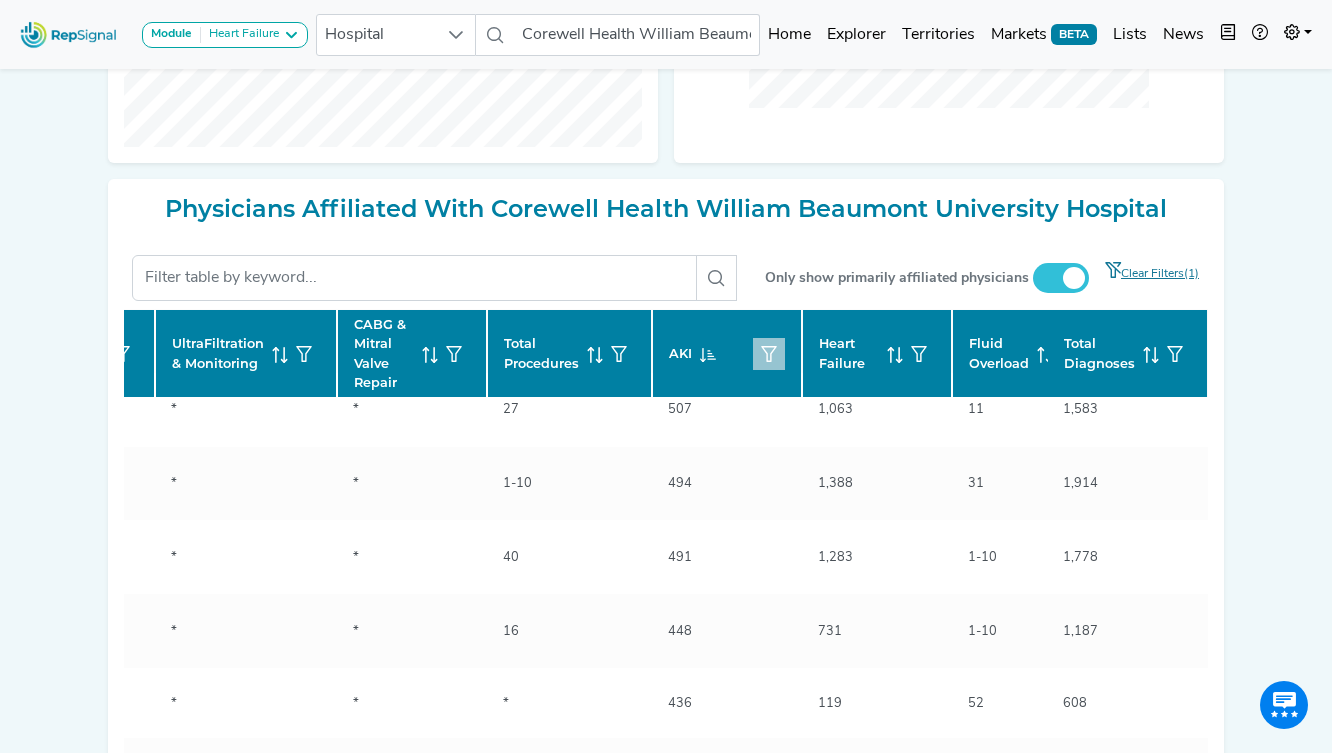 scroll, scrollTop: 322, scrollLeft: 823, axis: both 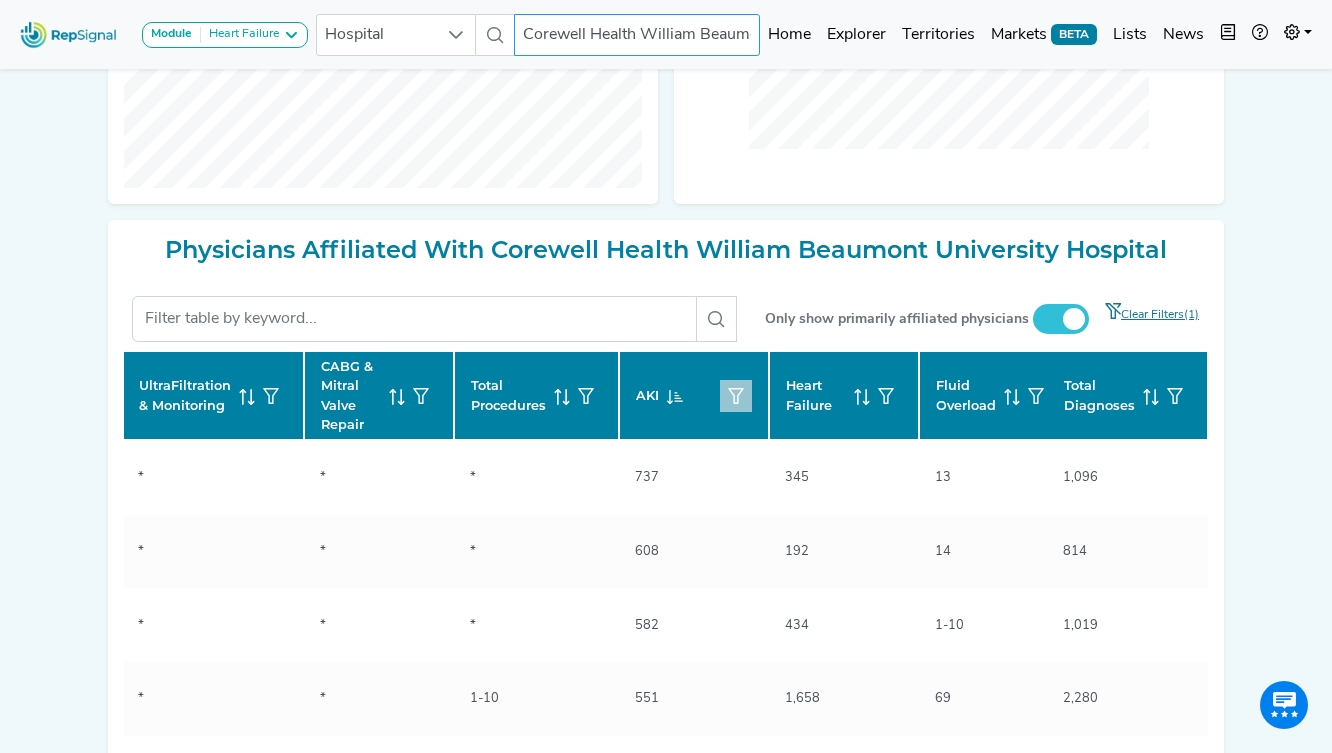 click on "Corewell Health William Beaumont University Hospital" at bounding box center (637, 35) 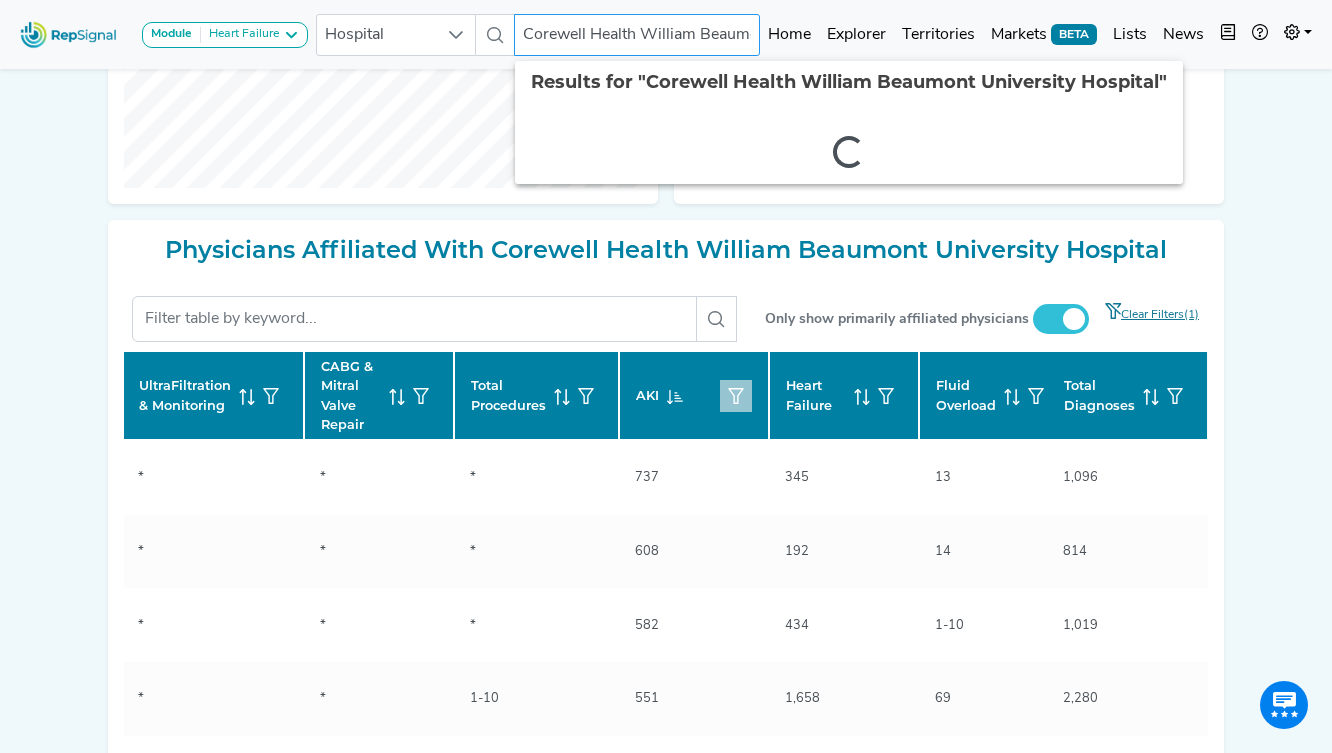 click on "Corewell Health William Beaumont University Hospital" at bounding box center (637, 35) 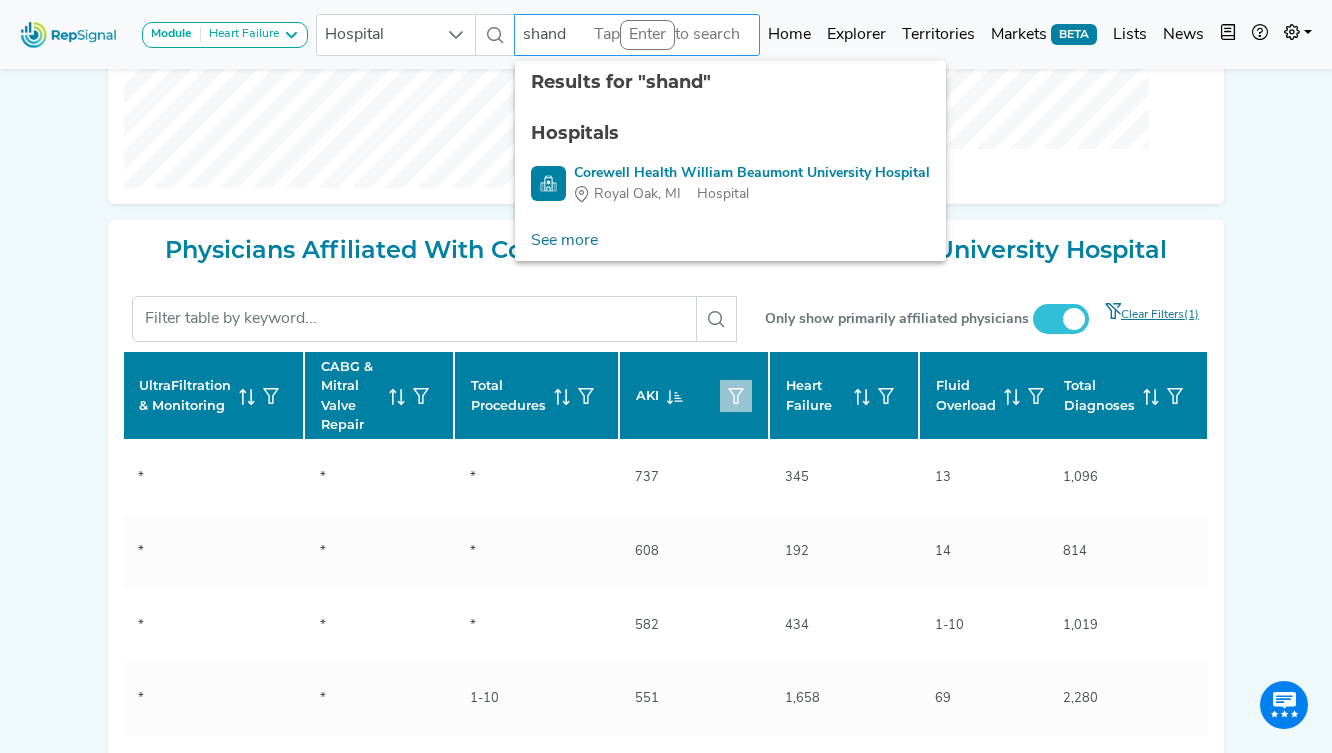 type on "shands" 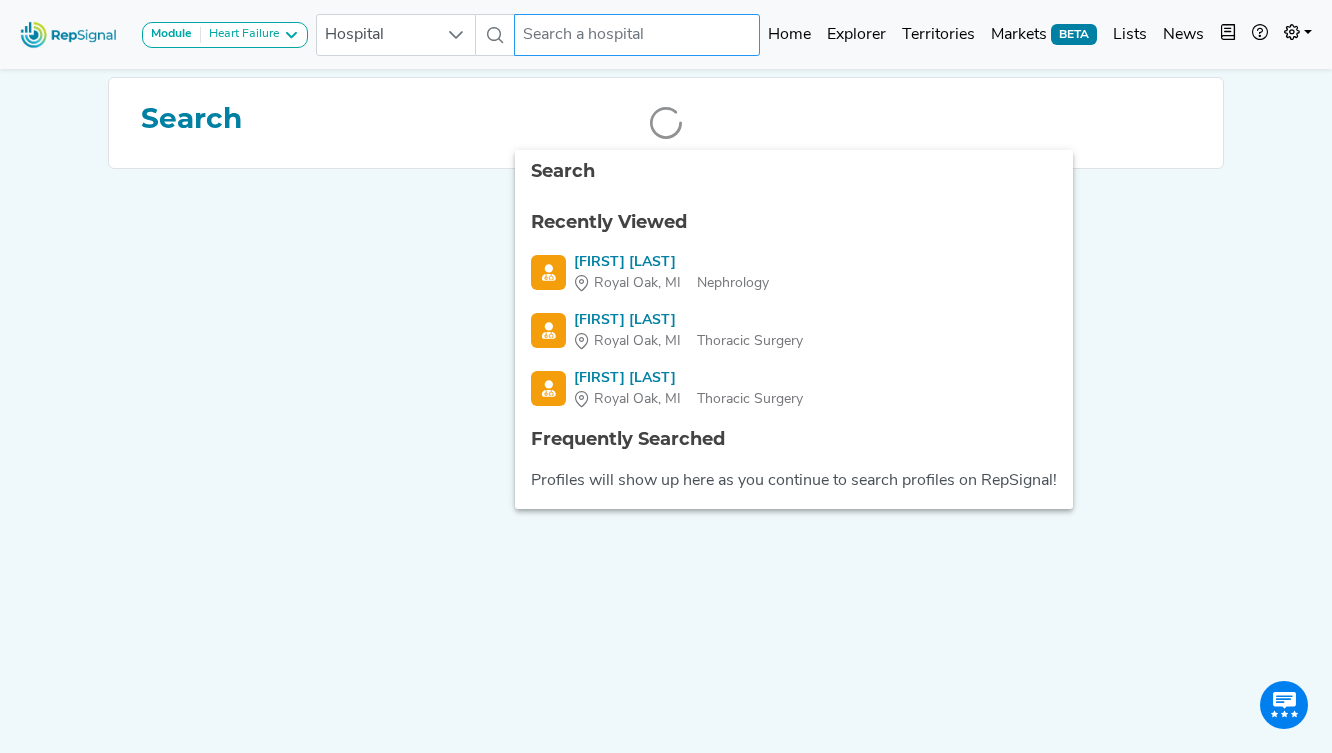 scroll, scrollTop: 0, scrollLeft: 0, axis: both 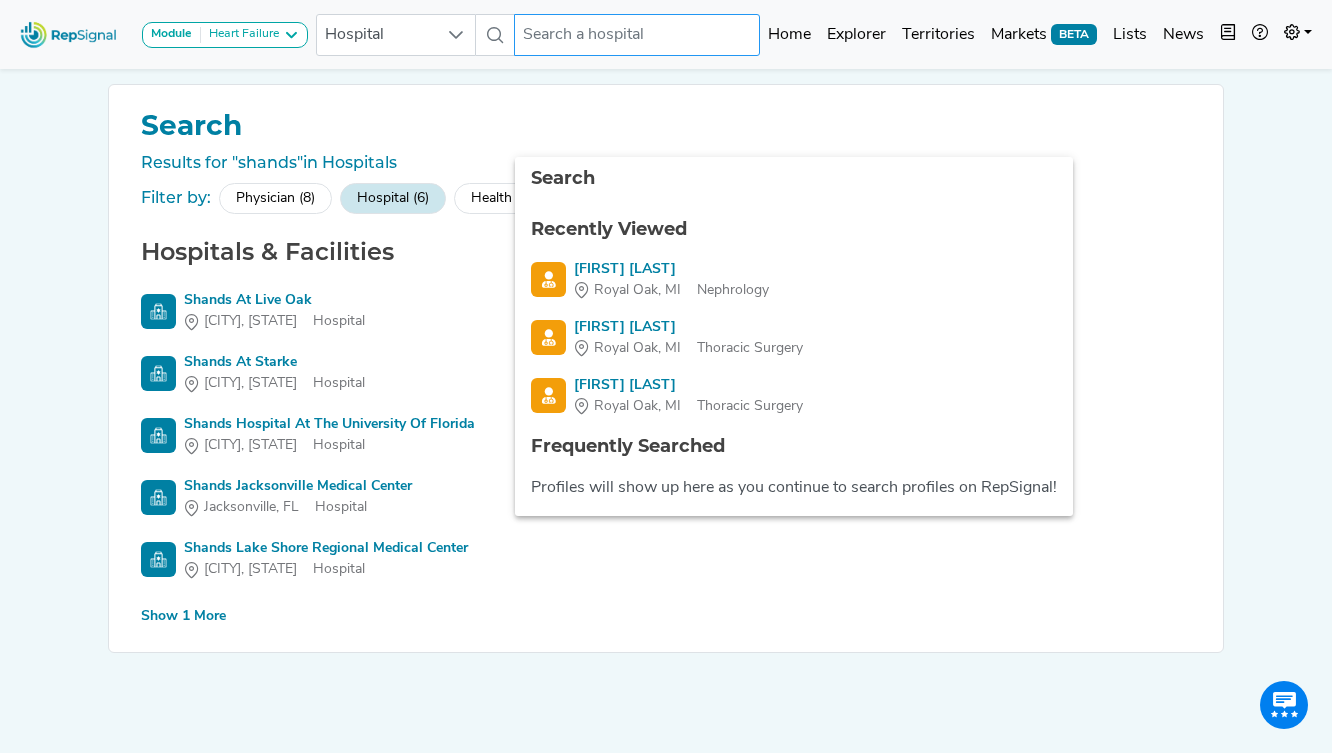 type 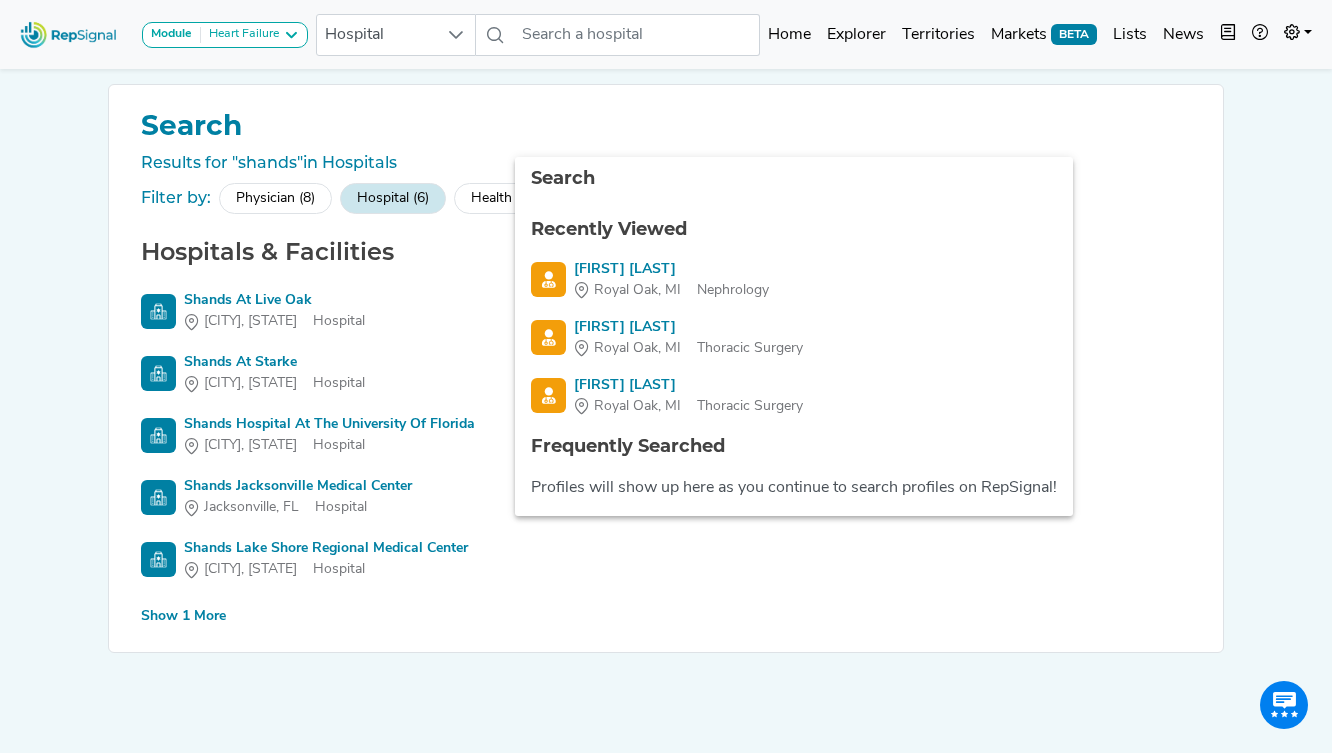 click on "Show 1 More" at bounding box center (183, 616) 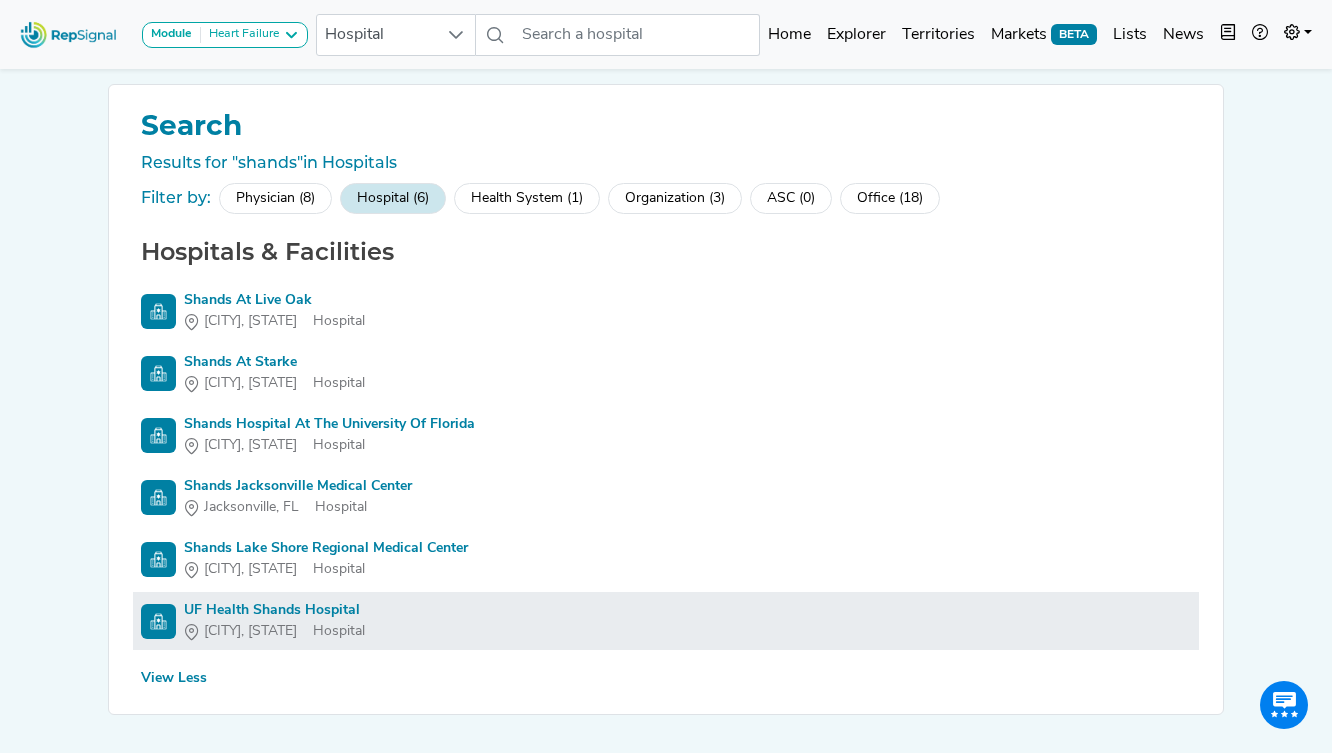 click on "UF Health Shands Hospital" at bounding box center (274, 610) 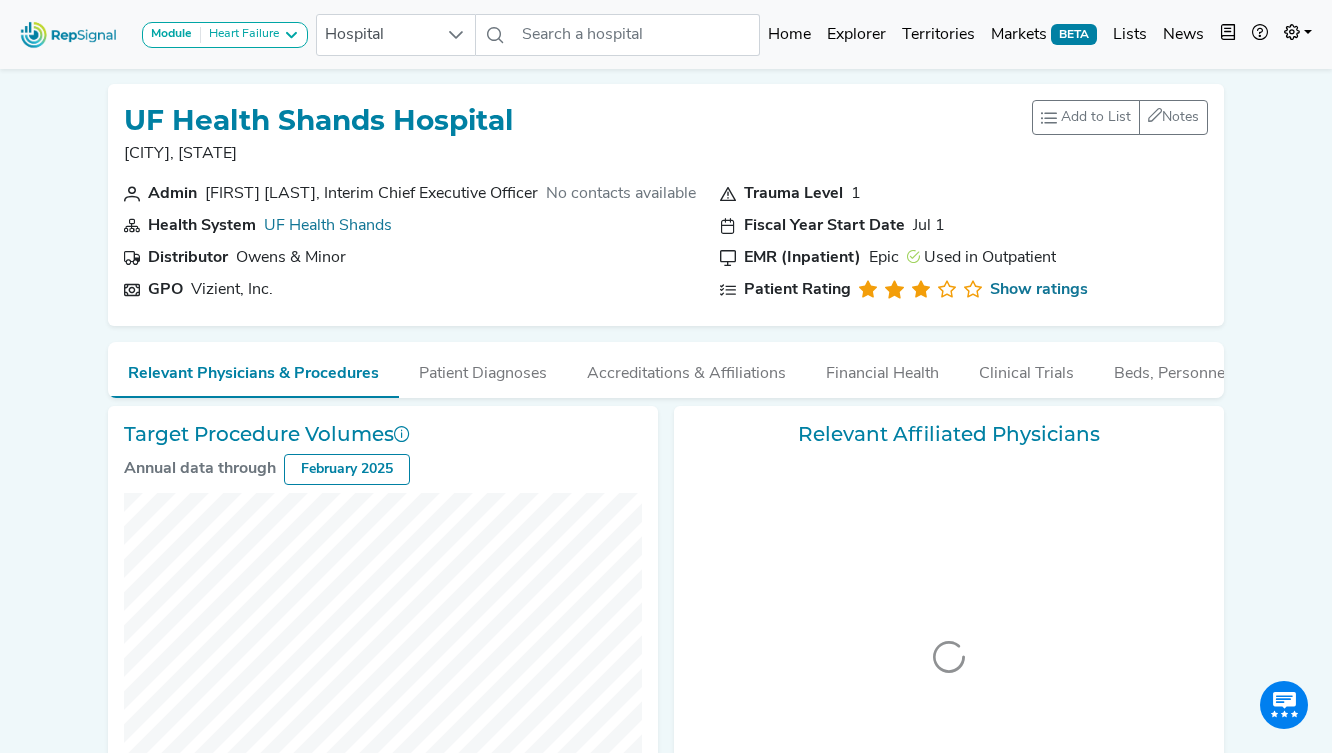click on "Module Heart Failure Heart Failure Nephrology Hospital No results found  Home   Explorer   Territories   Markets  BETA  Lists   News  new notes My Account Logout UF Health Shands Hospital Gainesville, FL  Add to List  Recent Lists: FL Top 100 CC NY/NE Top CC Nephrology - Top 100 Hospitals Capital Top 100 Hospitals - AKI Capital Top 100 Hospitals - Critical Care Capital Top 100 Hospitals - Heart Failure Diagnosis Heart Failure AKI Critical Care Starred Hospitals  Create New List   Save   Notes  0  unread notes Admin James J. Kelly Jr., Interim Chief Executive Officer  No contacts available  Health System UF Health Shands Distributor Owens & Minor GPO Vizient, Inc. Trauma Level 1 Fiscal Year Start Date Jul 1 EMR (Inpatient) Epic  Used in Outpatient  Patient Rating  Show ratings  NOTES ABOUT UF Health Shands Hospital Add Note Your note cannot be blank.   No results found  Post   No notes found. Get the ball rolling!  Delete Note  Are you sure you want to delete this note?   Delete   Cancel   Patient Diagnoses 0" at bounding box center [666, 798] 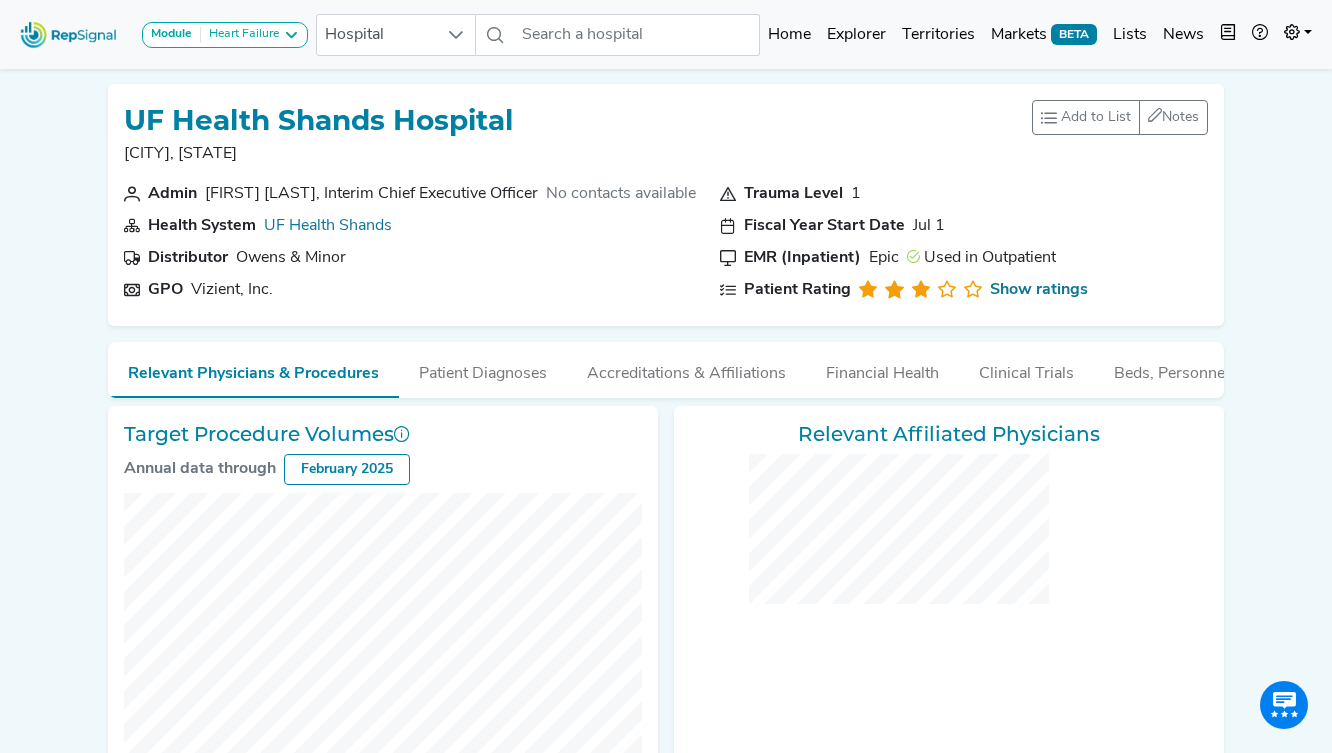checkbox on "false" 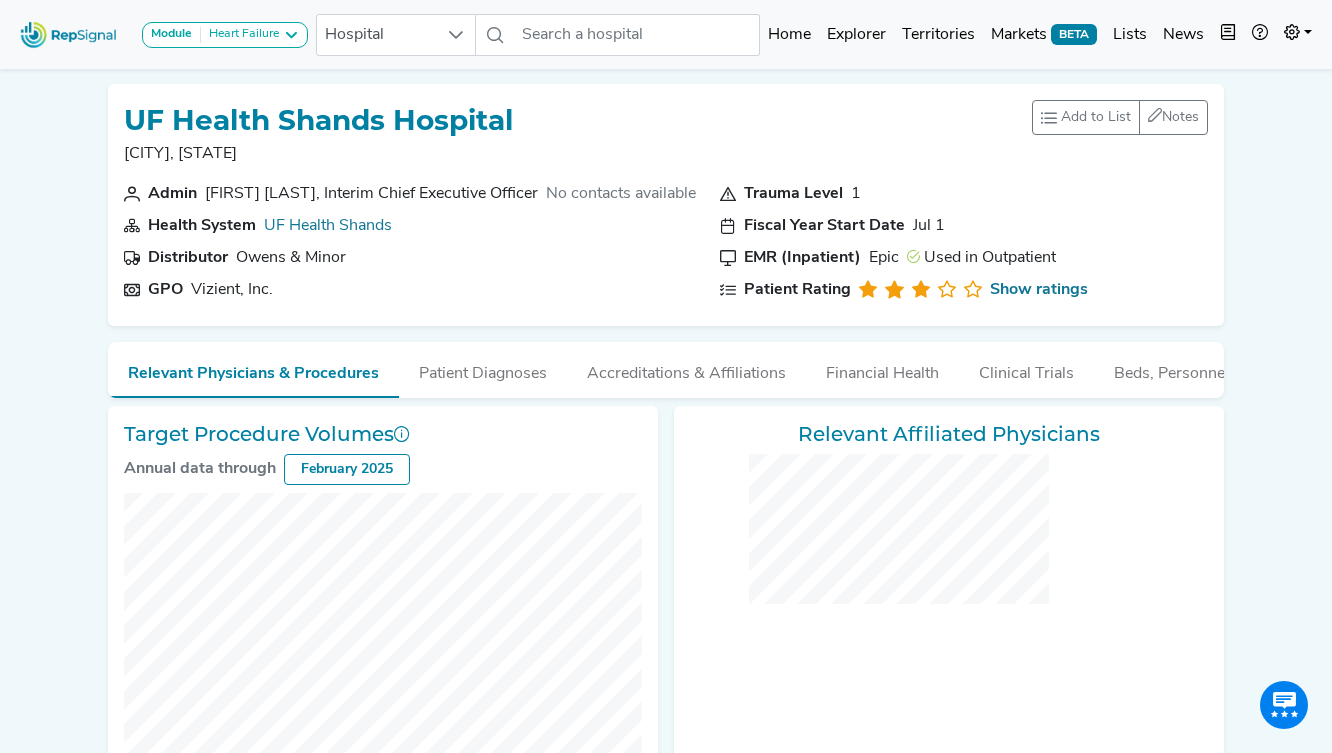 checkbox on "false" 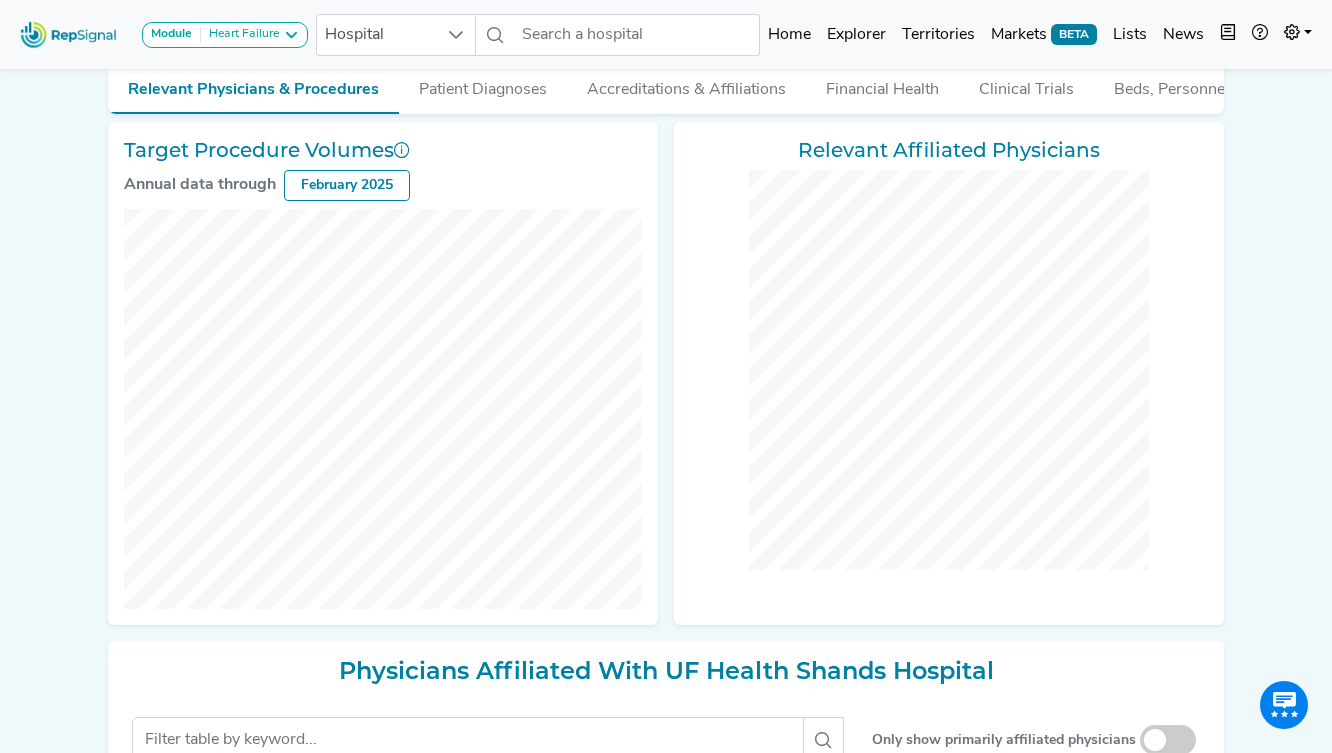scroll, scrollTop: 207, scrollLeft: 0, axis: vertical 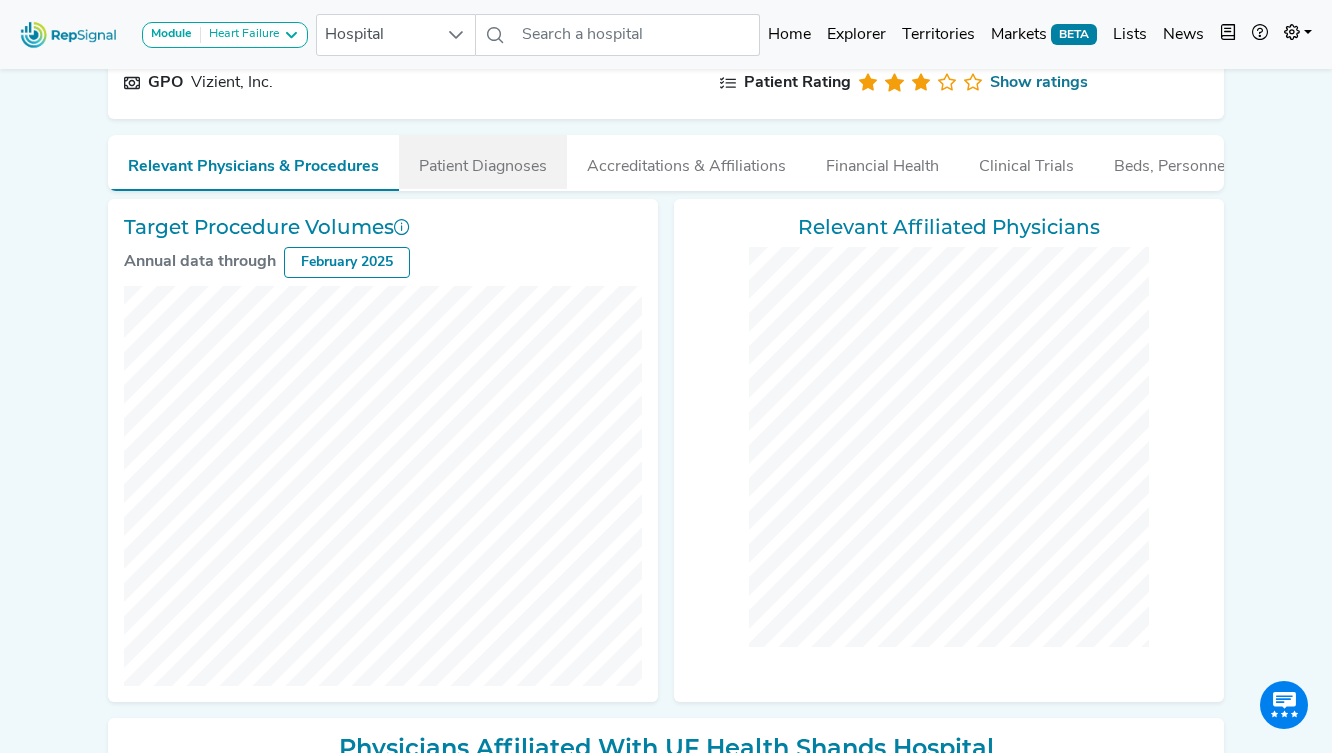 click on "Patient Diagnoses" at bounding box center (483, 162) 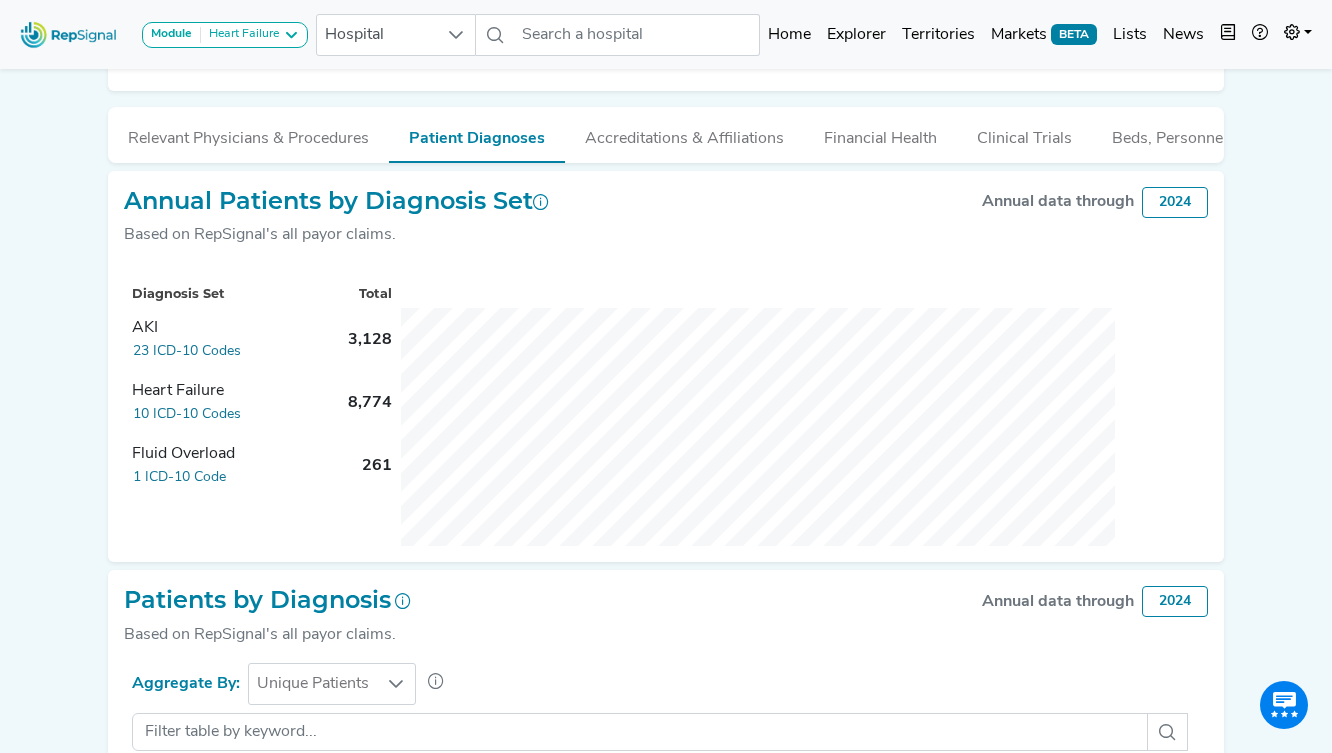 scroll, scrollTop: 201, scrollLeft: 0, axis: vertical 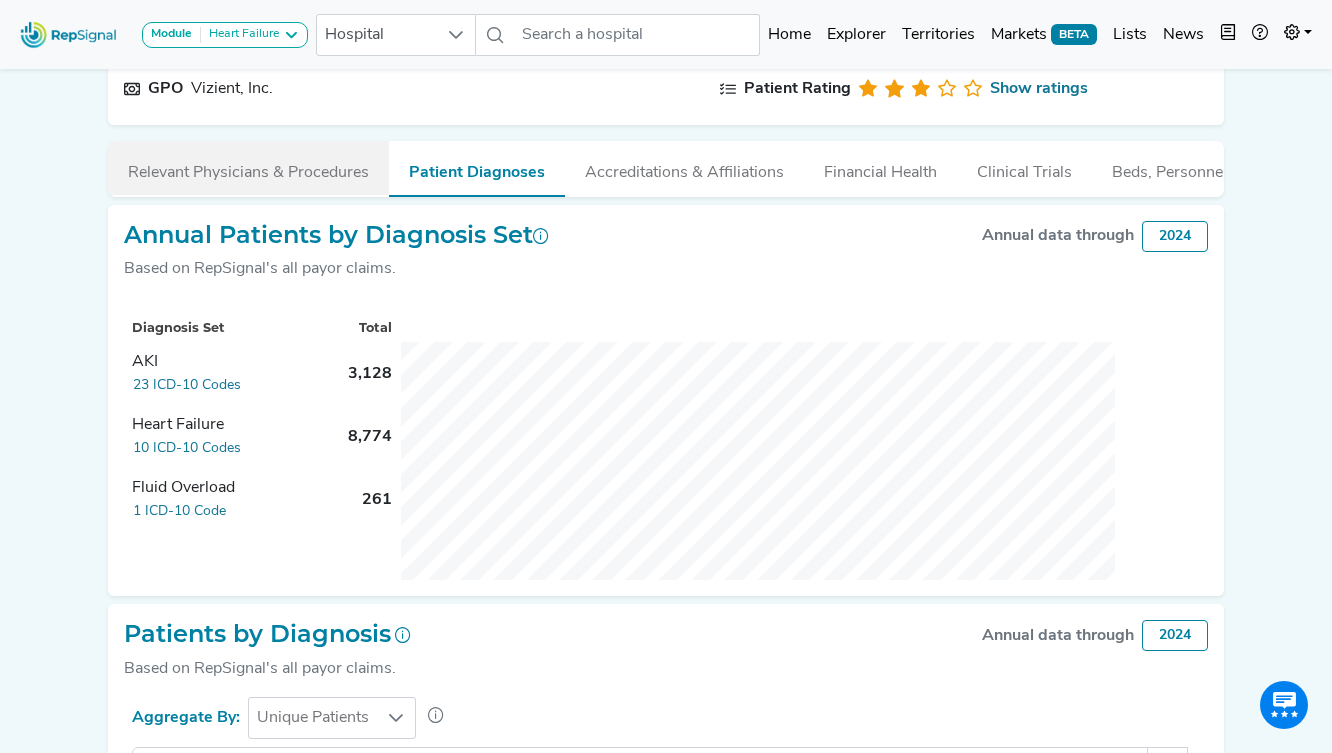 click on "Relevant Physicians & Procedures" at bounding box center [248, 168] 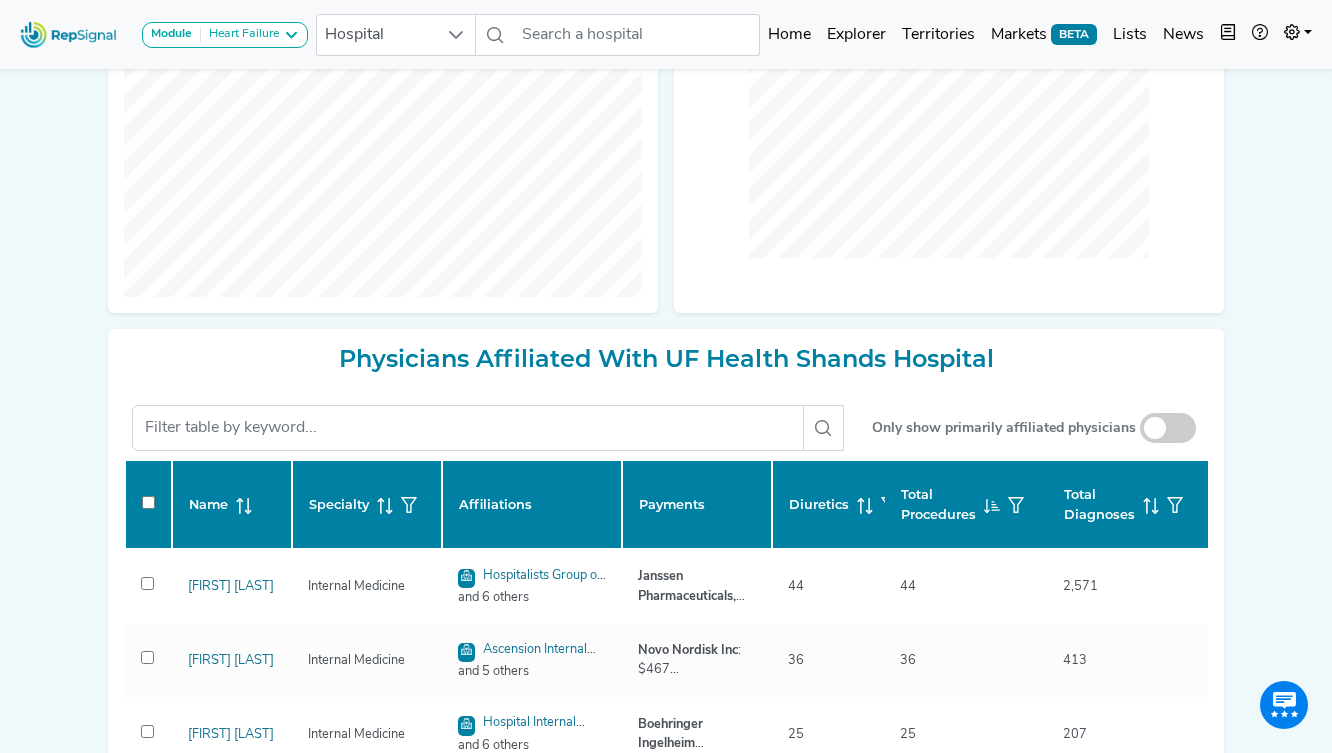 scroll, scrollTop: 616, scrollLeft: 0, axis: vertical 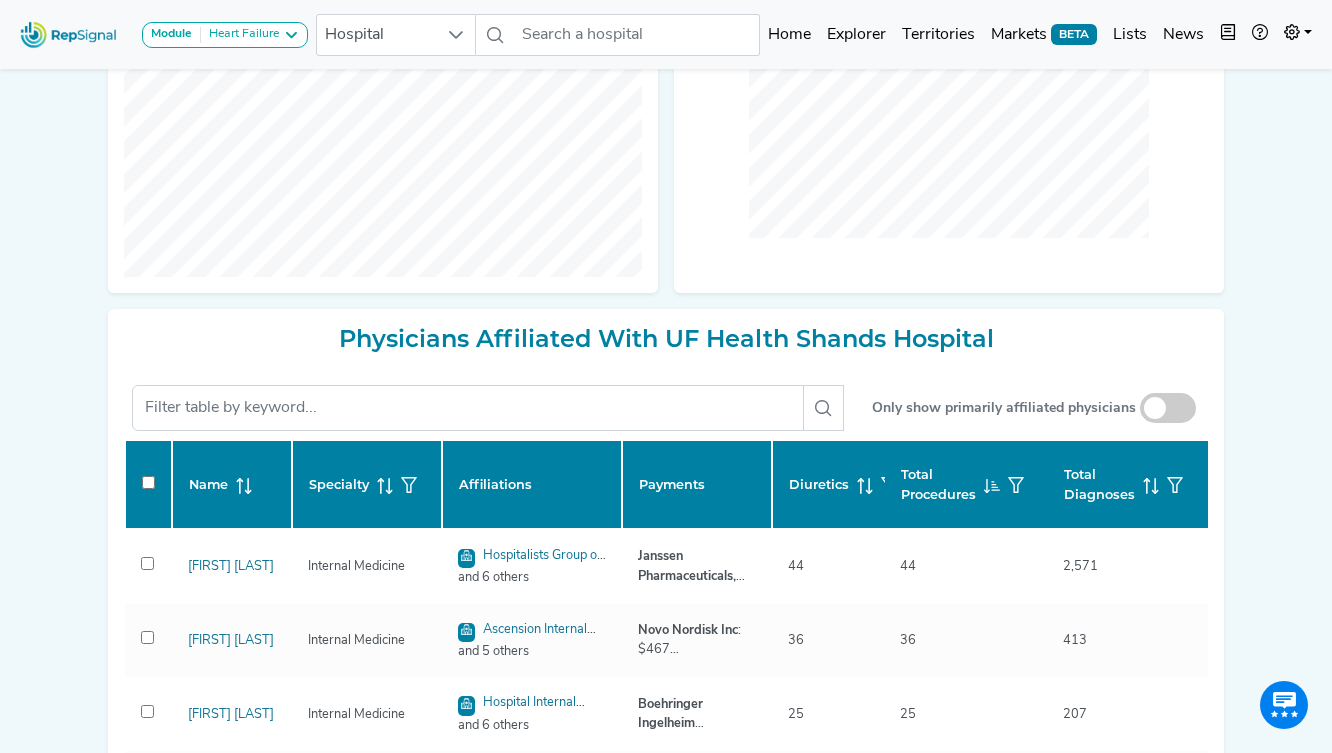 drag, startPoint x: 1183, startPoint y: 410, endPoint x: 1305, endPoint y: 454, distance: 129.69194 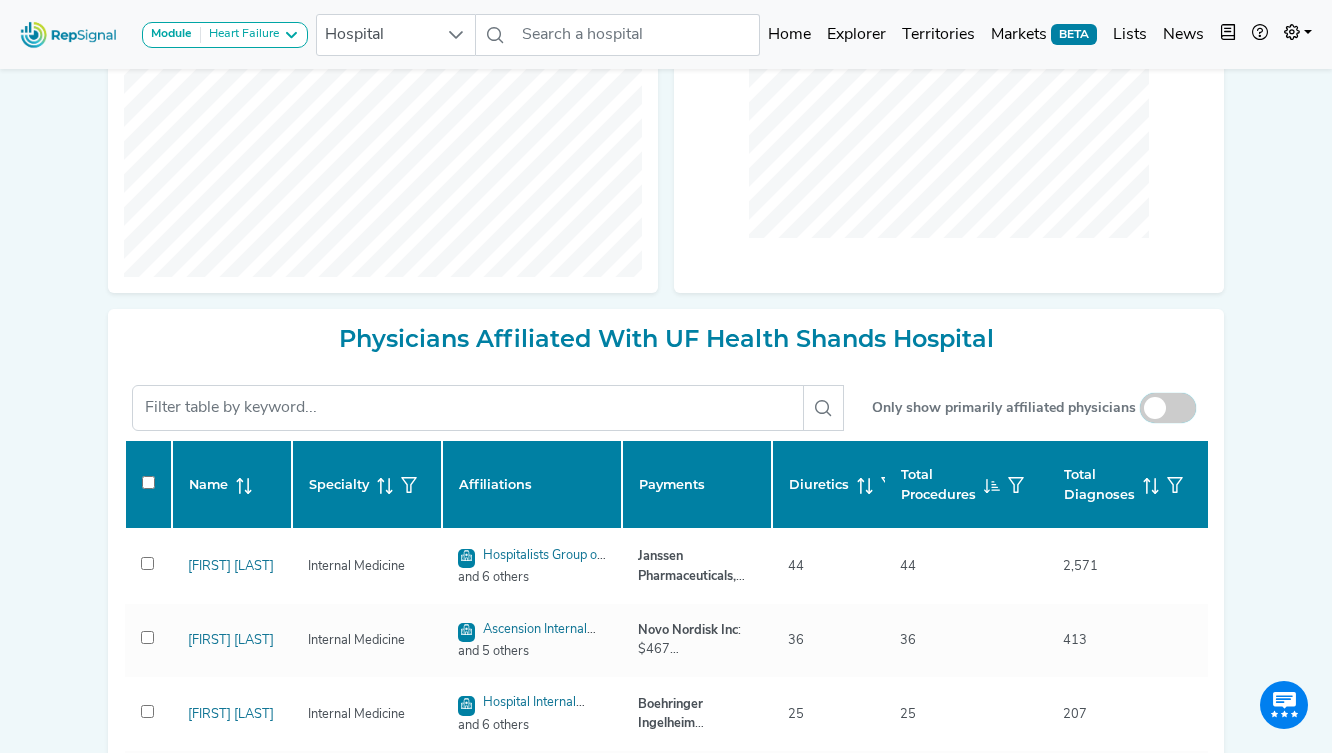 click at bounding box center [1168, 409] 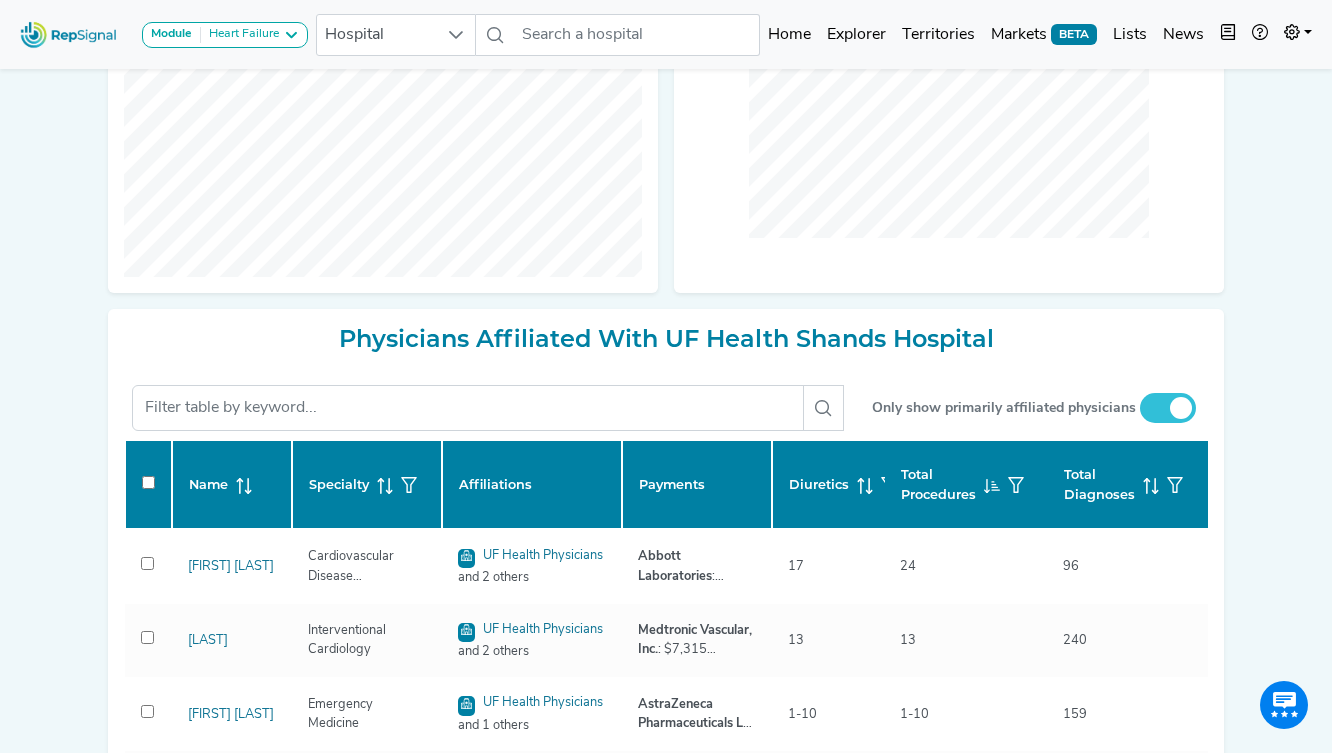 checkbox on "false" 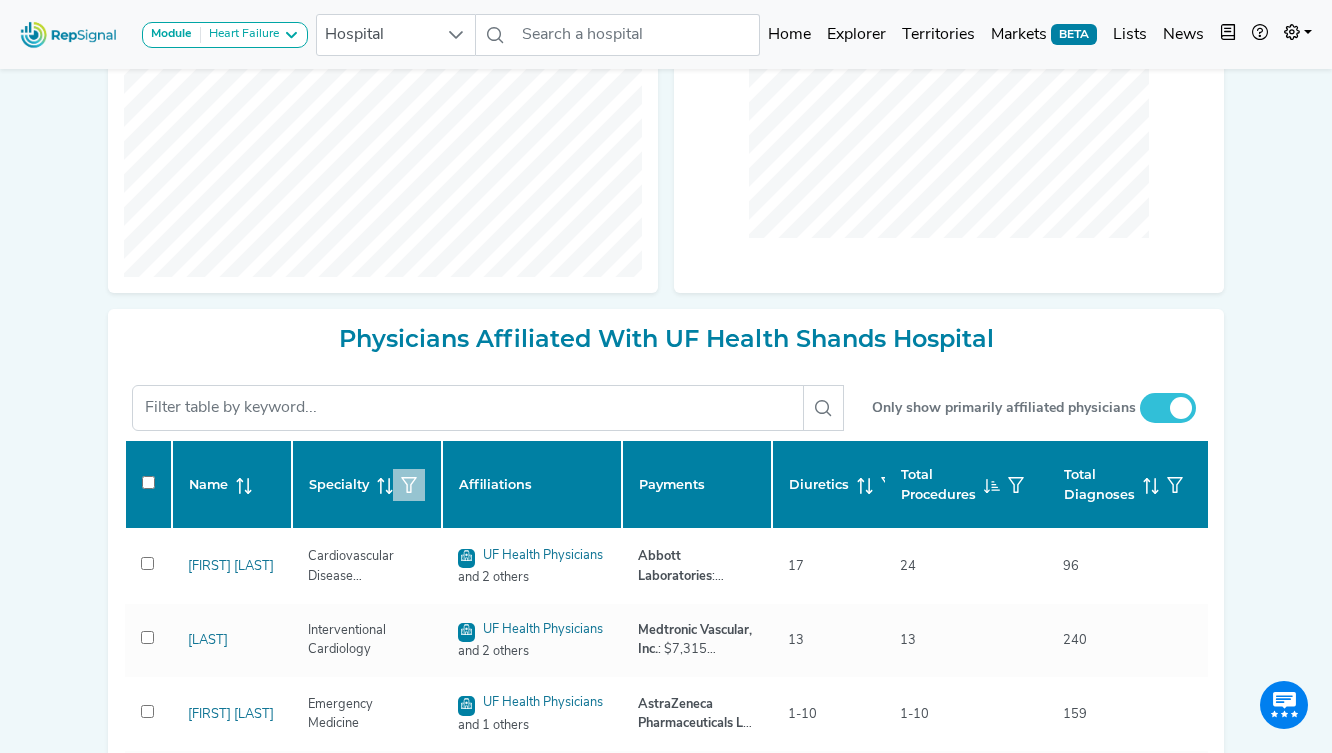 click 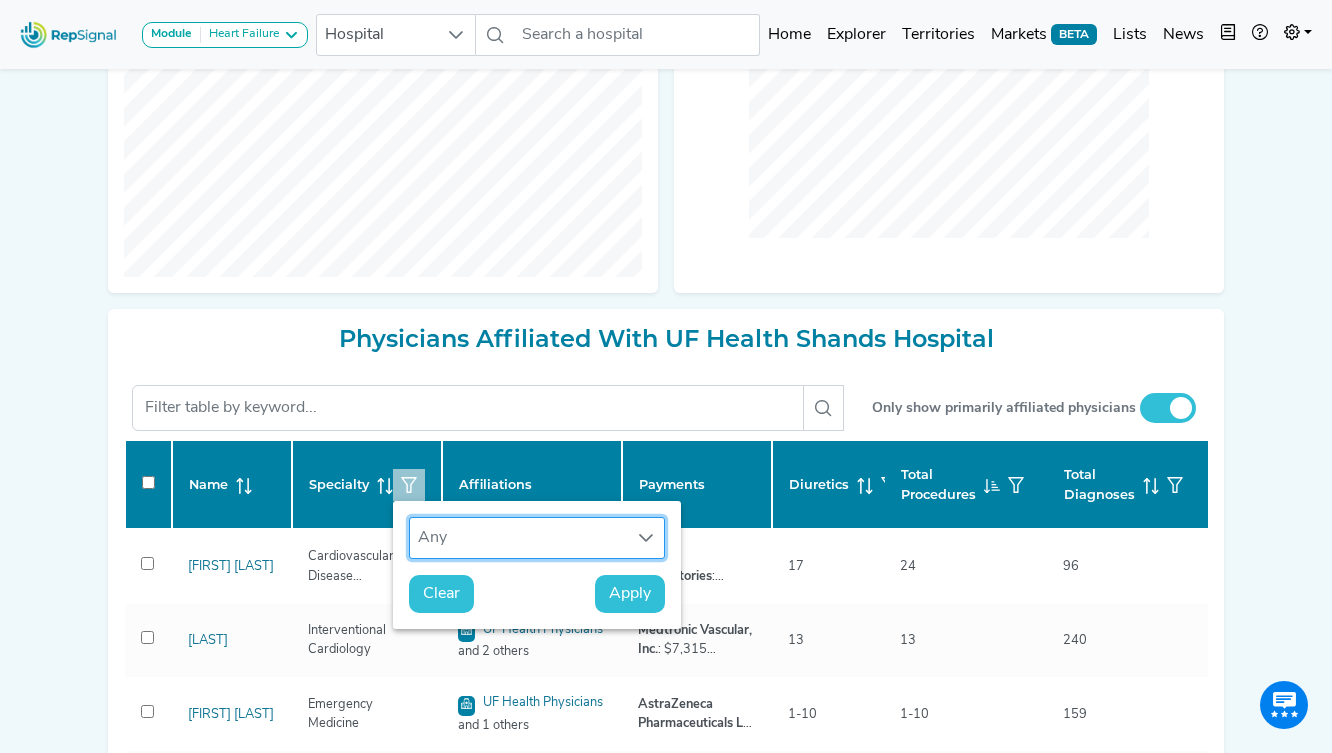 scroll, scrollTop: 15, scrollLeft: 92, axis: both 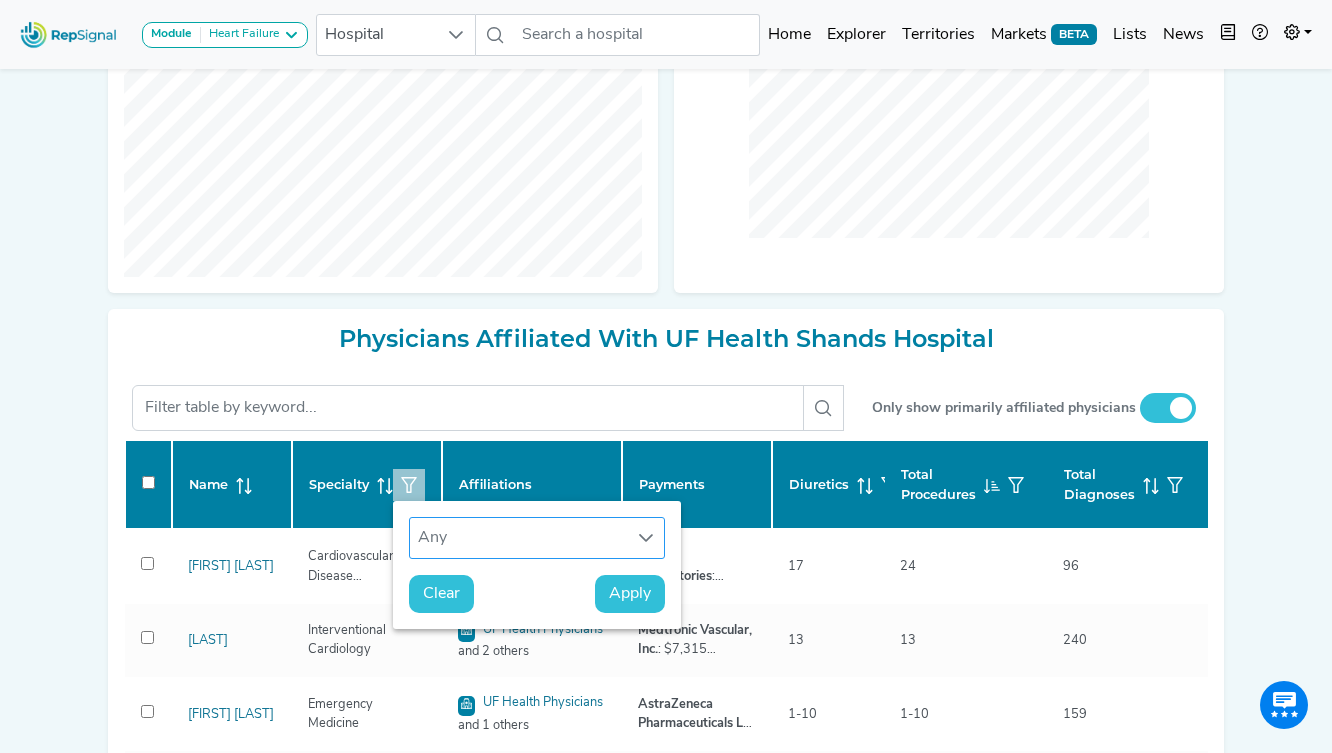 click 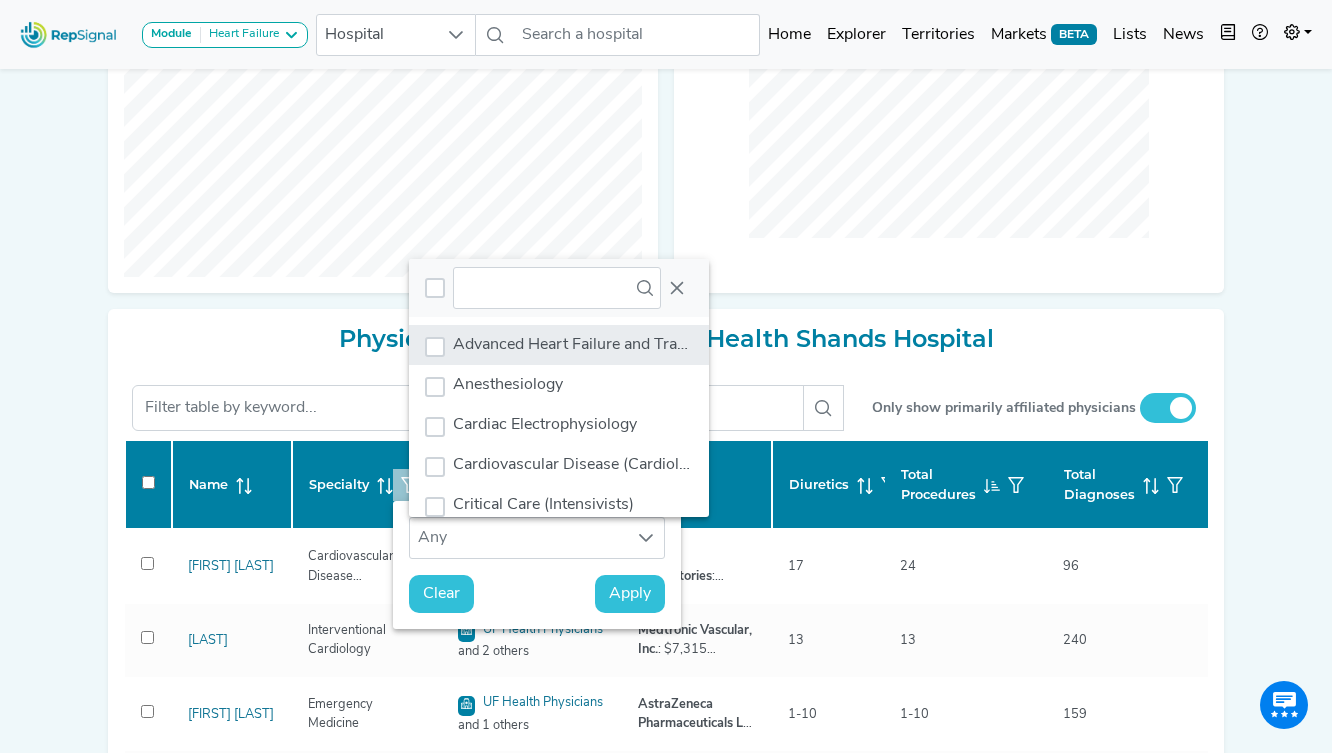 click on "Advanced Heart Failure and Transplant Cardiology" 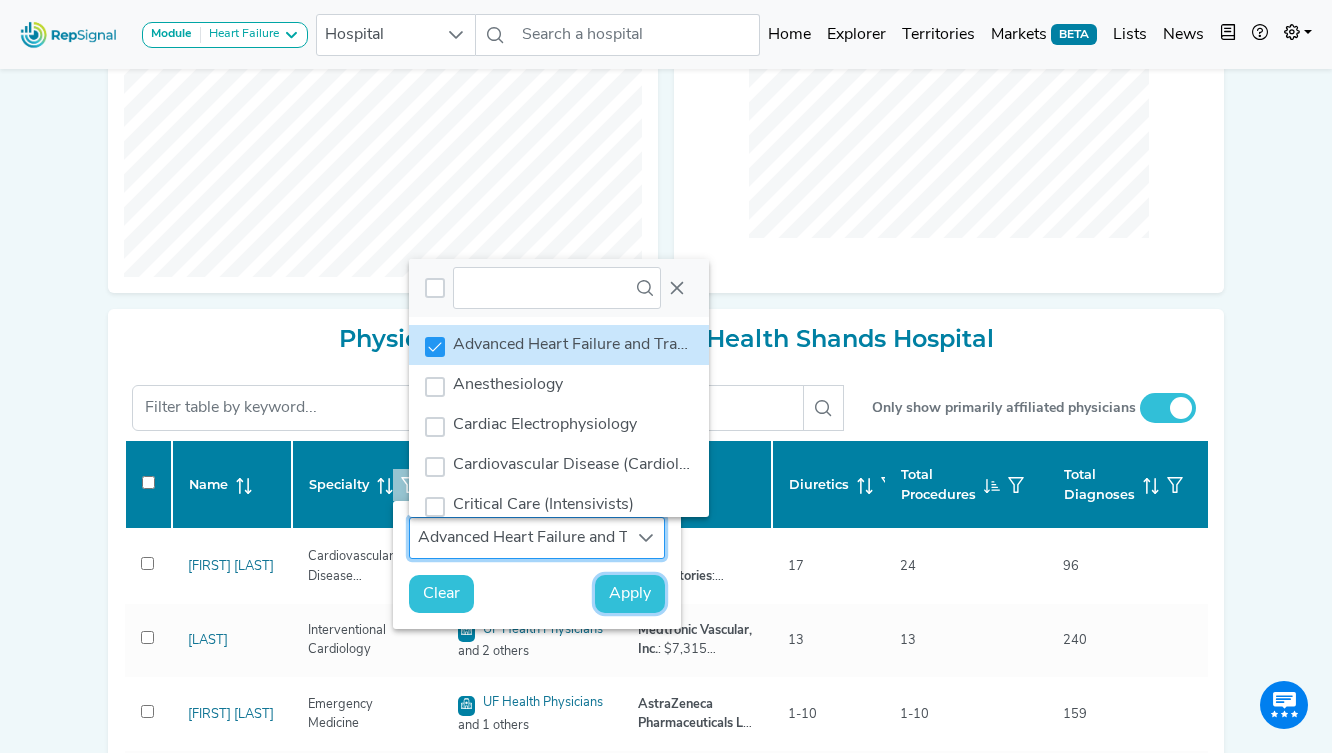 click on "Apply" 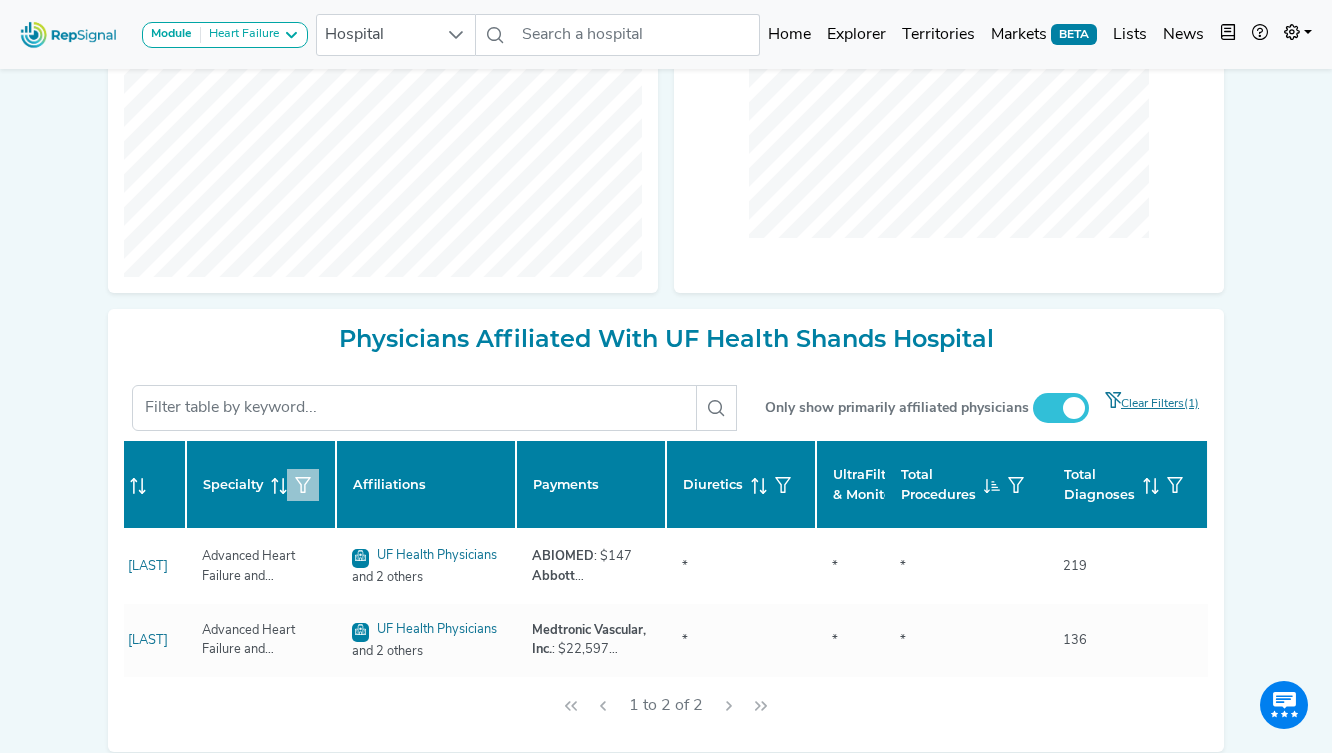 scroll, scrollTop: 0, scrollLeft: 0, axis: both 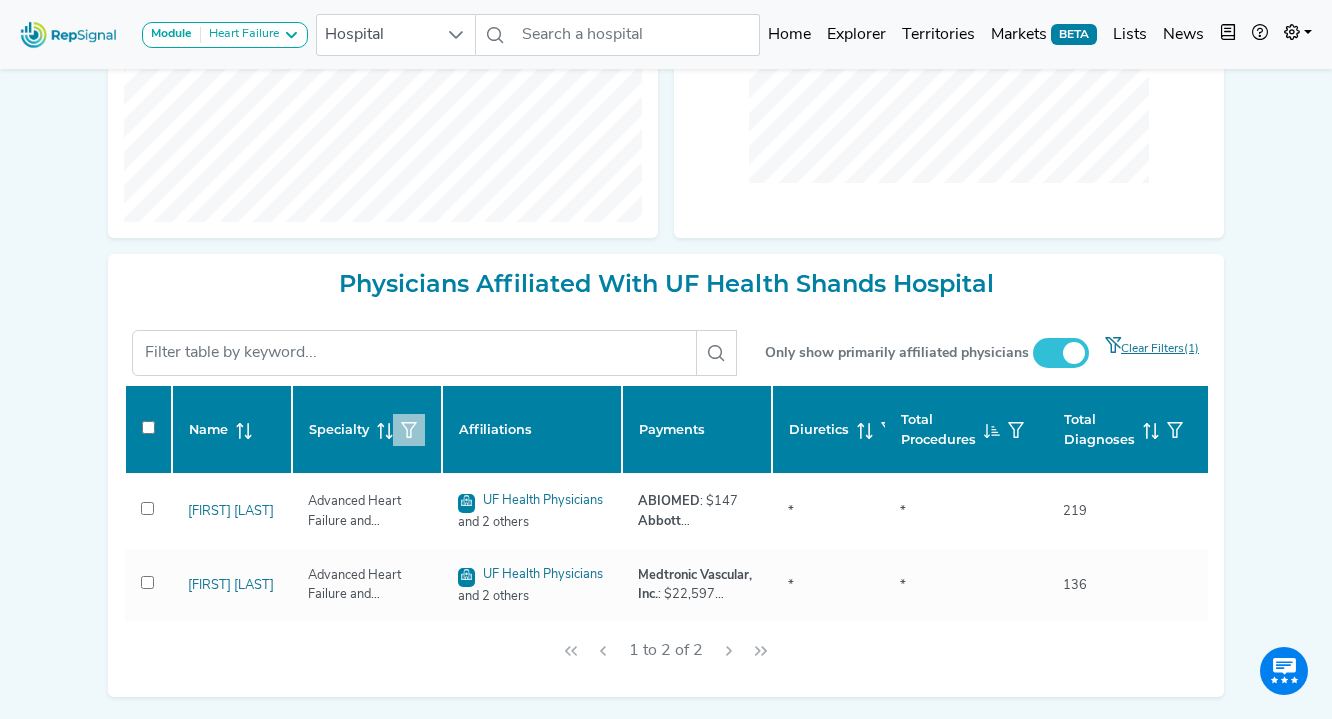 click at bounding box center [409, 430] 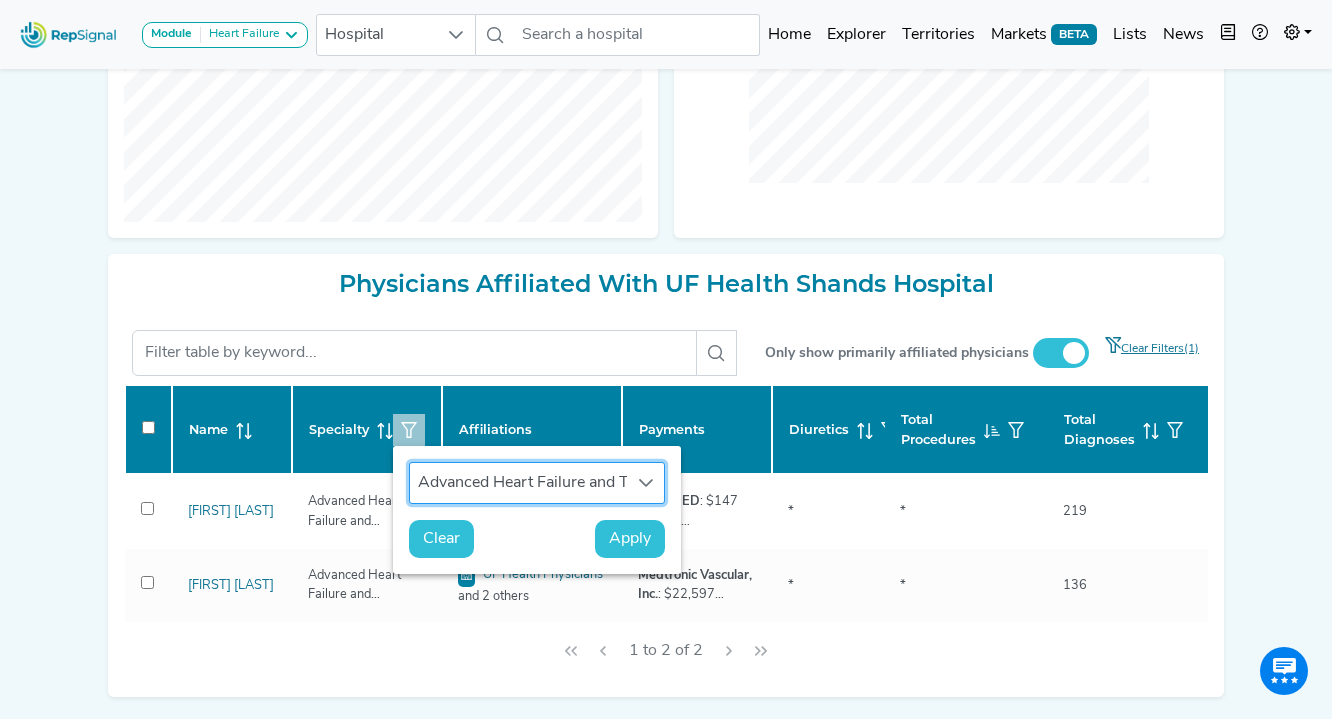 scroll, scrollTop: 15, scrollLeft: 92, axis: both 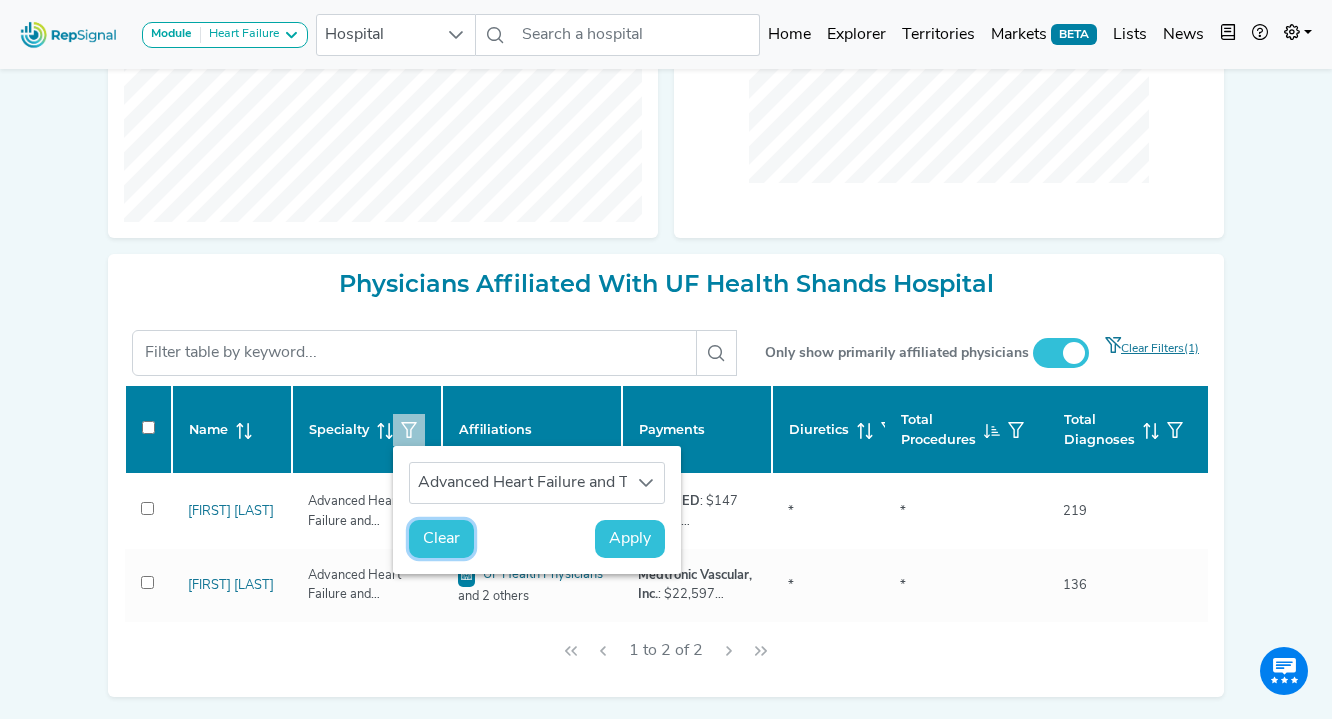 click on "Clear" 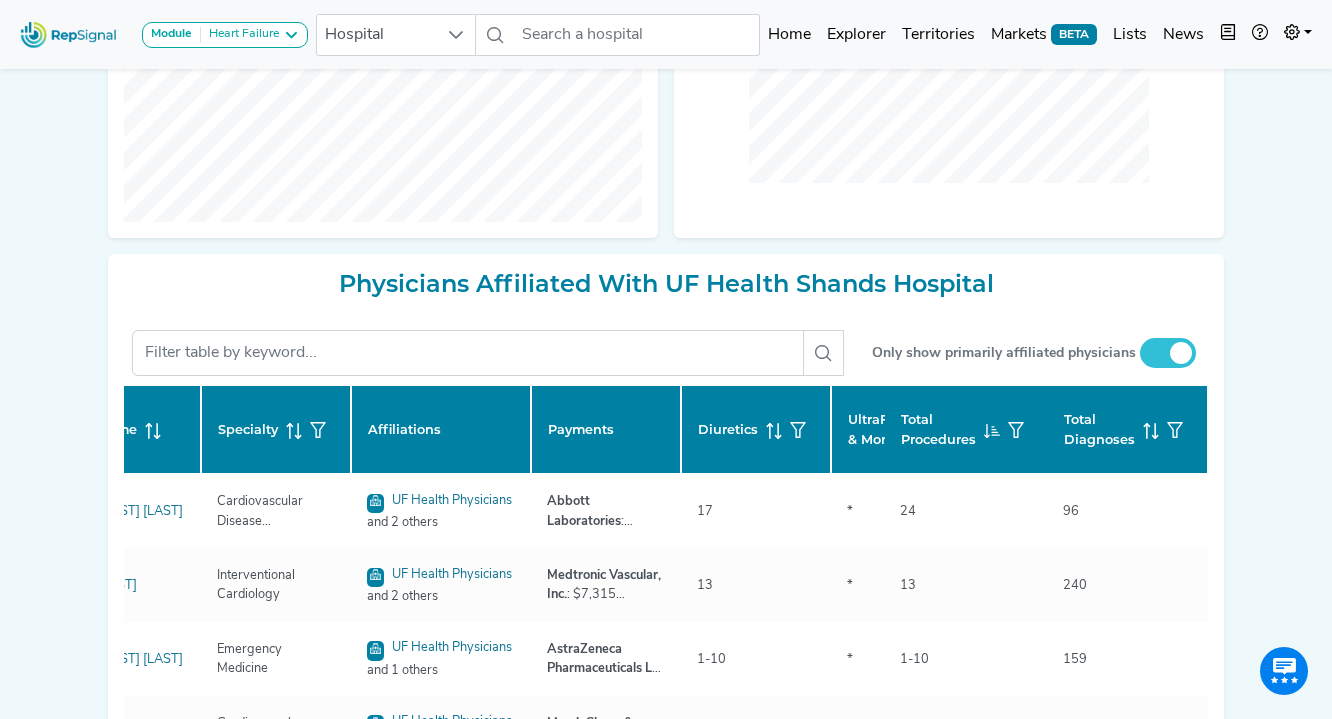 scroll, scrollTop: 0, scrollLeft: 0, axis: both 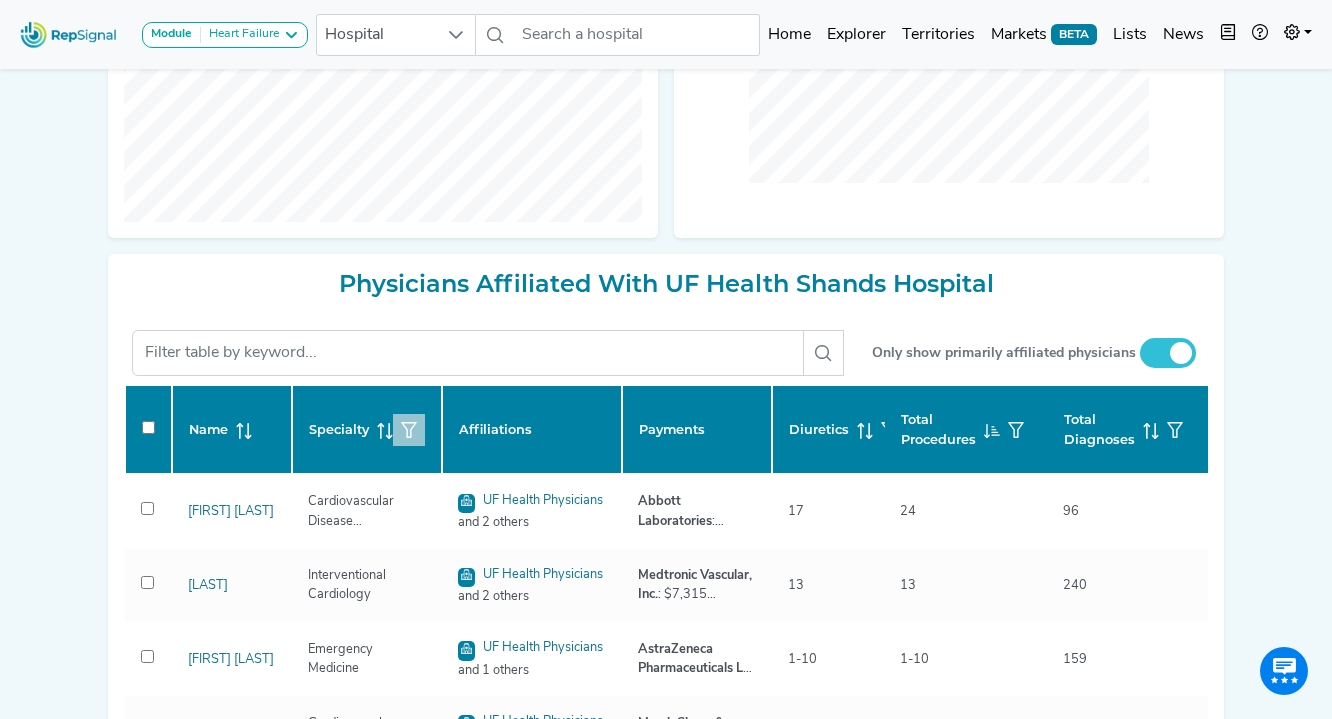 click 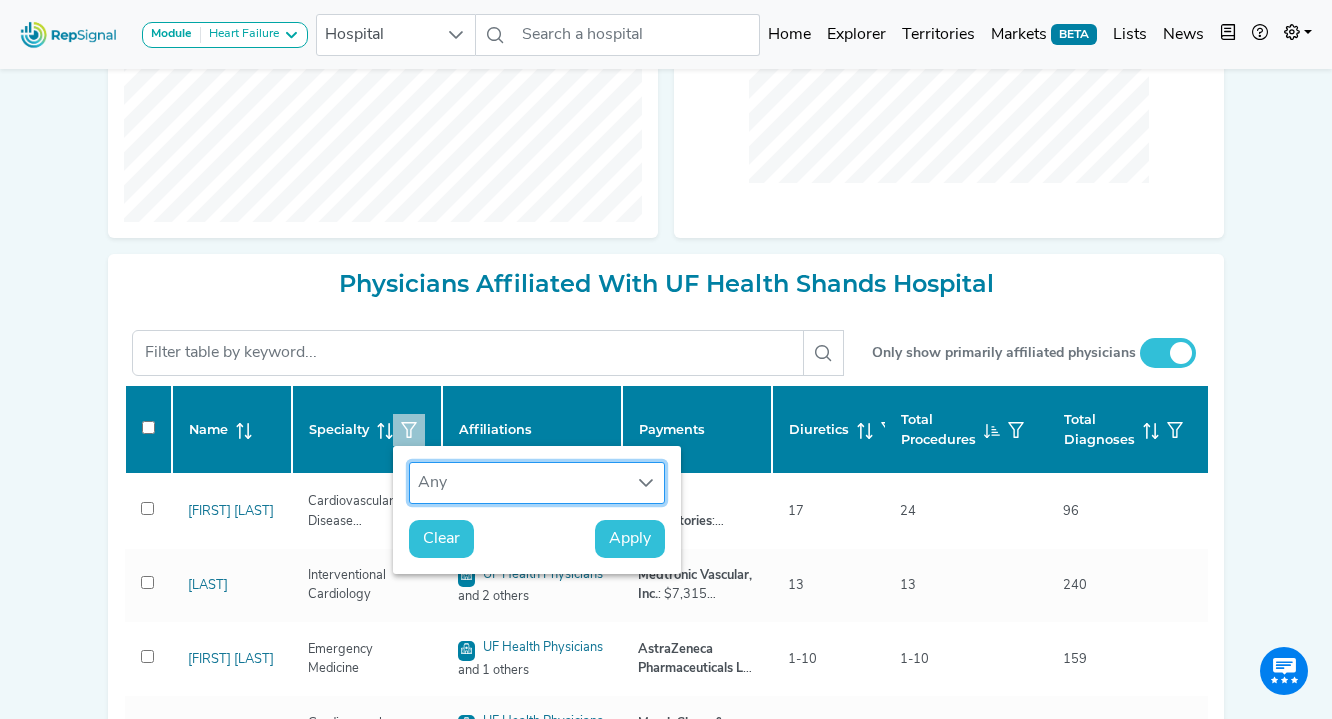 scroll, scrollTop: 15, scrollLeft: 92, axis: both 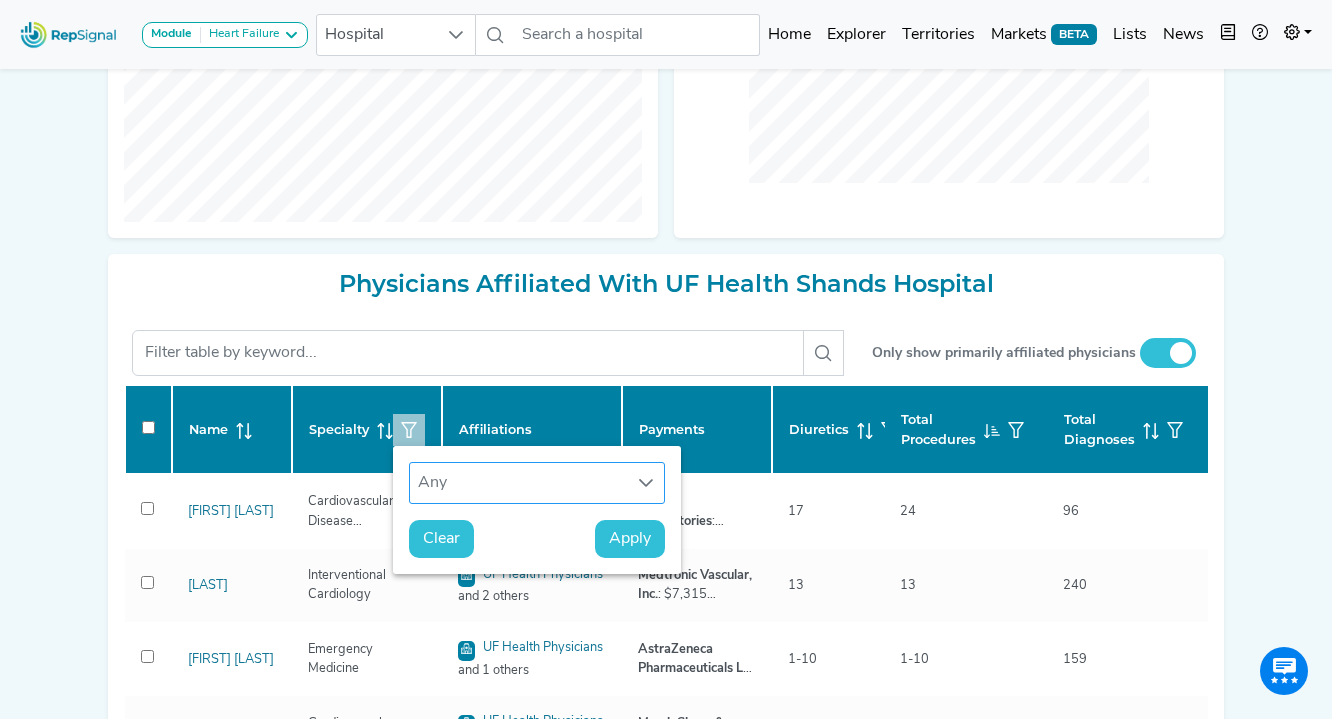 click on "Any" at bounding box center (518, 483) 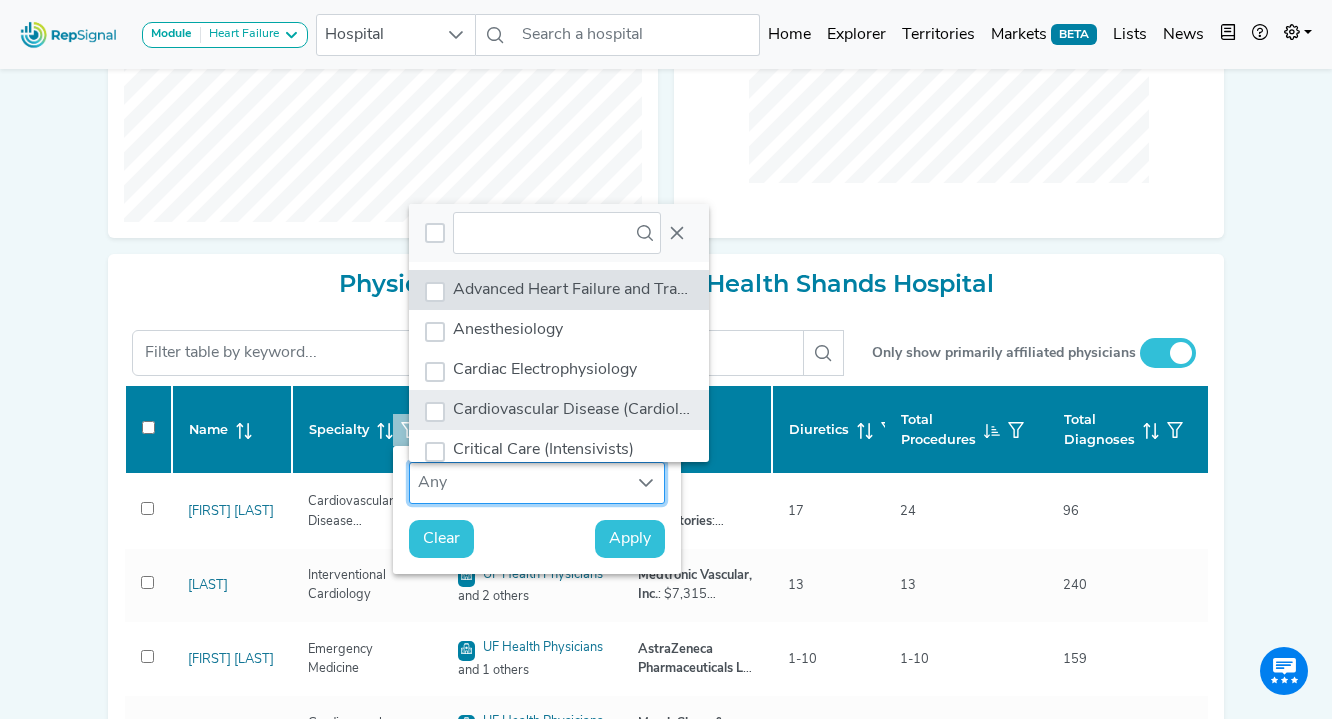 click on "Cardiovascular Disease (Cardiology)" 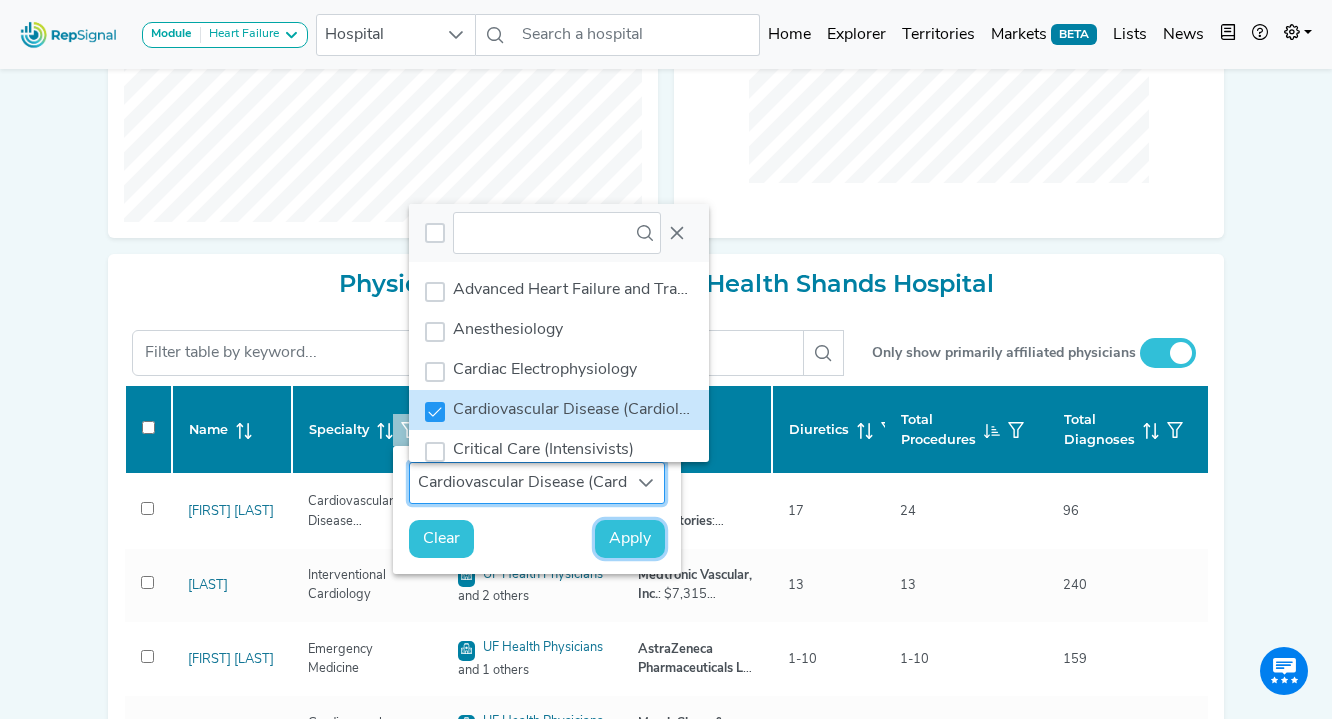 click on "Apply" 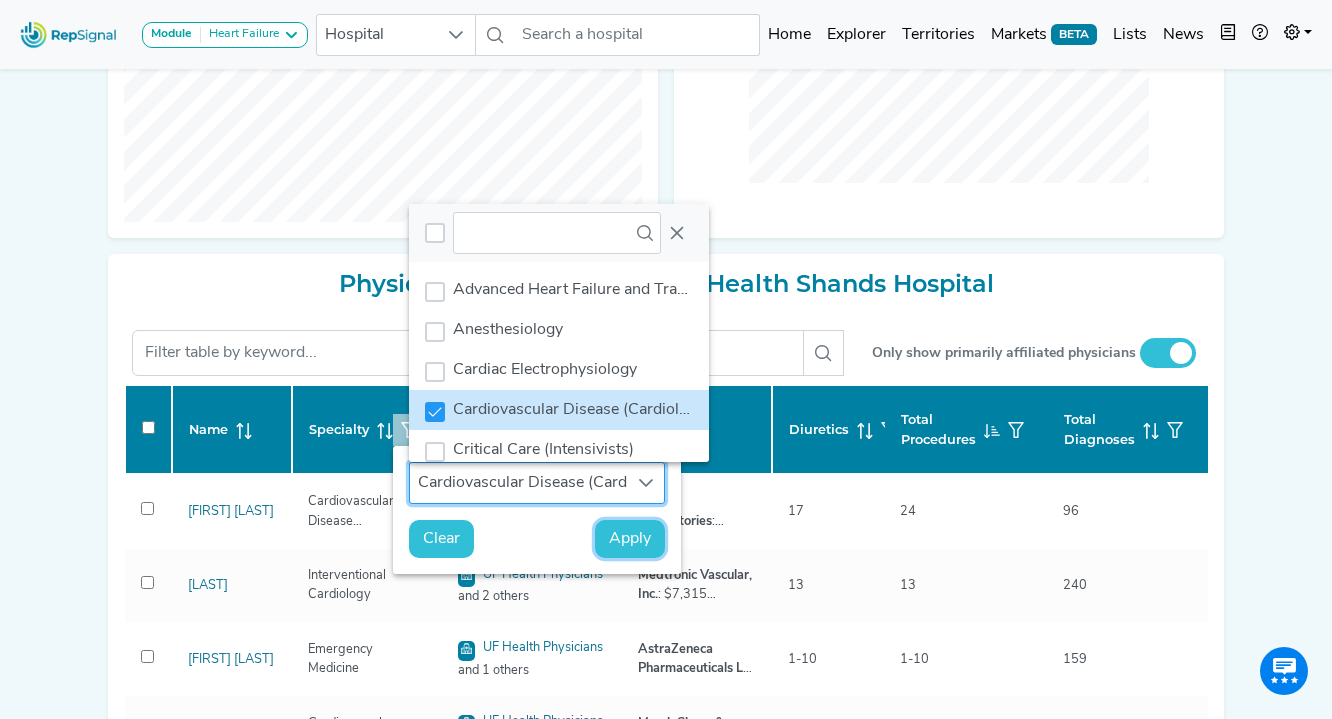 click on "Apply" 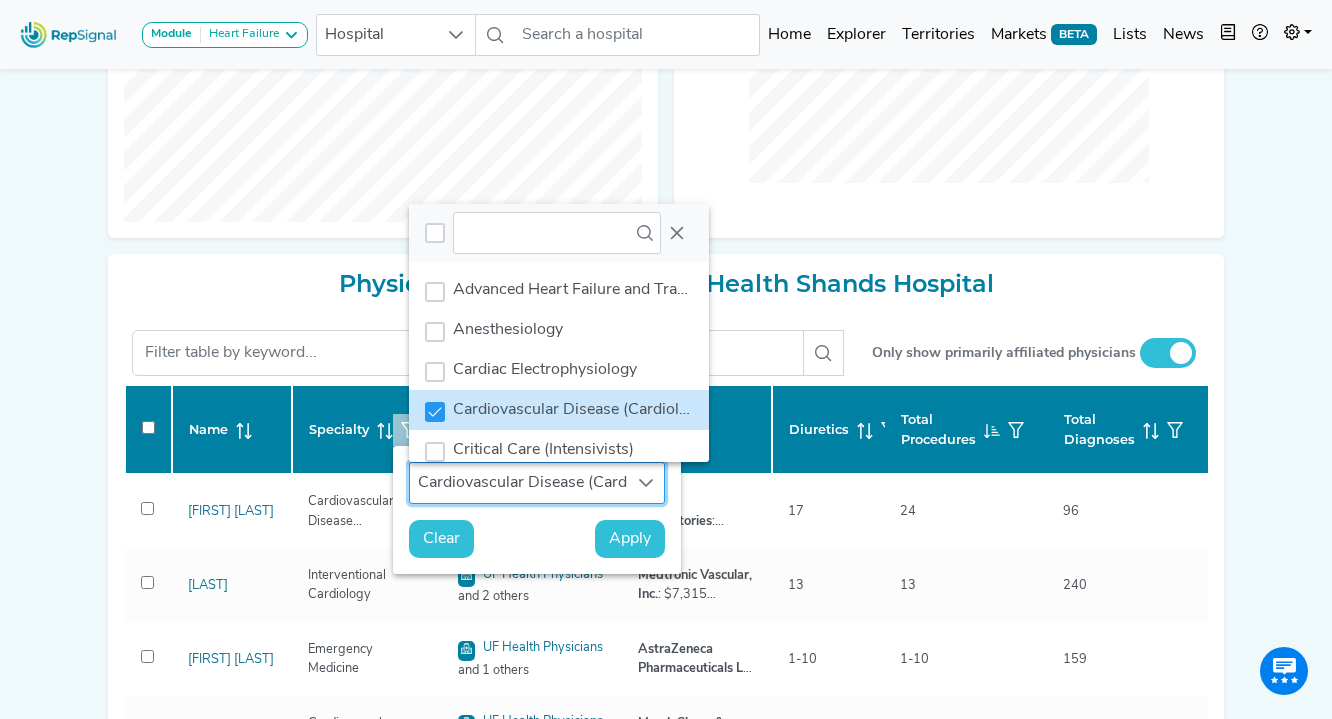 click on "Clear Apply" 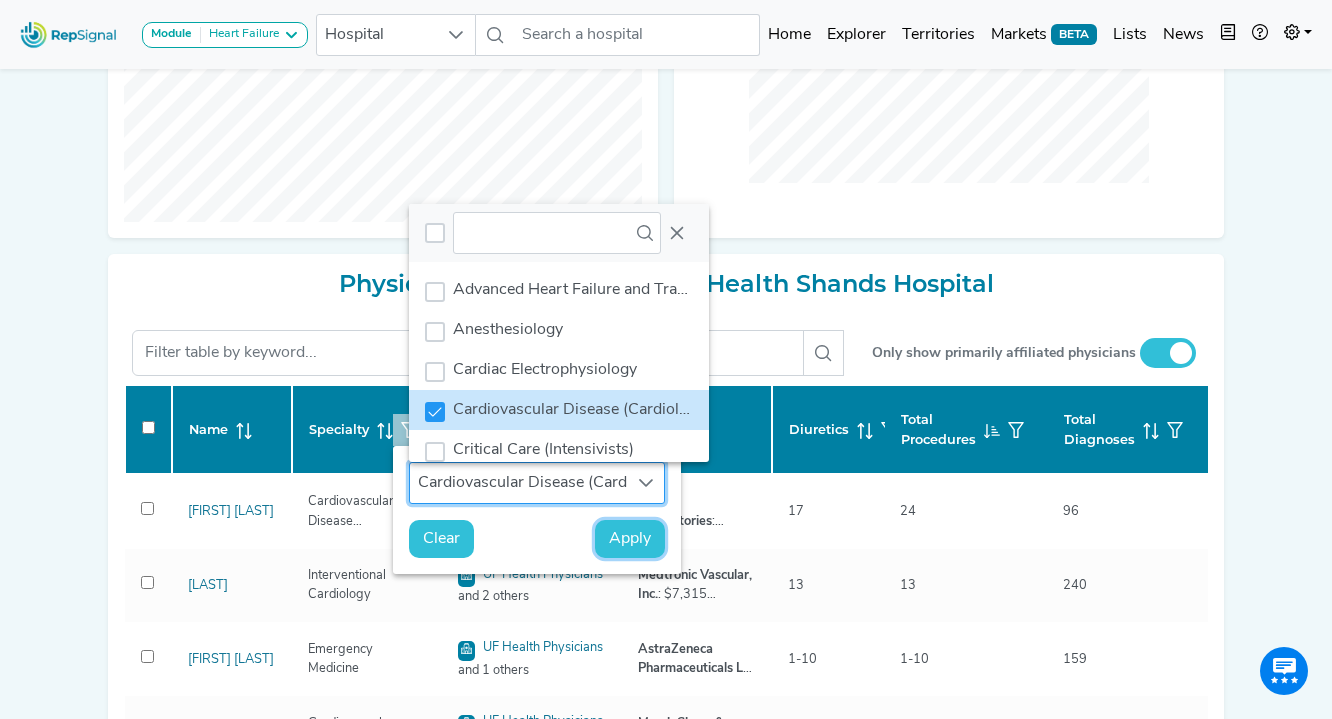 click on "Apply" 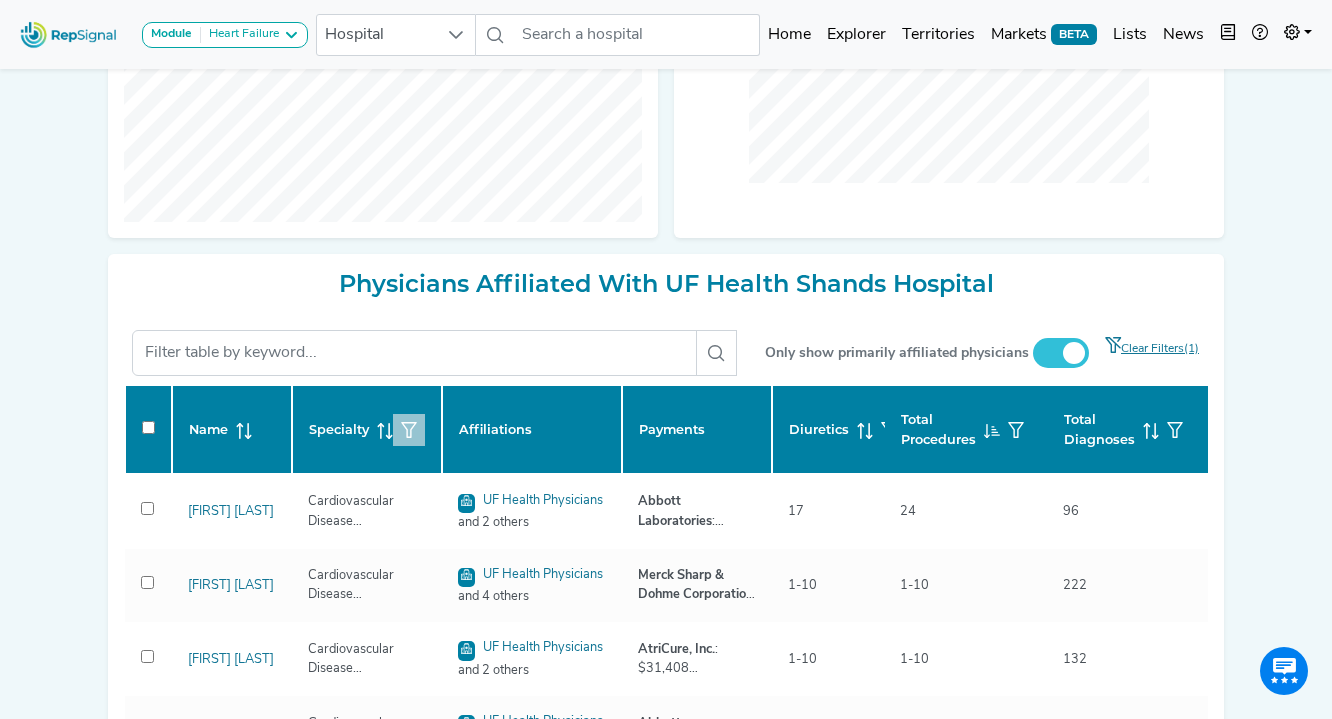 checkbox on "false" 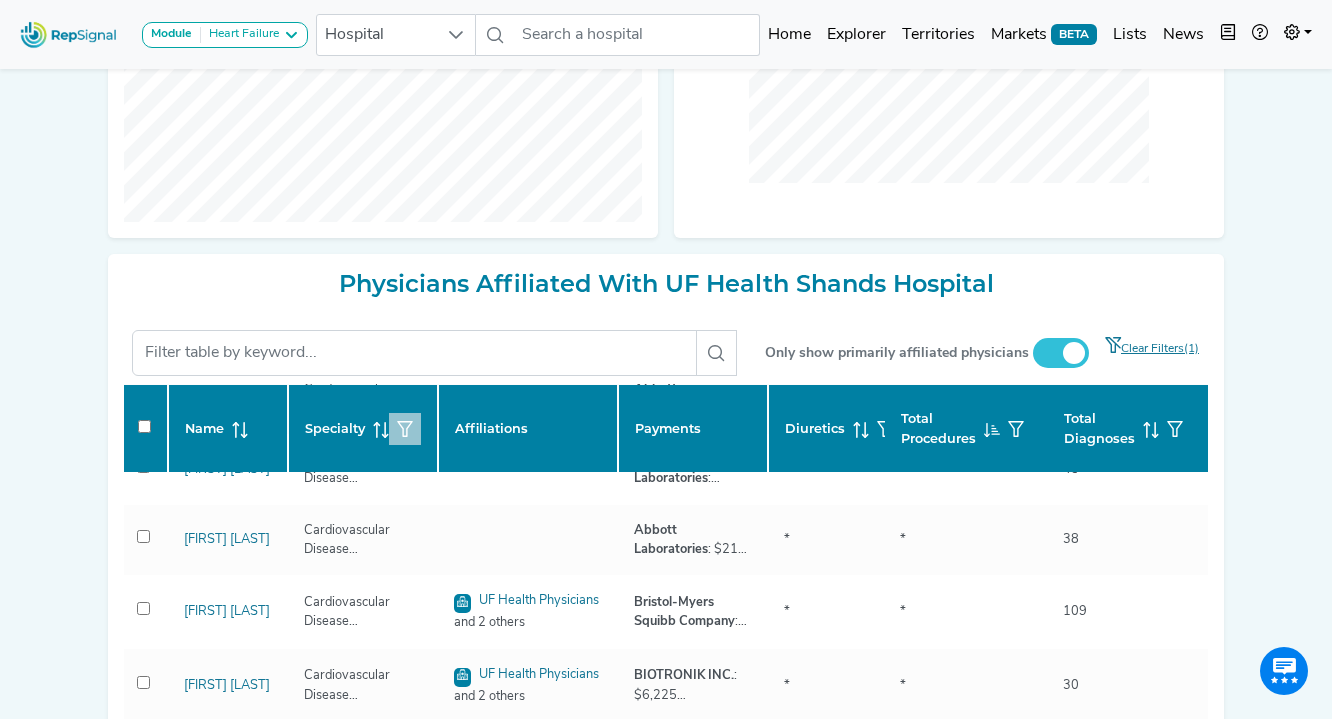 scroll, scrollTop: 776, scrollLeft: 4, axis: both 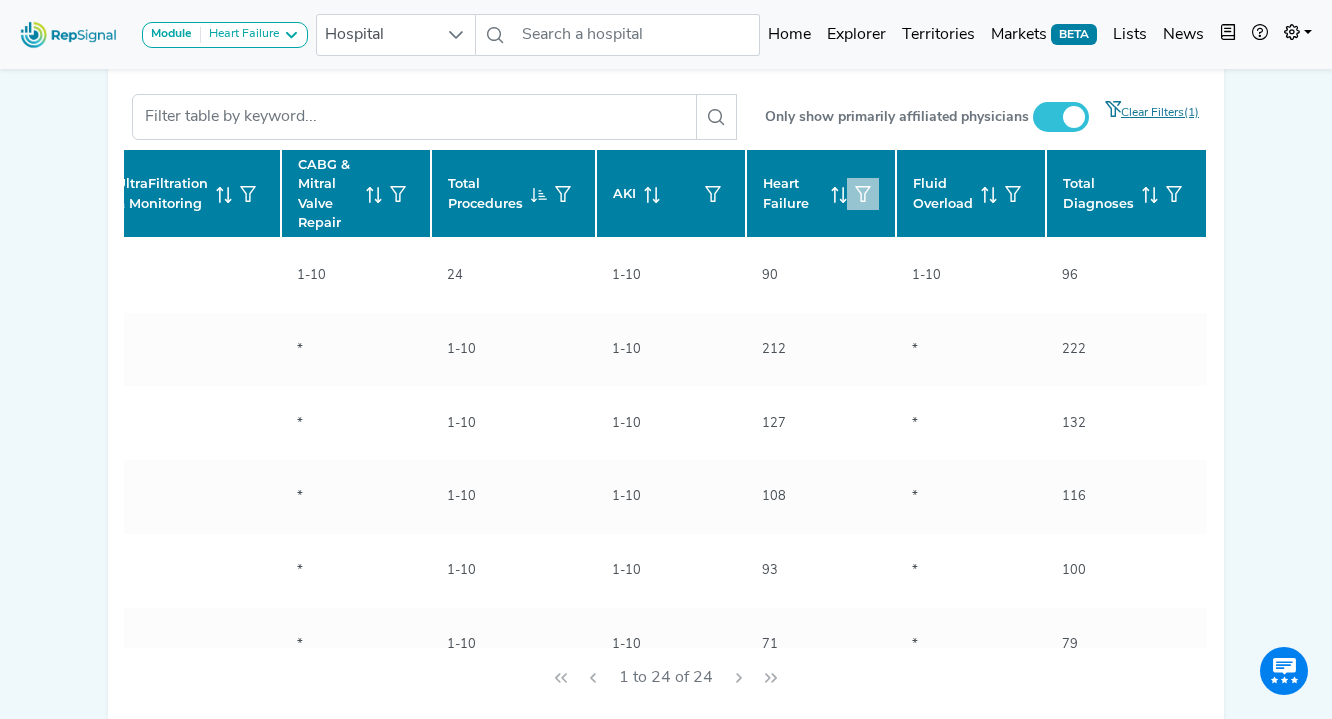 click 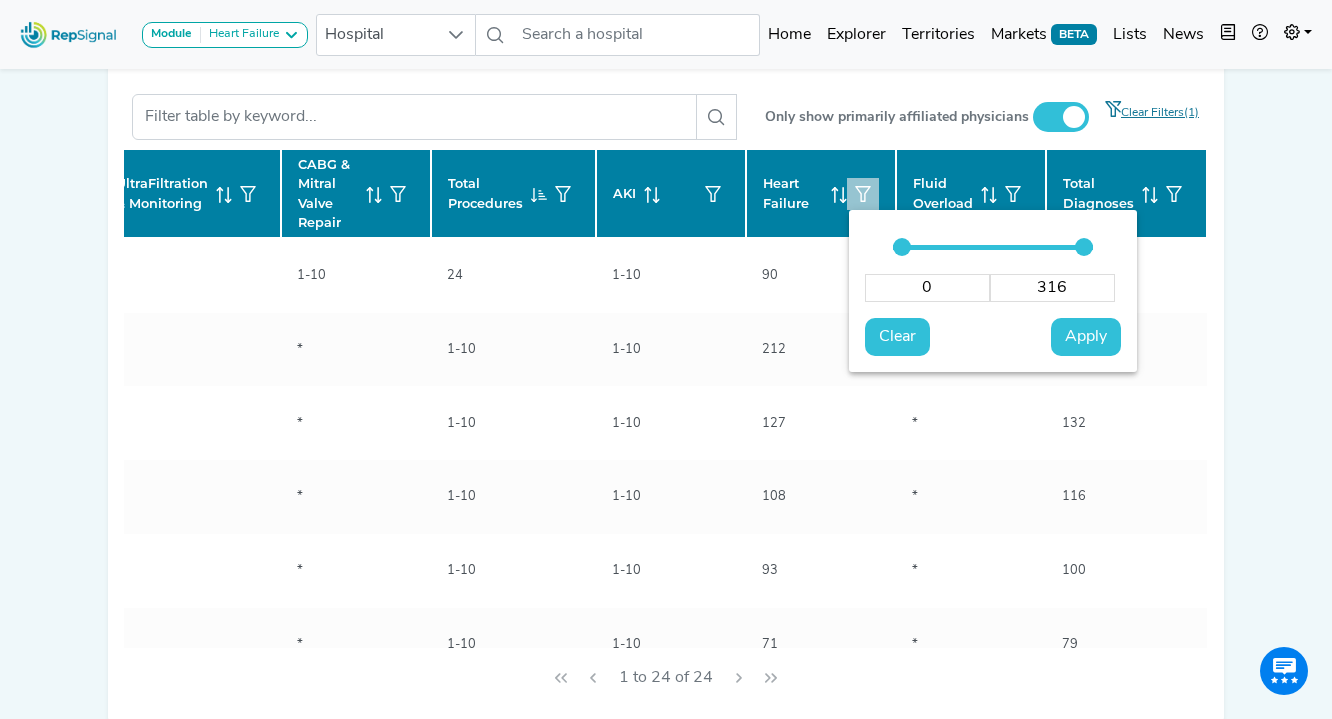 click at bounding box center [863, 194] 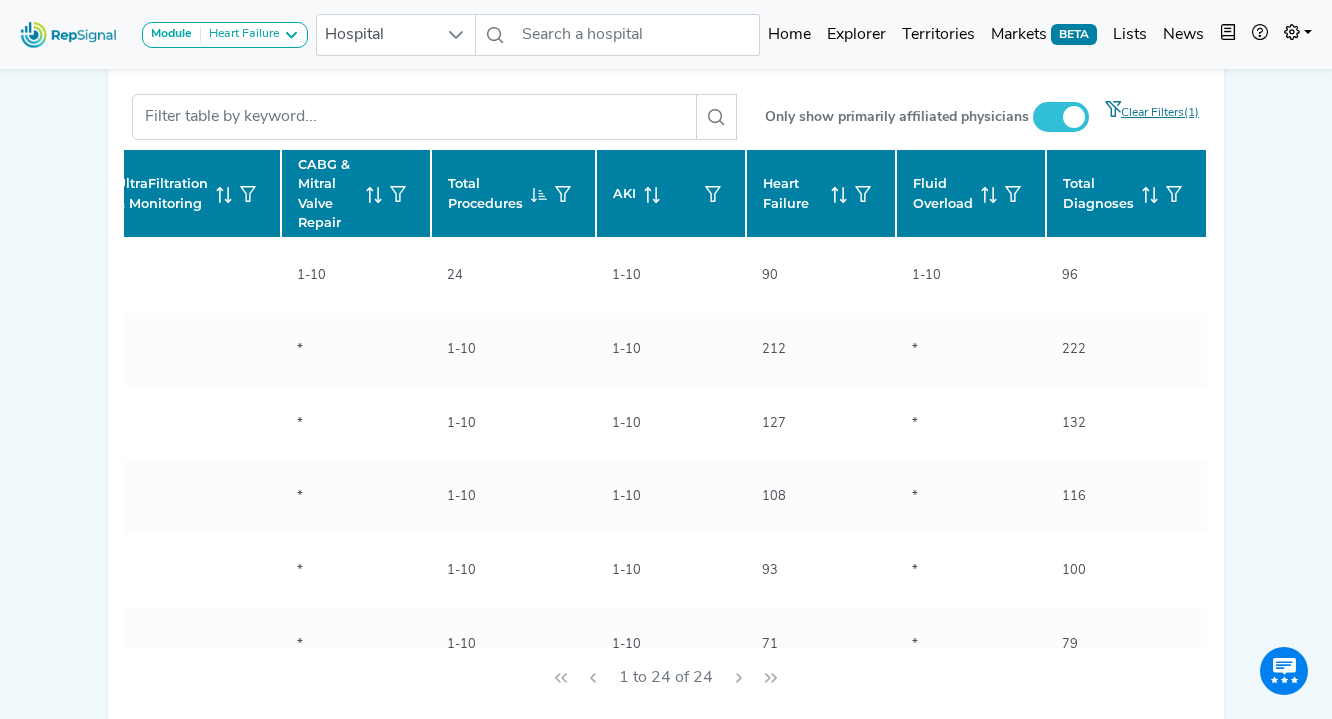 click 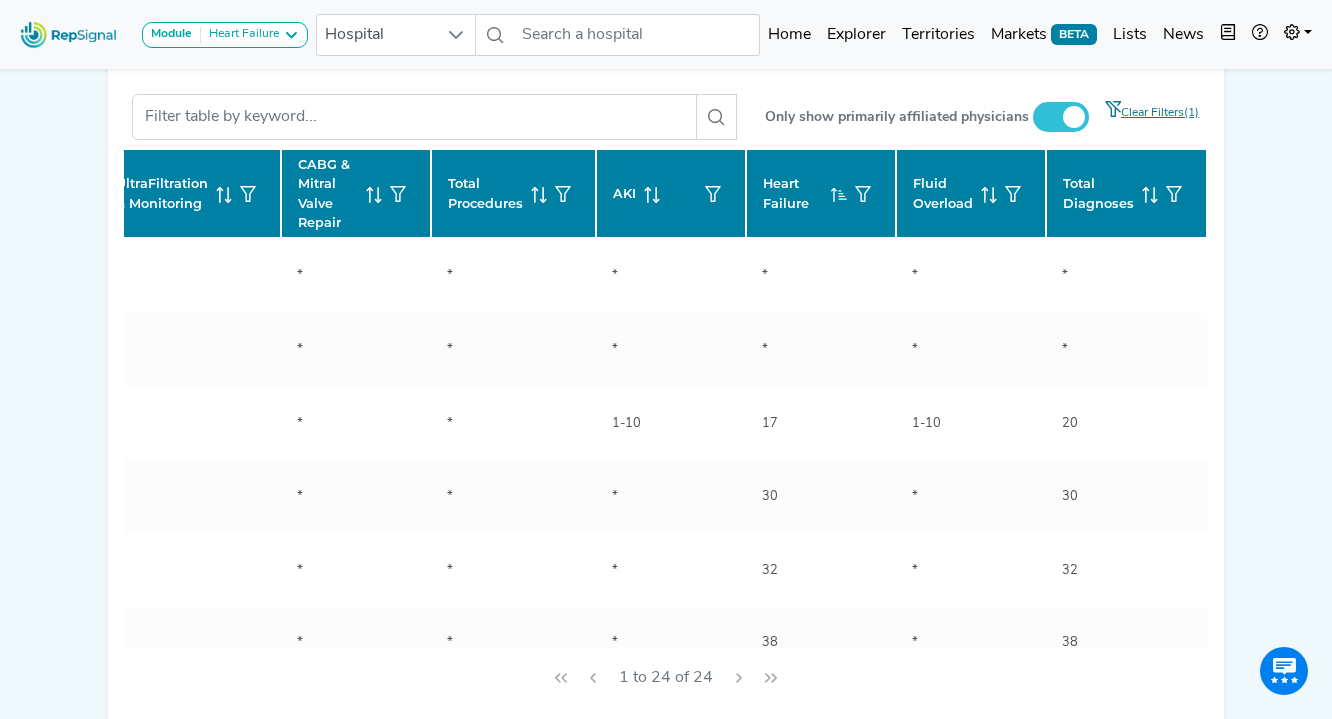 click 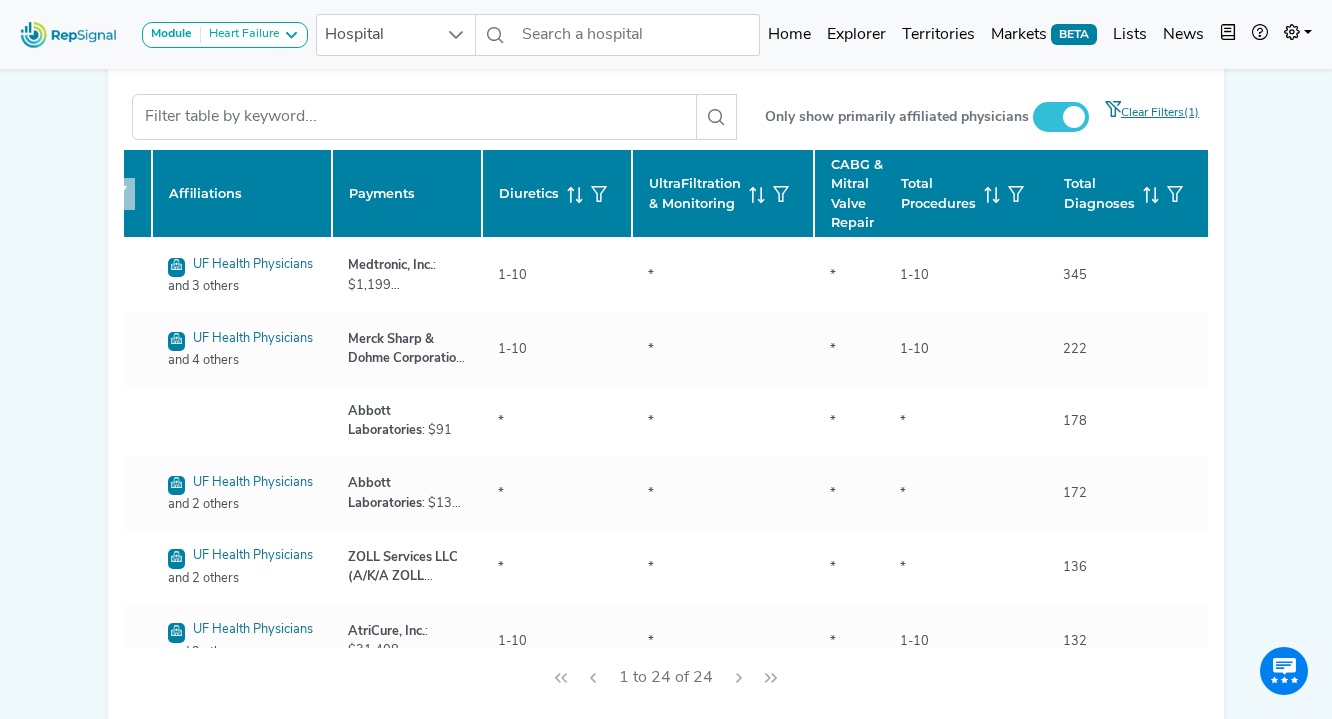 scroll, scrollTop: 0, scrollLeft: 0, axis: both 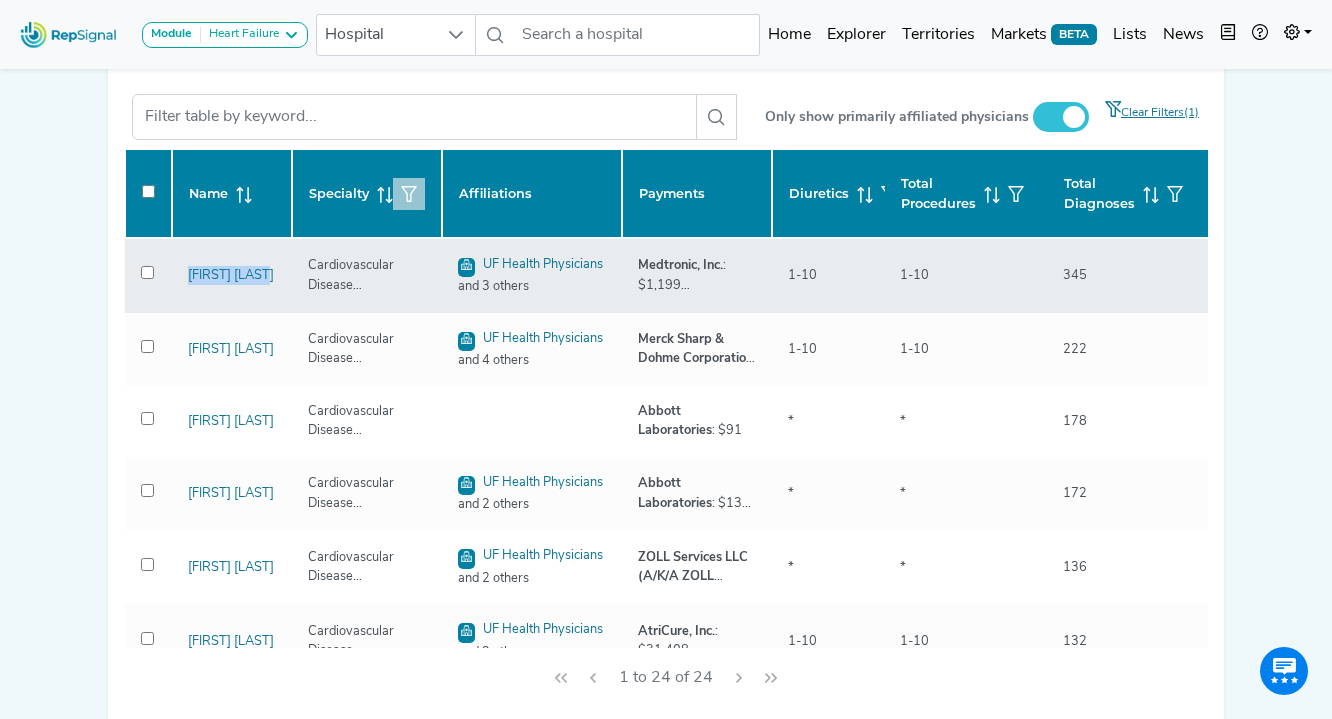 drag, startPoint x: 222, startPoint y: 284, endPoint x: 185, endPoint y: 270, distance: 39.56008 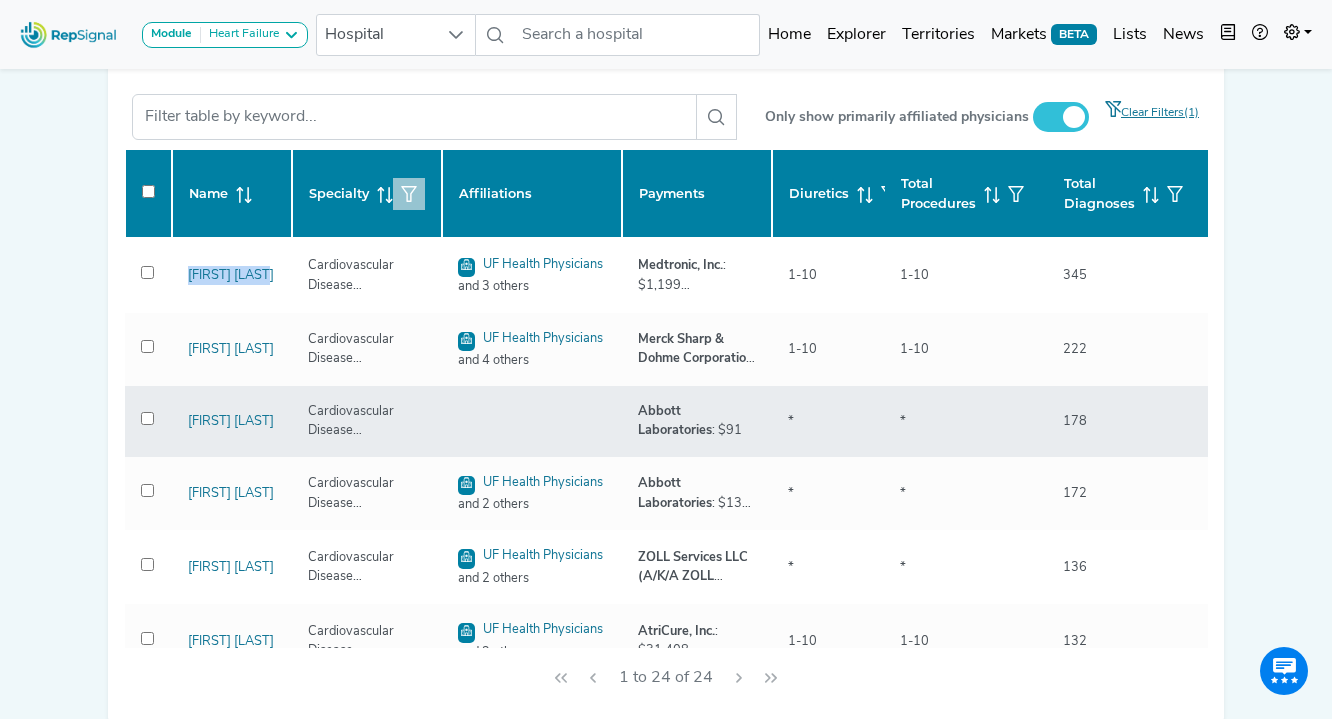 copy on "Mustafa Ahmed" 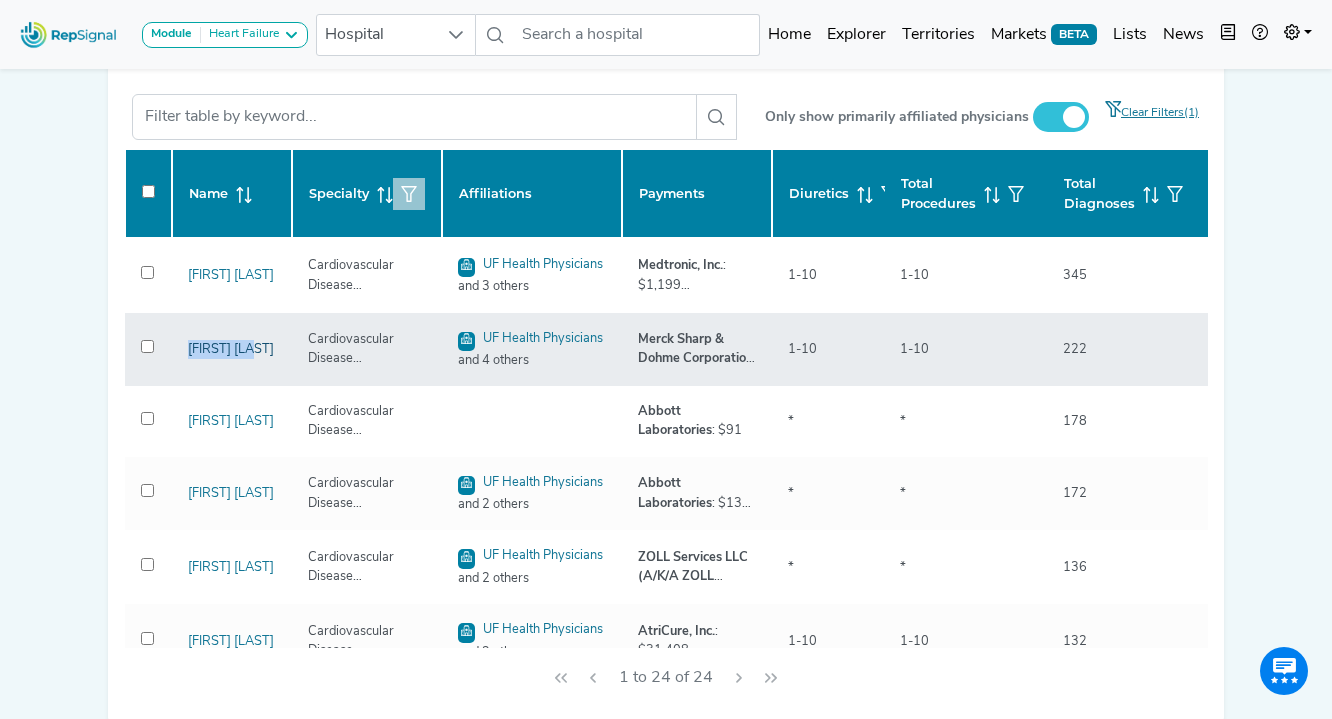 drag, startPoint x: 219, startPoint y: 347, endPoint x: 204, endPoint y: 346, distance: 15.033297 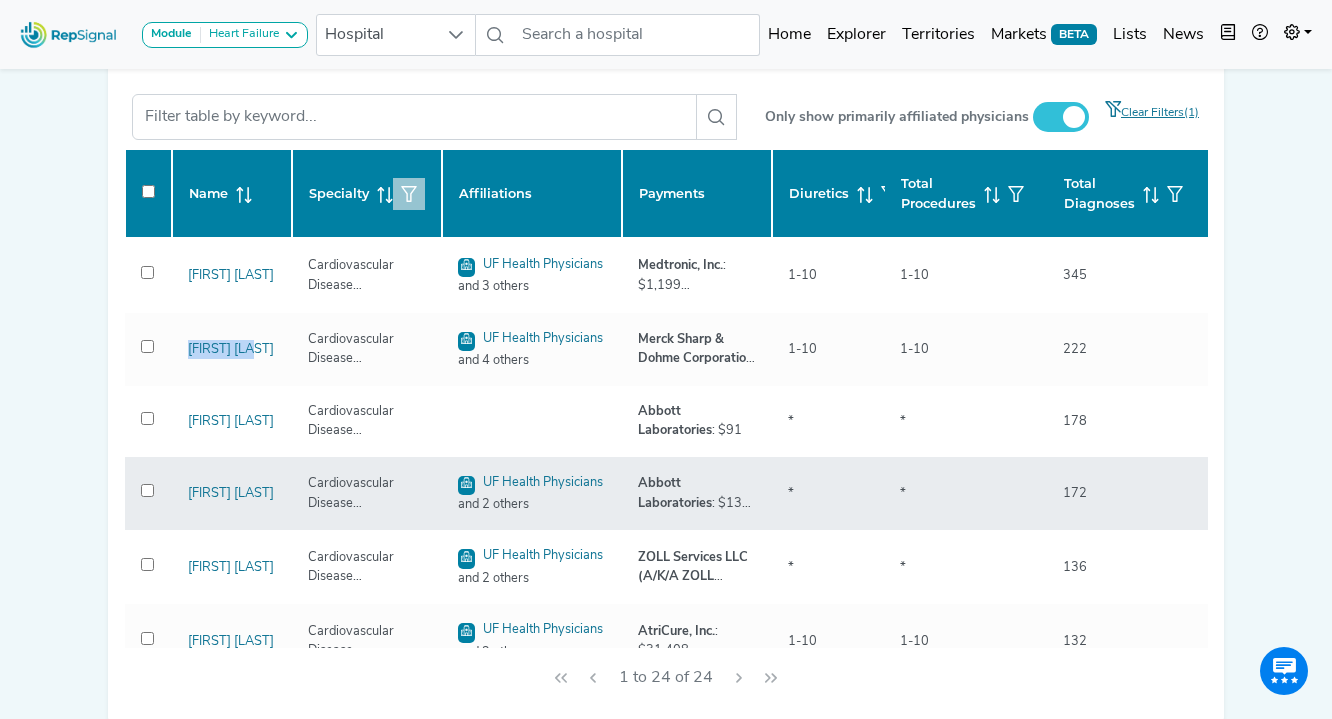 copy on "Juan Vilaro" 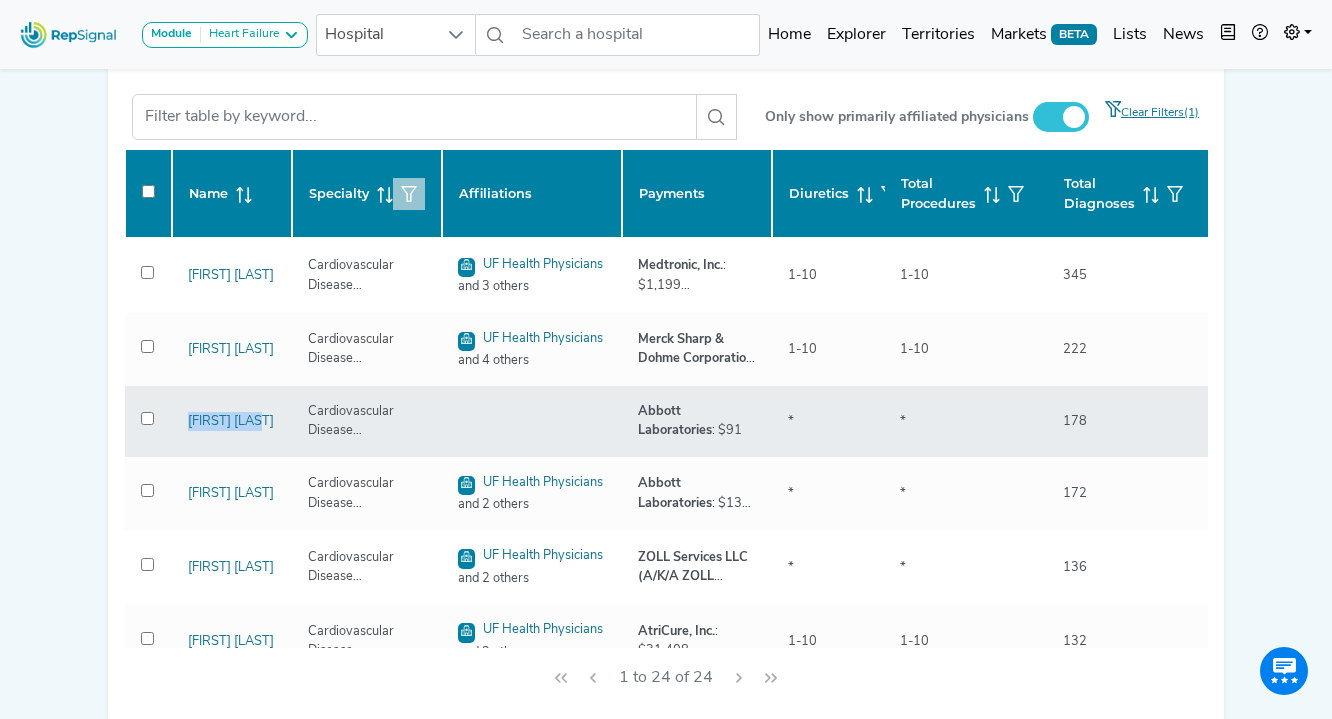 drag, startPoint x: 214, startPoint y: 417, endPoint x: 168, endPoint y: 416, distance: 46.010868 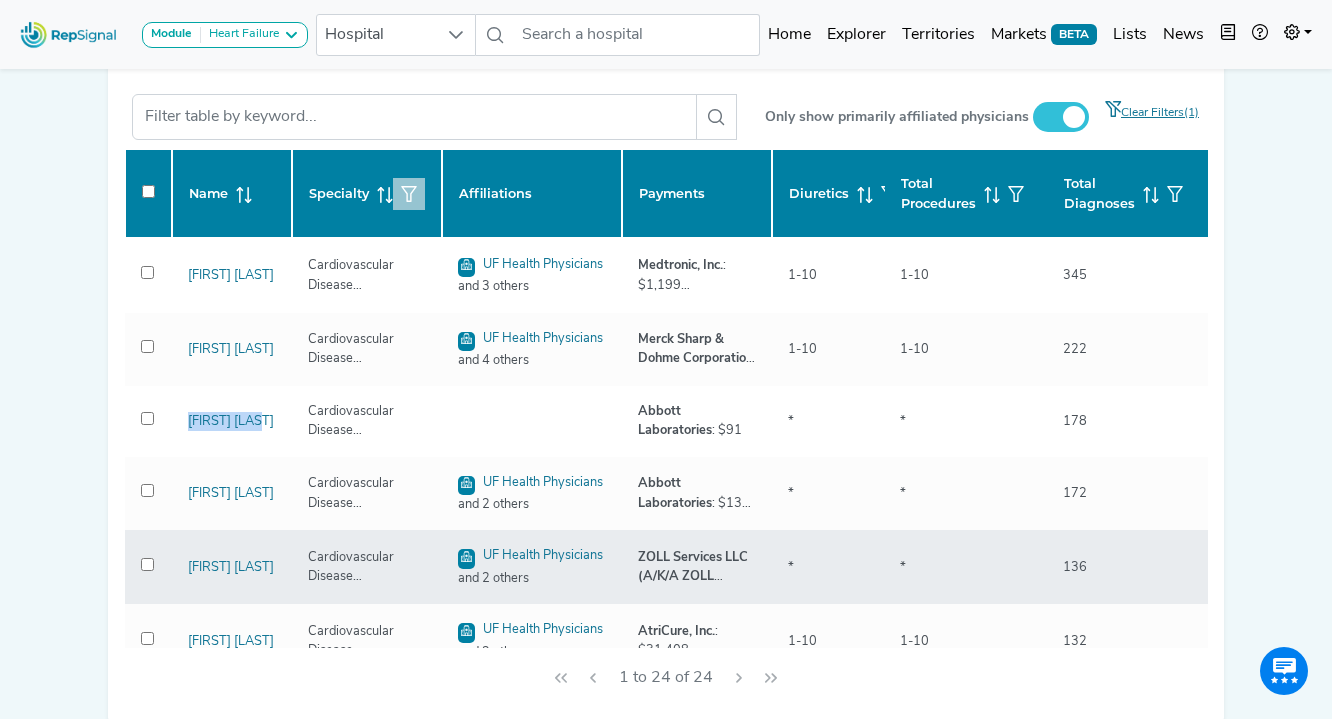 copy on "Anita Wokhlu" 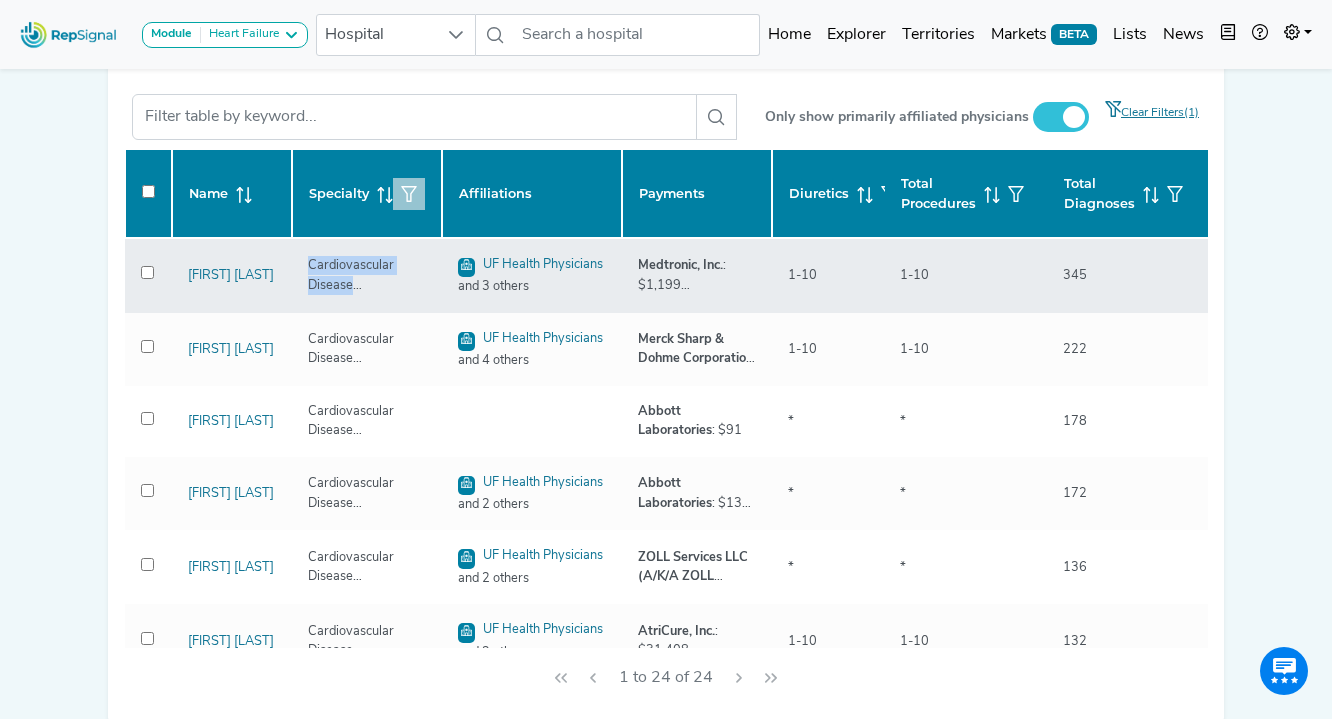 drag, startPoint x: 334, startPoint y: 264, endPoint x: 377, endPoint y: 283, distance: 47.010635 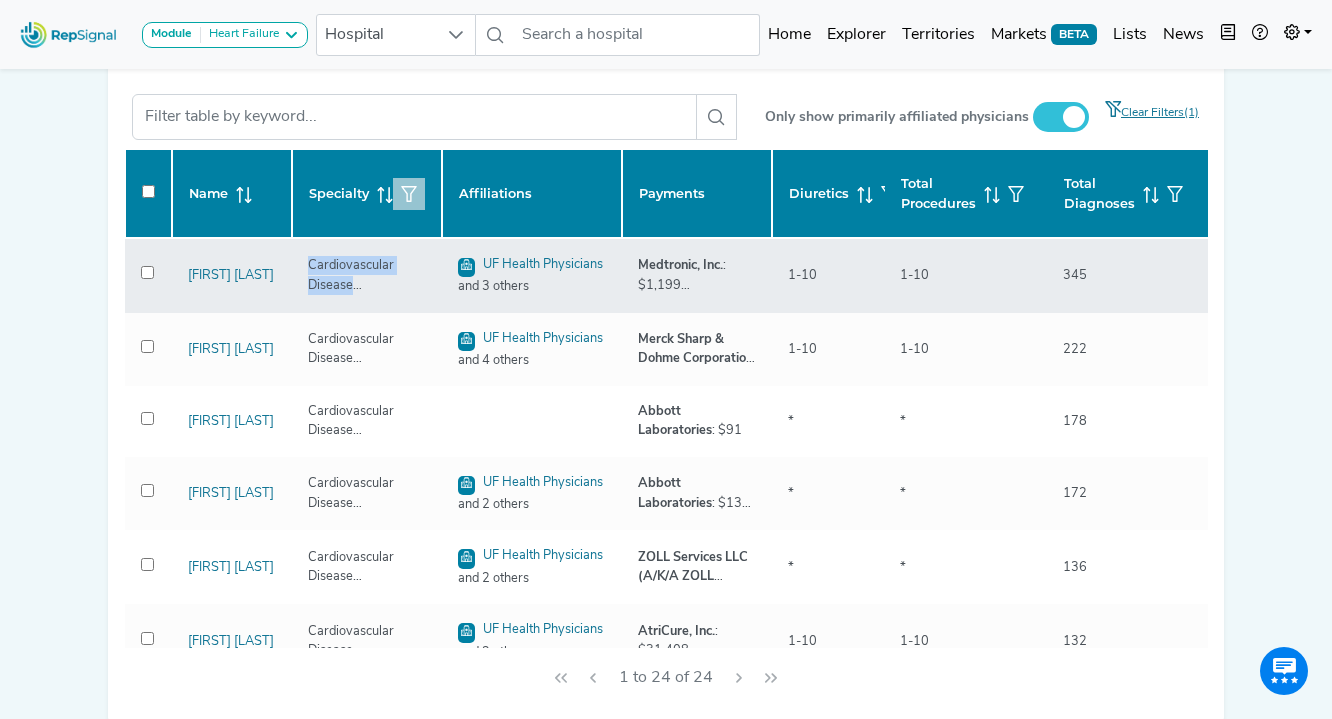 drag, startPoint x: 412, startPoint y: 291, endPoint x: 309, endPoint y: 265, distance: 106.23088 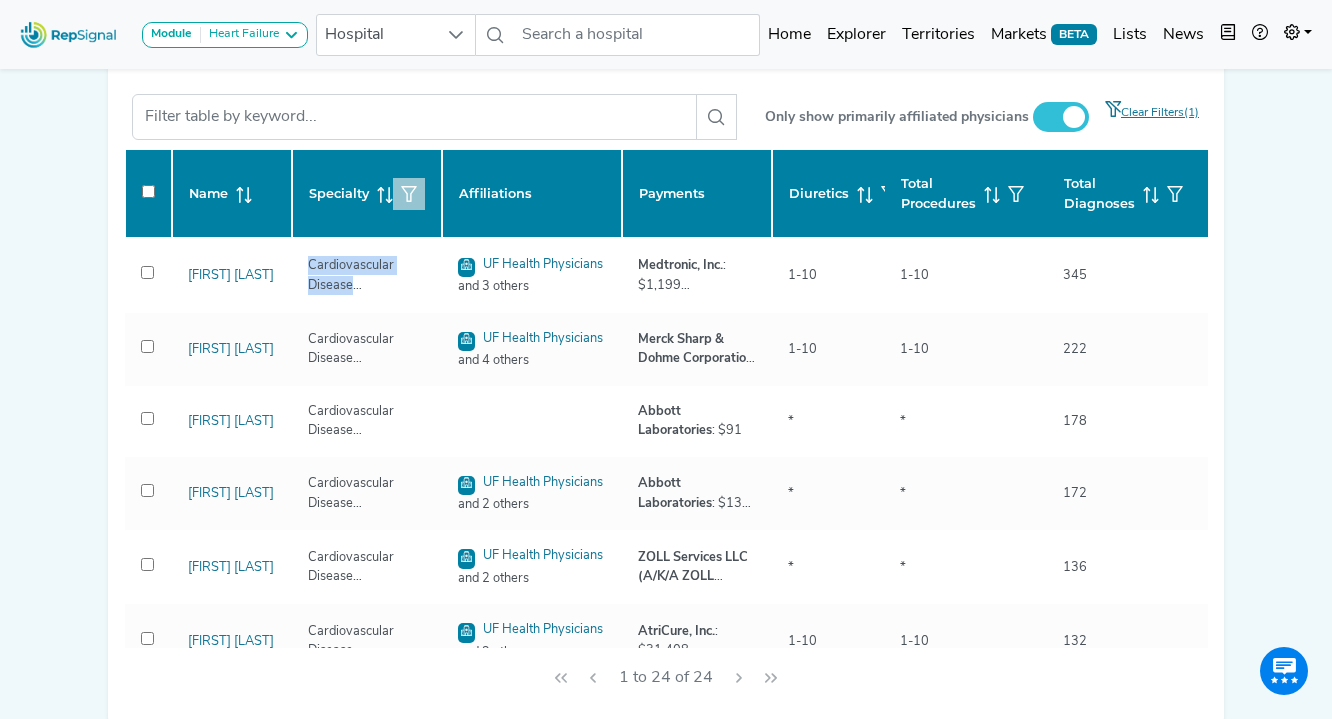 copy on "Cardiovascular Disease (Cardiology)" 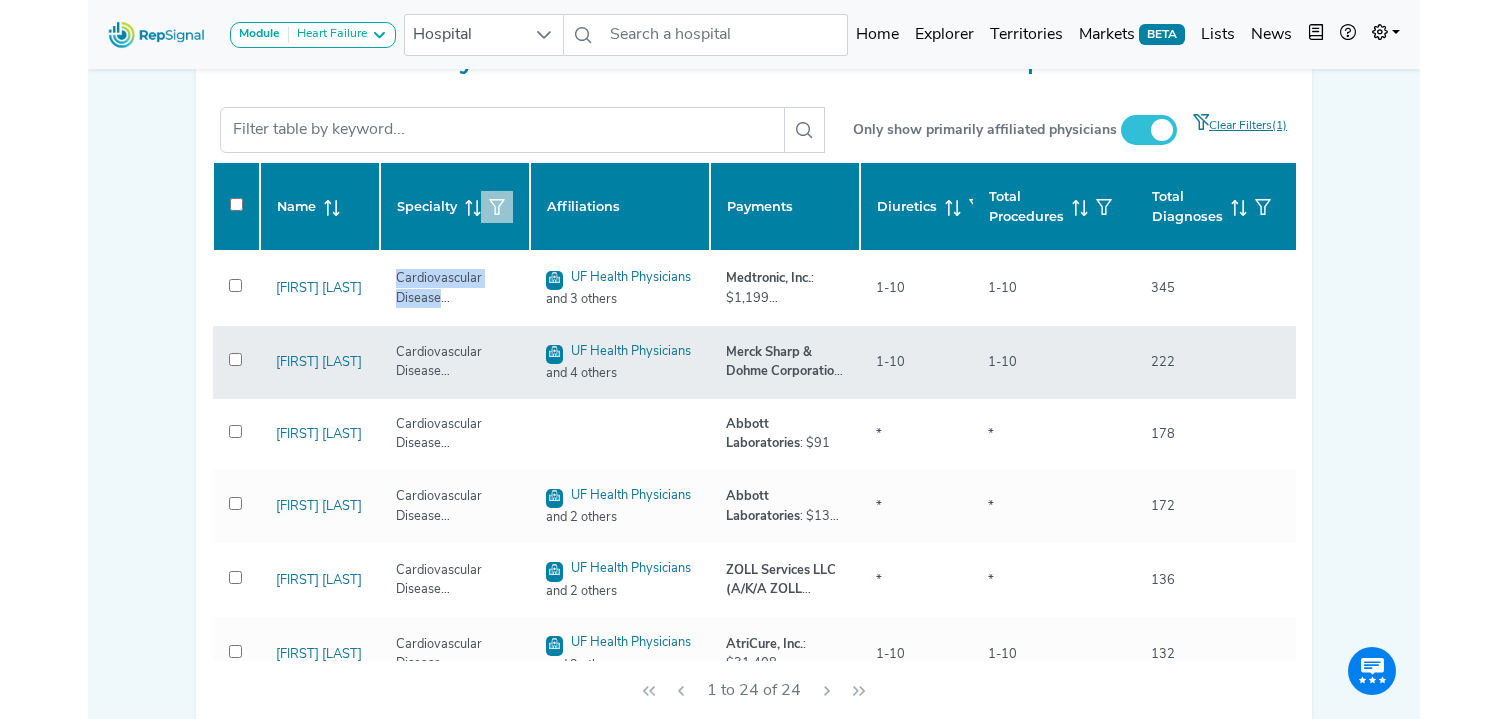 scroll, scrollTop: 892, scrollLeft: 0, axis: vertical 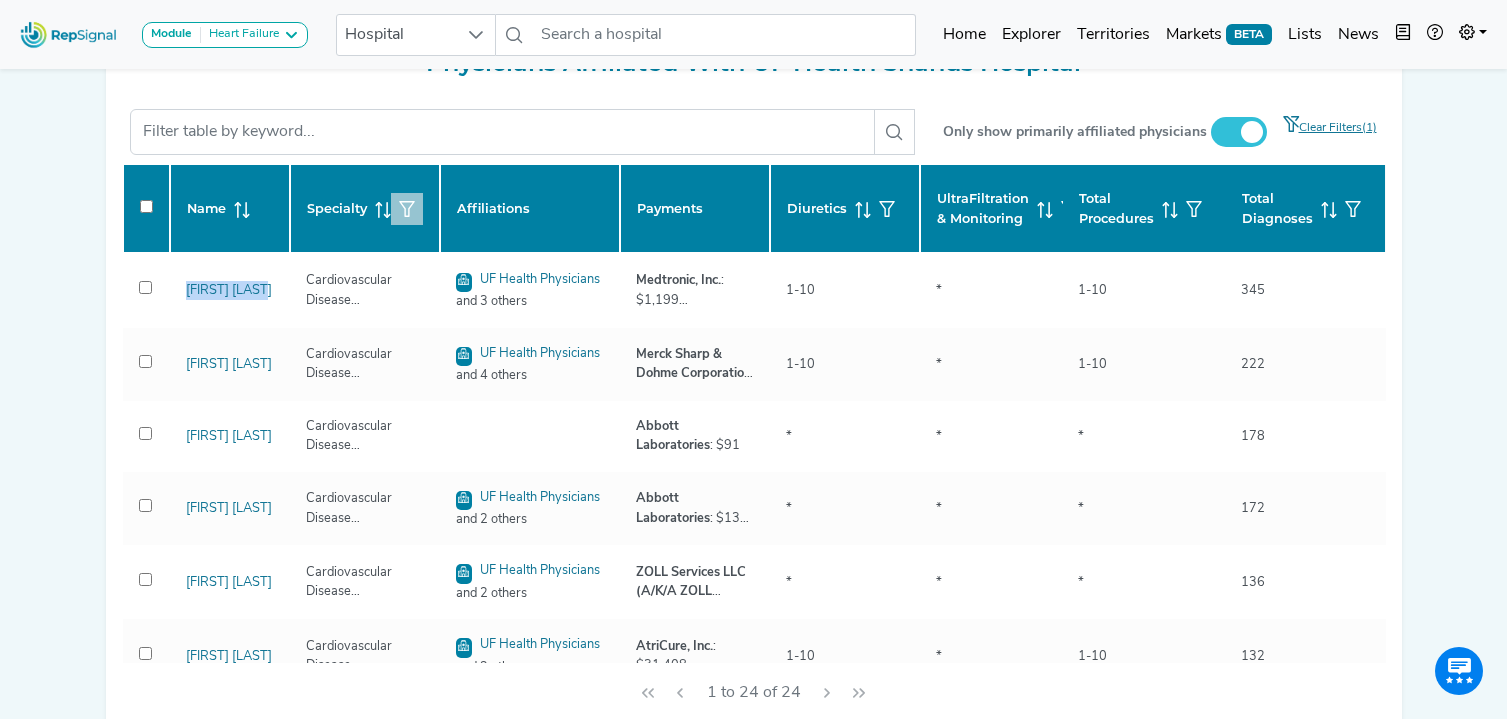 click 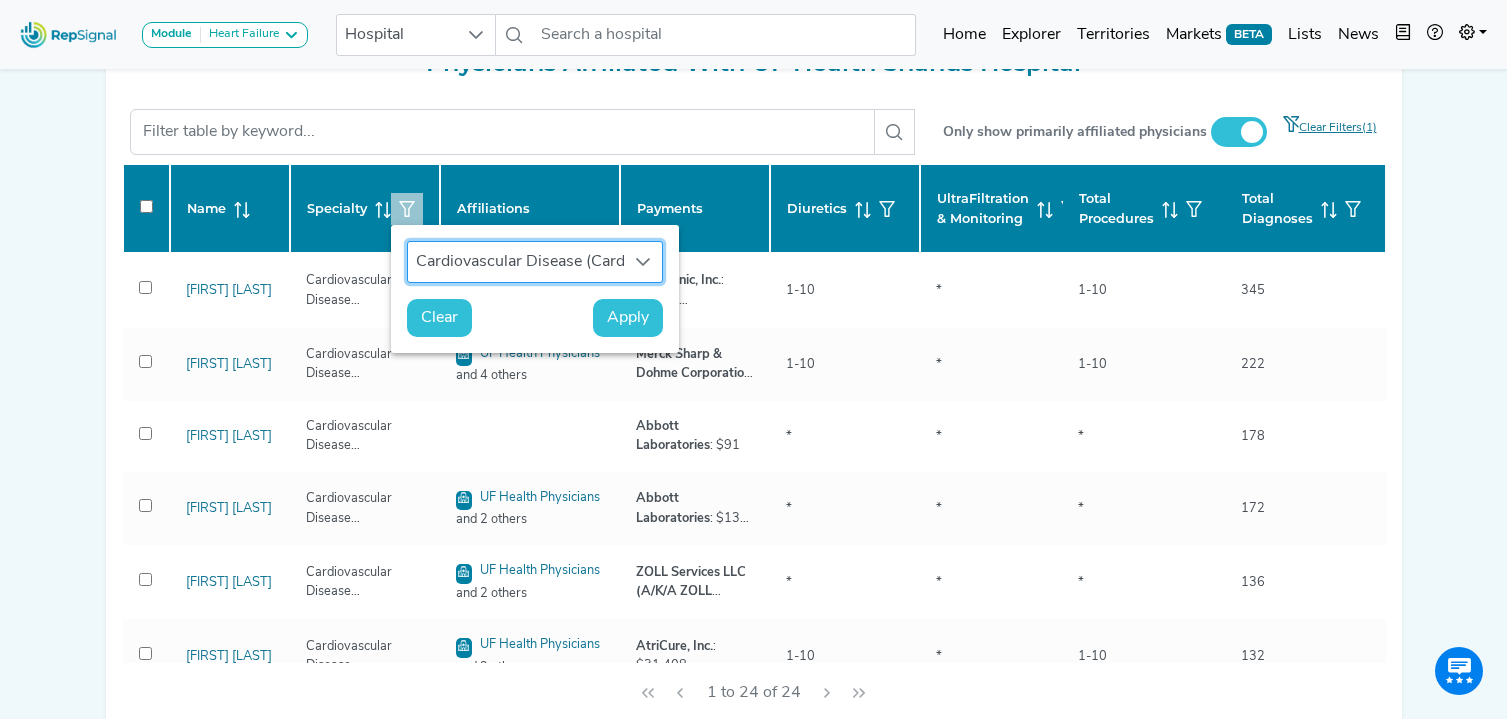scroll, scrollTop: 15, scrollLeft: 92, axis: both 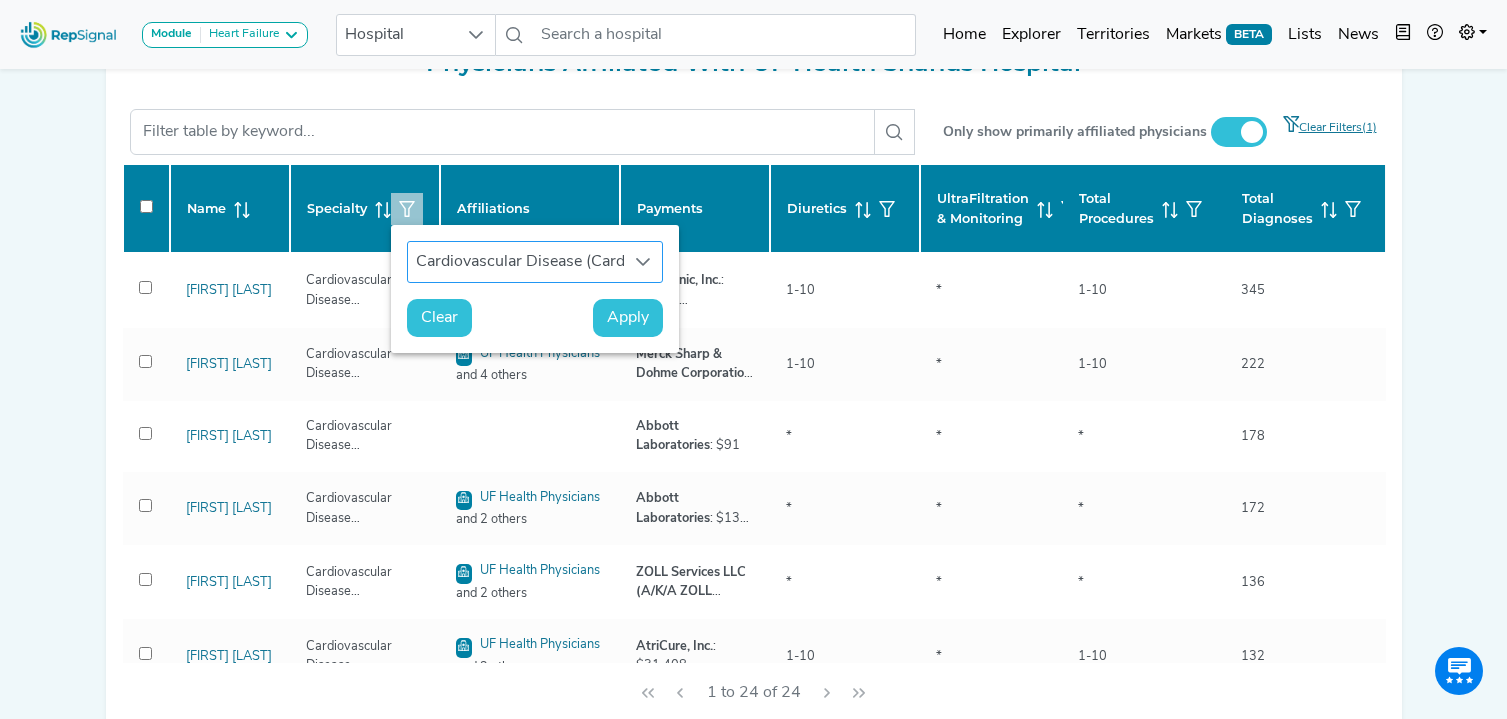 click on "Cardiovascular Disease (Cardiology)" at bounding box center (516, 262) 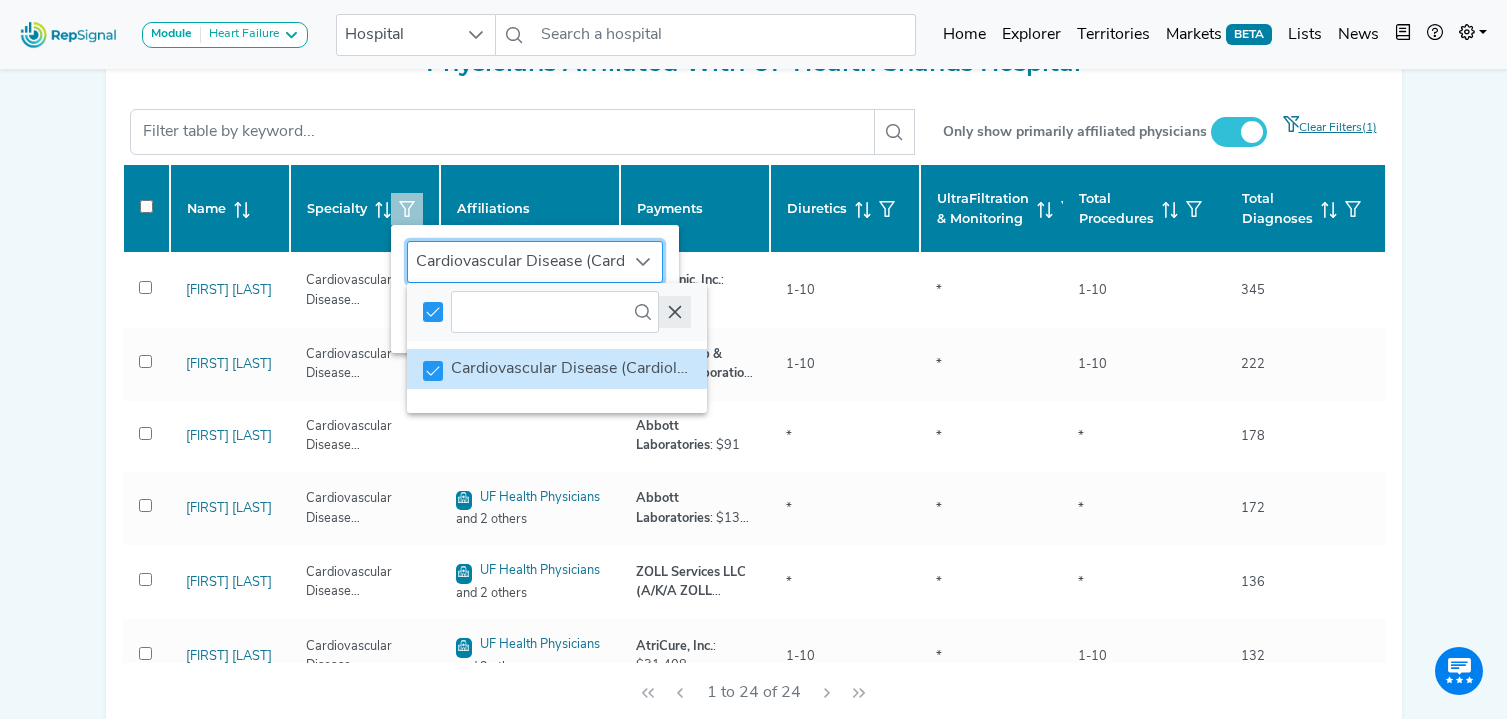 click 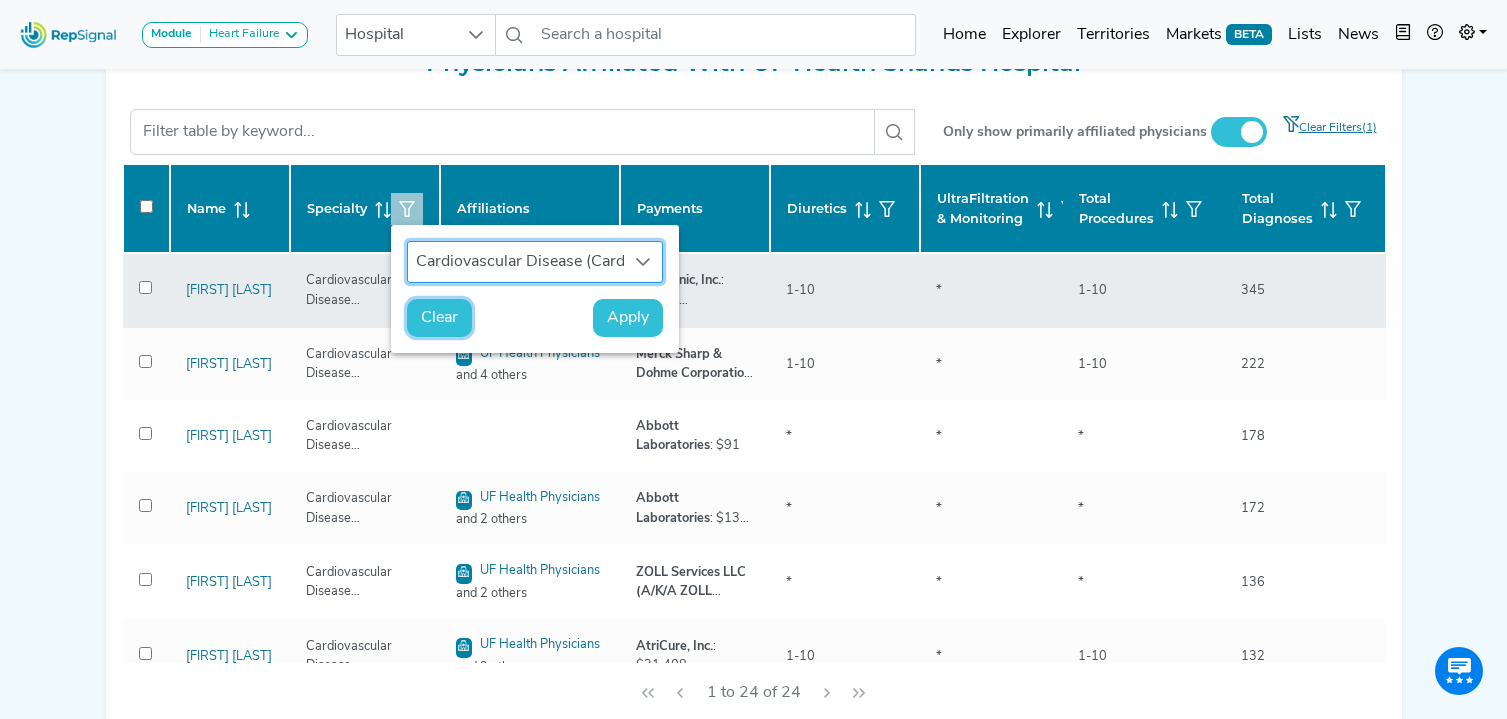 click on "Clear" 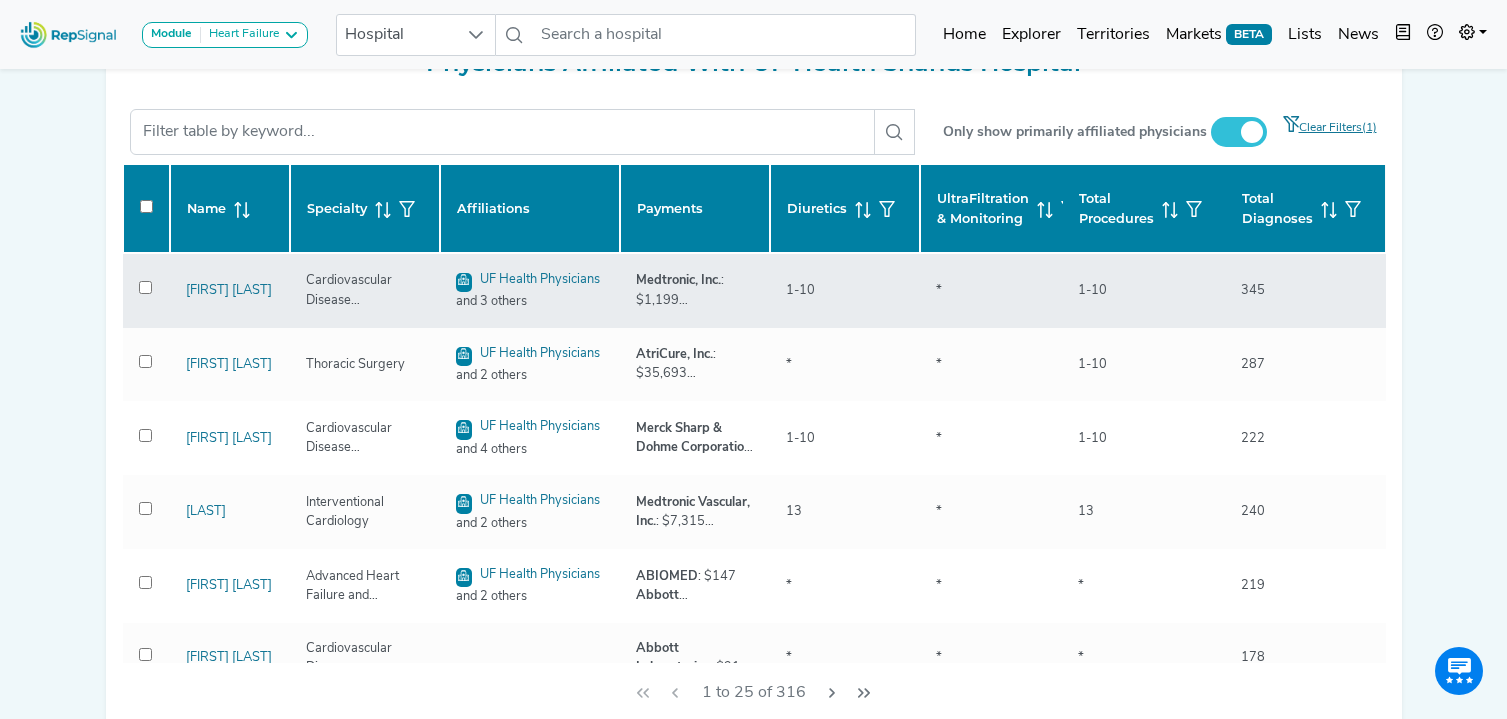 checkbox on "false" 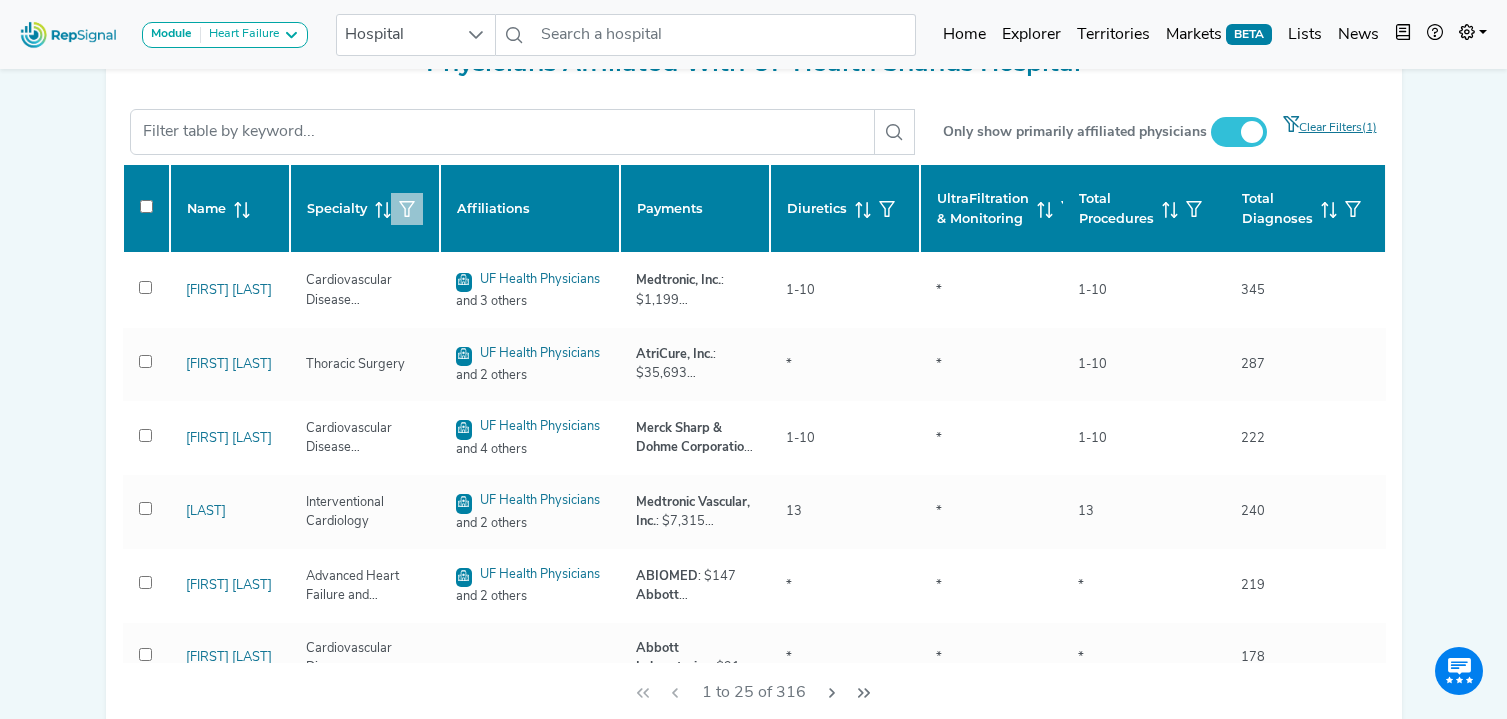 click 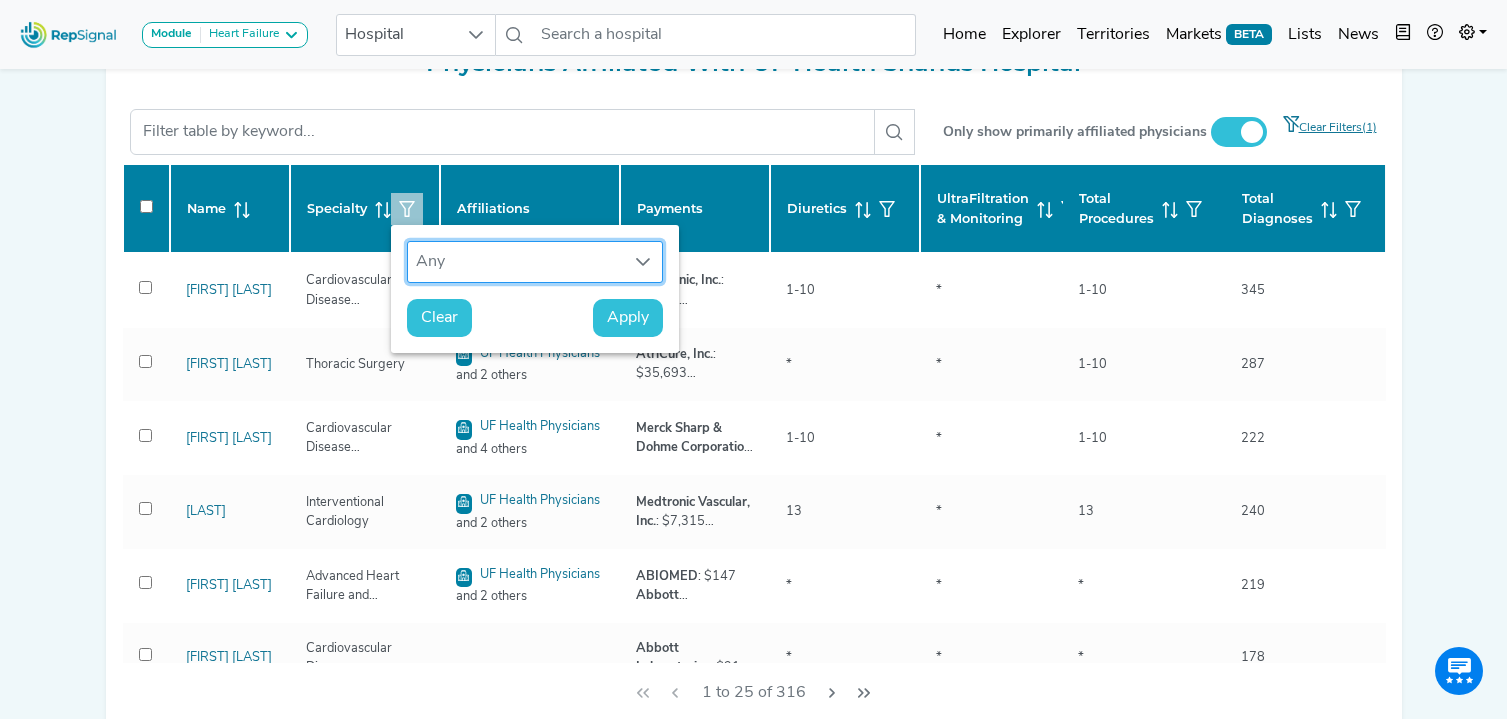 scroll, scrollTop: 15, scrollLeft: 92, axis: both 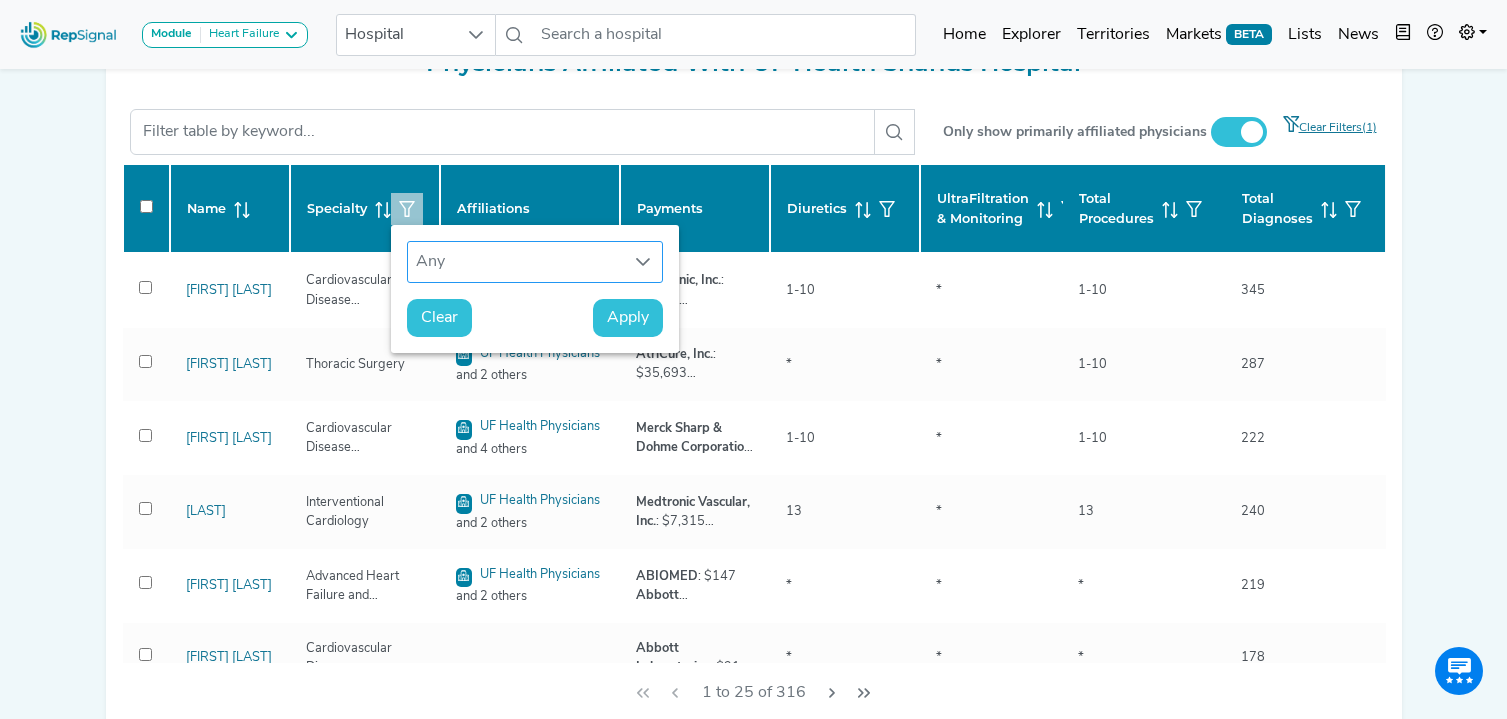 click on "Any" at bounding box center (516, 262) 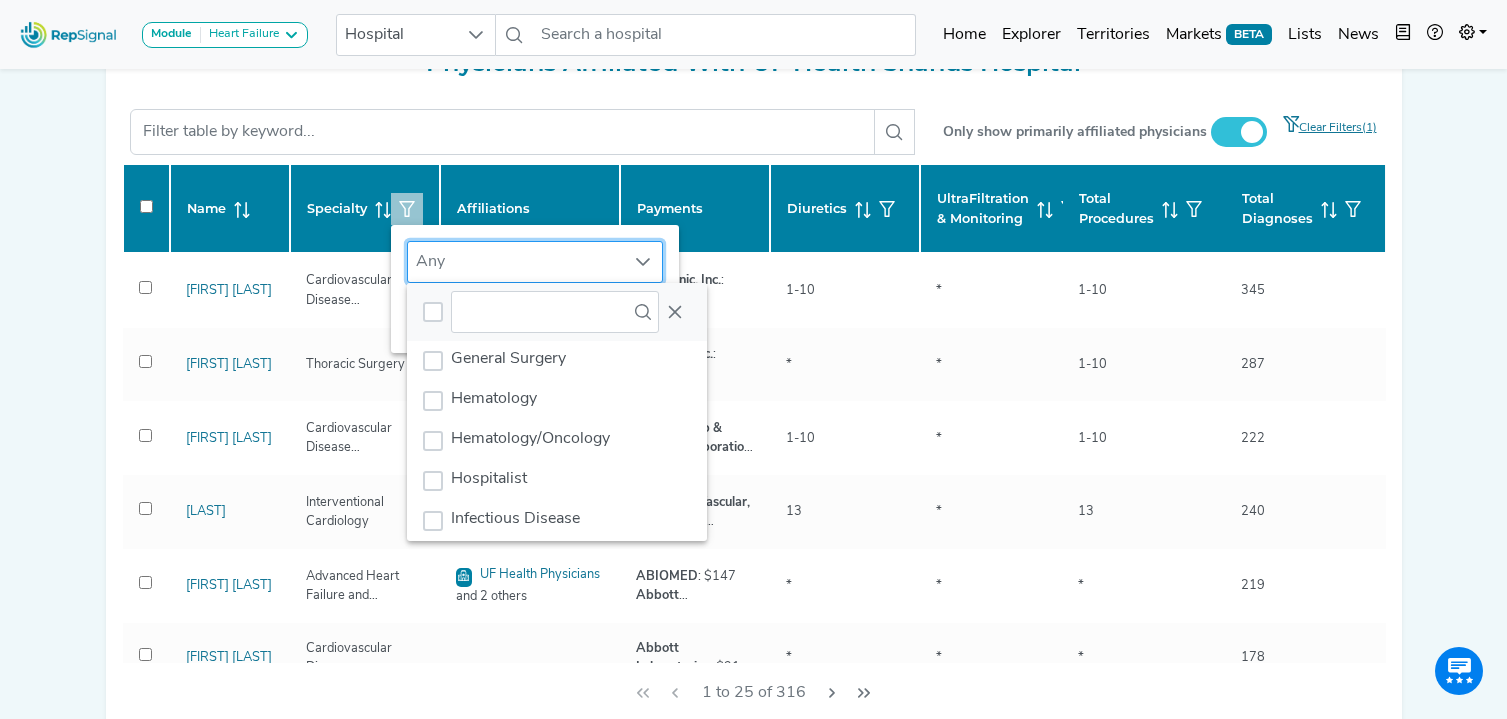 scroll, scrollTop: 379, scrollLeft: 0, axis: vertical 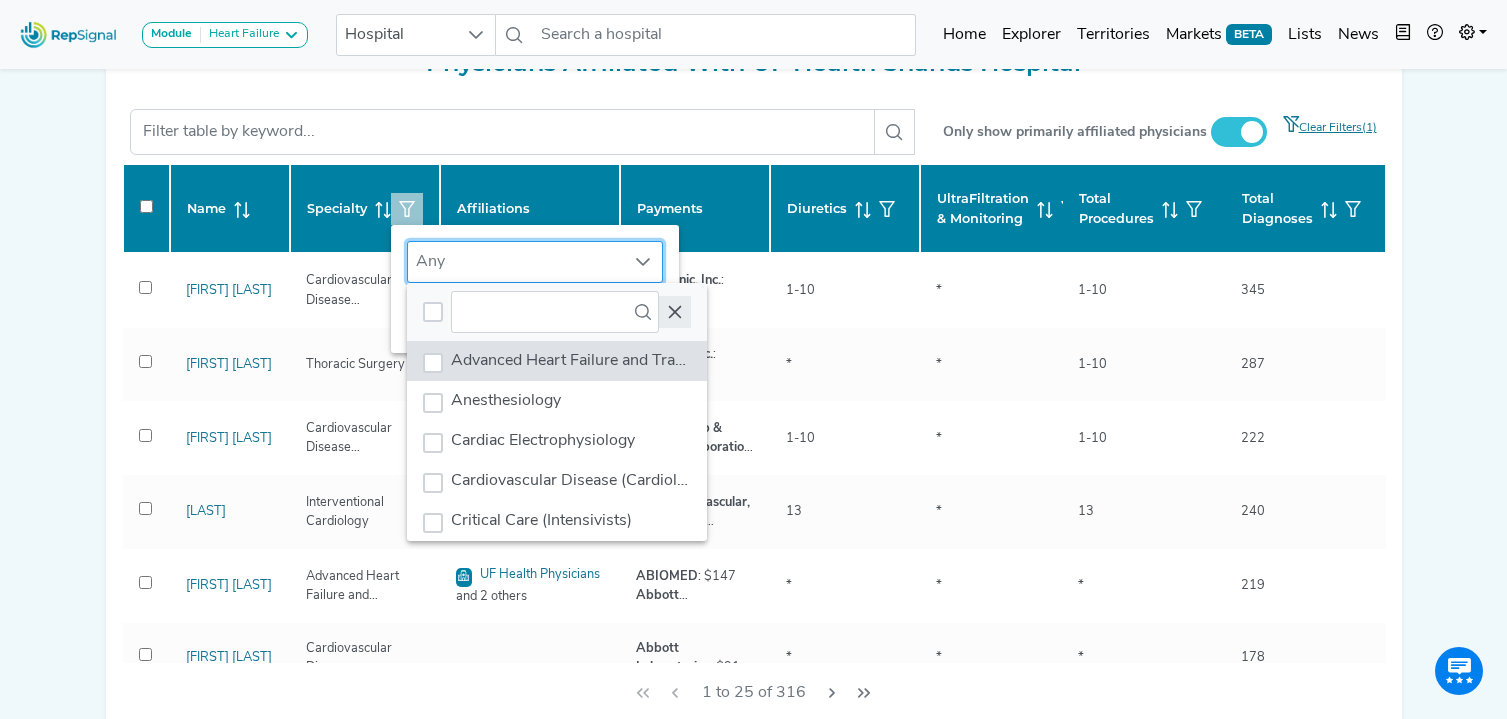 click 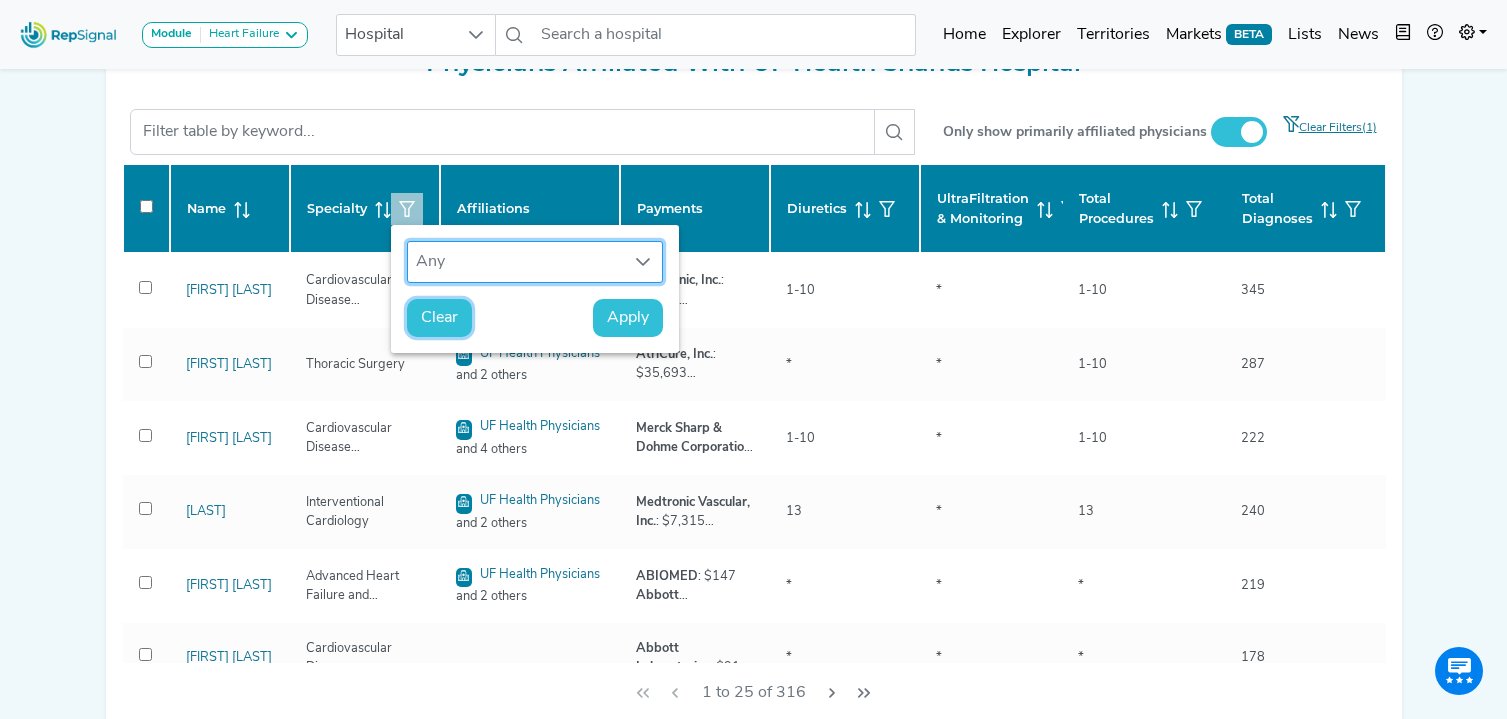 click on "Clear" 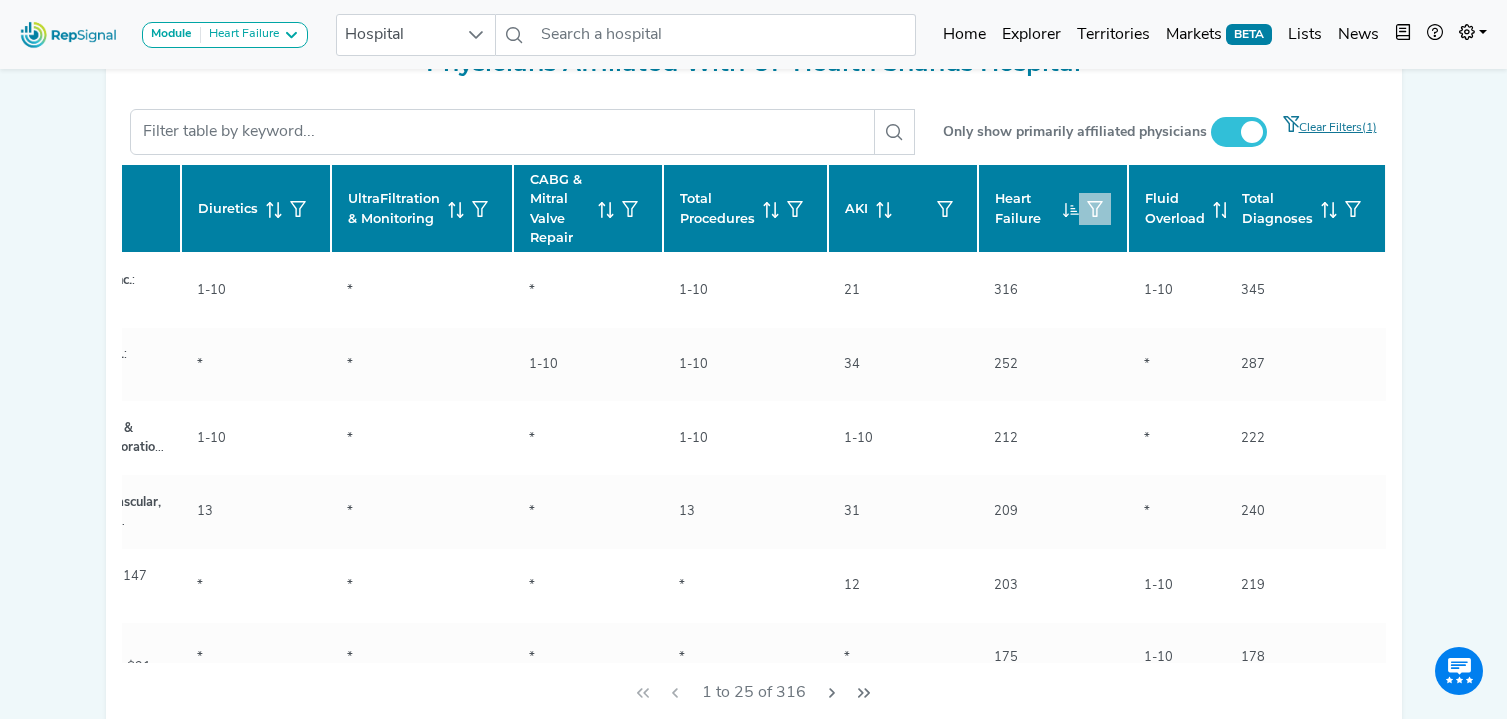 scroll, scrollTop: 0, scrollLeft: 642, axis: horizontal 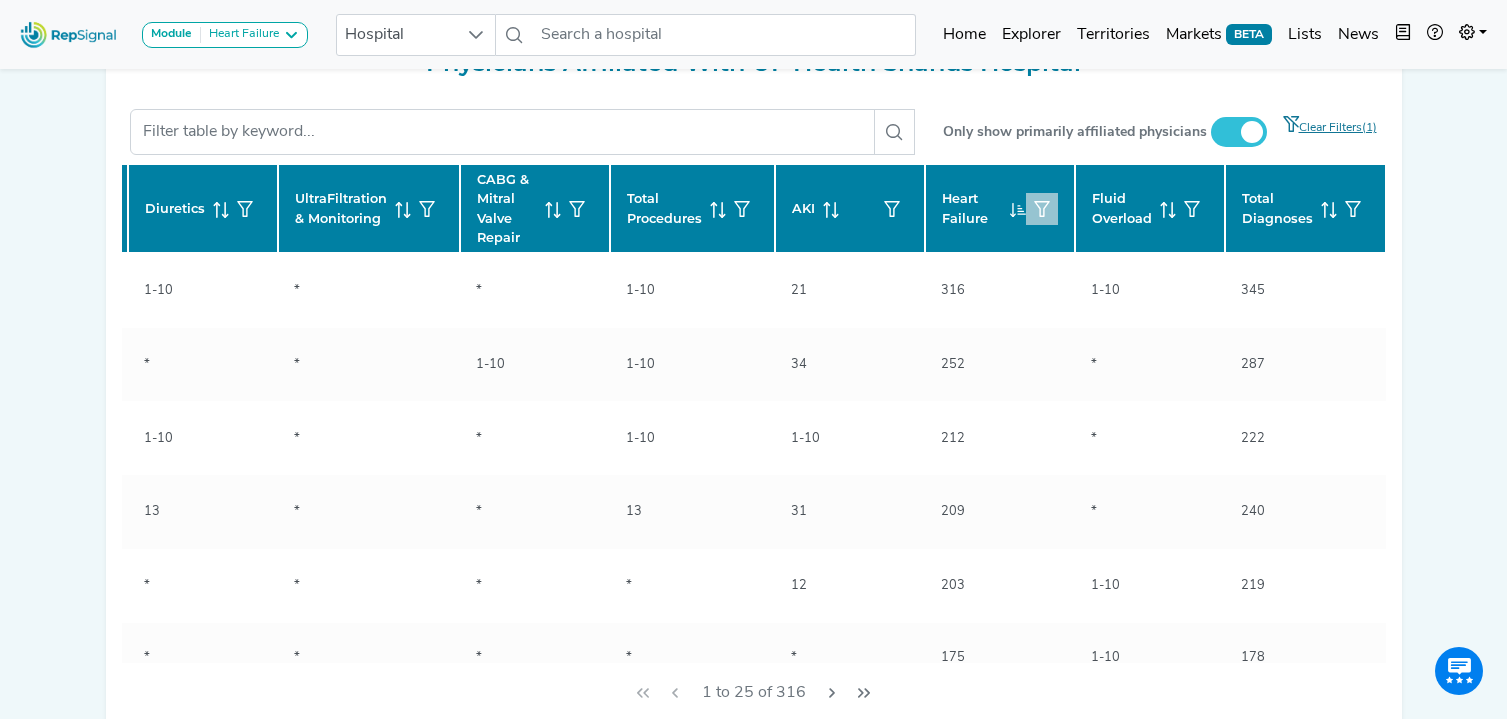 drag, startPoint x: 1166, startPoint y: 213, endPoint x: 1185, endPoint y: 225, distance: 22.472204 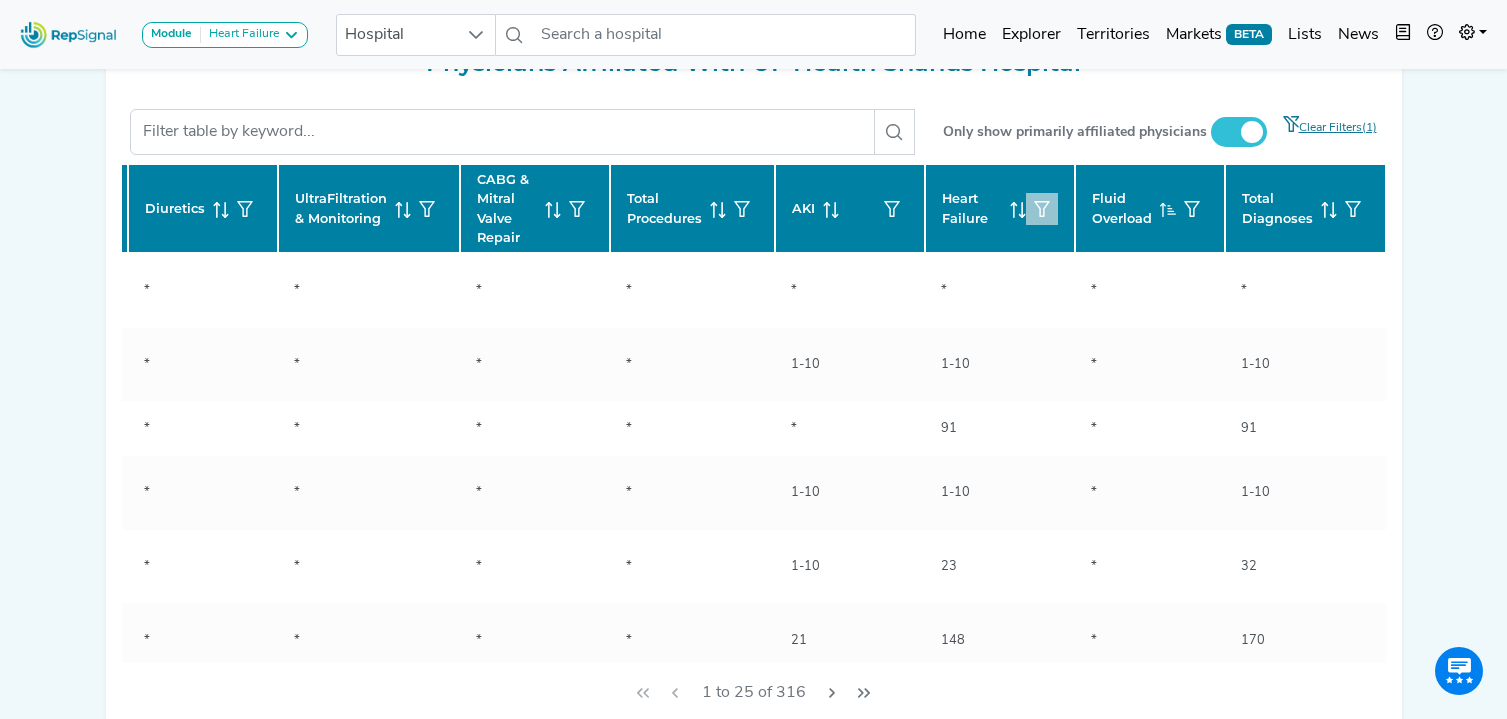 drag, startPoint x: 1165, startPoint y: 211, endPoint x: 37, endPoint y: 134, distance: 1130.625 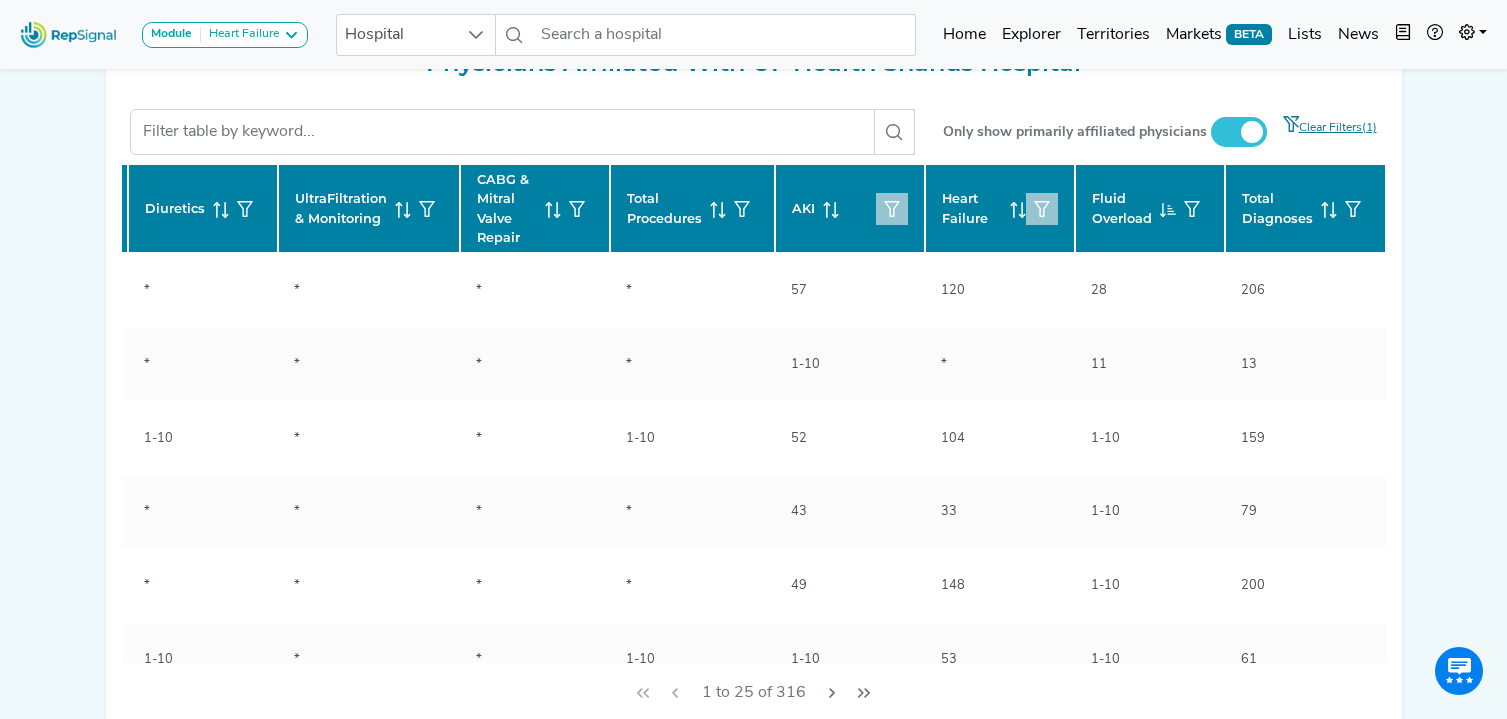 click 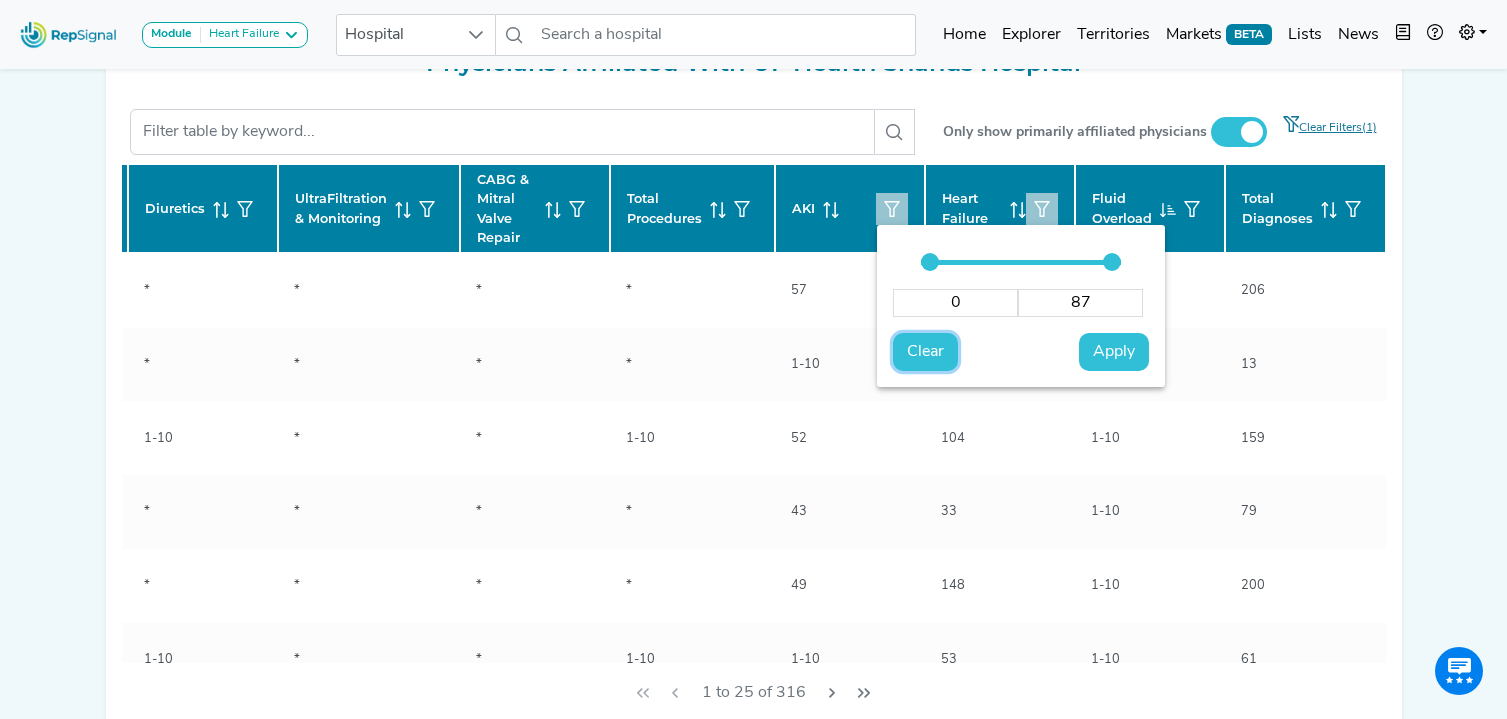 click on "Clear" 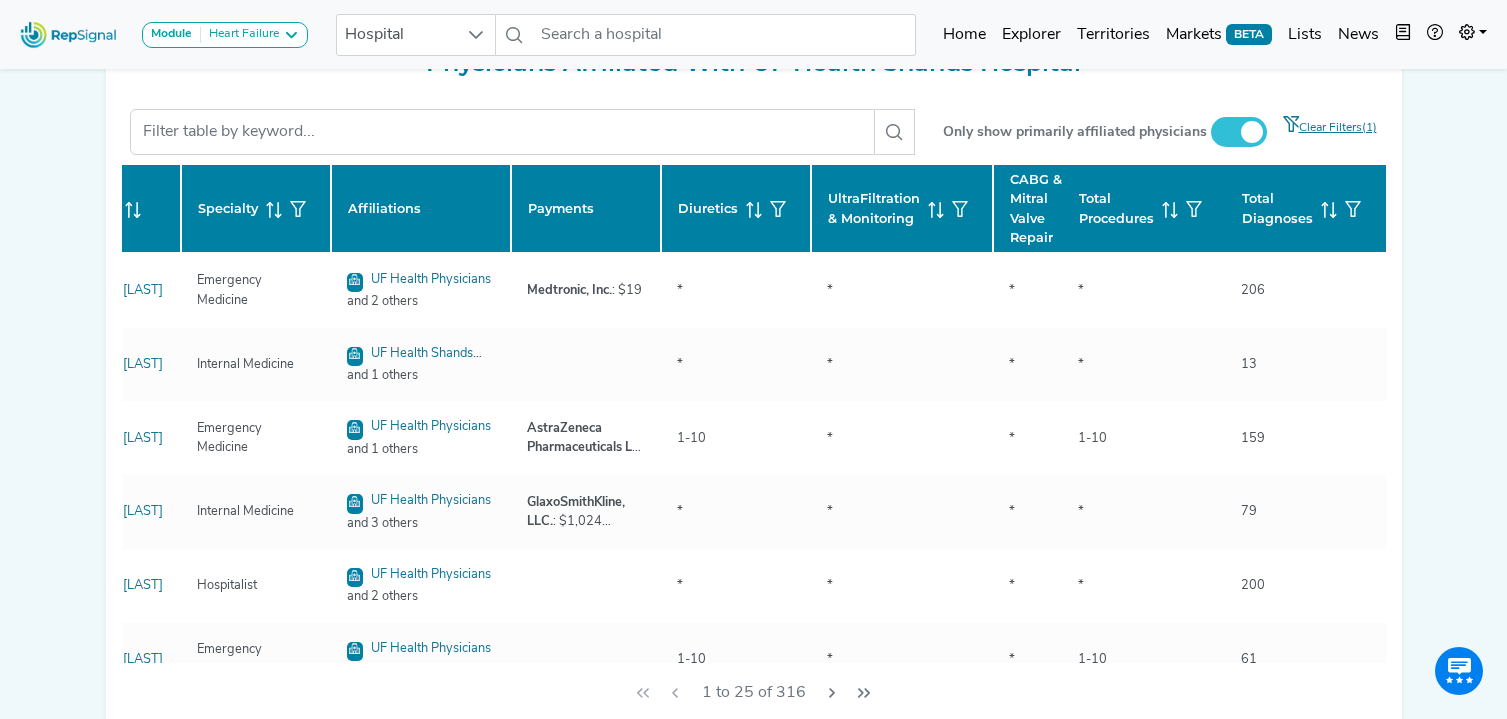 scroll, scrollTop: 0, scrollLeft: 0, axis: both 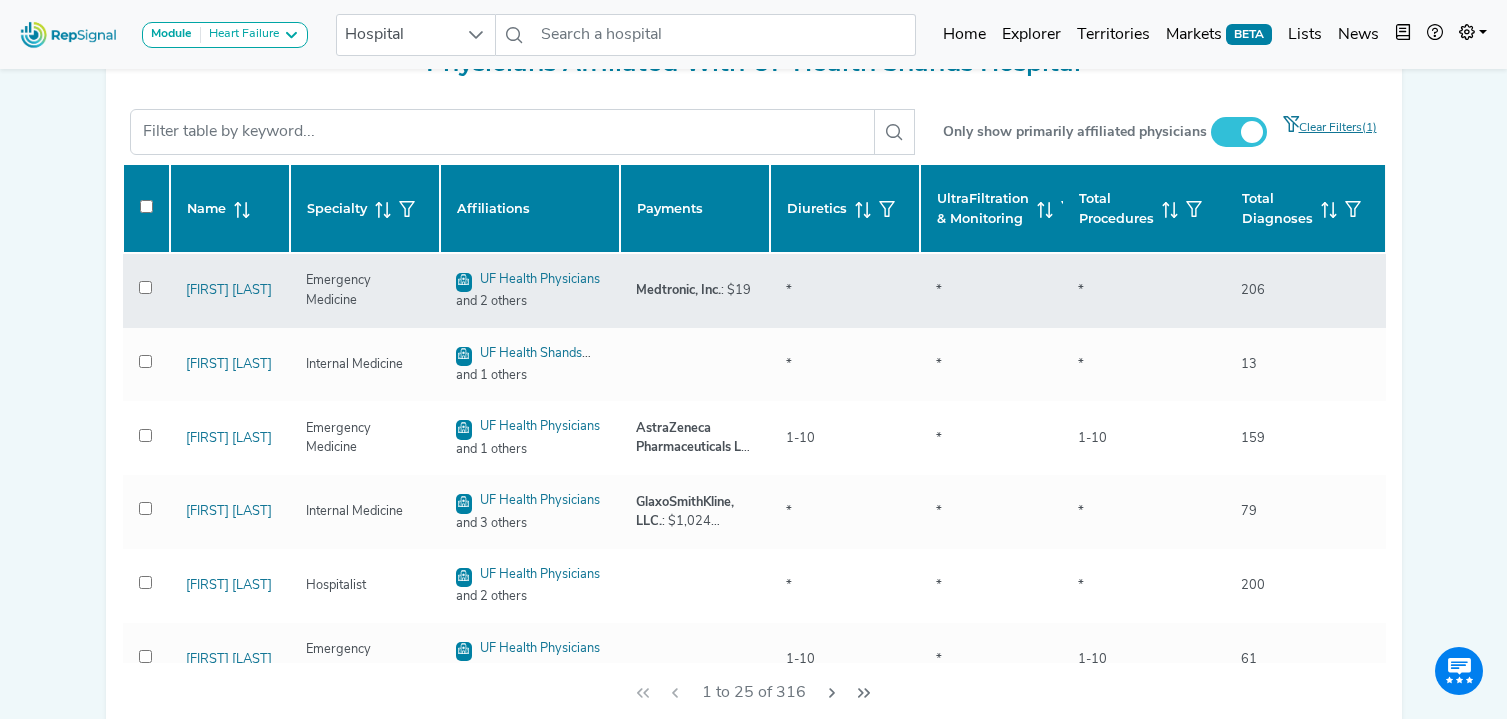 click on "[FIRST] [LAST]" 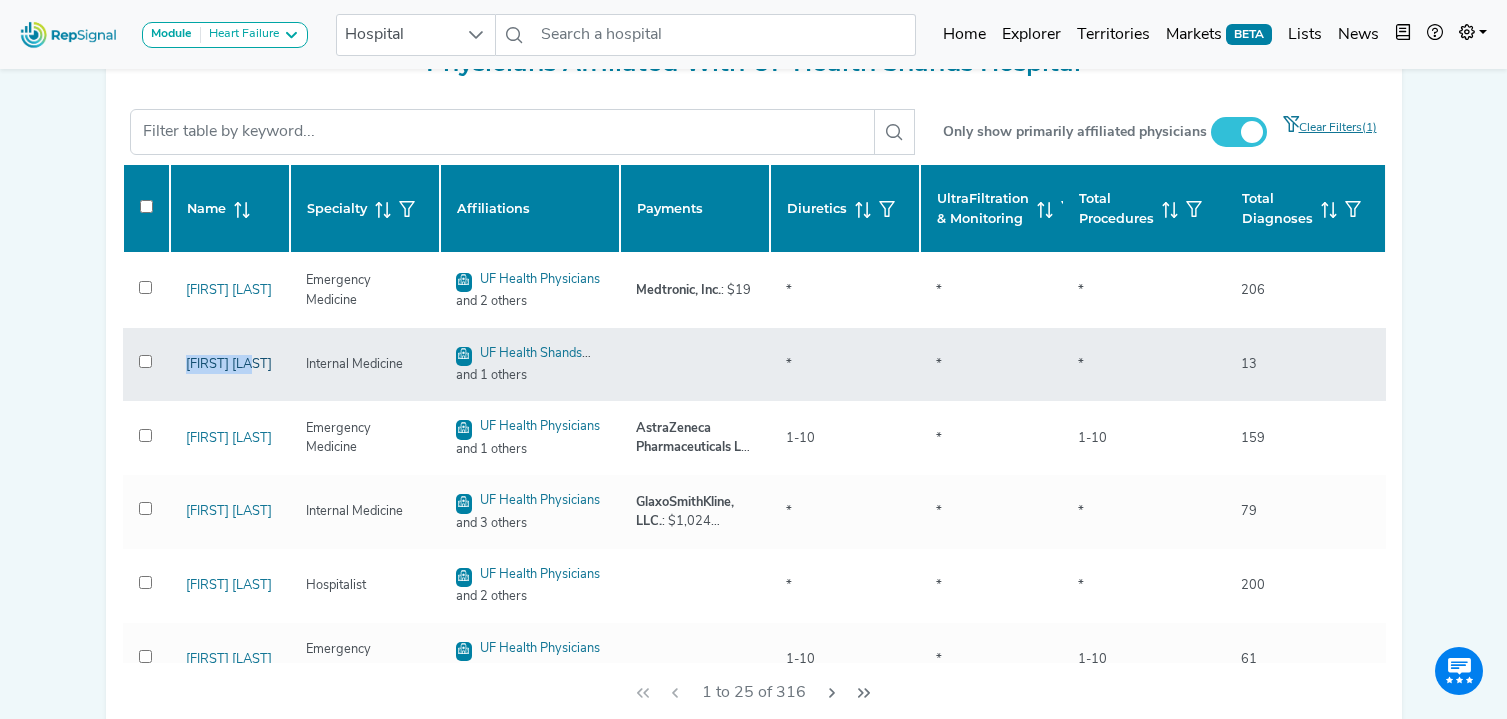 drag, startPoint x: 273, startPoint y: 365, endPoint x: 239, endPoint y: 366, distance: 34.0147 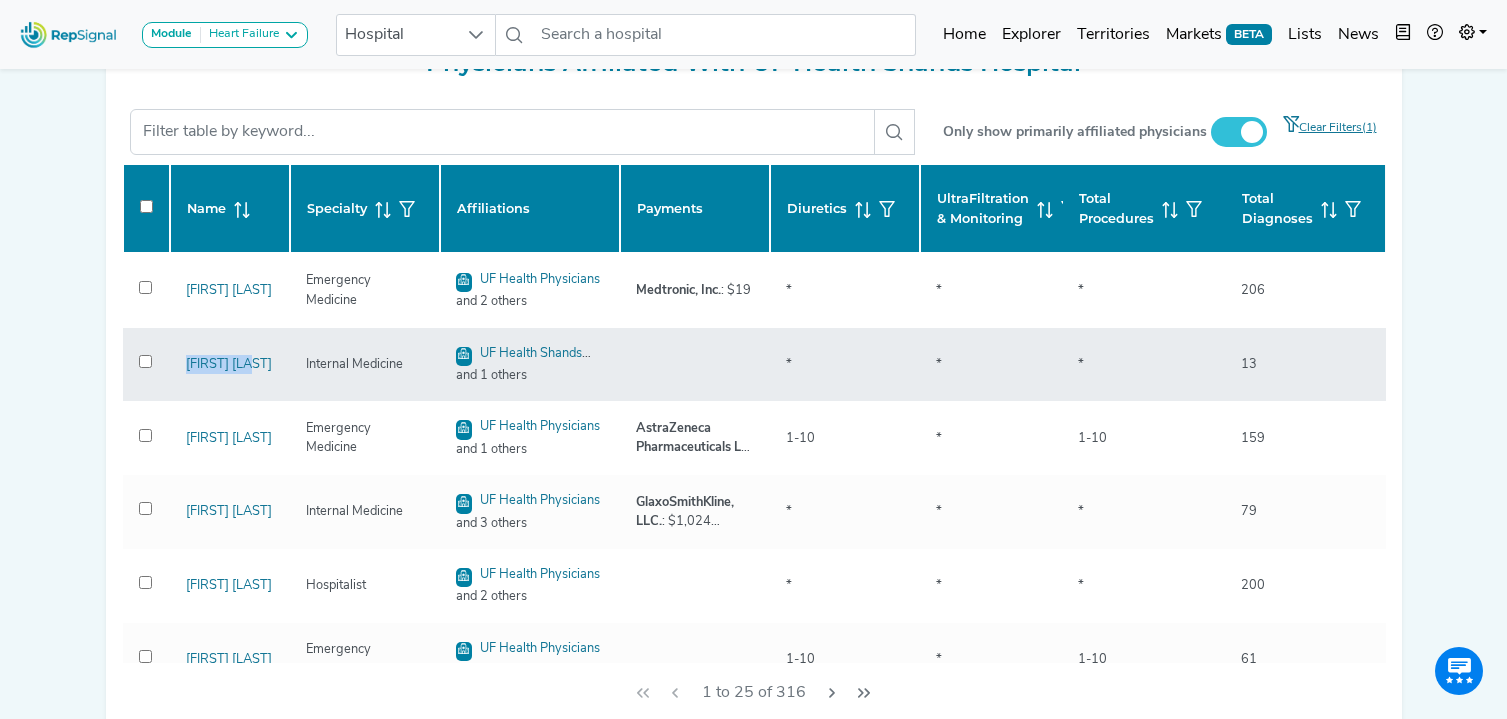 copy on "[FIRST] [LAST]" 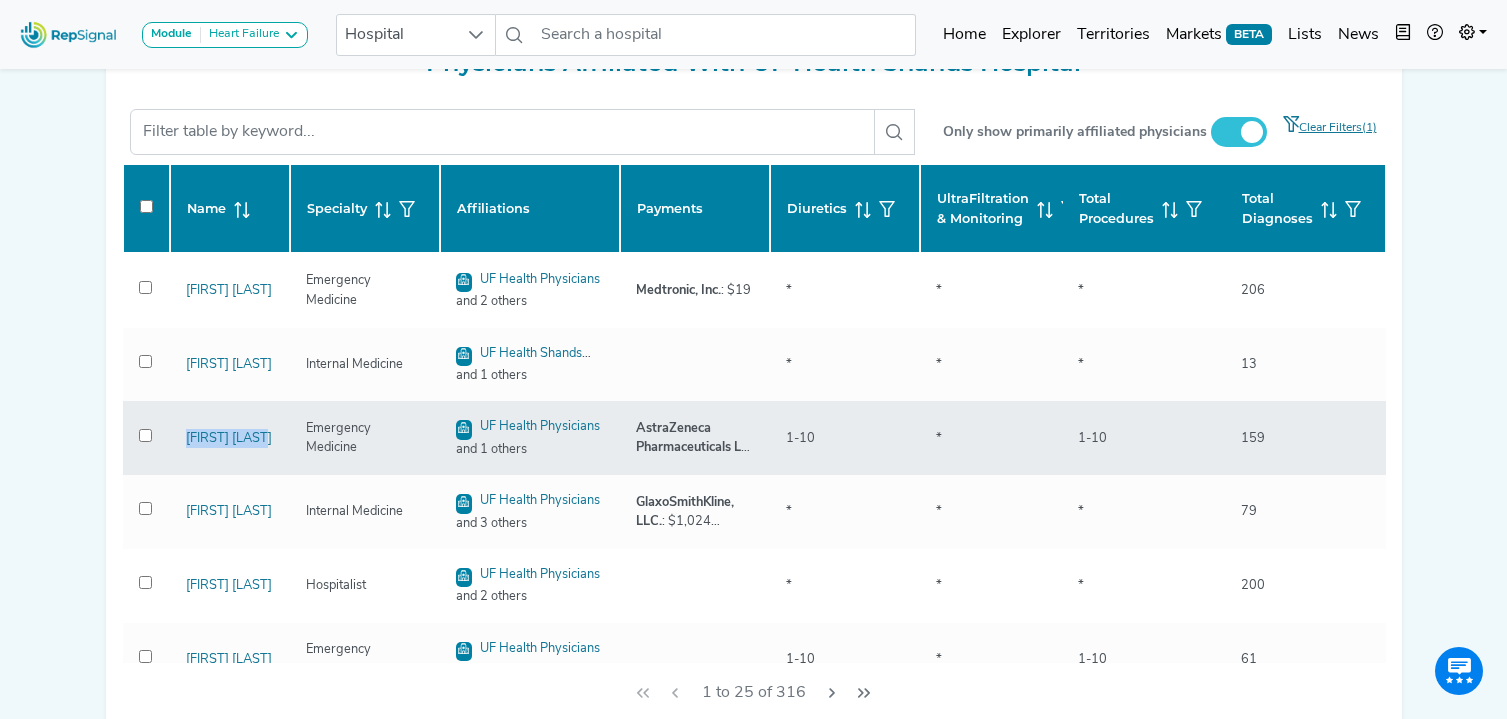 drag, startPoint x: 262, startPoint y: 446, endPoint x: 232, endPoint y: 449, distance: 30.149628 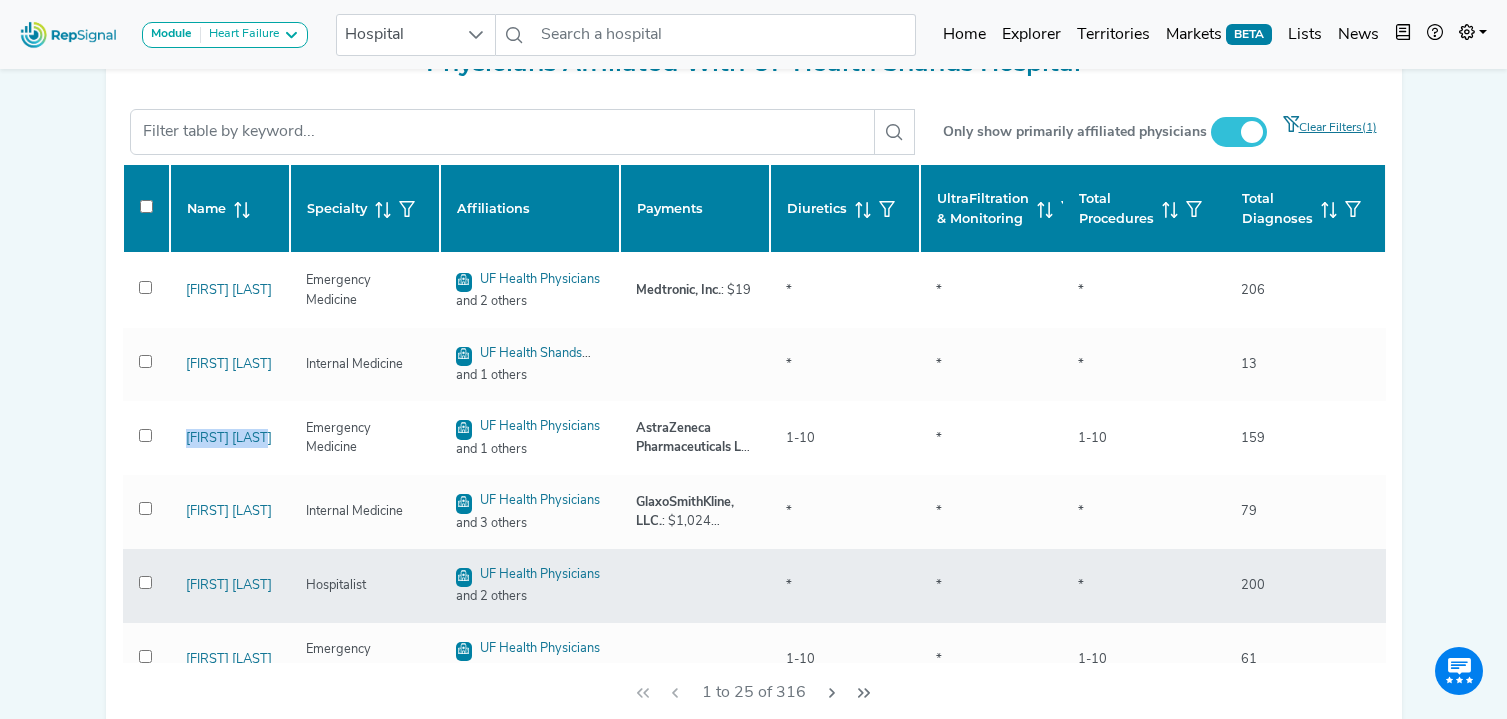 copy on "[FIRST] [LAST]" 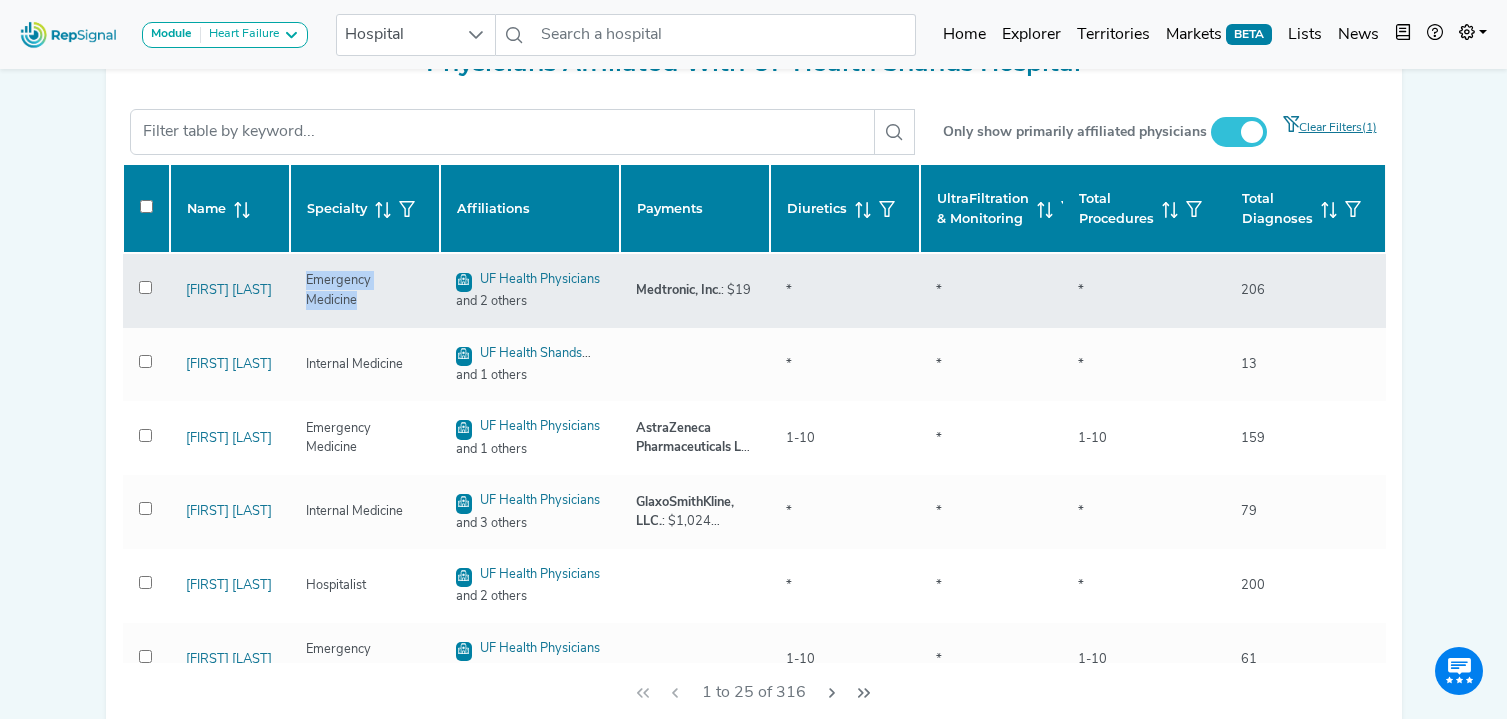drag, startPoint x: 305, startPoint y: 294, endPoint x: 409, endPoint y: 303, distance: 104.388695 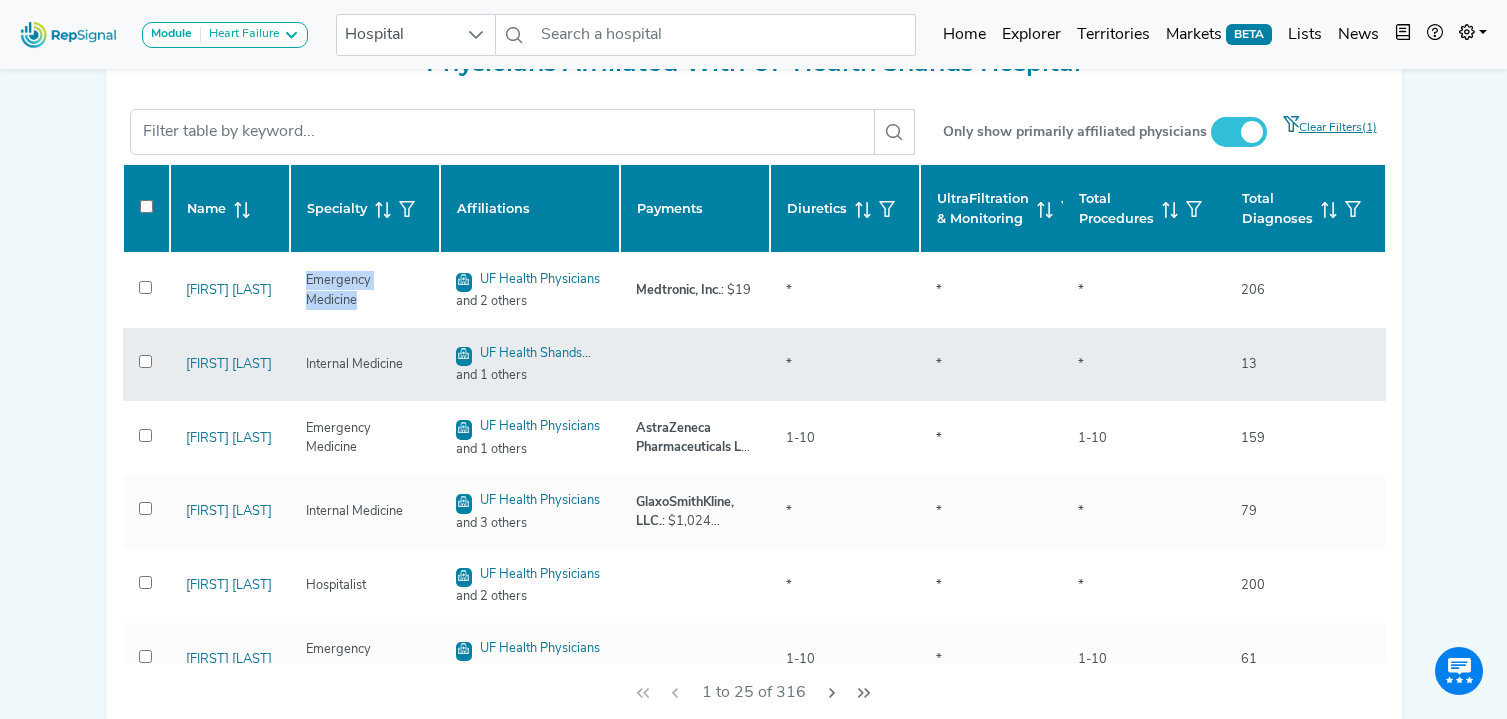 copy on "Emergency Medicine" 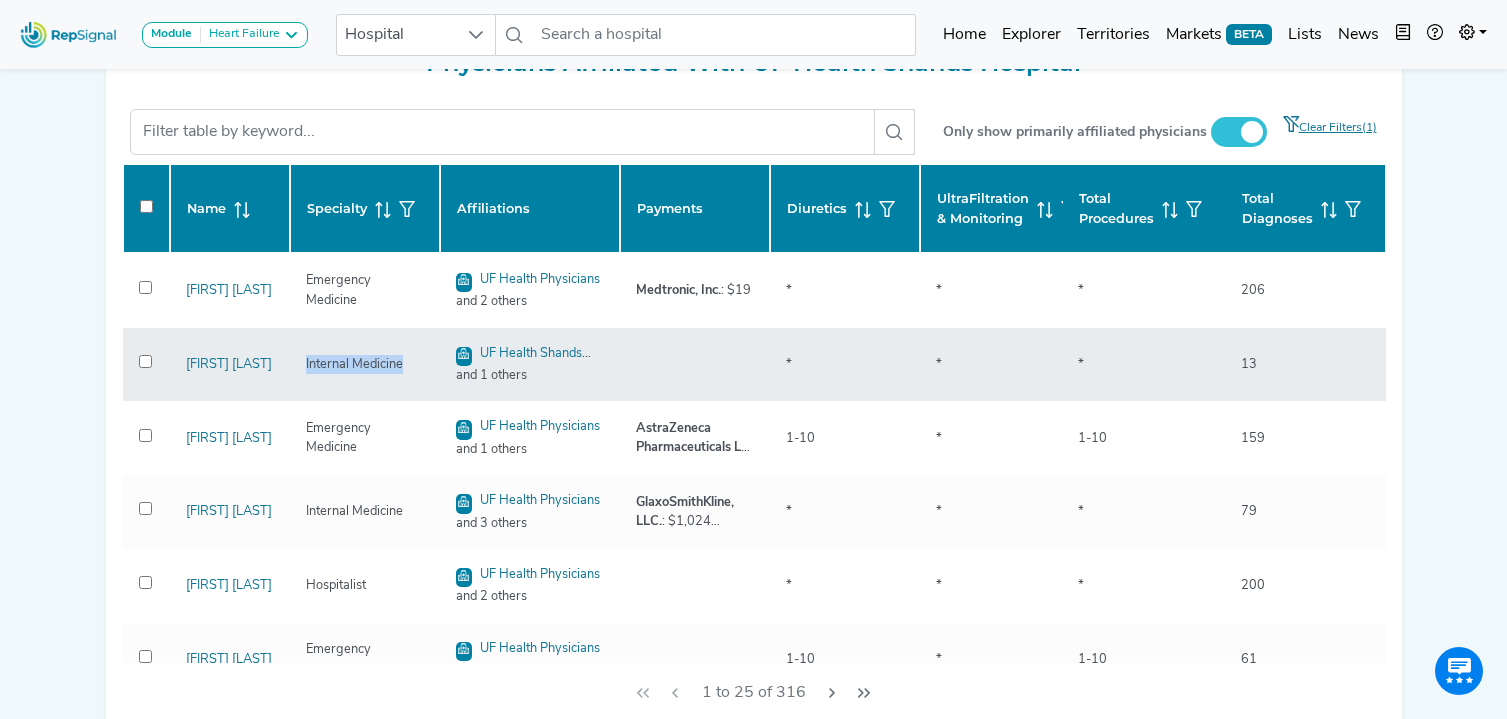 drag, startPoint x: 301, startPoint y: 365, endPoint x: 387, endPoint y: 378, distance: 86.977005 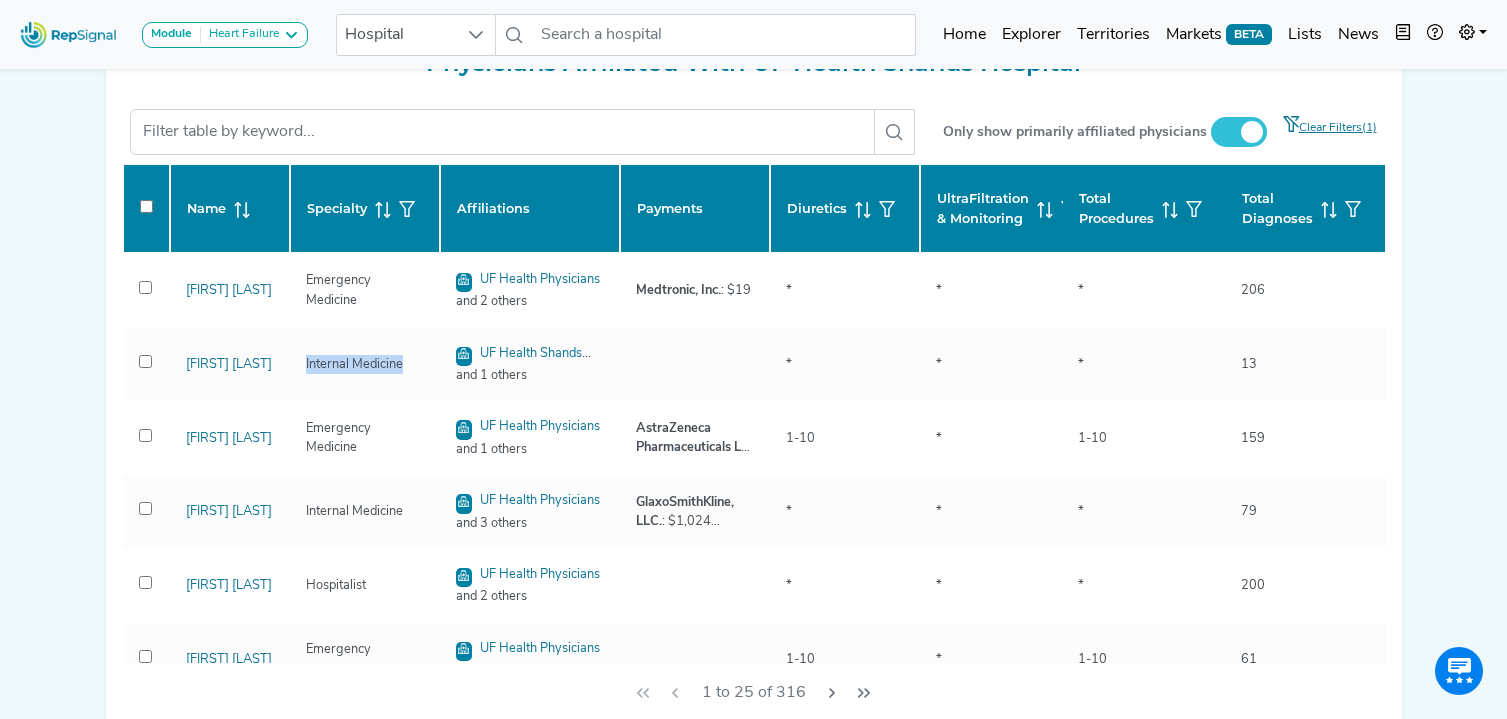 scroll, scrollTop: 500, scrollLeft: 0, axis: vertical 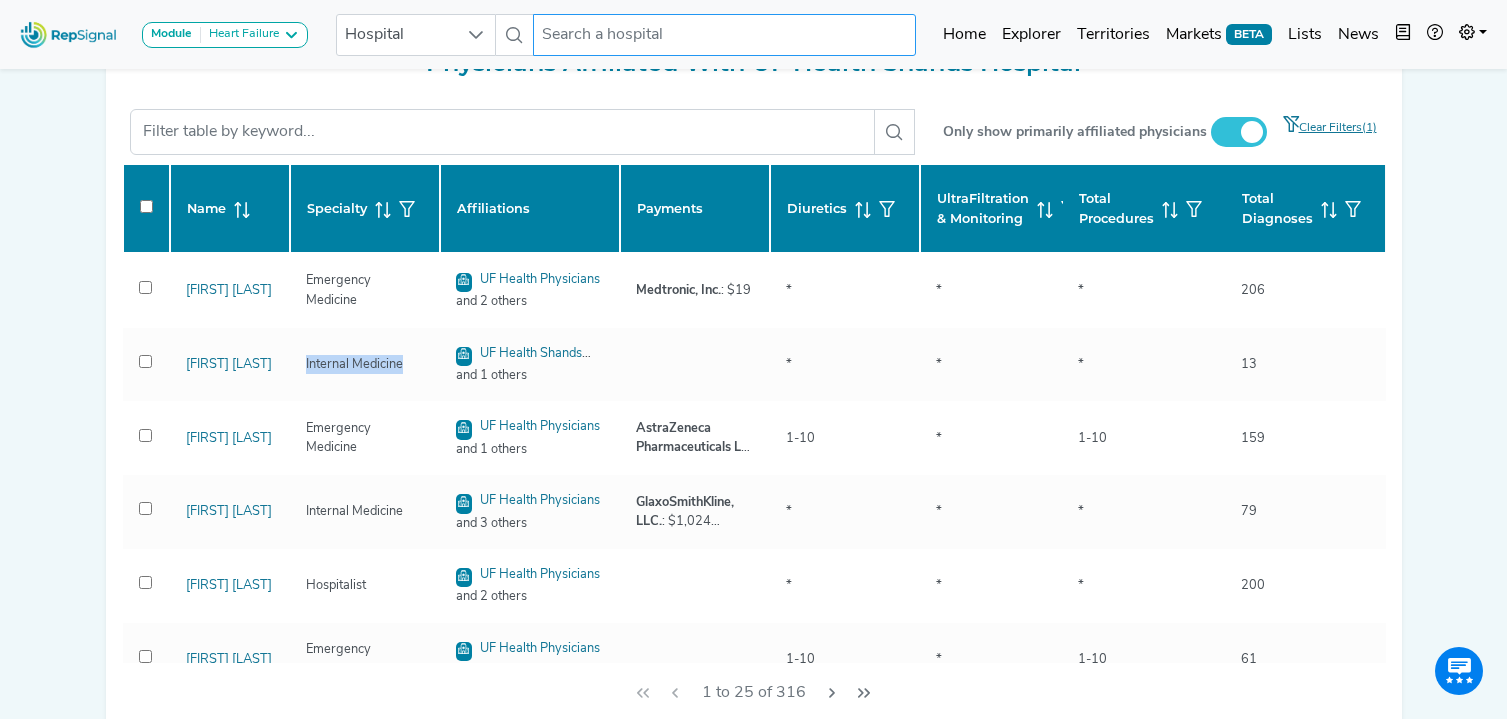 click at bounding box center [724, 35] 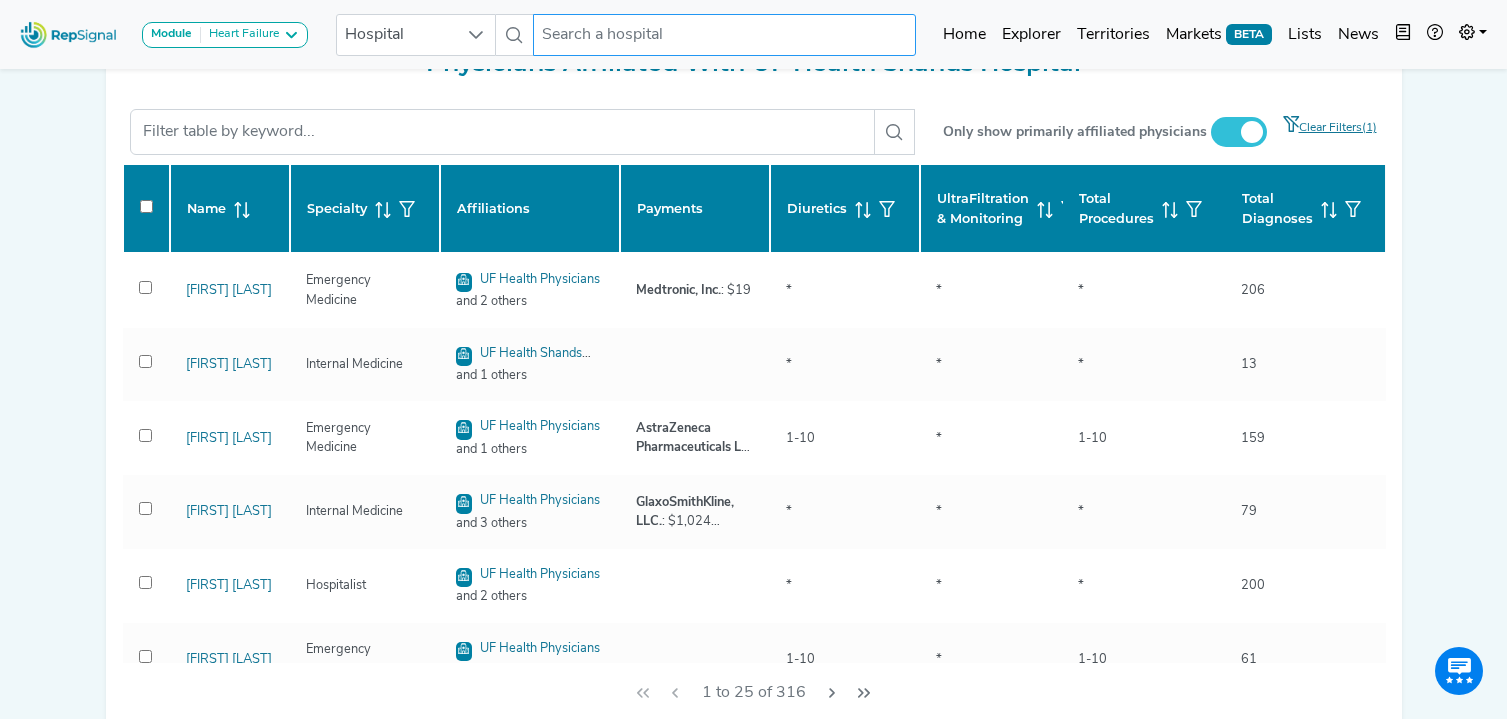 paste on "AnMed" 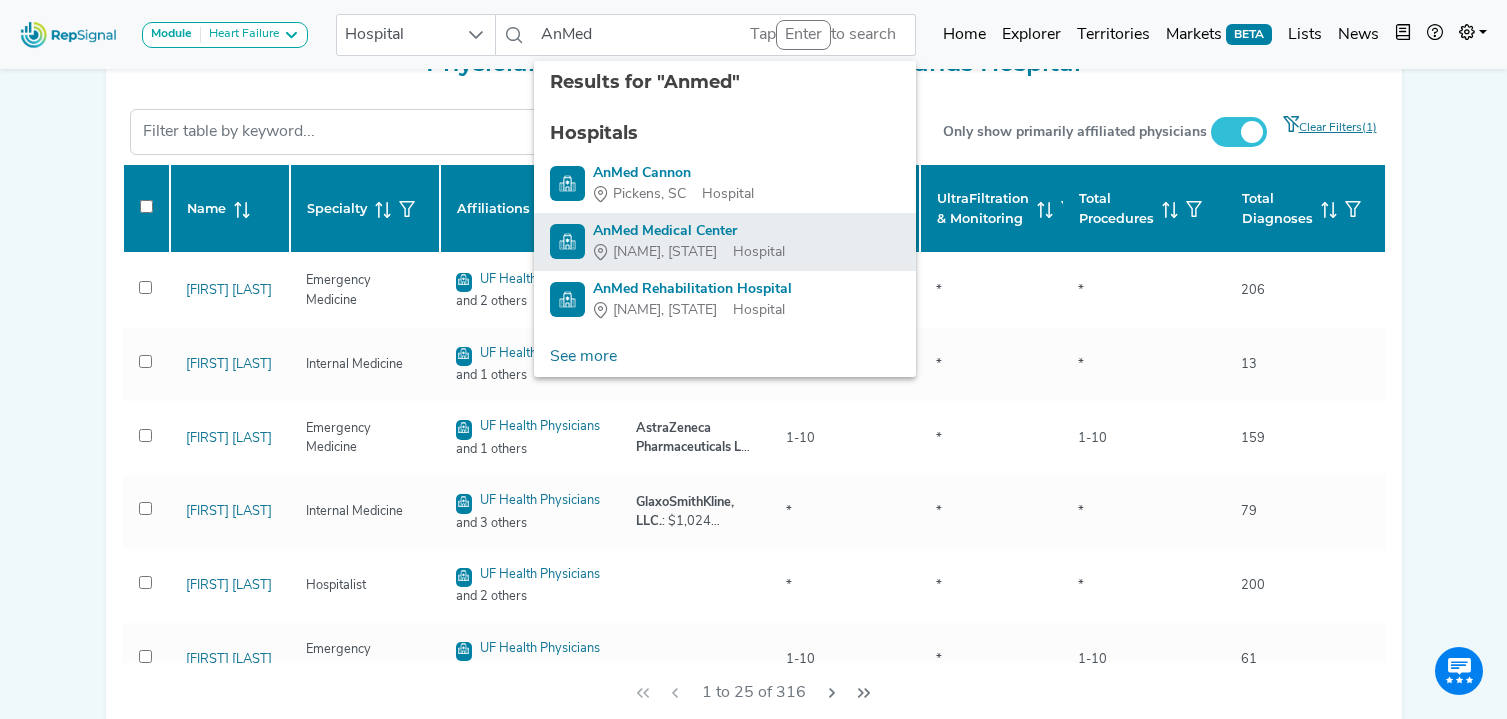click on "AnMed Medical Center" at bounding box center (689, 231) 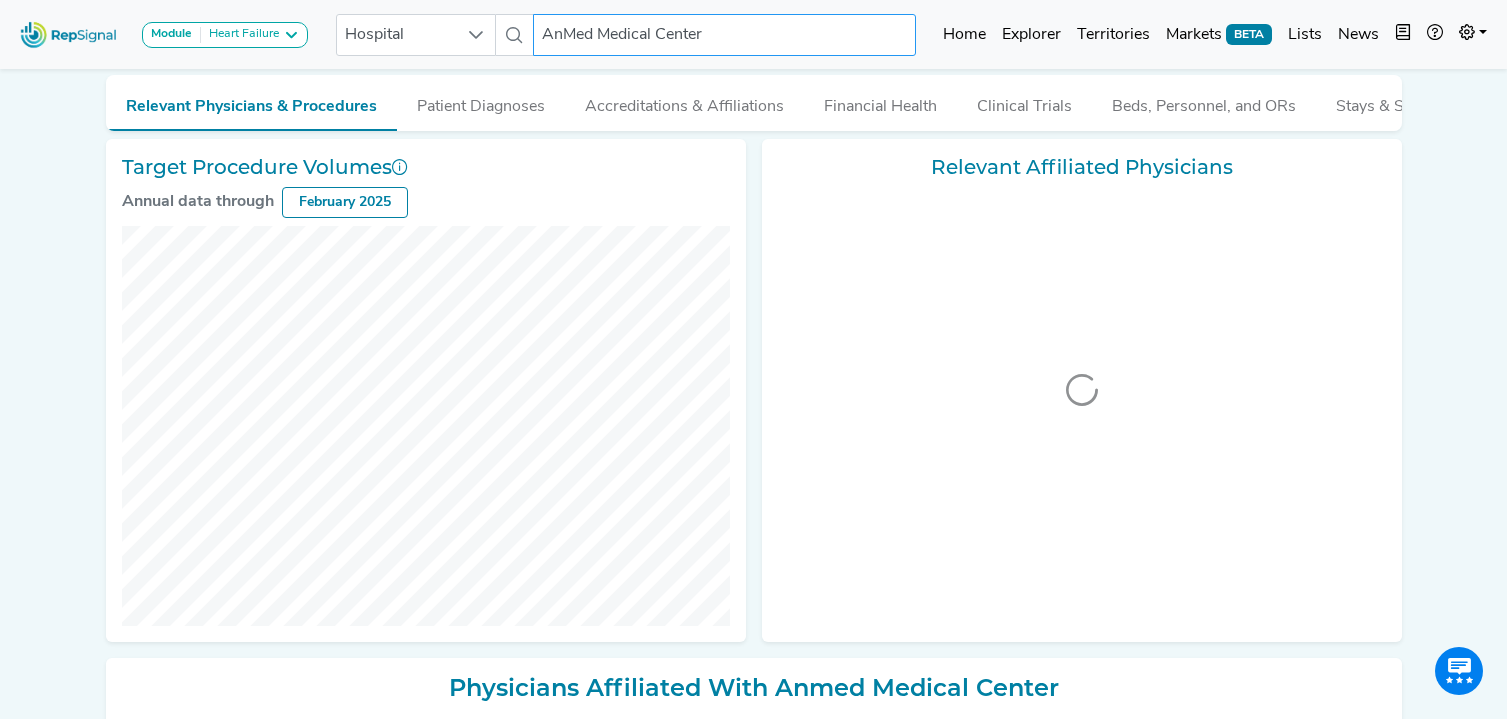 scroll, scrollTop: 276, scrollLeft: 0, axis: vertical 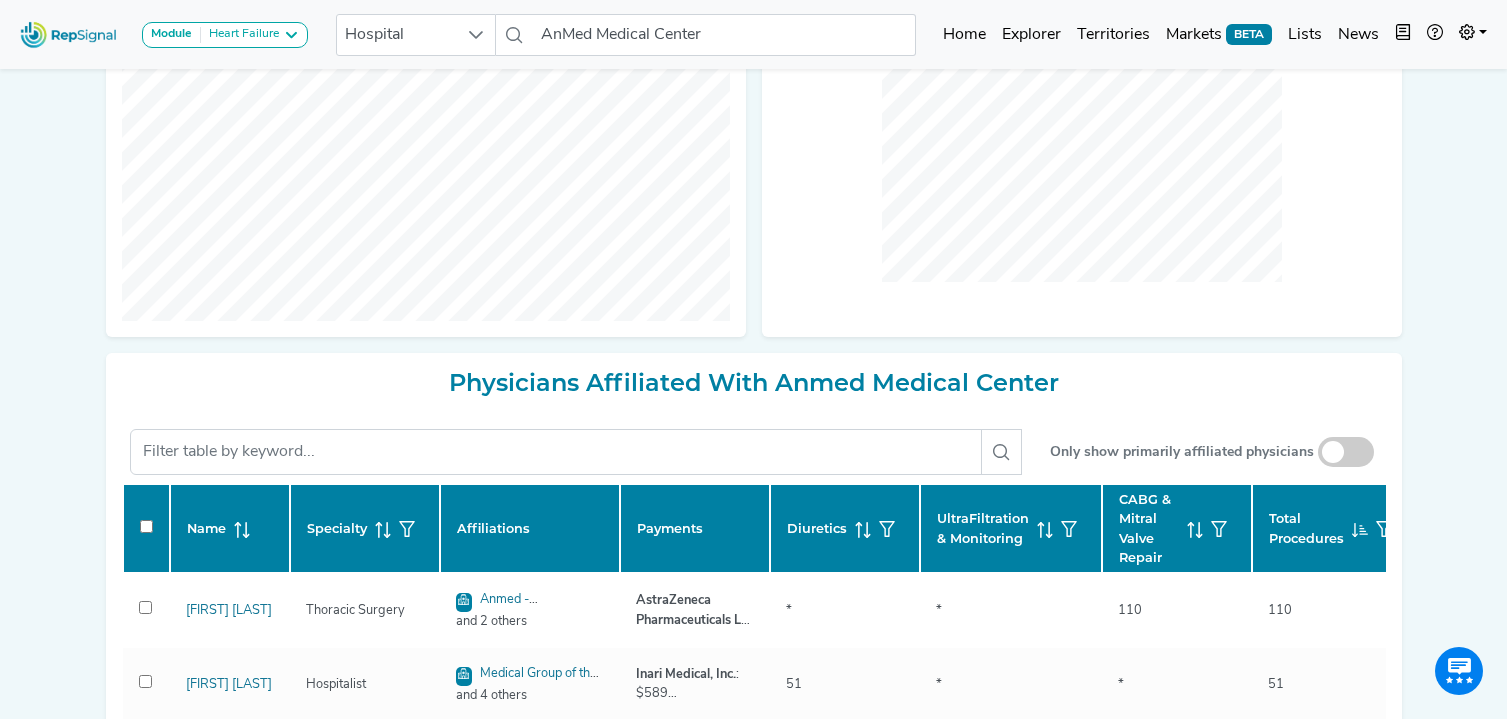click at bounding box center (1346, 452) 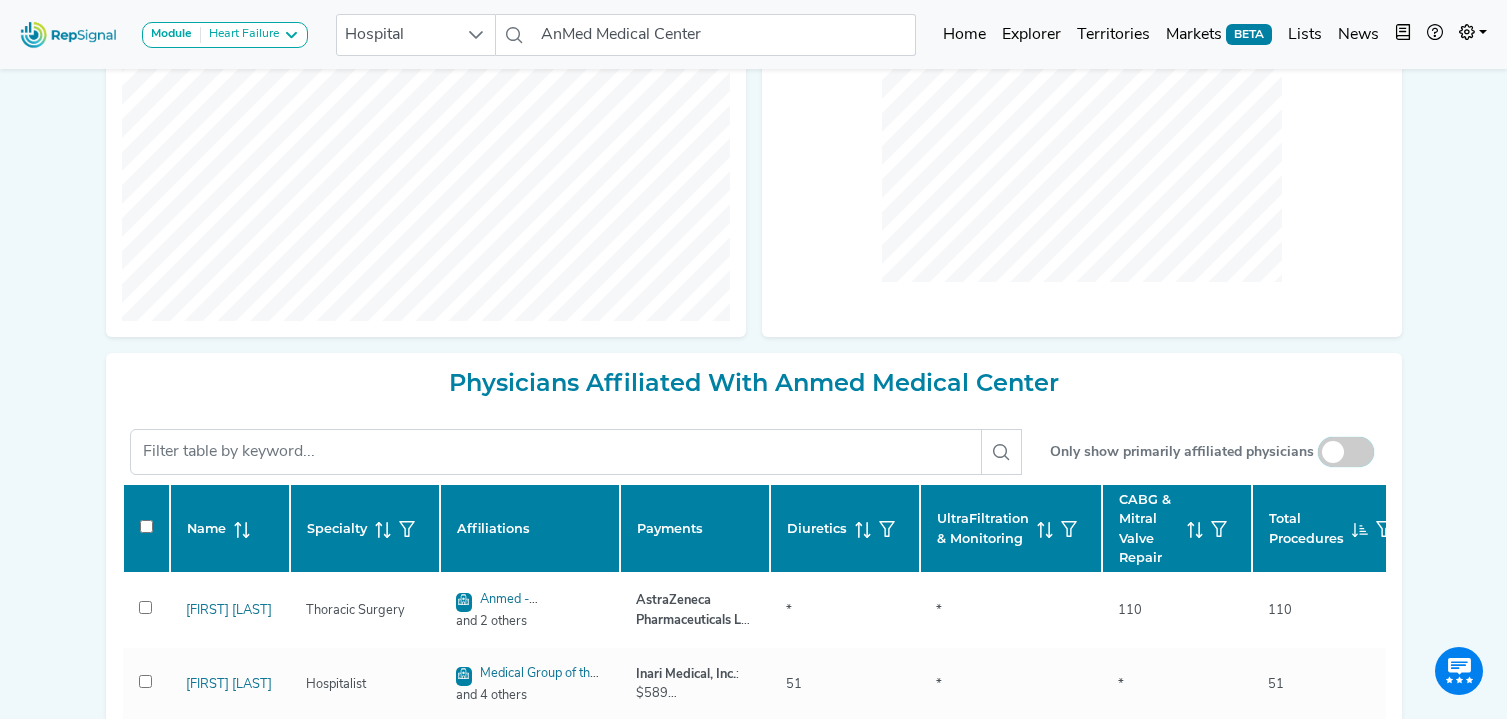 click at bounding box center (1346, 453) 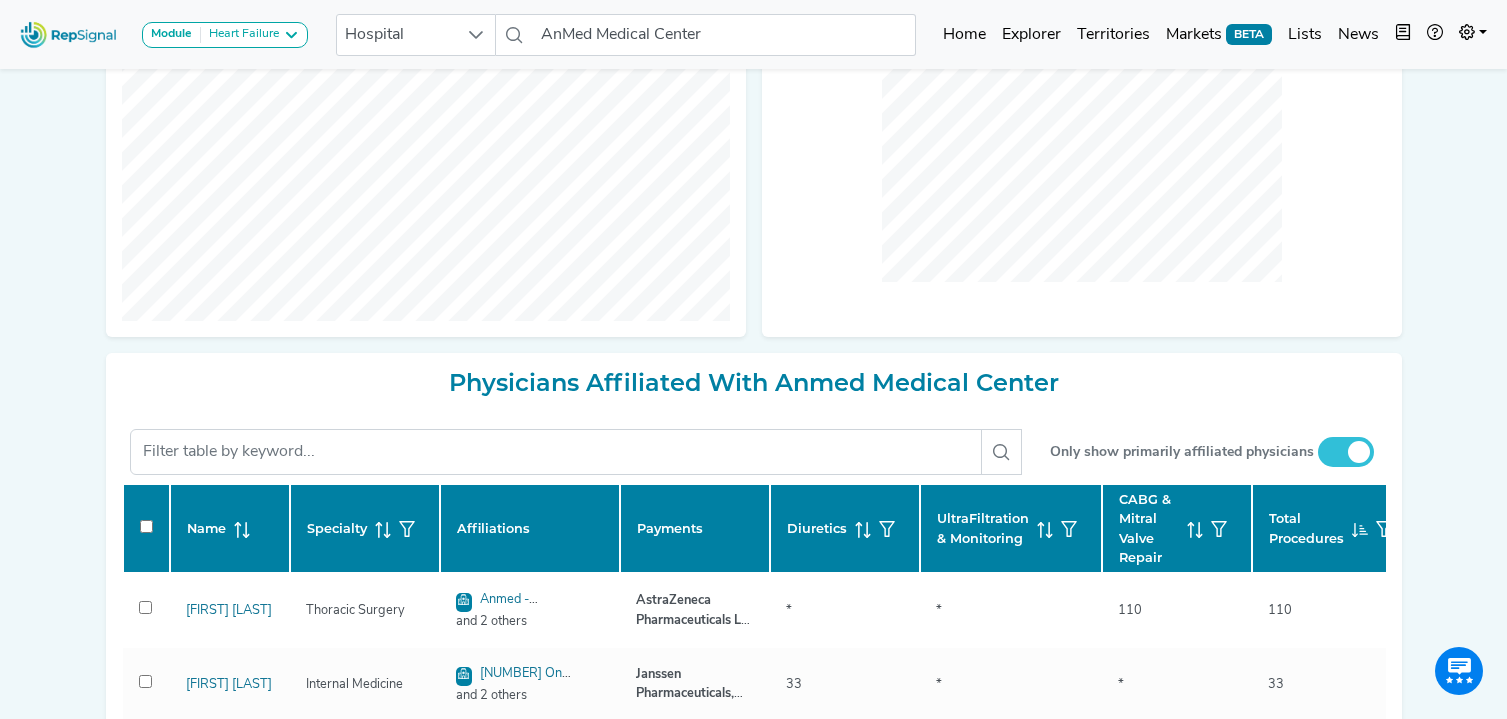 scroll, scrollTop: 863, scrollLeft: 0, axis: vertical 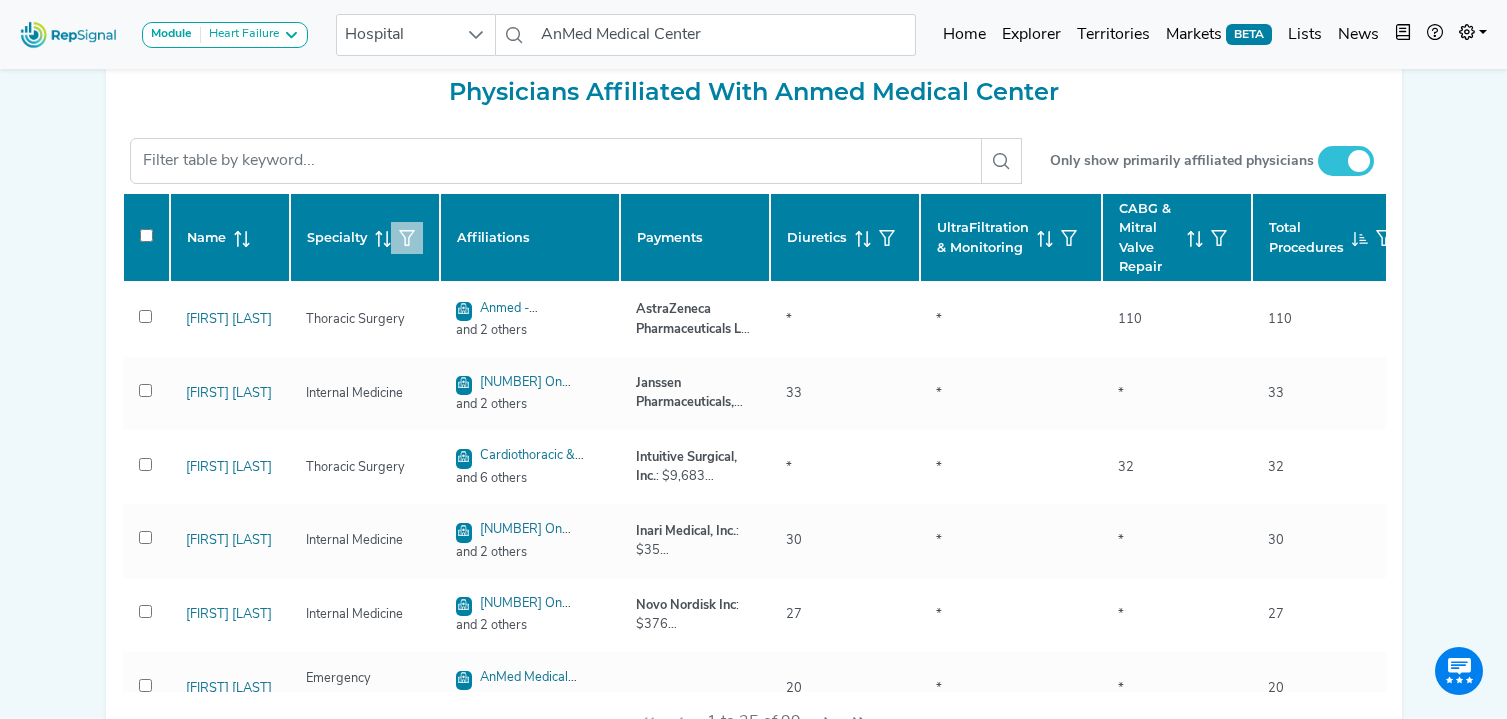 click 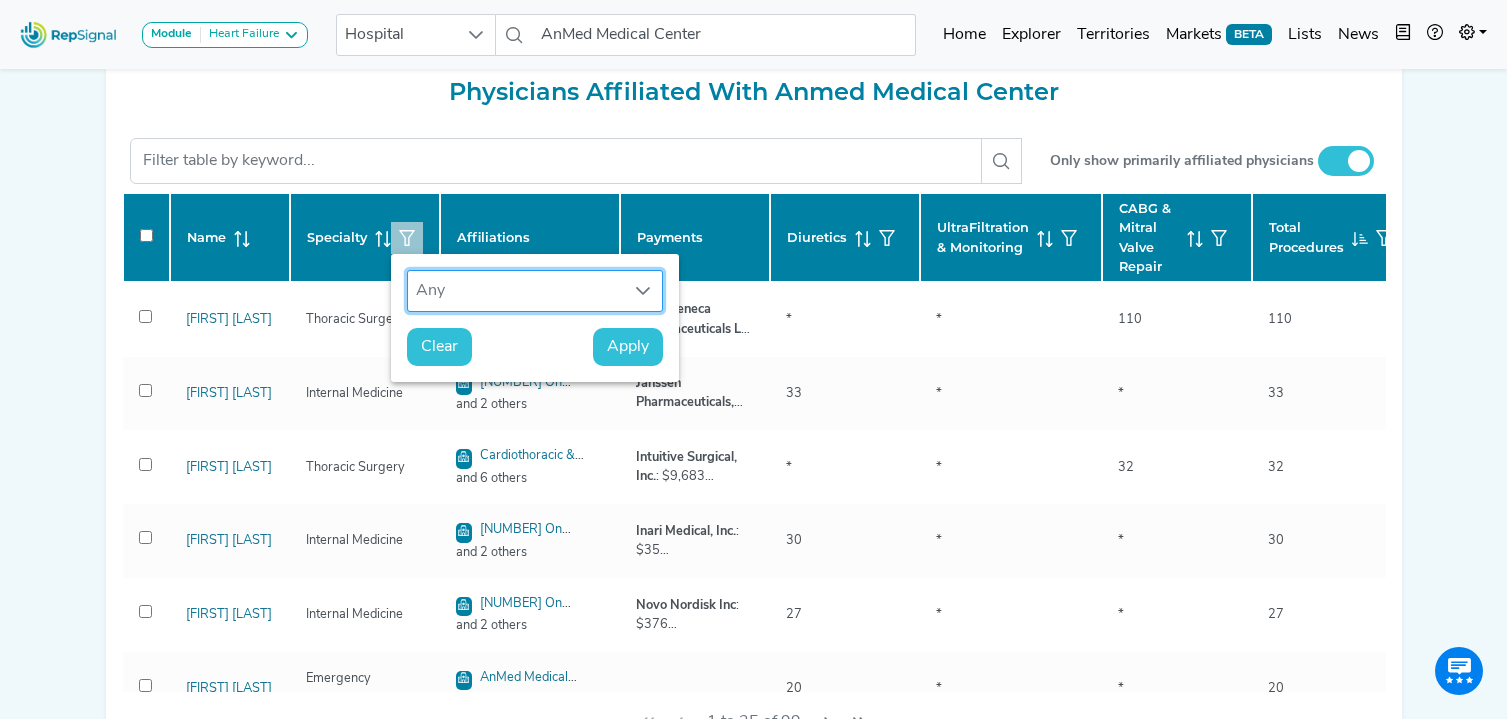 scroll, scrollTop: 15, scrollLeft: 92, axis: both 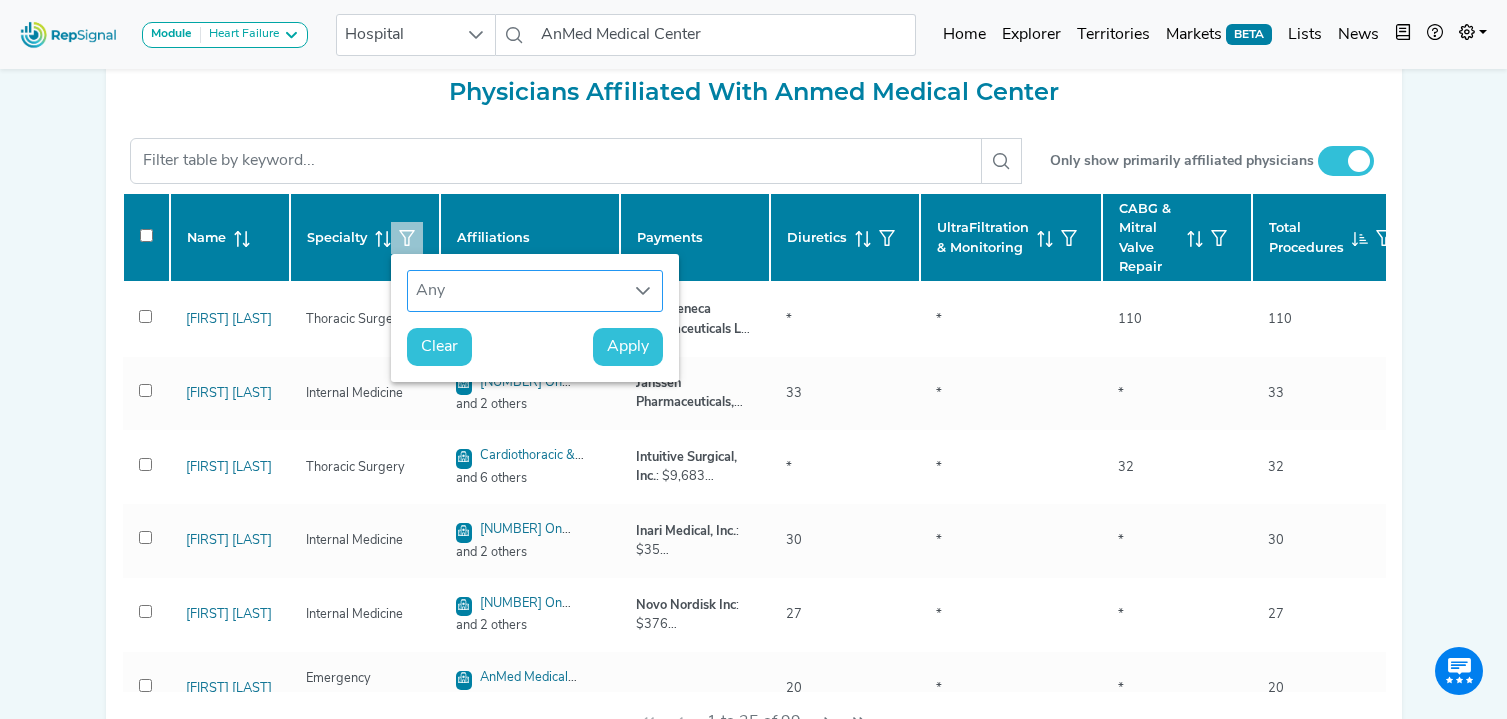 click on "Any" at bounding box center (516, 291) 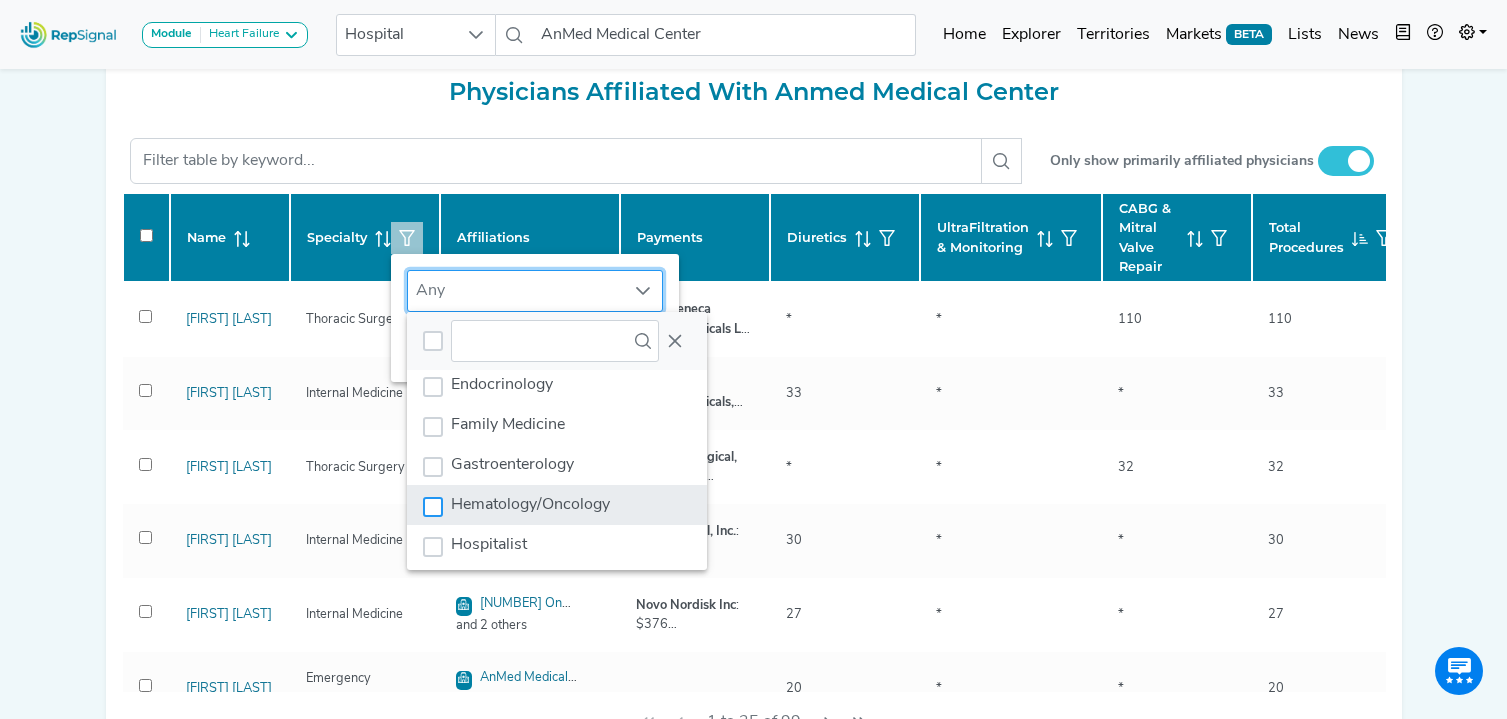 scroll, scrollTop: 171, scrollLeft: 0, axis: vertical 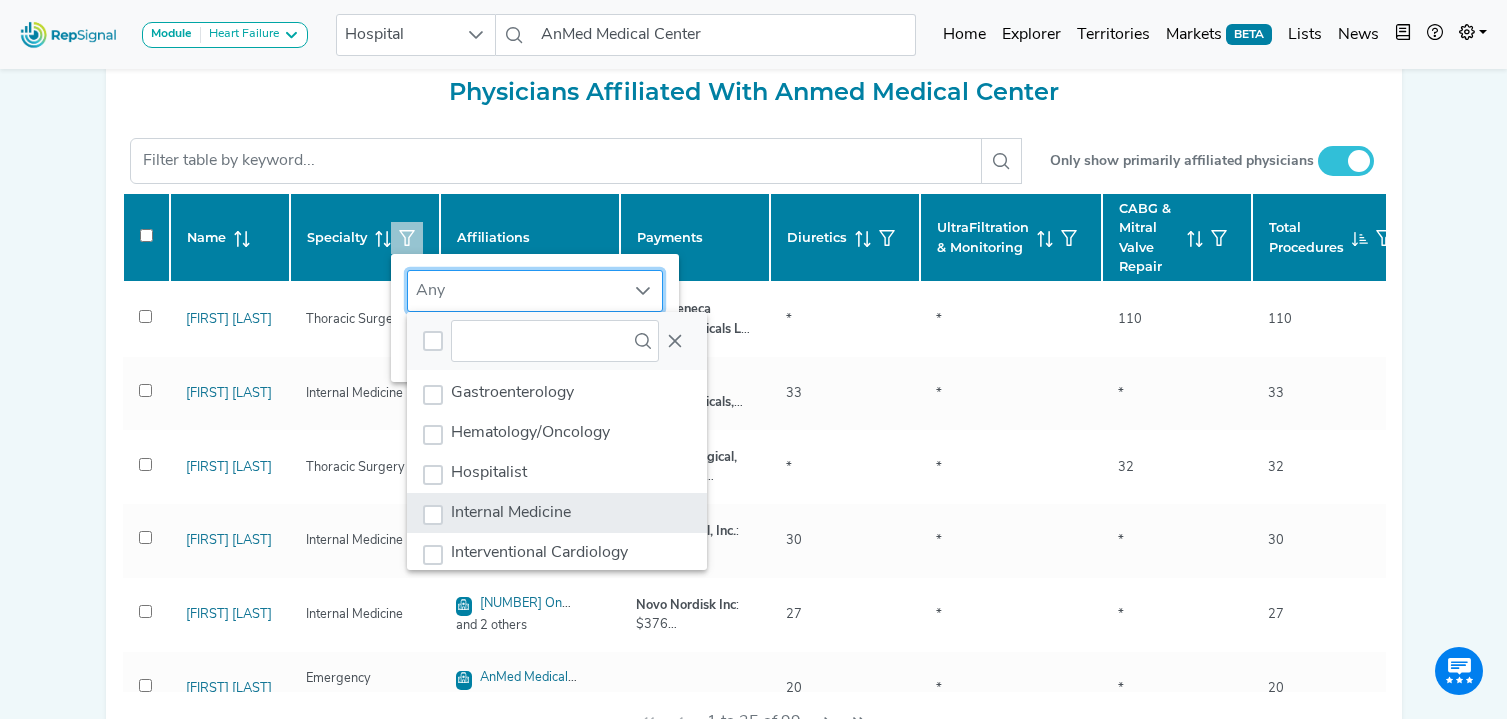 click on "Internal Medicine" 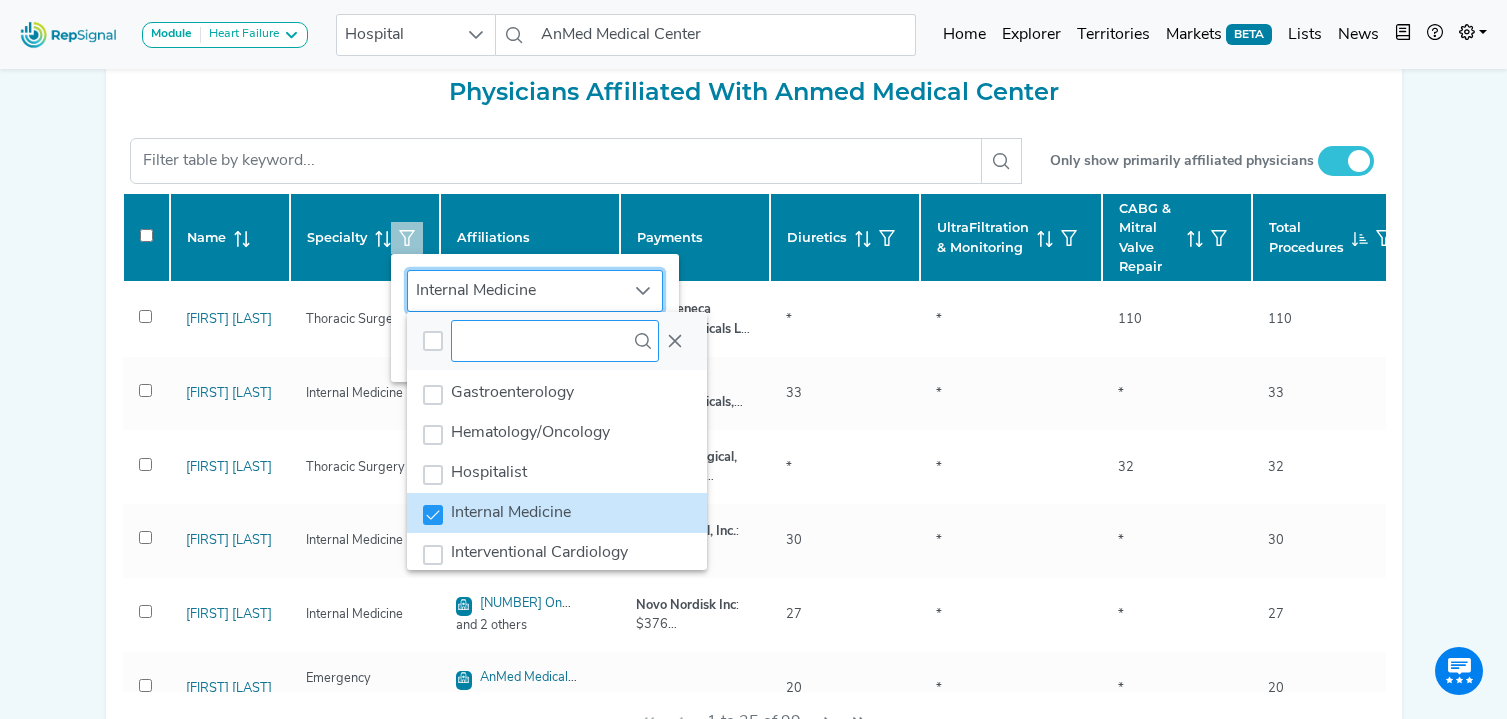 drag, startPoint x: 681, startPoint y: 341, endPoint x: 645, endPoint y: 353, distance: 37.94733 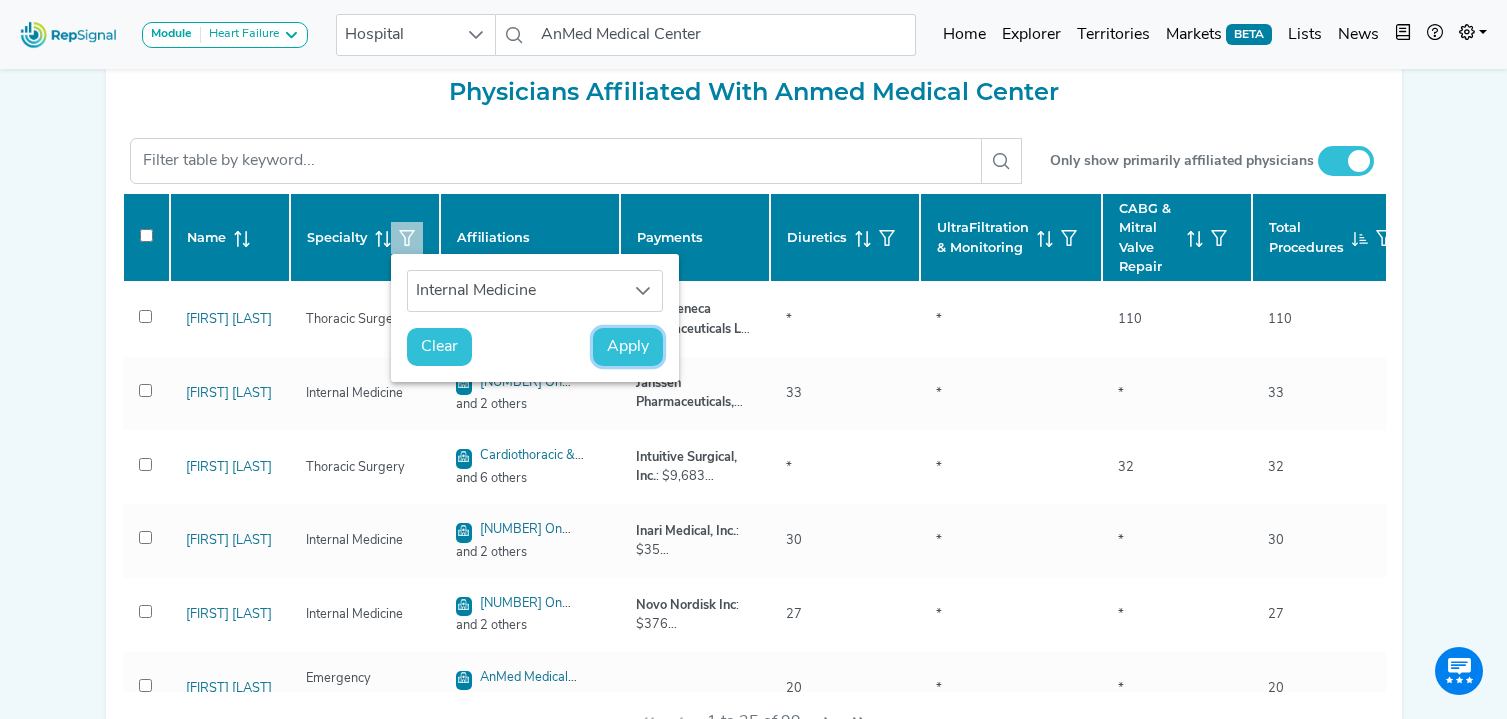 click on "Apply" 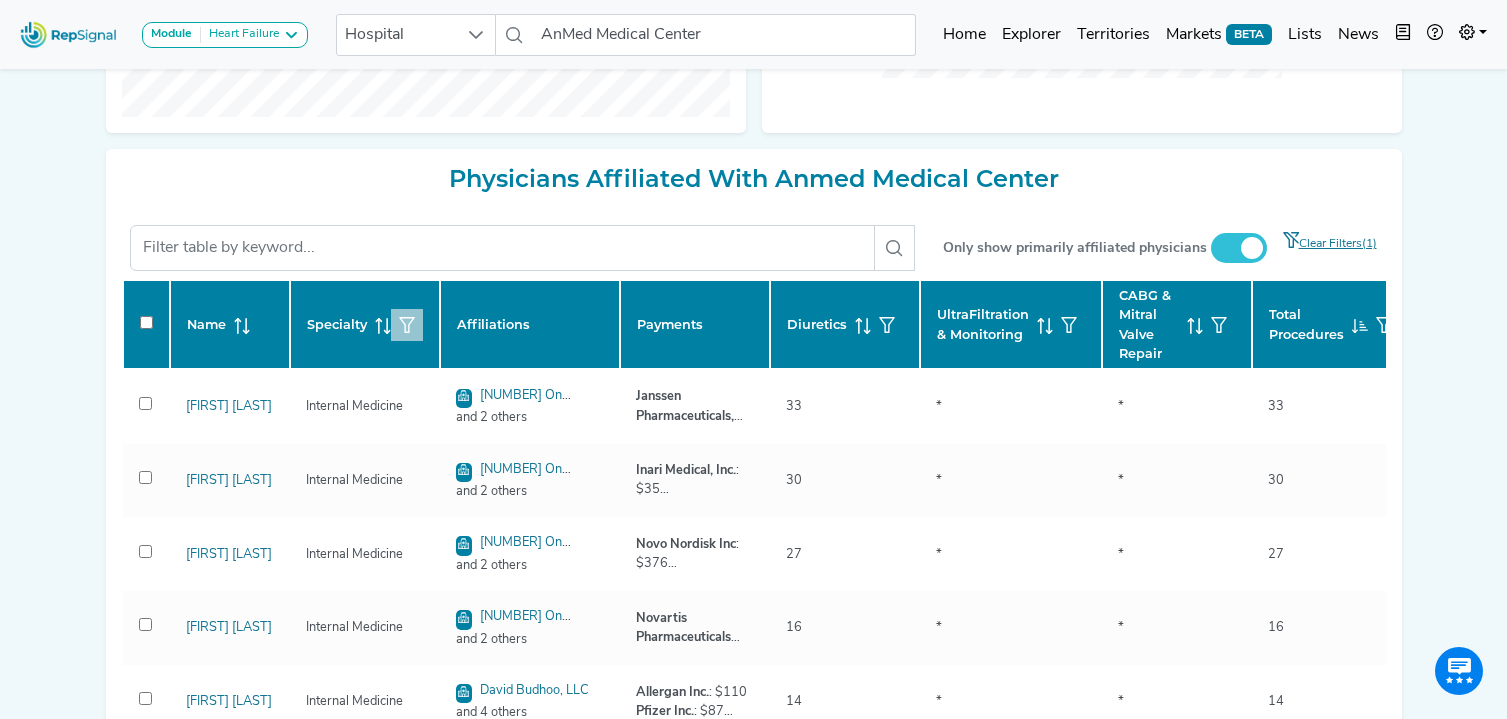 scroll, scrollTop: 764, scrollLeft: 0, axis: vertical 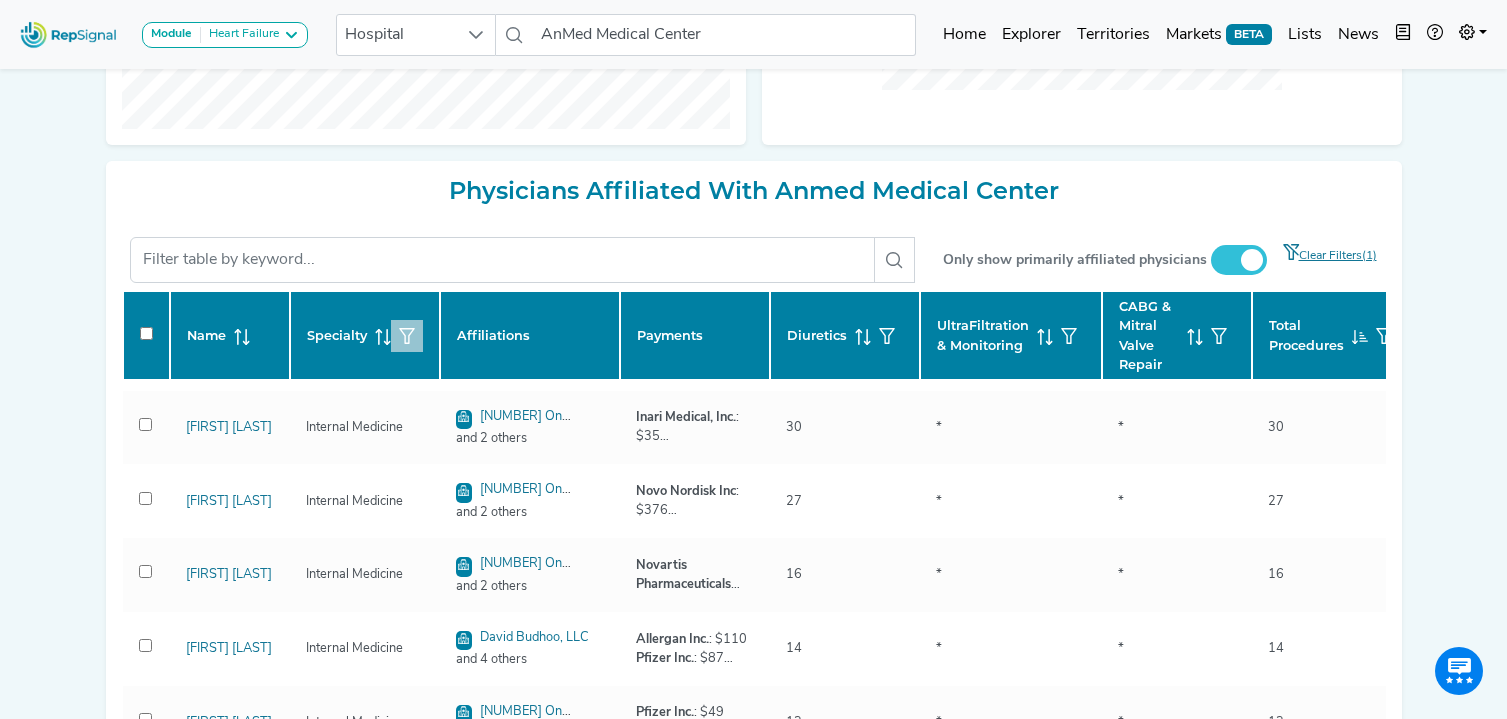 click 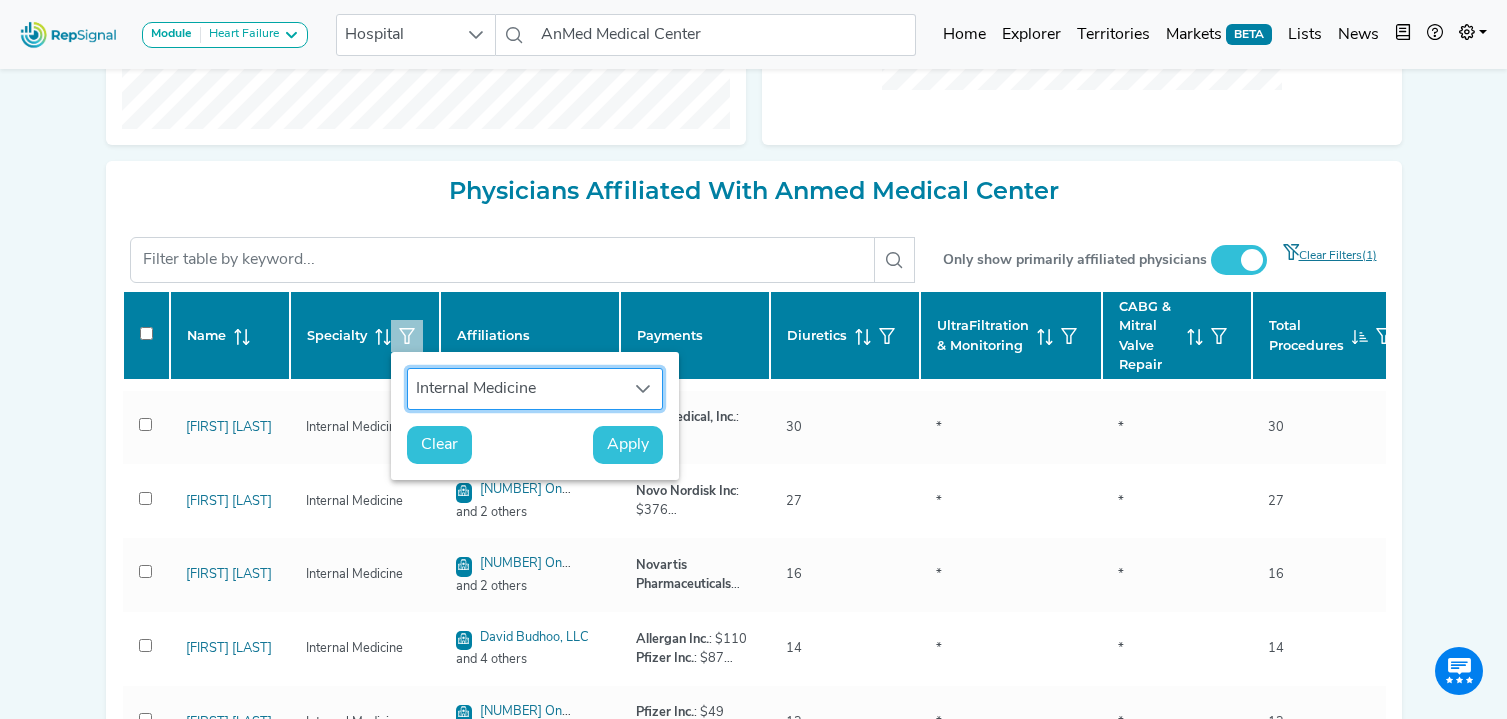 scroll, scrollTop: 15, scrollLeft: 92, axis: both 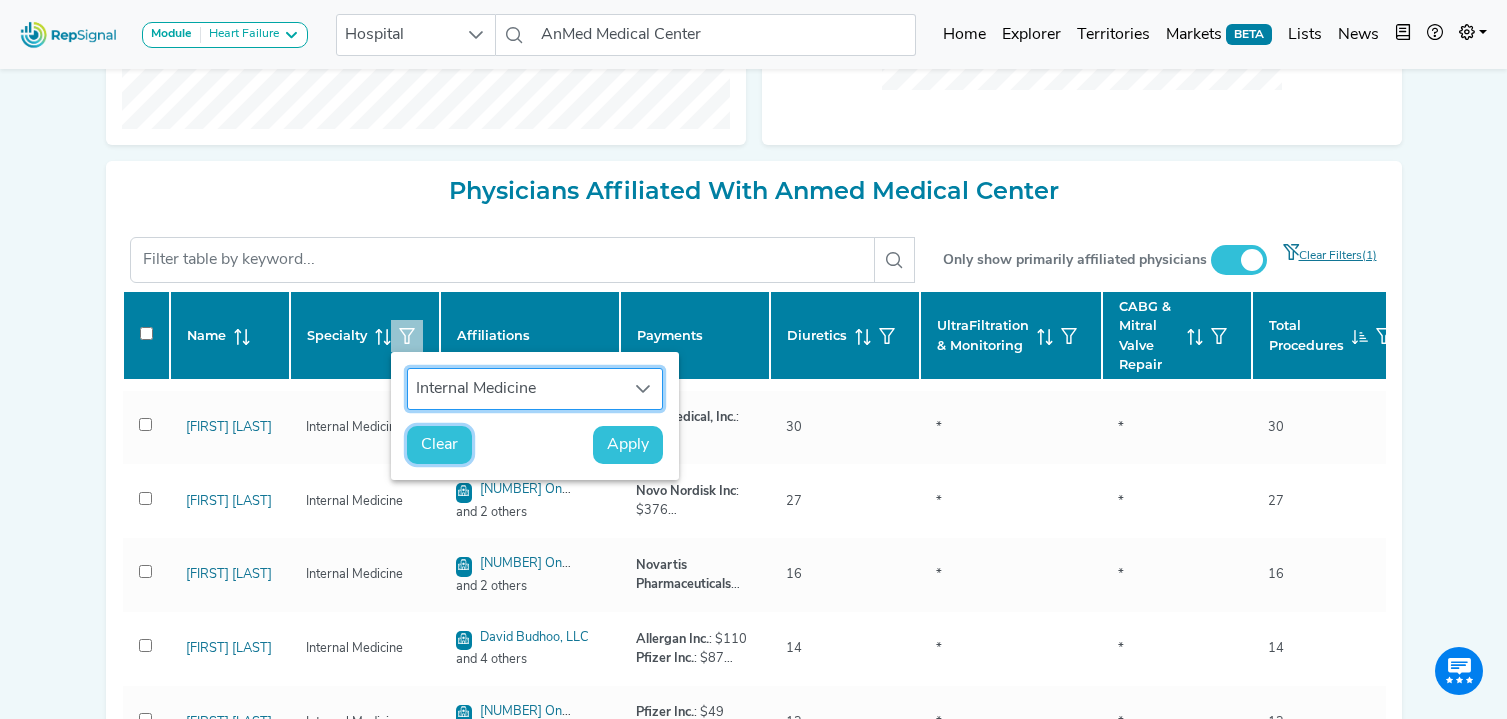 click on "Clear" 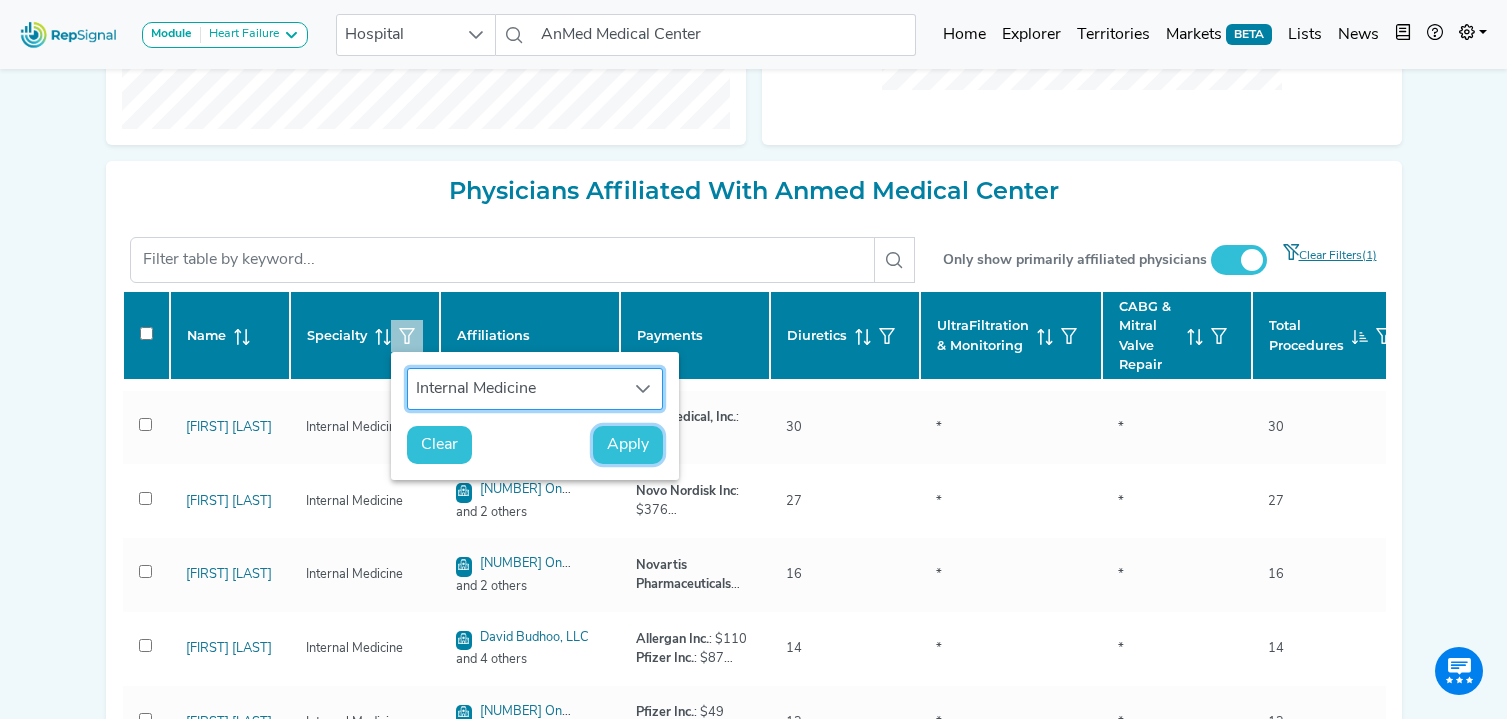 click on "Apply" 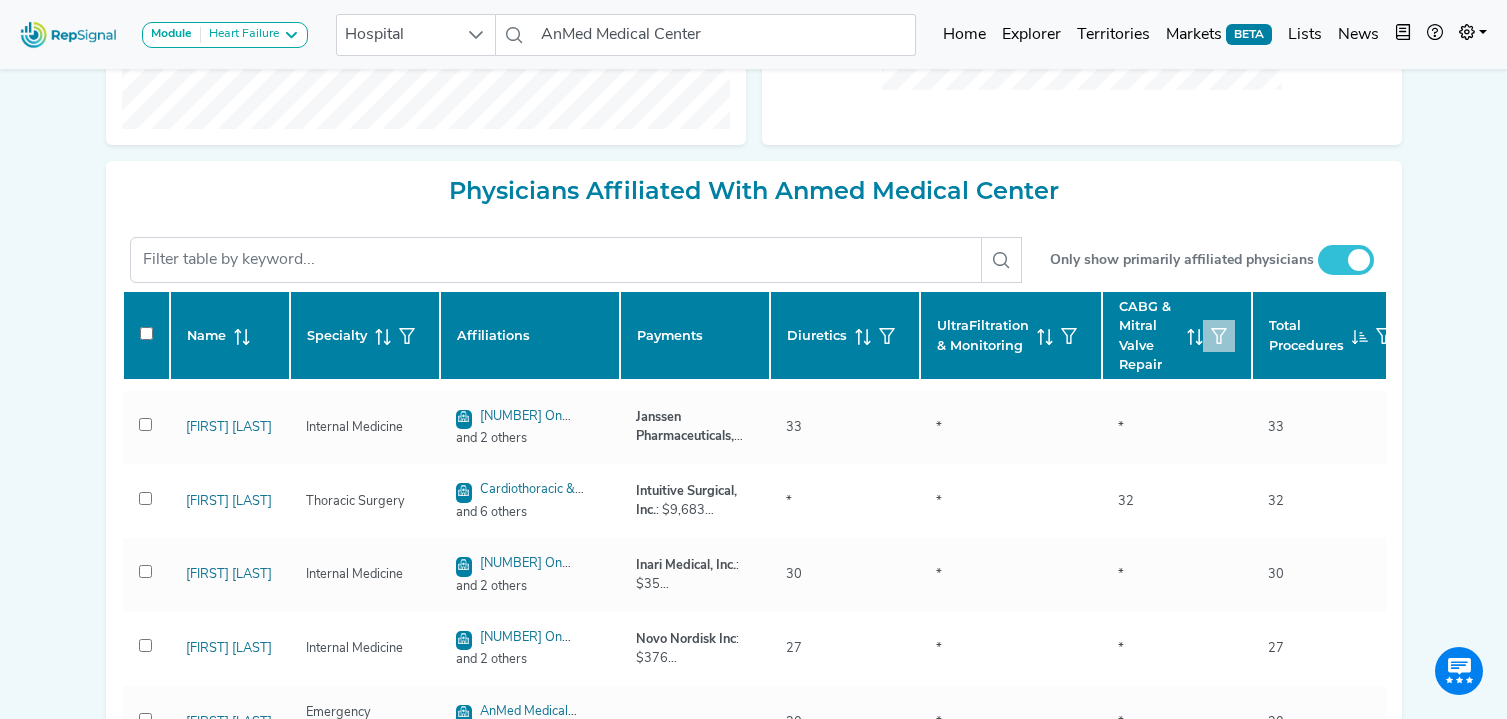 click 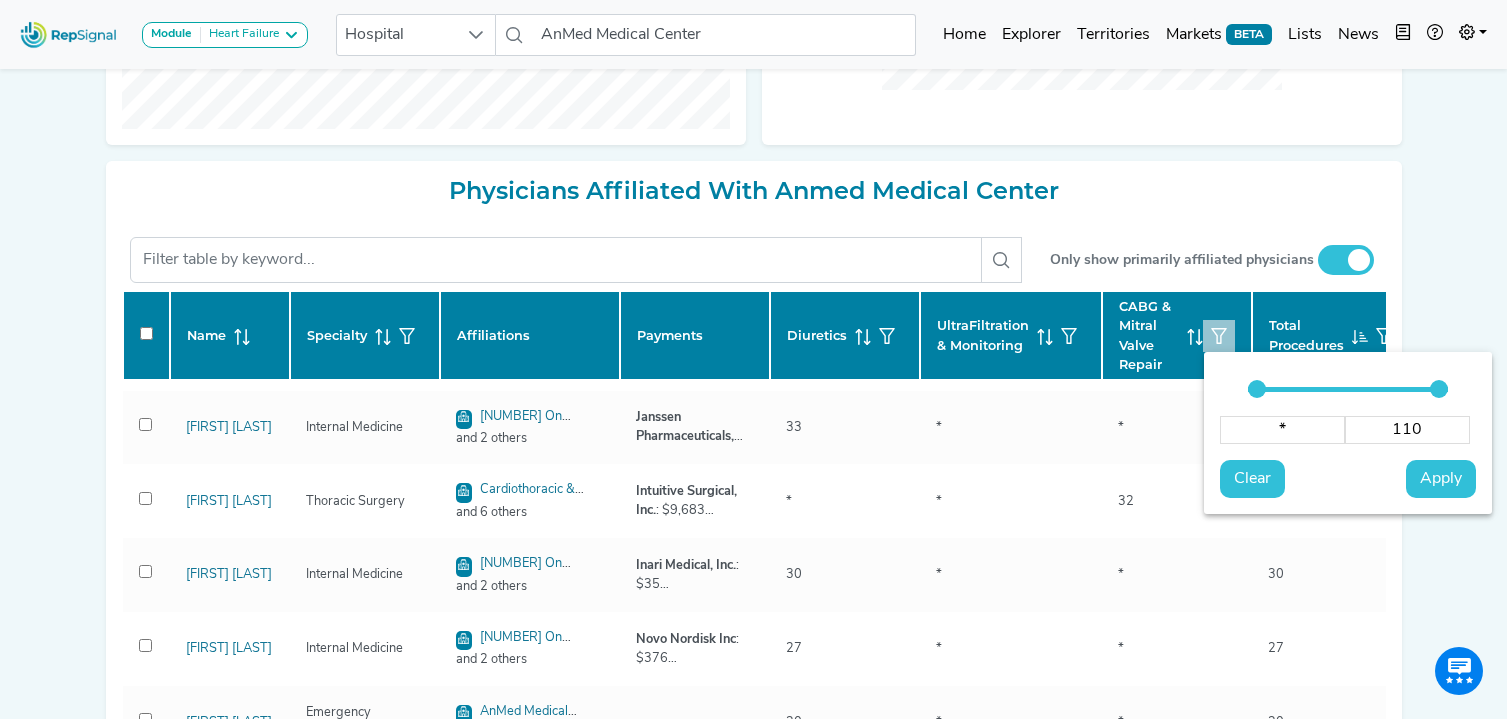 click 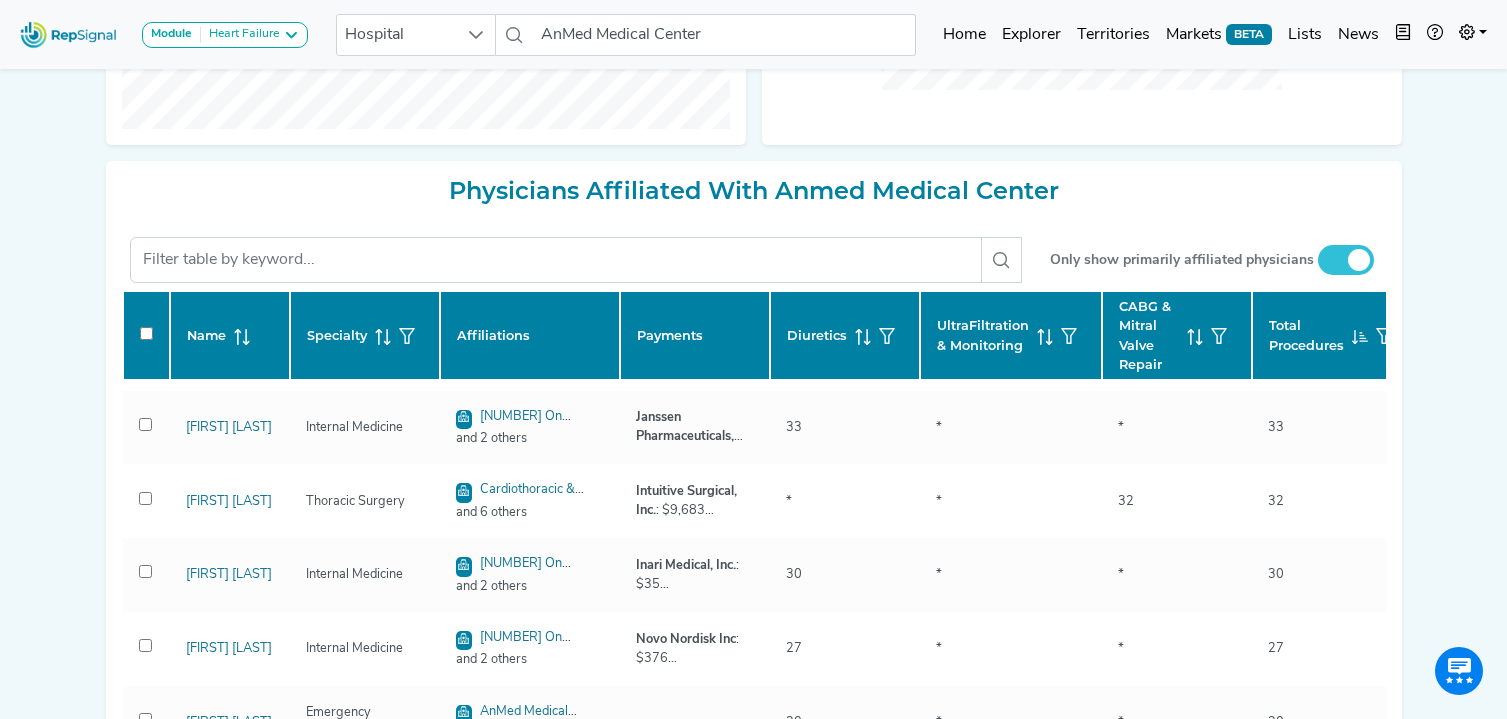 drag, startPoint x: 1194, startPoint y: 338, endPoint x: 1493, endPoint y: 250, distance: 311.68094 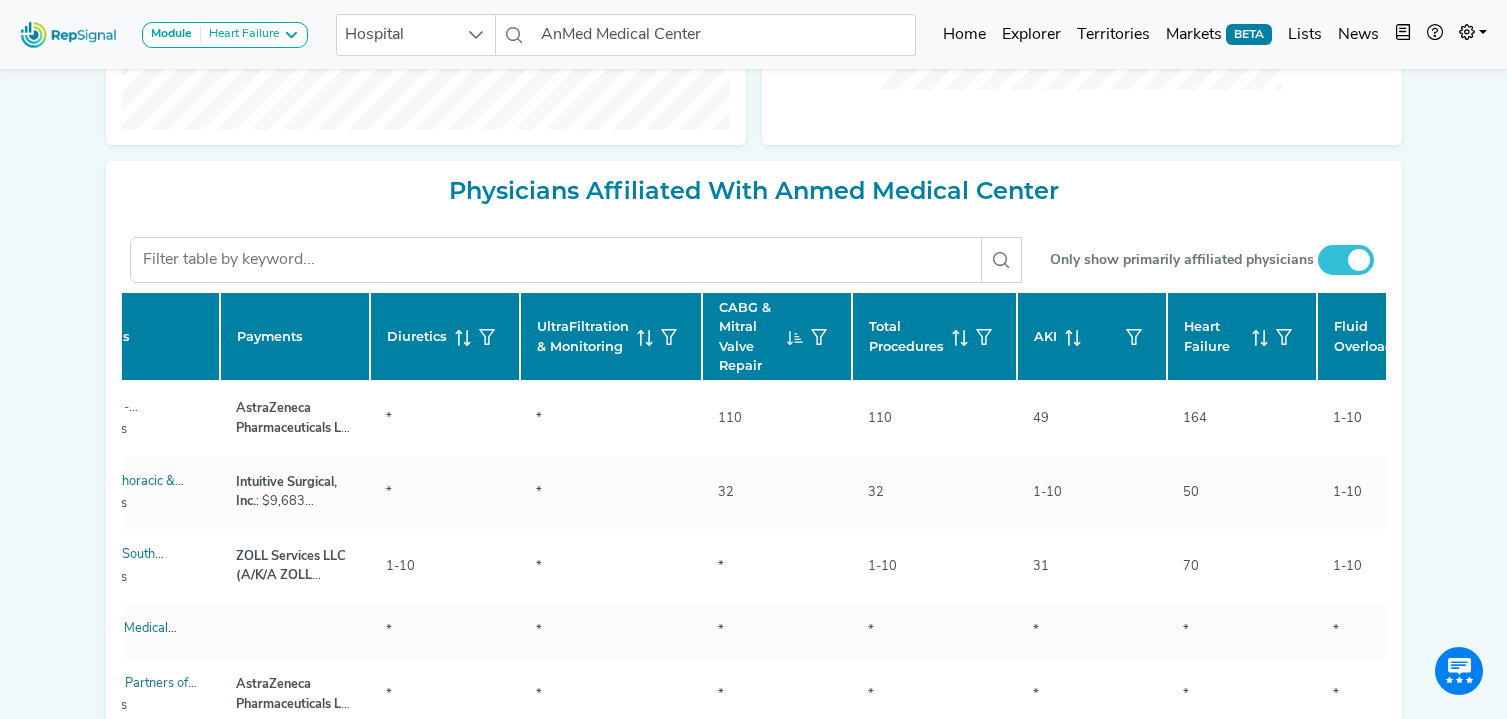 scroll, scrollTop: 0, scrollLeft: 642, axis: horizontal 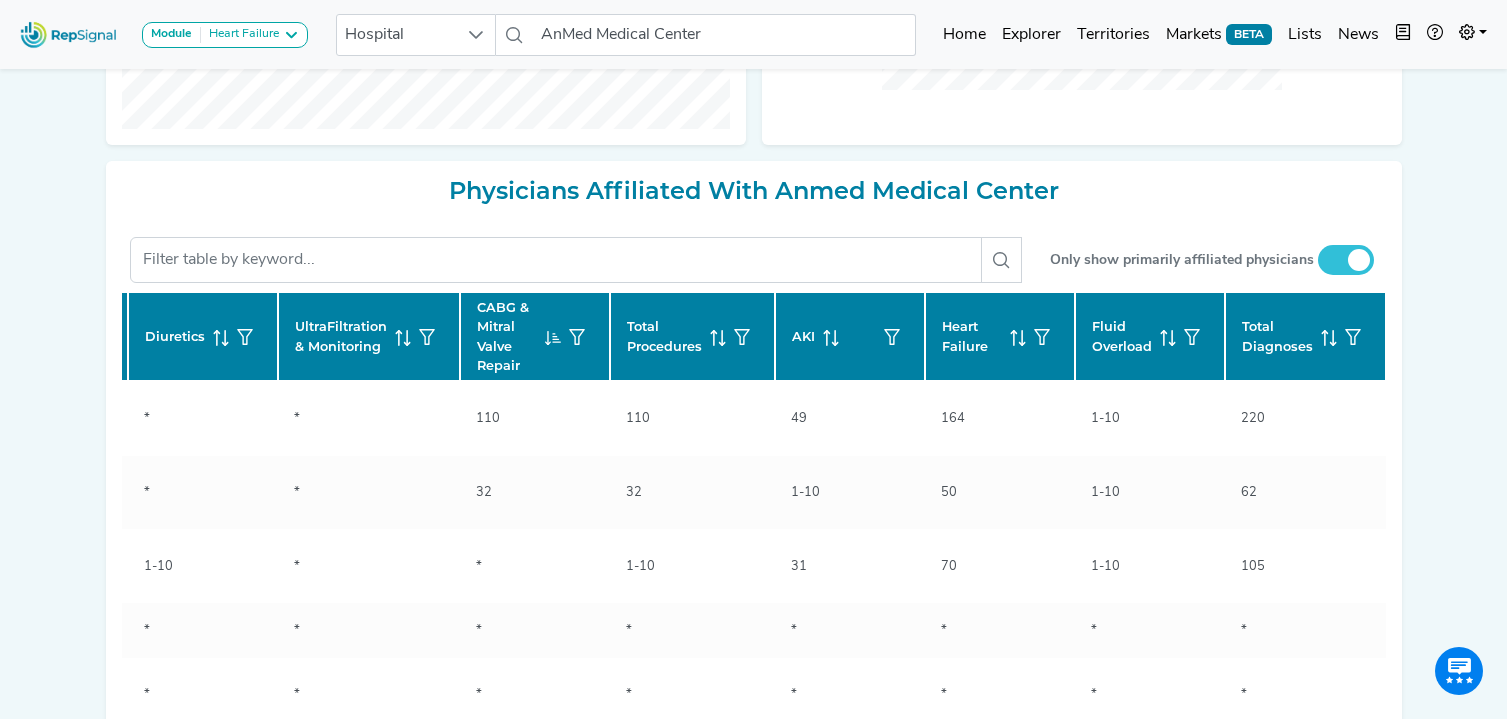 click 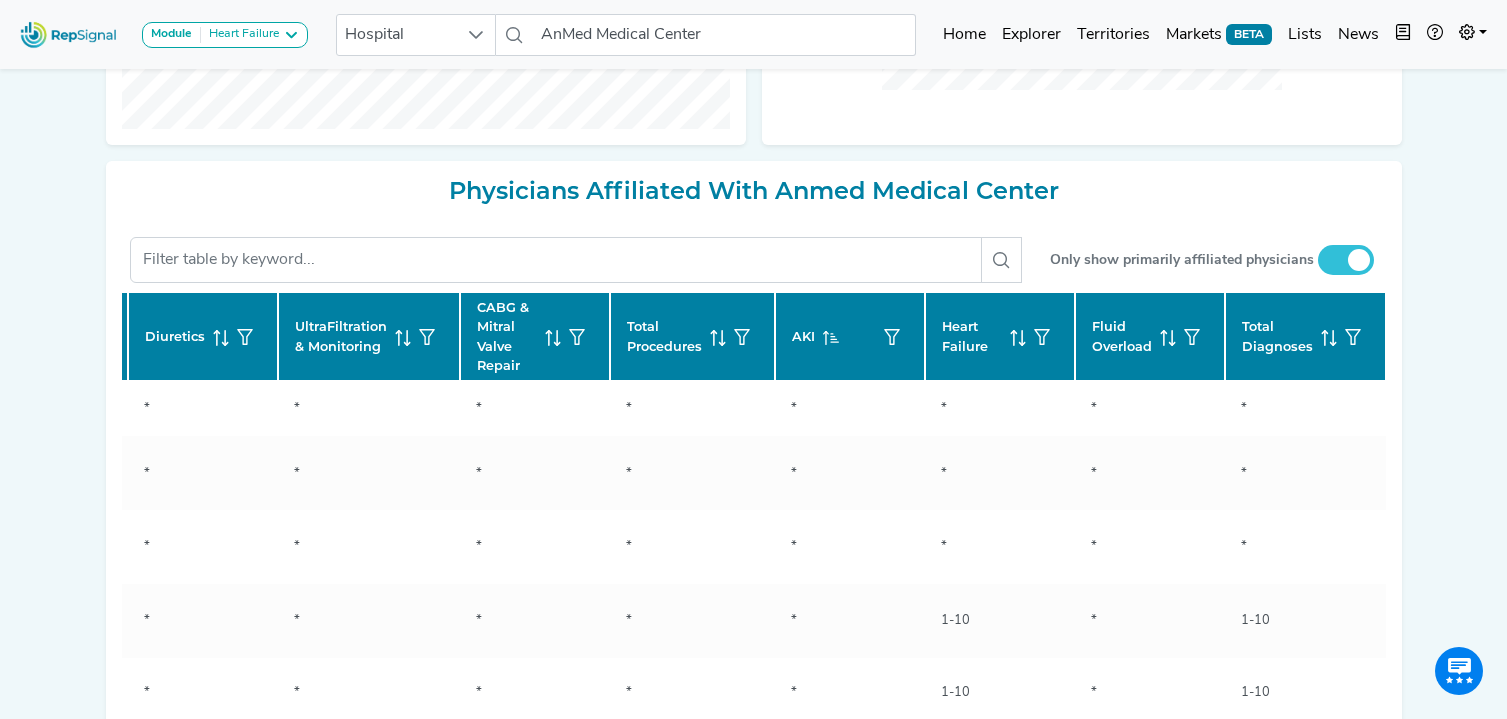 click 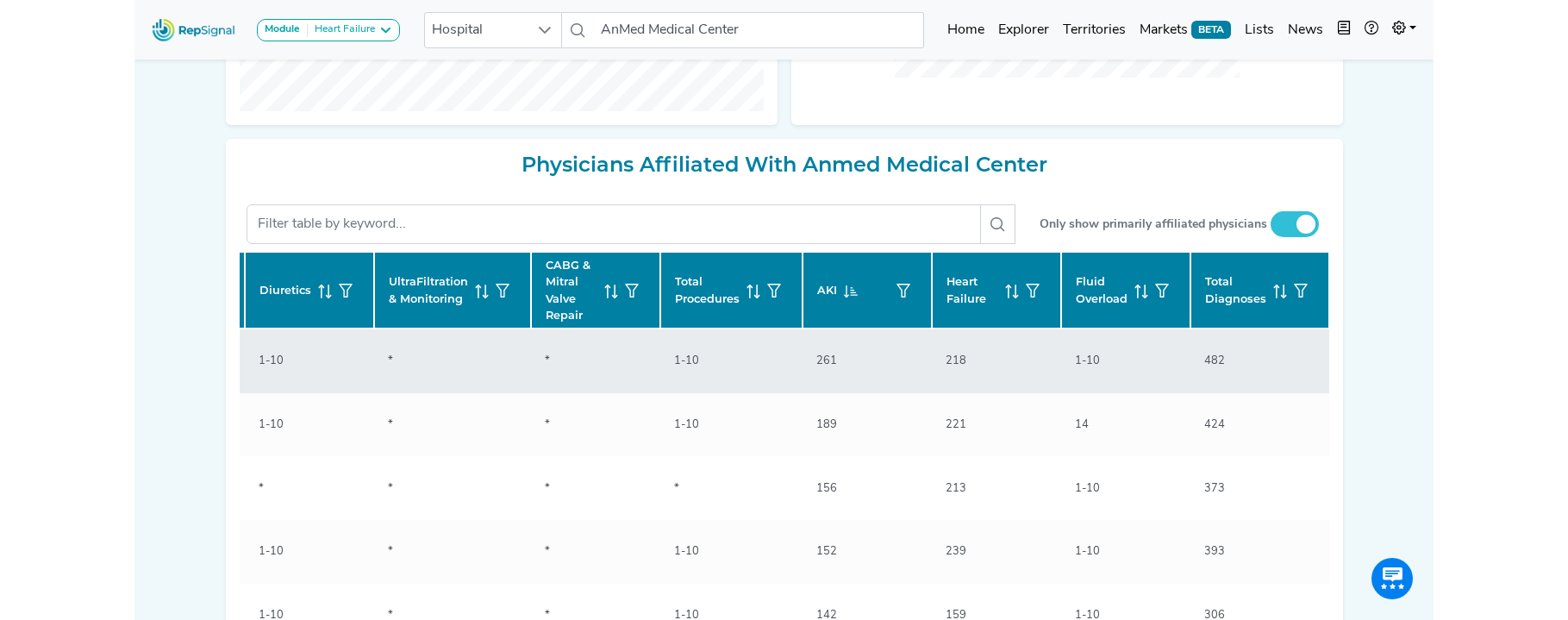 scroll, scrollTop: 644, scrollLeft: 0, axis: vertical 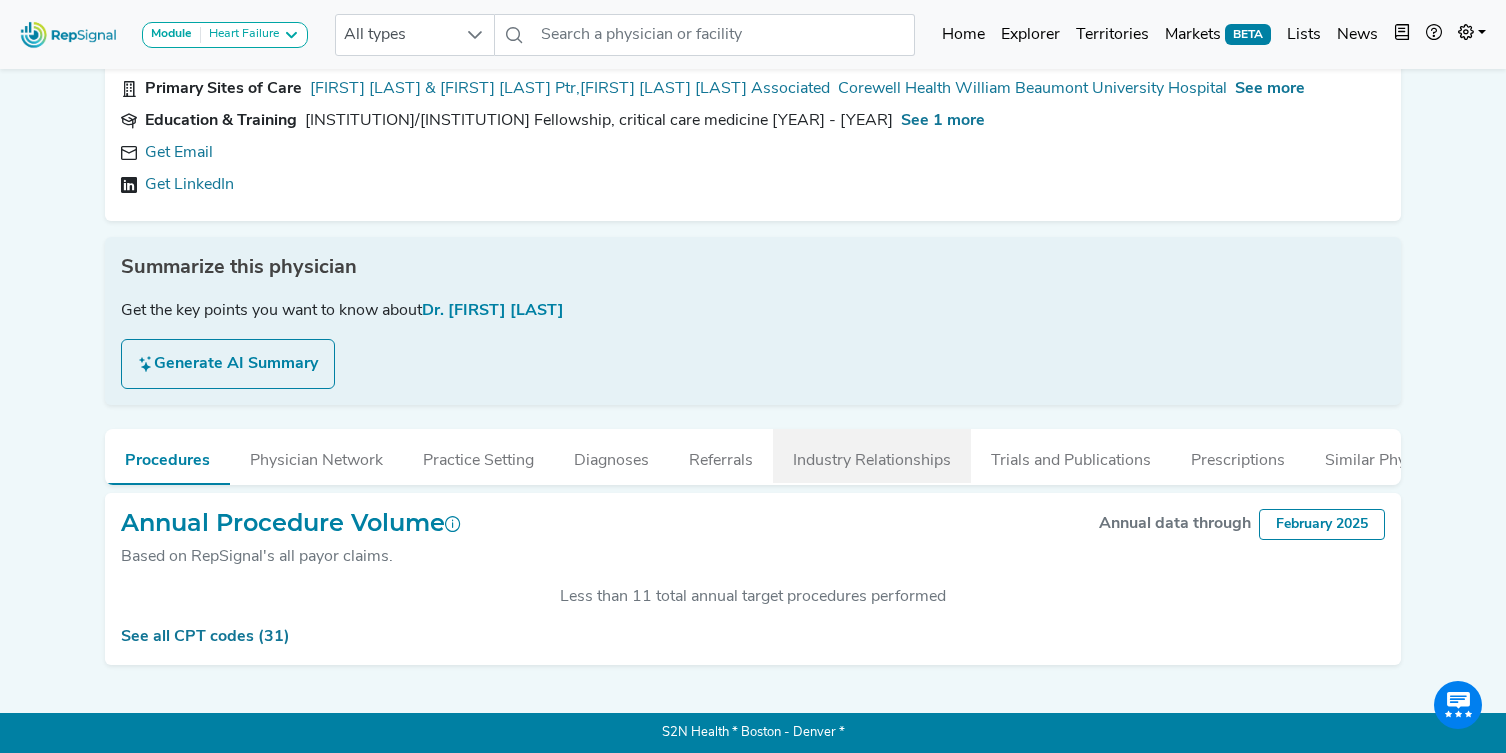 click on "Industry Relationships" at bounding box center [872, 456] 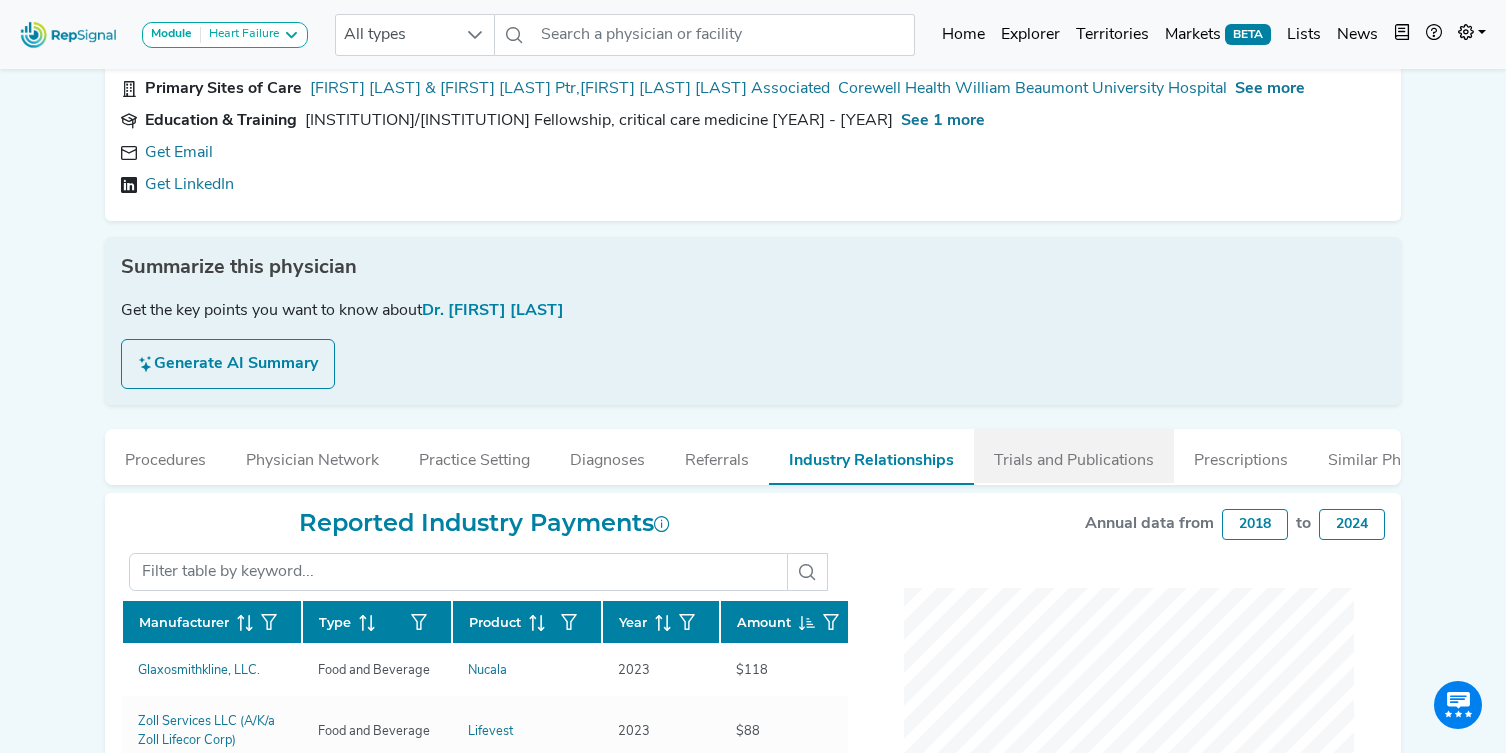 click on "Trials and Publications" at bounding box center (1074, 456) 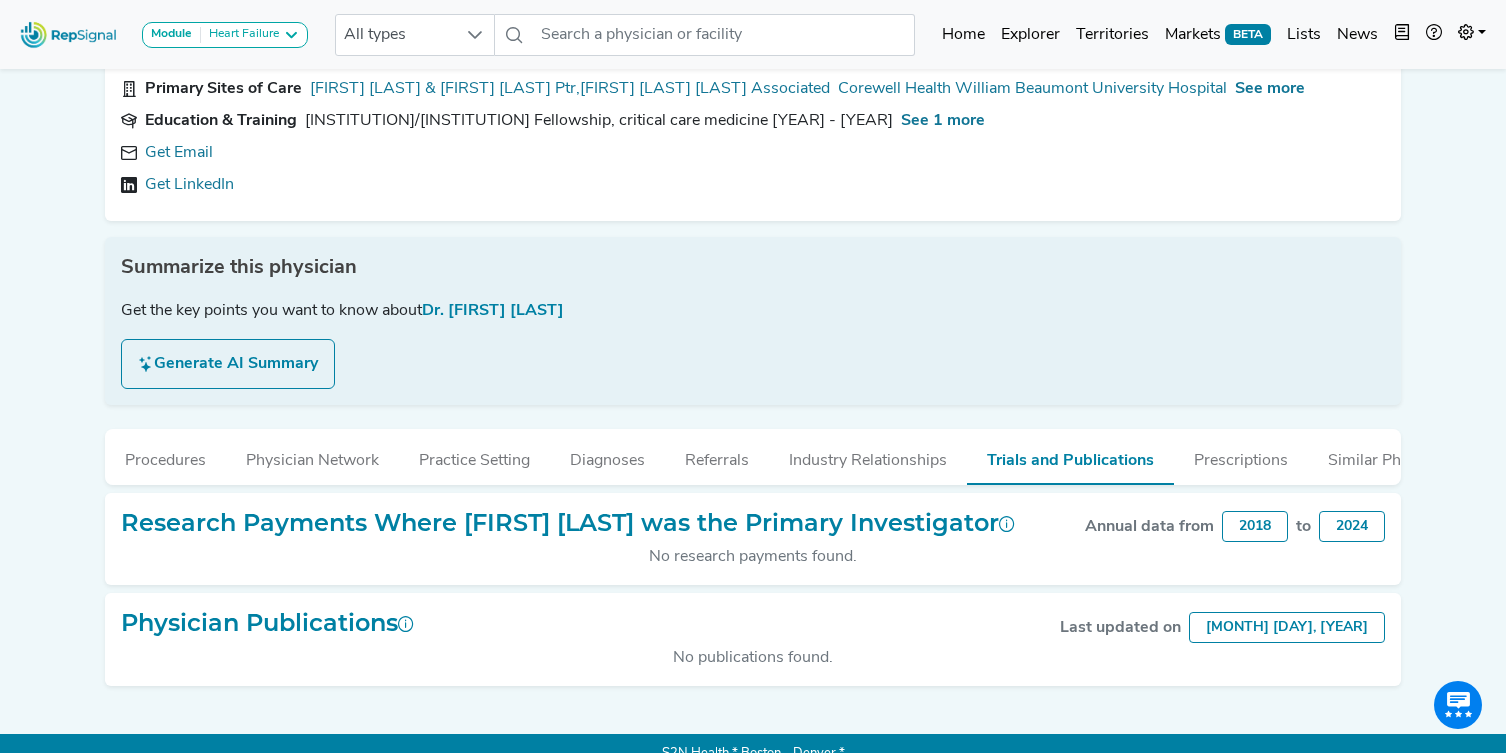 click on "Prescriptions" at bounding box center [1241, 456] 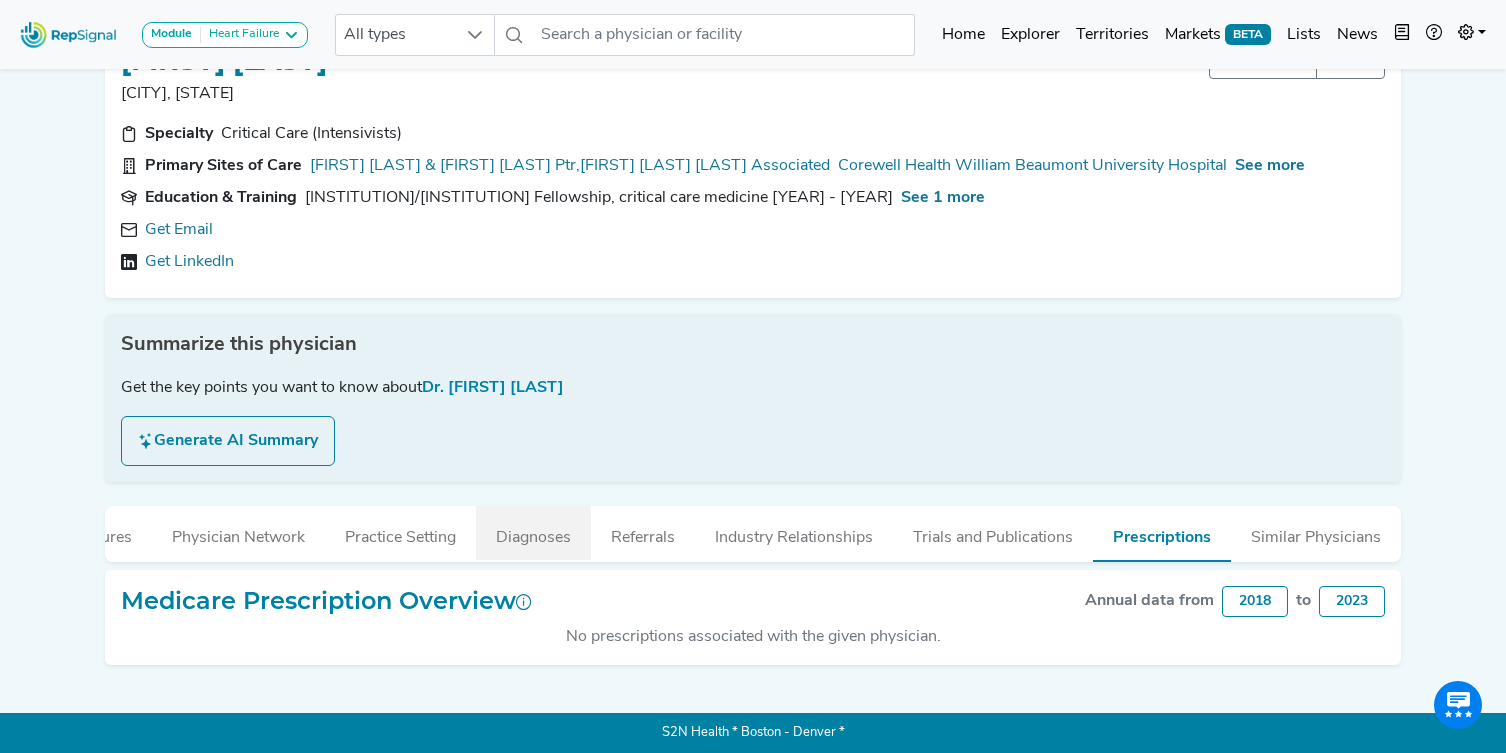 scroll, scrollTop: 0, scrollLeft: 0, axis: both 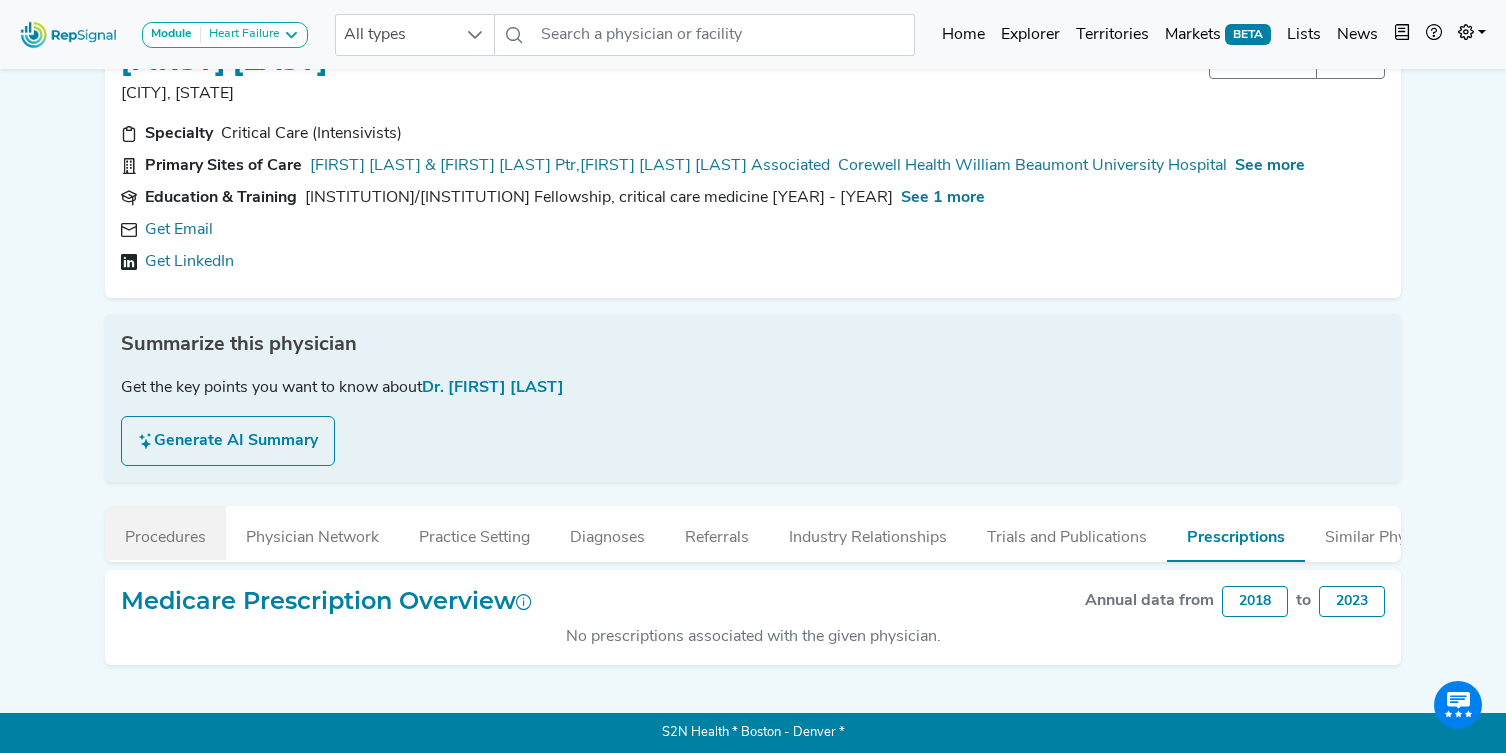 drag, startPoint x: 188, startPoint y: 534, endPoint x: 123, endPoint y: 527, distance: 65.37584 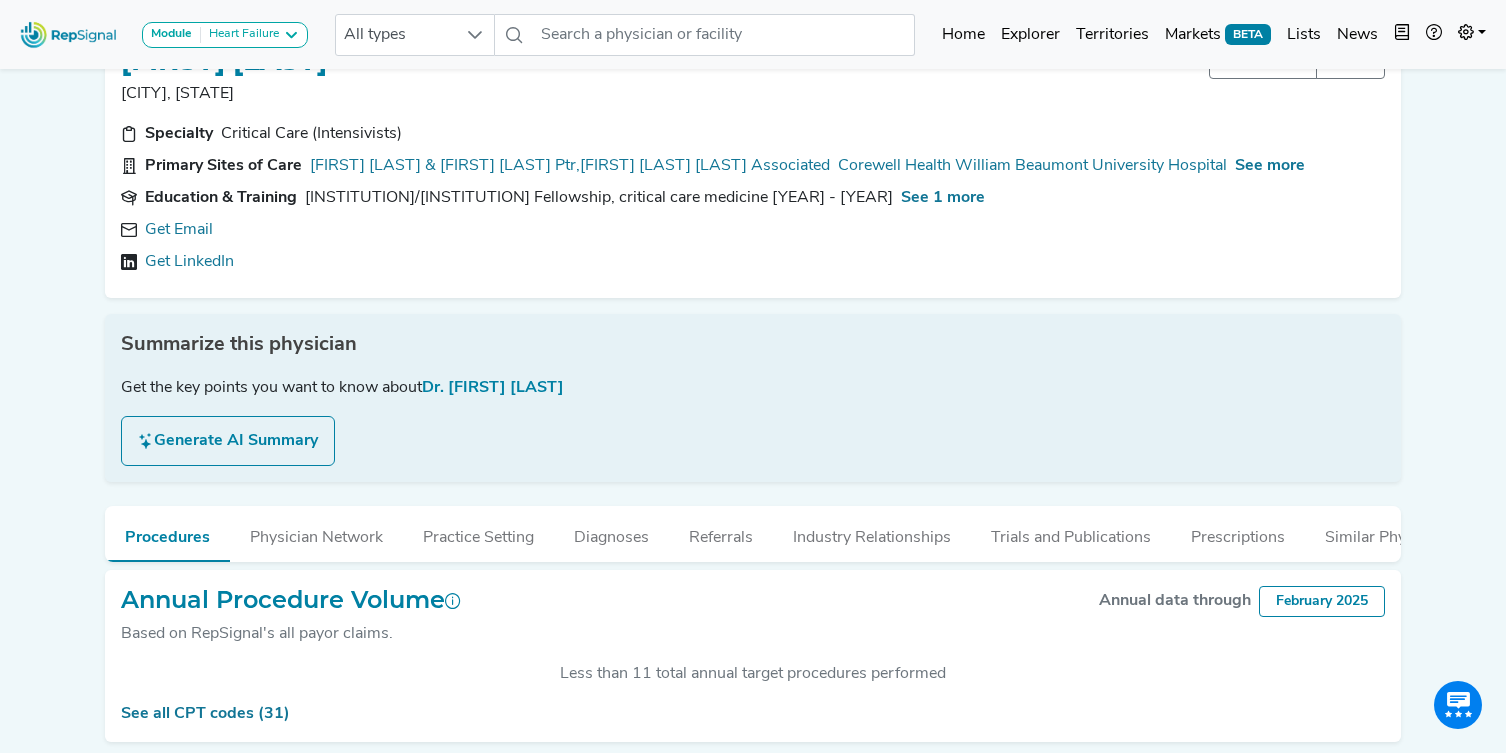scroll, scrollTop: 137, scrollLeft: 0, axis: vertical 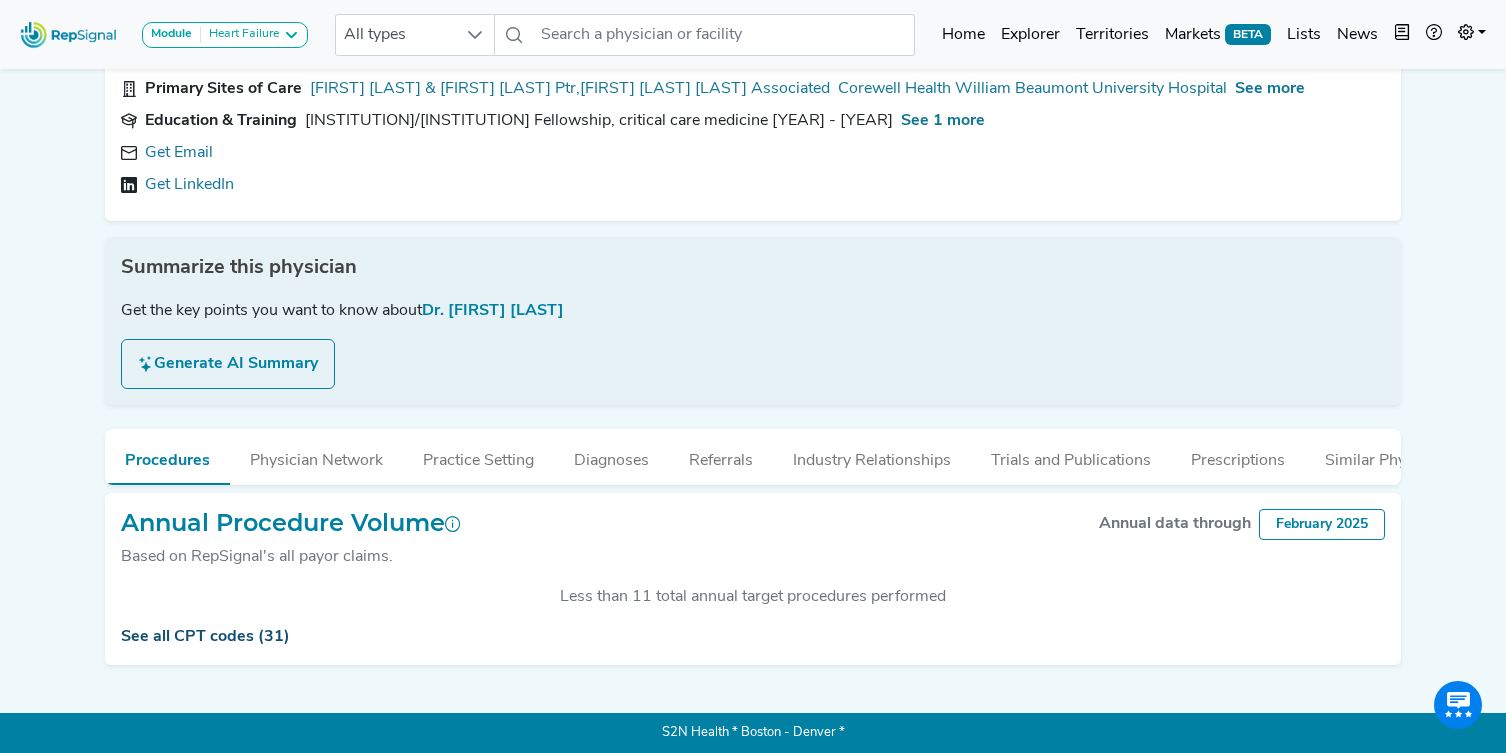 click on "See all CPT codes (31)" at bounding box center [205, 637] 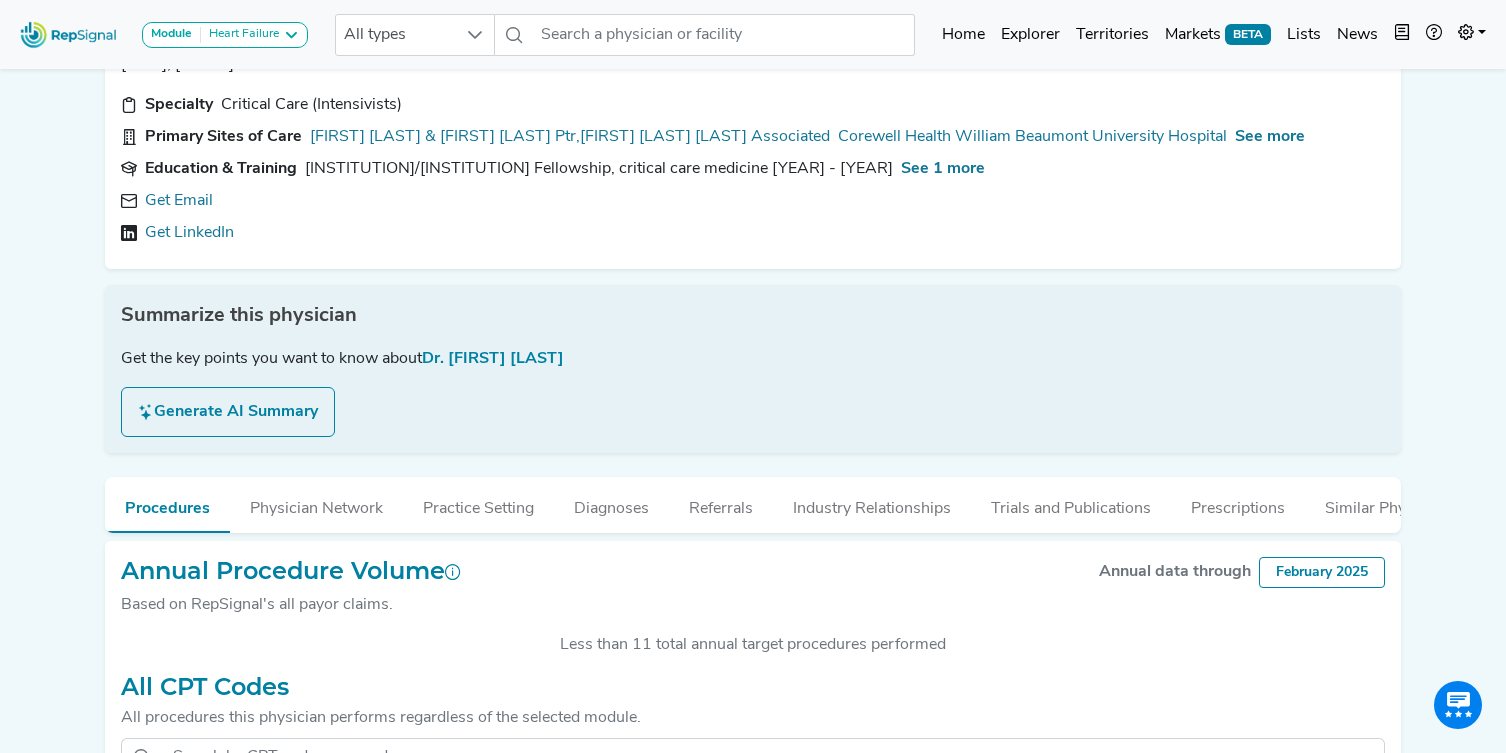 scroll, scrollTop: 0, scrollLeft: 0, axis: both 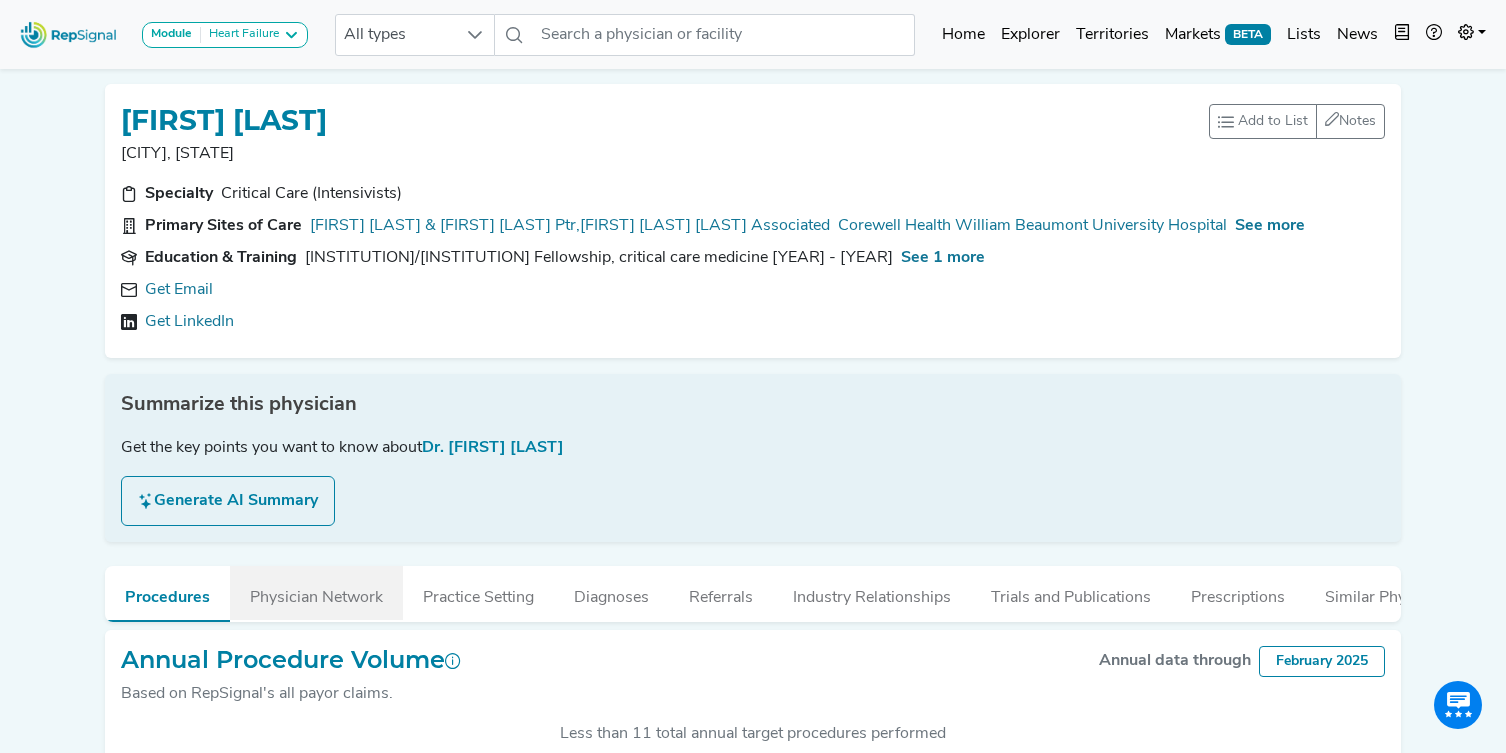 click on "Physician Network" at bounding box center [316, 593] 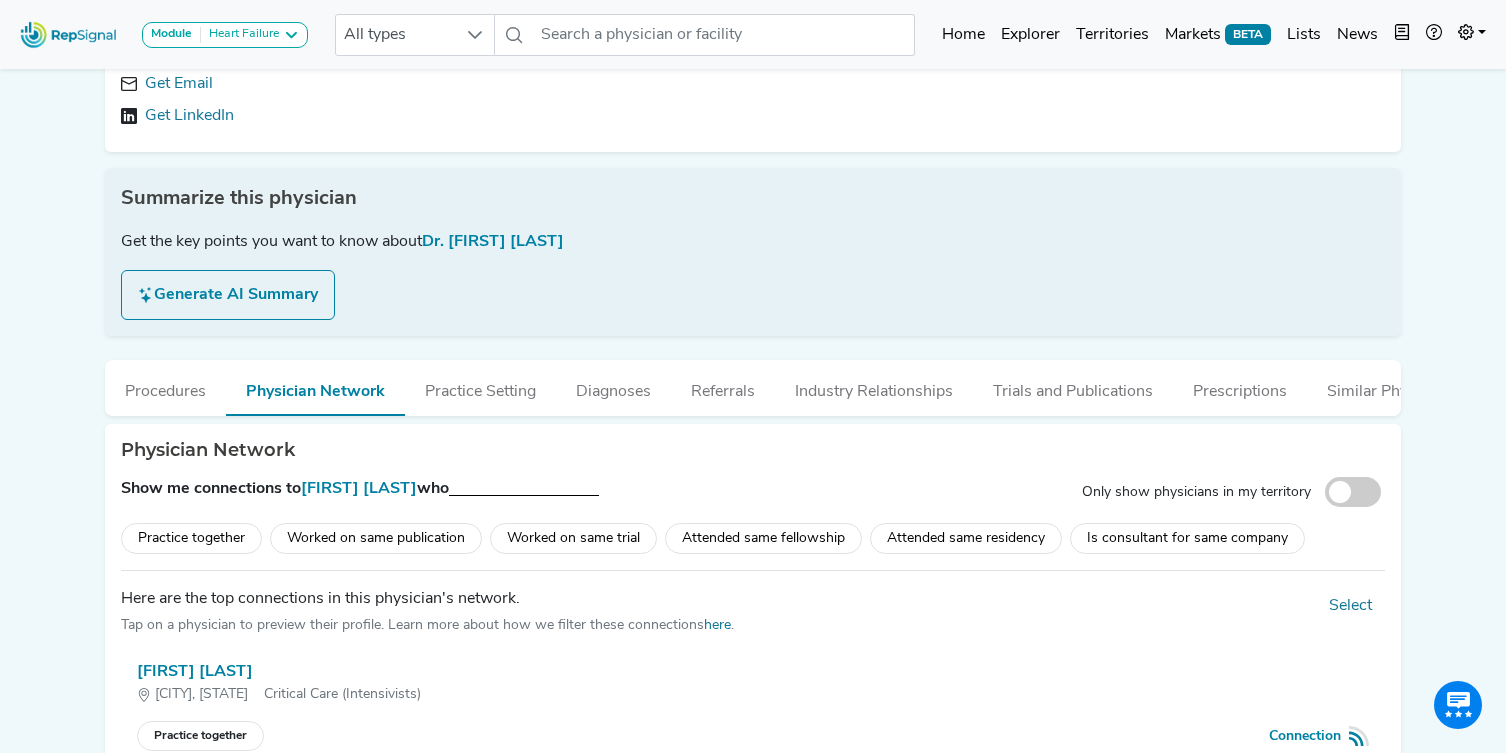 scroll, scrollTop: 279, scrollLeft: 0, axis: vertical 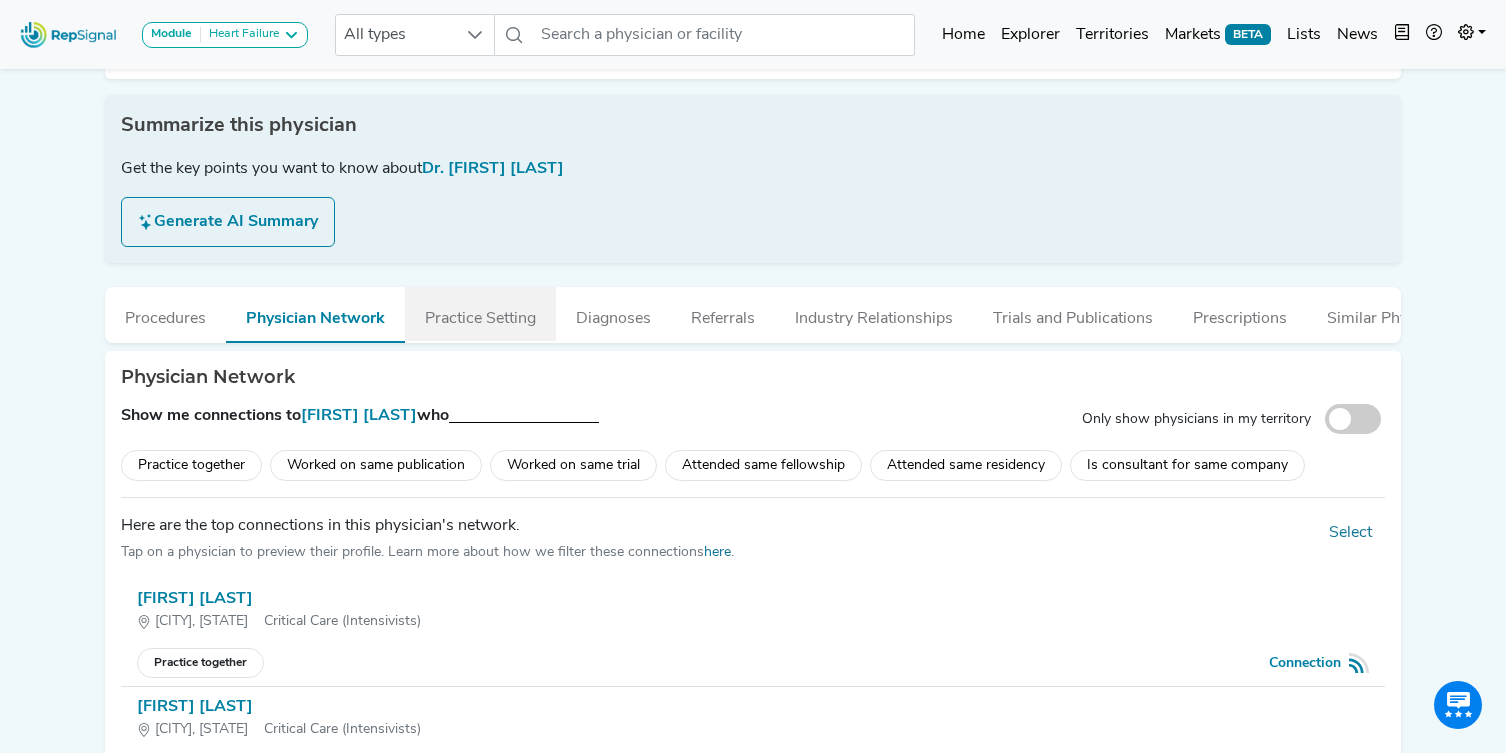 click on "Practice Setting" at bounding box center [480, 314] 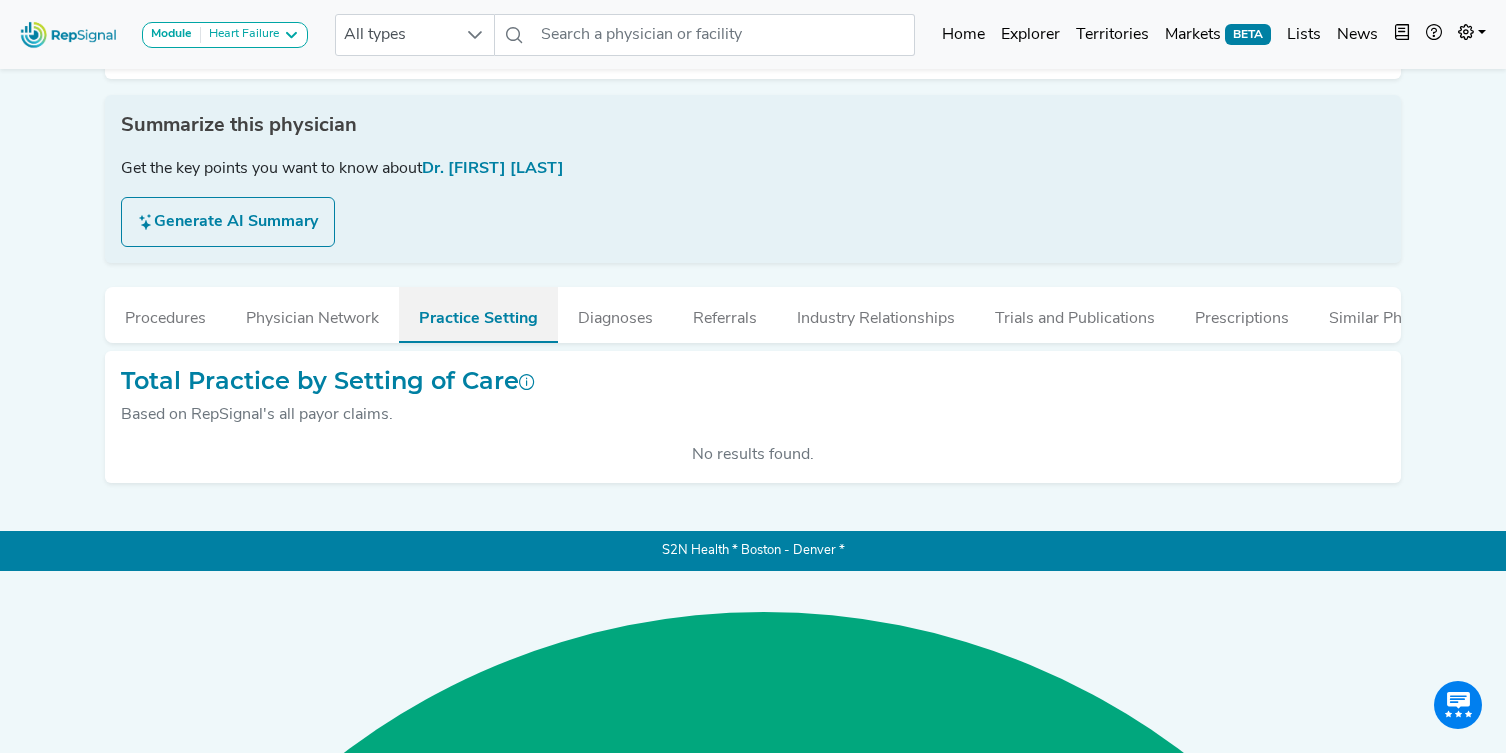 scroll, scrollTop: 97, scrollLeft: 0, axis: vertical 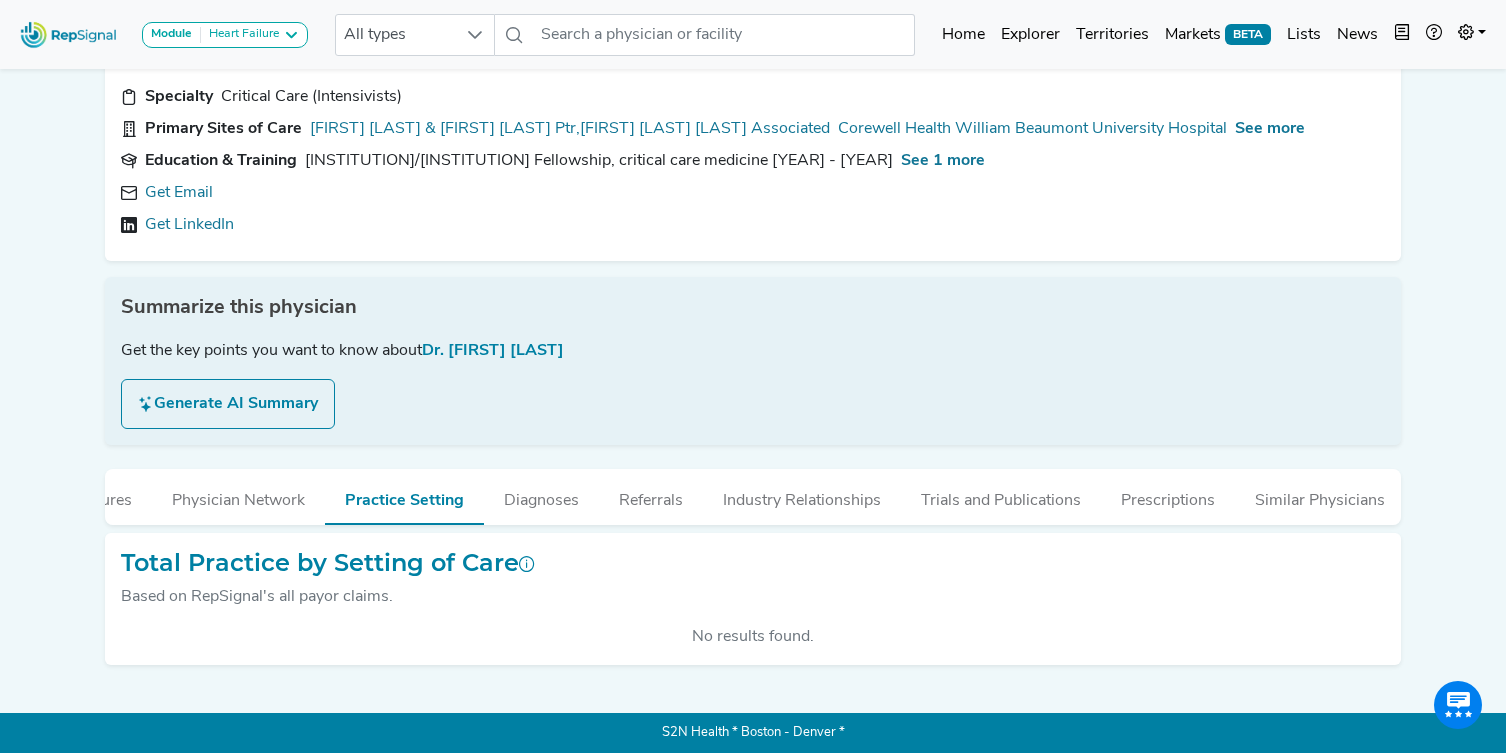 click on "Prescriptions" at bounding box center (1168, 496) 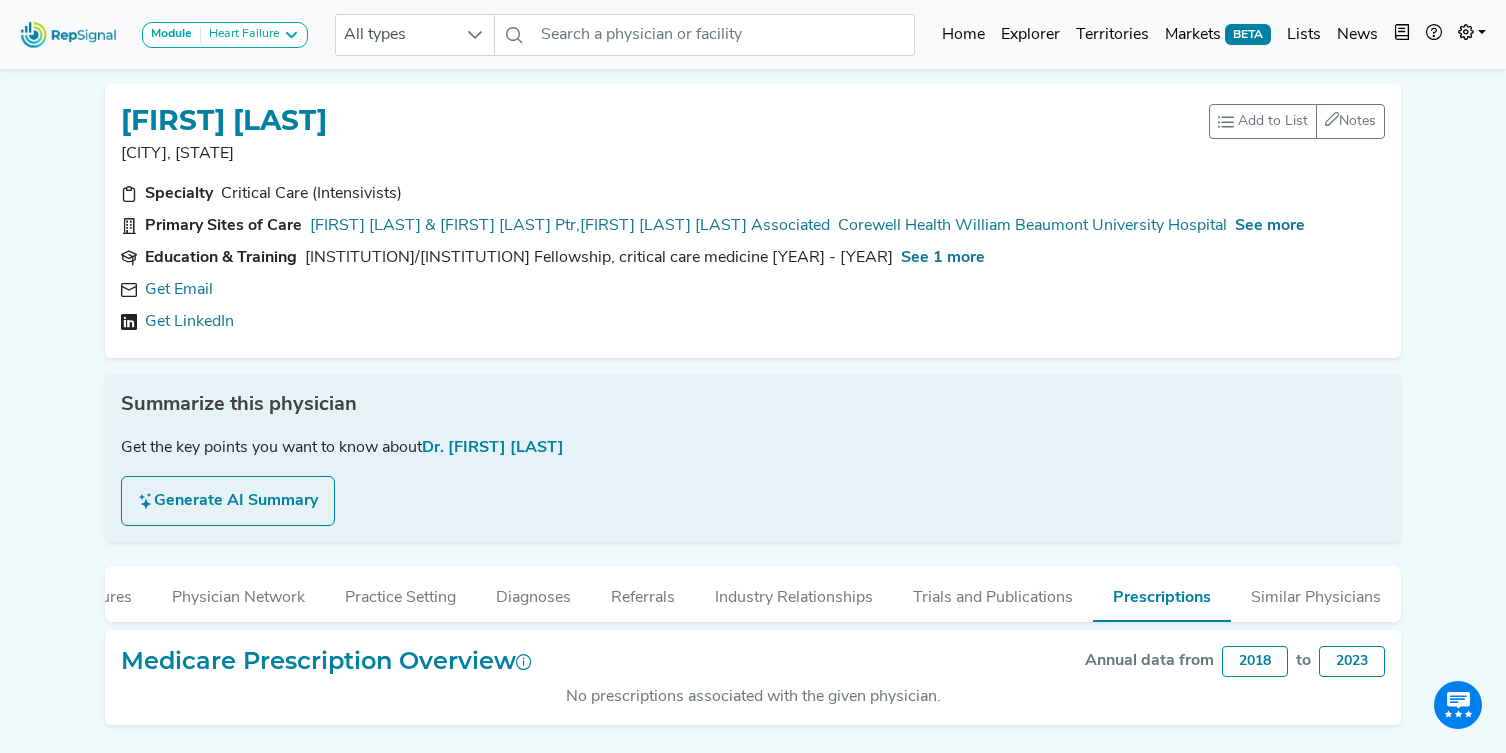 scroll, scrollTop: 60, scrollLeft: 0, axis: vertical 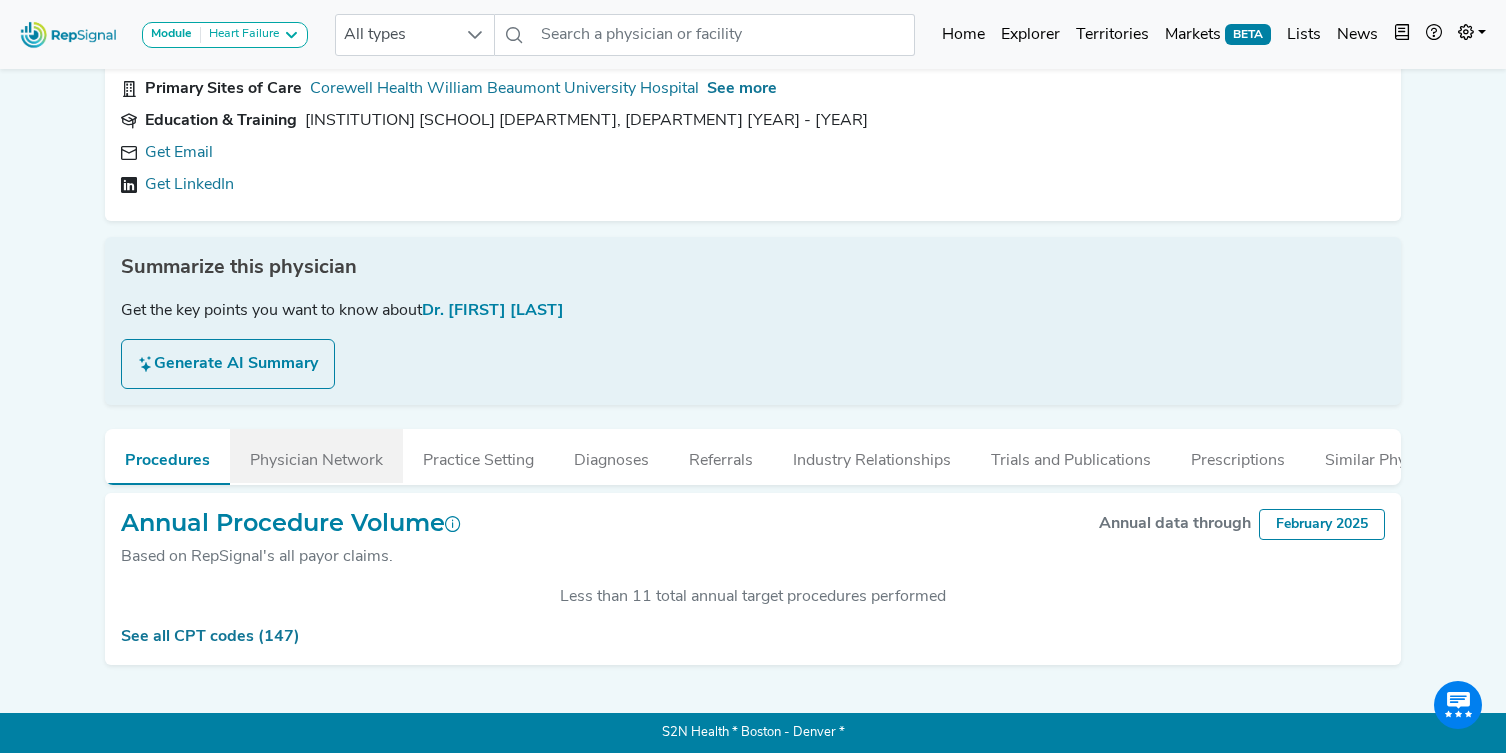 click on "Physician Network" at bounding box center [316, 456] 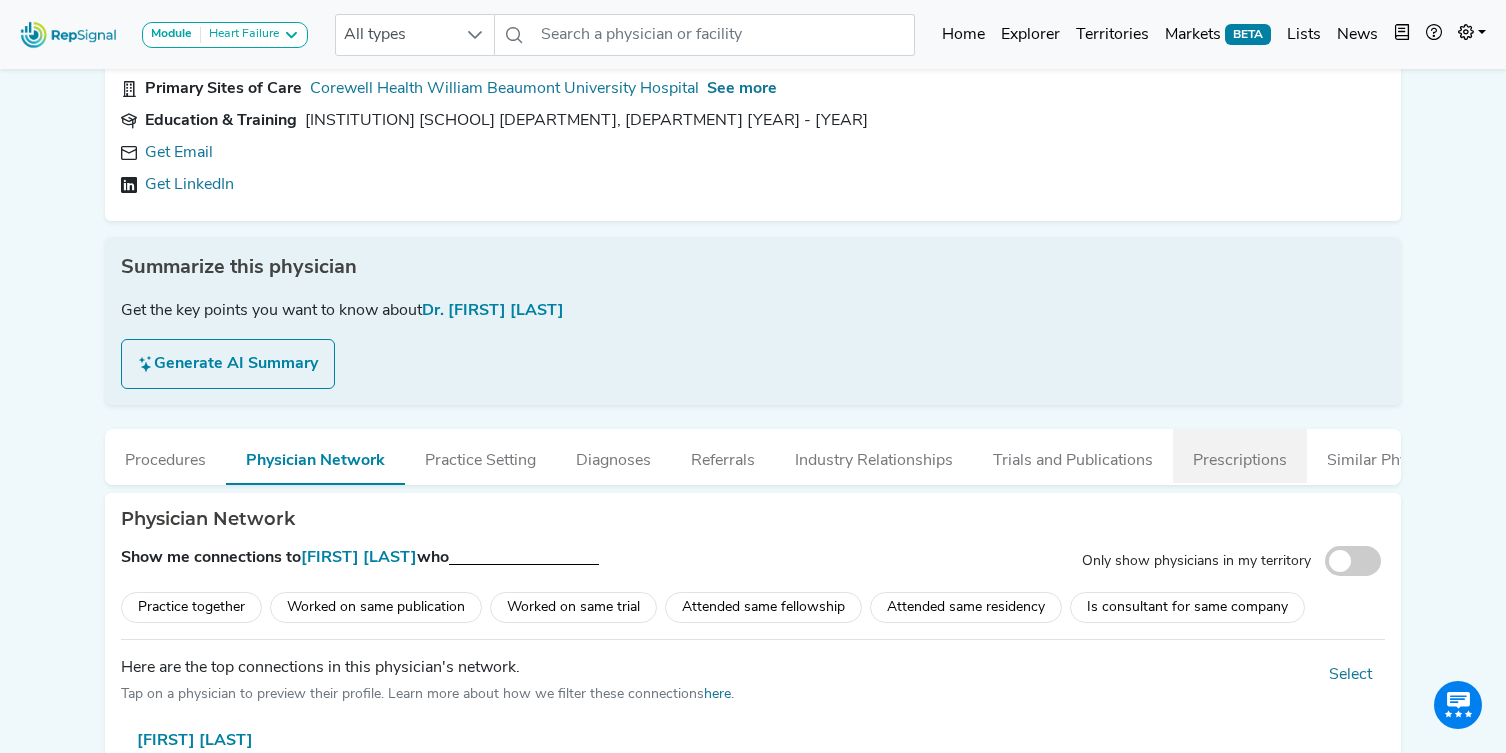 drag, startPoint x: 1168, startPoint y: 467, endPoint x: 1202, endPoint y: 464, distance: 34.132095 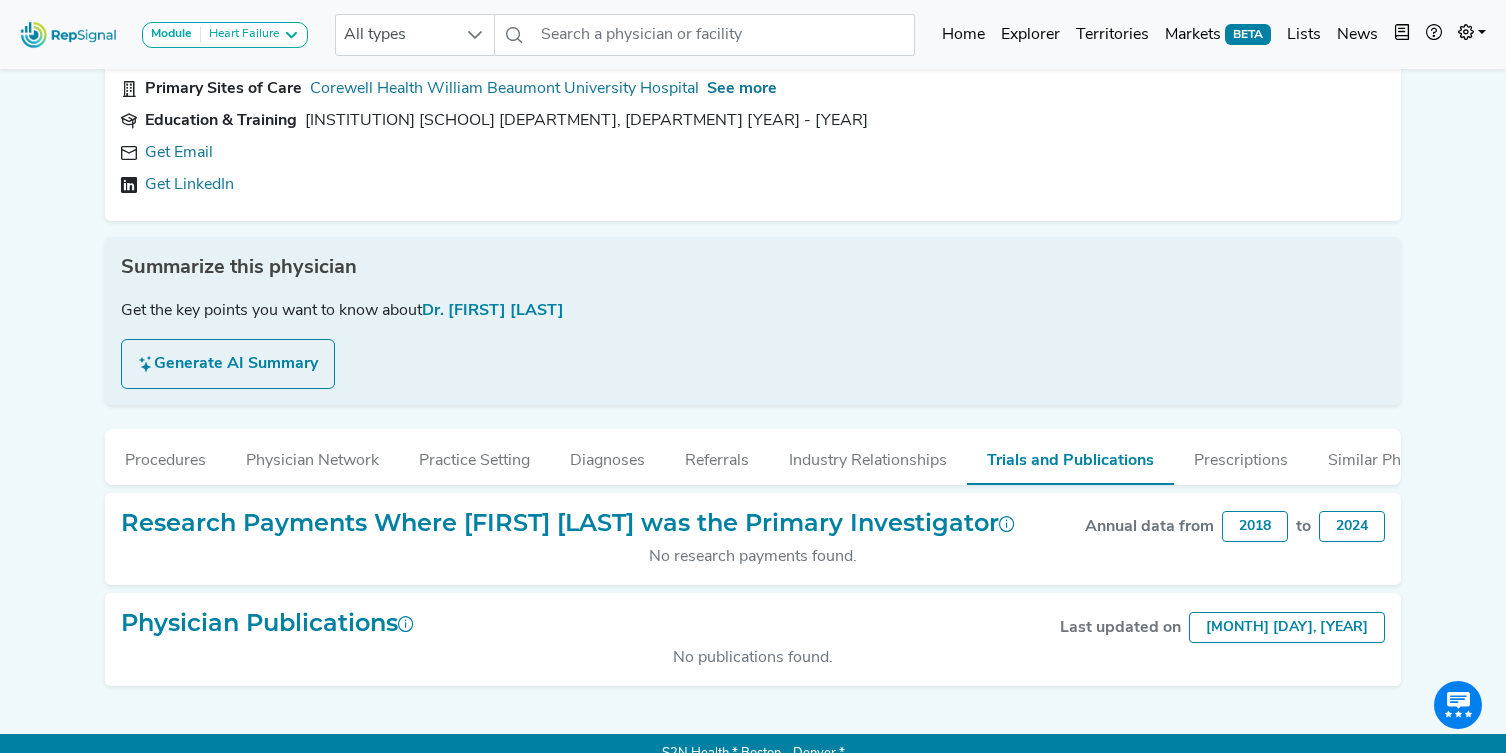 scroll, scrollTop: 158, scrollLeft: 0, axis: vertical 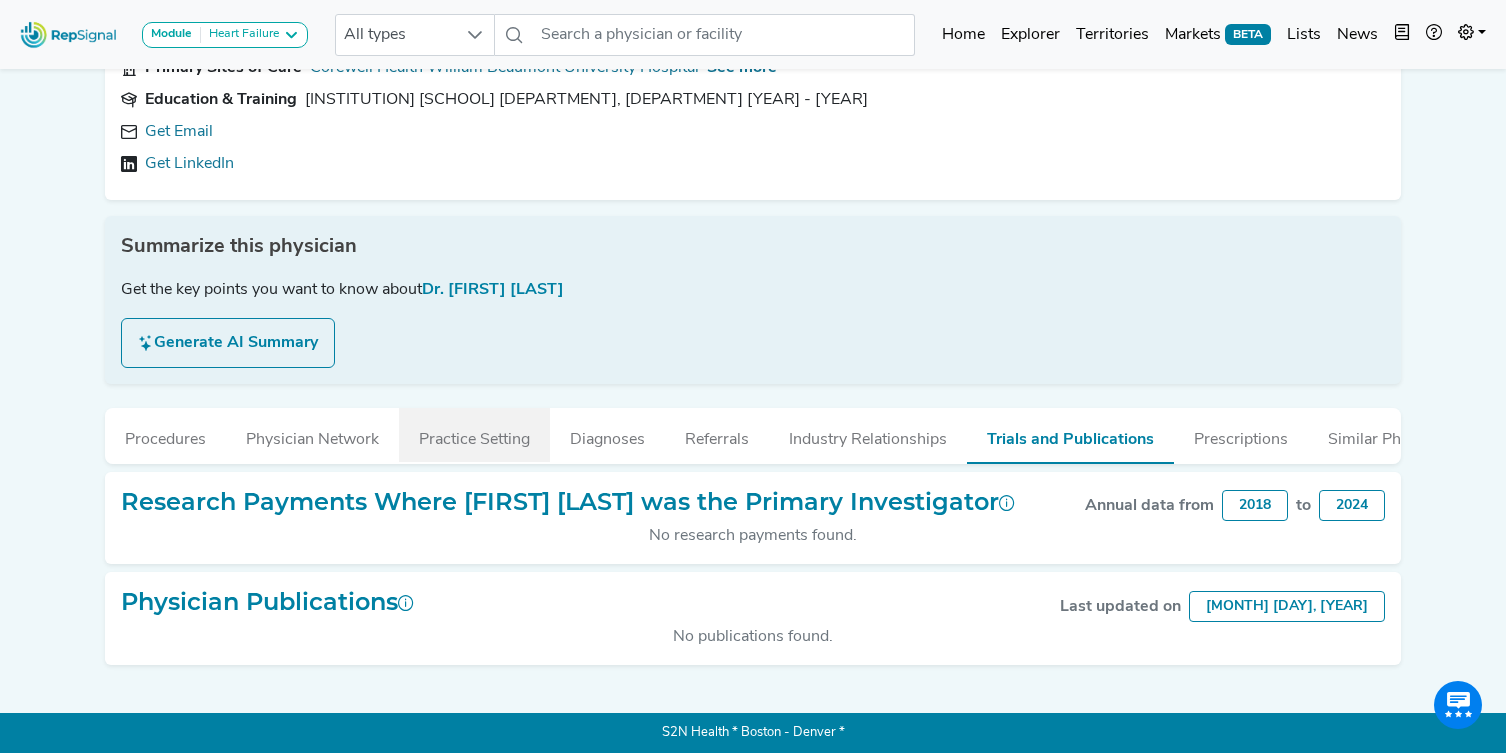 click on "Practice Setting" at bounding box center [474, 435] 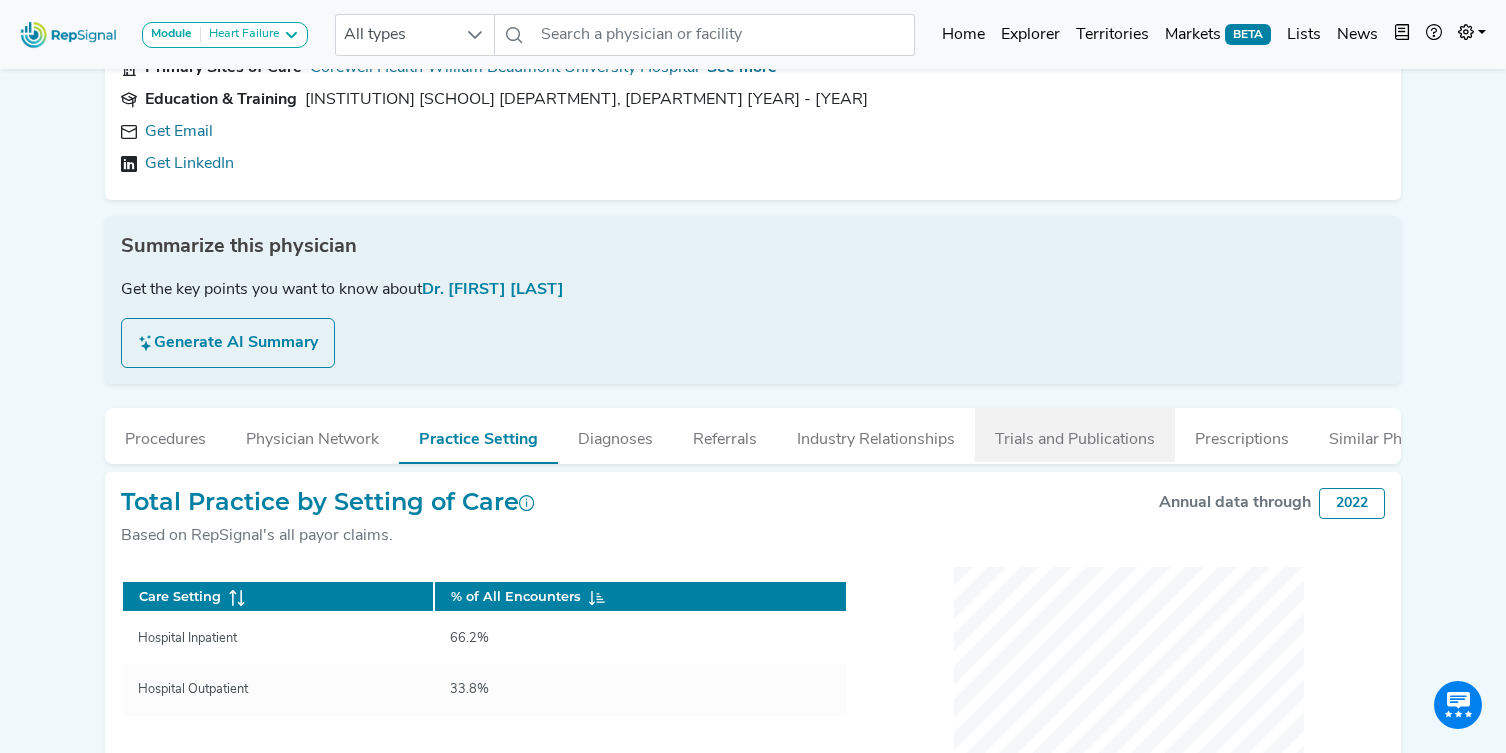 click on "Trials and Publications" at bounding box center (1075, 435) 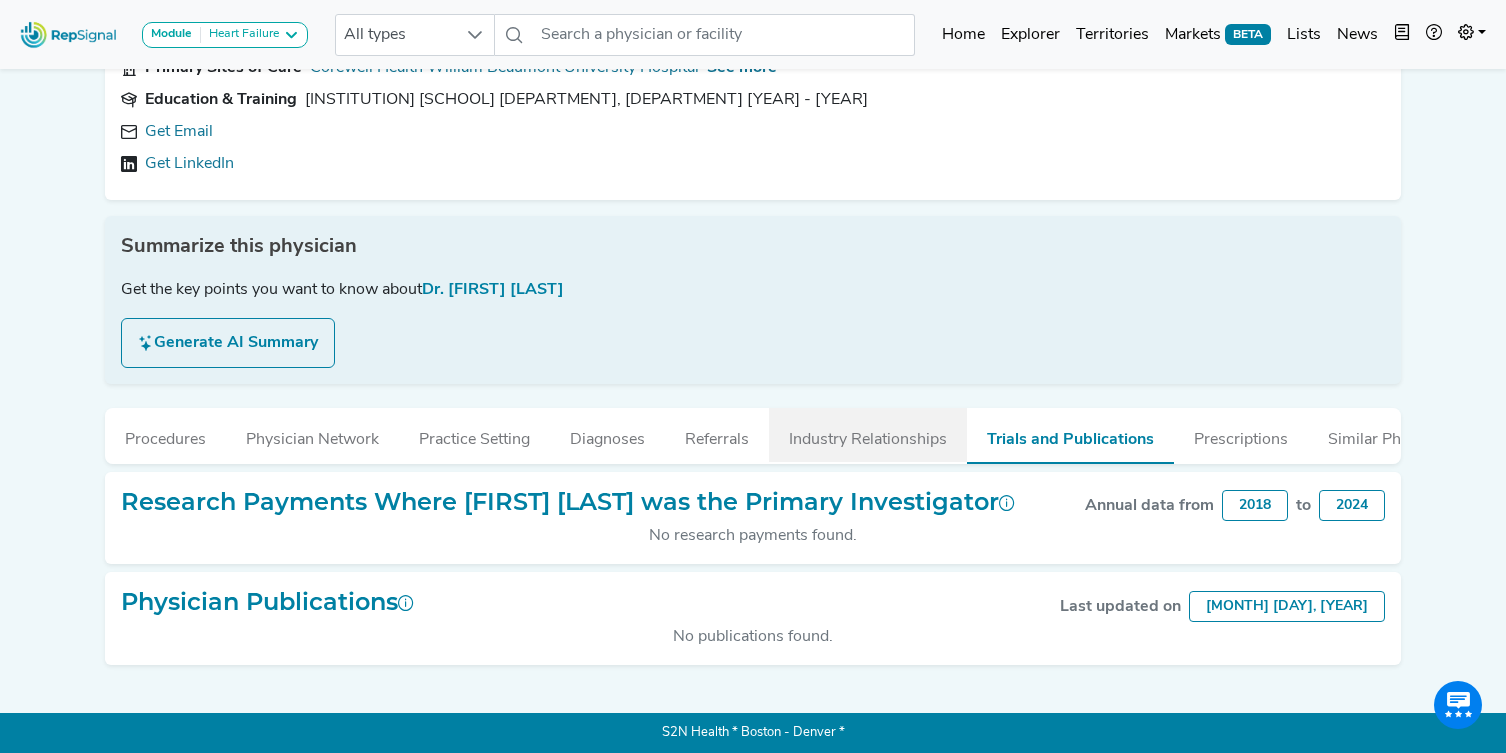 click on "Industry Relationships" at bounding box center [868, 435] 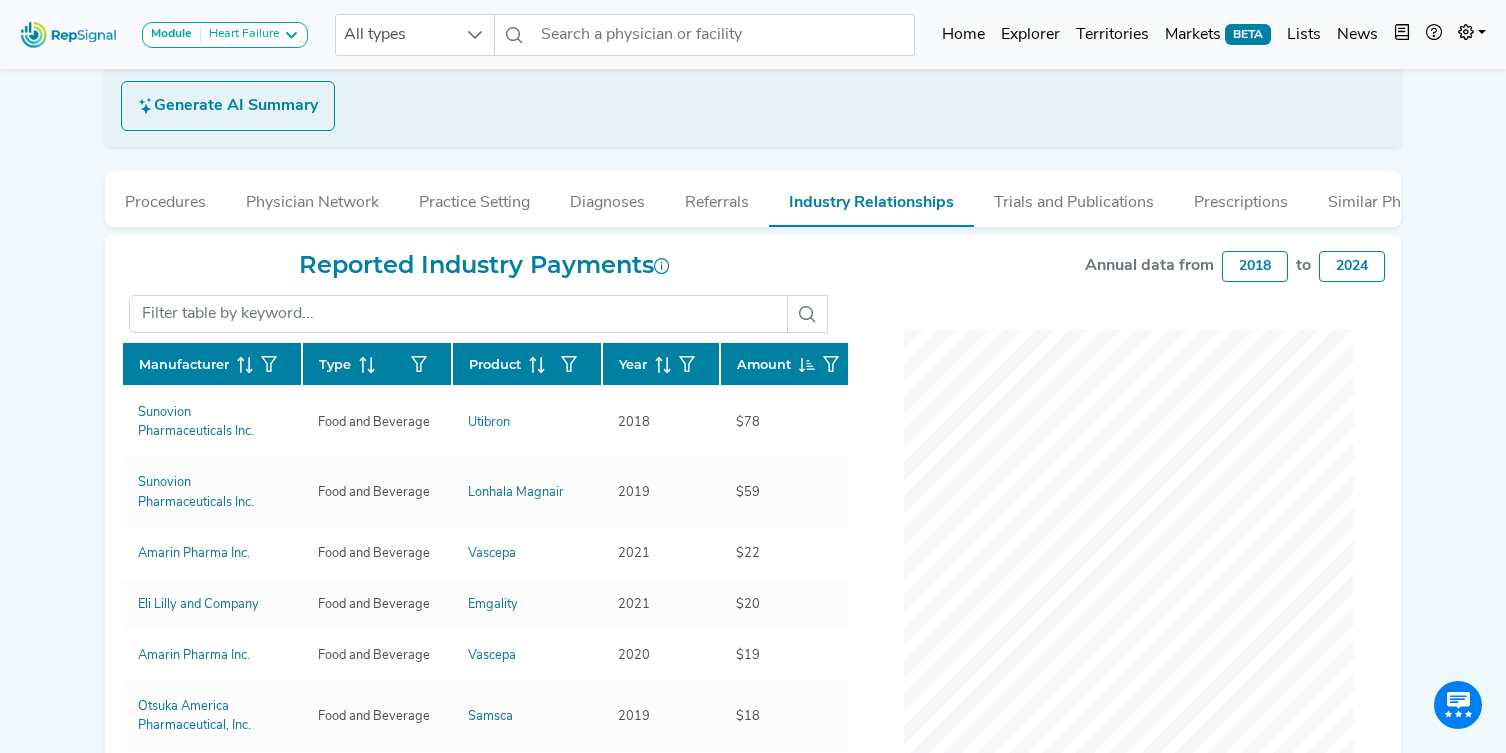 scroll, scrollTop: 398, scrollLeft: 0, axis: vertical 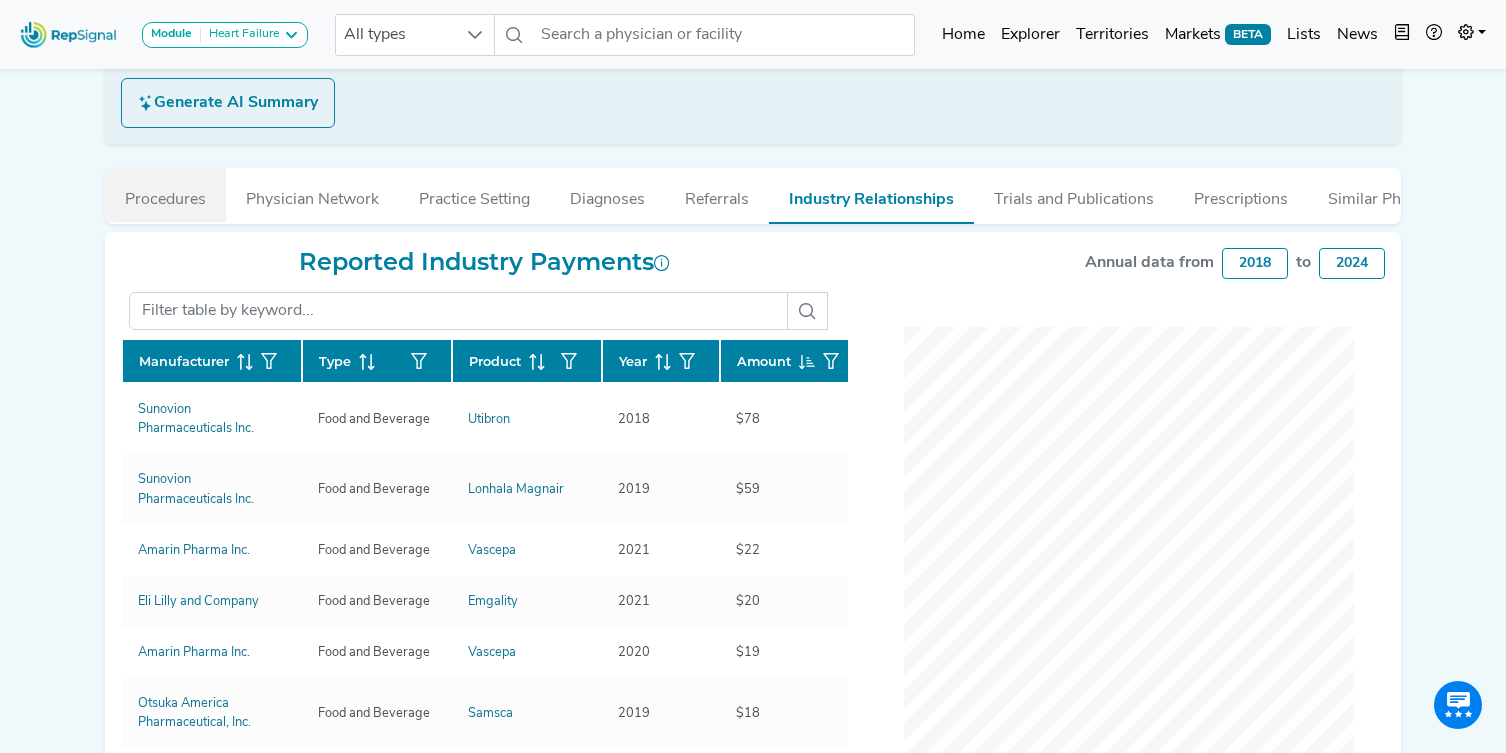click on "Procedures" at bounding box center (165, 195) 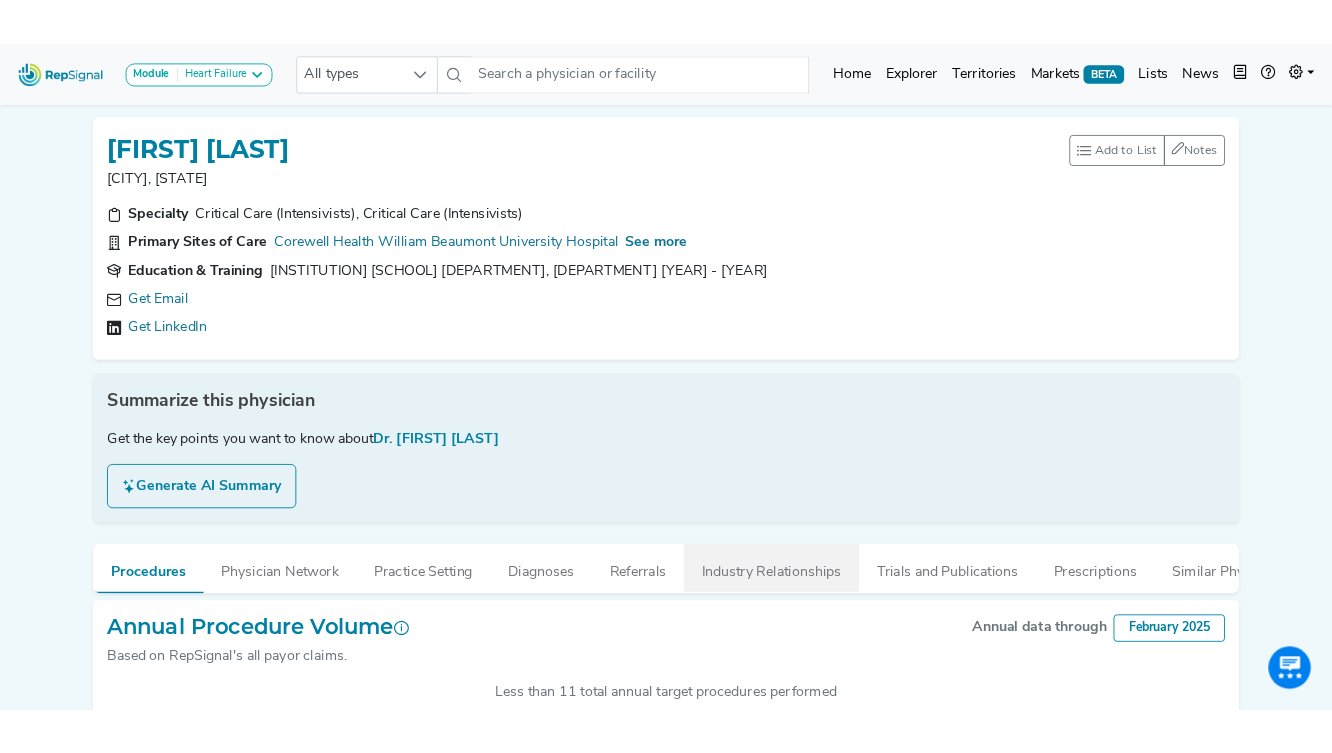 scroll, scrollTop: 0, scrollLeft: 0, axis: both 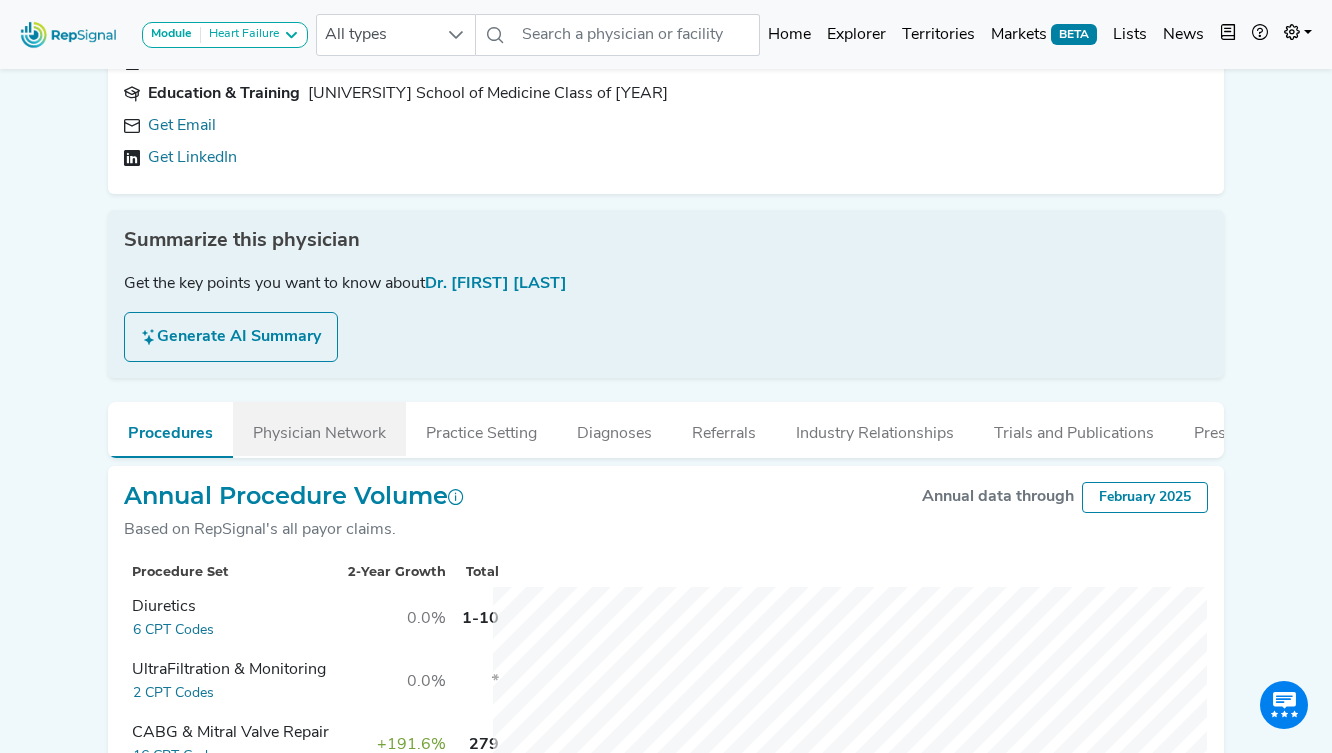 click on "Physician Network" at bounding box center [319, 429] 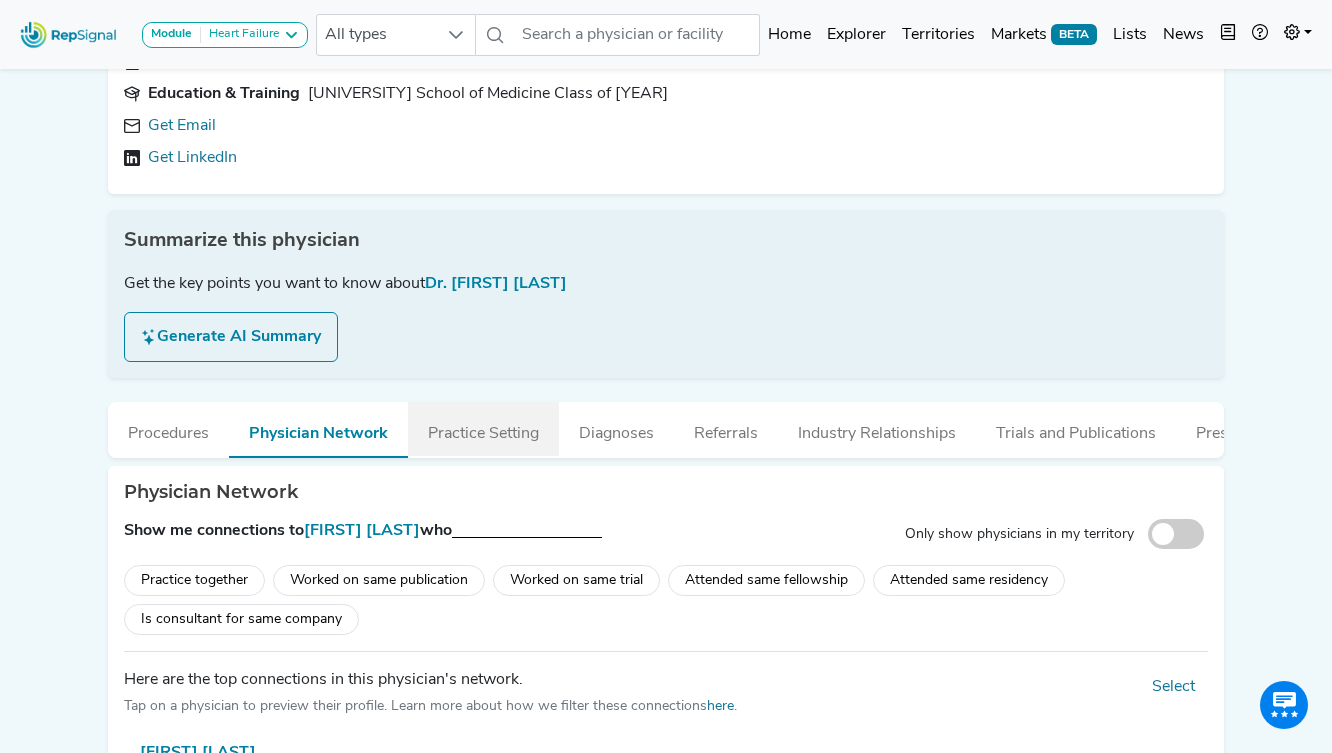 click on "Practice Setting" at bounding box center (483, 429) 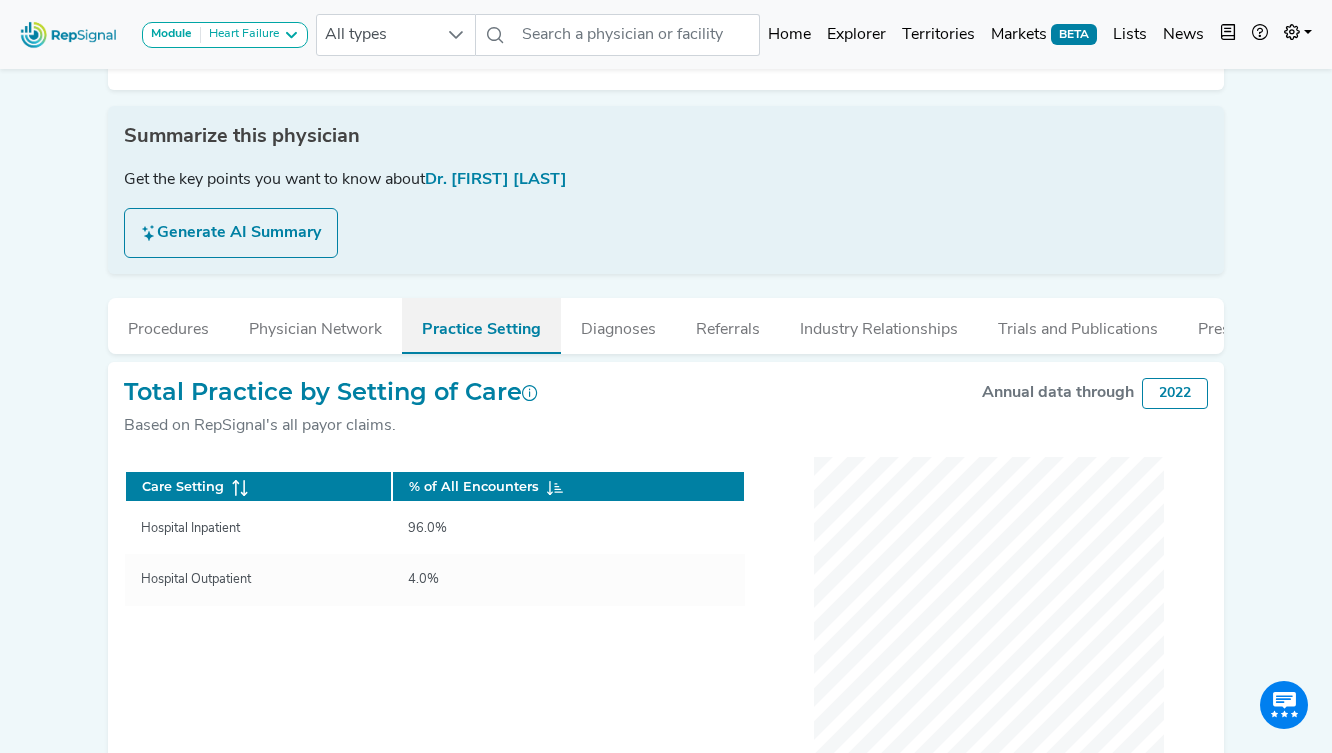 scroll, scrollTop: 342, scrollLeft: 0, axis: vertical 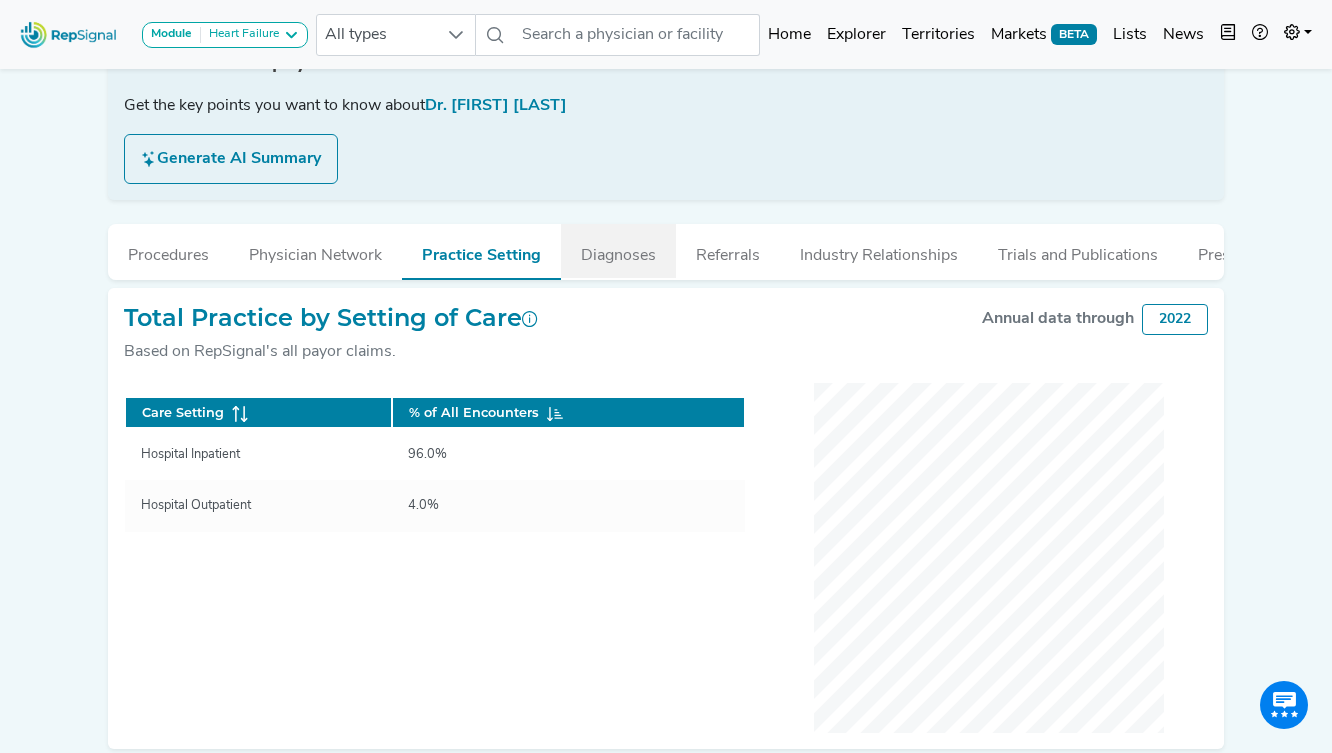 click on "Diagnoses" at bounding box center [618, 251] 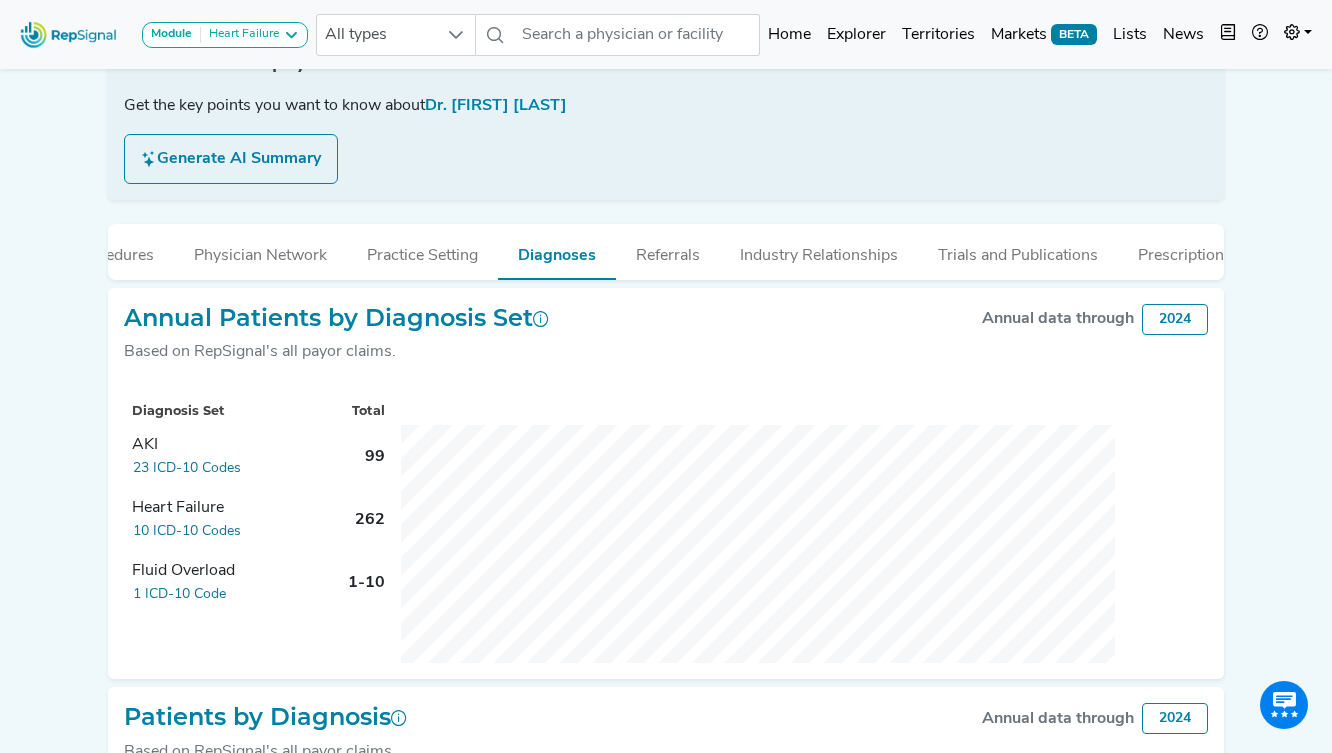 scroll, scrollTop: 0, scrollLeft: 0, axis: both 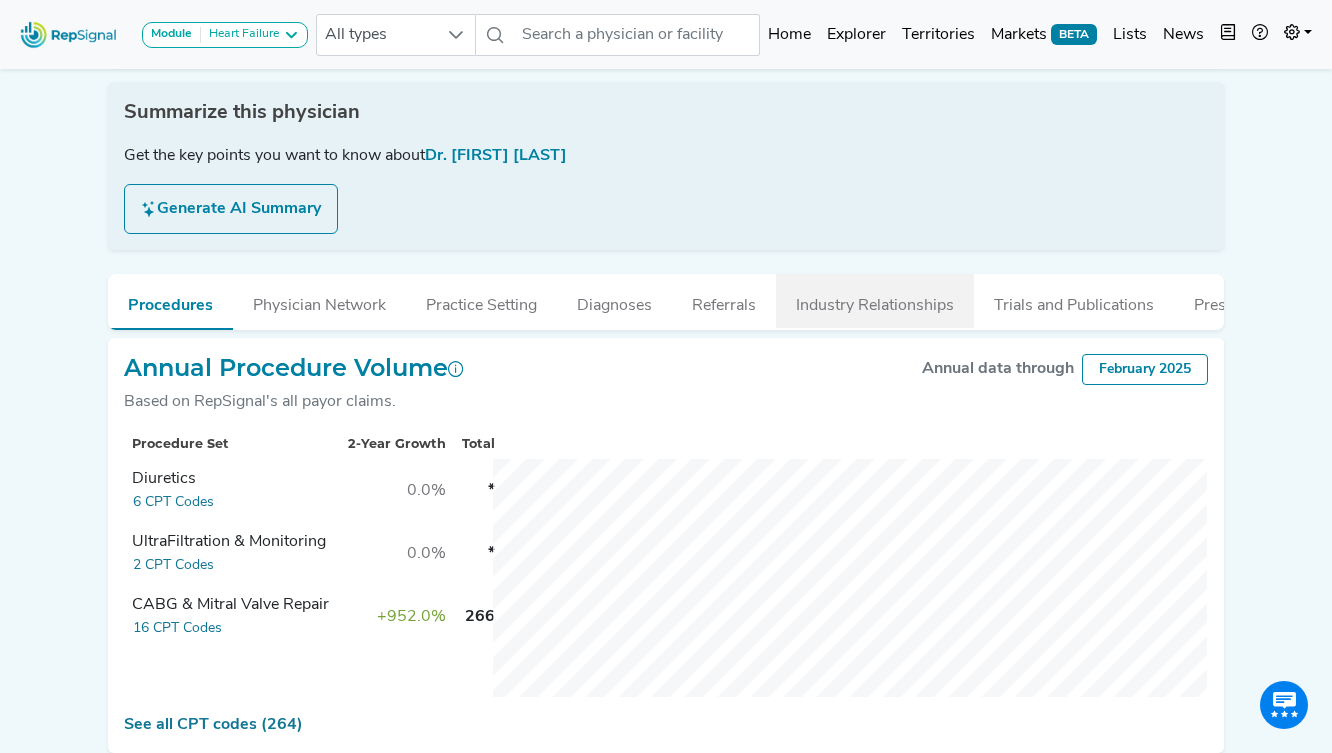 click on "Industry Relationships" at bounding box center (875, 301) 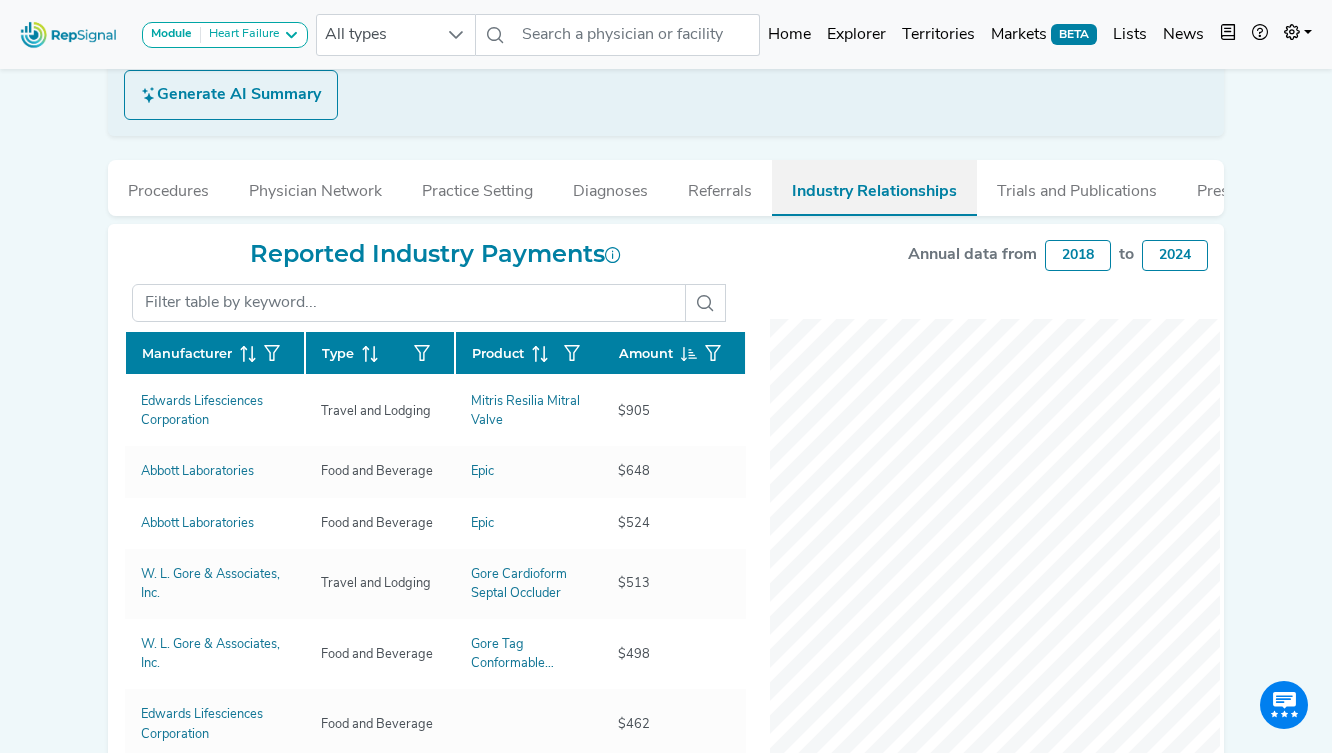 scroll, scrollTop: 408, scrollLeft: 0, axis: vertical 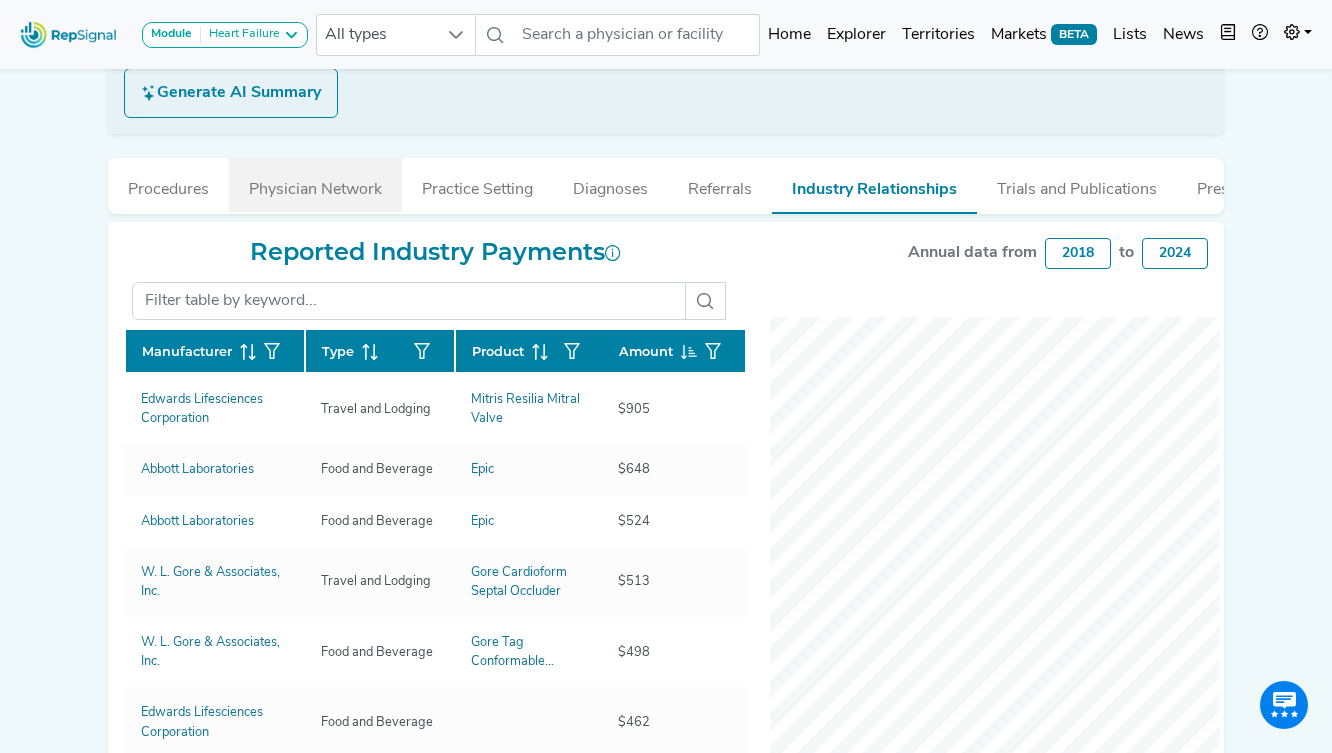 click on "Physician Network" at bounding box center (315, 185) 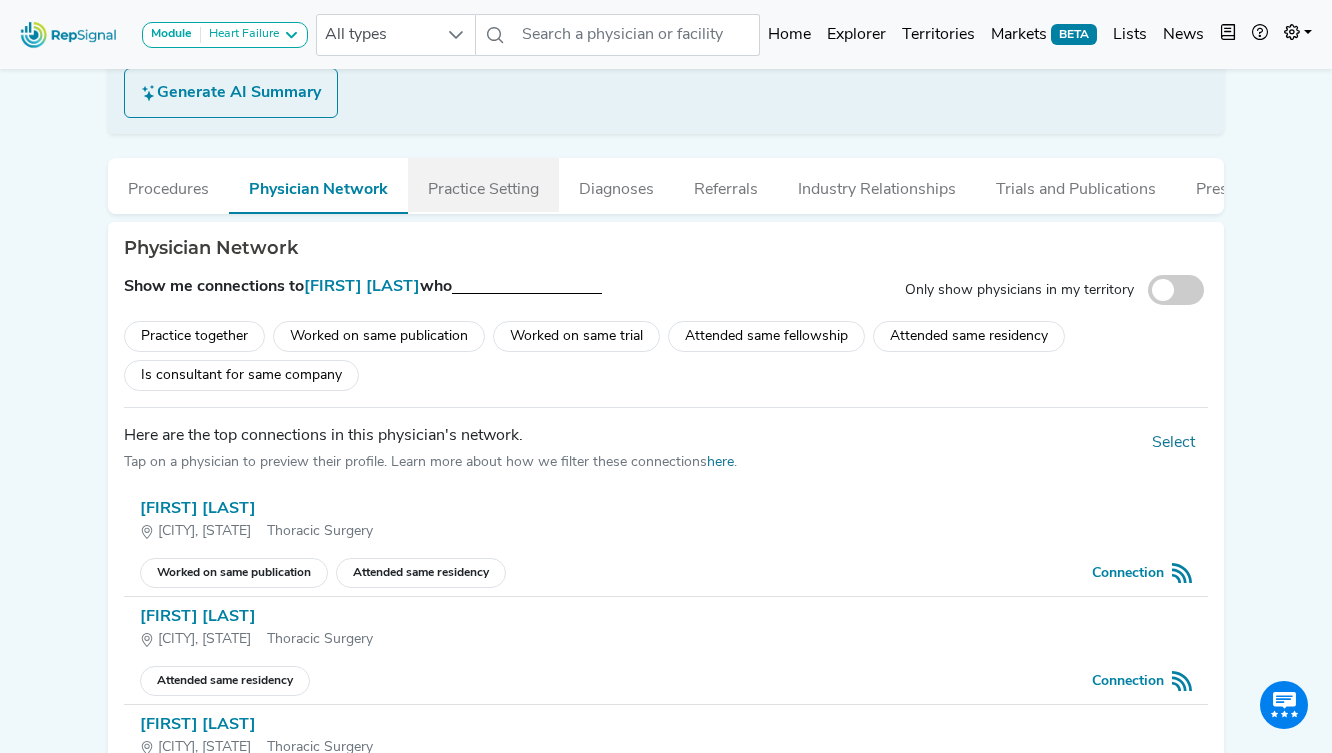 click on "Practice Setting" at bounding box center (483, 185) 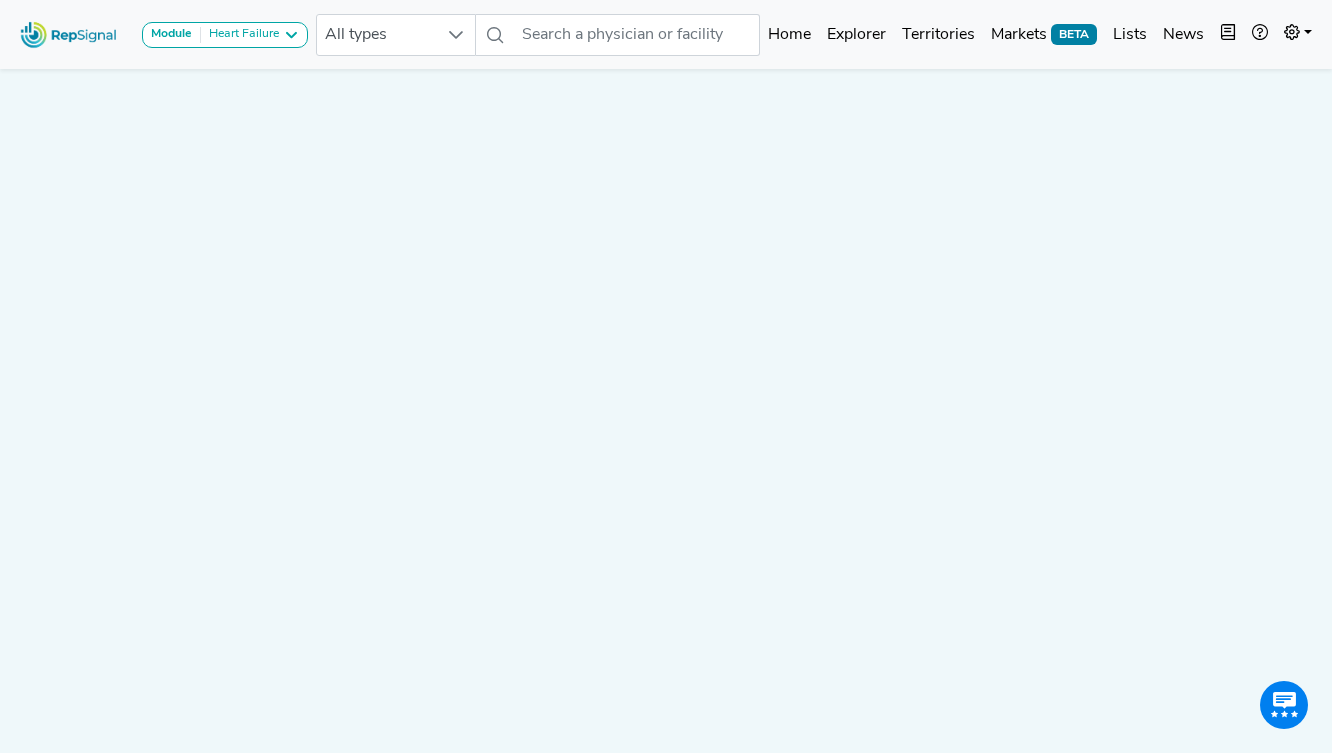 scroll, scrollTop: 0, scrollLeft: 0, axis: both 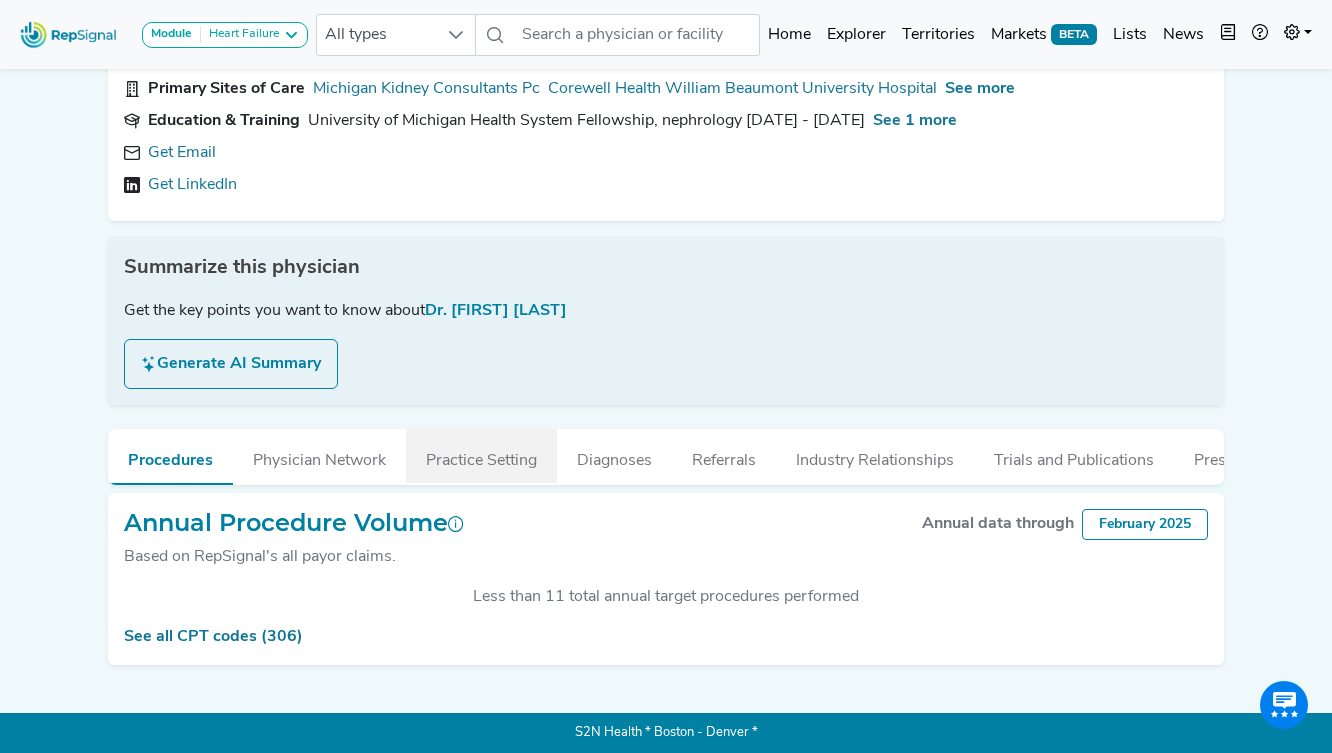 click on "Practice Setting" at bounding box center [481, 456] 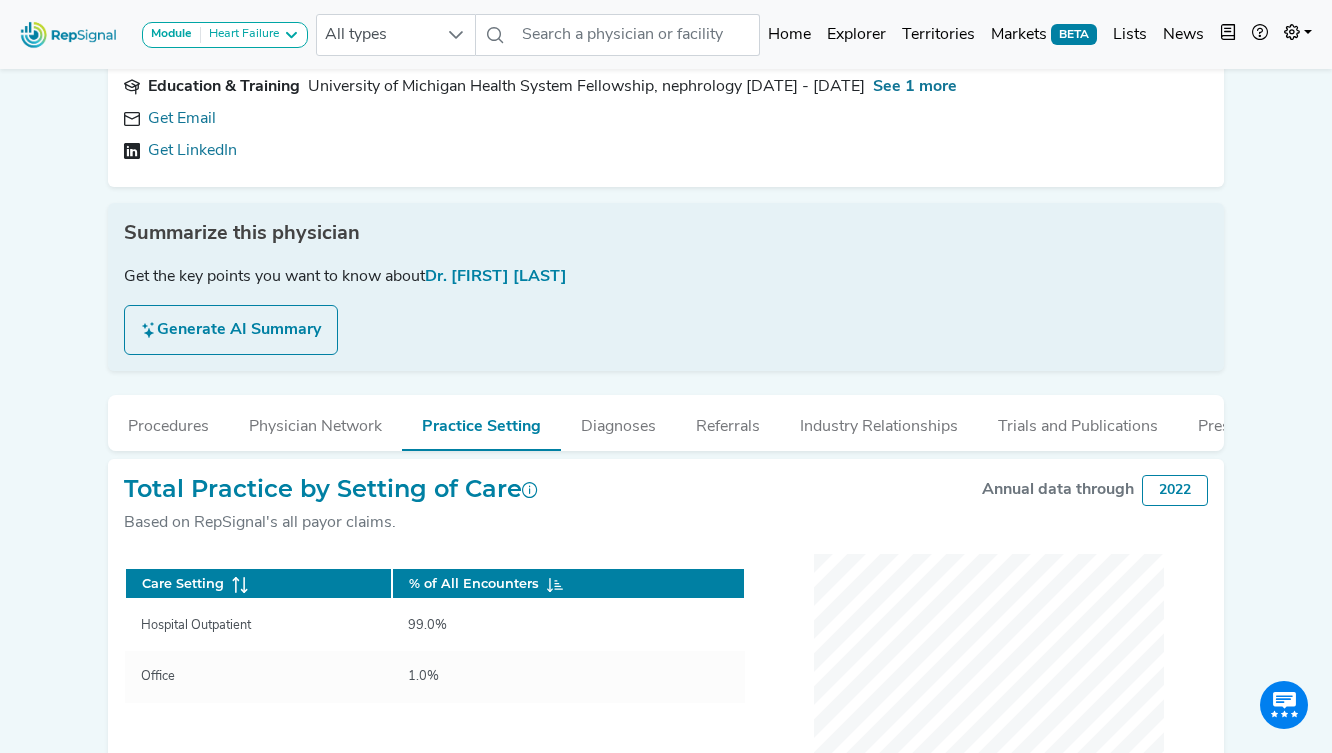 scroll, scrollTop: 177, scrollLeft: 0, axis: vertical 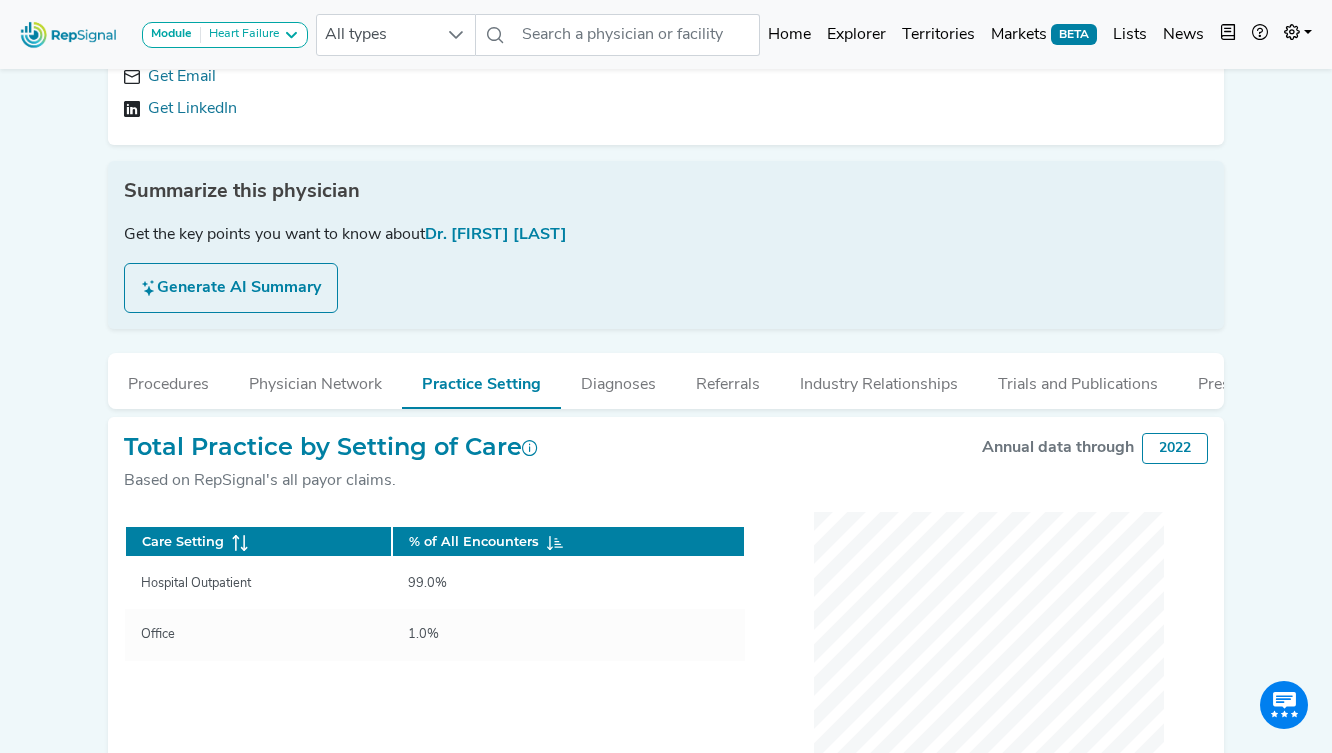 drag, startPoint x: 200, startPoint y: 375, endPoint x: 148, endPoint y: 364, distance: 53.15073 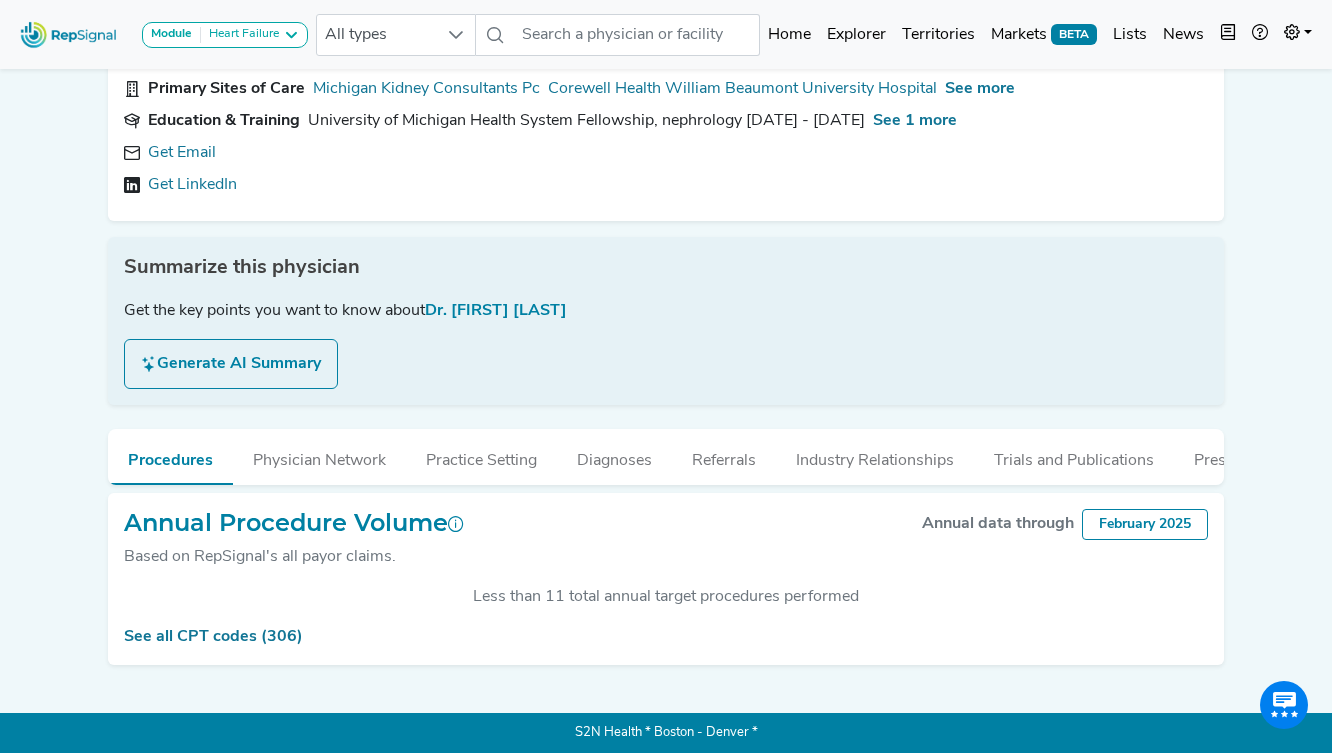 scroll, scrollTop: 500, scrollLeft: 0, axis: vertical 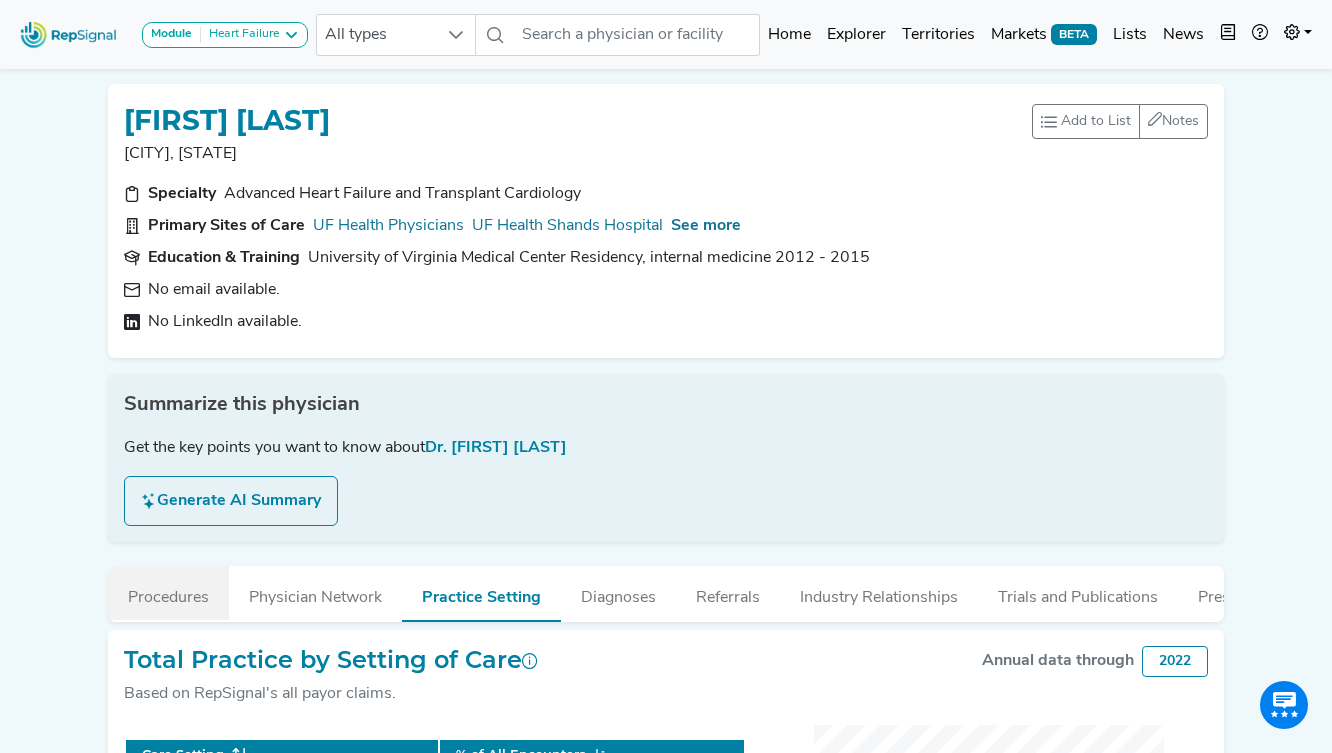 click on "Procedures" at bounding box center (168, 593) 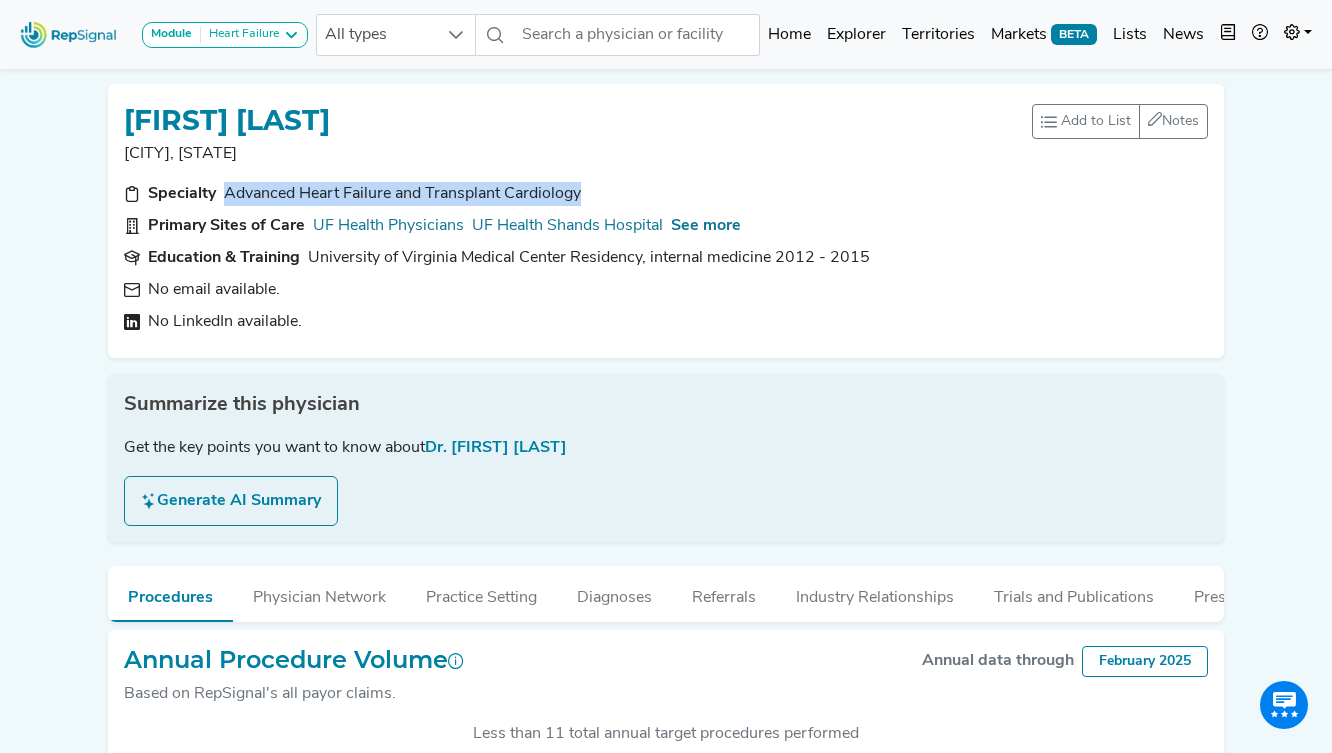 drag, startPoint x: 590, startPoint y: 196, endPoint x: 267, endPoint y: 177, distance: 323.55835 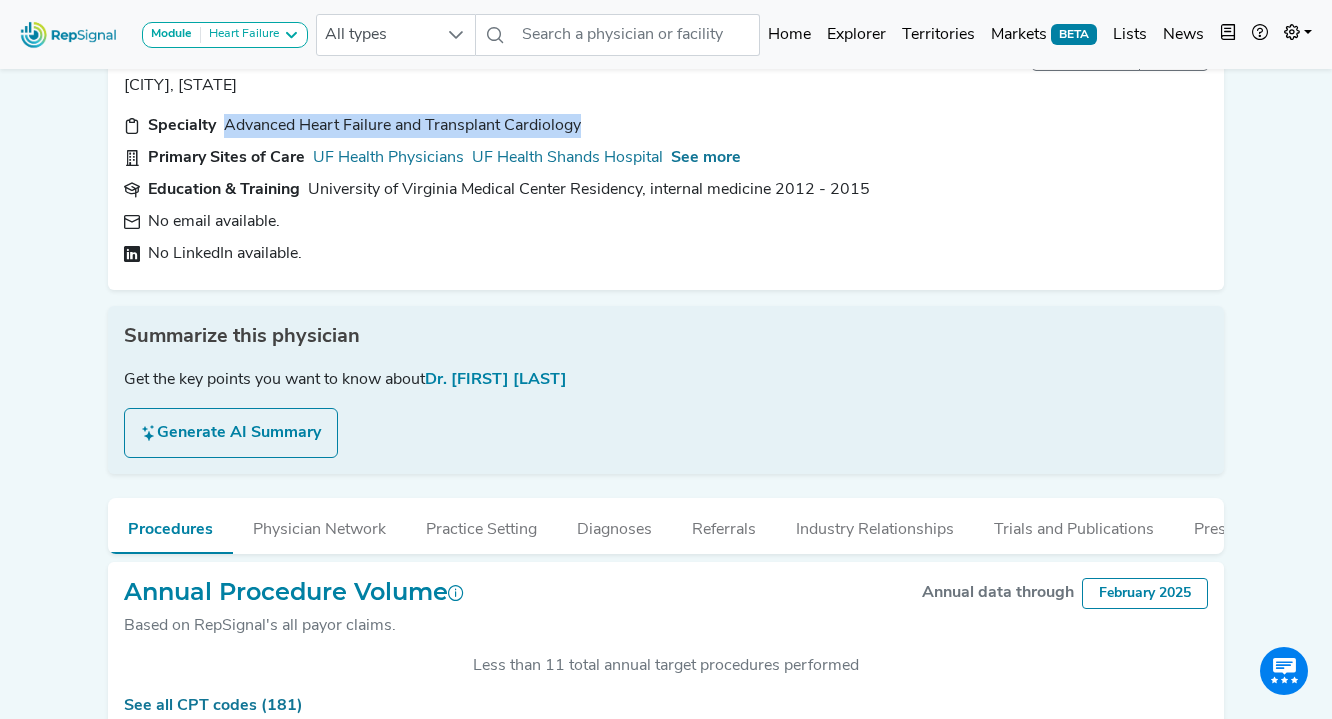 scroll, scrollTop: 0, scrollLeft: 0, axis: both 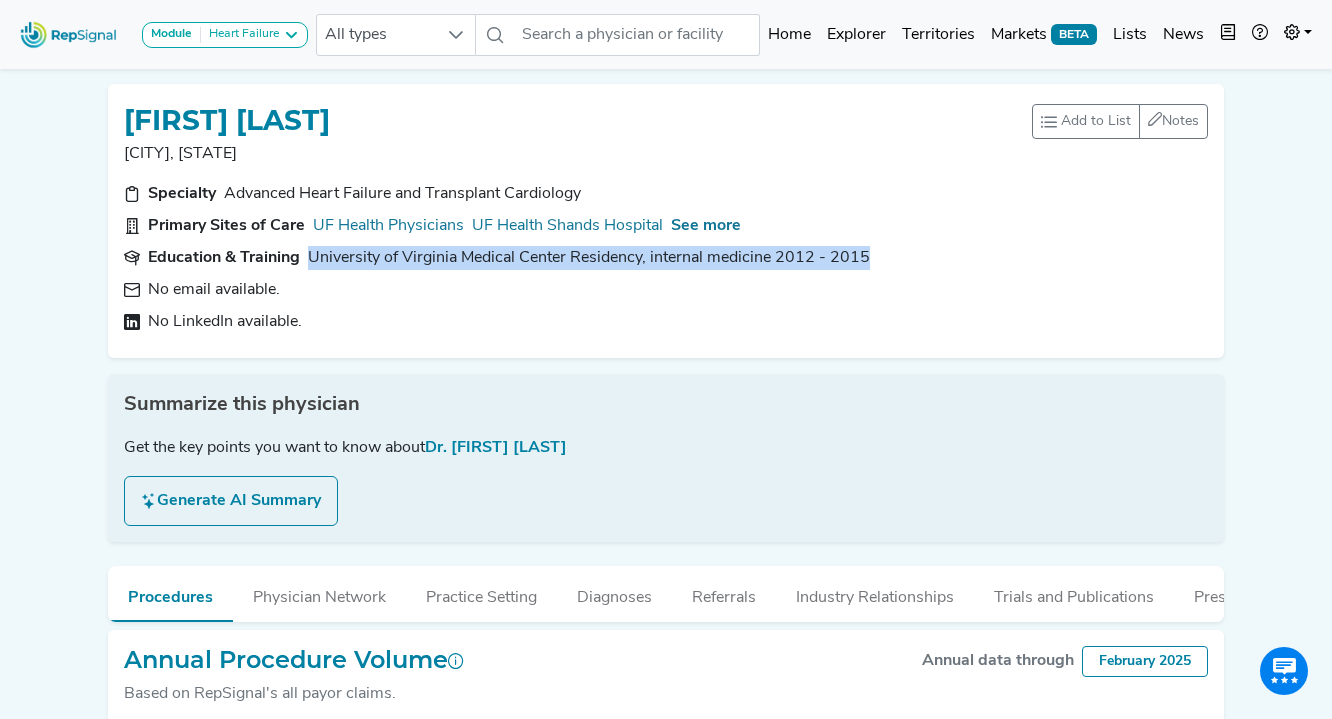 drag, startPoint x: 876, startPoint y: 255, endPoint x: 308, endPoint y: 260, distance: 568.02203 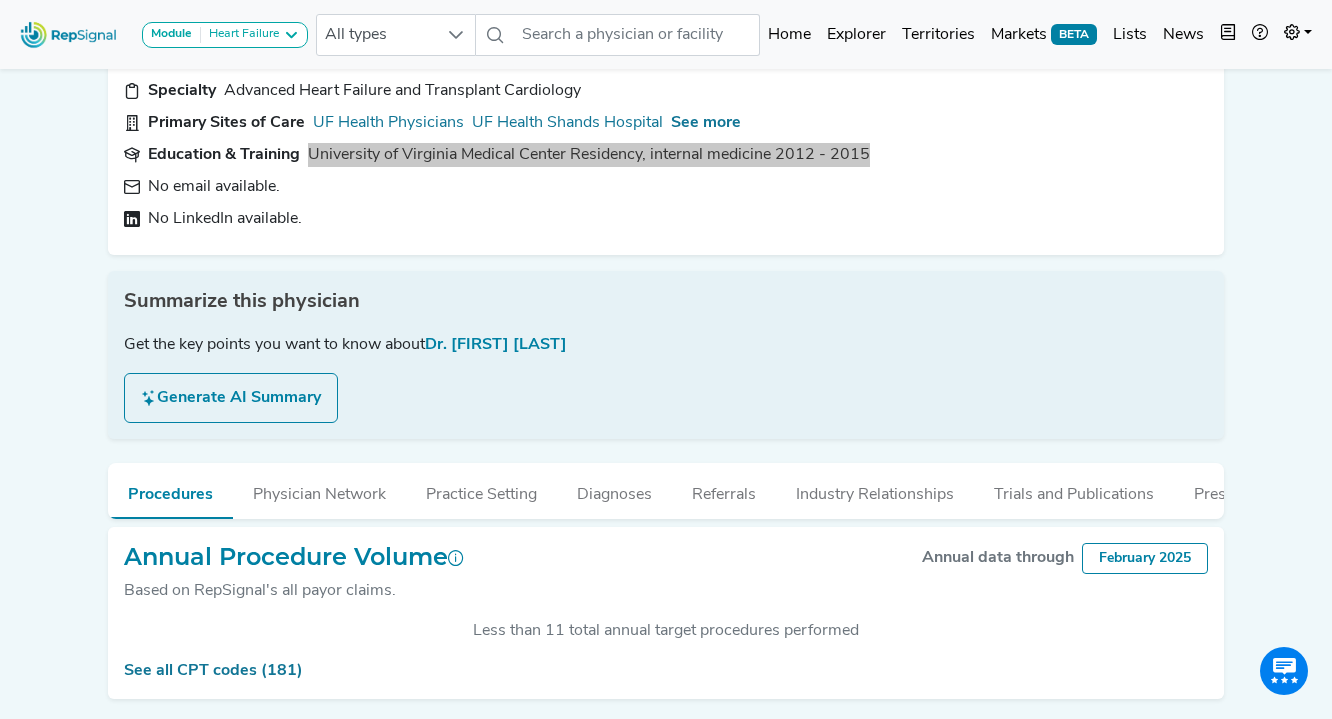 scroll, scrollTop: 135, scrollLeft: 0, axis: vertical 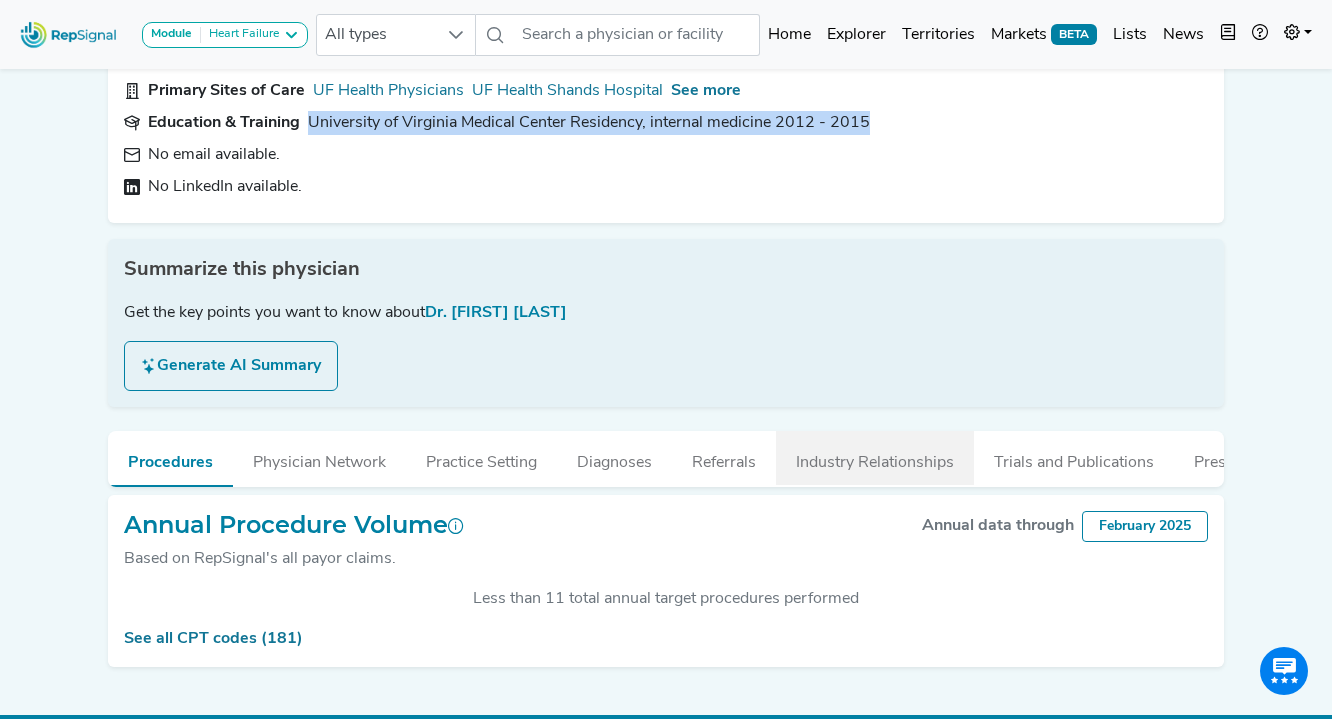 click on "Industry Relationships" at bounding box center [875, 458] 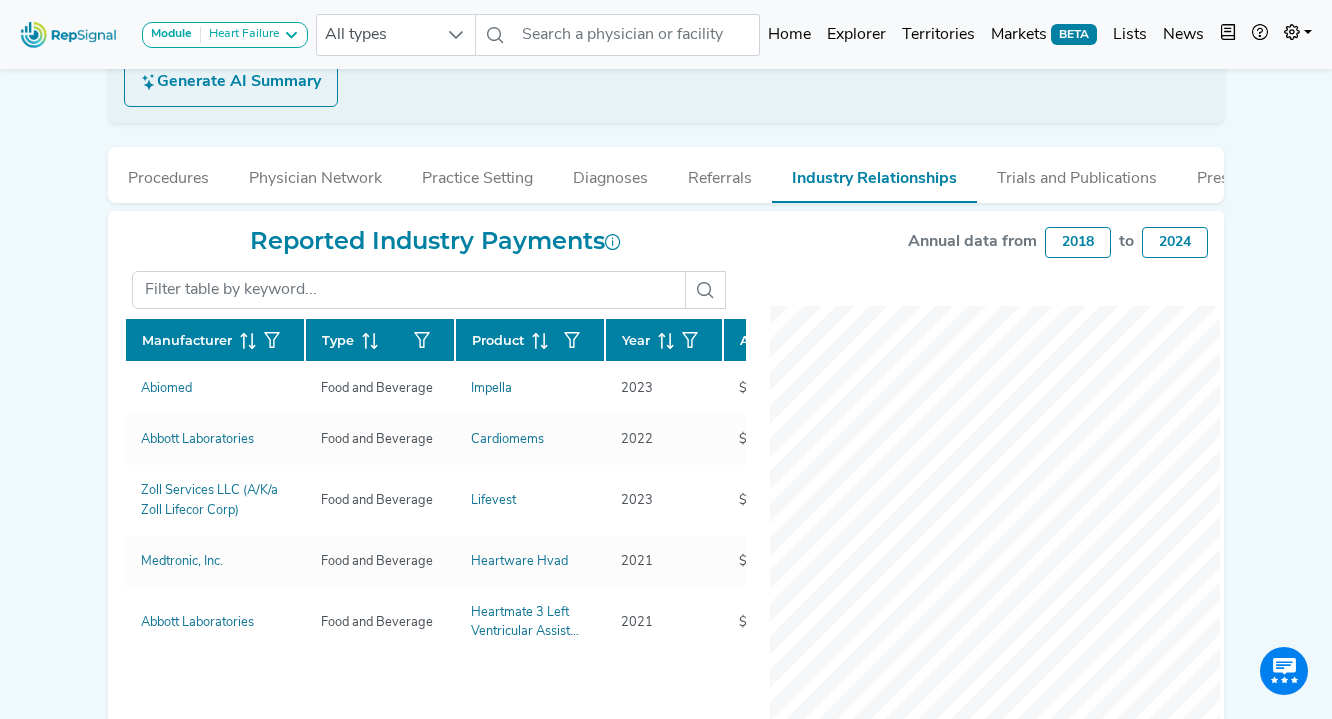 scroll, scrollTop: 420, scrollLeft: 0, axis: vertical 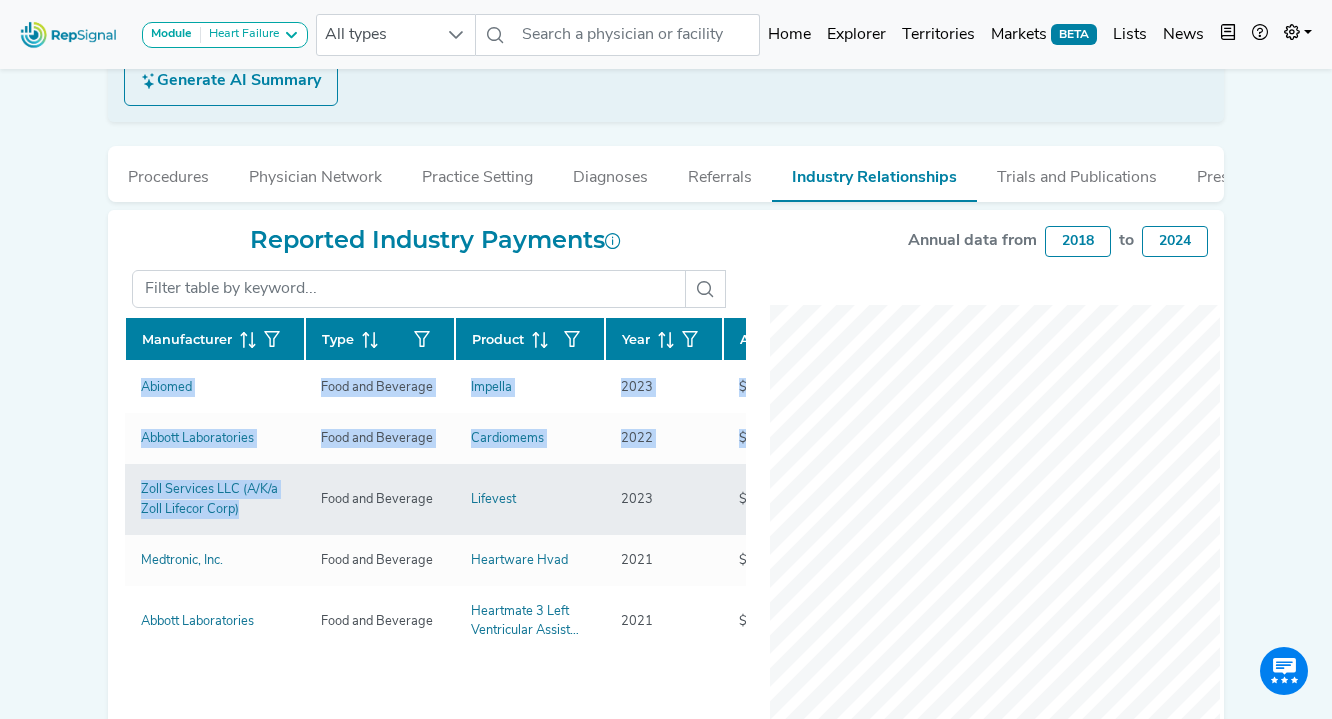 drag, startPoint x: 105, startPoint y: 388, endPoint x: 273, endPoint y: 522, distance: 214.89532 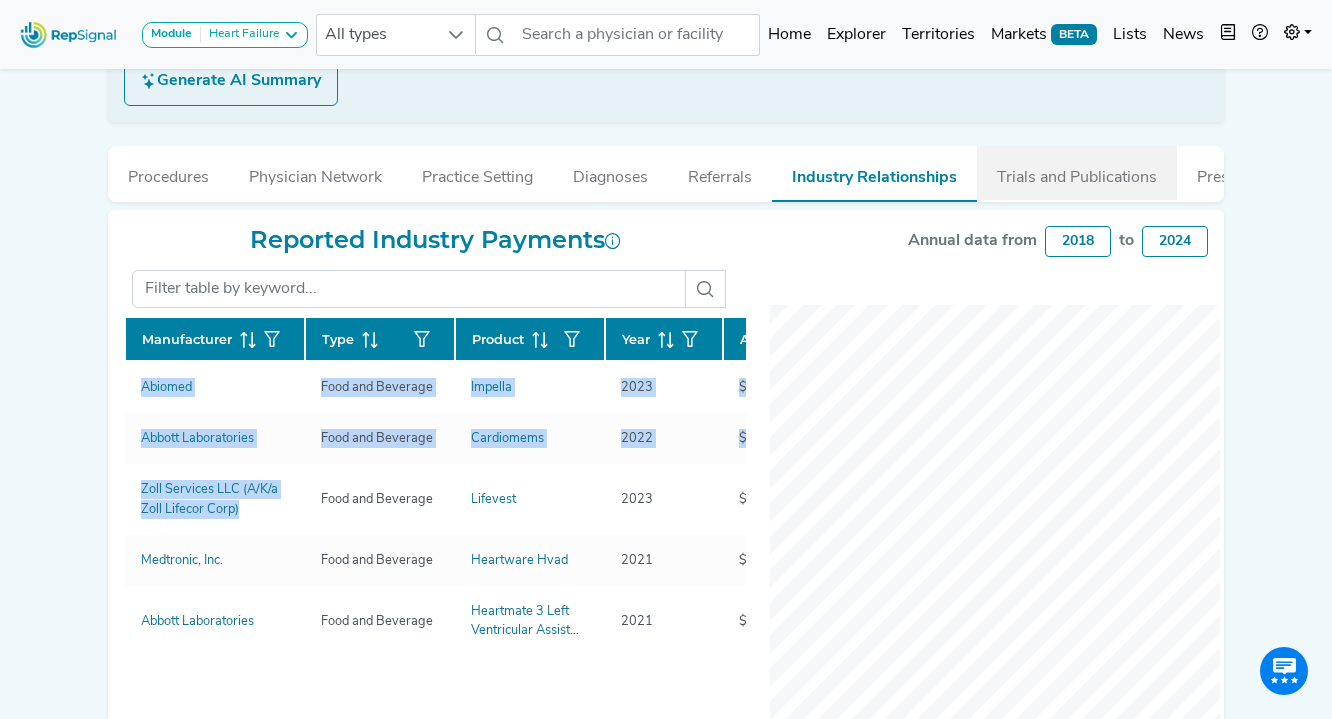 drag, startPoint x: 1090, startPoint y: 179, endPoint x: 1106, endPoint y: 186, distance: 17.464249 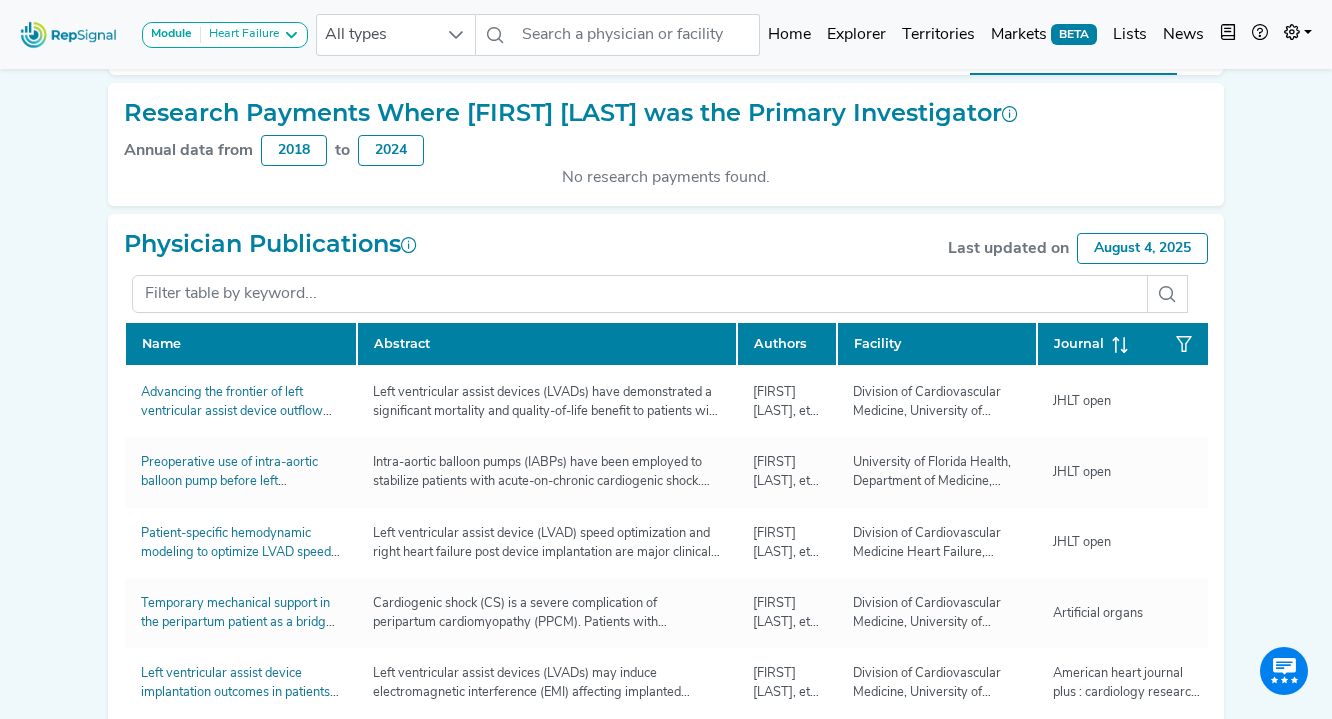 scroll, scrollTop: 558, scrollLeft: 0, axis: vertical 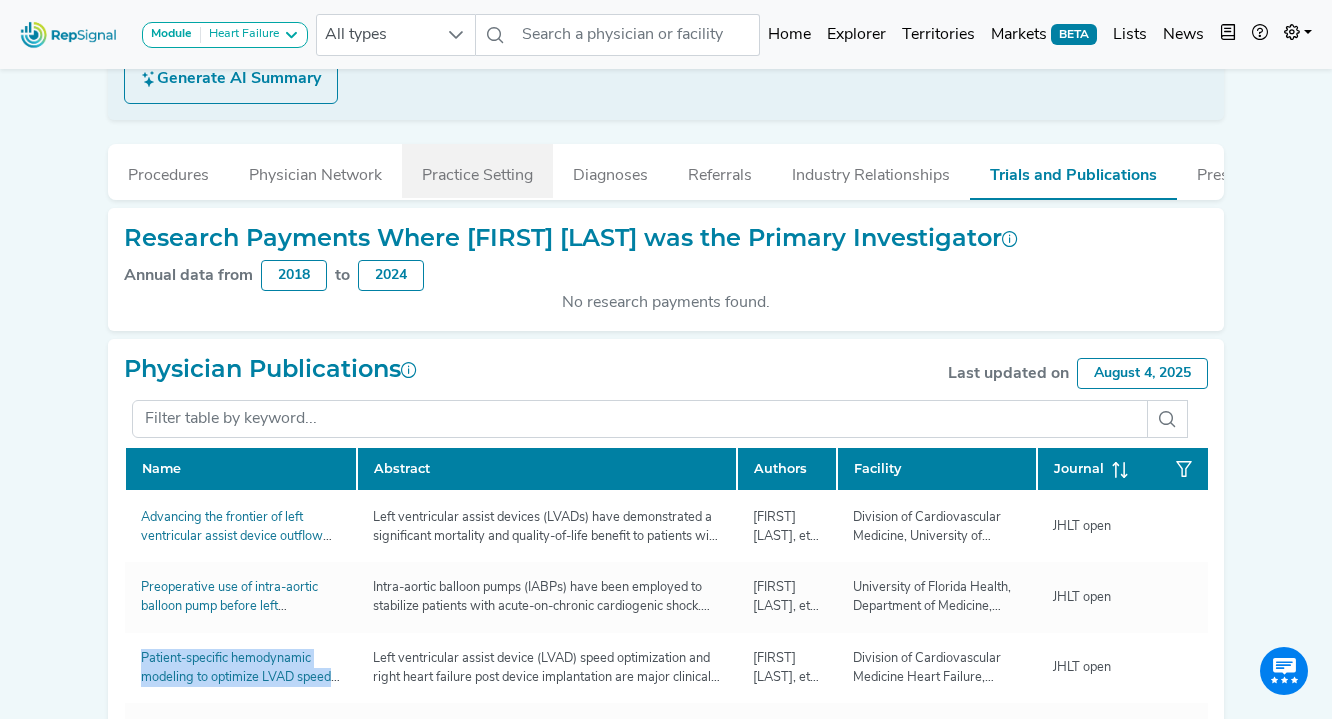 click on "Practice Setting" at bounding box center [477, 171] 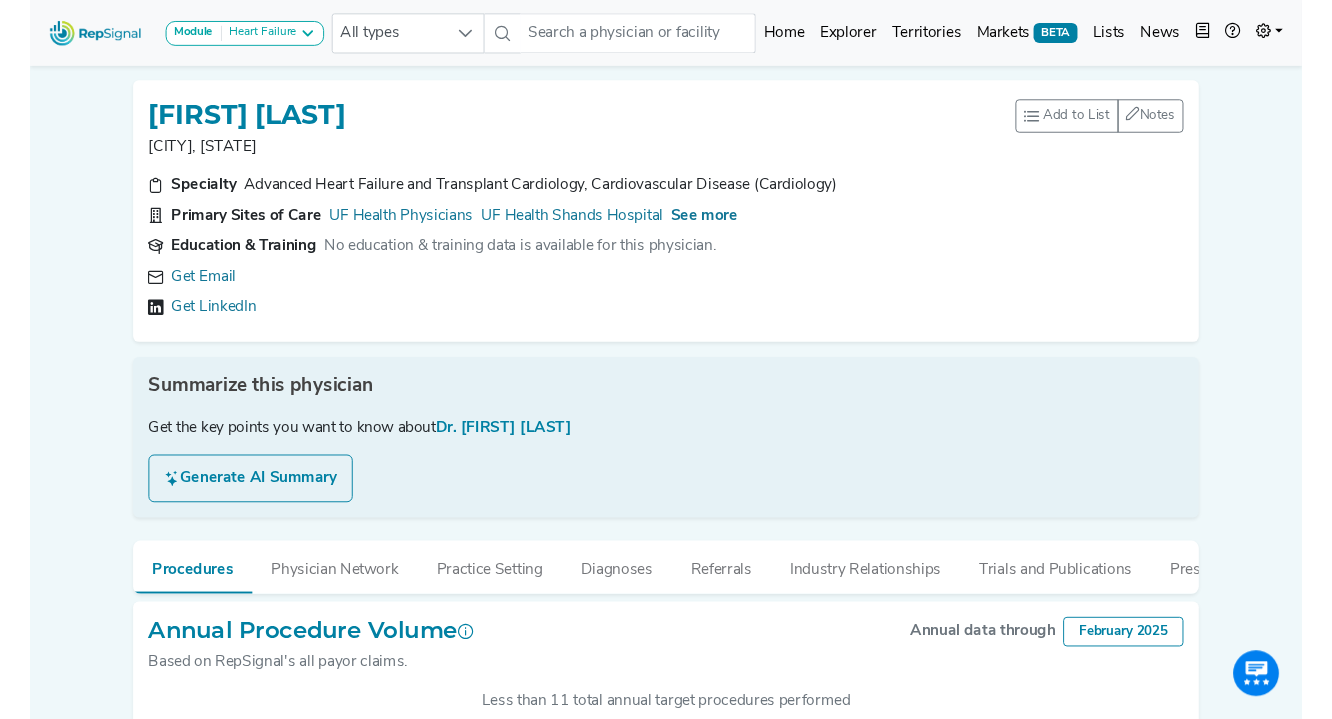 scroll, scrollTop: 0, scrollLeft: 0, axis: both 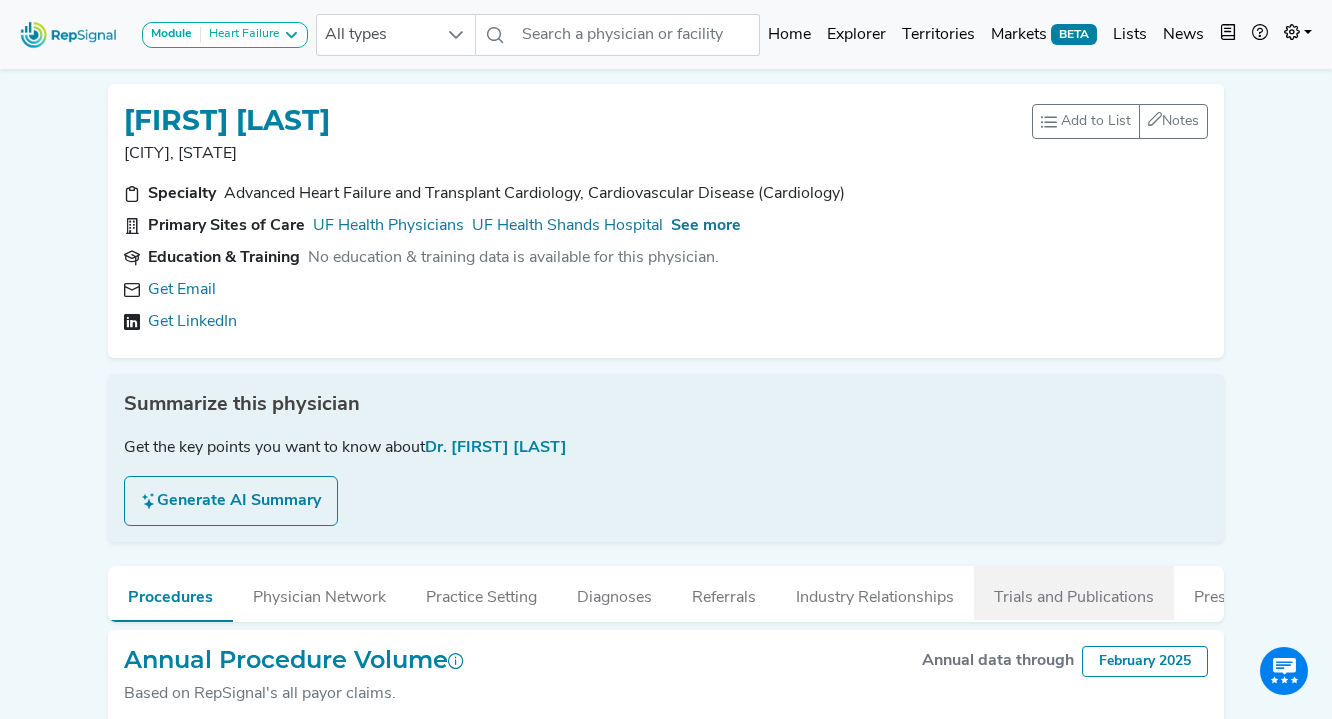 click on "Trials and Publications" at bounding box center (1074, 593) 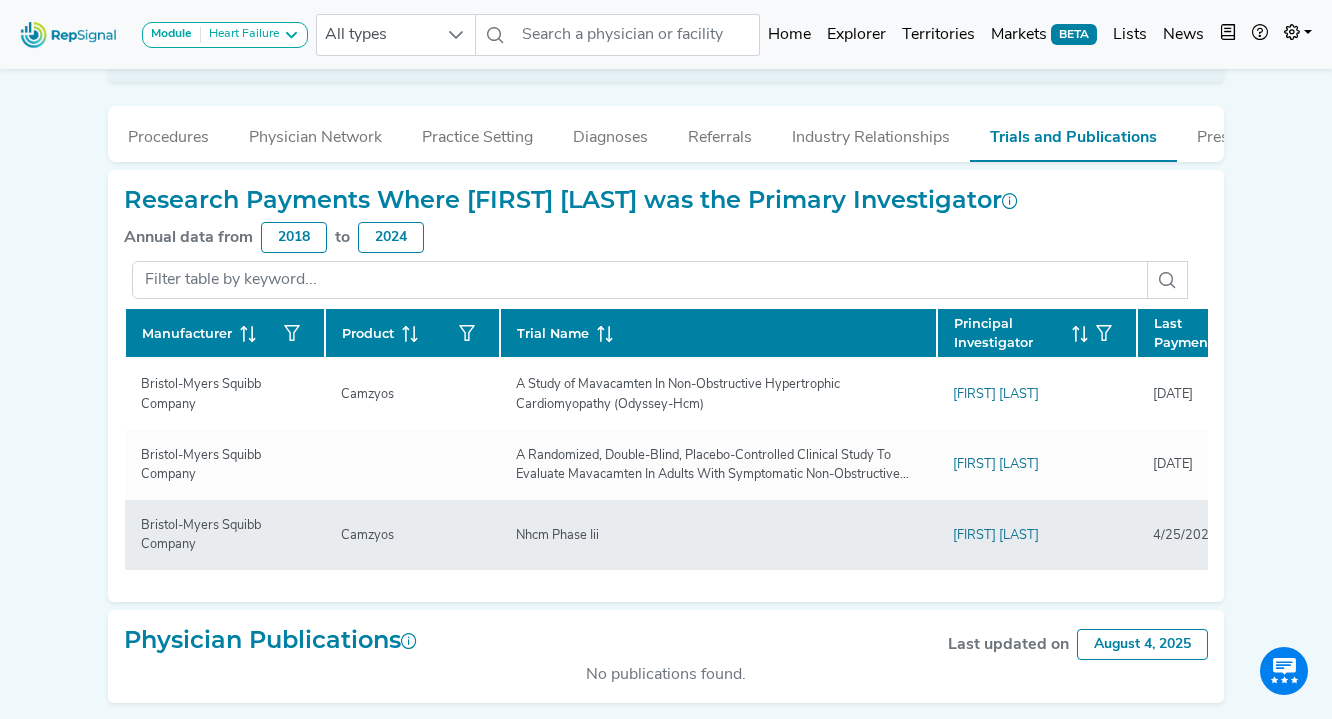 scroll, scrollTop: 501, scrollLeft: 0, axis: vertical 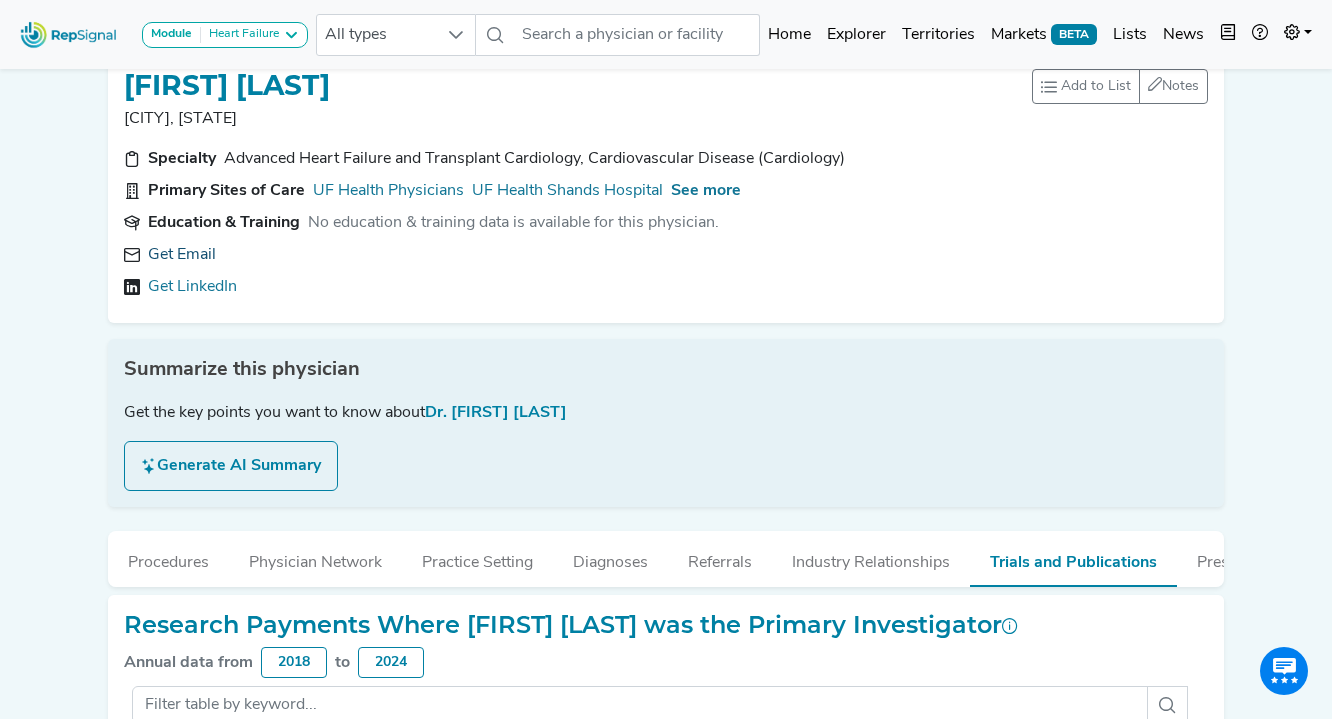 click on "Get Email" at bounding box center (182, 255) 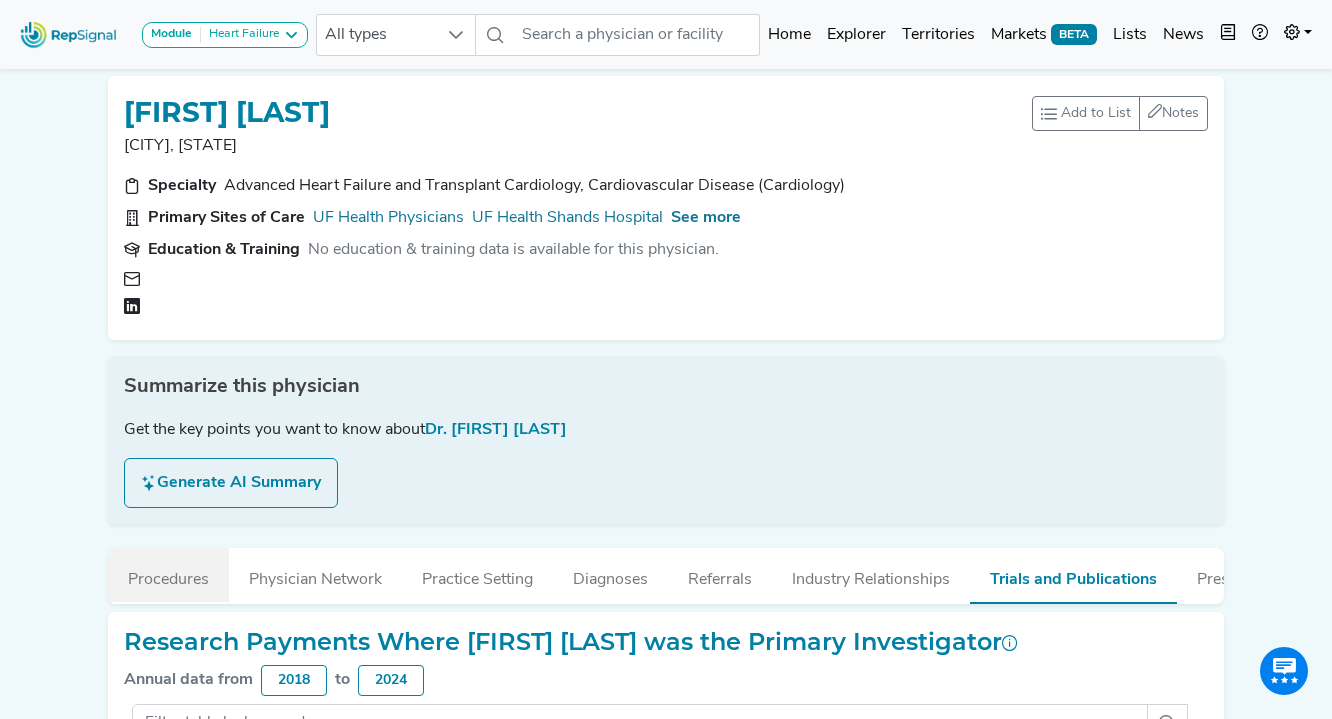 scroll, scrollTop: 0, scrollLeft: 0, axis: both 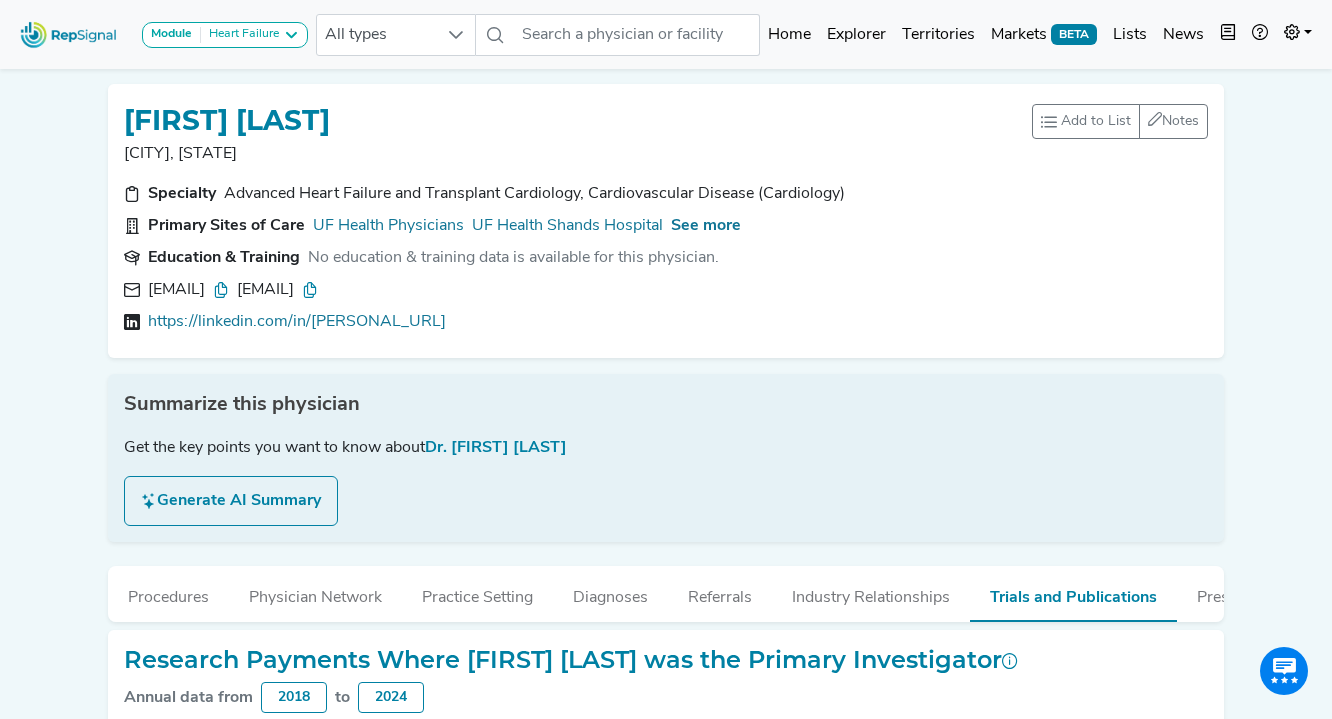 click at bounding box center (221, 290) 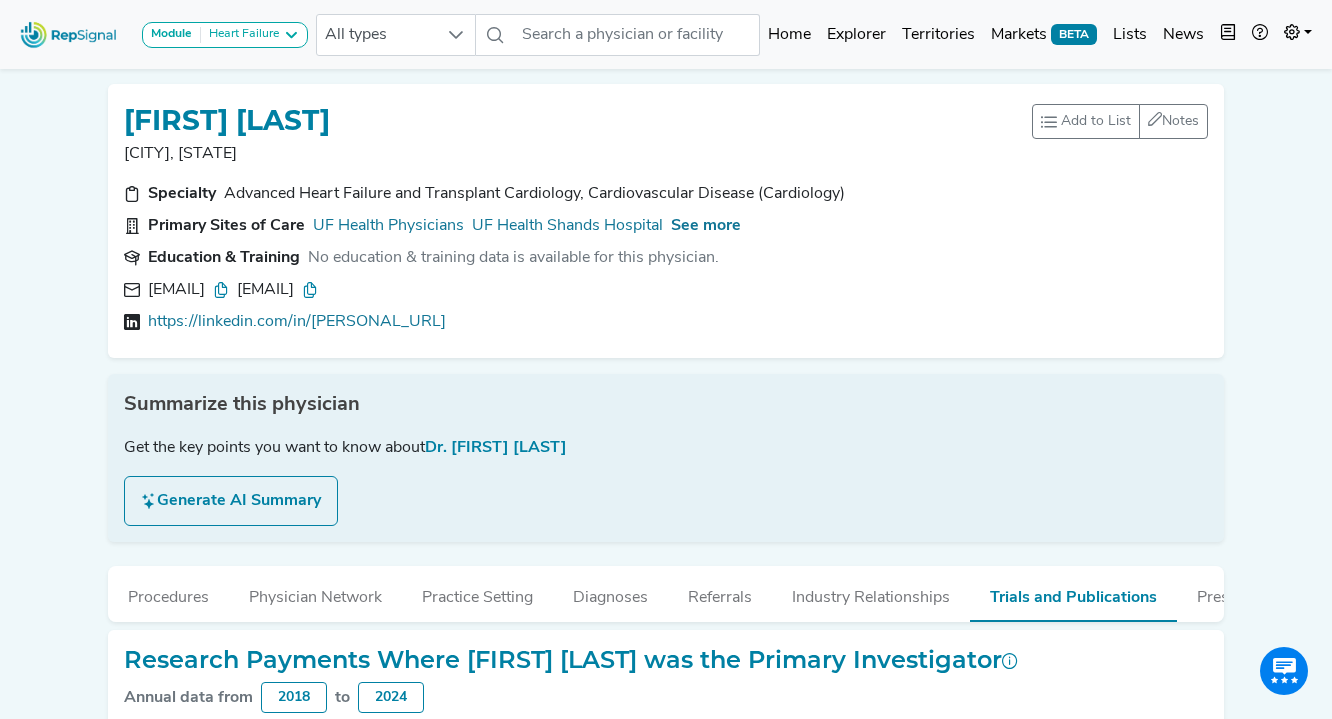 drag, startPoint x: 555, startPoint y: 291, endPoint x: 545, endPoint y: 292, distance: 10.049875 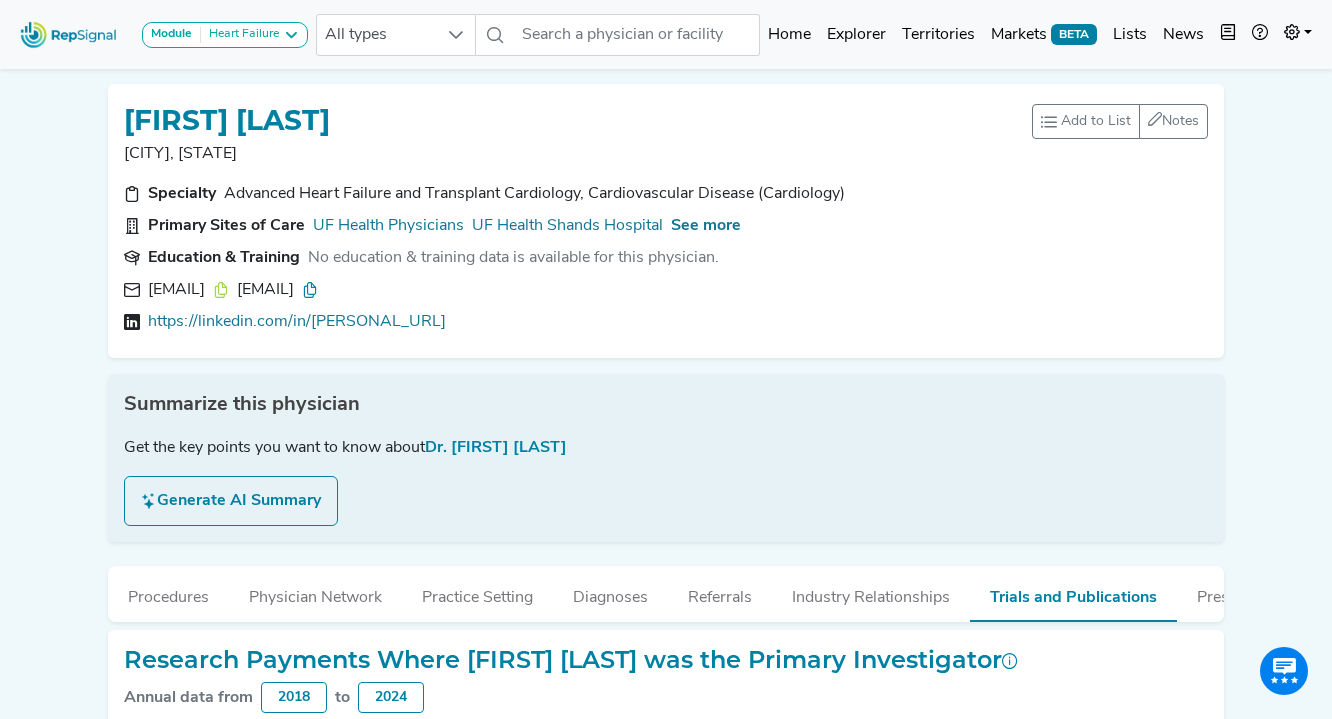 click at bounding box center [310, 290] 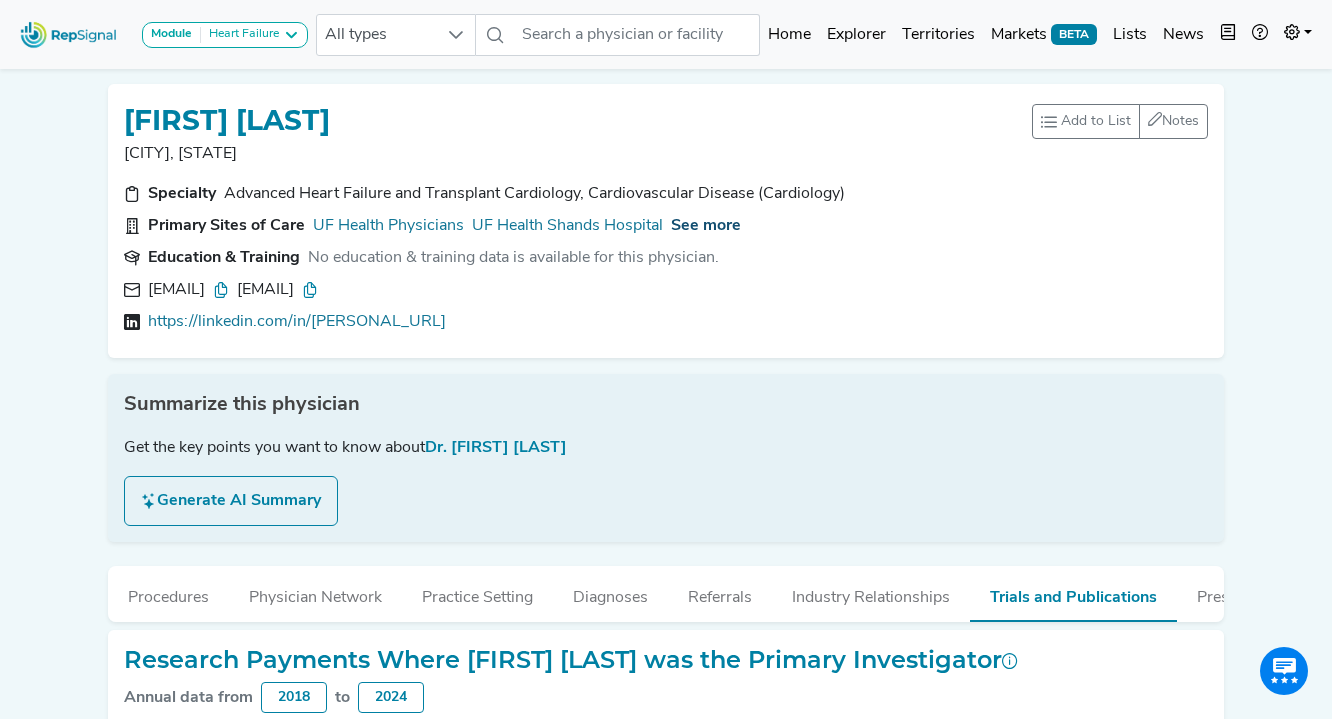 click on "See more" at bounding box center [706, 226] 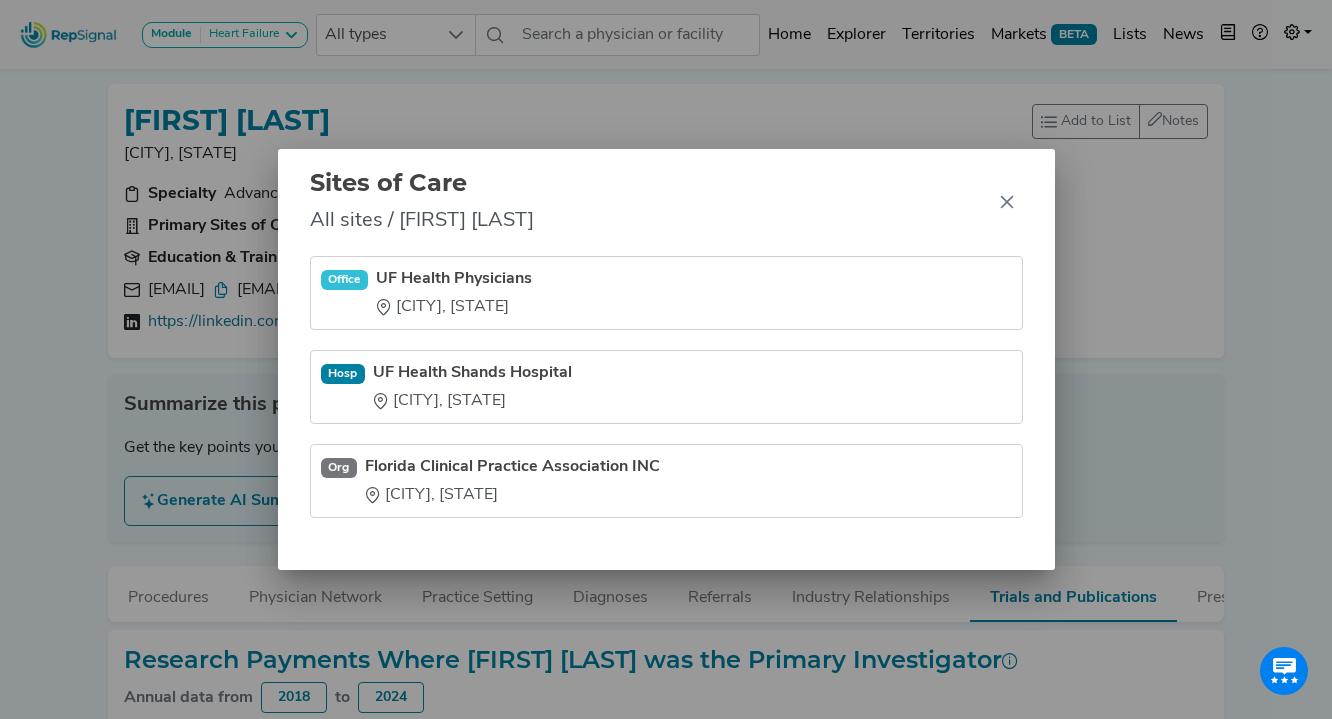 drag, startPoint x: 371, startPoint y: 358, endPoint x: 570, endPoint y: 415, distance: 207.00241 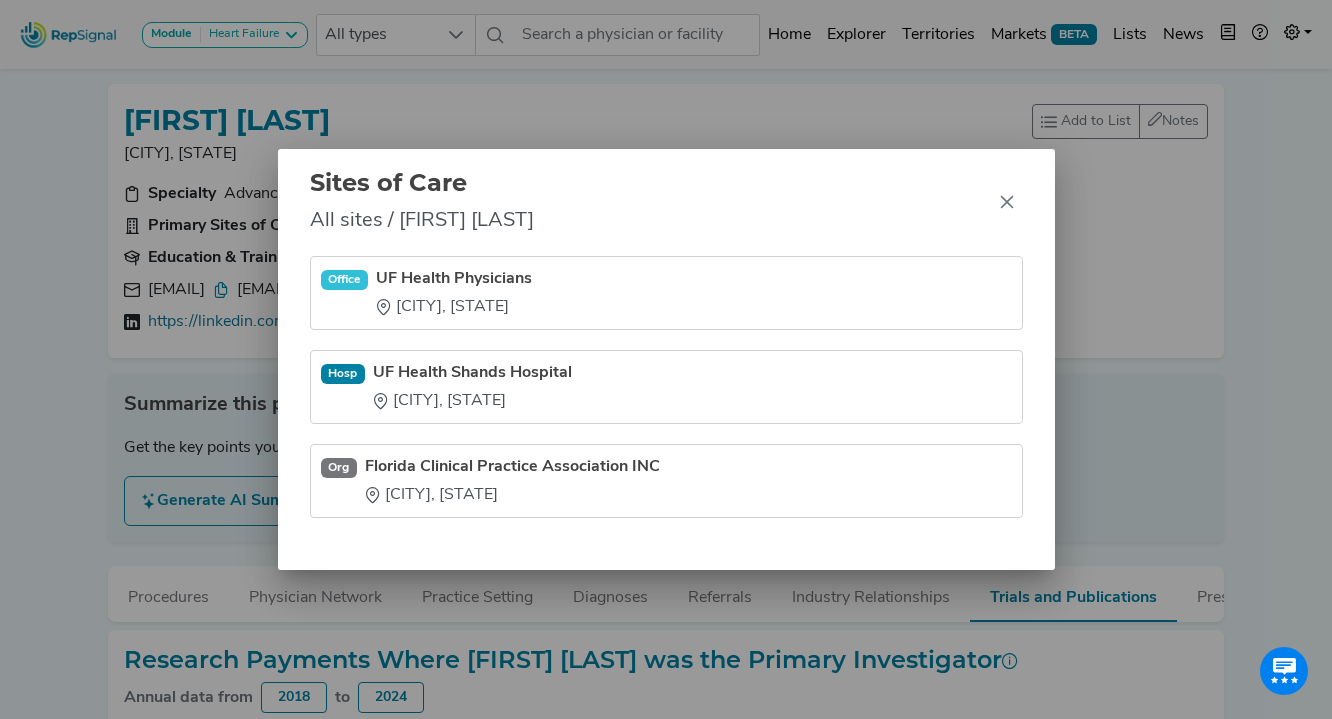 click 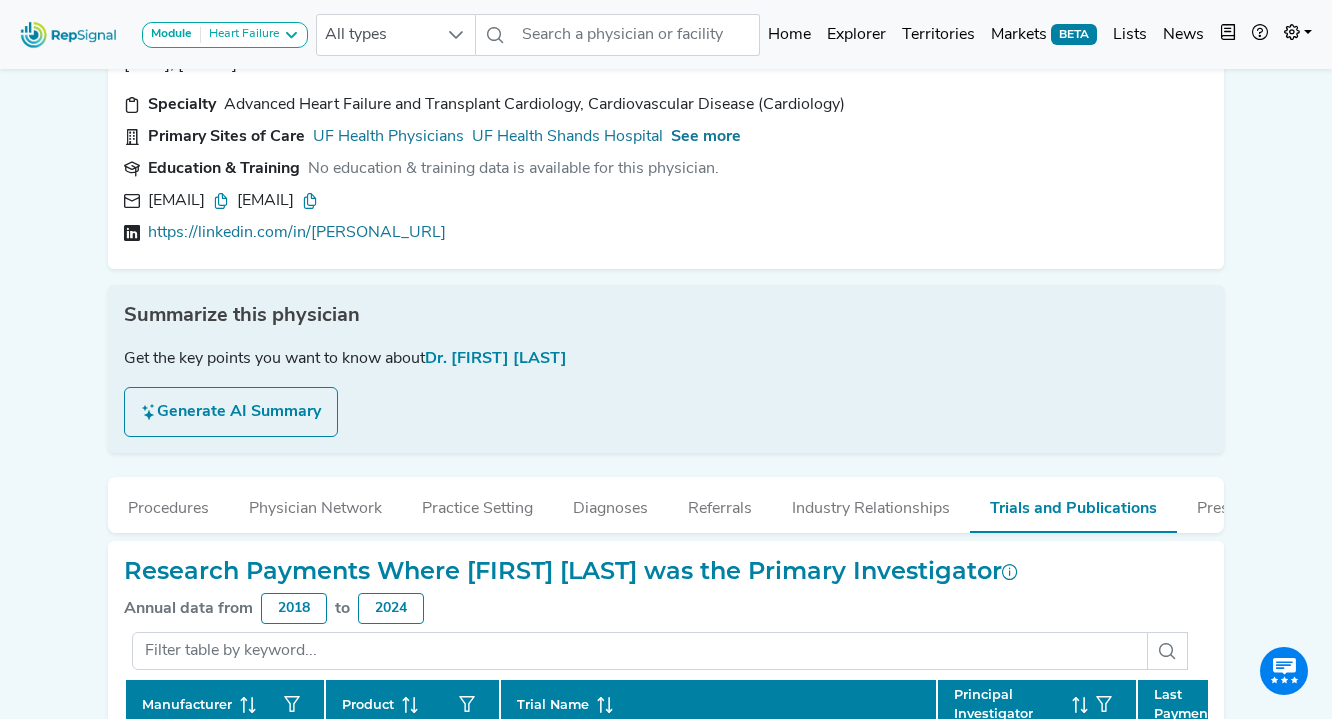 scroll, scrollTop: 70, scrollLeft: 0, axis: vertical 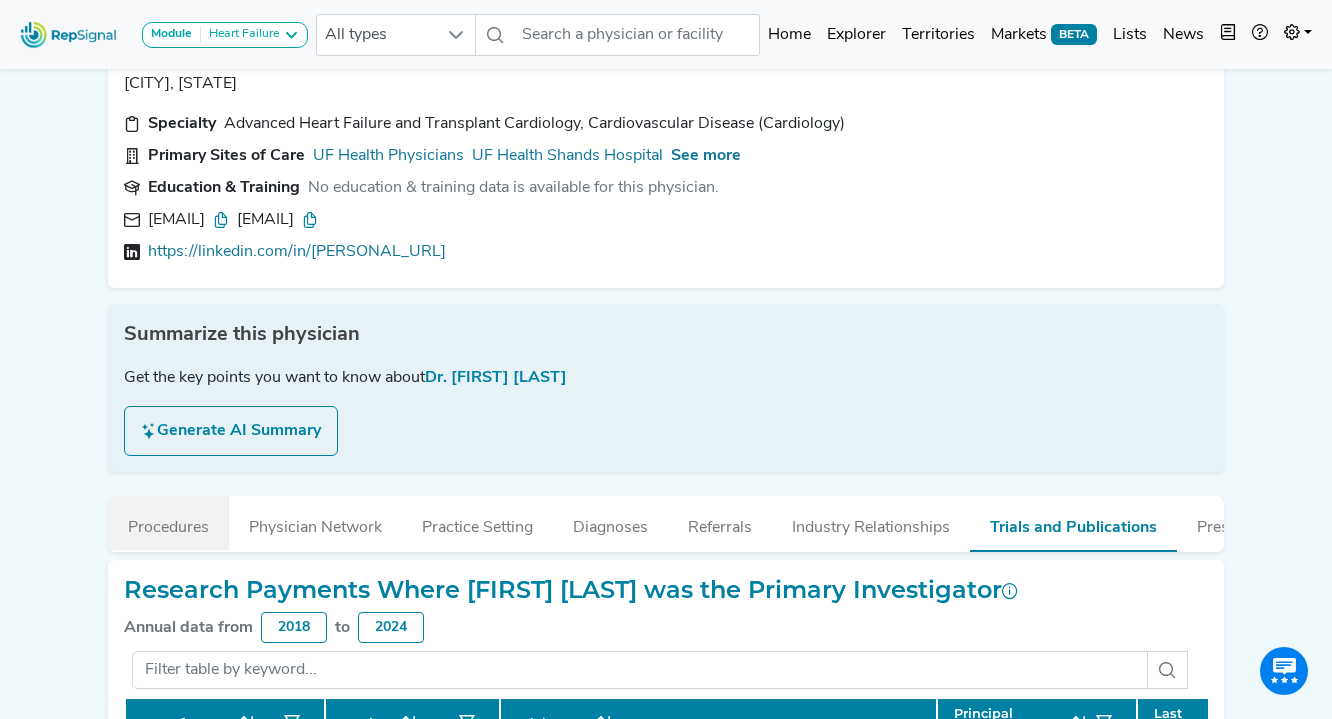 drag, startPoint x: 181, startPoint y: 519, endPoint x: 198, endPoint y: 515, distance: 17.464249 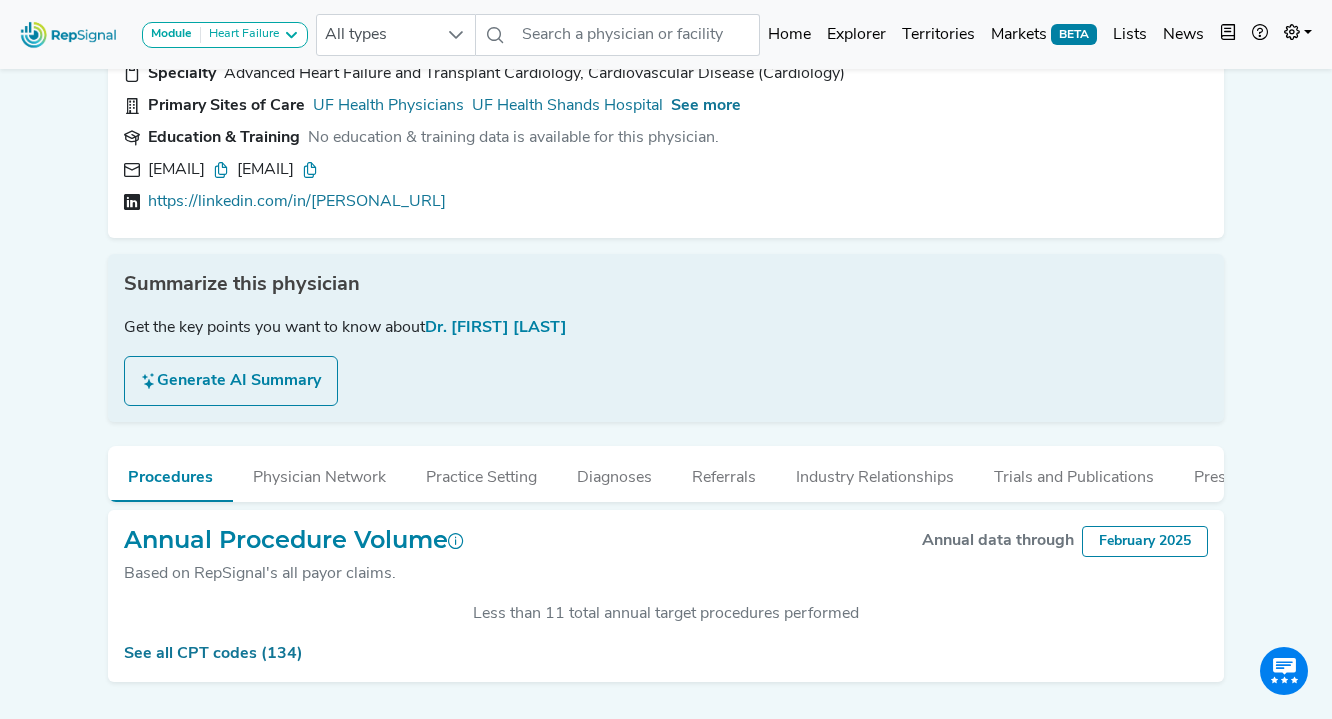 scroll, scrollTop: 171, scrollLeft: 0, axis: vertical 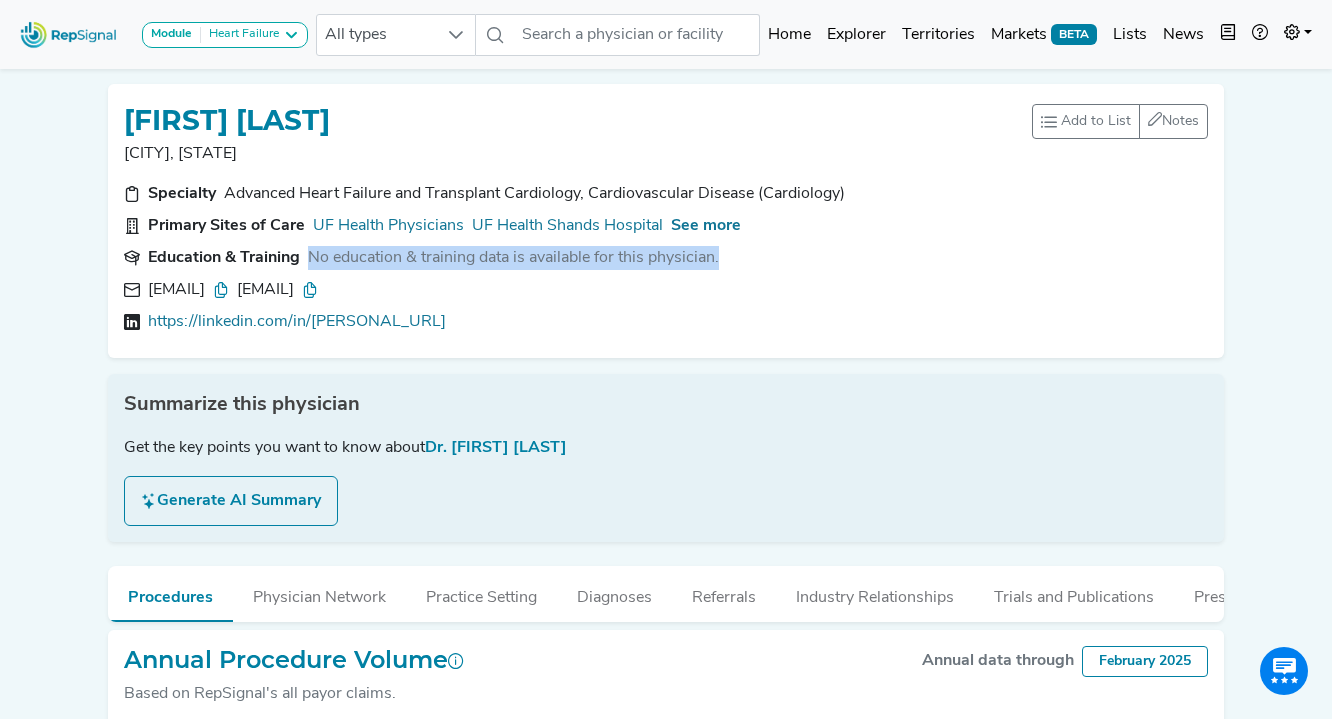 drag, startPoint x: 656, startPoint y: 258, endPoint x: 303, endPoint y: 253, distance: 353.0354 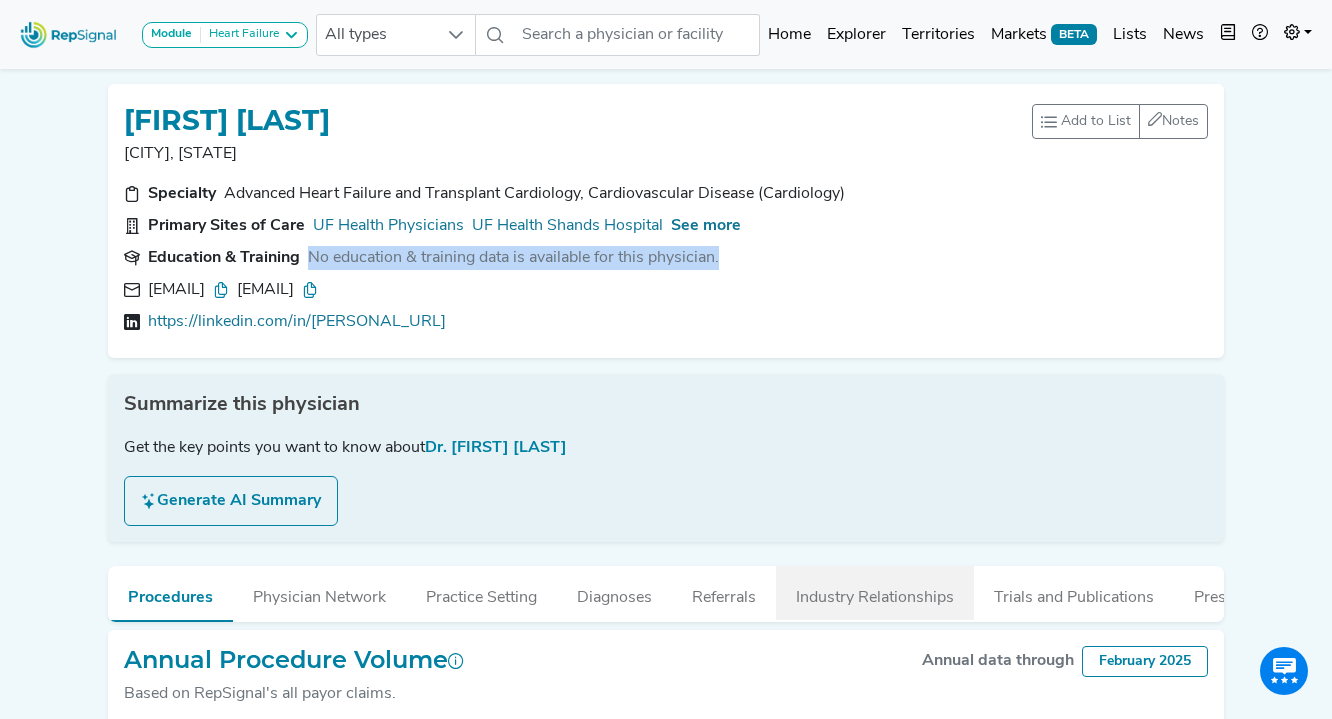 click on "Industry Relationships" at bounding box center [875, 593] 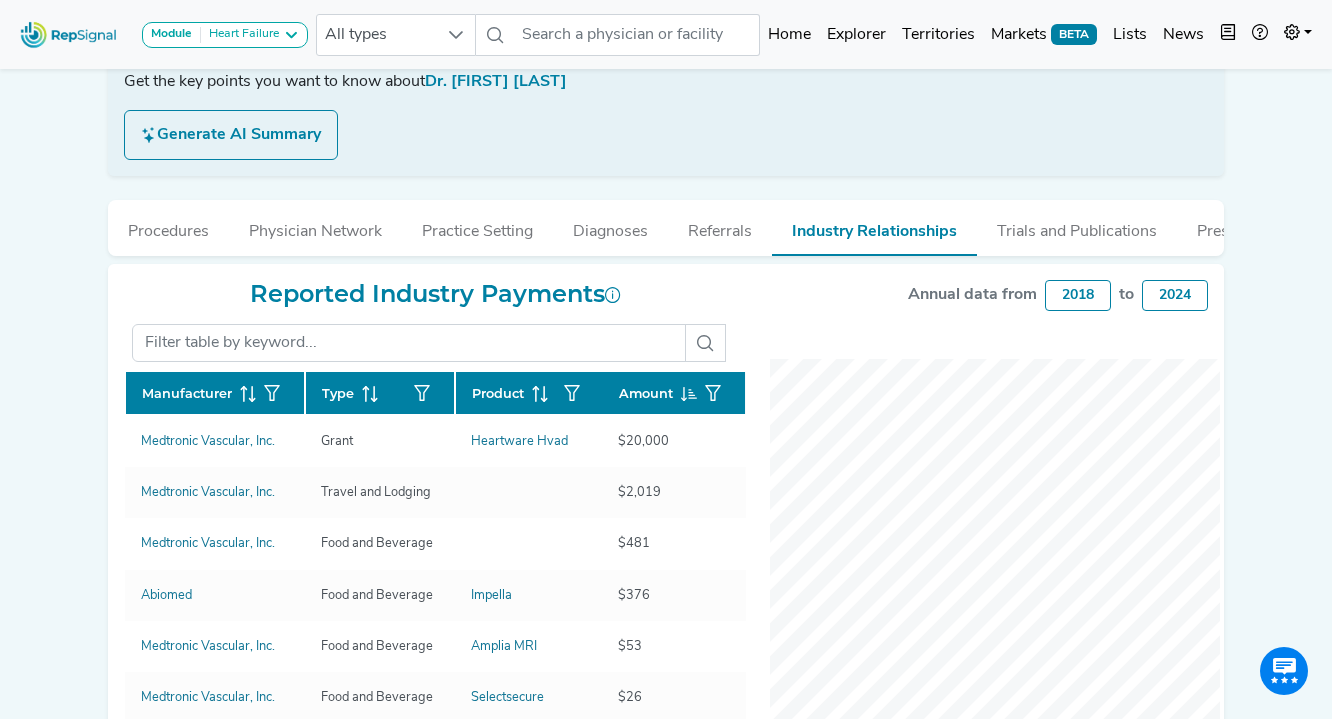 scroll, scrollTop: 368, scrollLeft: 0, axis: vertical 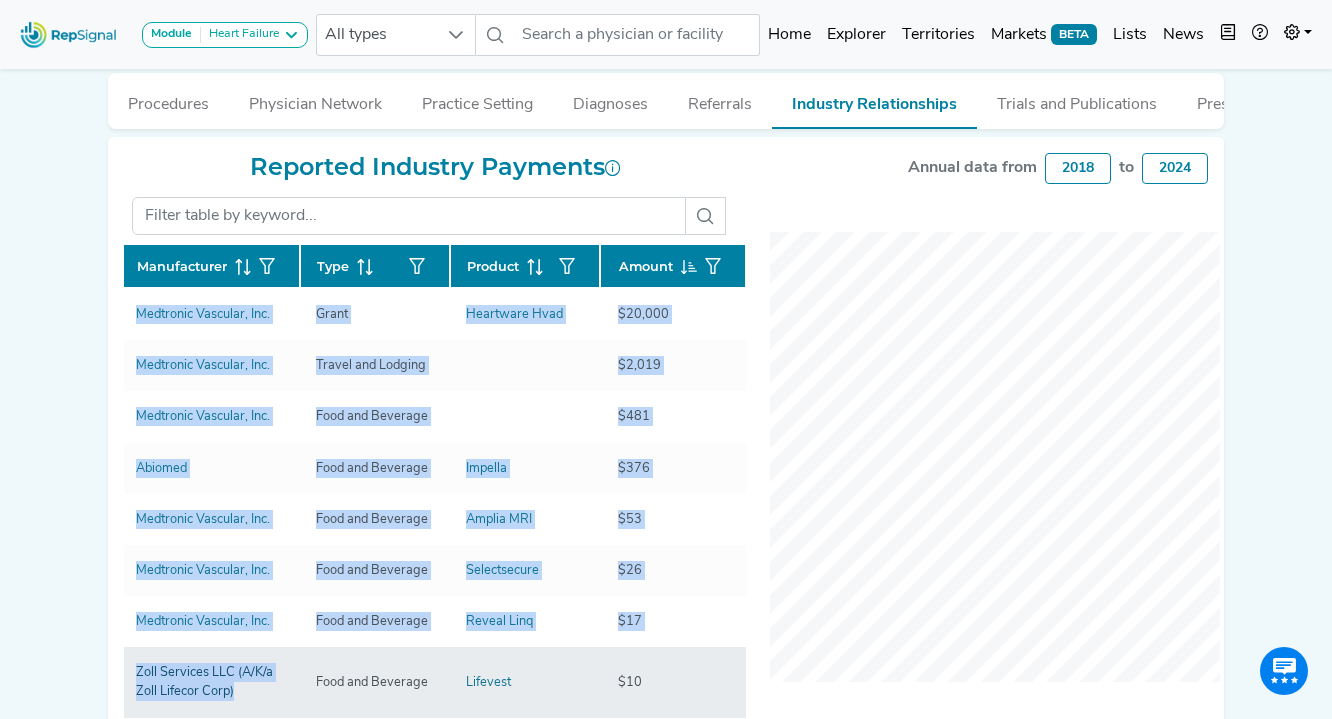 drag, startPoint x: 110, startPoint y: 439, endPoint x: 261, endPoint y: 686, distance: 289.49957 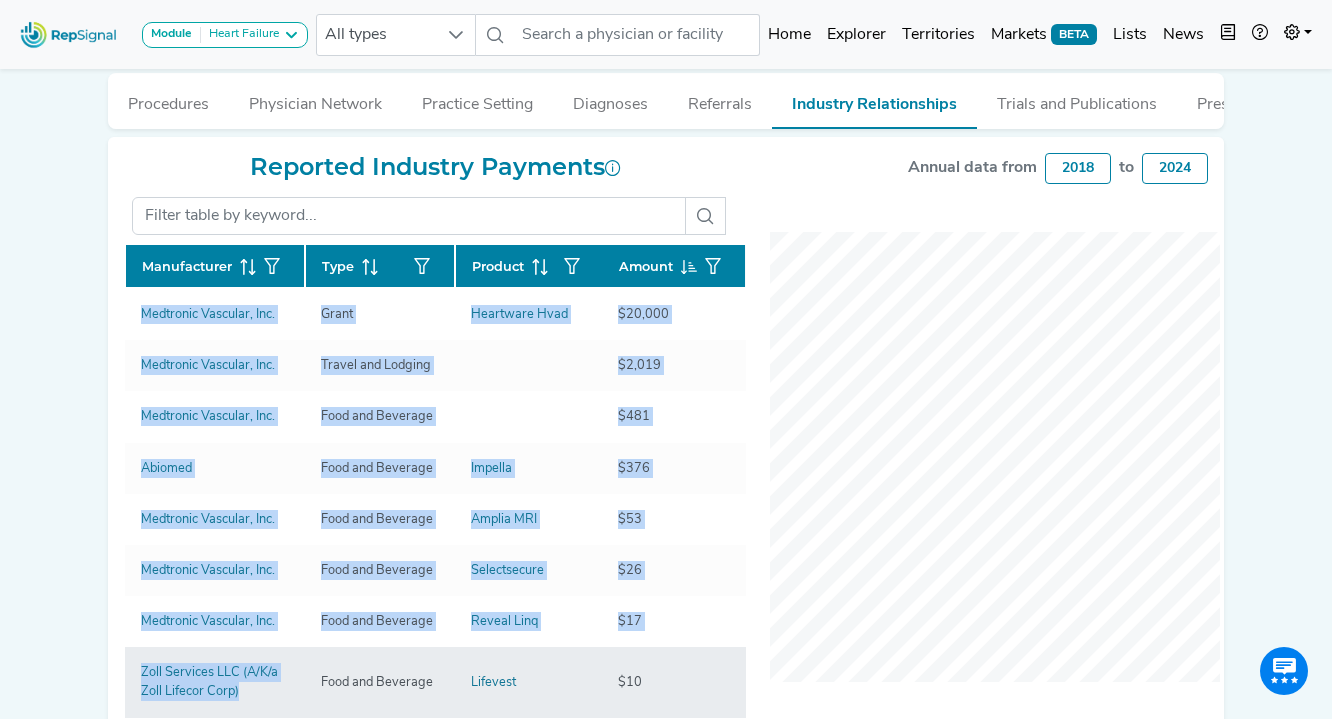 copy on "Manufacturer  Type  Product  Year  Amount  Medtronic Vascular, Inc. Grant Heartware Hvad 2019 $20,000 Medtronic Vascular, Inc. Travel and Lodging 2019 $2,019 Medtronic Vascular, Inc. Food and Beverage 2019 $481 Abiomed Food and Beverage Impella 2023 $376 Medtronic Vascular, Inc. Food and Beverage Amplia MRI 2018 $53 Medtronic Vascular, Inc. Food and Beverage Selectsecure 2018 $26 Medtronic Vascular, Inc. Food and Beverage Reveal Linq 2018 $17 Zoll Services LLC (A/K/a Zoll Lifecor Corp)" 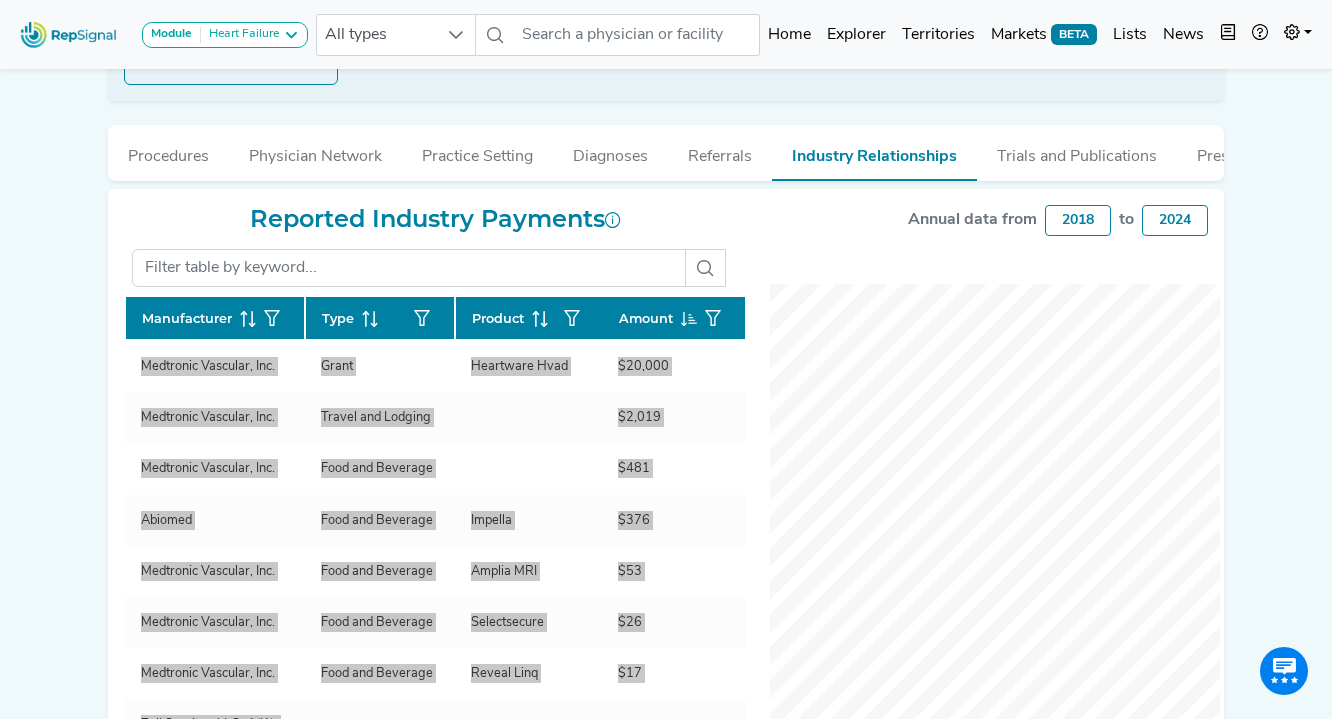scroll, scrollTop: 442, scrollLeft: 0, axis: vertical 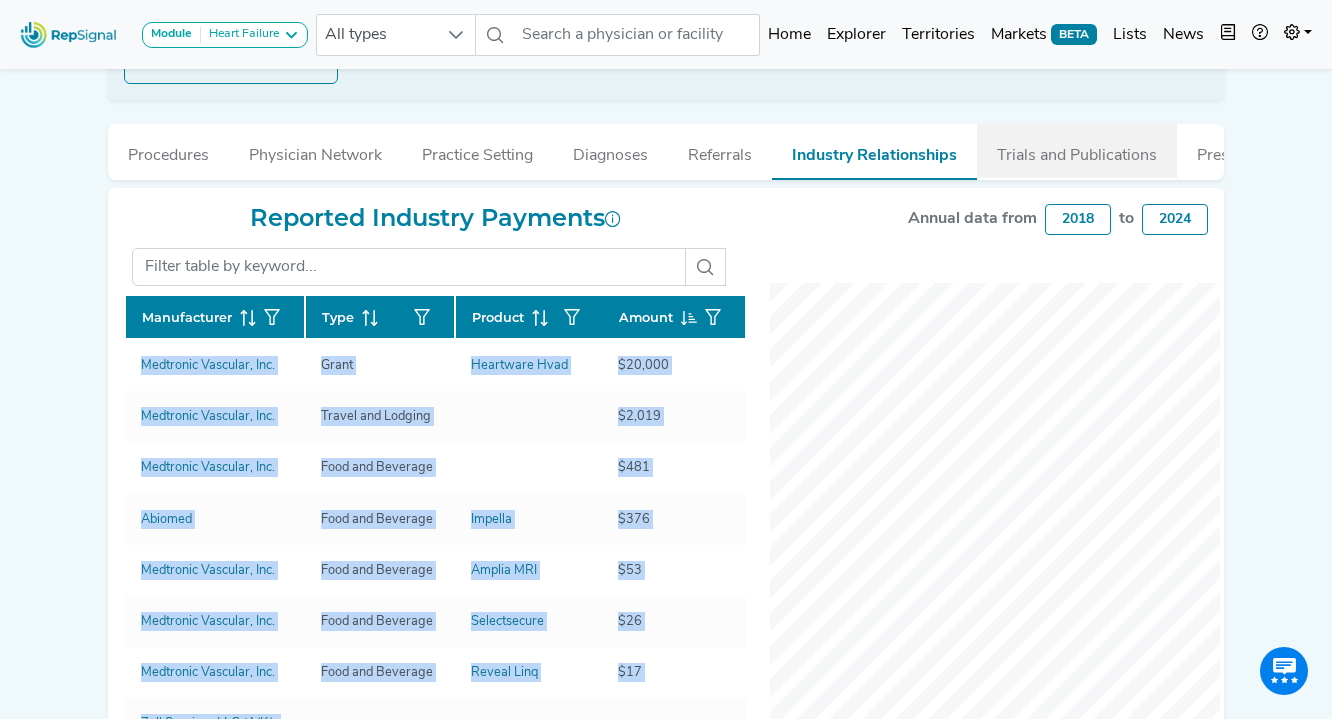 click on "Trials and Publications" at bounding box center [1077, 151] 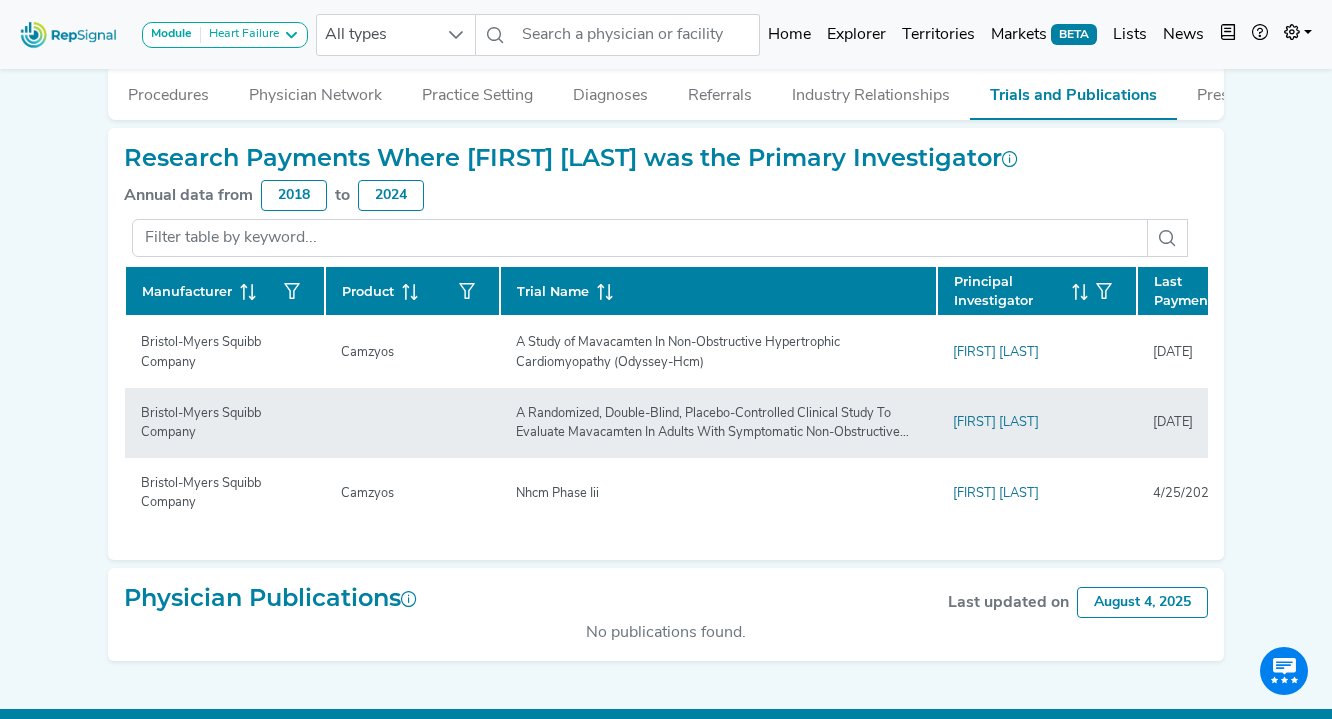 scroll, scrollTop: 476, scrollLeft: 0, axis: vertical 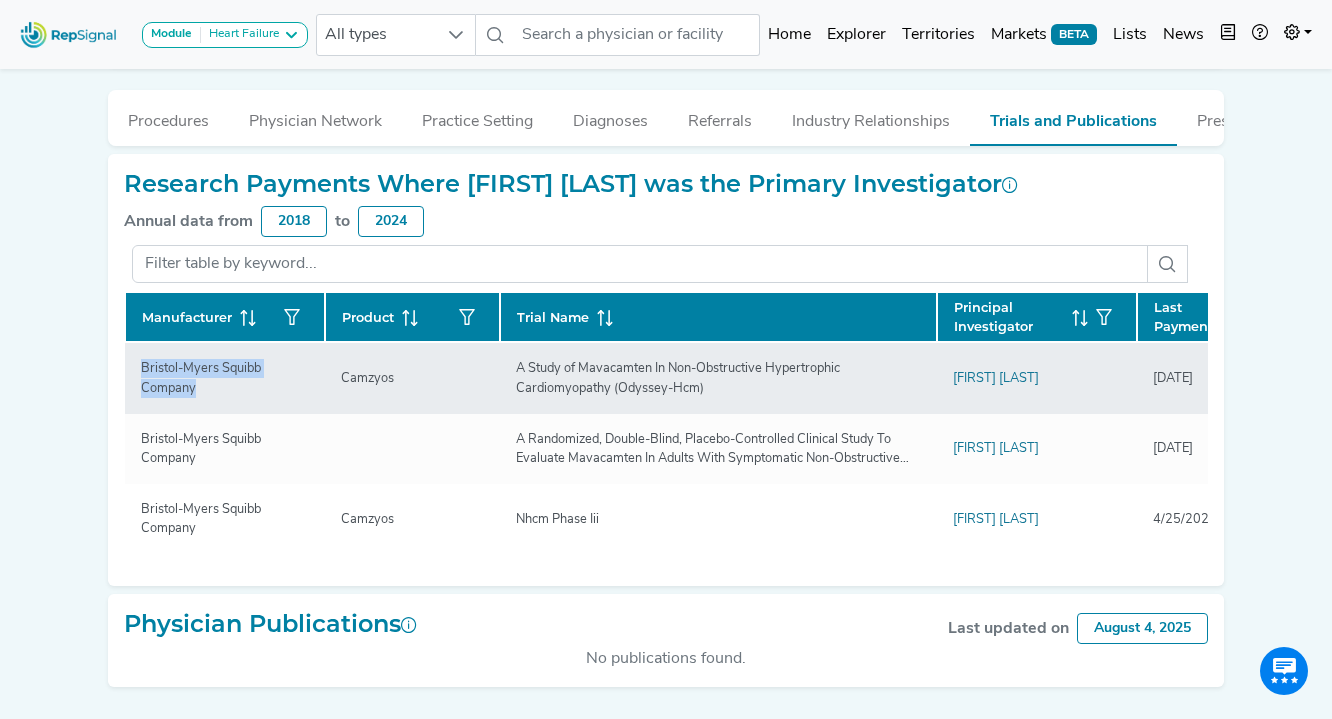 drag, startPoint x: 205, startPoint y: 400, endPoint x: 135, endPoint y: 376, distance: 74 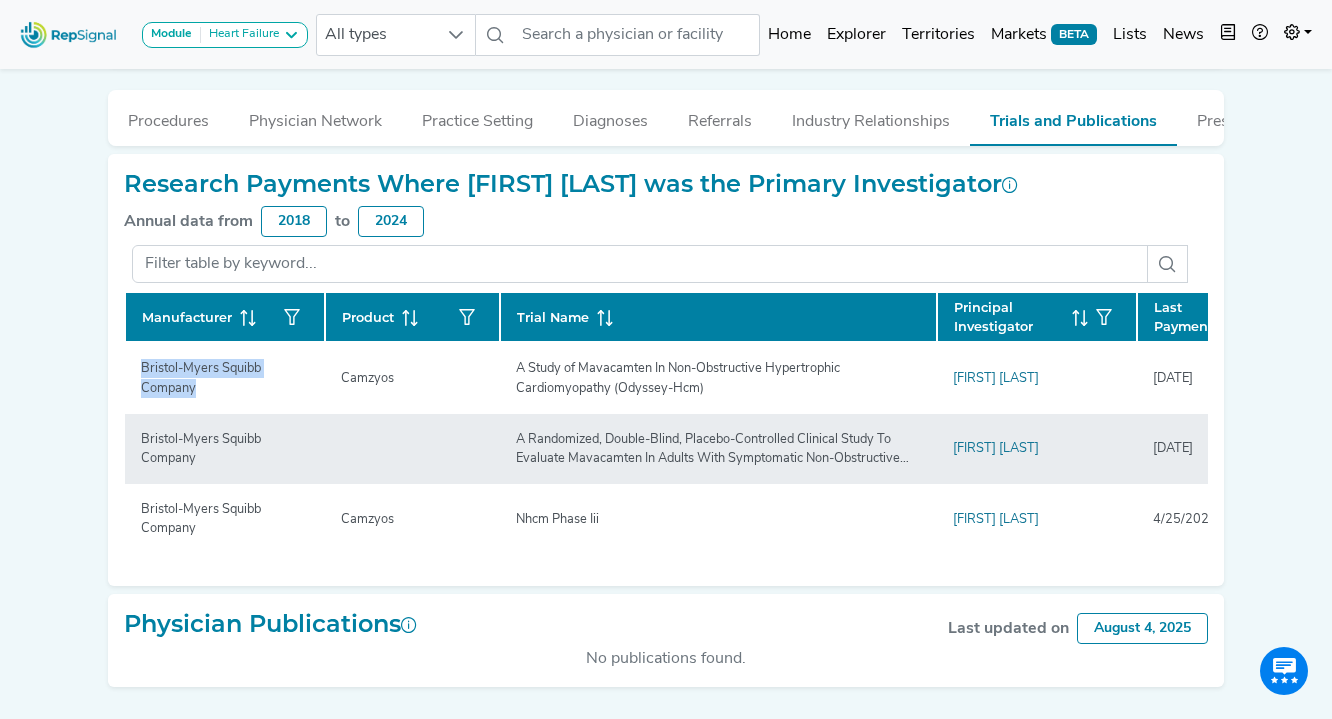 copy on "Bristol-Myers Squibb Company" 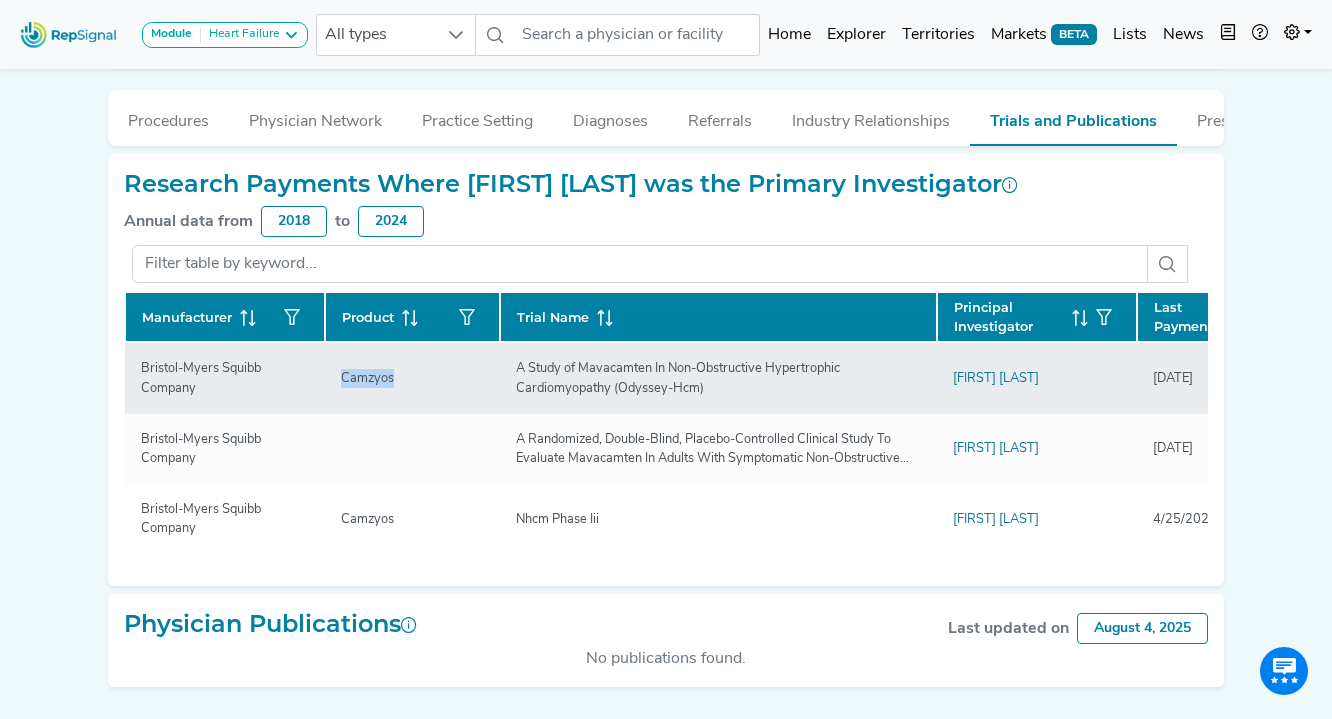 drag, startPoint x: 380, startPoint y: 385, endPoint x: 346, endPoint y: 384, distance: 34.0147 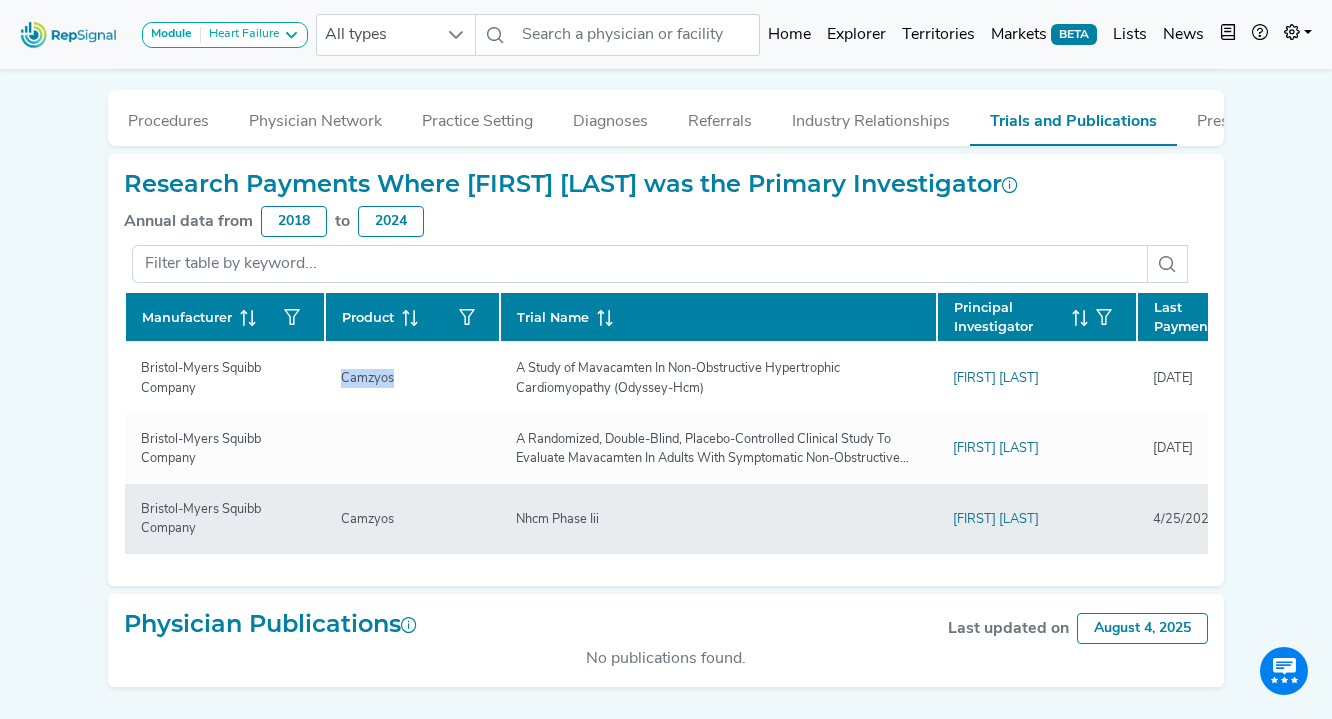 copy on "Camzyos" 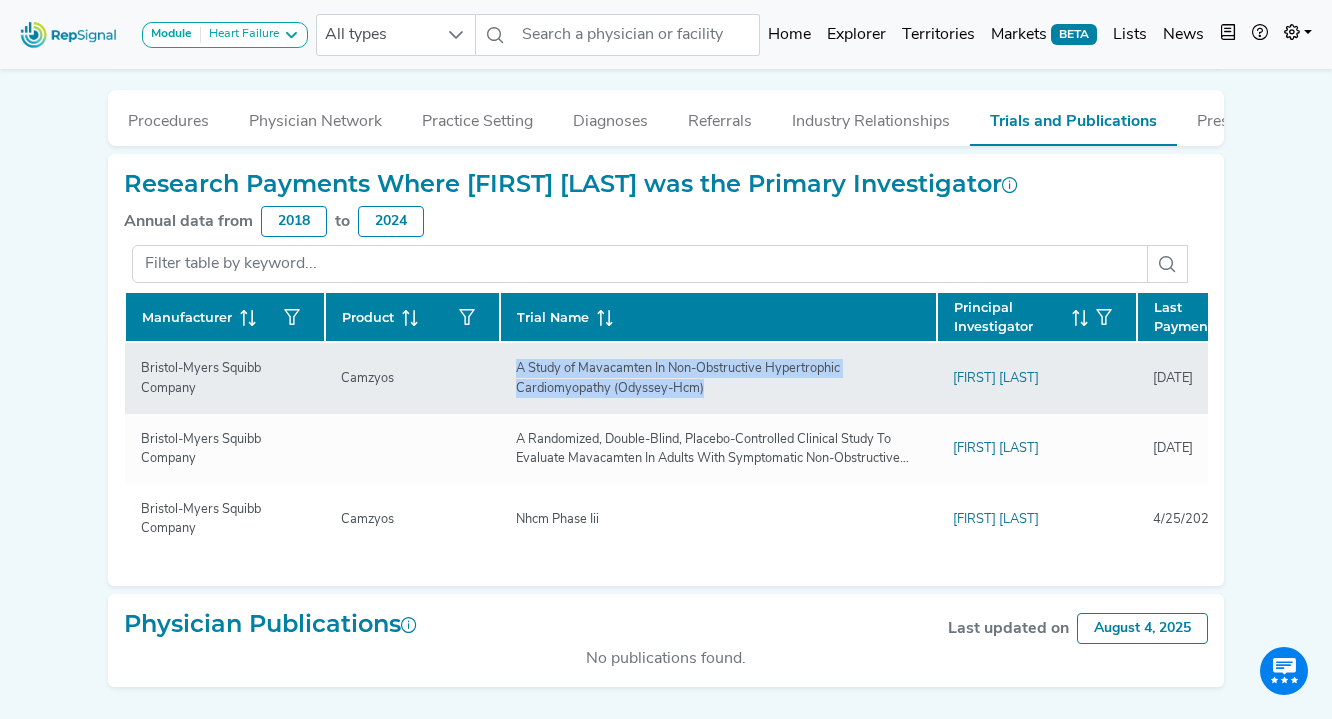 drag, startPoint x: 657, startPoint y: 396, endPoint x: 524, endPoint y: 353, distance: 139.7784 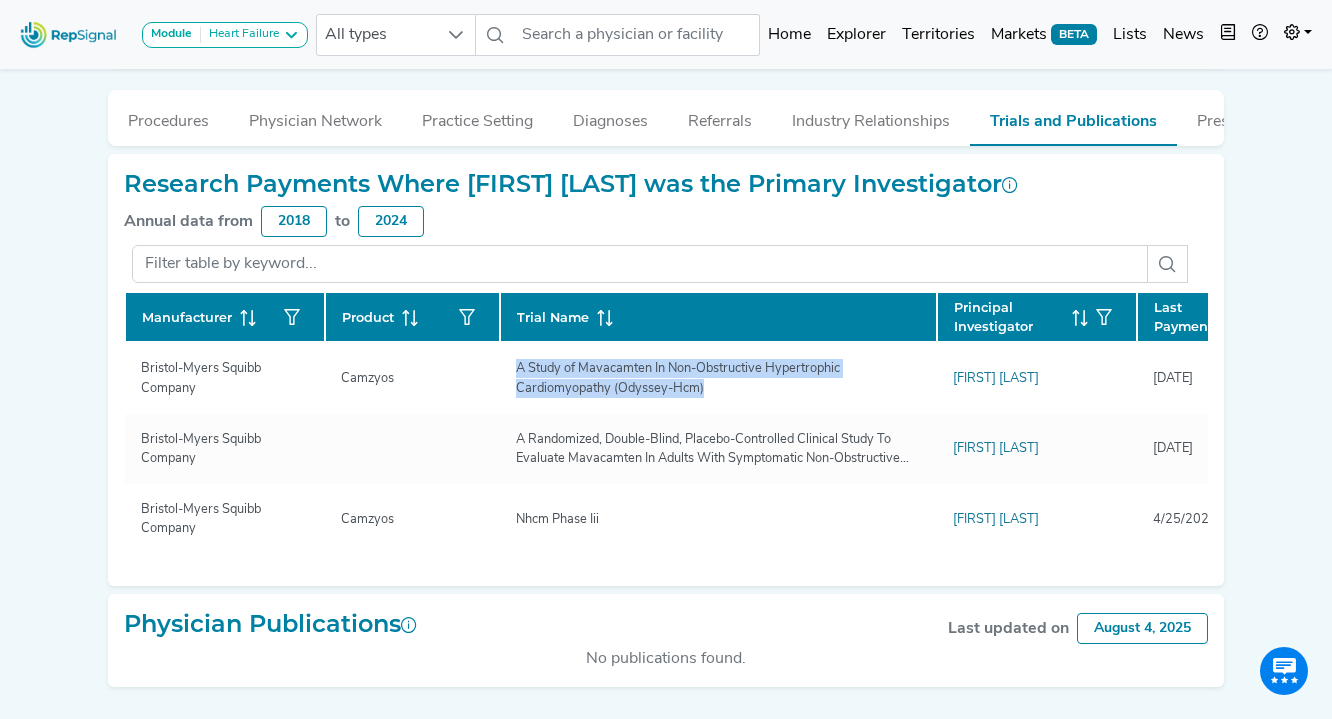 copy on "A Study of Mavacamten In Non-Obstructive Hypertrophic Cardiomyopathy (Odyssey-Hcm)" 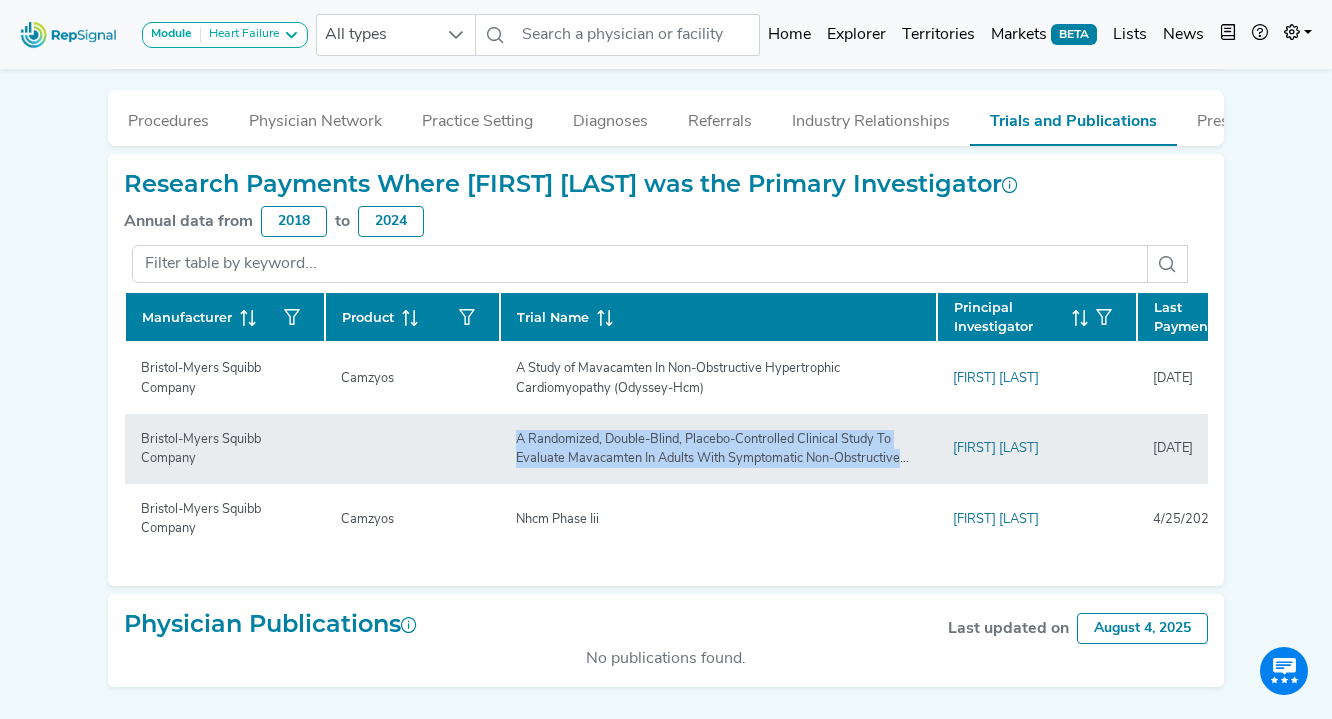 drag, startPoint x: 505, startPoint y: 435, endPoint x: 913, endPoint y: 471, distance: 409.58514 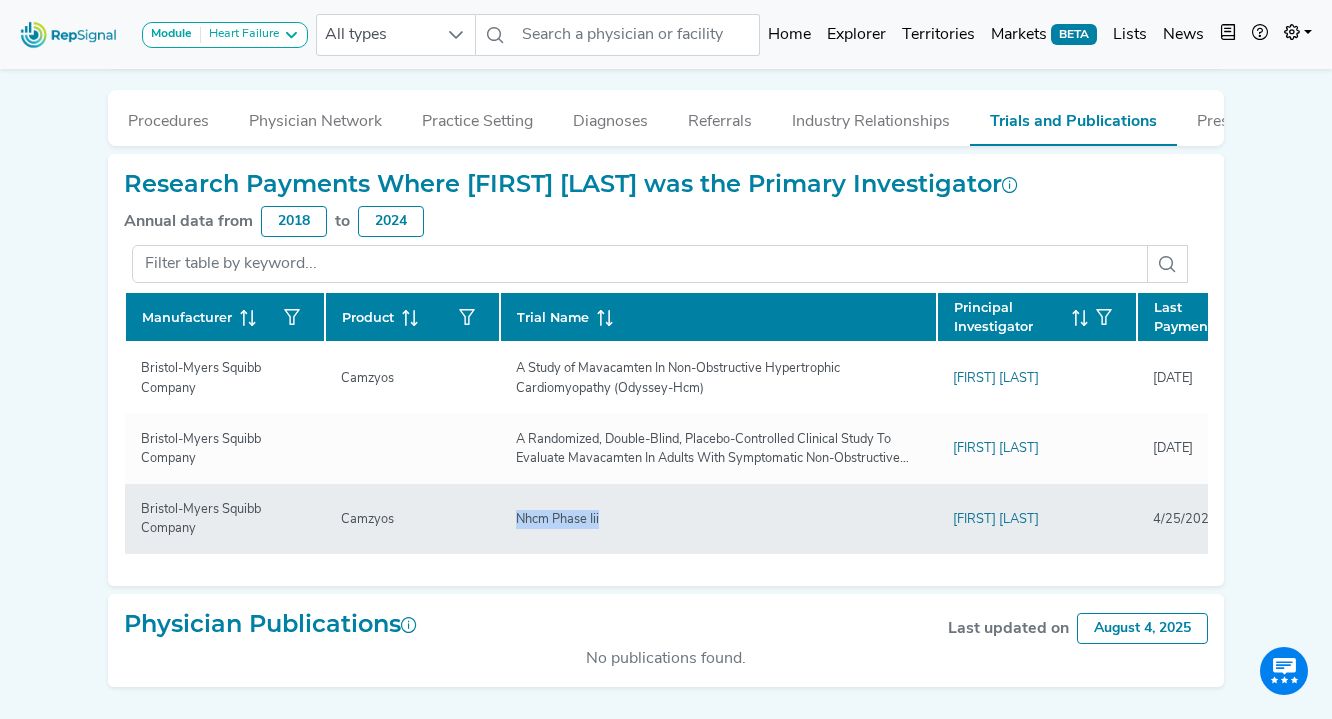 drag, startPoint x: 544, startPoint y: 521, endPoint x: 659, endPoint y: 524, distance: 115.03912 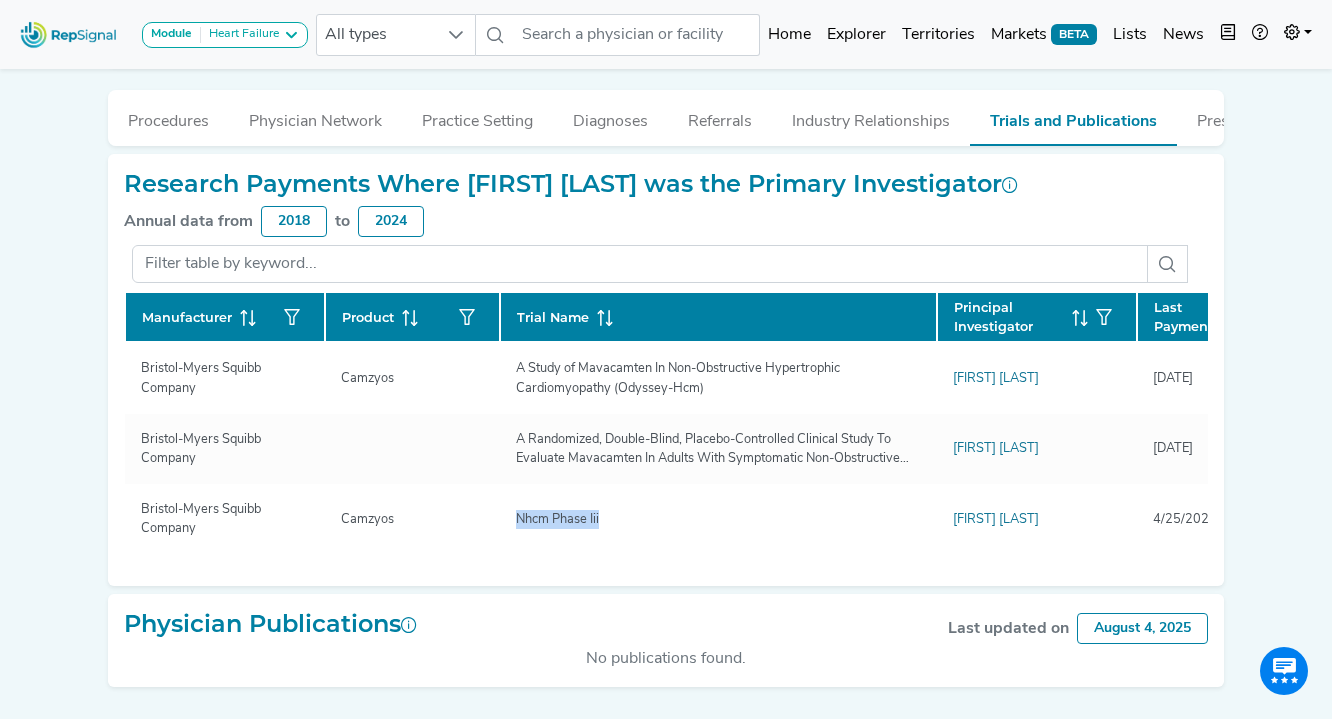 copy on "Nhcm Phase Iii" 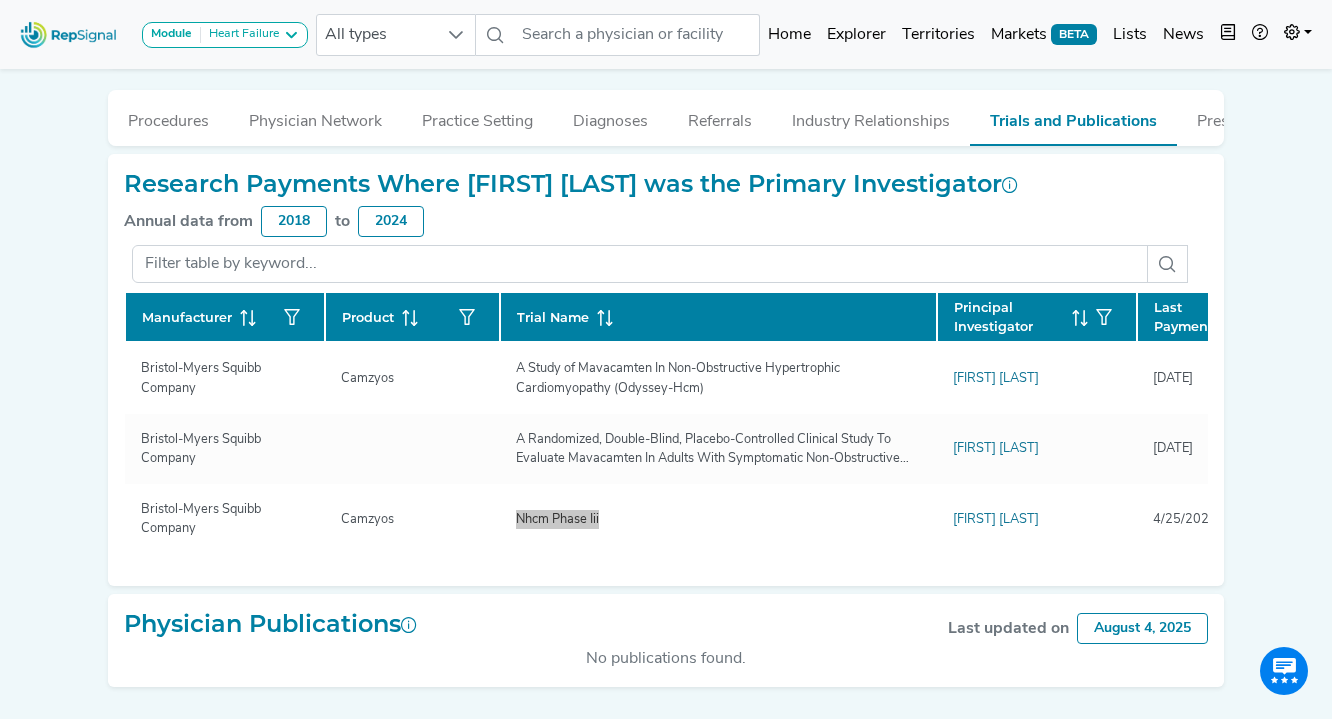 scroll, scrollTop: 0, scrollLeft: 80, axis: horizontal 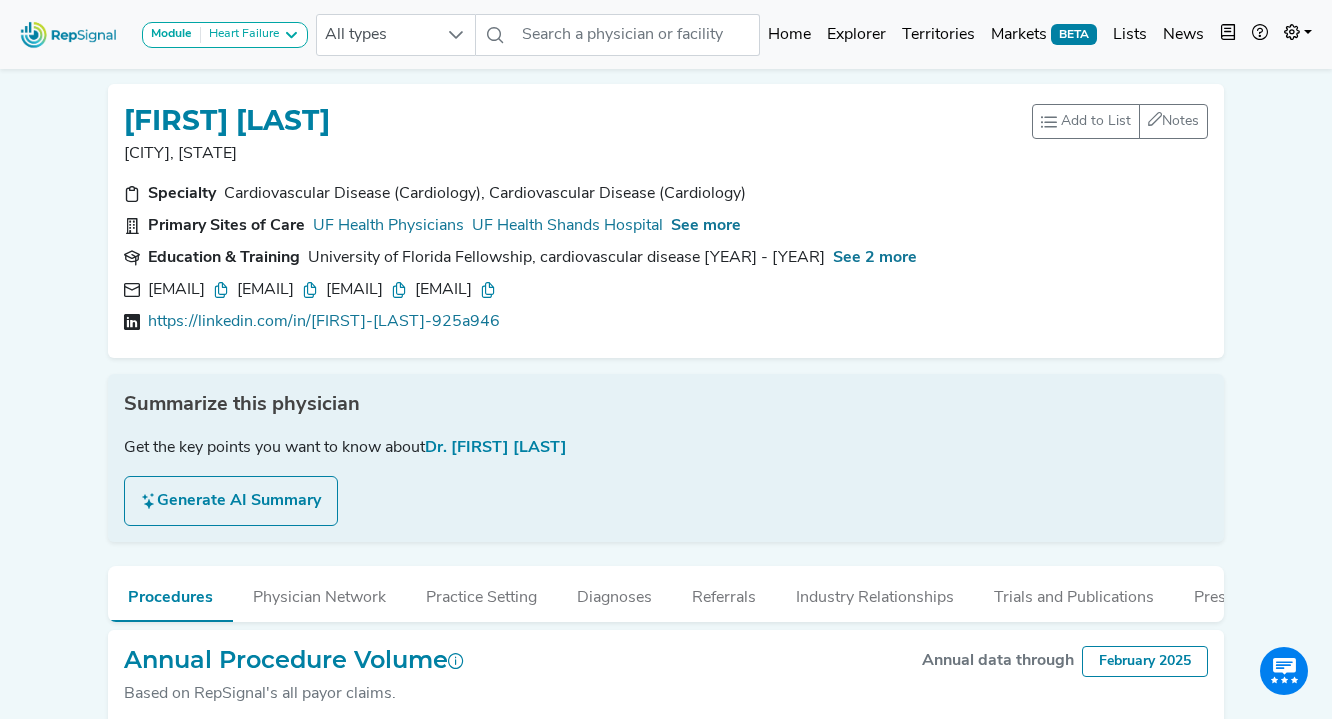 drag, startPoint x: 1021, startPoint y: 294, endPoint x: 155, endPoint y: 286, distance: 866.0369 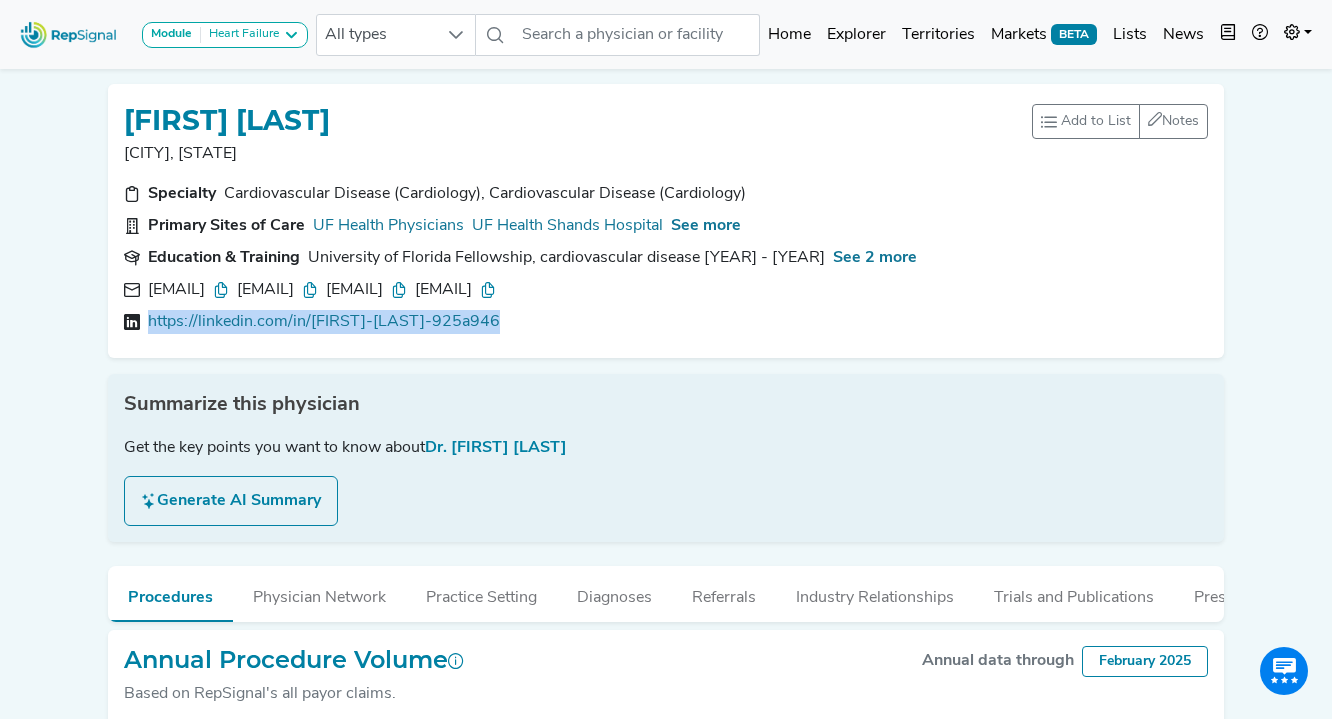 drag, startPoint x: 319, startPoint y: 316, endPoint x: 121, endPoint y: 325, distance: 198.20444 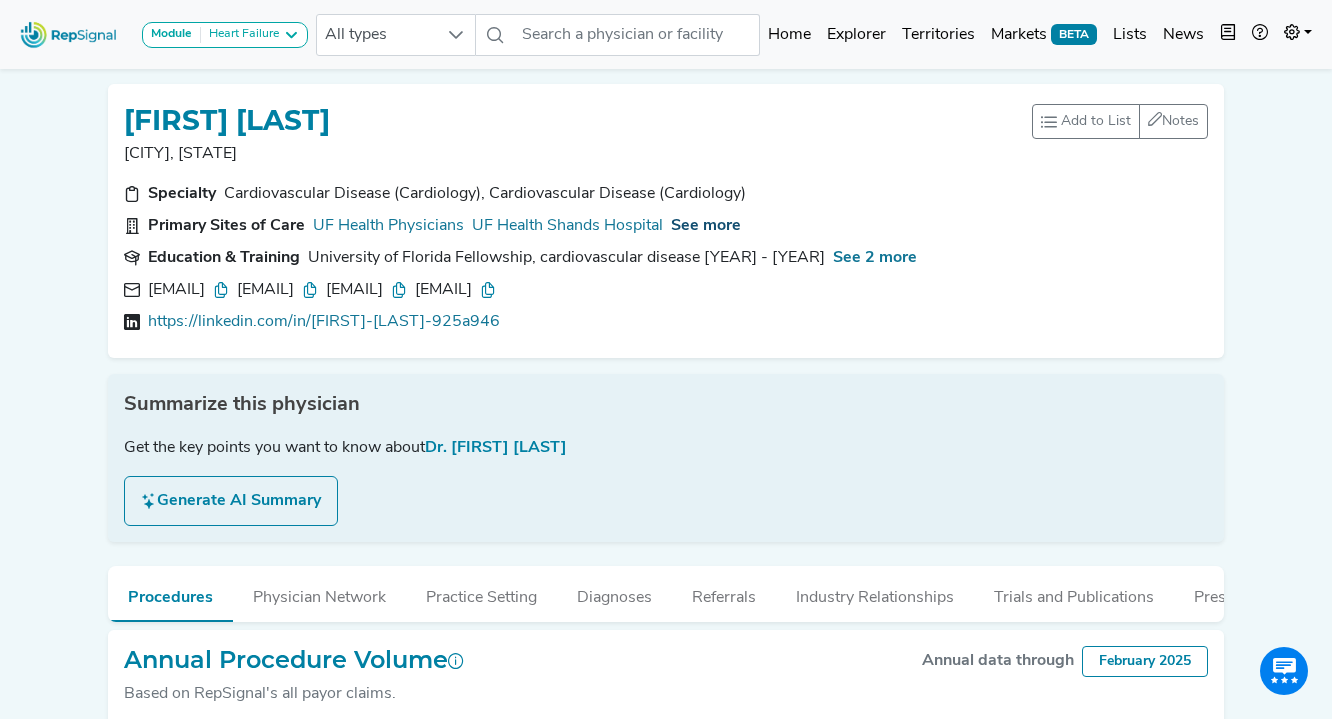 click on "See more" at bounding box center (706, 226) 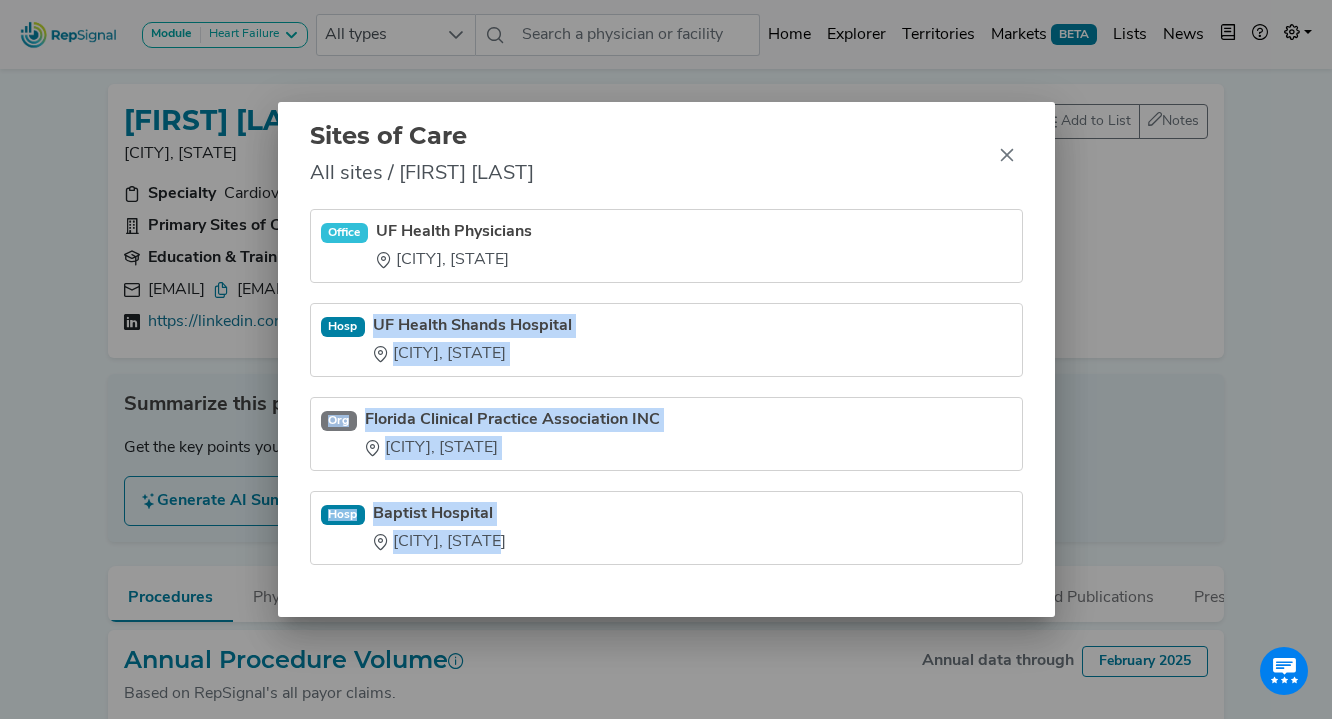 drag, startPoint x: 371, startPoint y: 315, endPoint x: 499, endPoint y: 554, distance: 271.11804 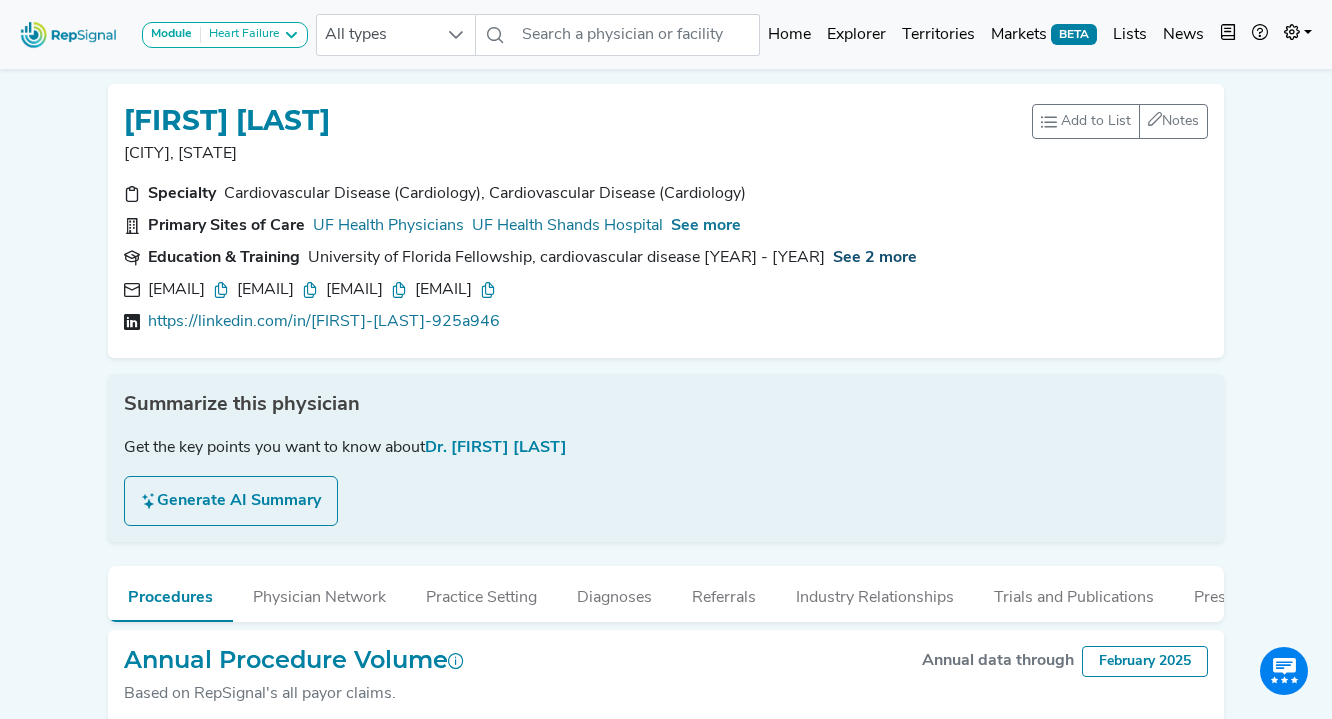click on "See 2 more" at bounding box center [875, 258] 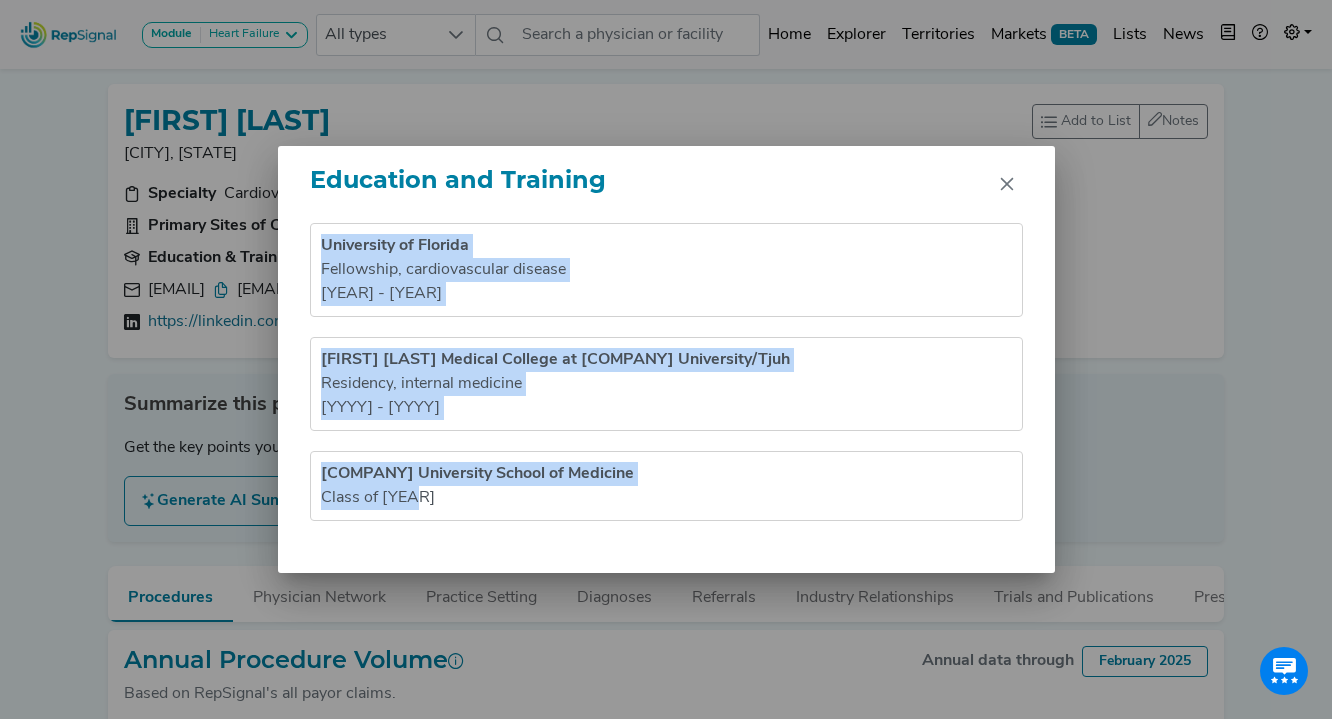 drag, startPoint x: 321, startPoint y: 245, endPoint x: 514, endPoint y: 514, distance: 331.074 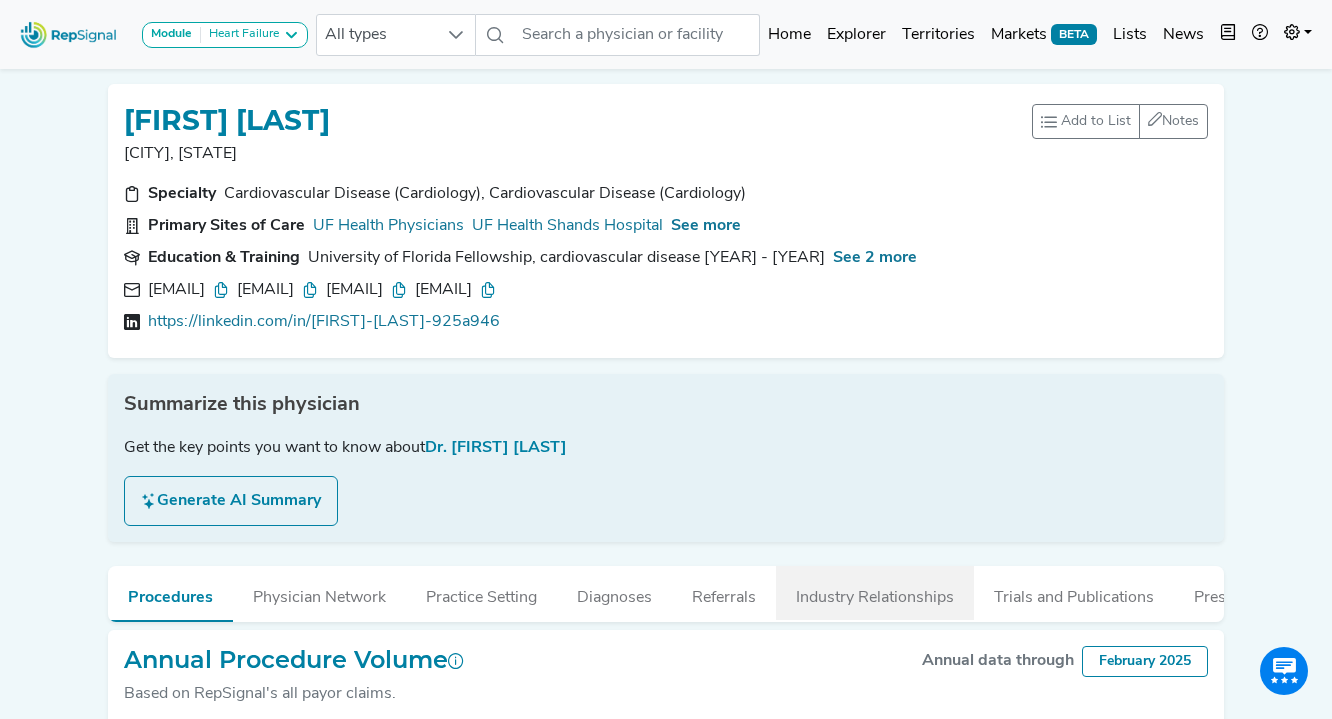 click on "Industry Relationships" at bounding box center [875, 593] 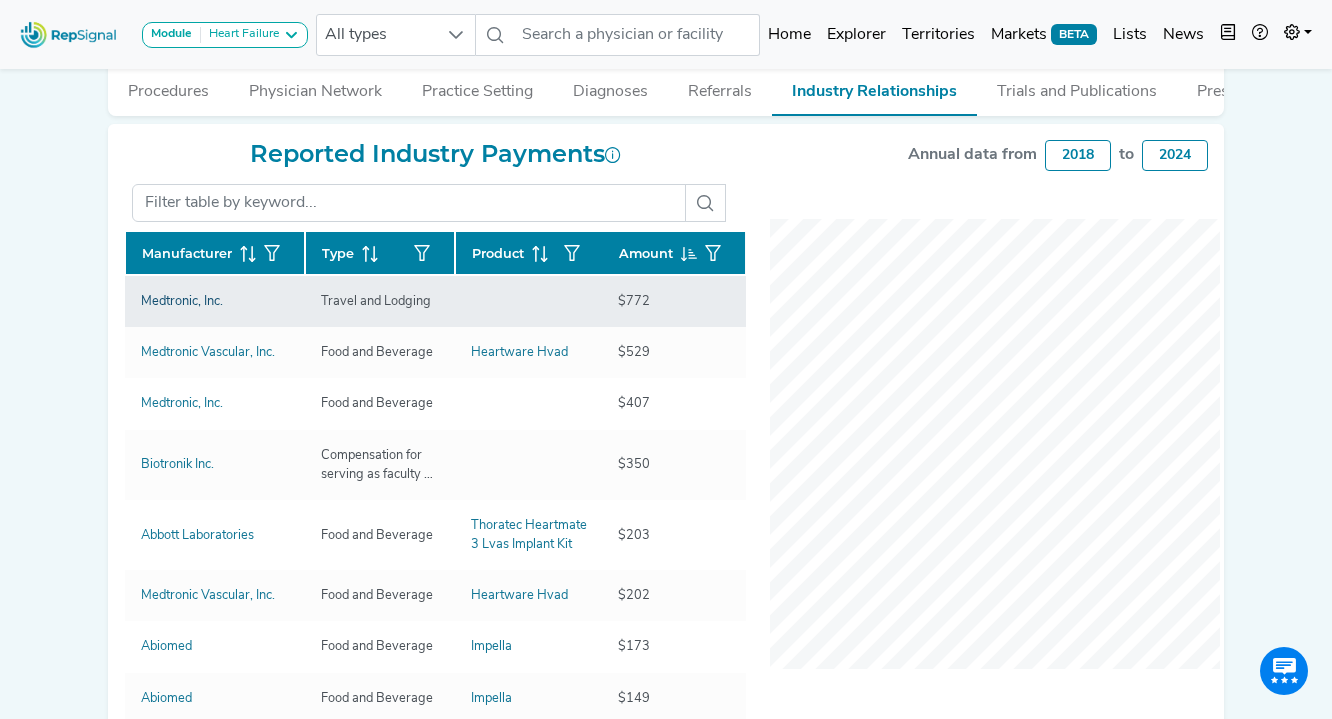 scroll, scrollTop: 507, scrollLeft: 0, axis: vertical 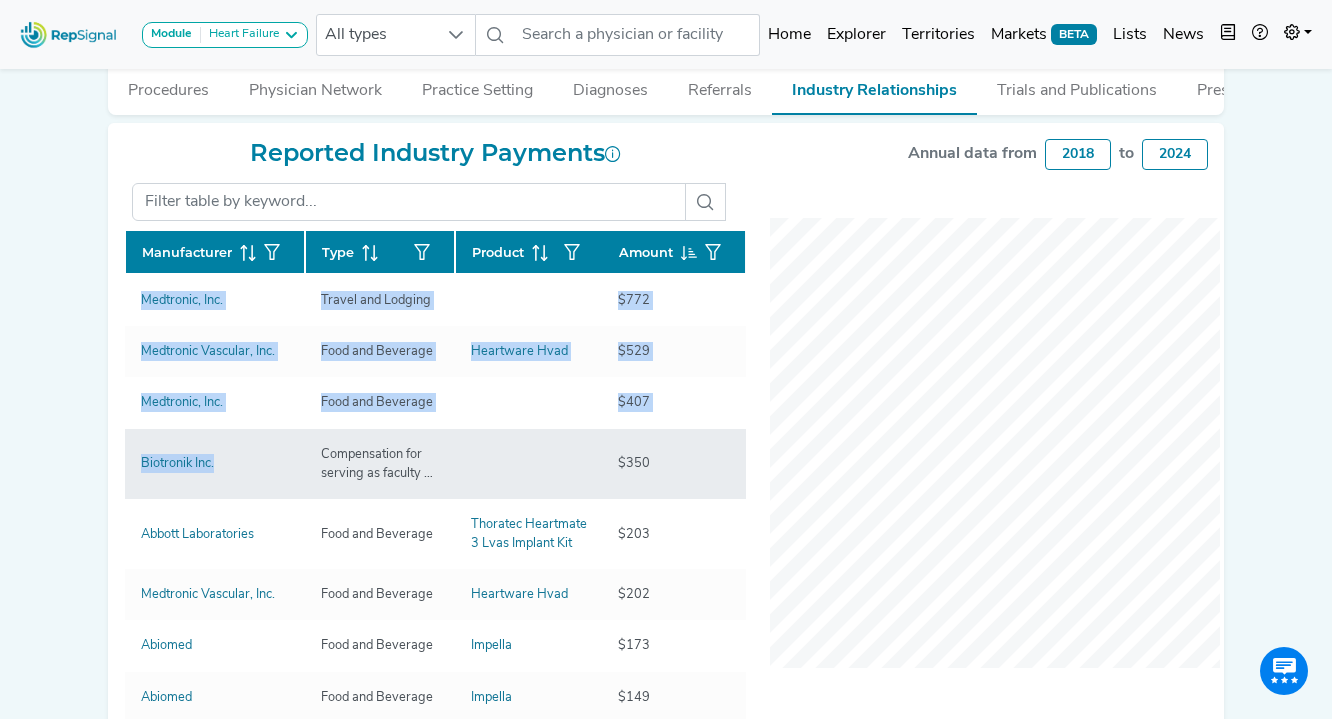 drag, startPoint x: 114, startPoint y: 296, endPoint x: 226, endPoint y: 473, distance: 209.45883 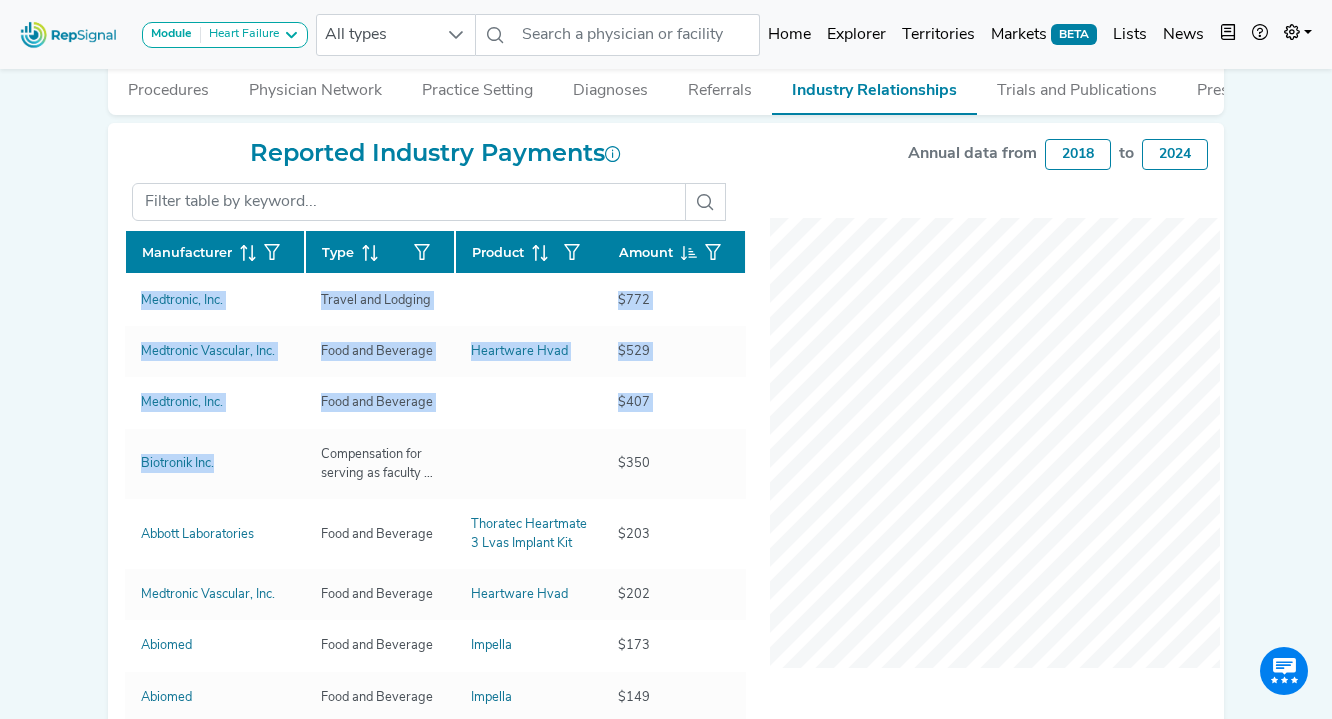 copy on "Manufacturer  Type  Product  Year  Amount  Medtronic, Inc. Travel and Lodging 2022 $772 Medtronic Vascular, Inc. Food and Beverage Heartware Hvad 2018 $529 Medtronic, Inc. Food and Beverage 2022 $407 Biotronik Inc." 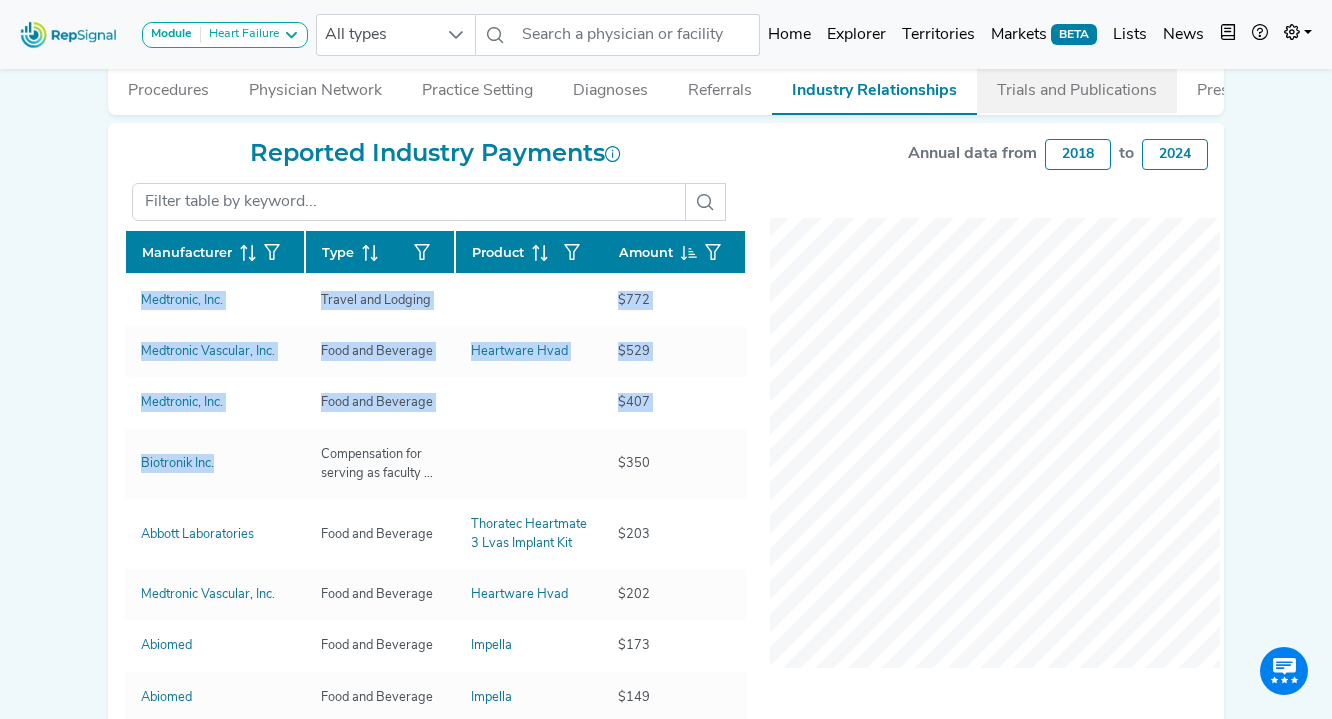 click on "Trials and Publications" at bounding box center [1077, 86] 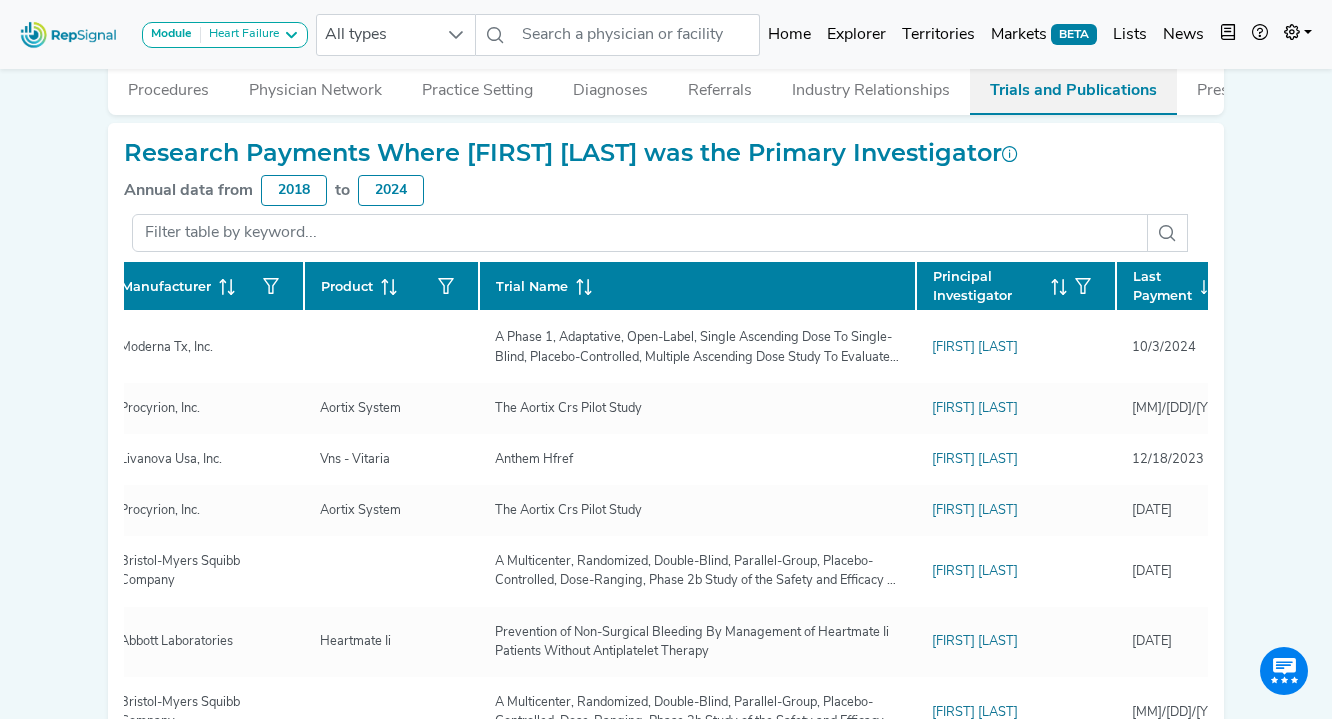 scroll, scrollTop: 0, scrollLeft: 0, axis: both 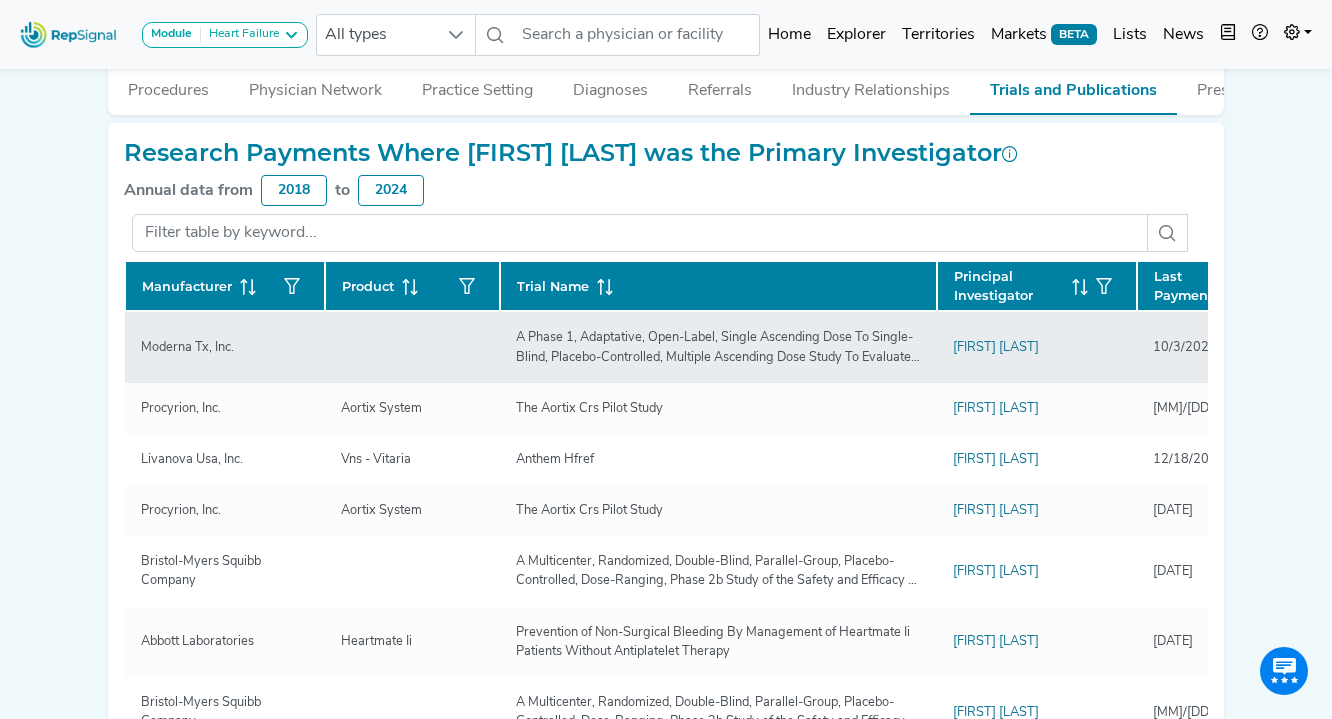 click on "Moderna Tx, Inc." 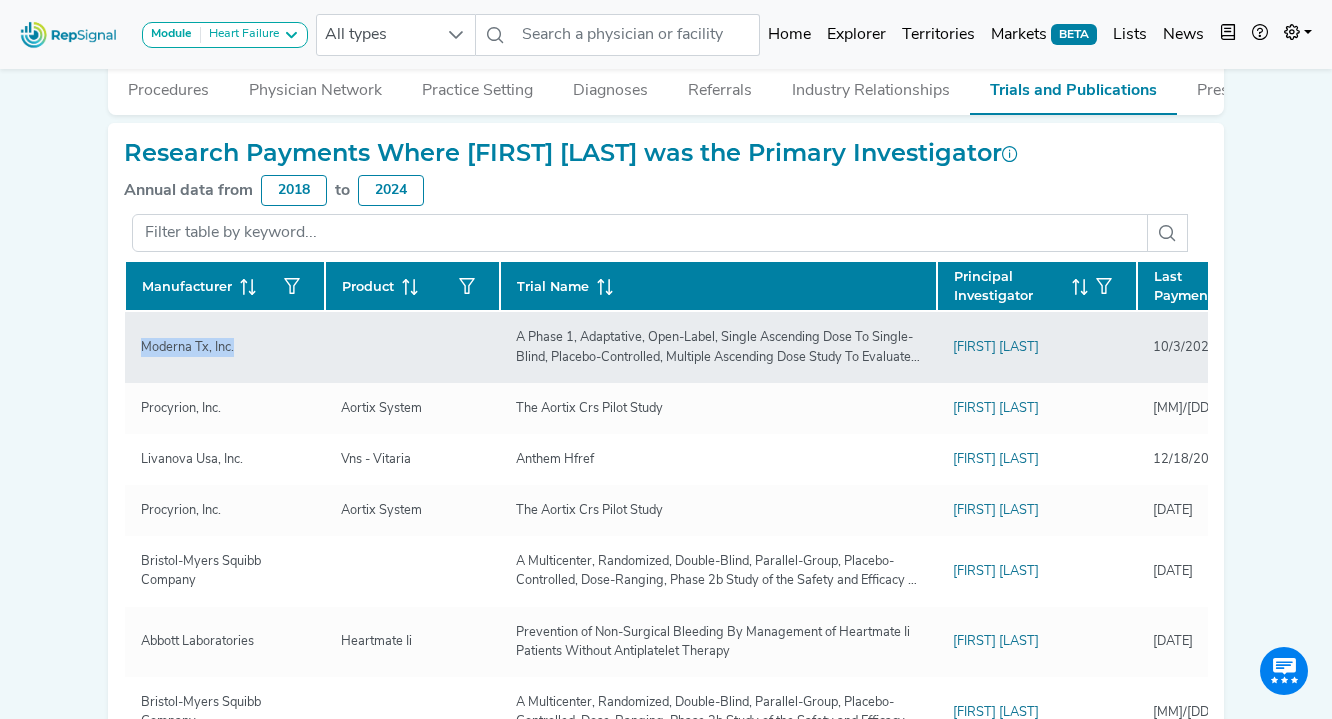 drag, startPoint x: 251, startPoint y: 353, endPoint x: 128, endPoint y: 350, distance: 123.03658 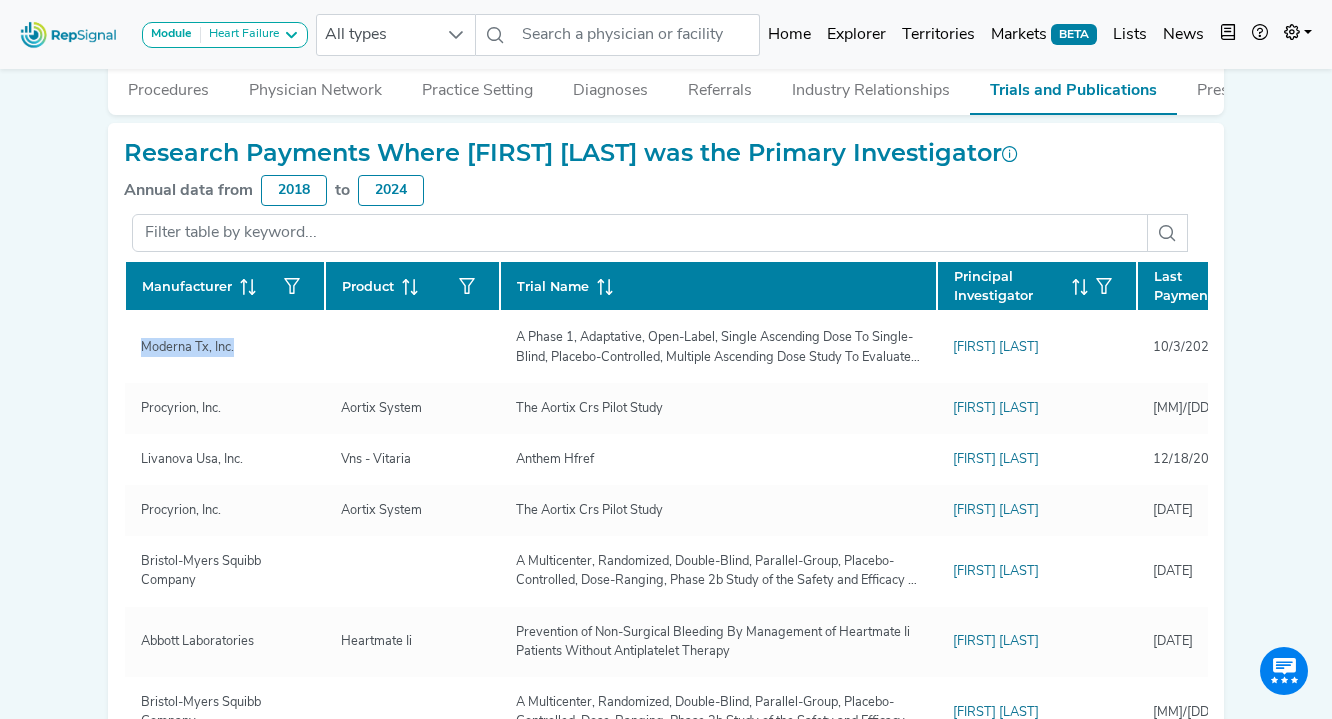 copy on "Moderna Tx, Inc." 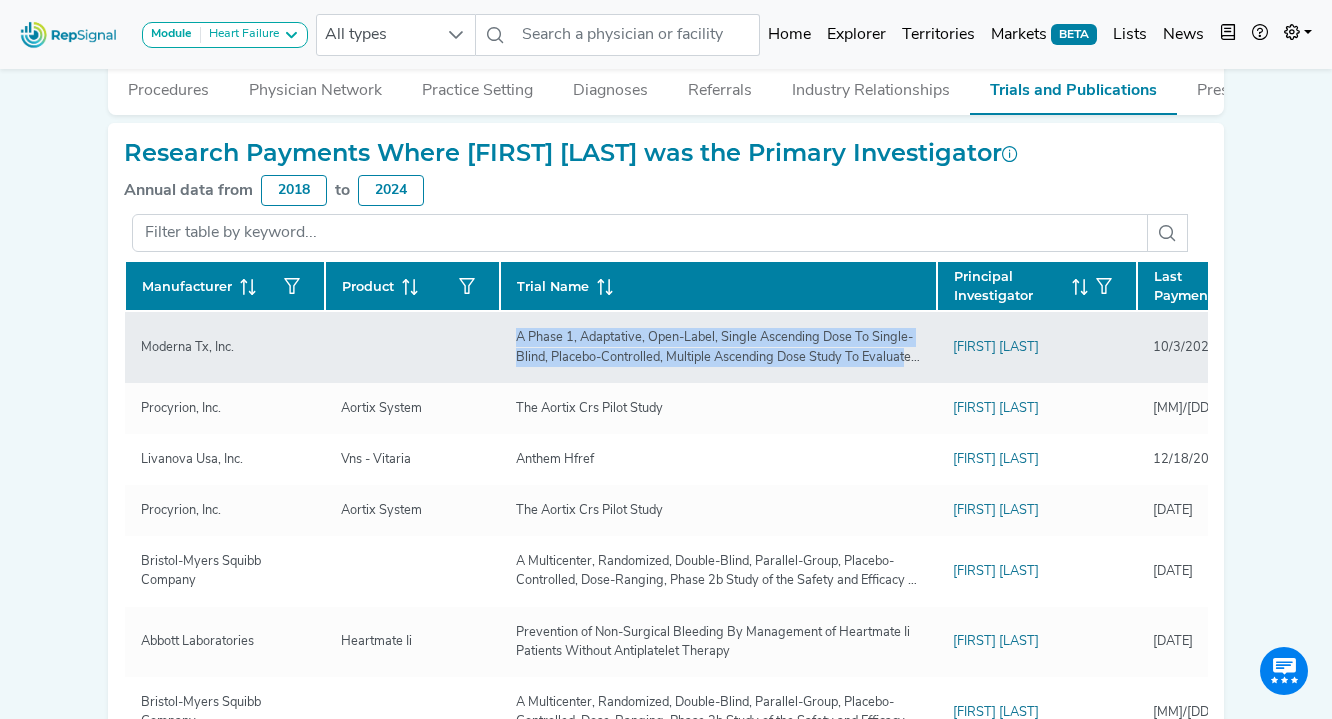 drag, startPoint x: 517, startPoint y: 343, endPoint x: 912, endPoint y: 366, distance: 395.66907 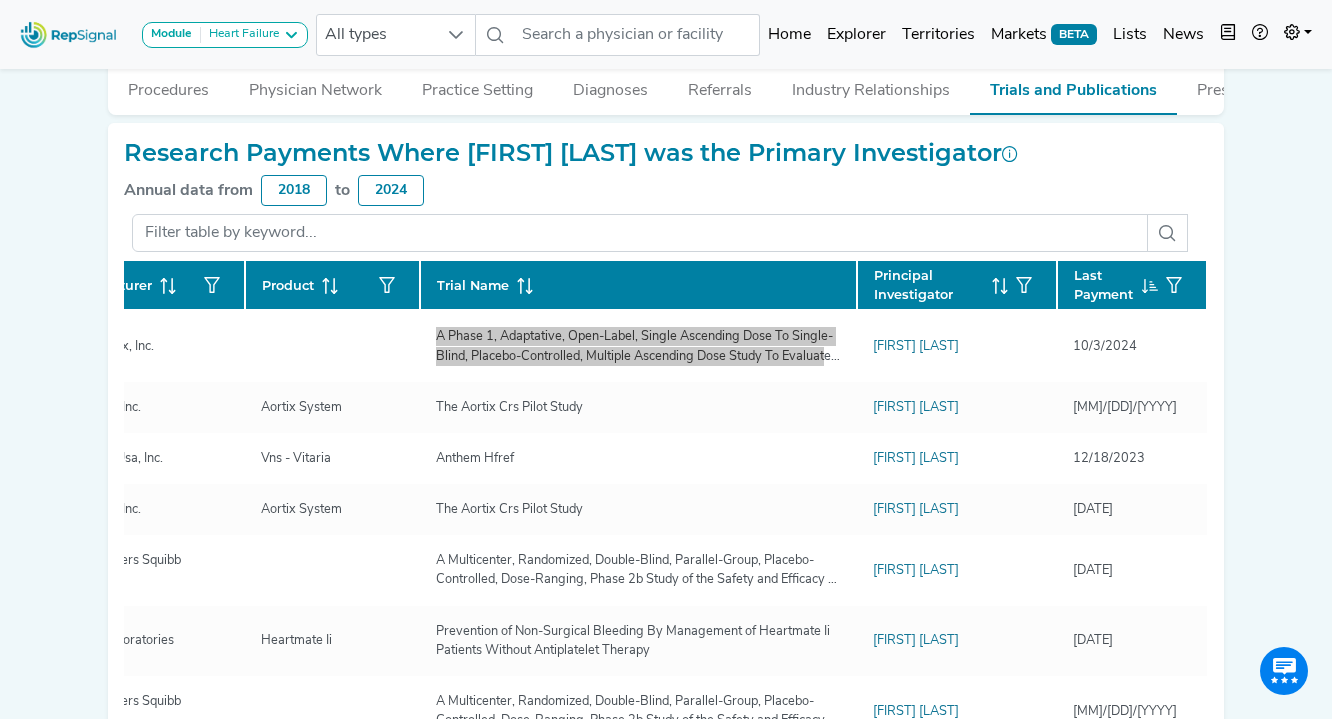 scroll, scrollTop: 1, scrollLeft: 0, axis: vertical 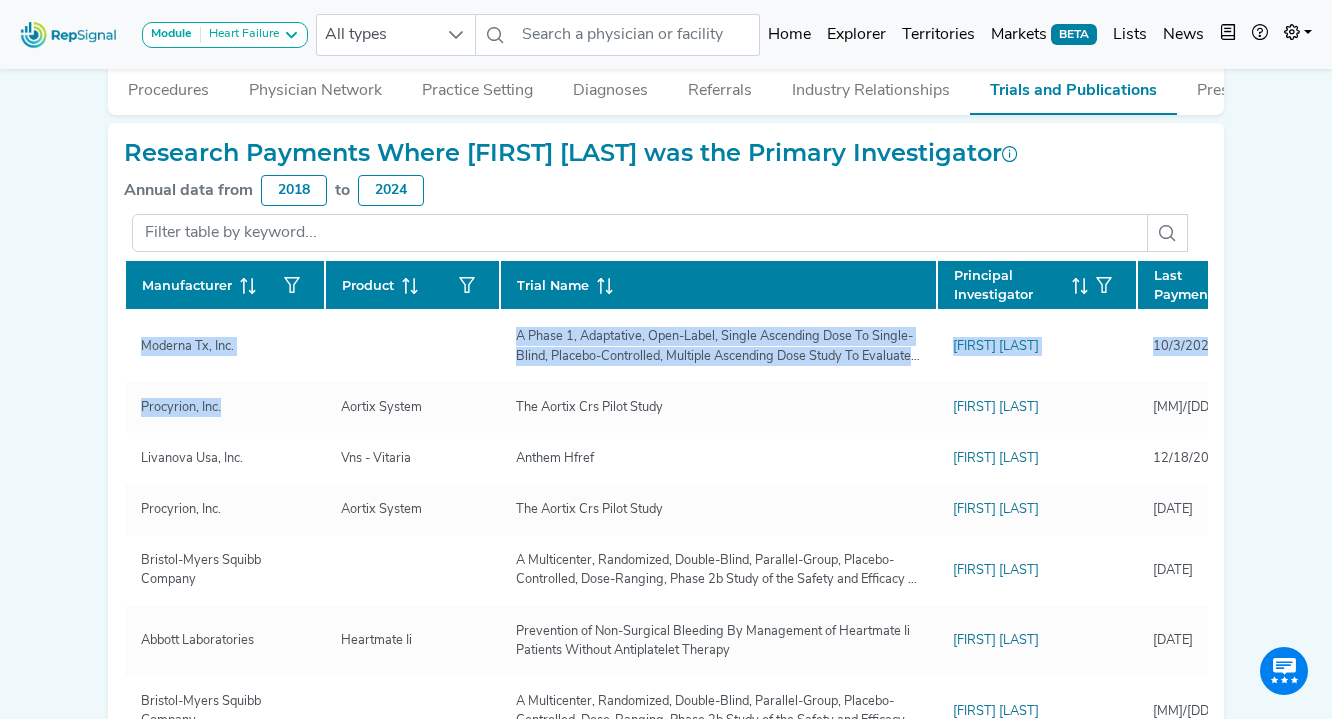 drag, startPoint x: 232, startPoint y: 409, endPoint x: 123, endPoint y: 411, distance: 109.01835 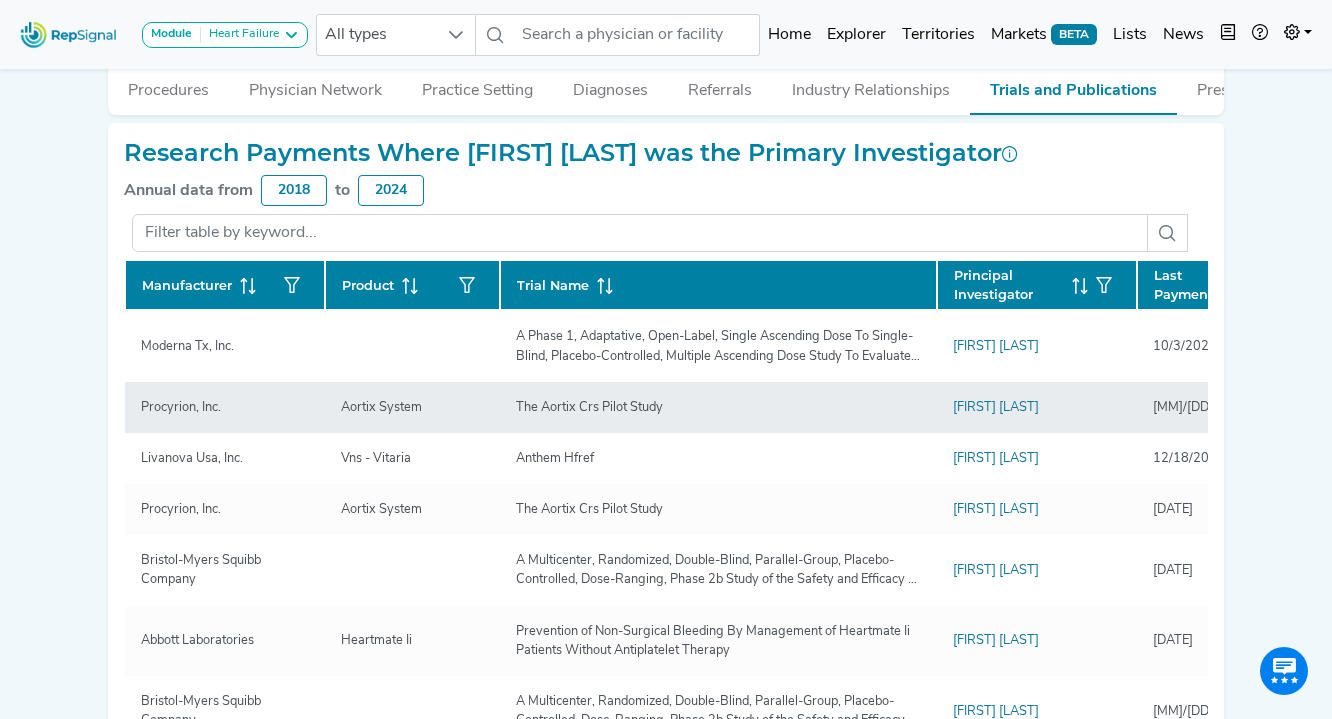 drag, startPoint x: 159, startPoint y: 415, endPoint x: 186, endPoint y: 418, distance: 27.166155 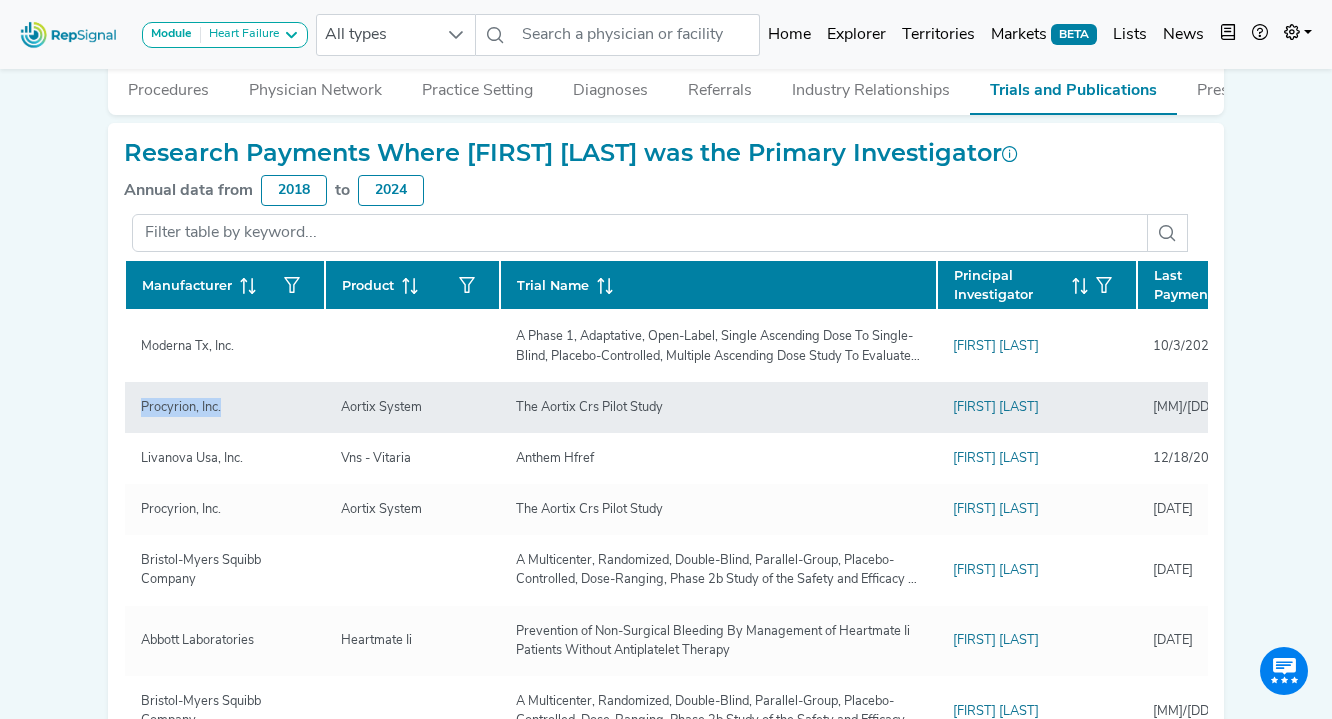 drag, startPoint x: 219, startPoint y: 413, endPoint x: 144, endPoint y: 413, distance: 75 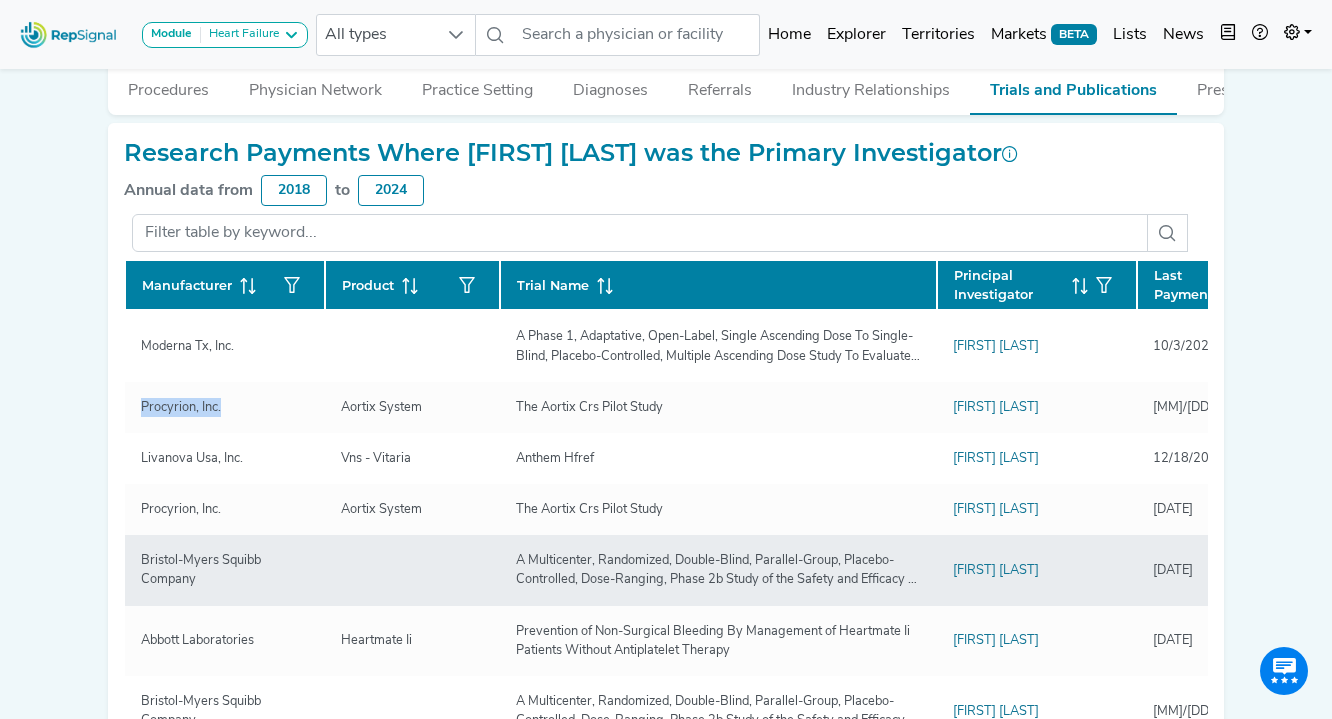 copy on "Procyrion, Inc." 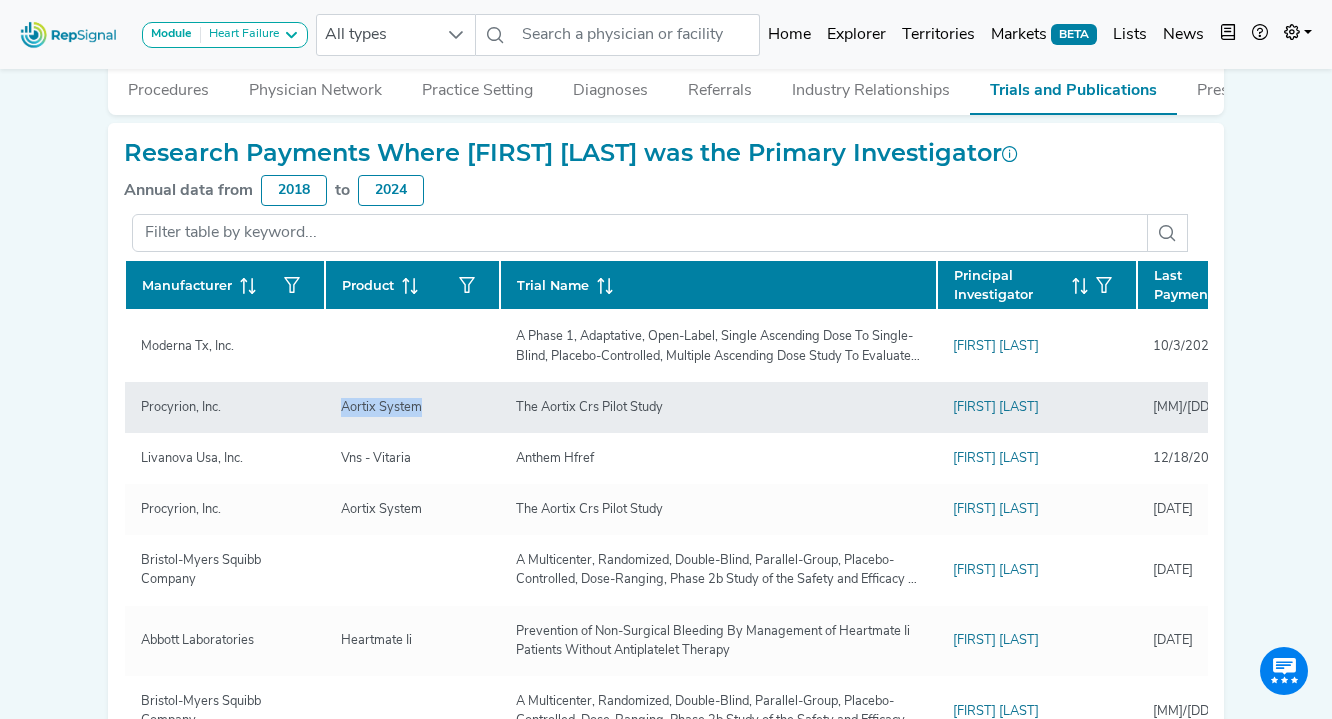 click on "Procyrion, Inc. Aortix System The Aortix Crs Pilot Study Mustafa Ahmed  2/28/2024" 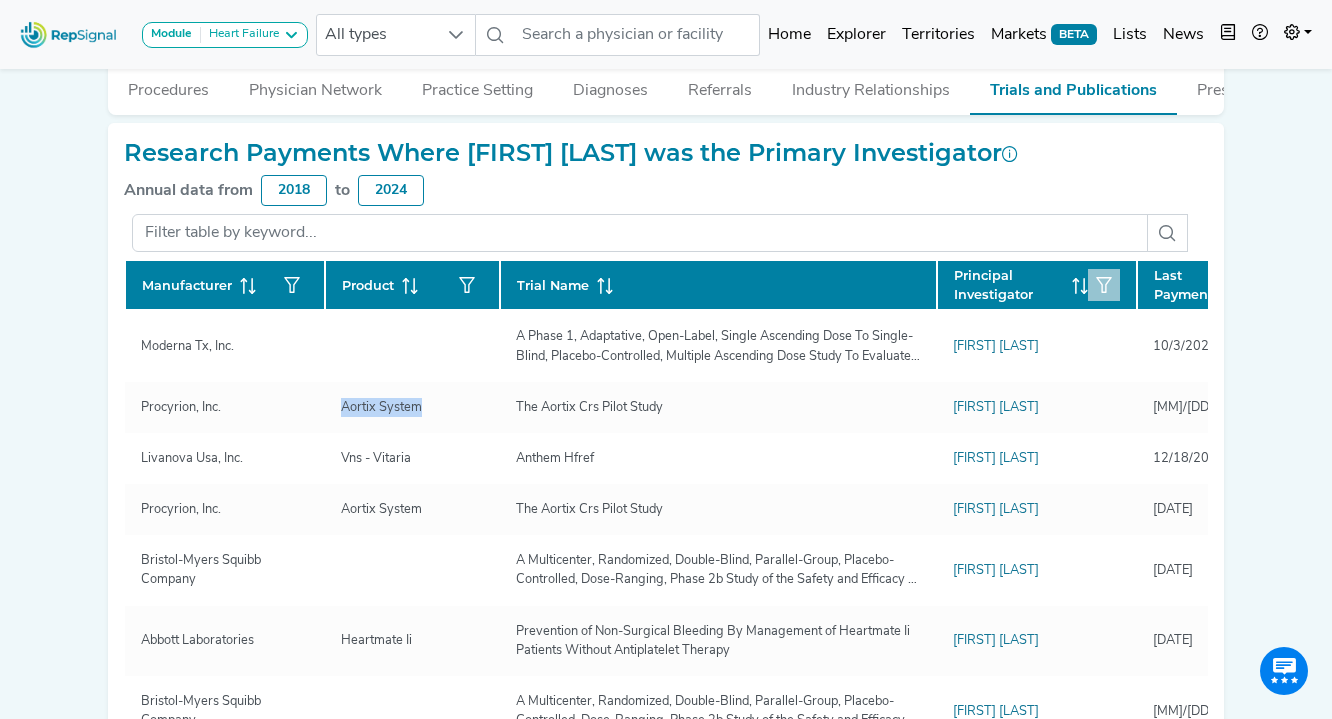 copy on "Aortix System" 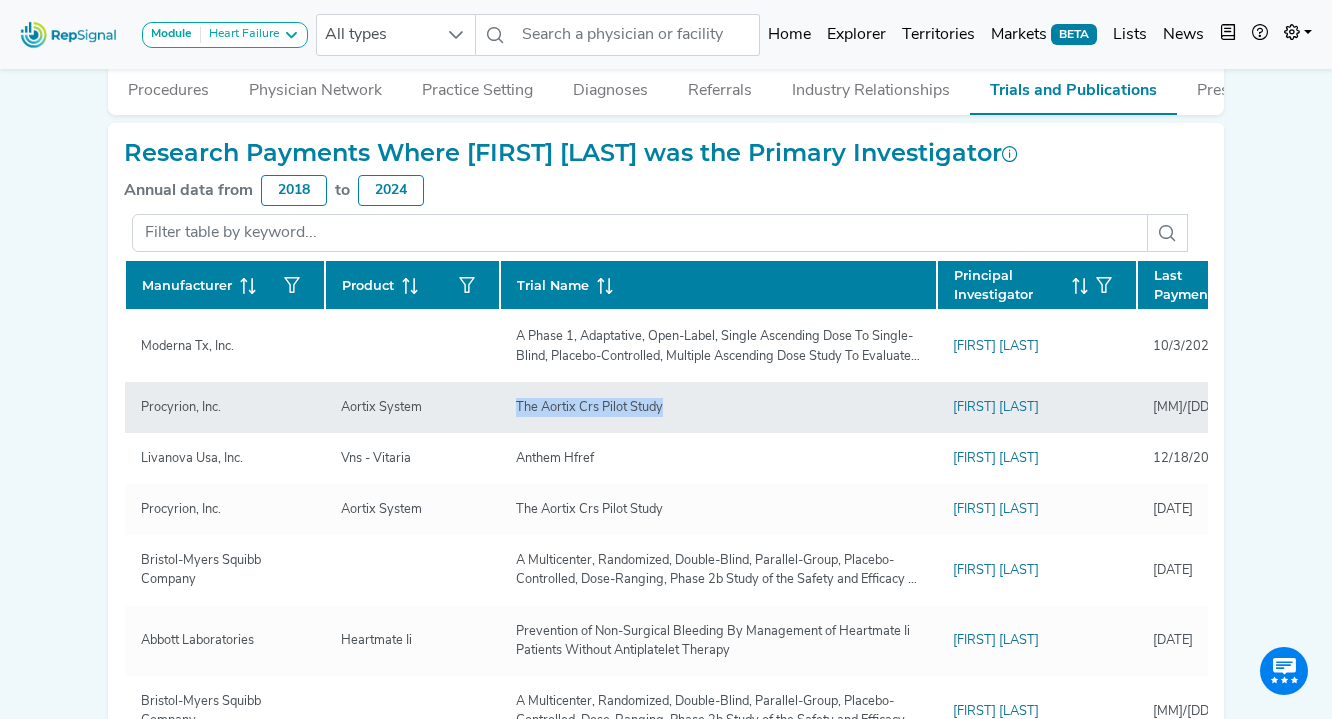 drag, startPoint x: 684, startPoint y: 411, endPoint x: 507, endPoint y: 410, distance: 177.00282 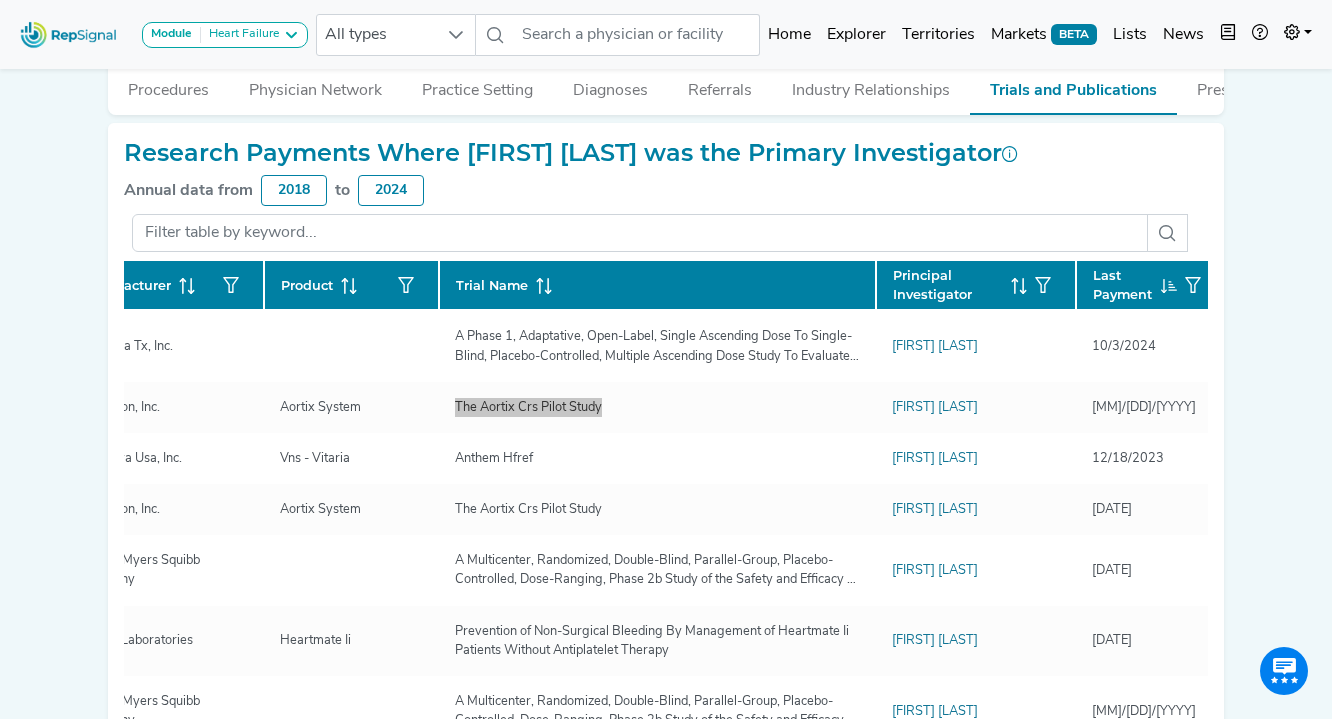 scroll, scrollTop: 1, scrollLeft: 0, axis: vertical 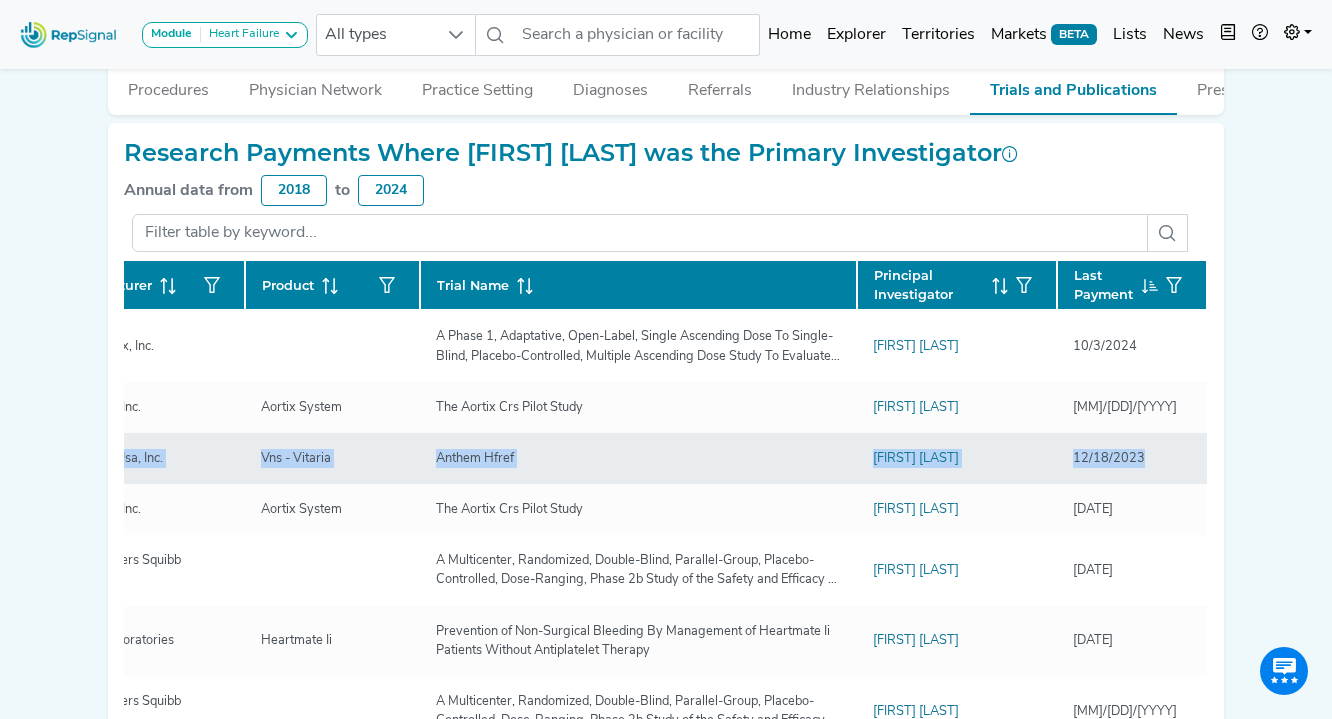 drag, startPoint x: 141, startPoint y: 463, endPoint x: 1166, endPoint y: 455, distance: 1025.0312 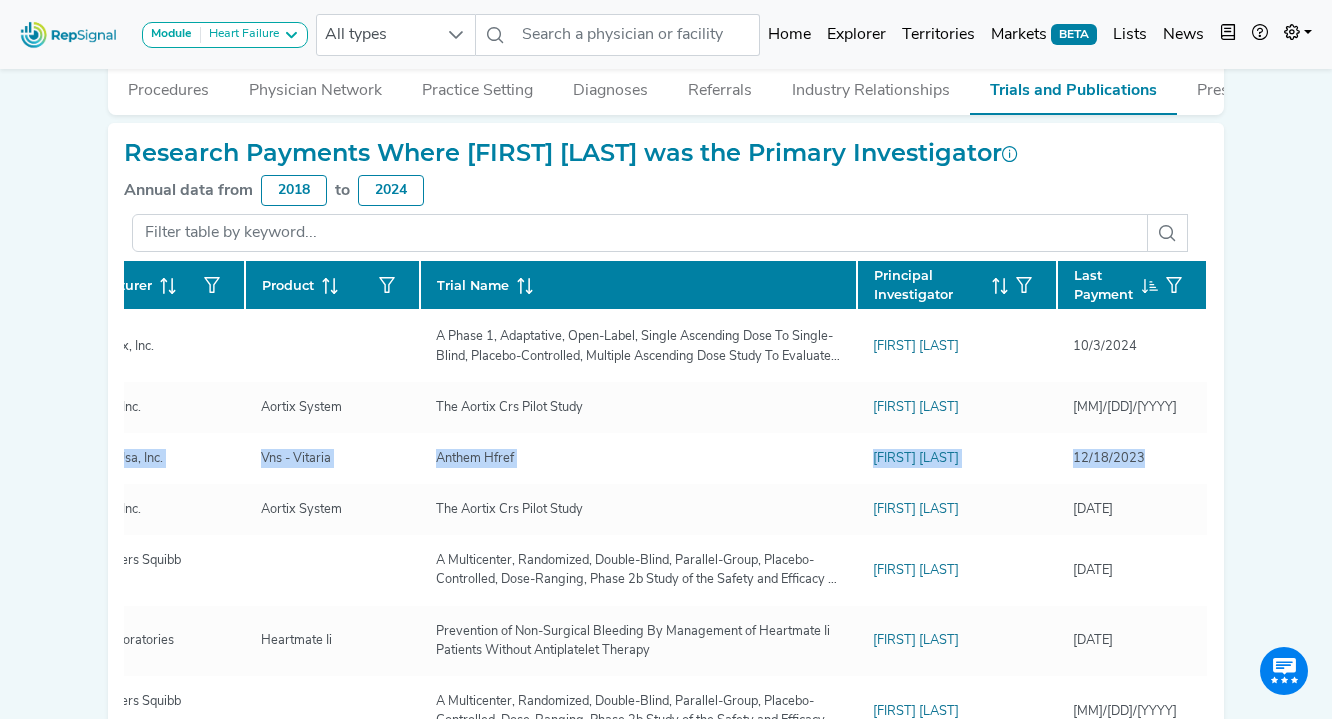 copy on "Livanova Usa, Inc. Vns - Vitaria Anthem Hfref Mustafa Ahmed  12/18/2023" 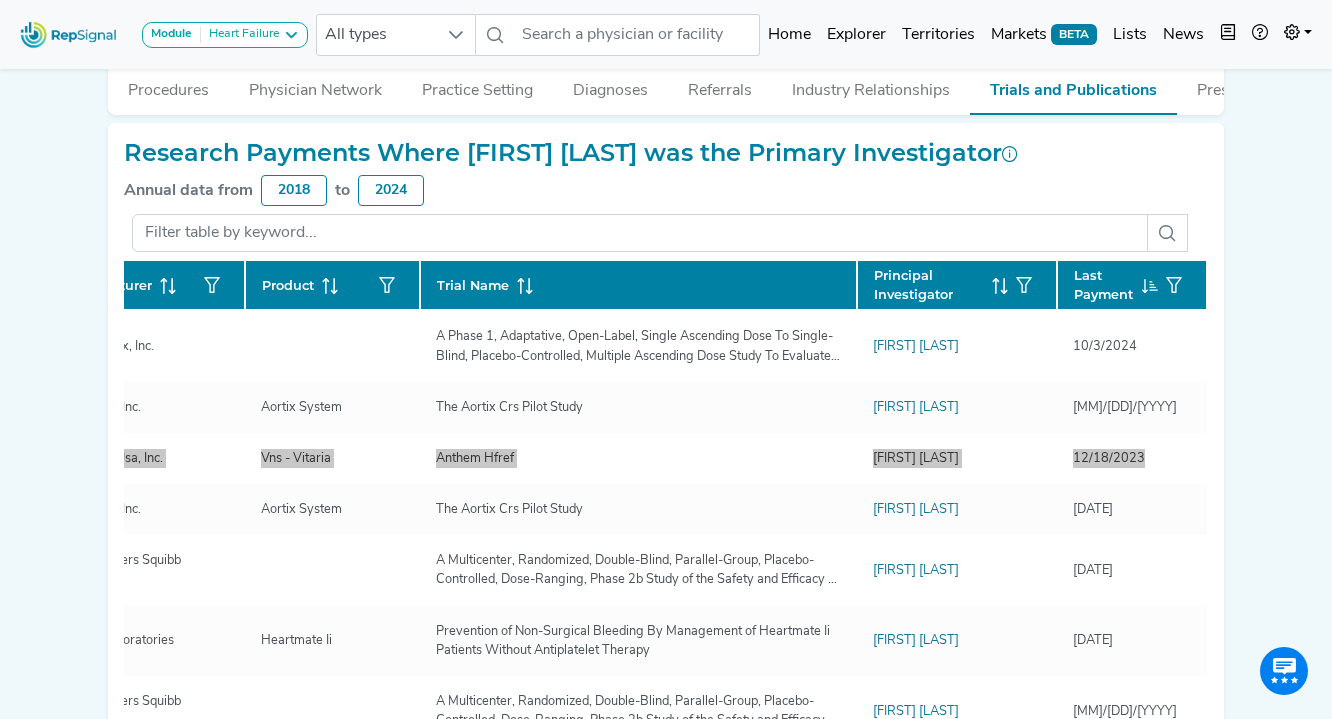 scroll, scrollTop: 1, scrollLeft: 0, axis: vertical 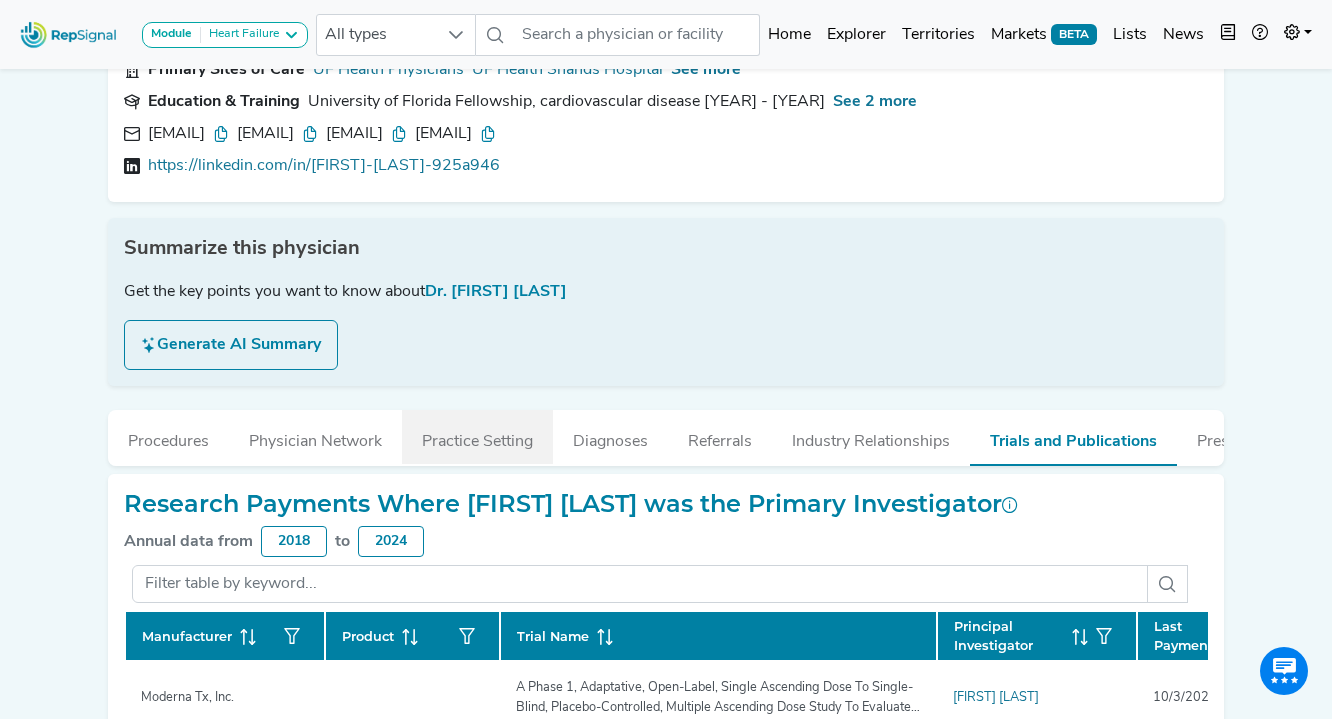click on "Practice Setting" at bounding box center [477, 437] 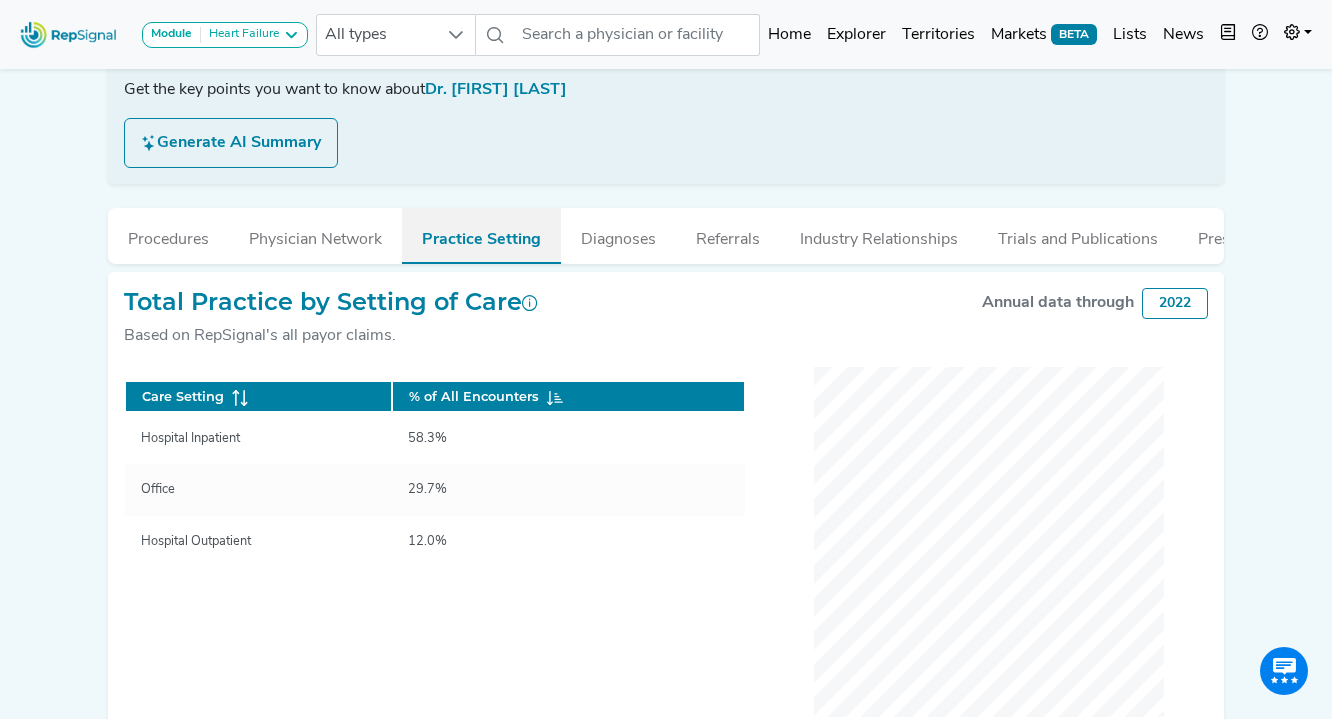 scroll, scrollTop: 434, scrollLeft: 0, axis: vertical 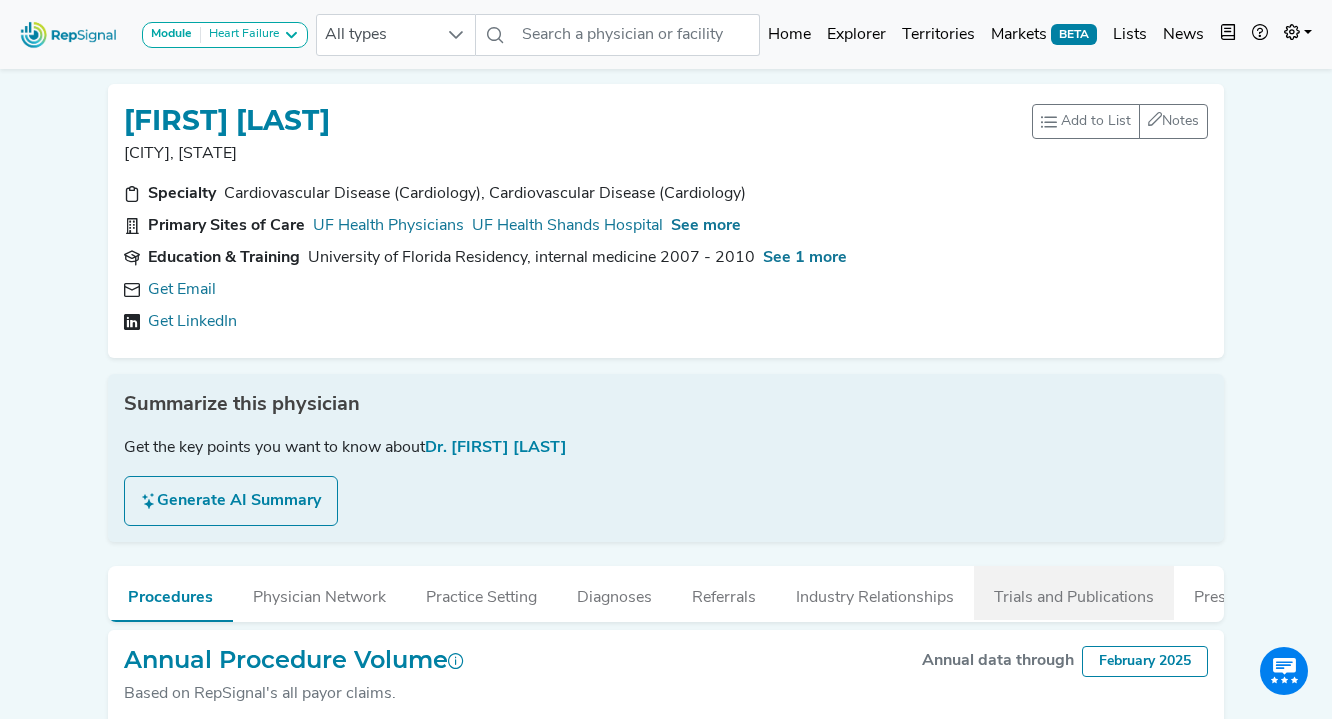 drag, startPoint x: 1027, startPoint y: 607, endPoint x: 1002, endPoint y: 586, distance: 32.649654 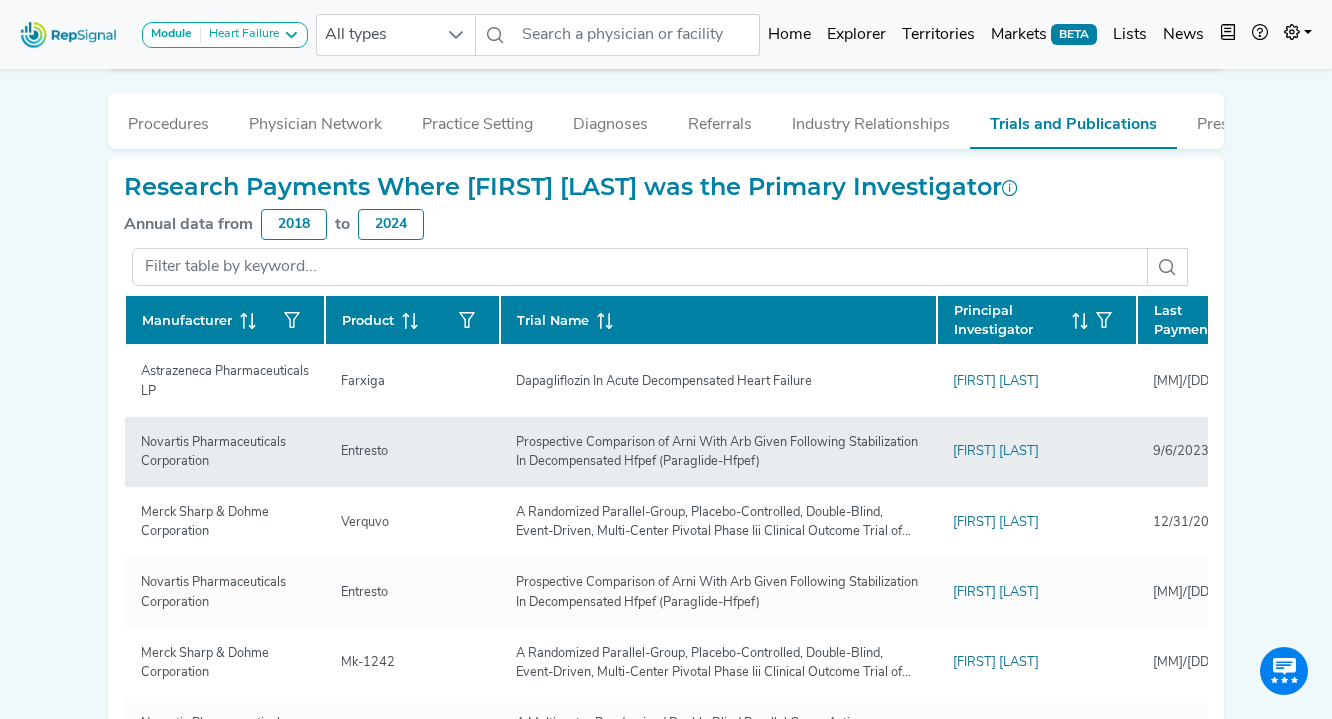 scroll, scrollTop: 486, scrollLeft: 0, axis: vertical 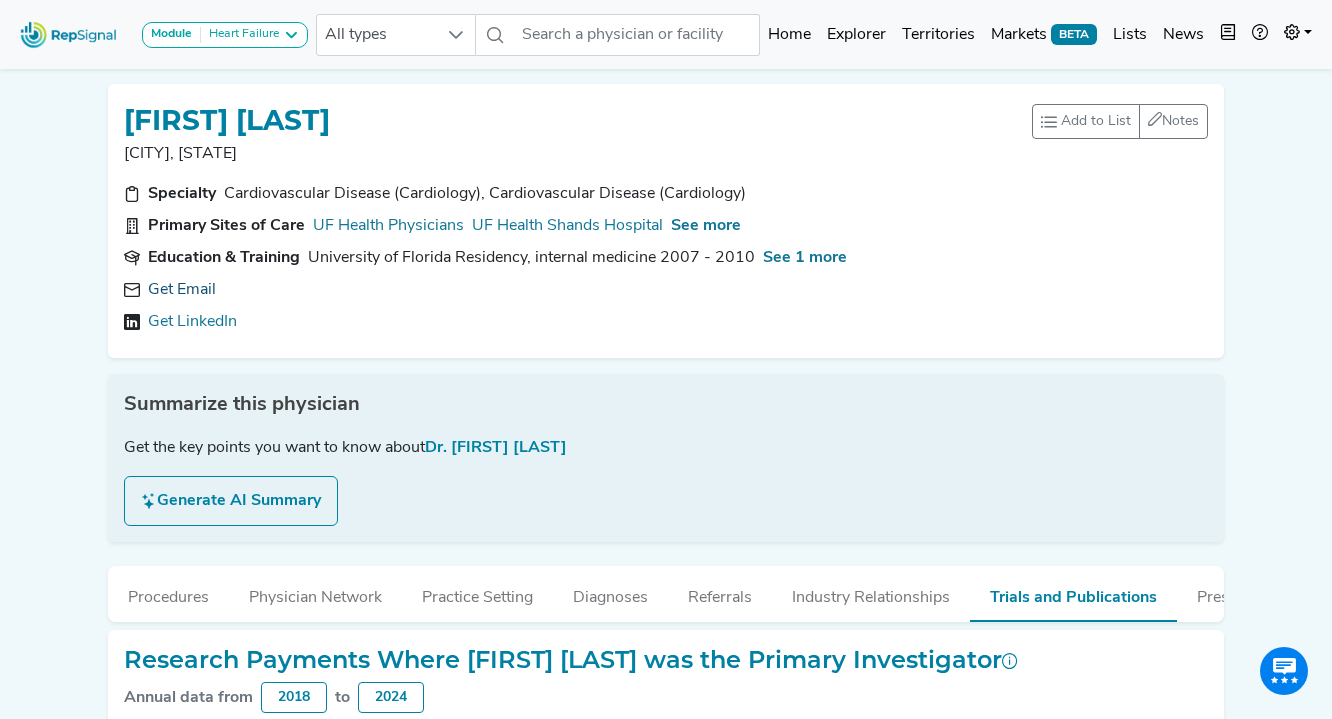 click on "Get Email" at bounding box center [182, 290] 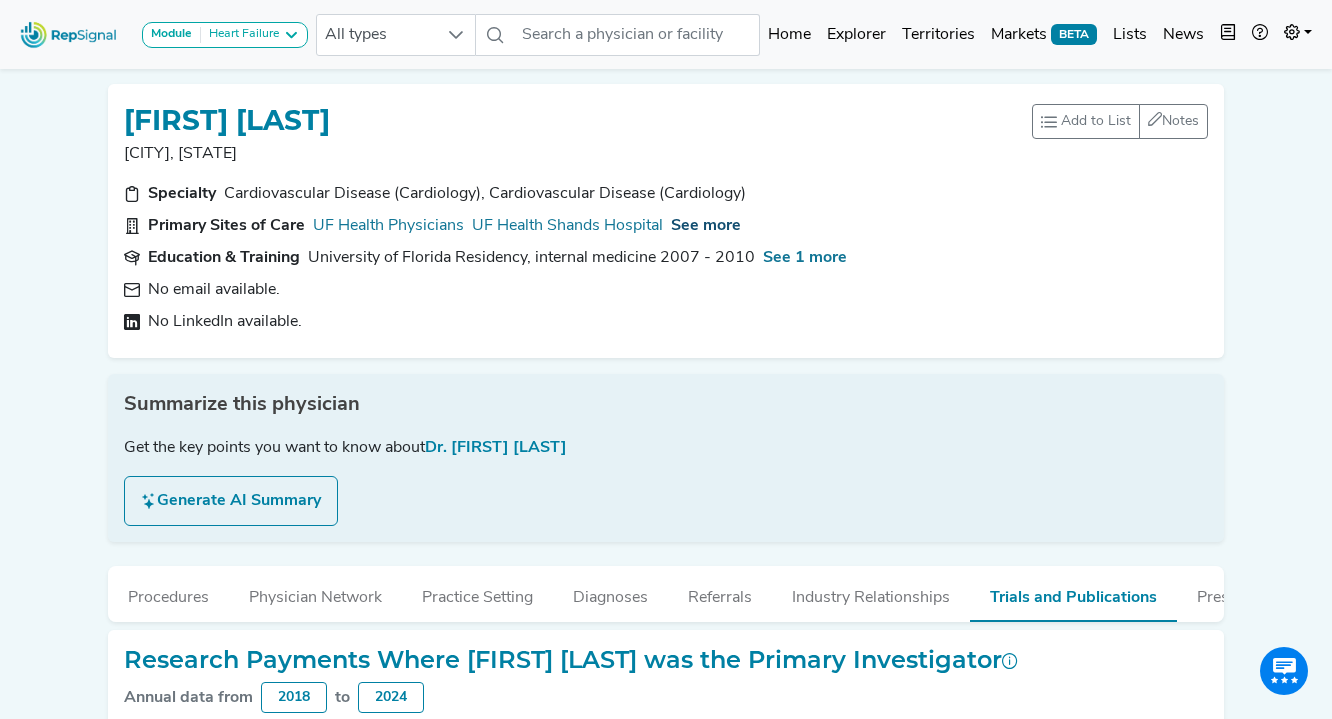 type on "r" 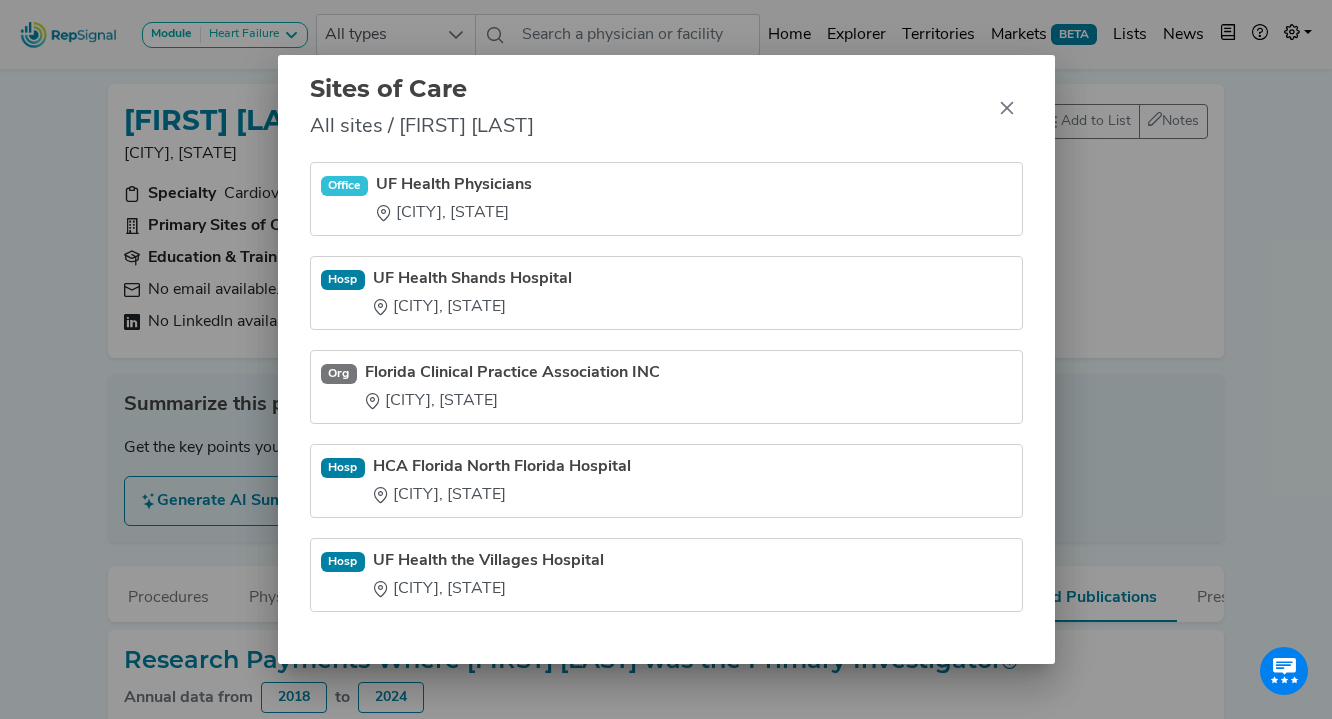 drag, startPoint x: 376, startPoint y: 263, endPoint x: 547, endPoint y: 598, distance: 376.11966 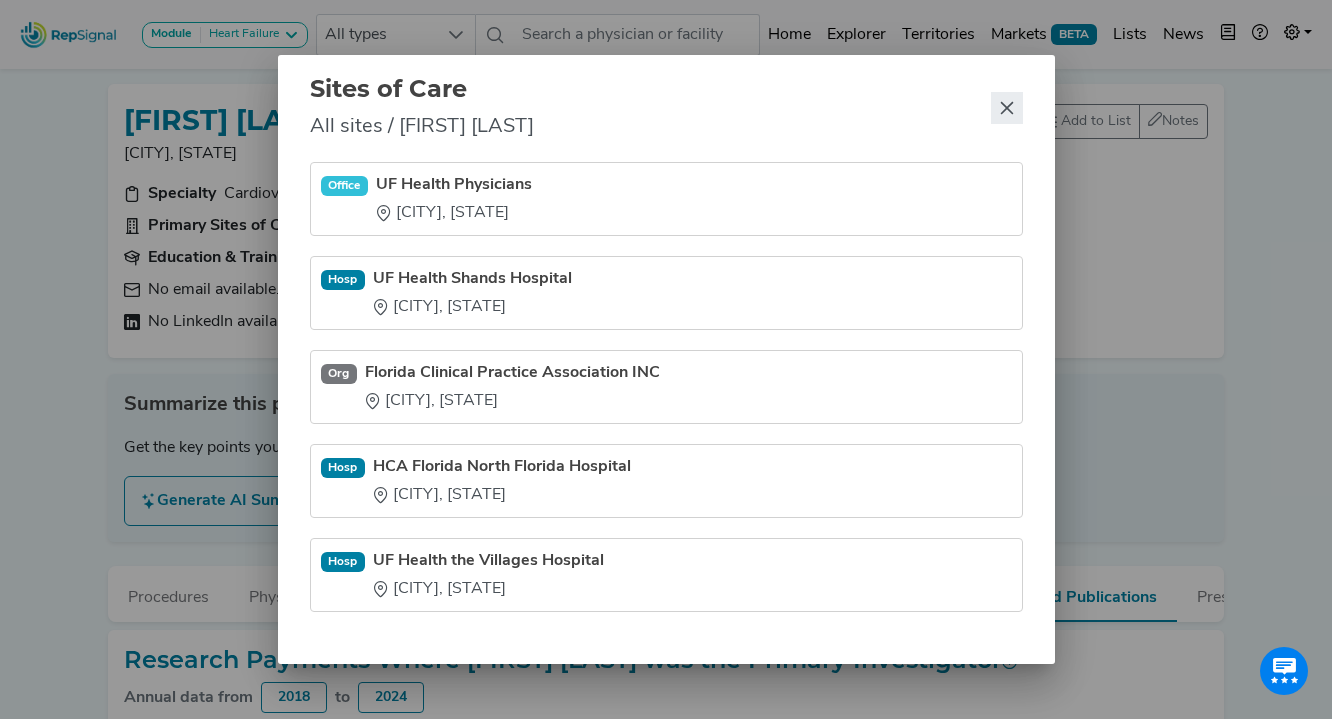 click 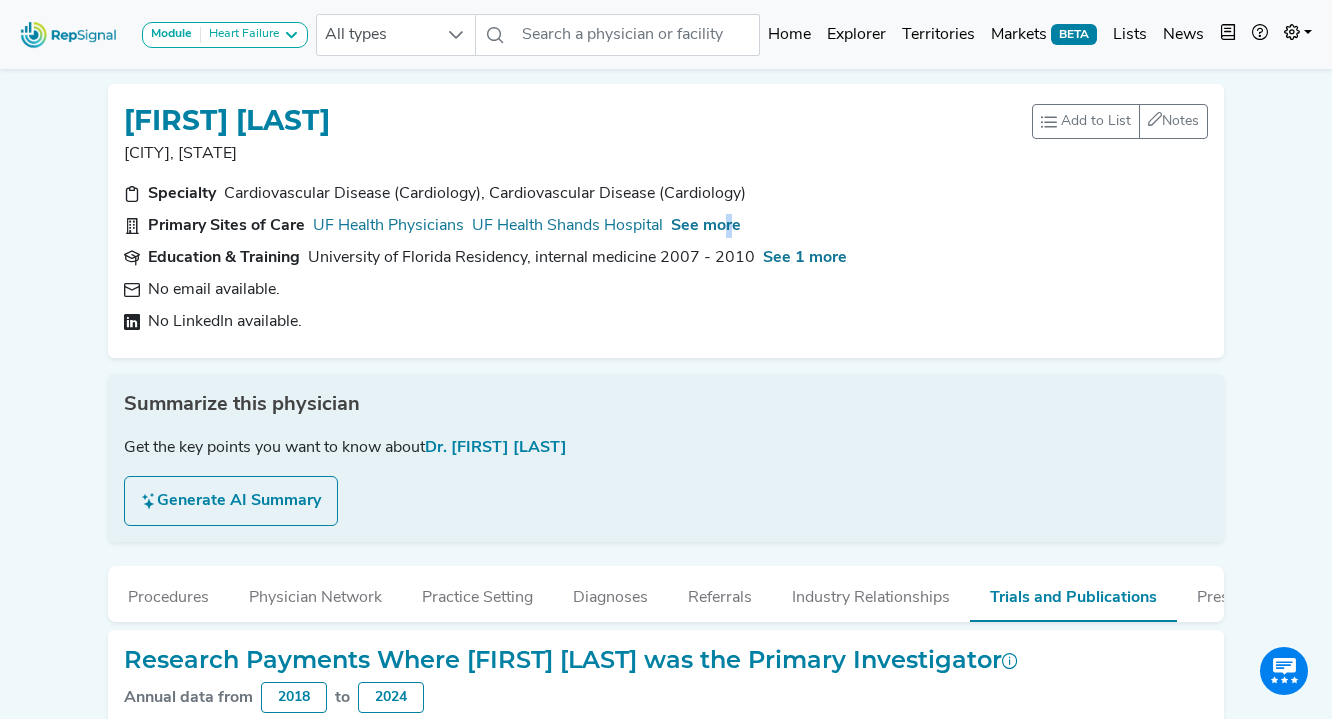 click on "Sites of Care All sites / [FIRST] [LAST] Office UF Health Physicians   [CITY], [STATE] Hosp UF Health Shands Hospital   [CITY], [STATE] Org Florida Clinical Practice Association INC   [CITY], [STATE] Hosp HCA Florida North Florida Hospital   [CITY], [STATE] Hosp UF Health the Villages Hospital   The Villages, [STATE]" 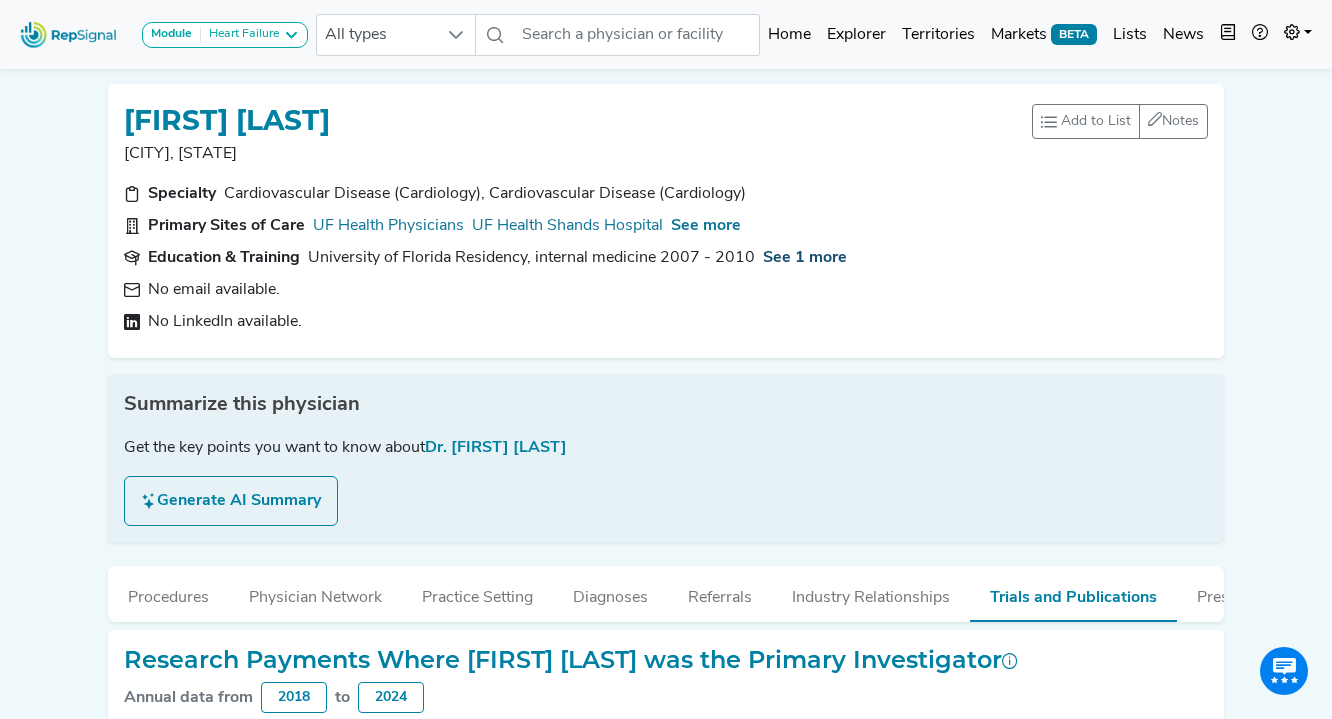 click on "See 1 more" at bounding box center [805, 258] 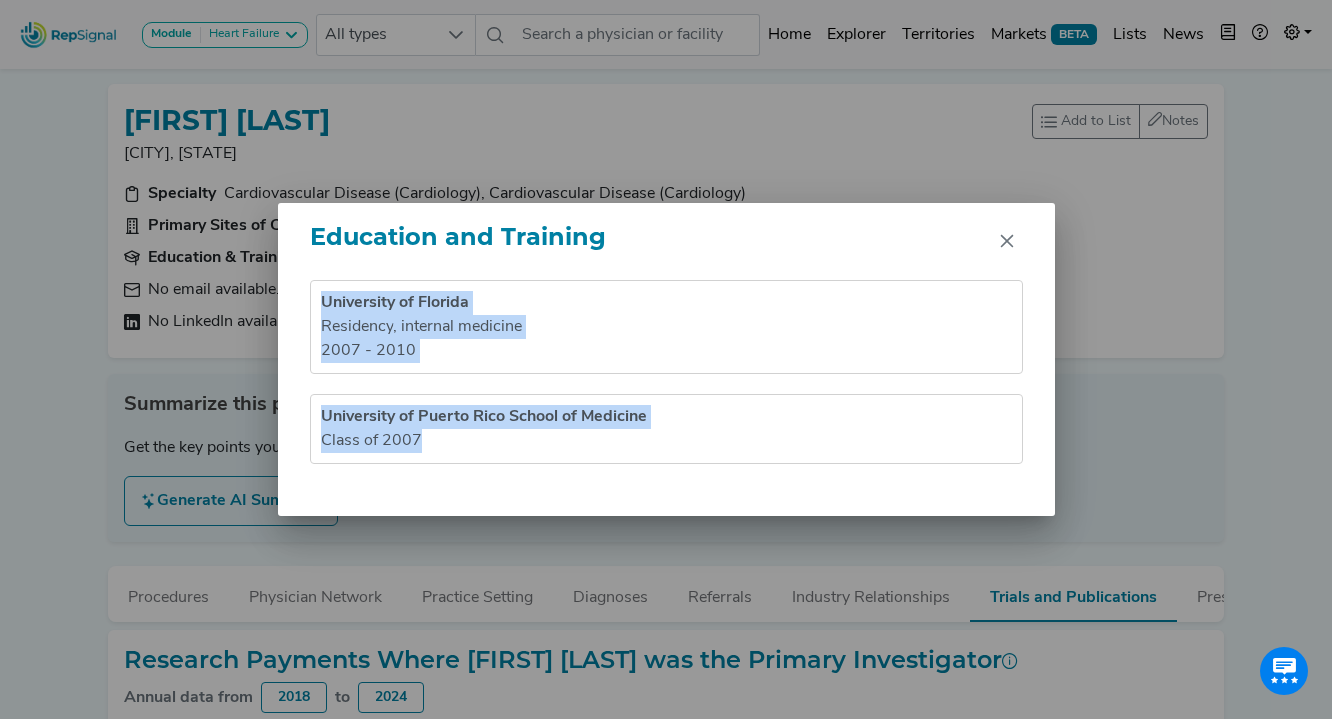 drag, startPoint x: 319, startPoint y: 302, endPoint x: 528, endPoint y: 471, distance: 268.77872 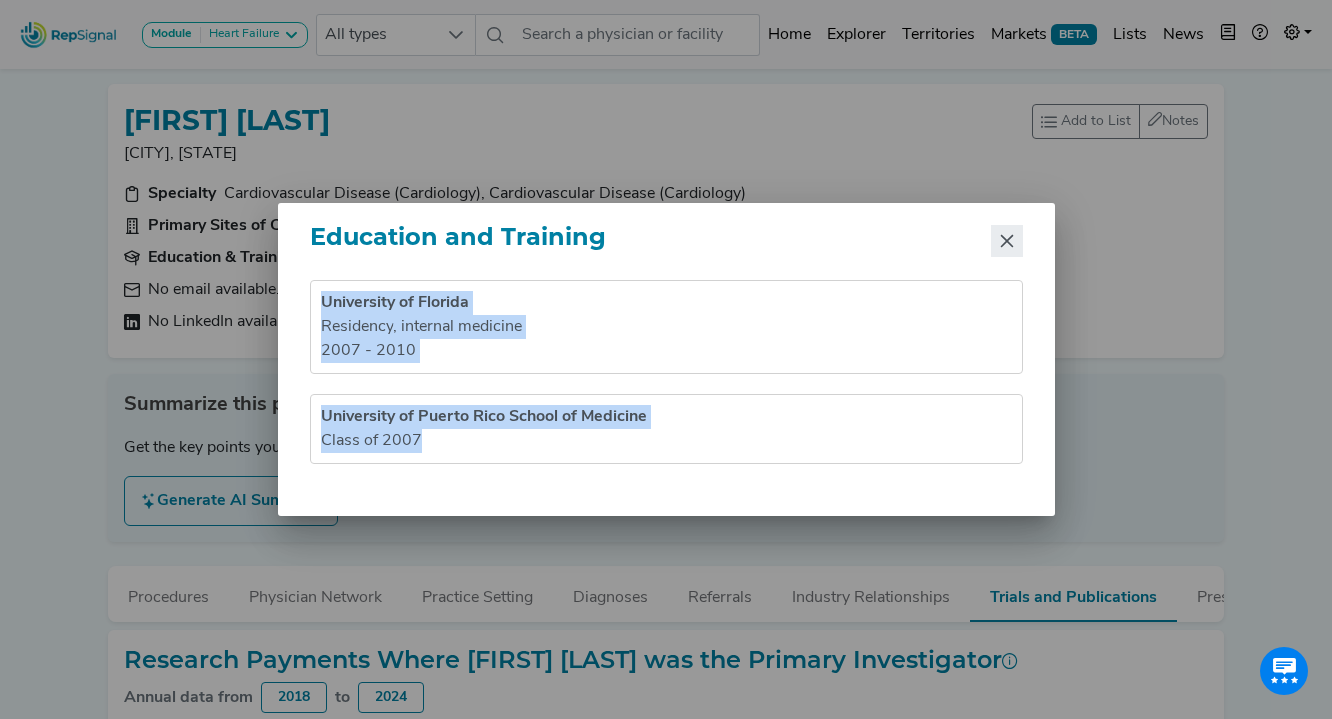 click 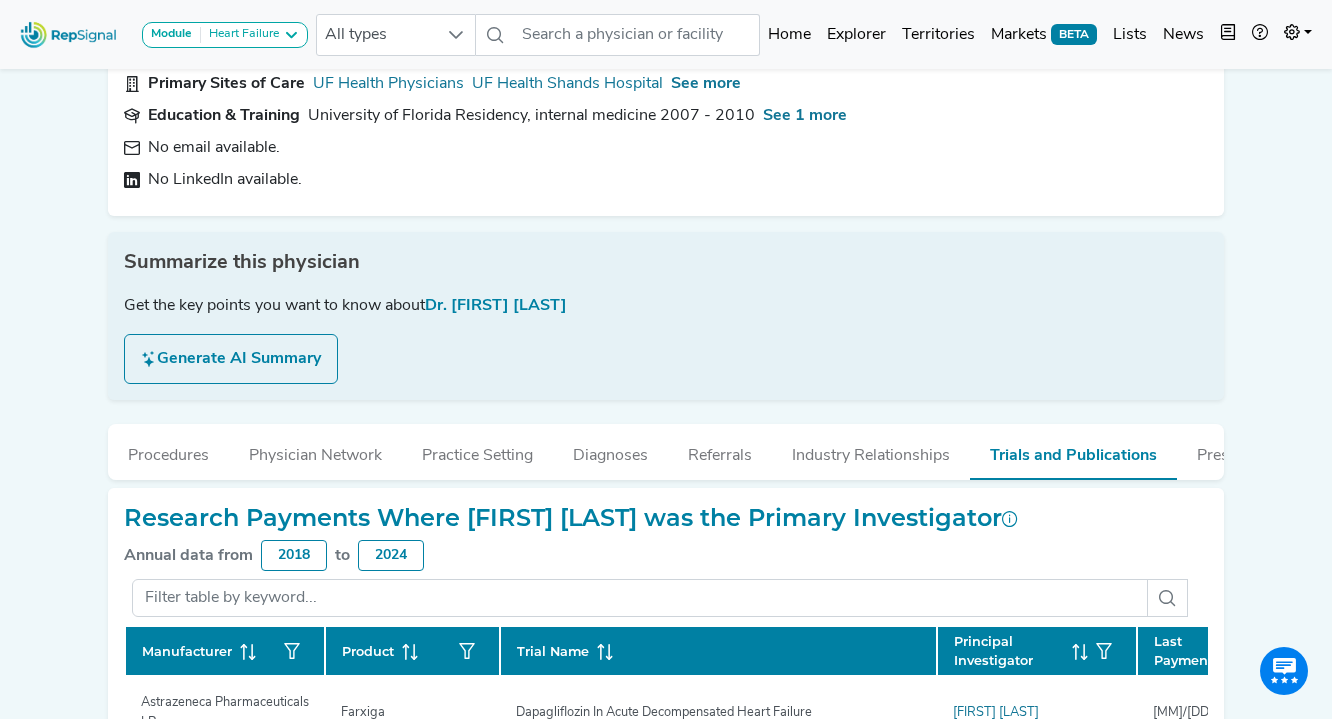 scroll, scrollTop: 188, scrollLeft: 0, axis: vertical 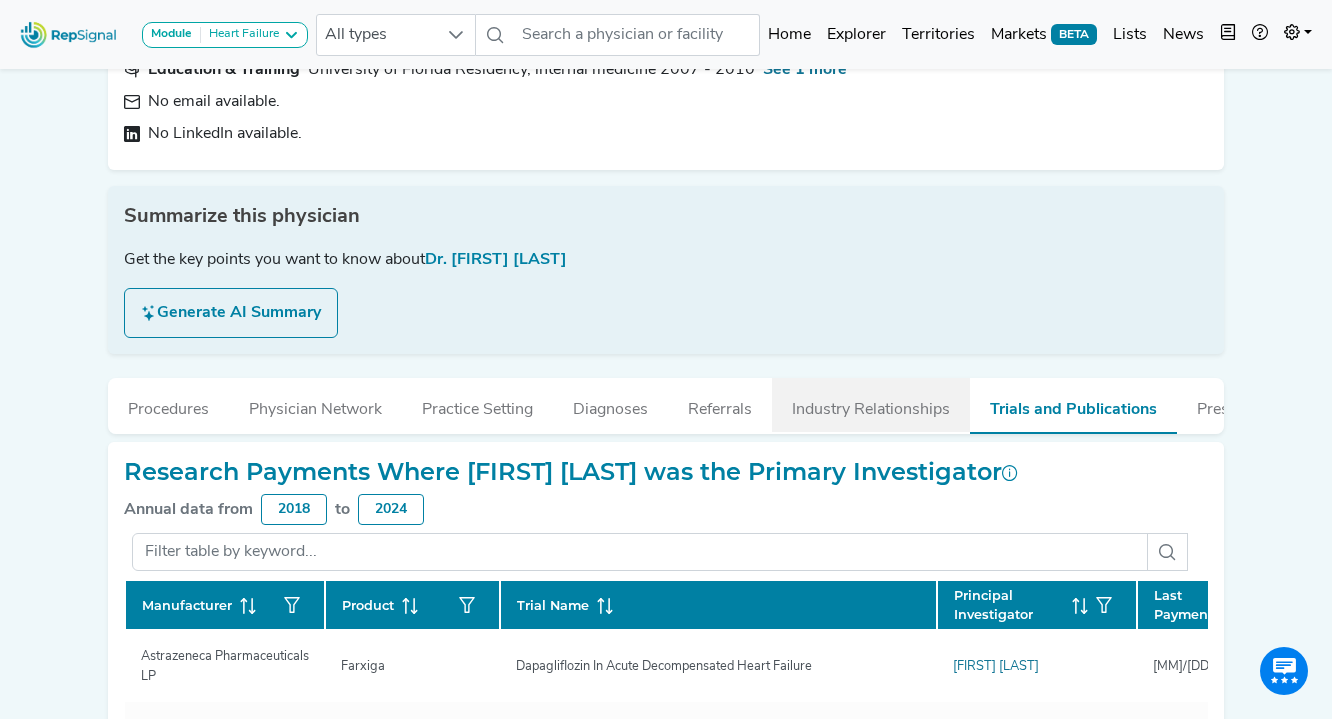 click on "Industry Relationships" at bounding box center (871, 405) 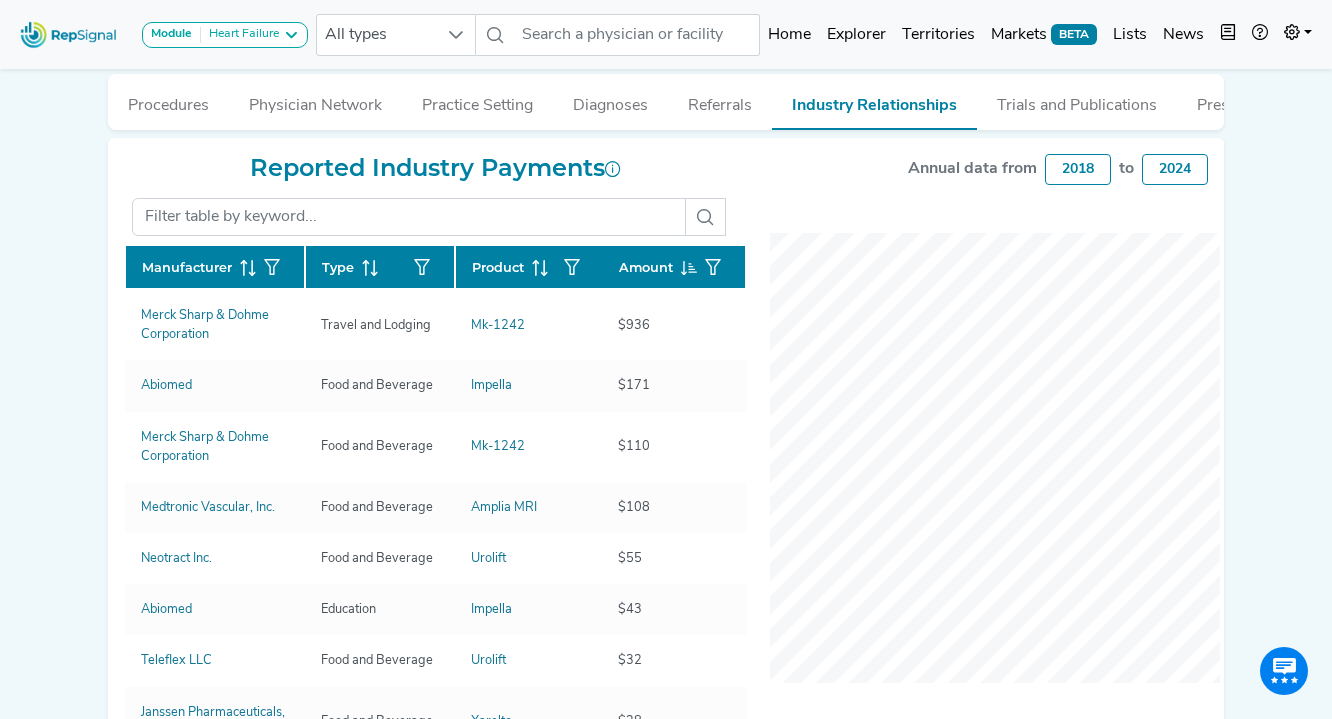 scroll, scrollTop: 493, scrollLeft: 0, axis: vertical 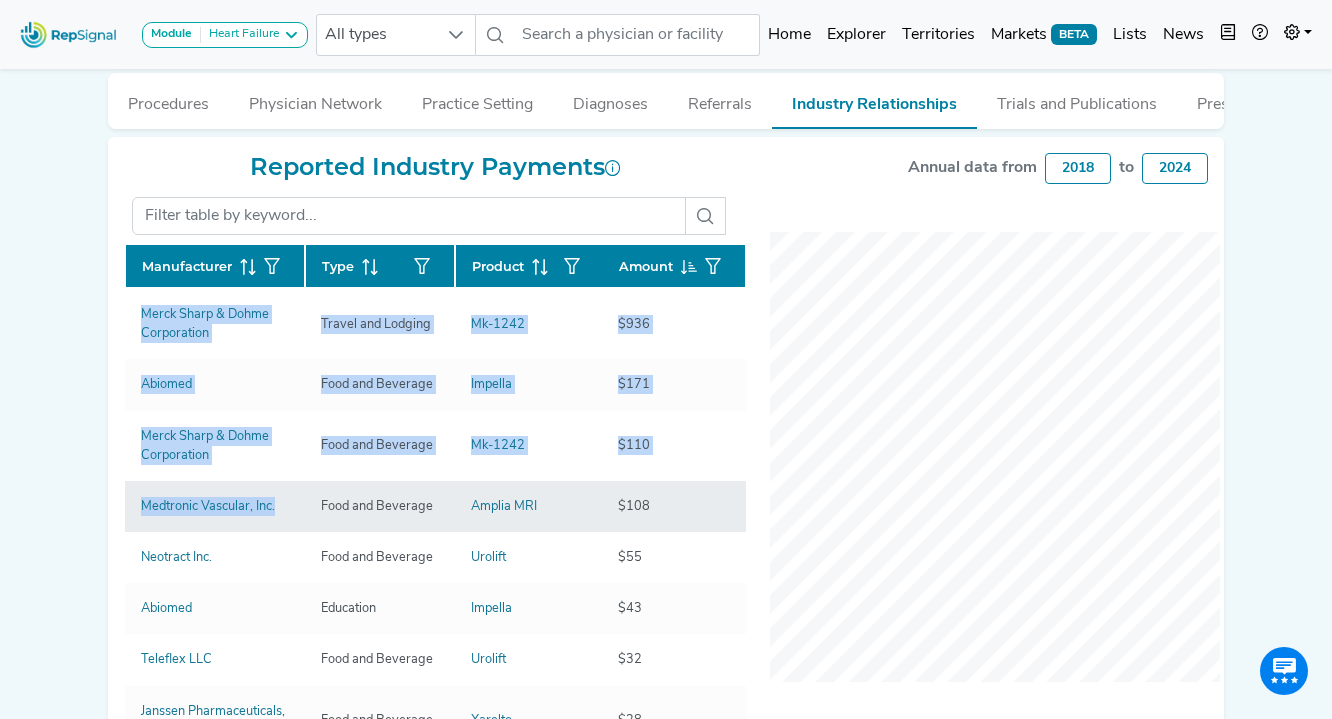 drag, startPoint x: 123, startPoint y: 321, endPoint x: 292, endPoint y: 510, distance: 253.53896 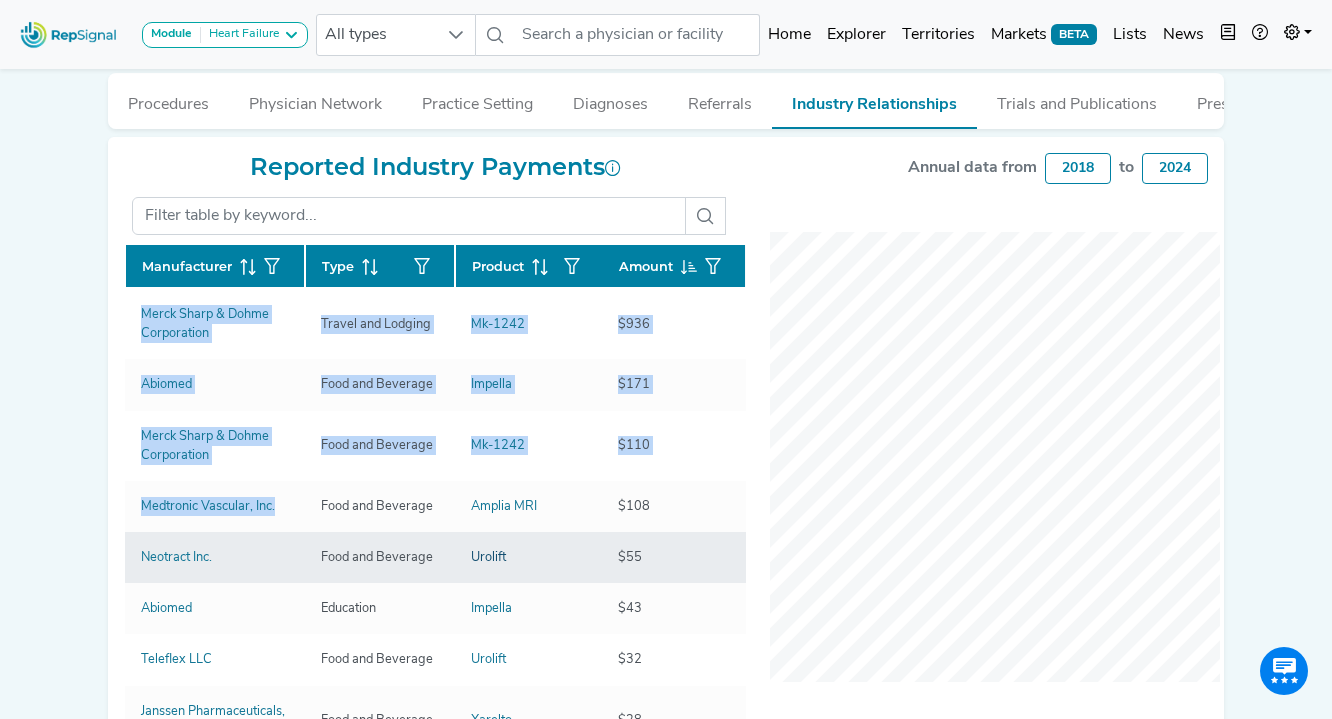 copy on "Manufacturer  Type  Product  Year  Amount  Merck Sharp & Dohme Corporation Travel and Lodging Mk-1242 2018 $936 Abiomed Food and Beverage Impella 2021 $171 Merck Sharp & Dohme Corporation Food and Beverage Mk-1242 2018 $110 Medtronic Vascular, Inc." 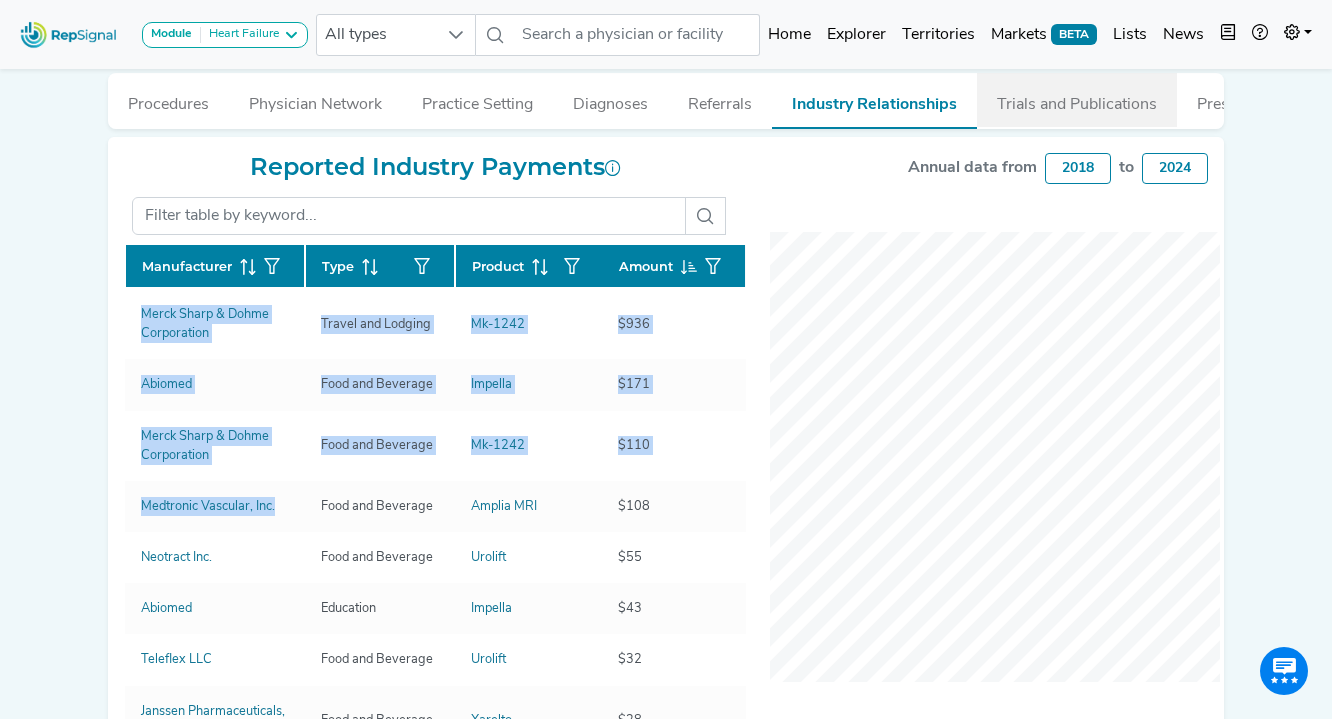 click on "Trials and Publications" at bounding box center [1077, 100] 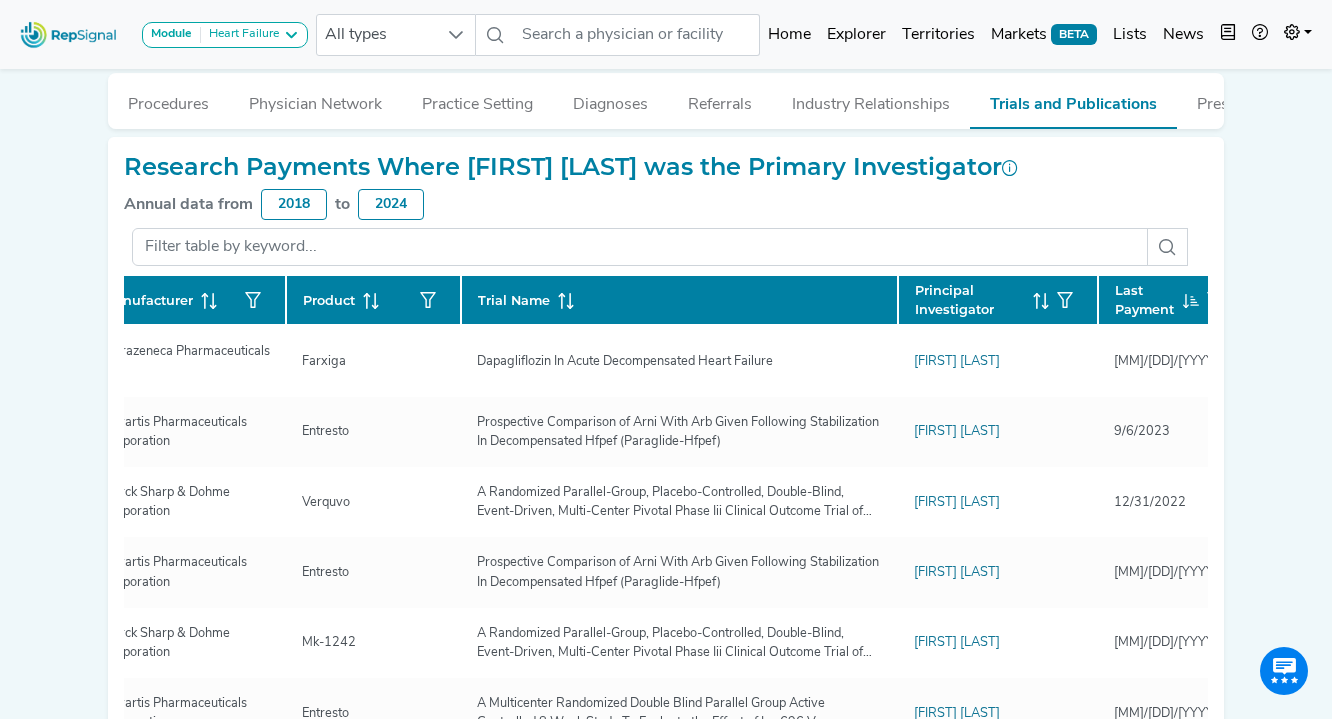 scroll, scrollTop: 0, scrollLeft: 0, axis: both 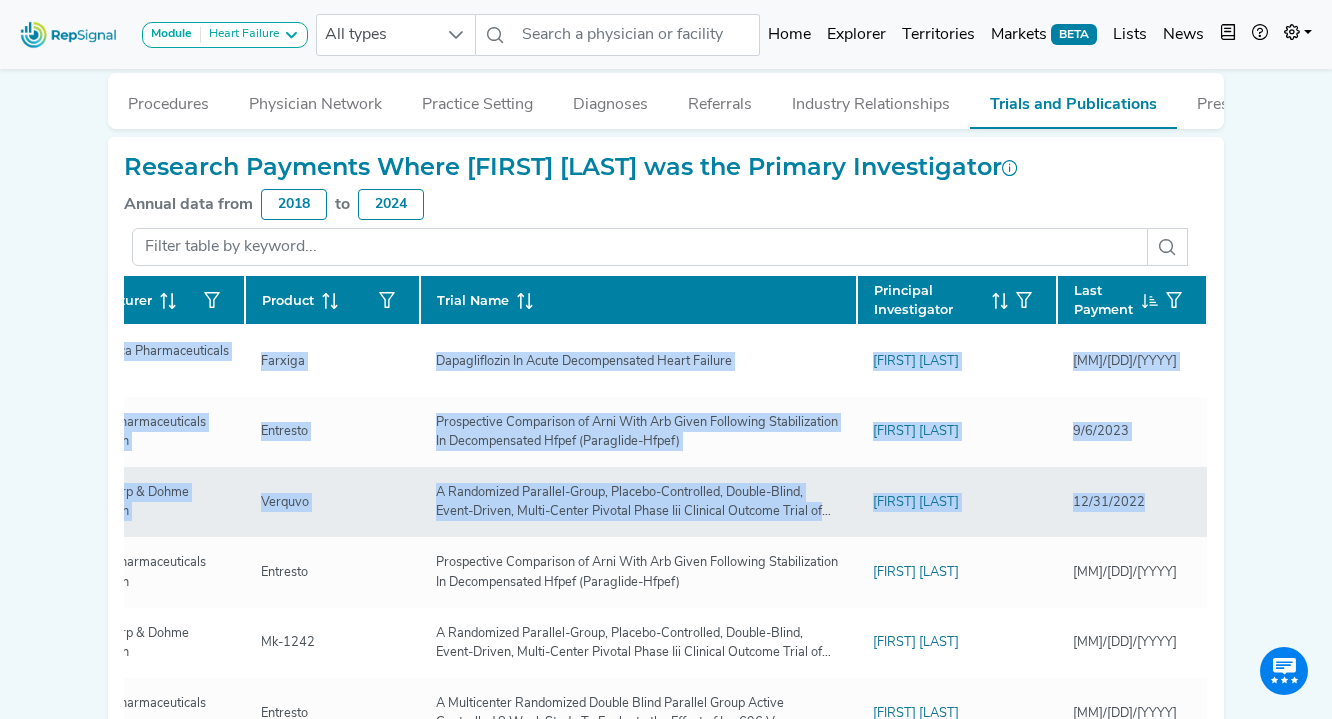 drag, startPoint x: 129, startPoint y: 350, endPoint x: 1151, endPoint y: 495, distance: 1032.235 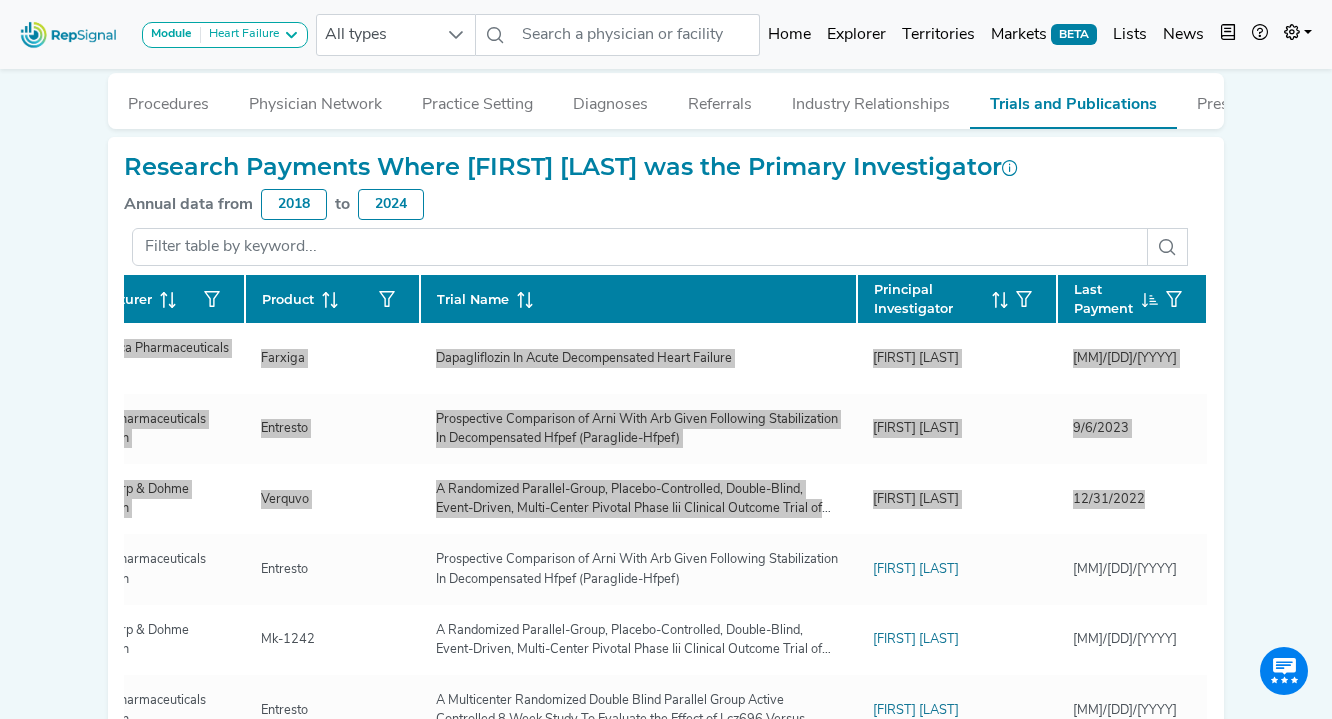 scroll, scrollTop: 3, scrollLeft: 0, axis: vertical 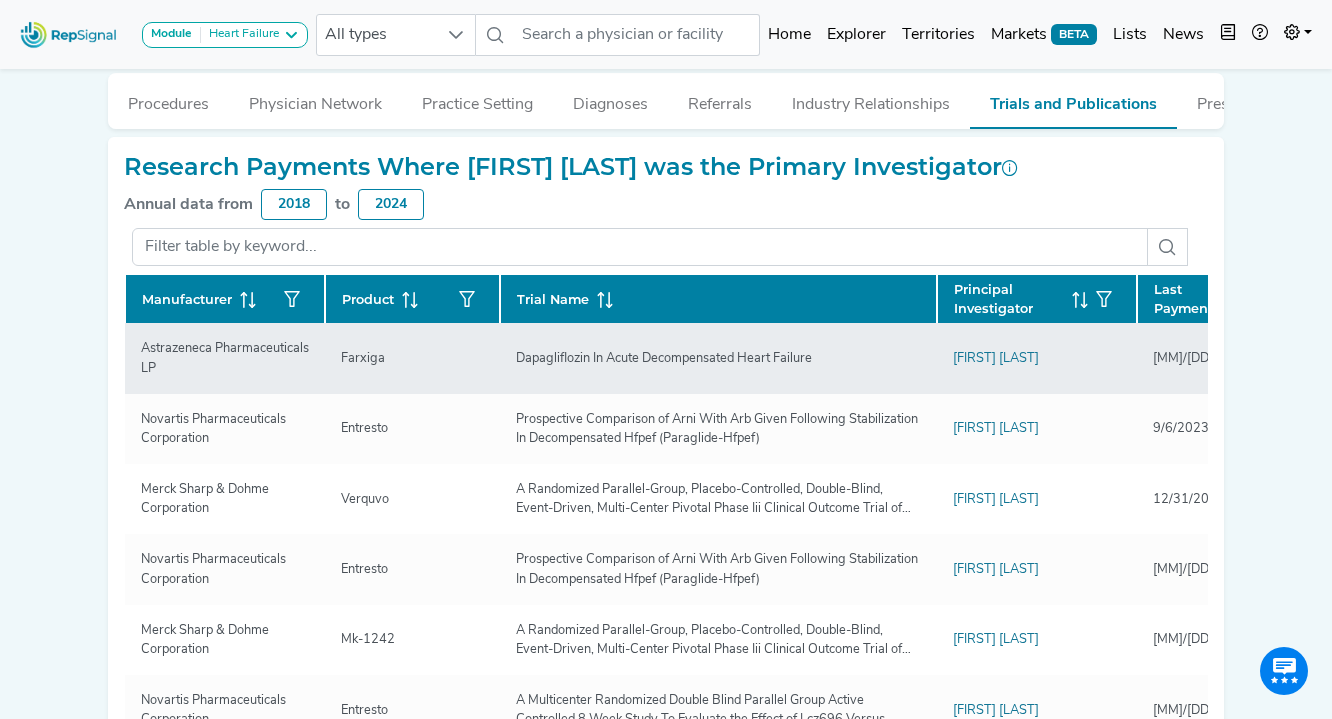 click on "Astrazeneca Pharmaceuticals LP" 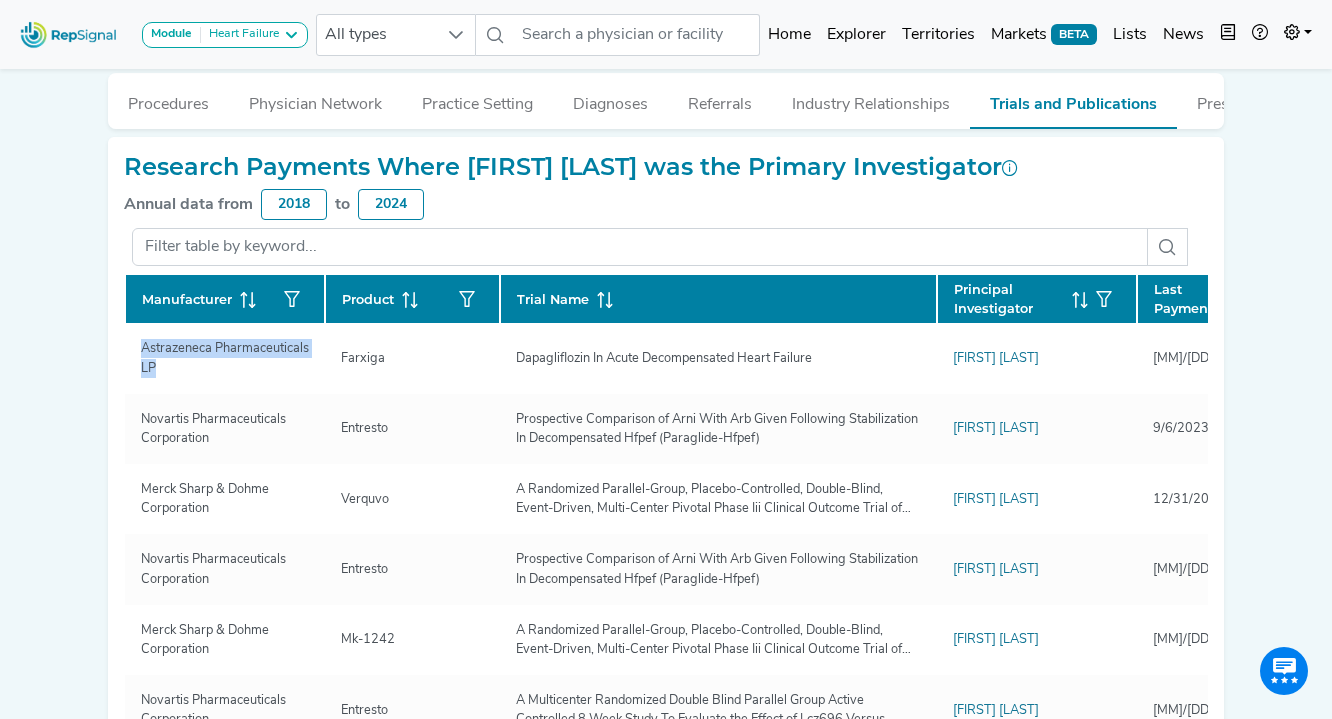click on "Research Payments Where JUAN VILARO was the Primary Investigator  Annual data from 2018  to  2024 Manufacturer  Product  Trial Name  Principal Investigator  Last Payment  Astrazeneca Pharmaceuticals LP Farxiga Dapagliflozin In Acute Decompensated Heart Failure Juan Vilaro  2/5/2024 Novartis Pharmaceuticals Corporation Entresto Prospective Comparison of Arni With Arb Given Following Stabilization In Decompensated Hfpef (Paraglide-Hfpef) Juan Vilaro  9/6/2023 Merck Sharp & Dohme Corporation Verquvo A Randomized Parallel-Group, Placebo-Controlled, Double-Blind, Event-Driven, Multi-Center Pivotal Phase Iii Clinical Outcome Trial of Efficacy and Safety of the Oral Sgc Stimulator Vericiguat  In Subjects With Heart Failure and Reduced Ejection Fraction Hf Juan Vilaro  12/31/2022 Novartis Pharmaceuticals Corporation Entresto Prospective Comparison of Arni With Arb Given Following Stabilization In Decompensated Hfpef (Paraglide-Hfpef) Juan Vilaro  1/5/2022 Merck Sharp & Dohme Corporation Mk-1242 Juan Vilaro  Entresto" at bounding box center [666, 472] 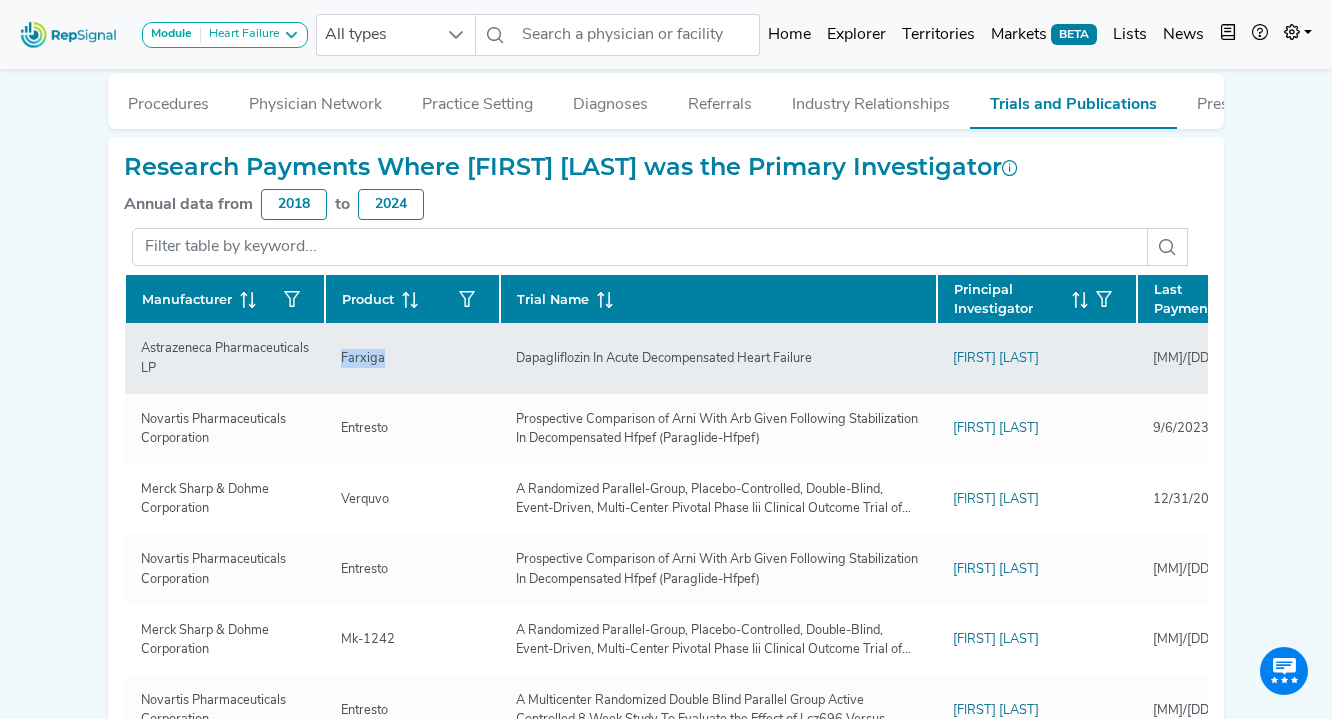 drag, startPoint x: 380, startPoint y: 355, endPoint x: 334, endPoint y: 357, distance: 46.043457 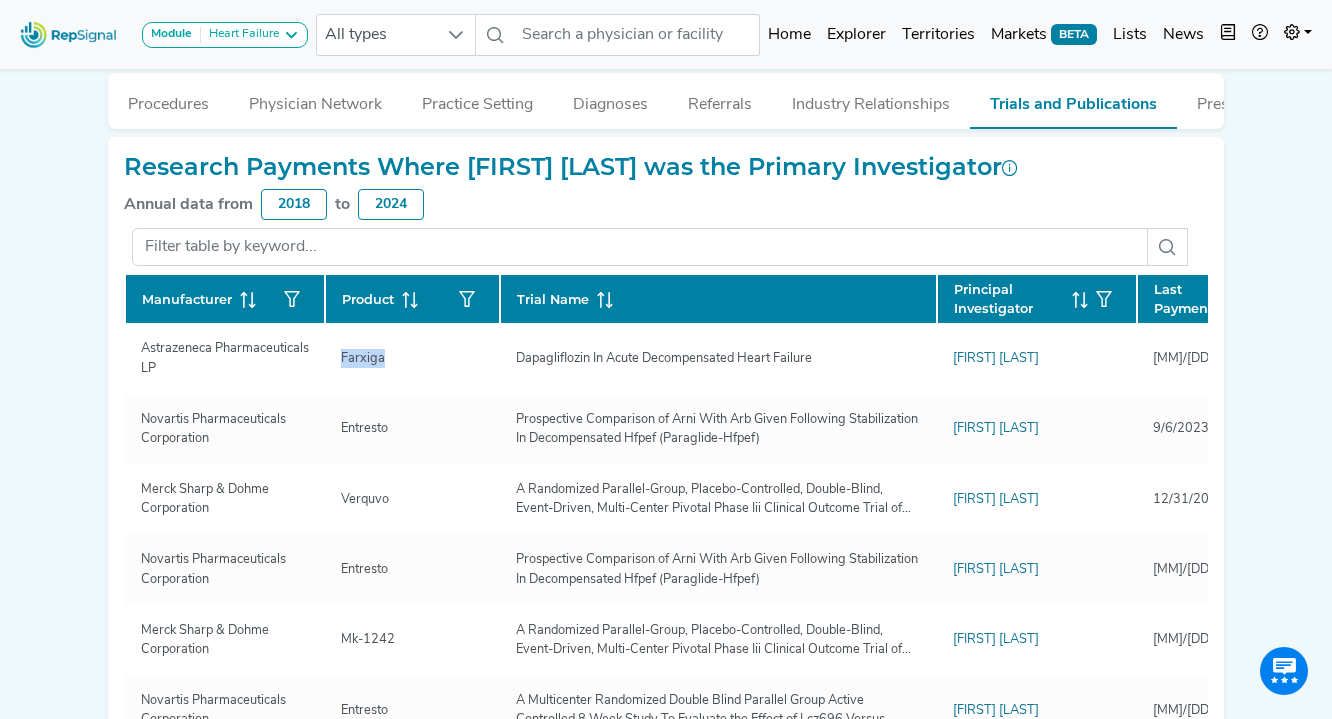 copy on "Farxiga" 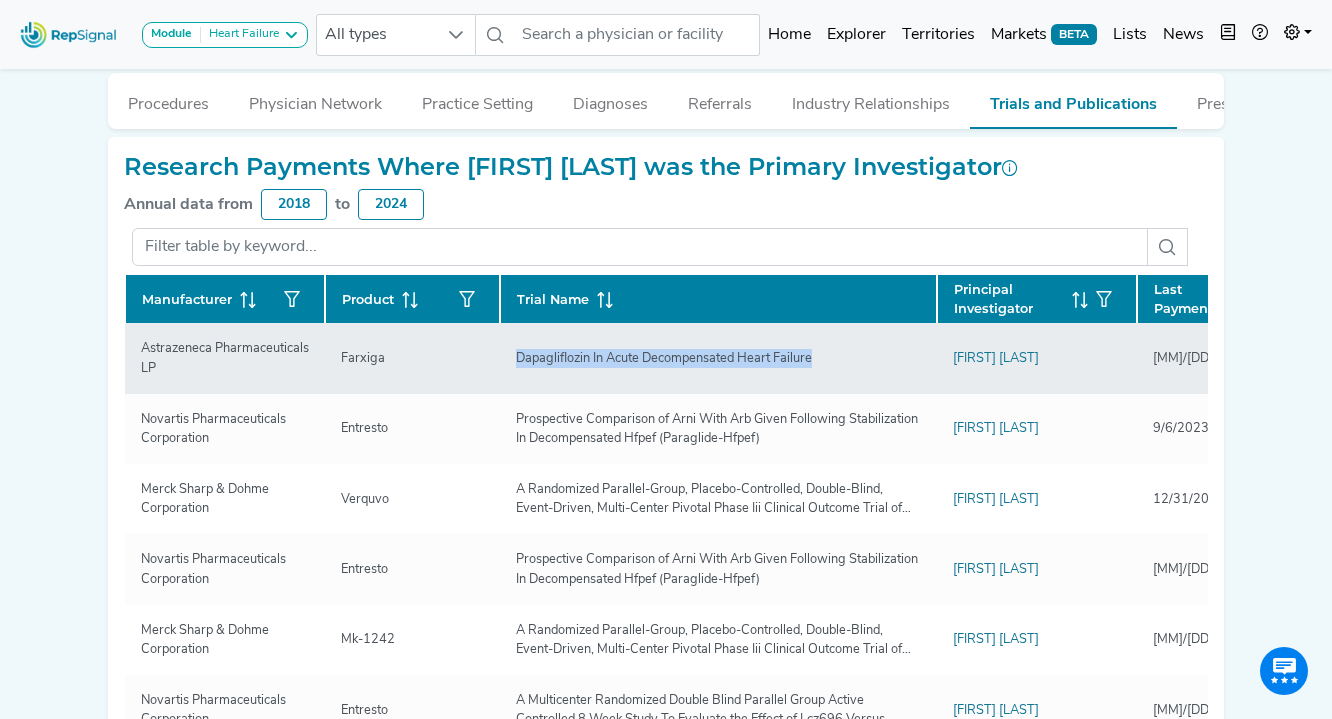 drag, startPoint x: 826, startPoint y: 362, endPoint x: 529, endPoint y: 340, distance: 297.8137 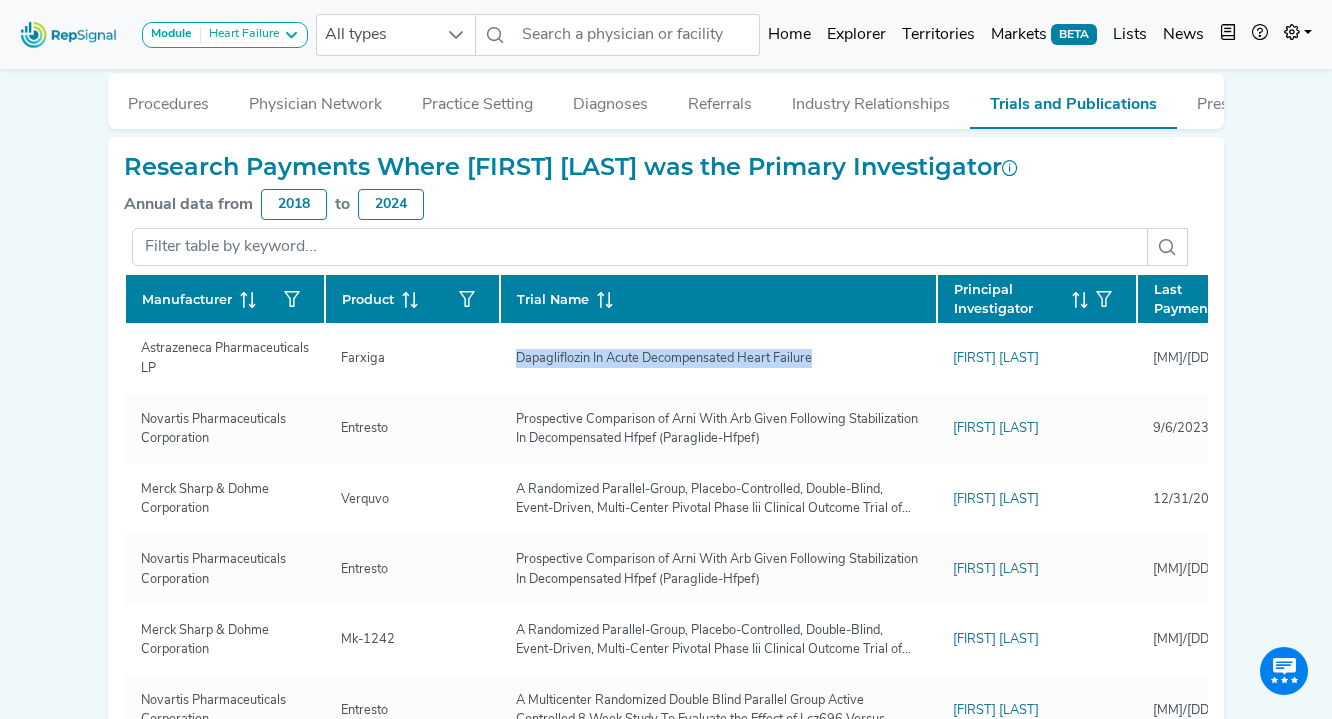 copy on "Dapagliflozin In Acute Decompensated Heart Failure" 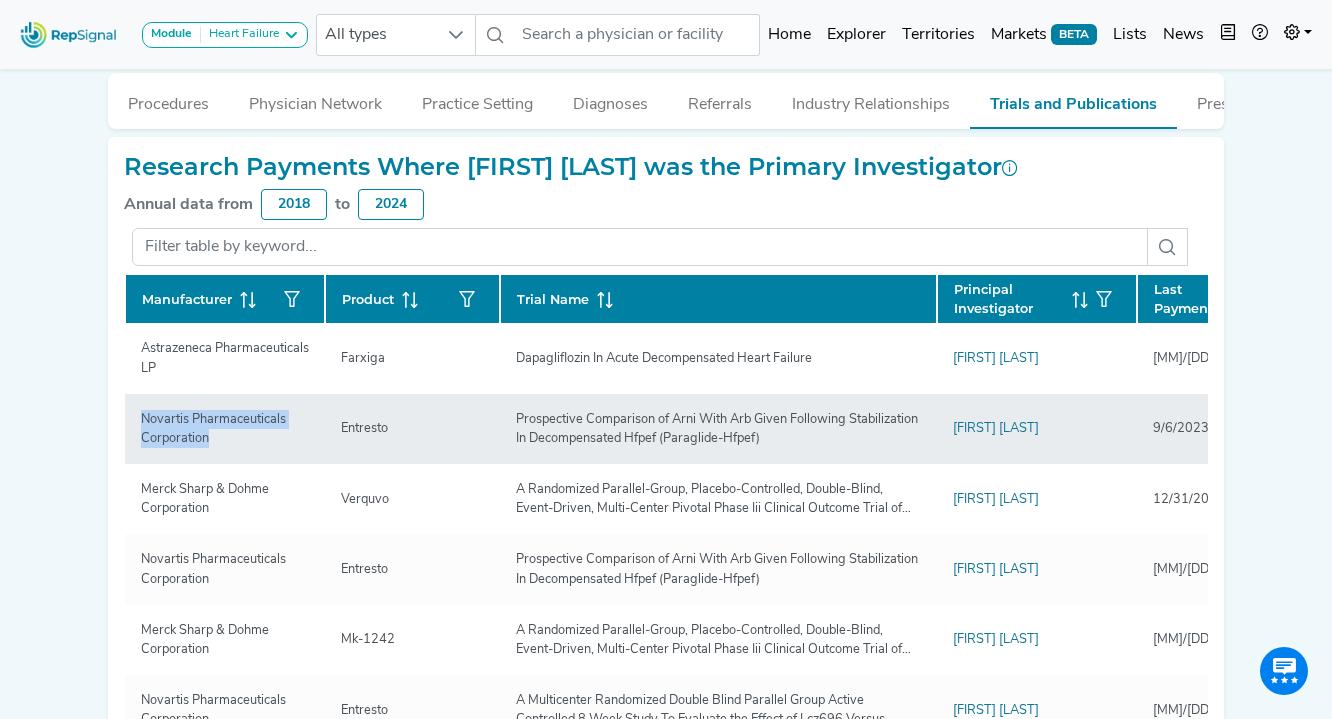 drag, startPoint x: 223, startPoint y: 443, endPoint x: 129, endPoint y: 423, distance: 96.10411 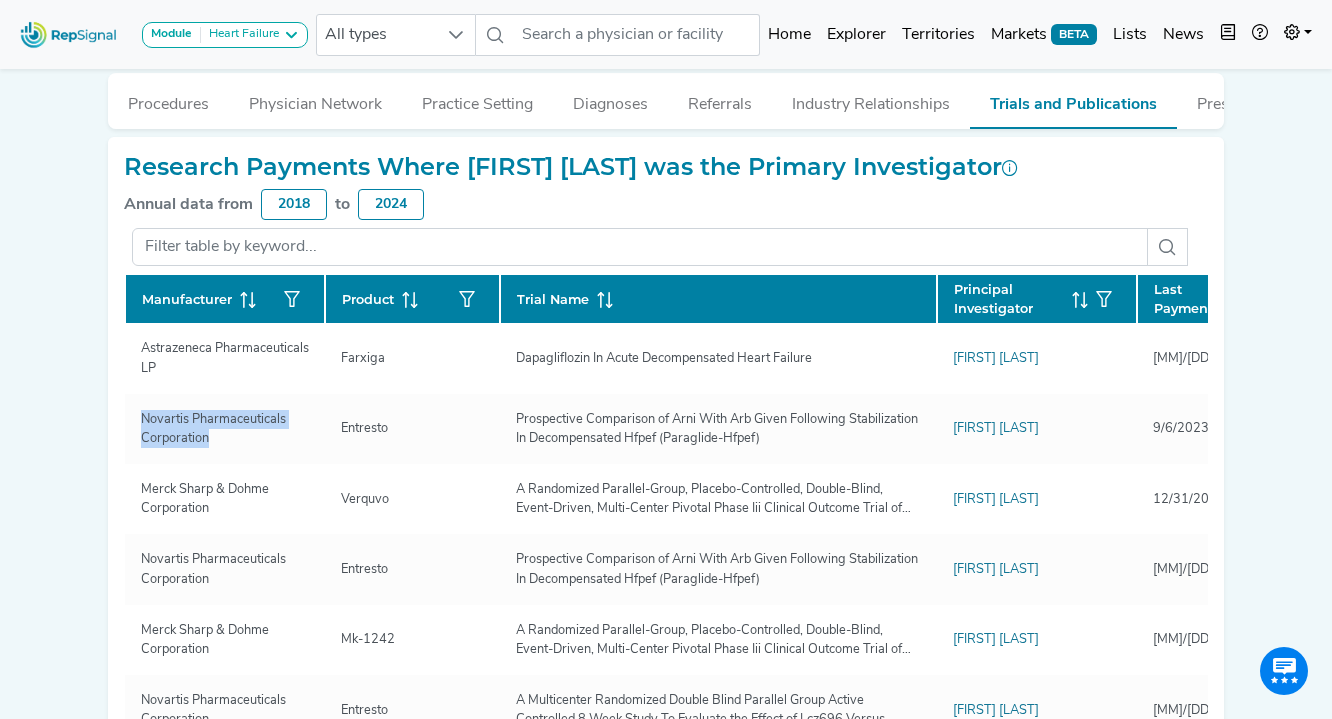 copy on "Novartis Pharmaceuticals Corporation" 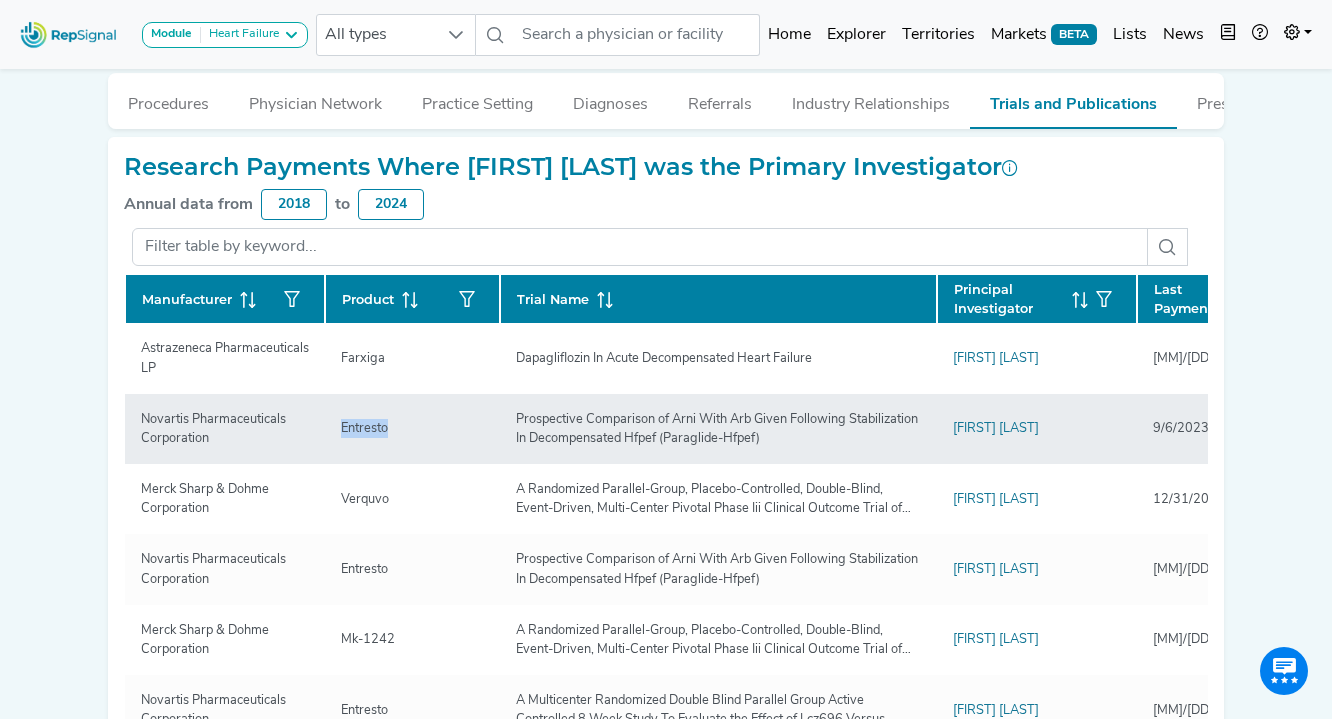 drag, startPoint x: 302, startPoint y: 428, endPoint x: 328, endPoint y: 425, distance: 26.172504 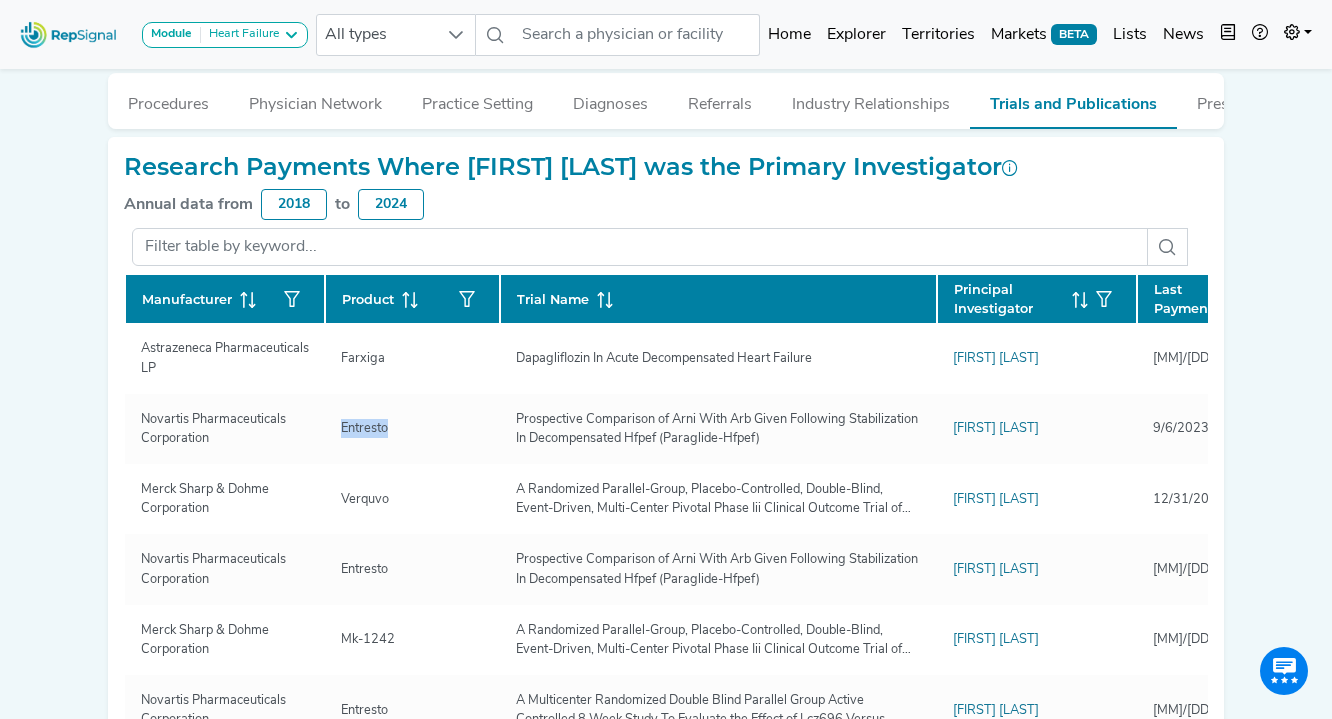 copy on "Entresto" 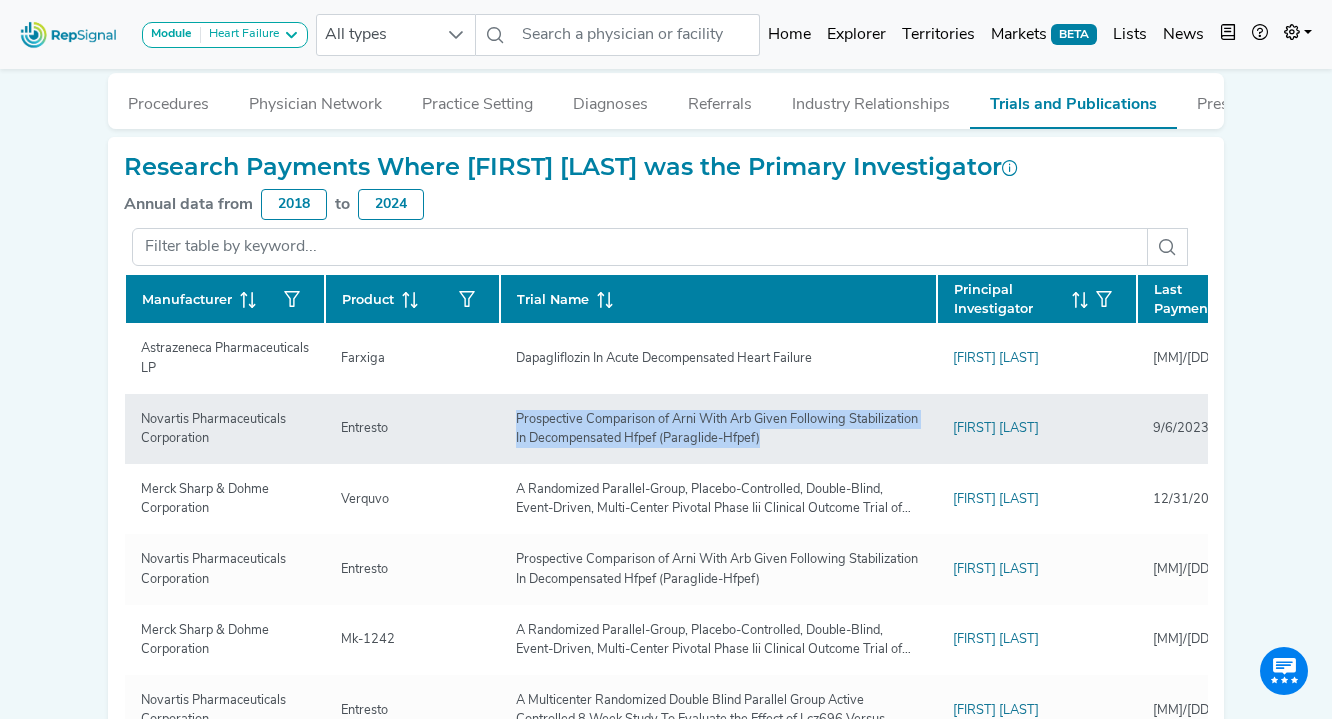 drag, startPoint x: 797, startPoint y: 439, endPoint x: 508, endPoint y: 412, distance: 290.2585 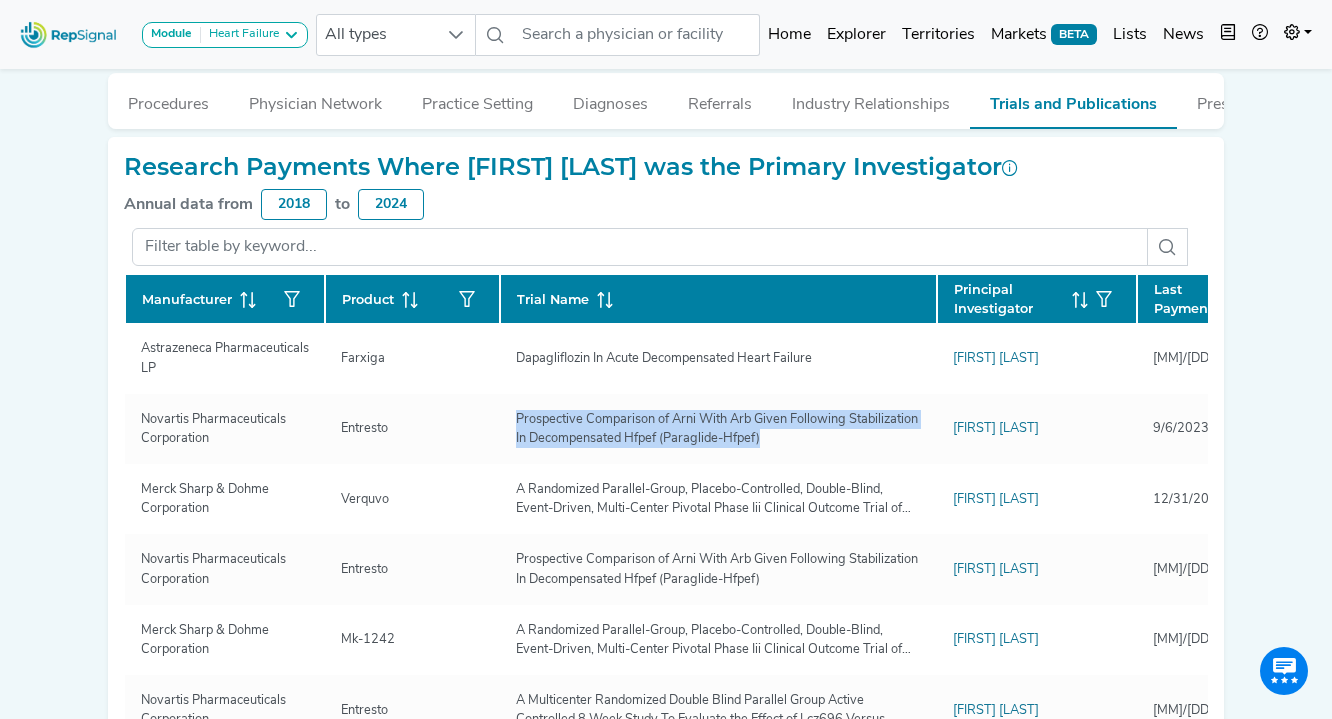 copy on "Prospective Comparison of Arni With Arb Given Following Stabilization In Decompensated Hfpef (Paraglide-Hfpef)" 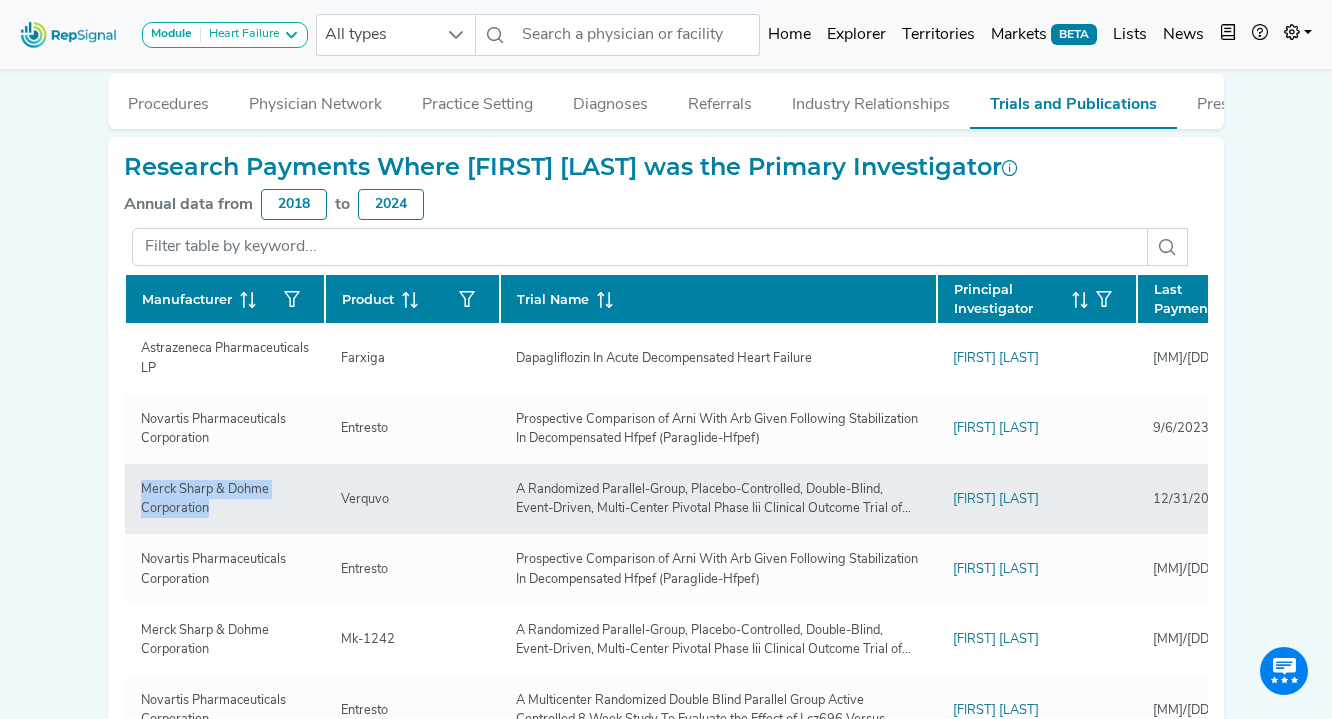 drag, startPoint x: 221, startPoint y: 510, endPoint x: 136, endPoint y: 486, distance: 88.32327 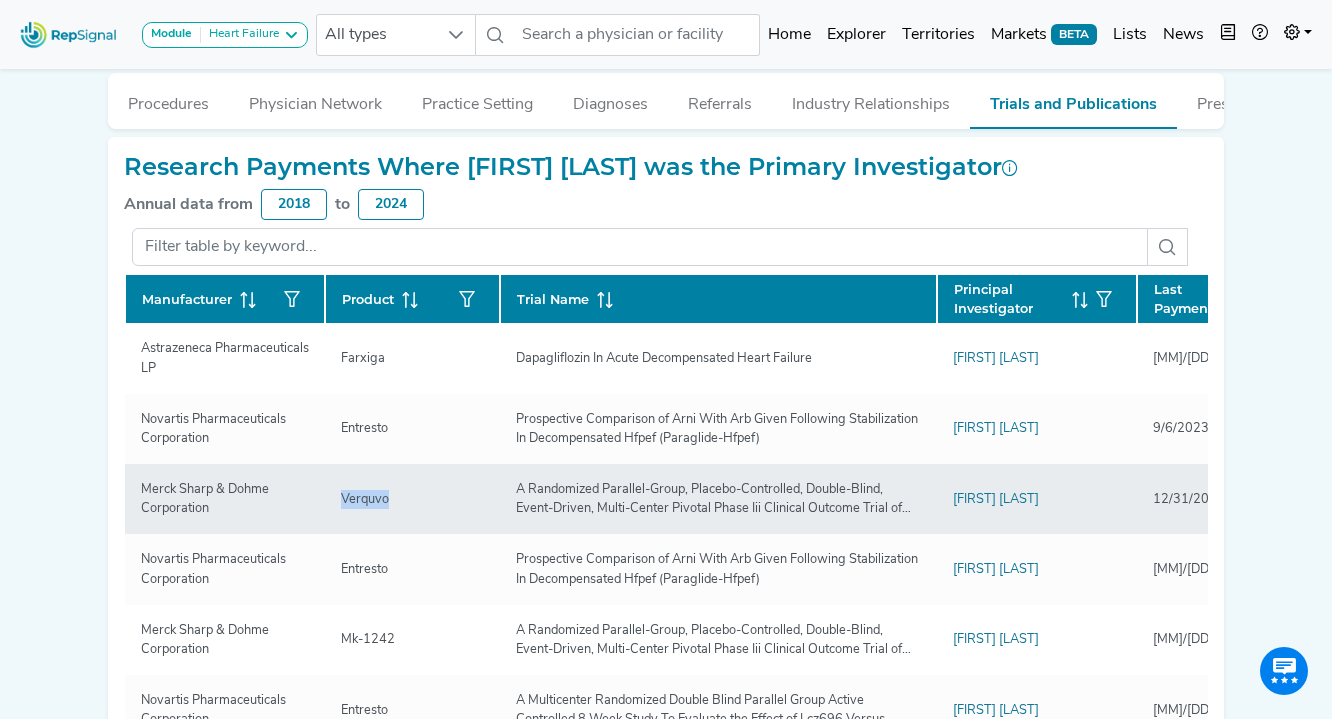 drag, startPoint x: 390, startPoint y: 504, endPoint x: 325, endPoint y: 503, distance: 65.00769 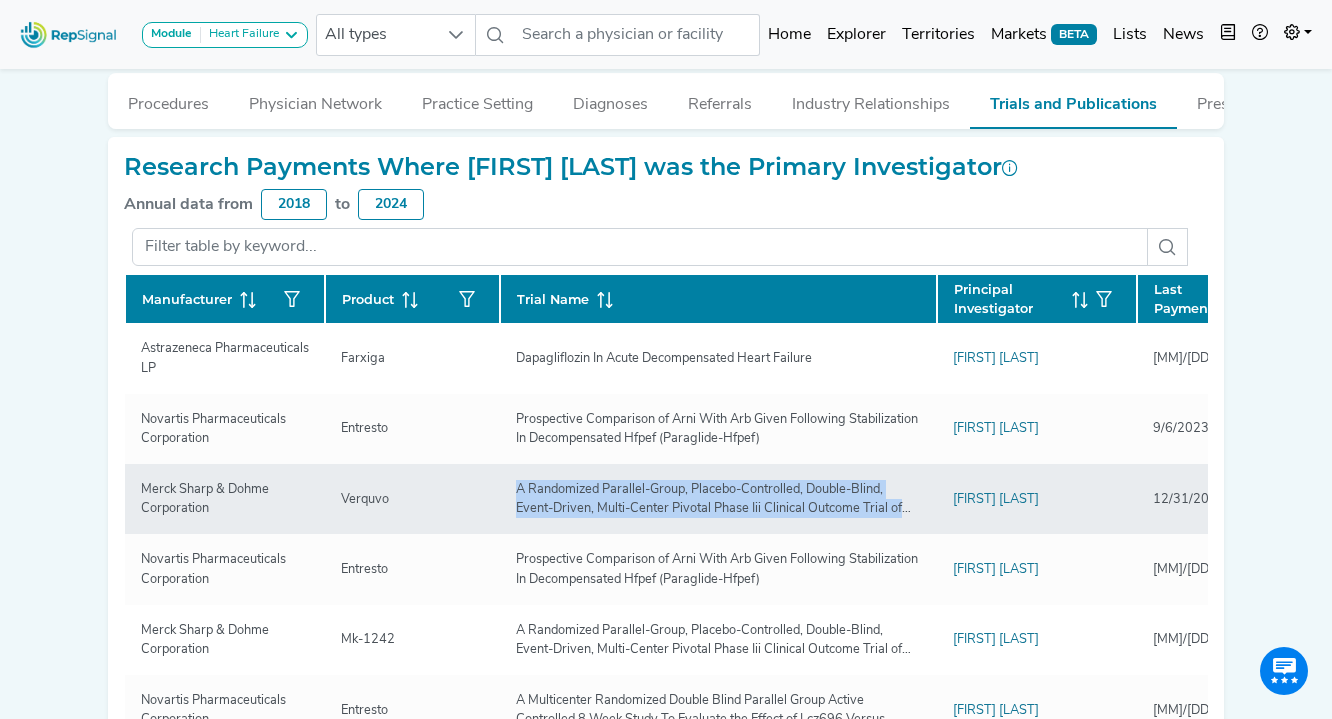 drag, startPoint x: 508, startPoint y: 488, endPoint x: 911, endPoint y: 519, distance: 404.19055 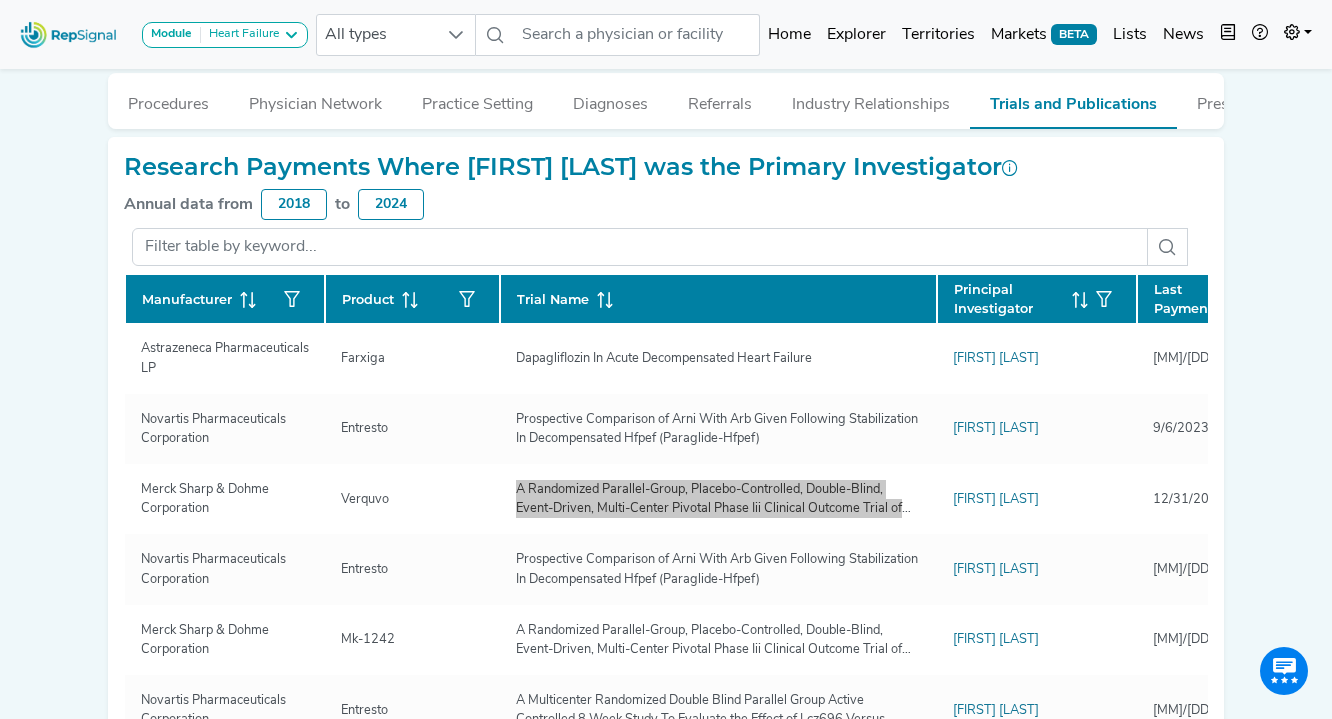 scroll, scrollTop: 0, scrollLeft: 0, axis: both 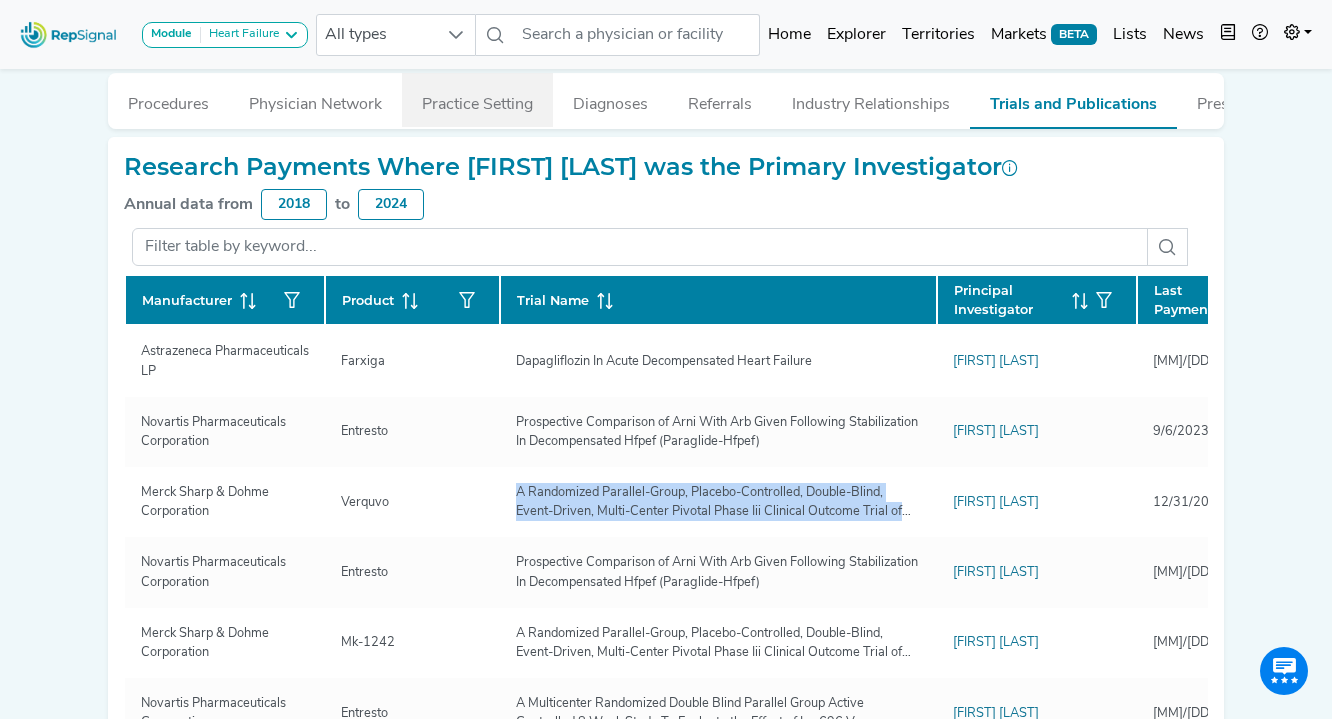 click on "Practice Setting" at bounding box center [477, 100] 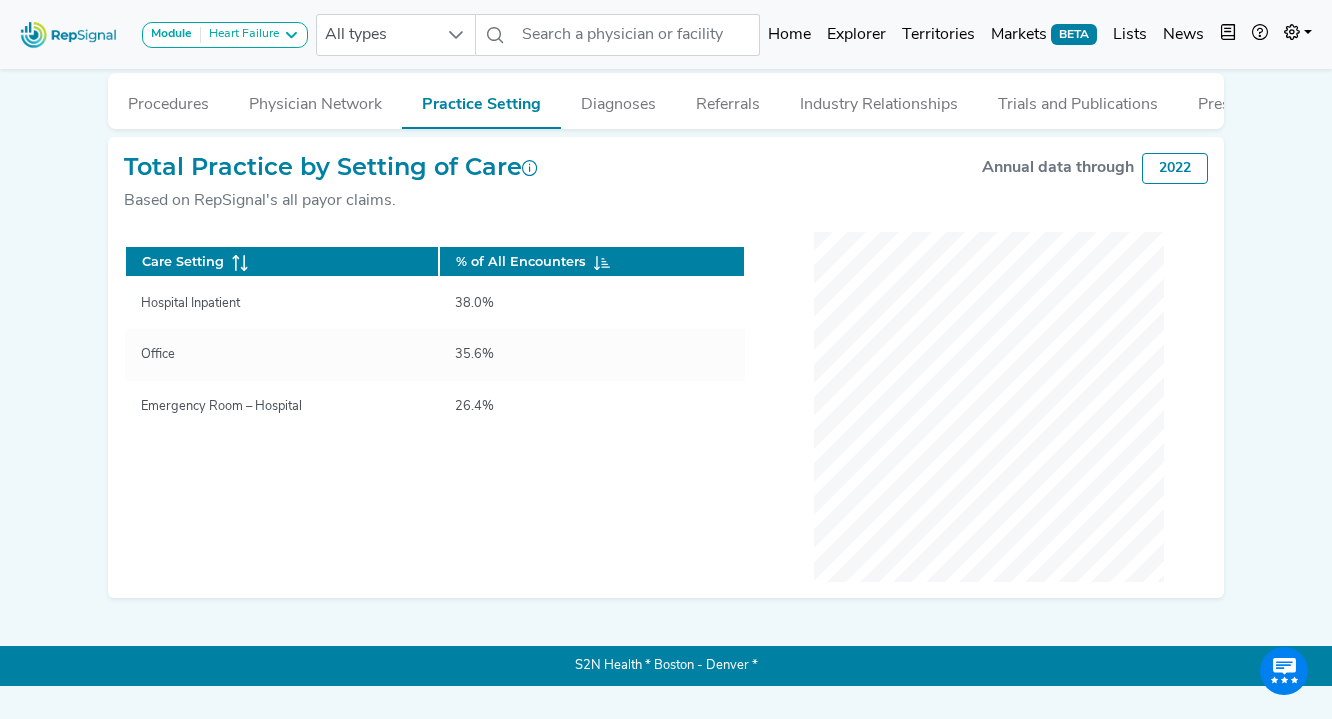 scroll, scrollTop: 460, scrollLeft: 0, axis: vertical 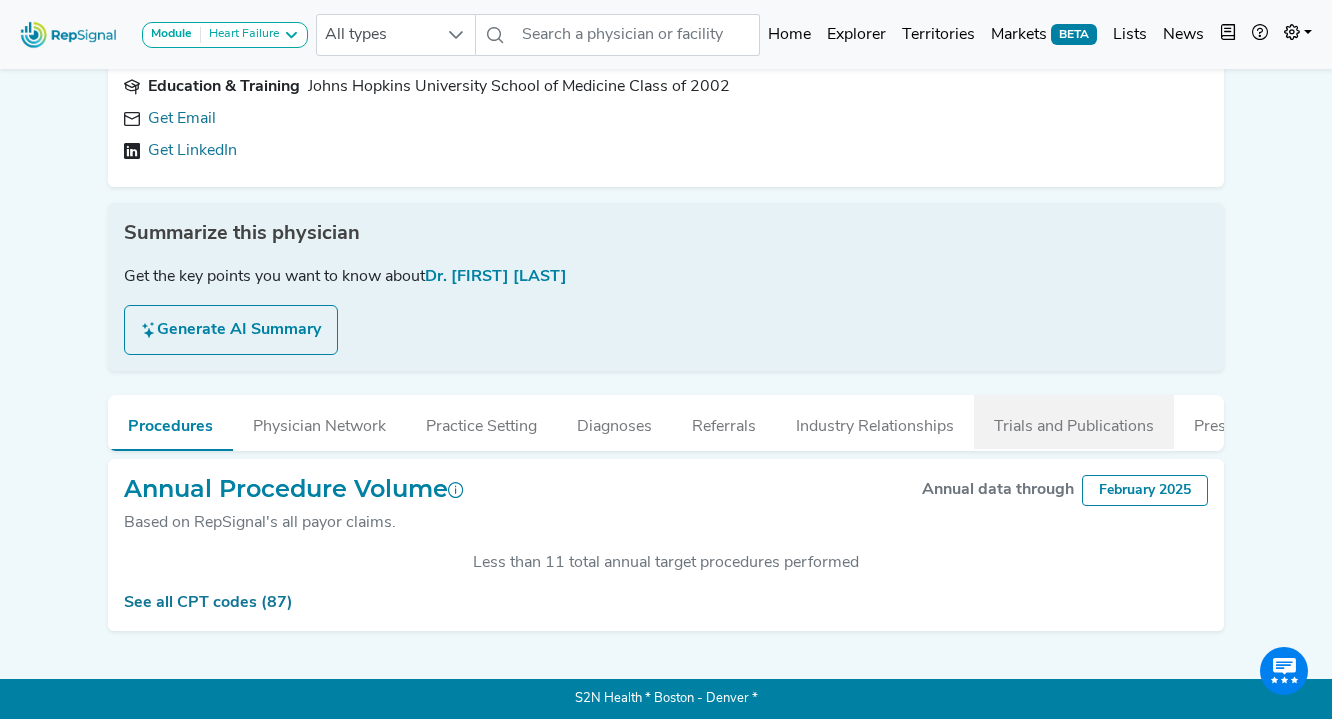 click on "Trials and Publications" at bounding box center (1074, 422) 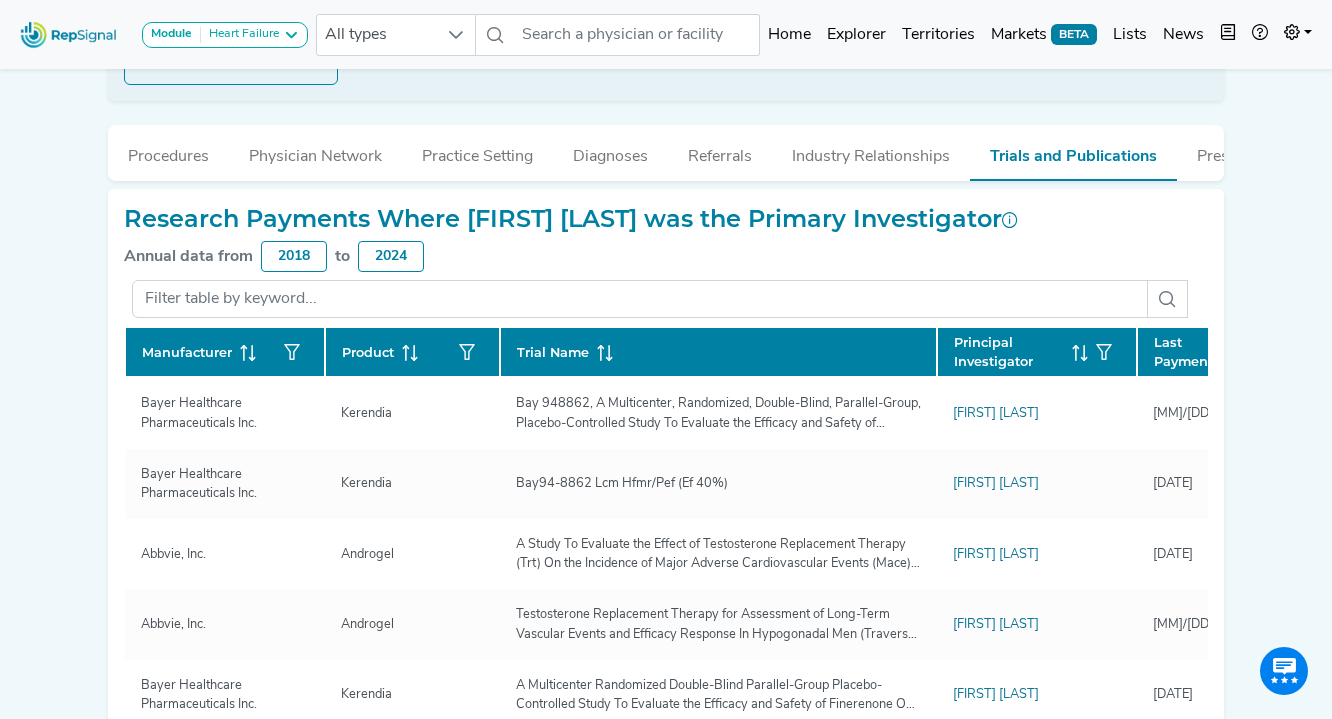 scroll, scrollTop: 445, scrollLeft: 0, axis: vertical 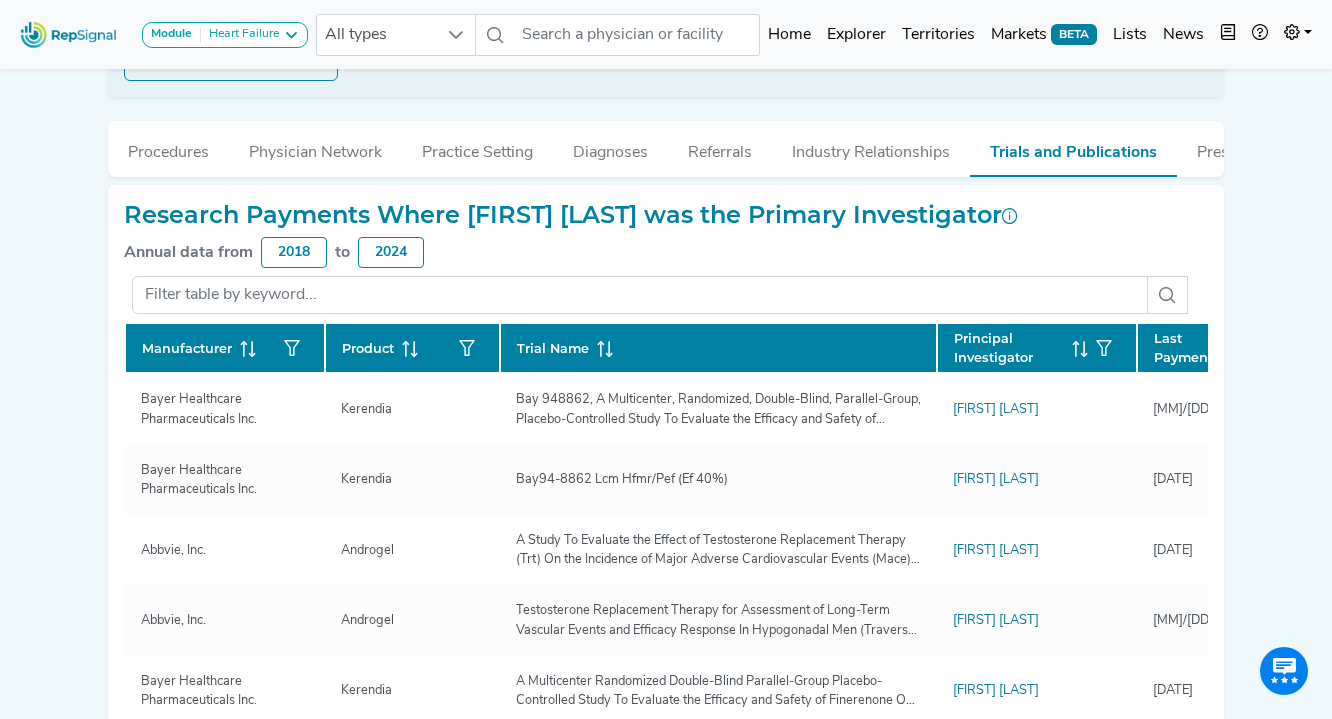 type 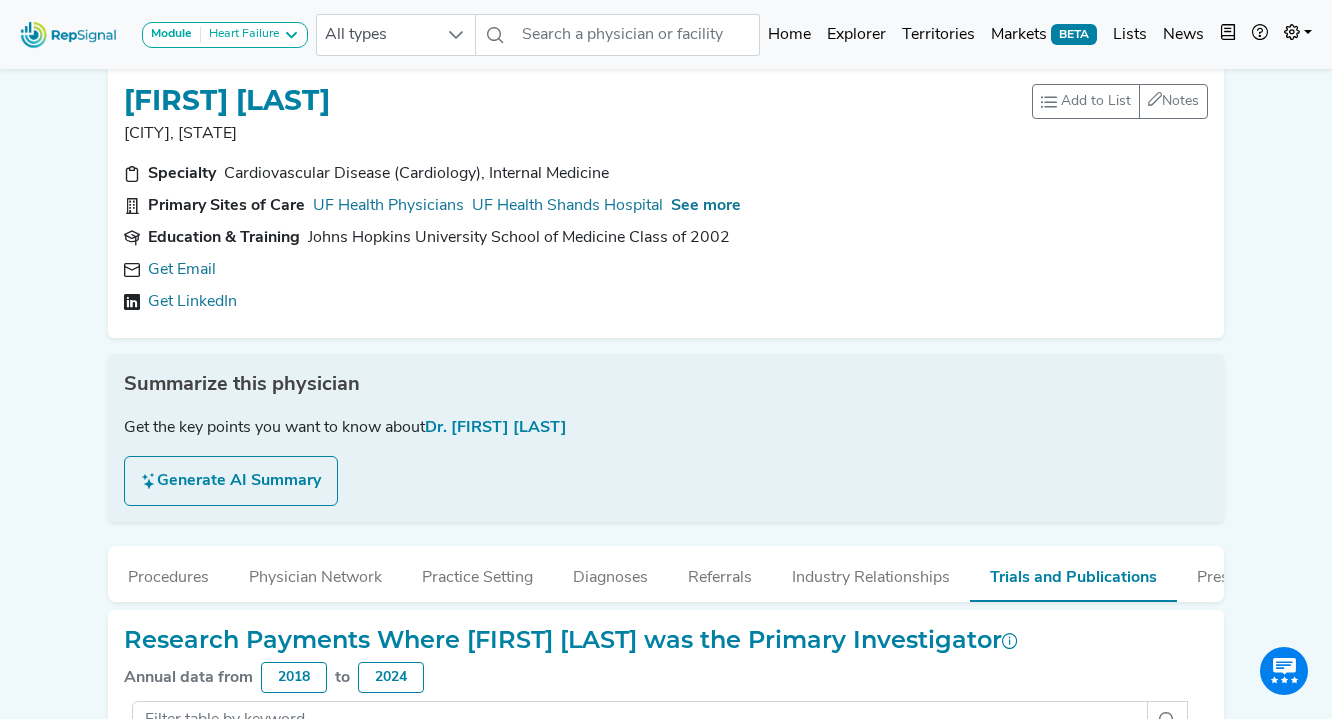 scroll, scrollTop: 0, scrollLeft: 0, axis: both 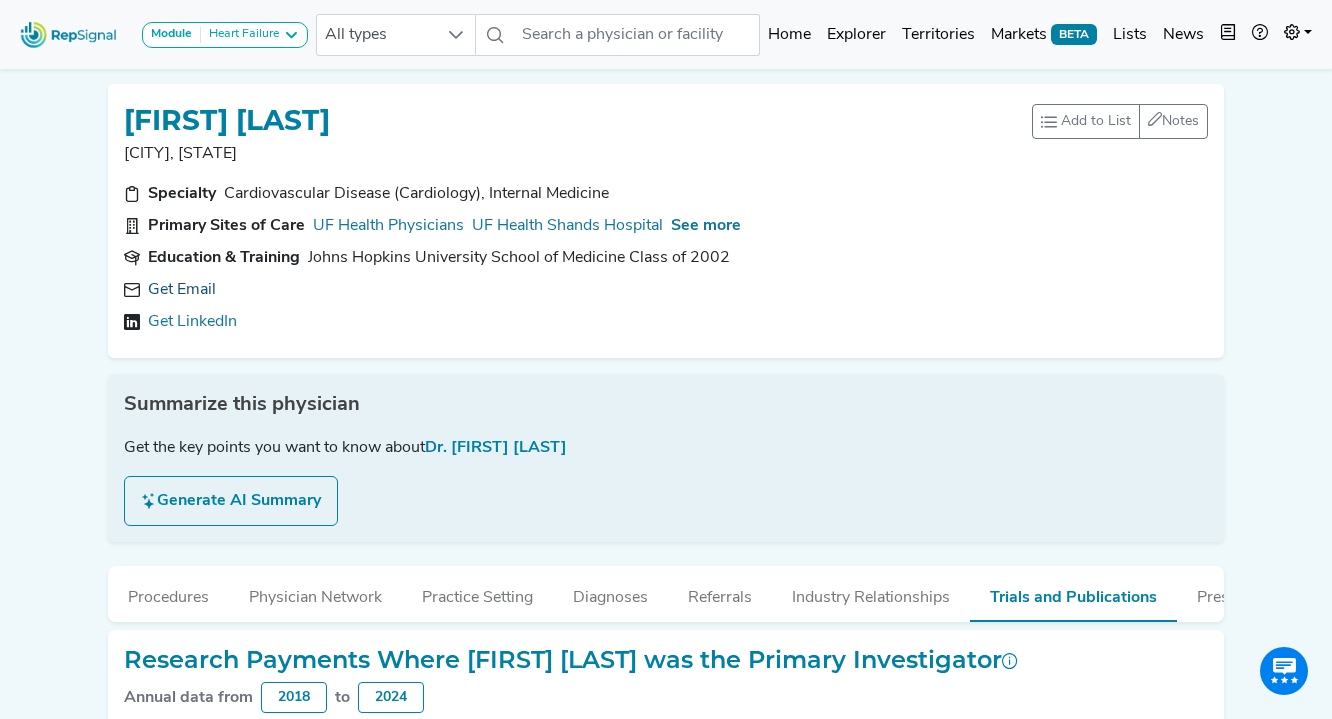 click on "Get Email" at bounding box center (182, 290) 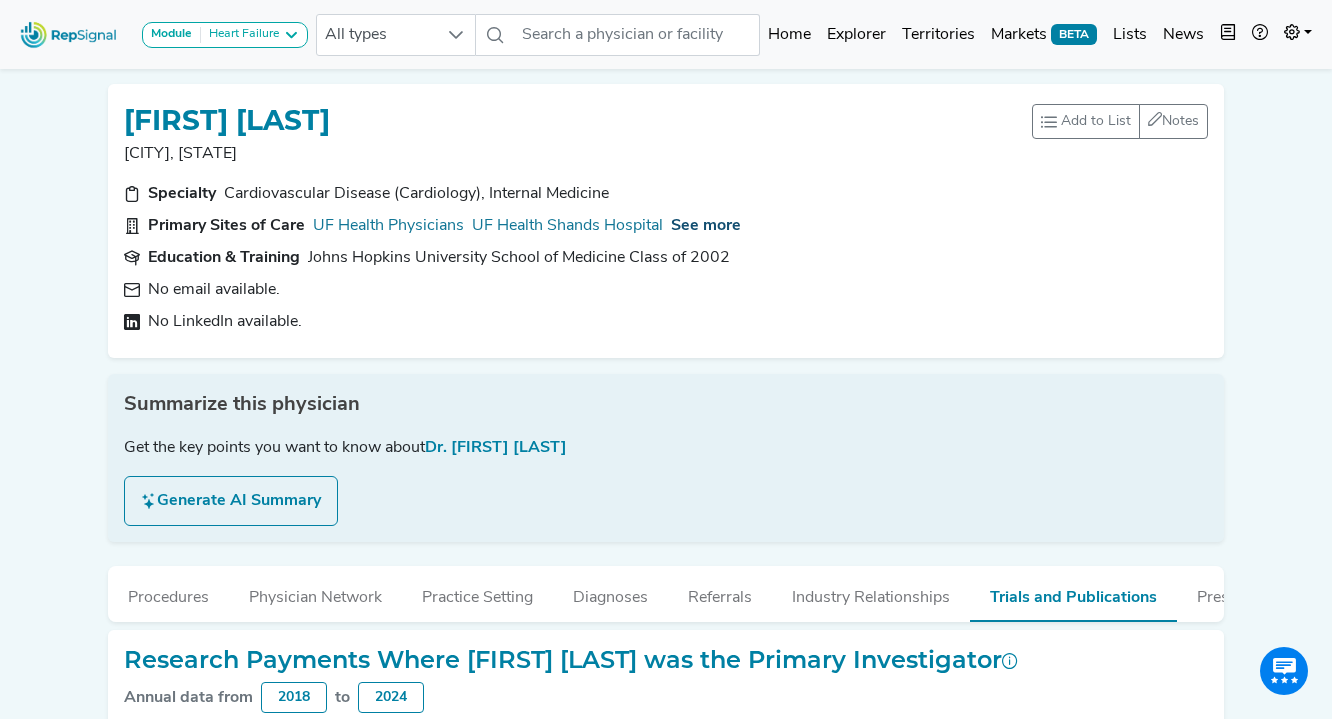 click on "See more" at bounding box center [706, 226] 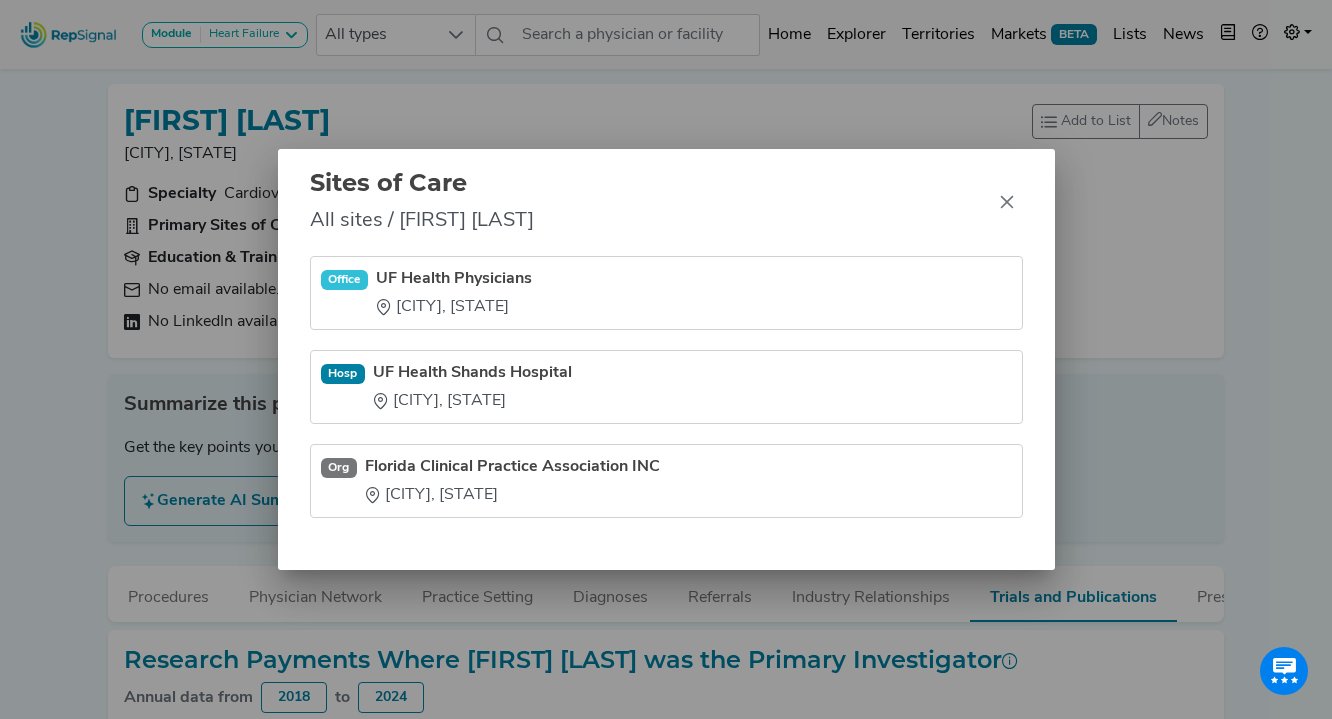 drag, startPoint x: 416, startPoint y: 378, endPoint x: 511, endPoint y: 409, distance: 99.92998 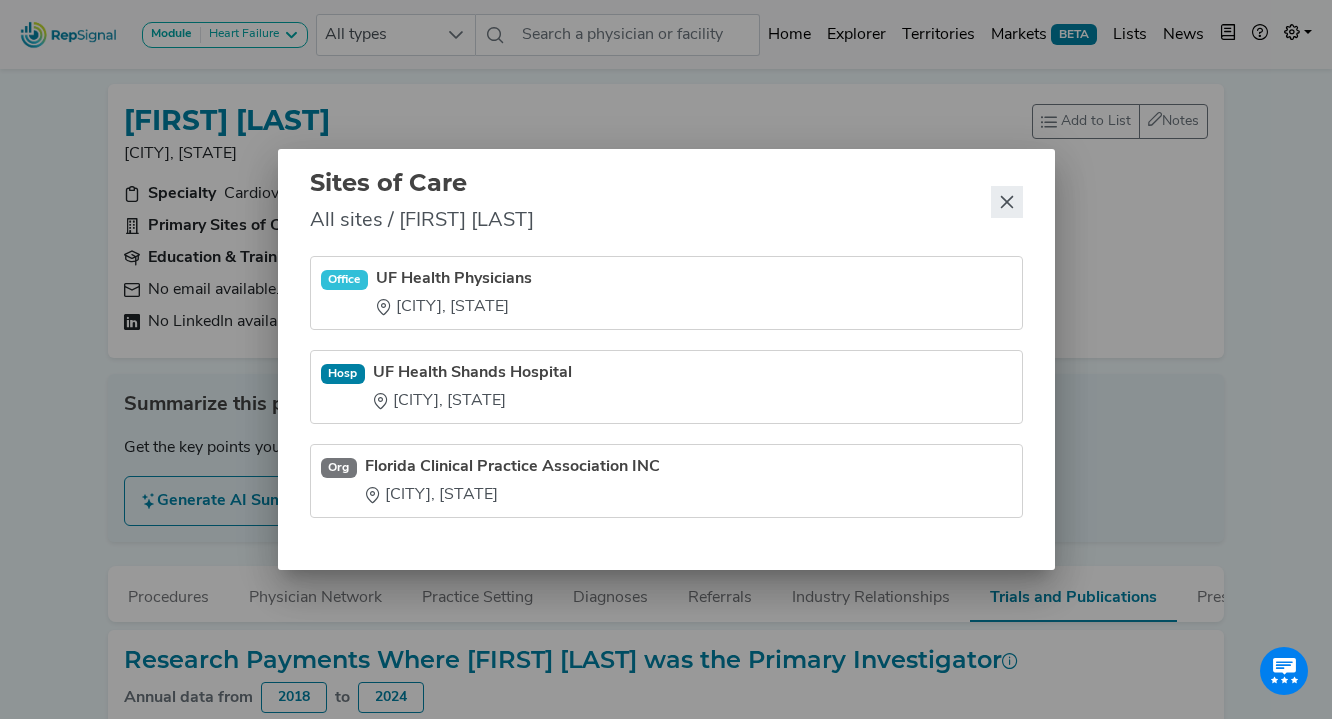 drag, startPoint x: 1000, startPoint y: 202, endPoint x: 1007, endPoint y: 191, distance: 13.038404 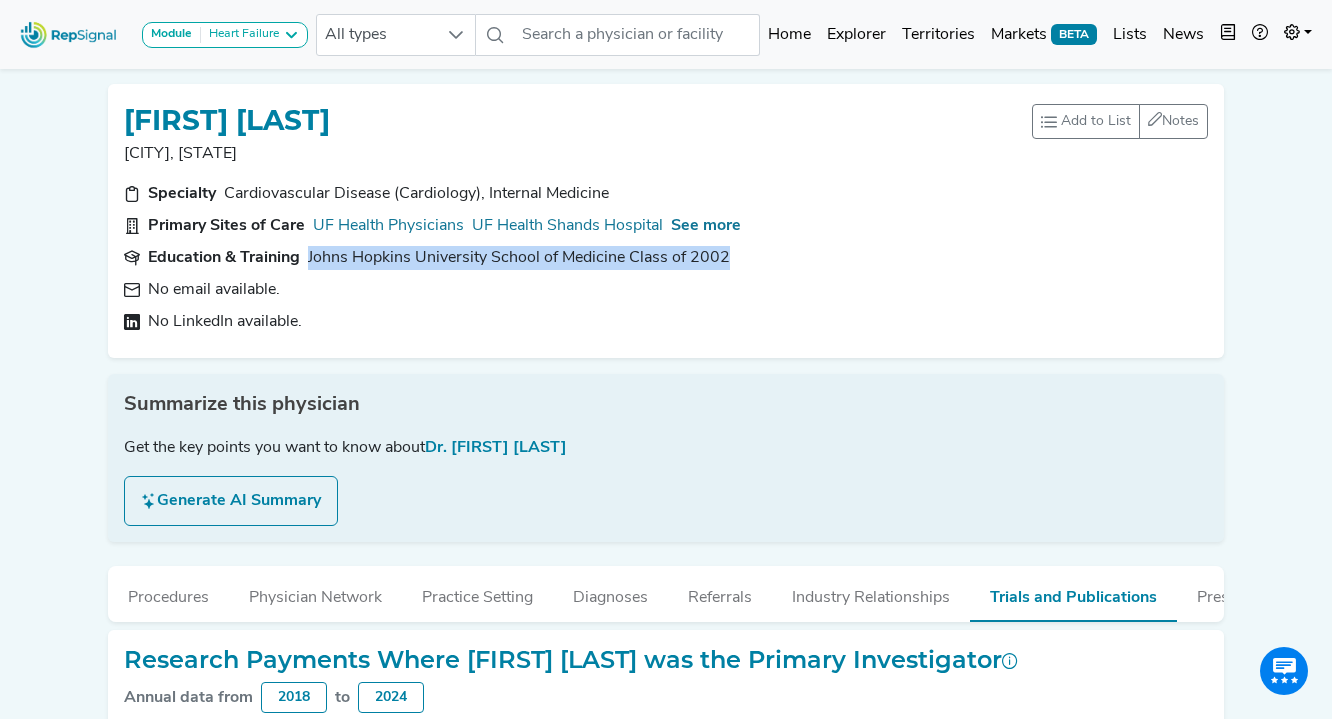 drag, startPoint x: 748, startPoint y: 266, endPoint x: 305, endPoint y: 266, distance: 443 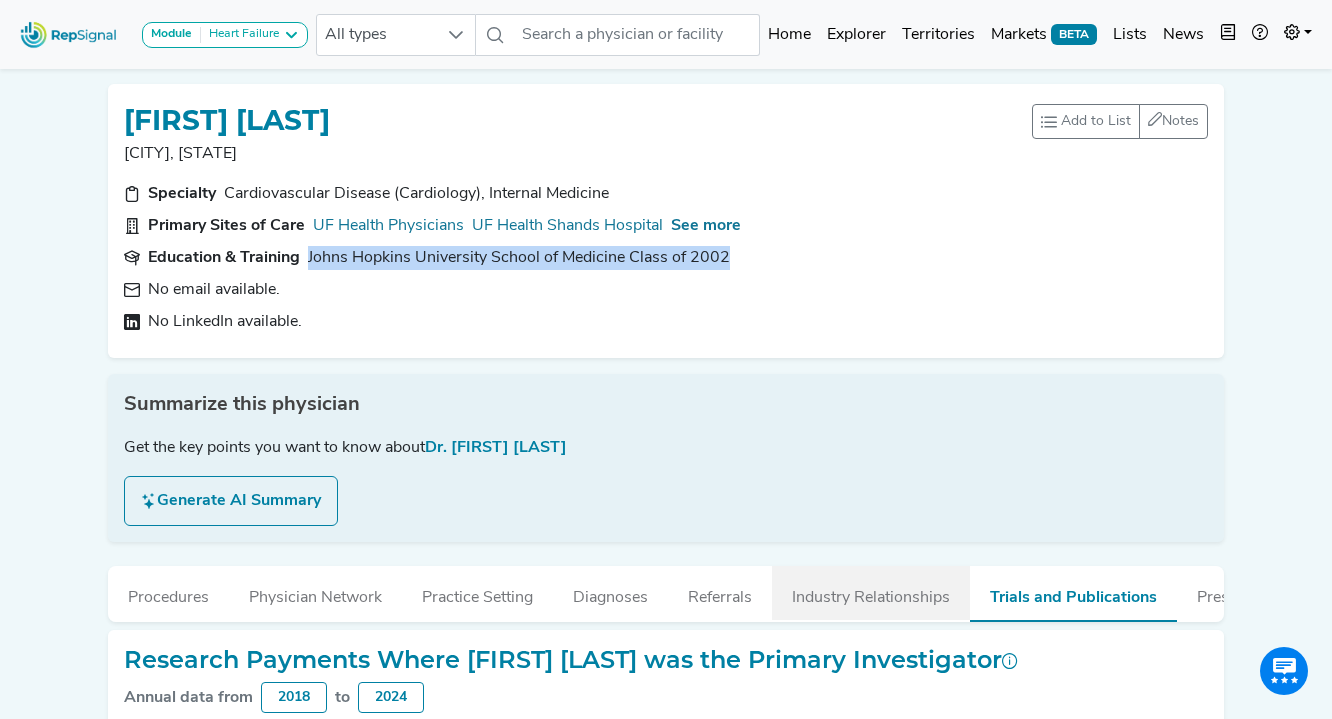 click on "Industry Relationships" at bounding box center [871, 593] 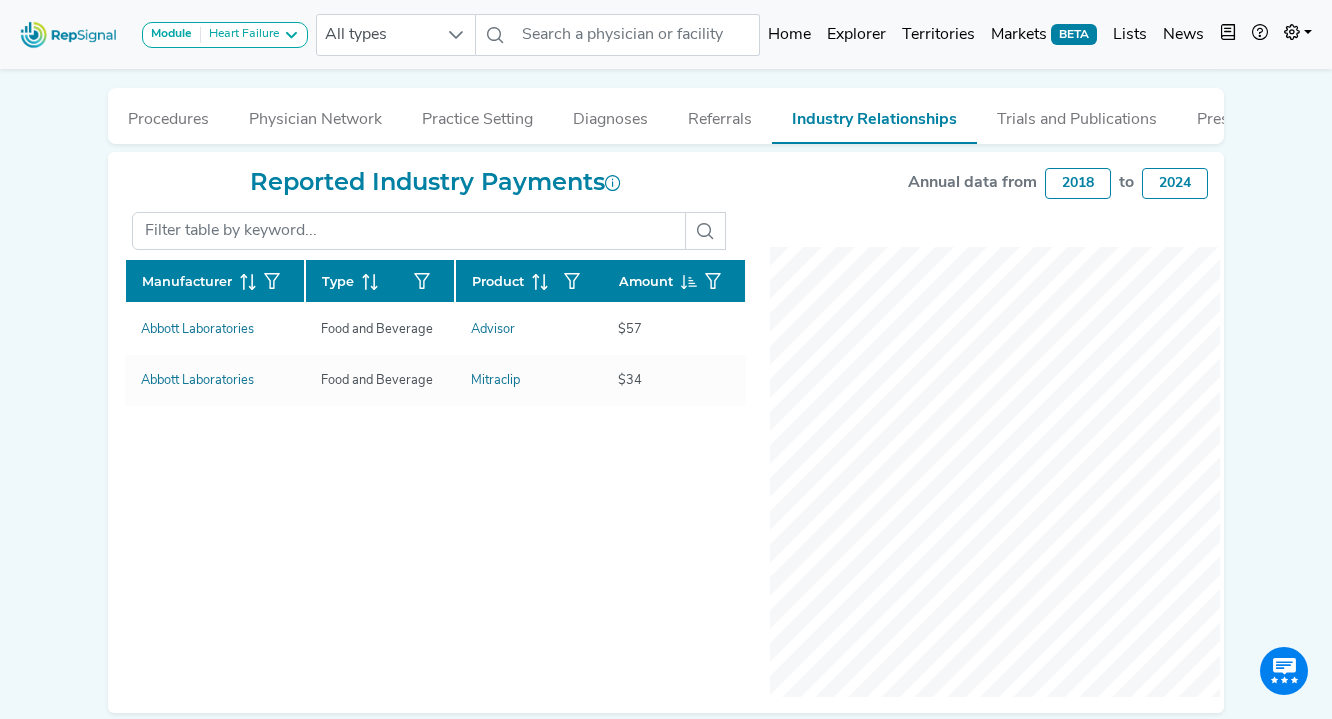 scroll, scrollTop: 508, scrollLeft: 0, axis: vertical 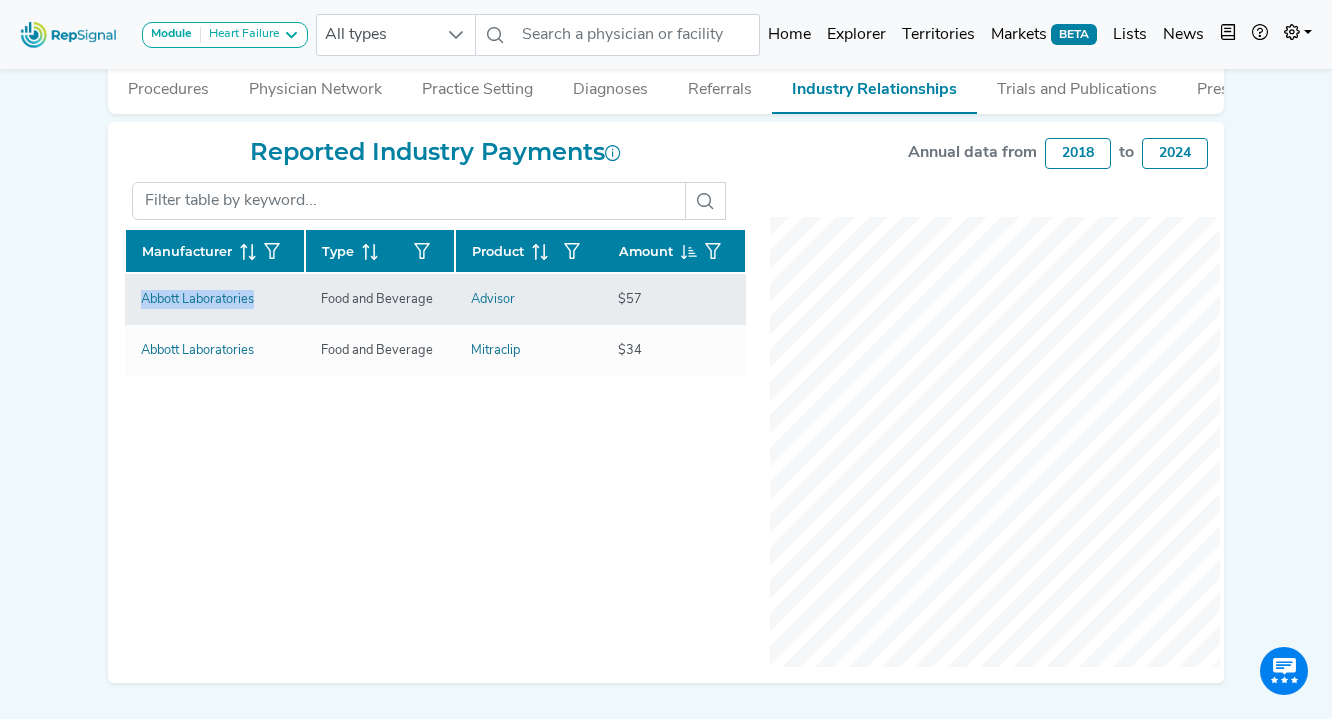 drag, startPoint x: 91, startPoint y: 373, endPoint x: 227, endPoint y: 310, distance: 149.88329 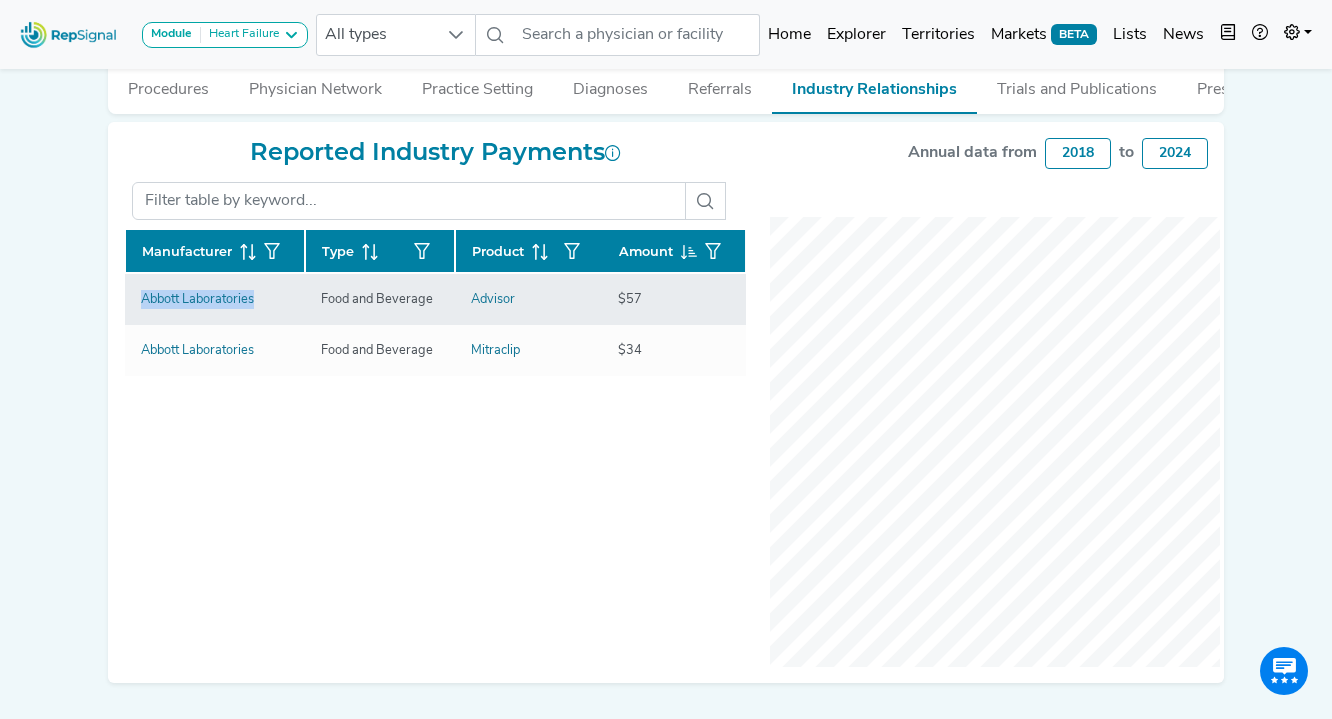 click on "Module Heart Failure Heart Failure Nephrology All types No results found  Home   Explorer   Territories   Markets  BETA  Lists   News  new notes My Account Logout ANITA WOKHLU Gainesville, FL  Add to List  Recent Lists: Mayo Jacksonville Top 100 Nephrology Physicians Critical Care Physicians Sentara Dinner Event Starred Physicians  Create New List   Save   Notes  0  unread notes Specialty Cardiovascular Disease (Cardiology), Internal Medicine Primary Sites of Care UF Health Physicians   UF Health Shands Hospital   See more Education & Training Johns Hopkins University School of Medicine Class of 2002  No email available.  No LinkedIn available. Summarize this physician  Get the key points you want to know about  Dr. Anita Wokhlu  Generate AI Summary   Procedures  Physician Network  Practice Setting  Diagnoses  Referrals  Industry Relationships  Trials and Publications  Prescriptions  Similar Physicians  Annual Procedure Volume  Based on RepSignal's all payor claims. Annual data through February 2025  who  *" at bounding box center [666, 131] 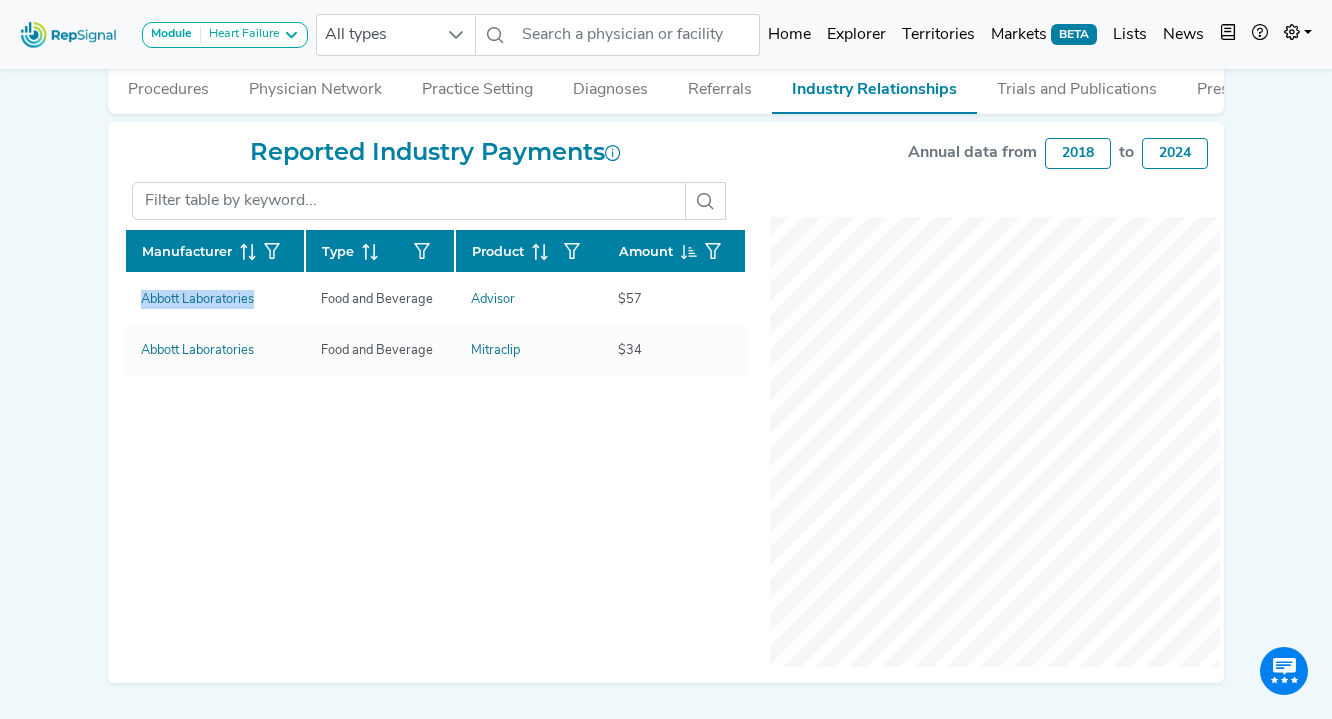 copy on "Manufacturer  Type  Product  Year  Amount  Abbott Laboratories" 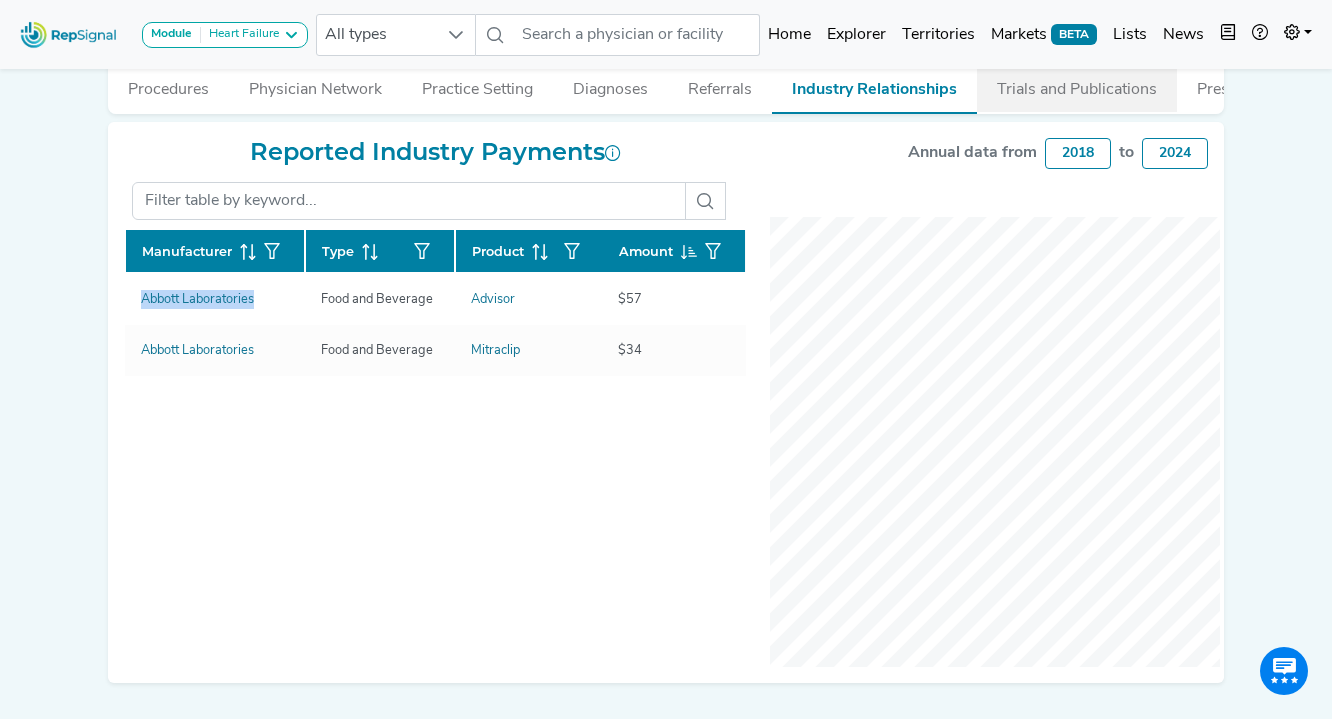 click on "Trials and Publications" at bounding box center (1077, 85) 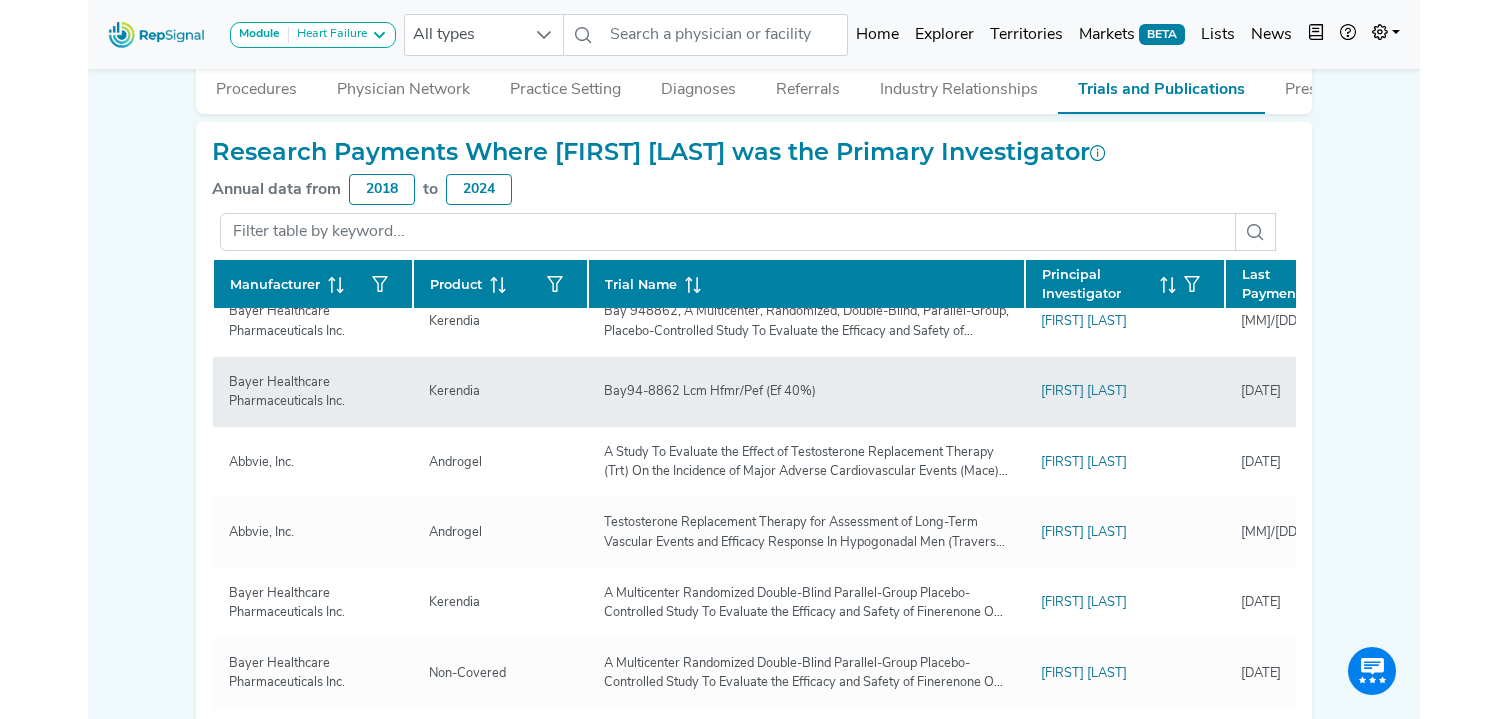 scroll, scrollTop: 0, scrollLeft: 0, axis: both 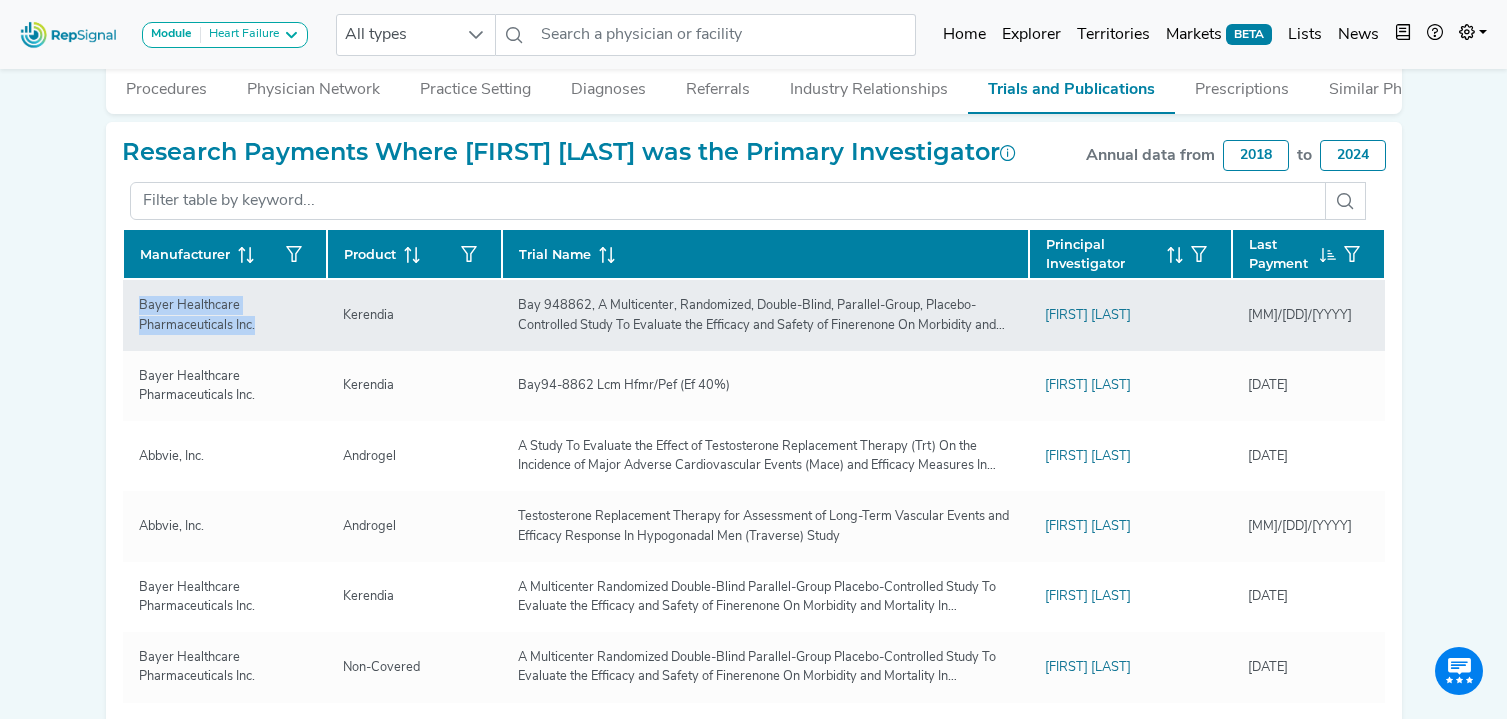 drag, startPoint x: 157, startPoint y: 329, endPoint x: 130, endPoint y: 310, distance: 33.01515 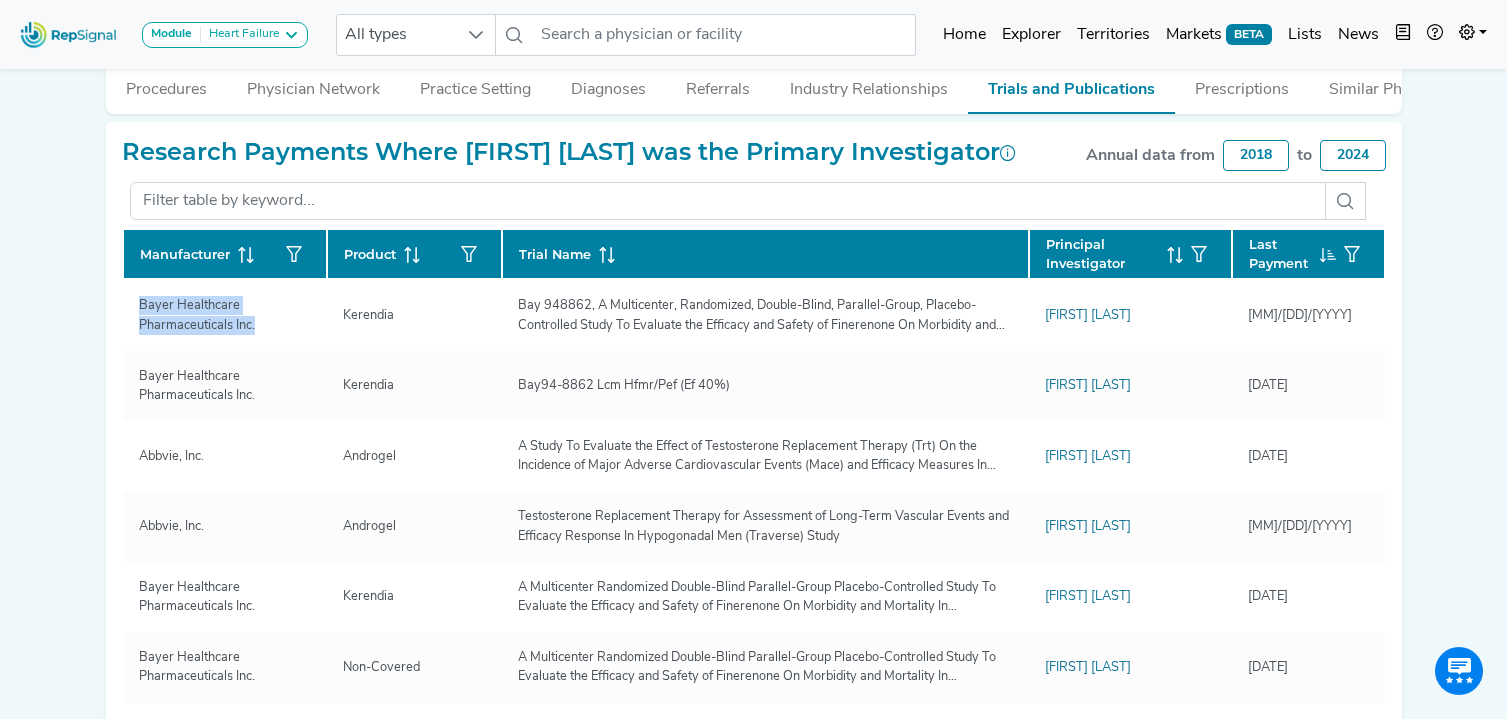 copy on "Bayer Healthcare Pharmaceuticals Inc." 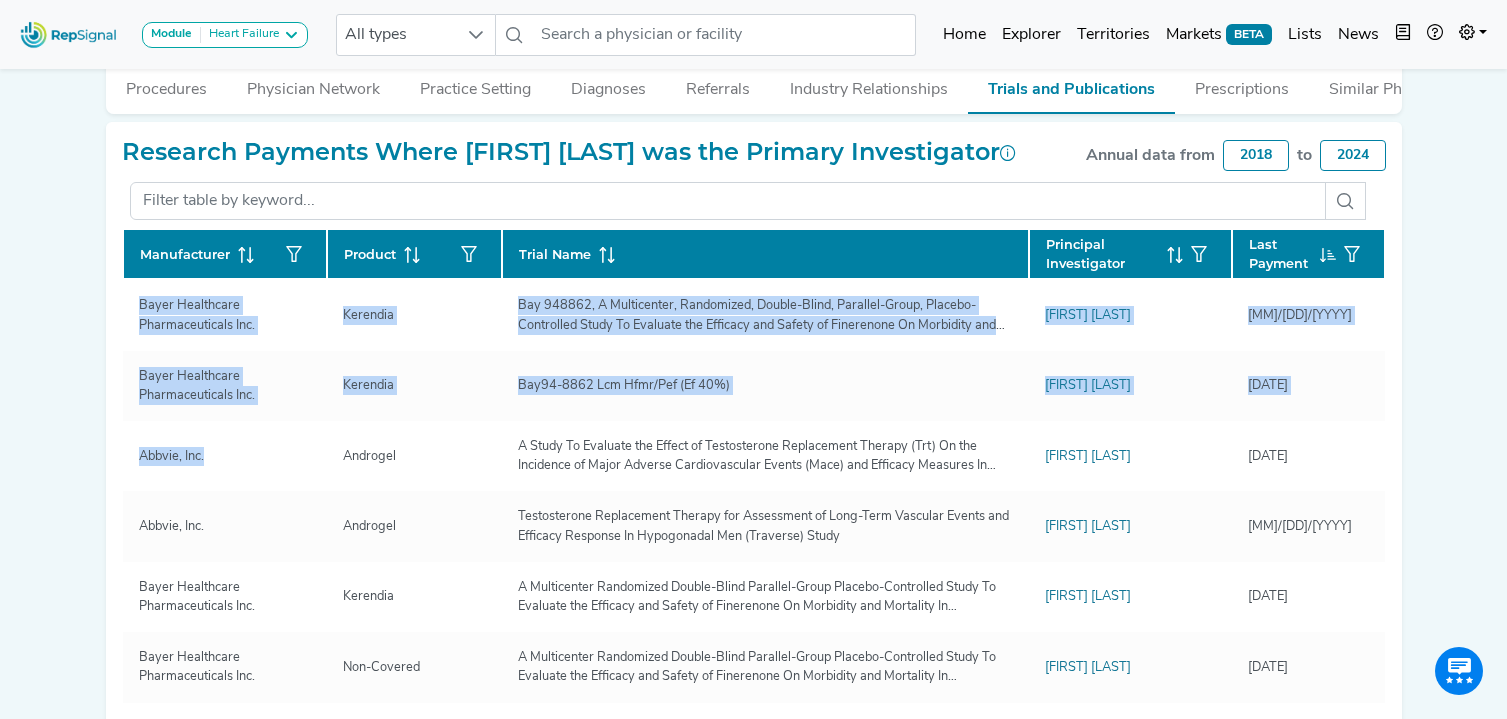 drag, startPoint x: 220, startPoint y: 461, endPoint x: 119, endPoint y: 456, distance: 101.12369 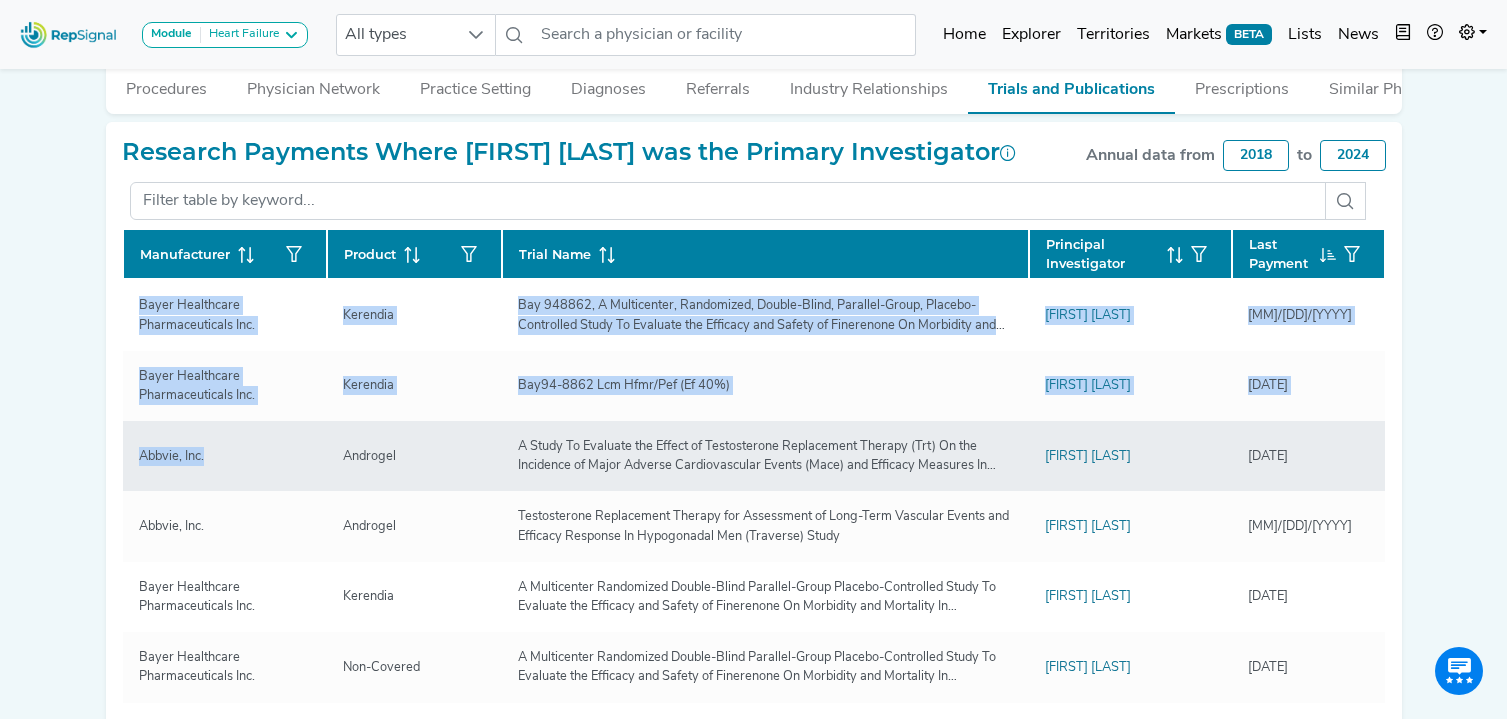 click on "Abbvie, Inc." 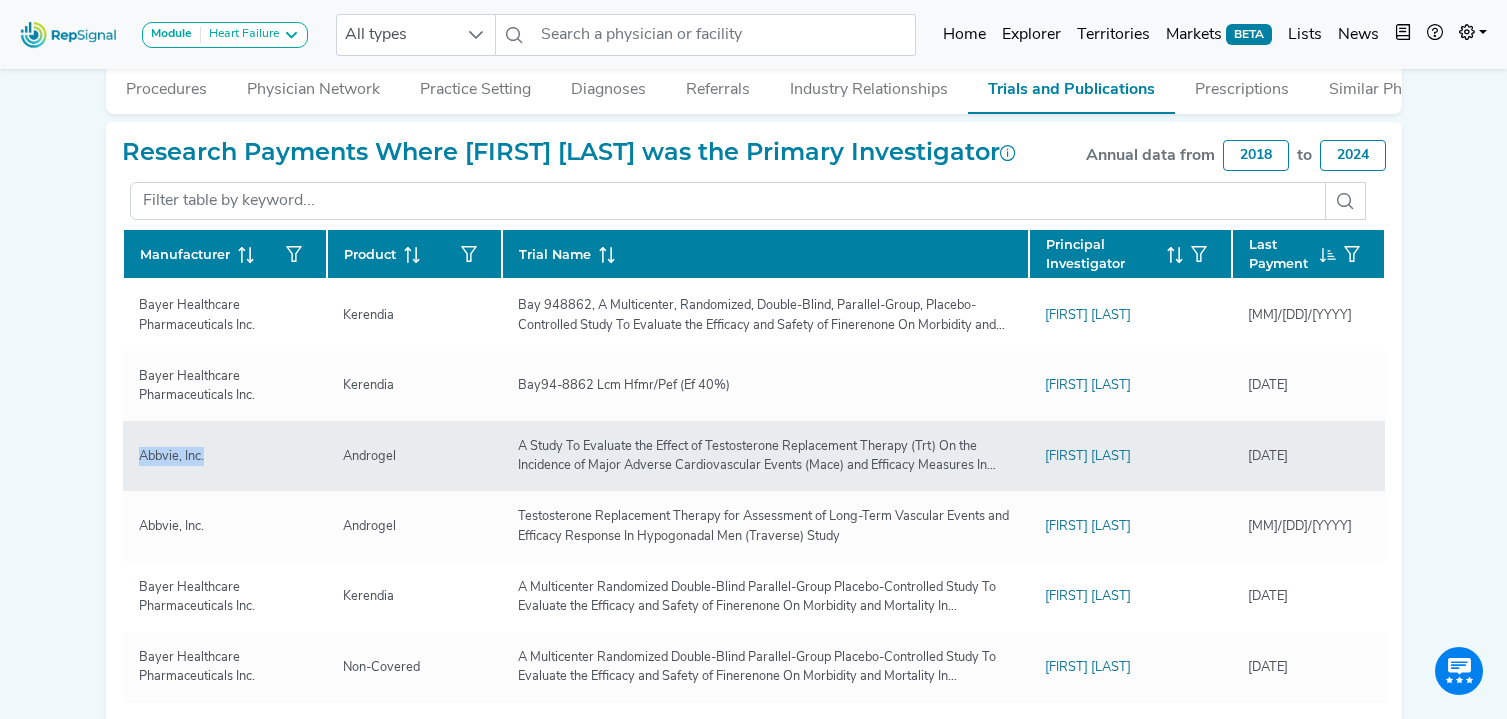 drag, startPoint x: 226, startPoint y: 461, endPoint x: 138, endPoint y: 459, distance: 88.02273 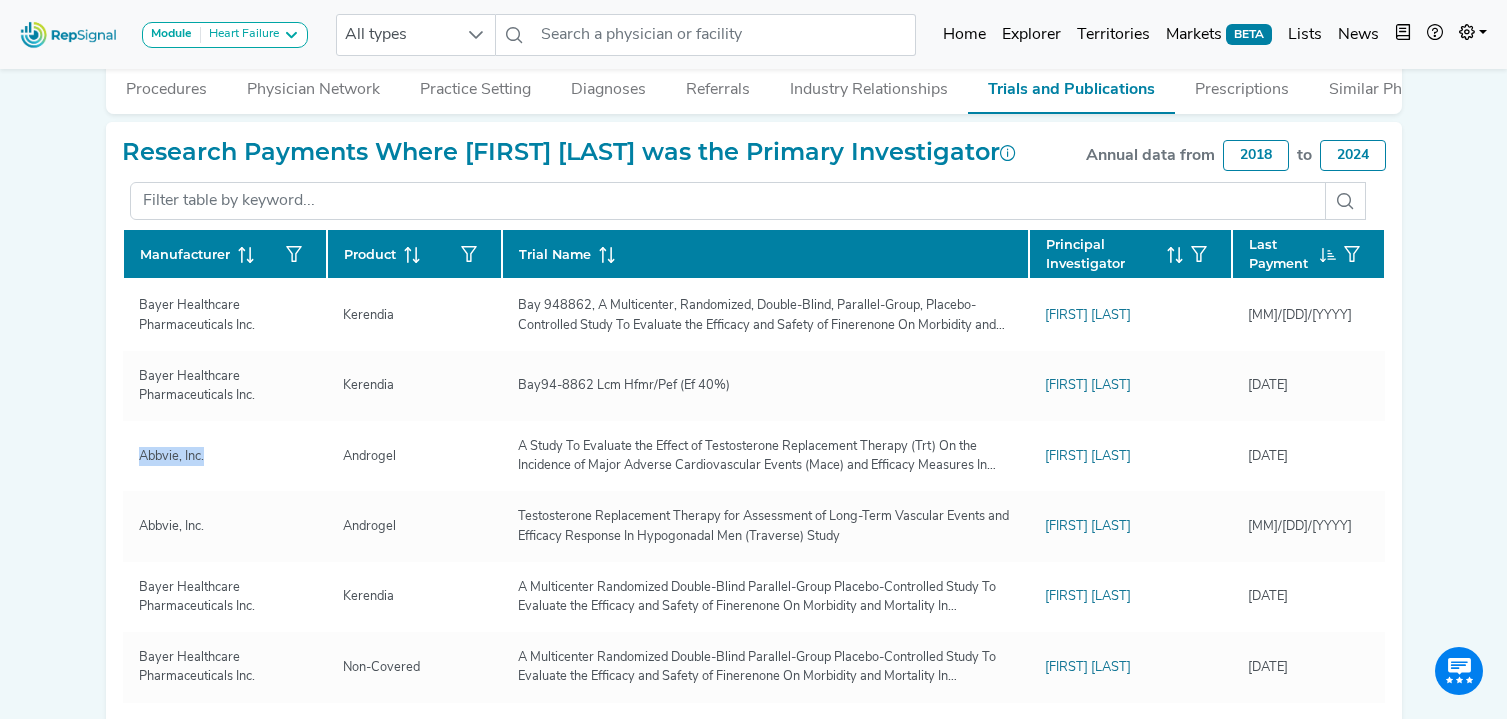 copy on "Abbvie, Inc." 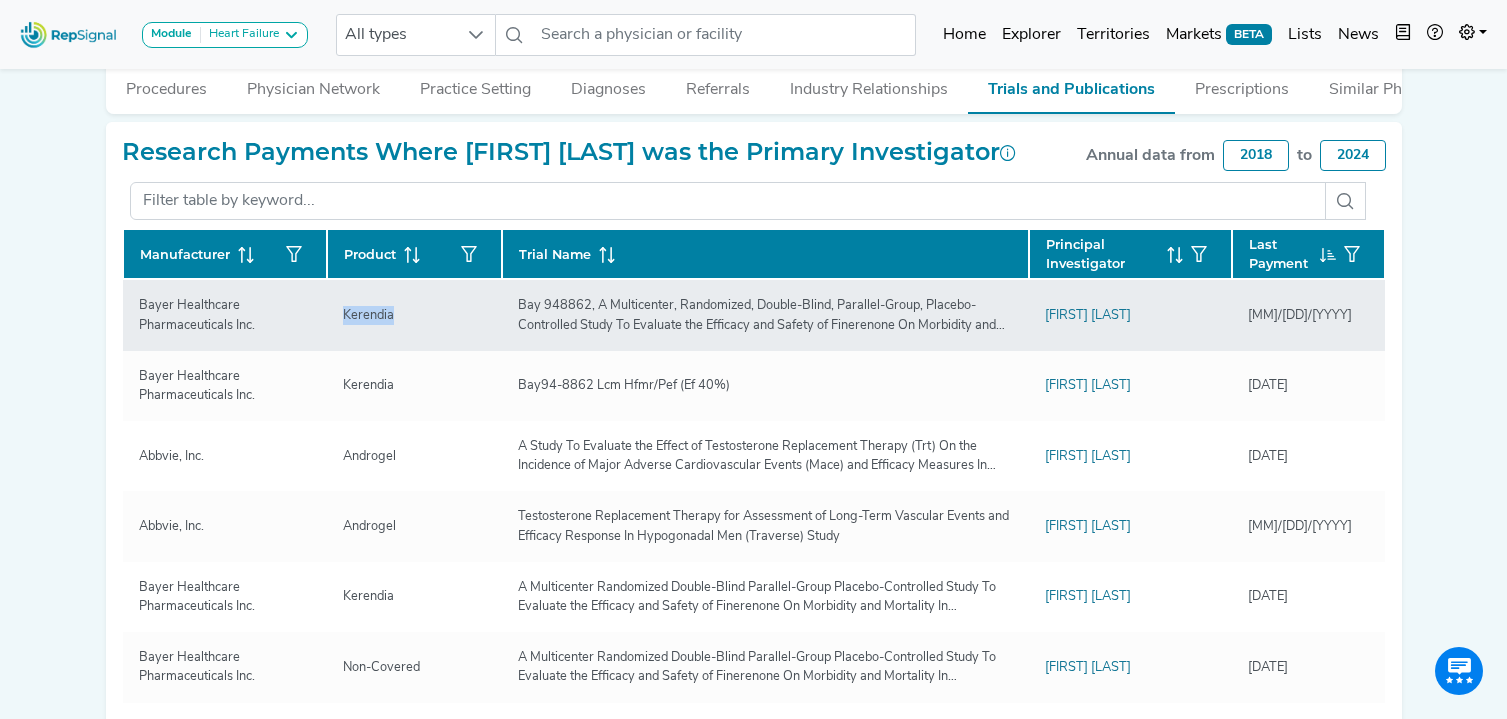 drag, startPoint x: 404, startPoint y: 319, endPoint x: 315, endPoint y: 319, distance: 89 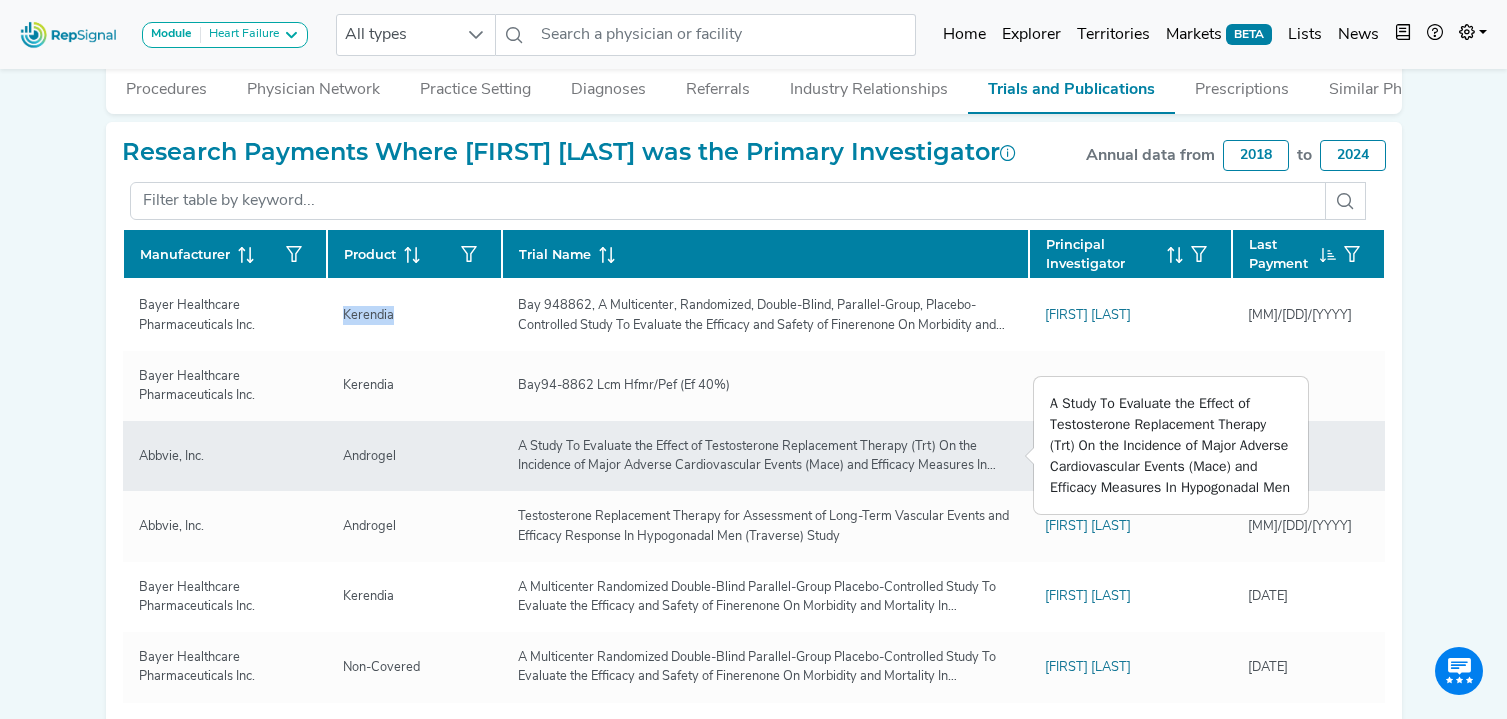 copy on "Kerendia" 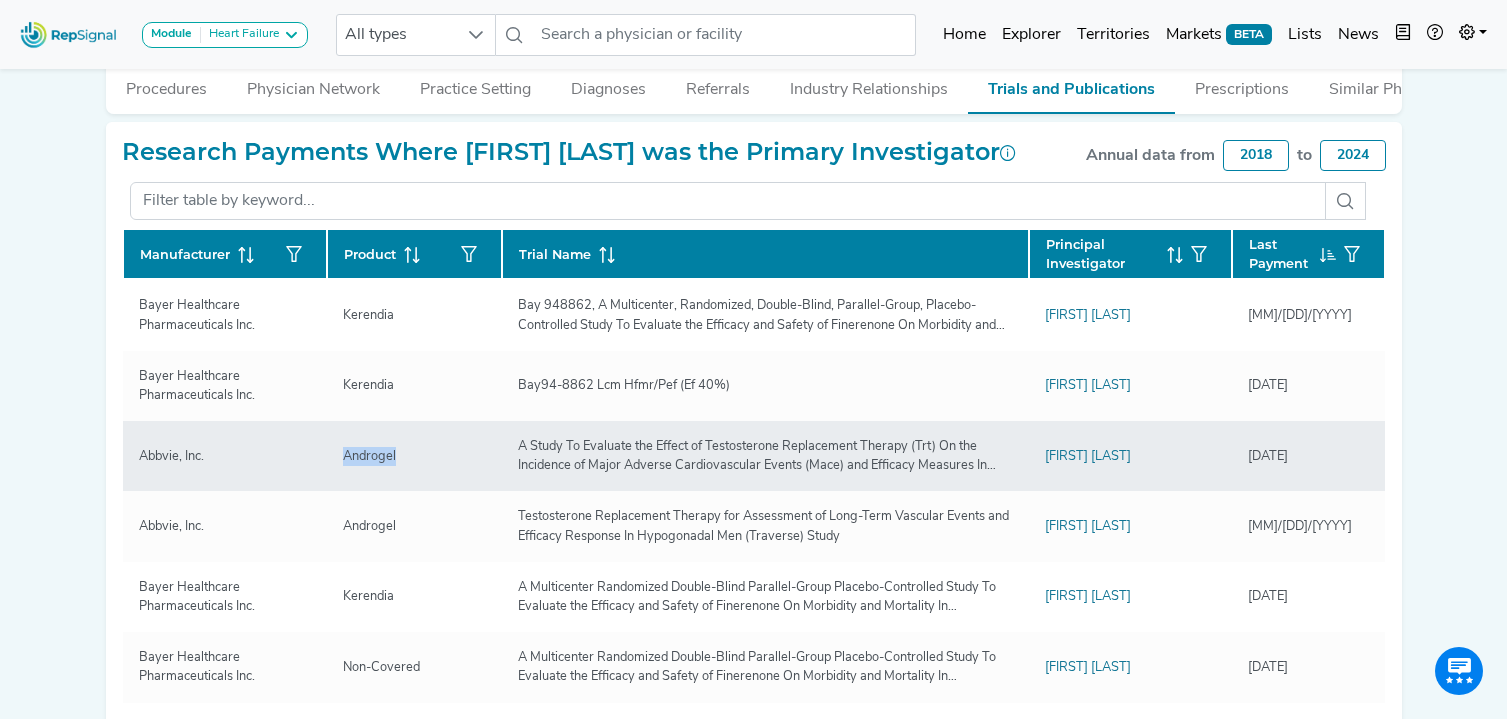 drag, startPoint x: 398, startPoint y: 460, endPoint x: 315, endPoint y: 459, distance: 83.00603 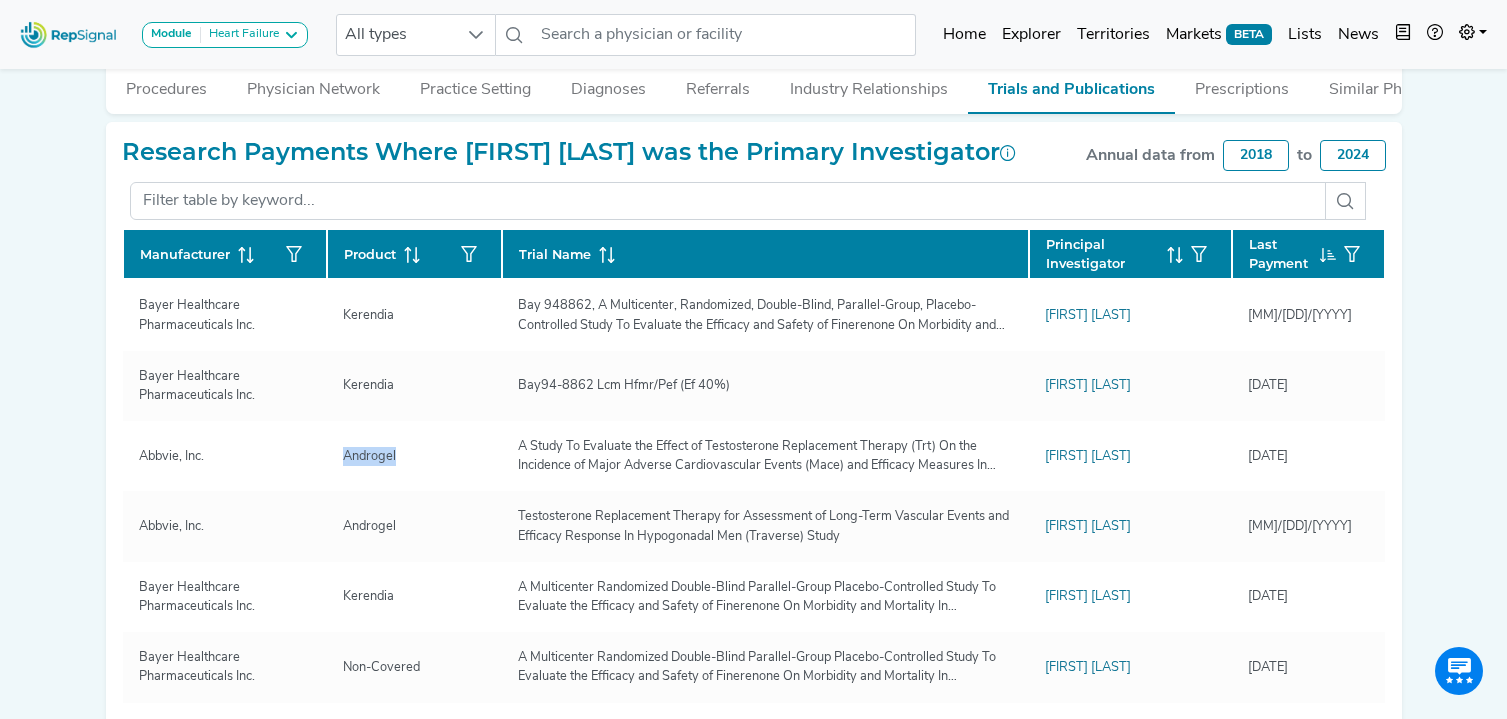 copy on "Androgel" 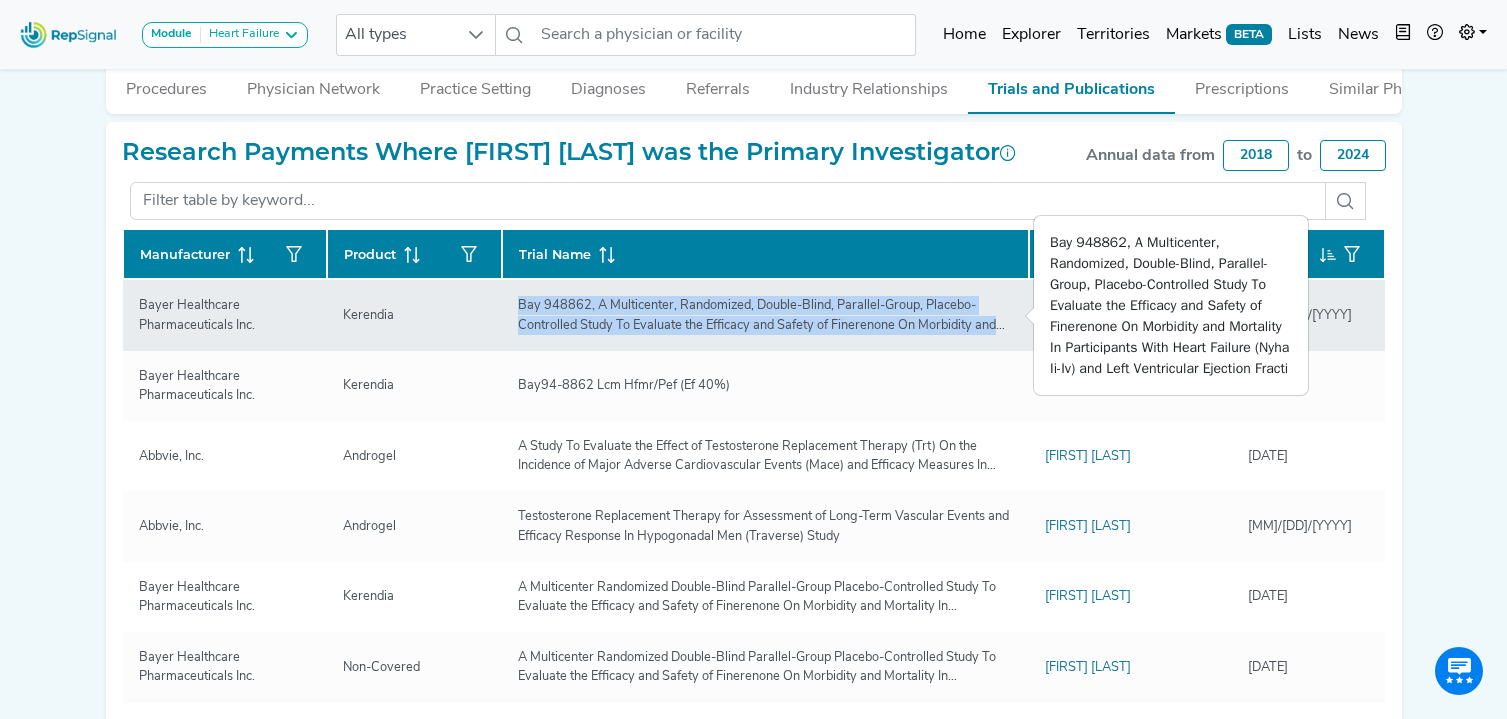 drag, startPoint x: 517, startPoint y: 308, endPoint x: 1010, endPoint y: 333, distance: 493.63345 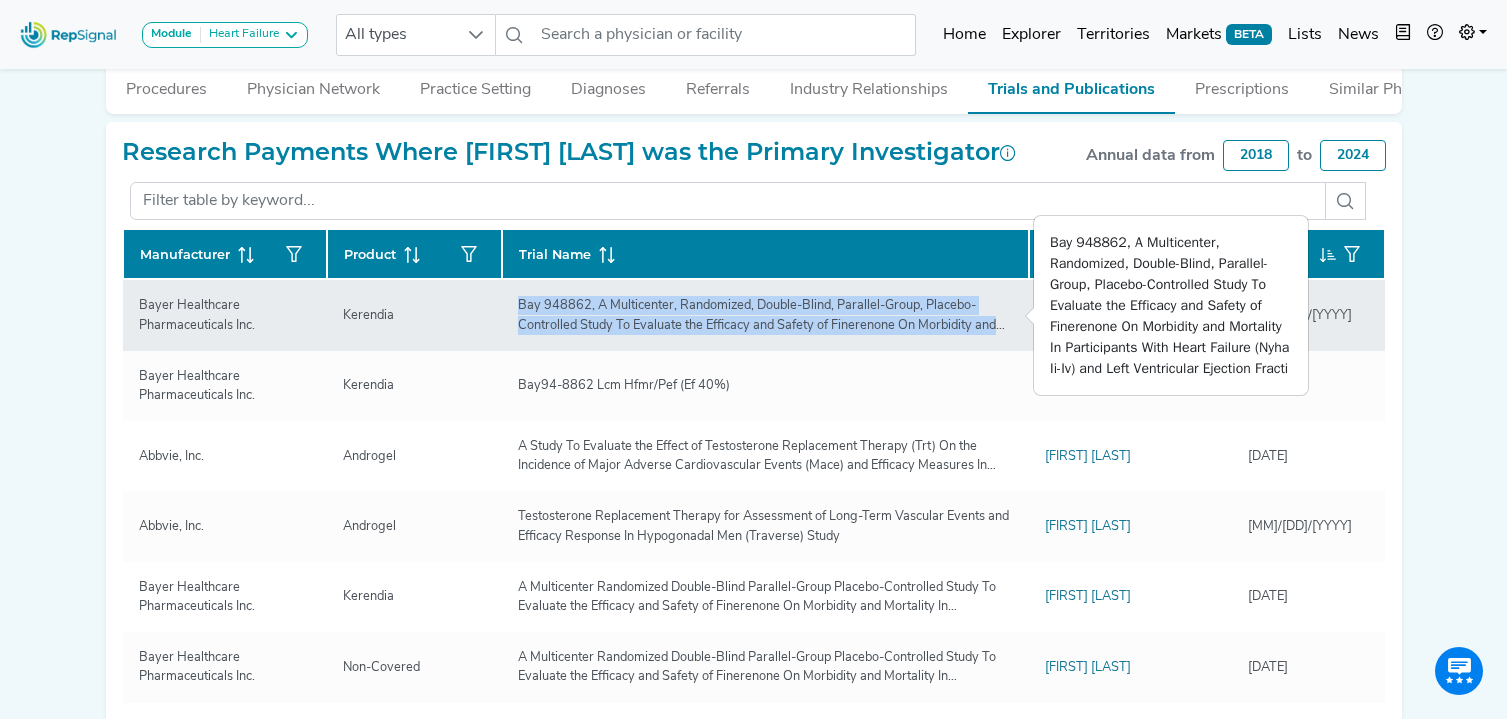 click on "Bay 948862, A Multicenter, Randomized, Double-Blind, Parallel-Group, Placebo-Controlled Study To Evaluate the Efficacy and Safety of Finerenone On Morbidity and Mortality In Participants With Heart Failure (Nyha Ii-Iv) and Left Ventricular Ejection Fracti" at bounding box center (765, 315) 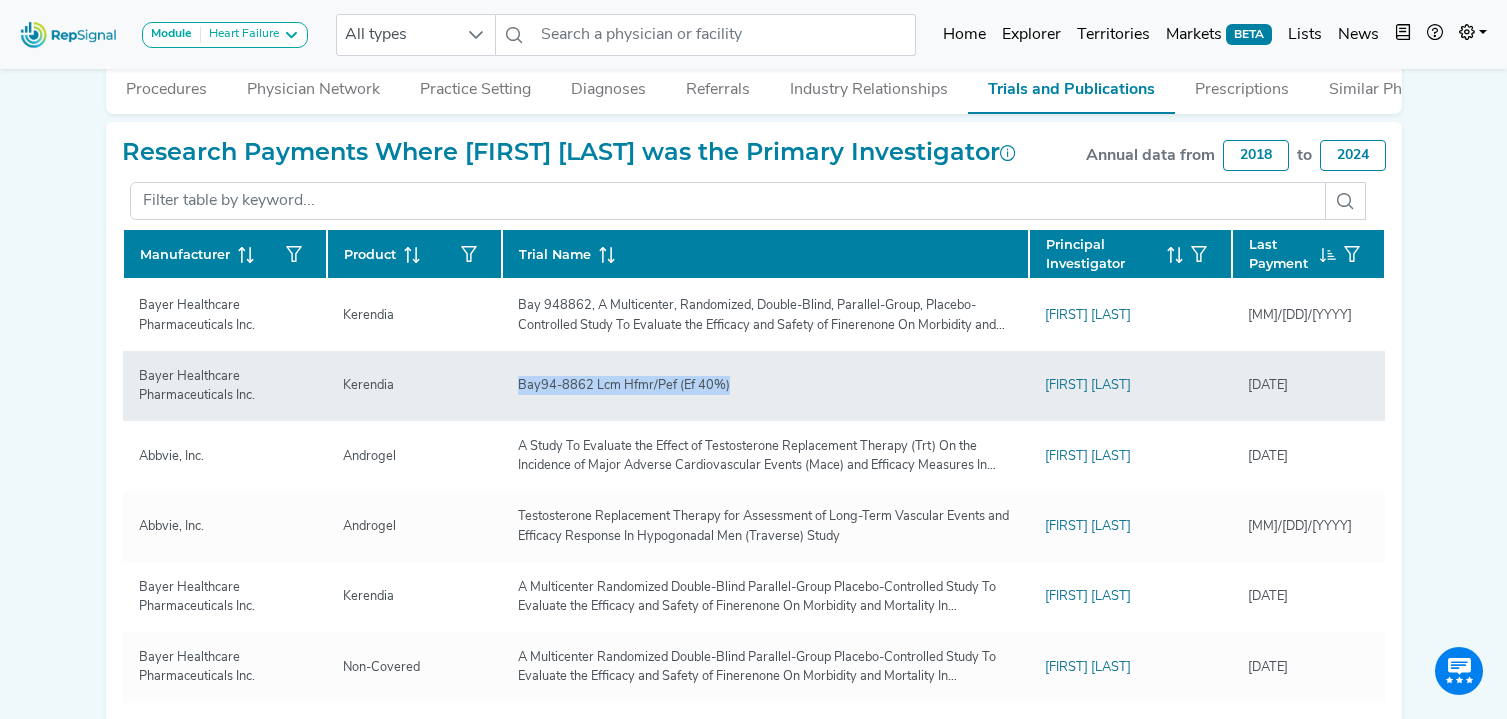 drag, startPoint x: 514, startPoint y: 384, endPoint x: 750, endPoint y: 389, distance: 236.05296 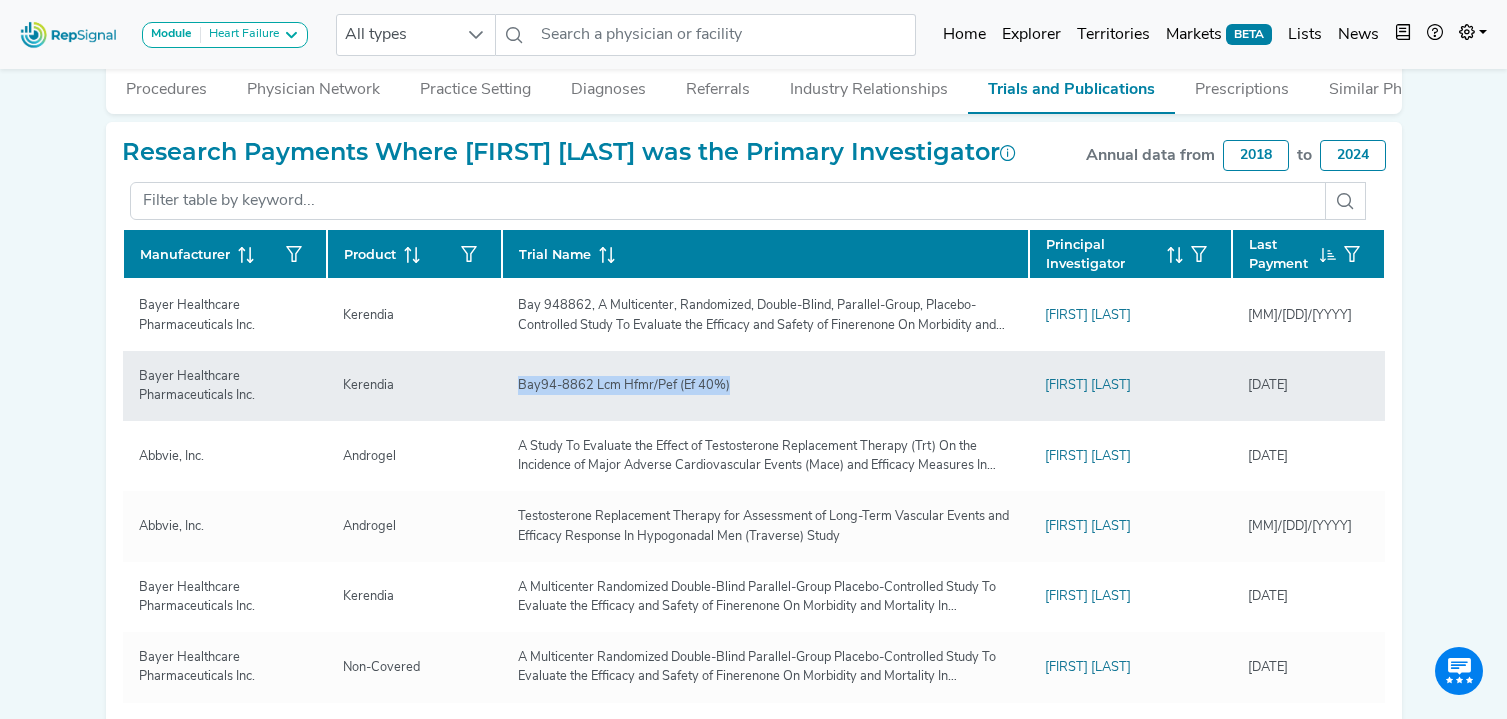 click on "Bay94-8862 Lcm Hfmr/Pef (Ef  40%)" 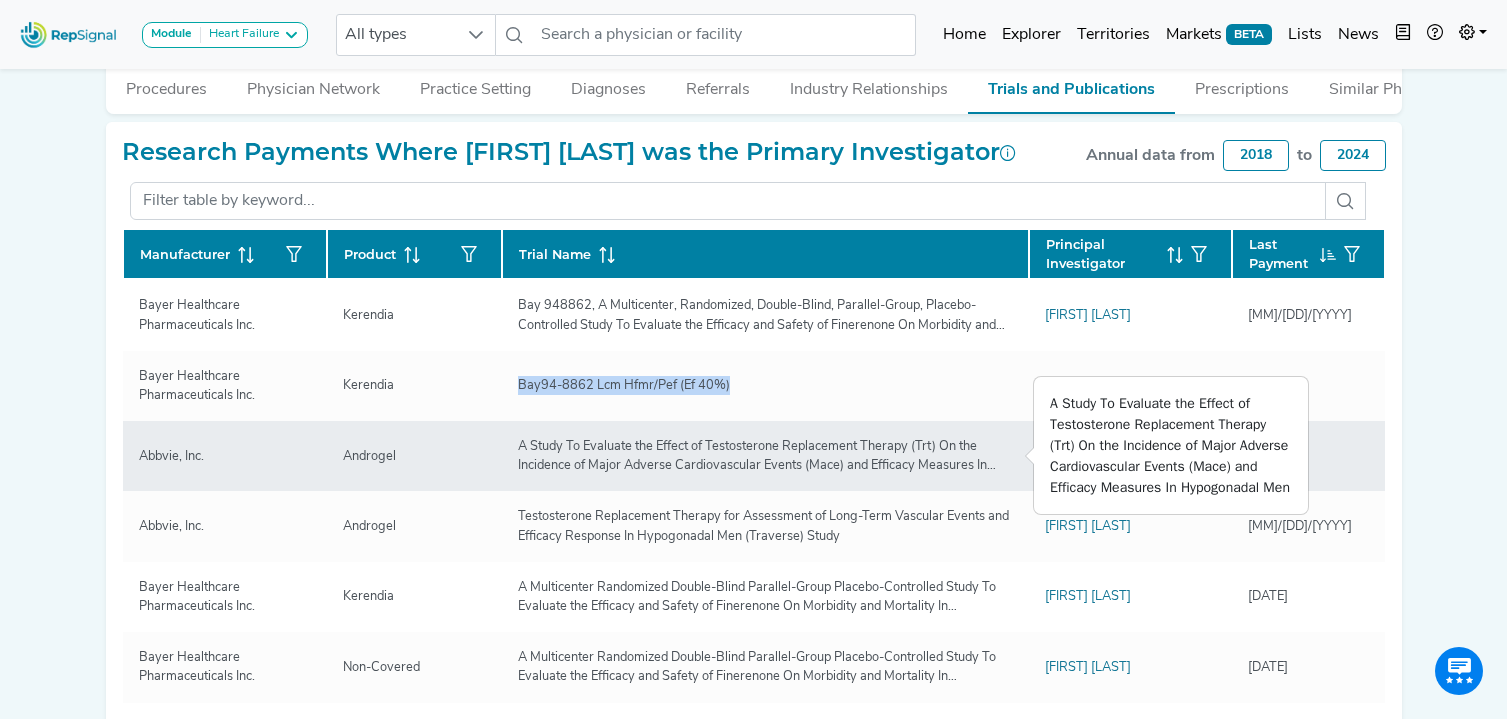 click on "A Study To Evaluate the Effect of Testosterone Replacement Therapy (Trt) On the Incidence of Major Adverse Cardiovascular Events (Mace) and Efficacy Measures In Hypogonadal Men" at bounding box center [765, 456] 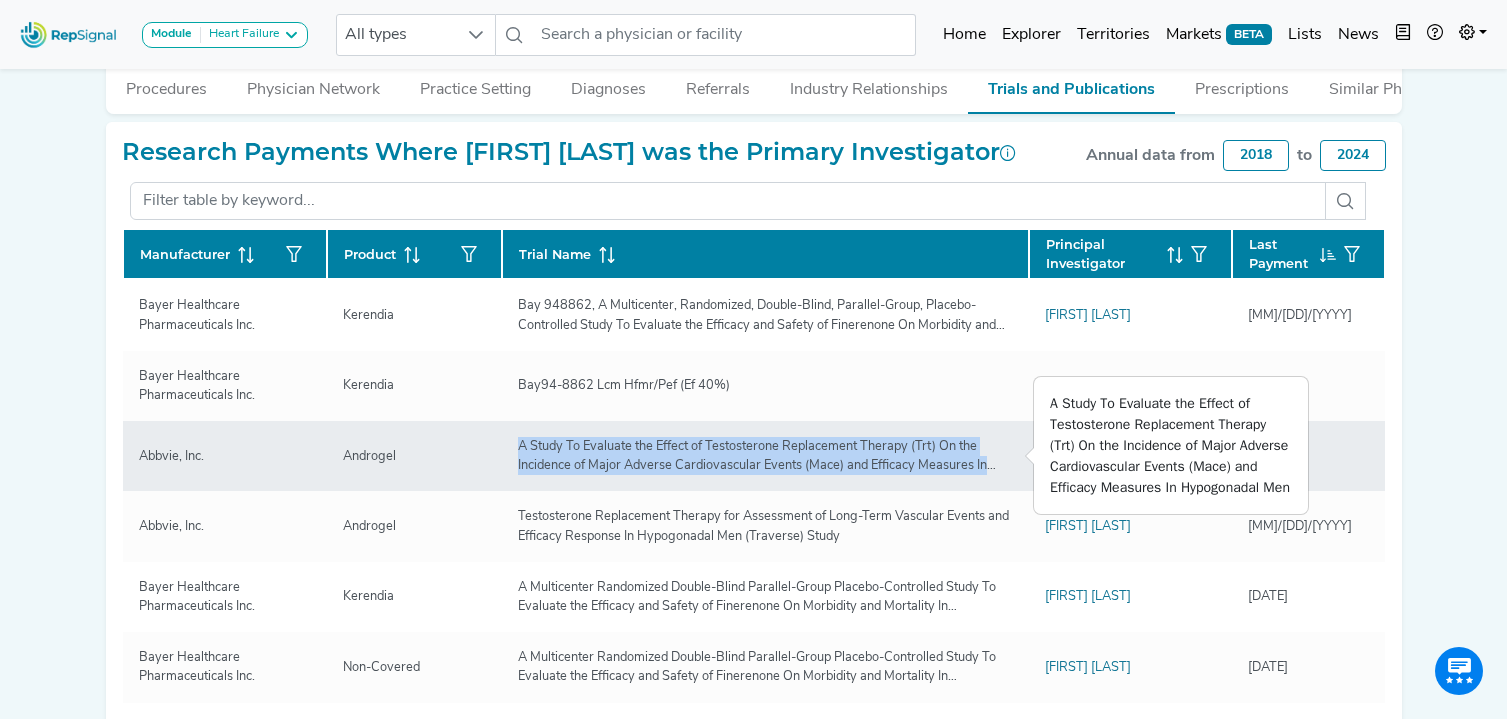 drag, startPoint x: 546, startPoint y: 449, endPoint x: 999, endPoint y: 473, distance: 453.6353 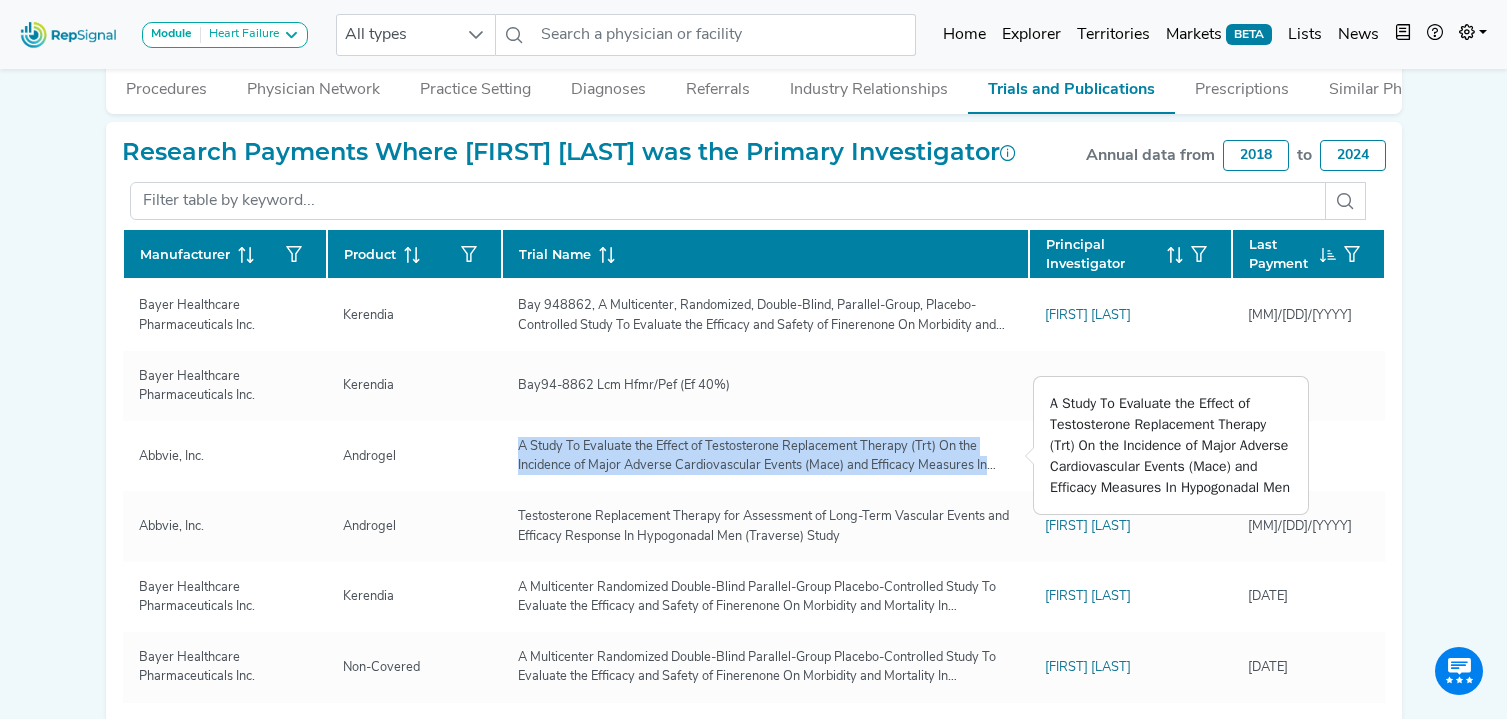copy on "A Study To Evaluate the Effect of Testosterone Replacement Therapy (Trt) On the Incidence of Major Adverse Cardiovascular Events (Mace) and Efficacy Measures In Hypogonadal" 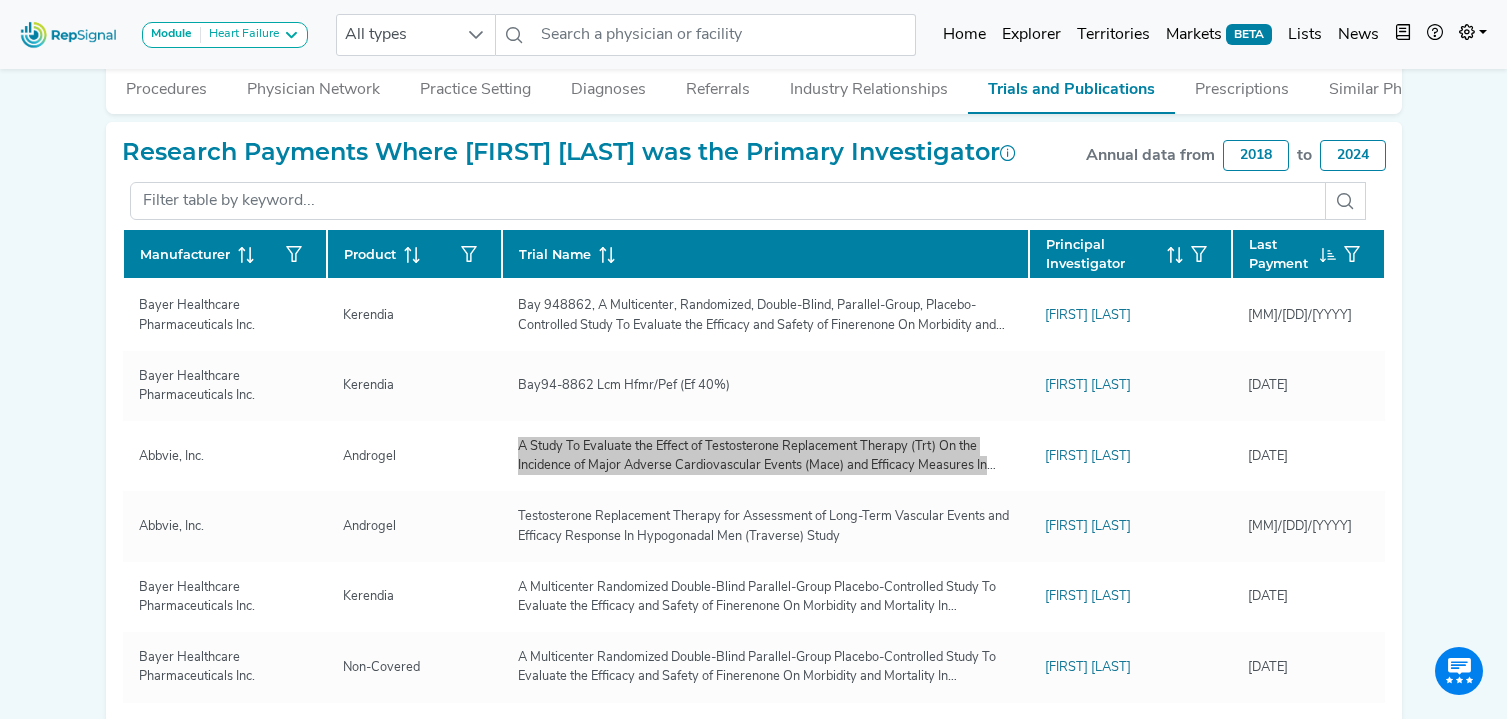 scroll, scrollTop: 492, scrollLeft: 0, axis: vertical 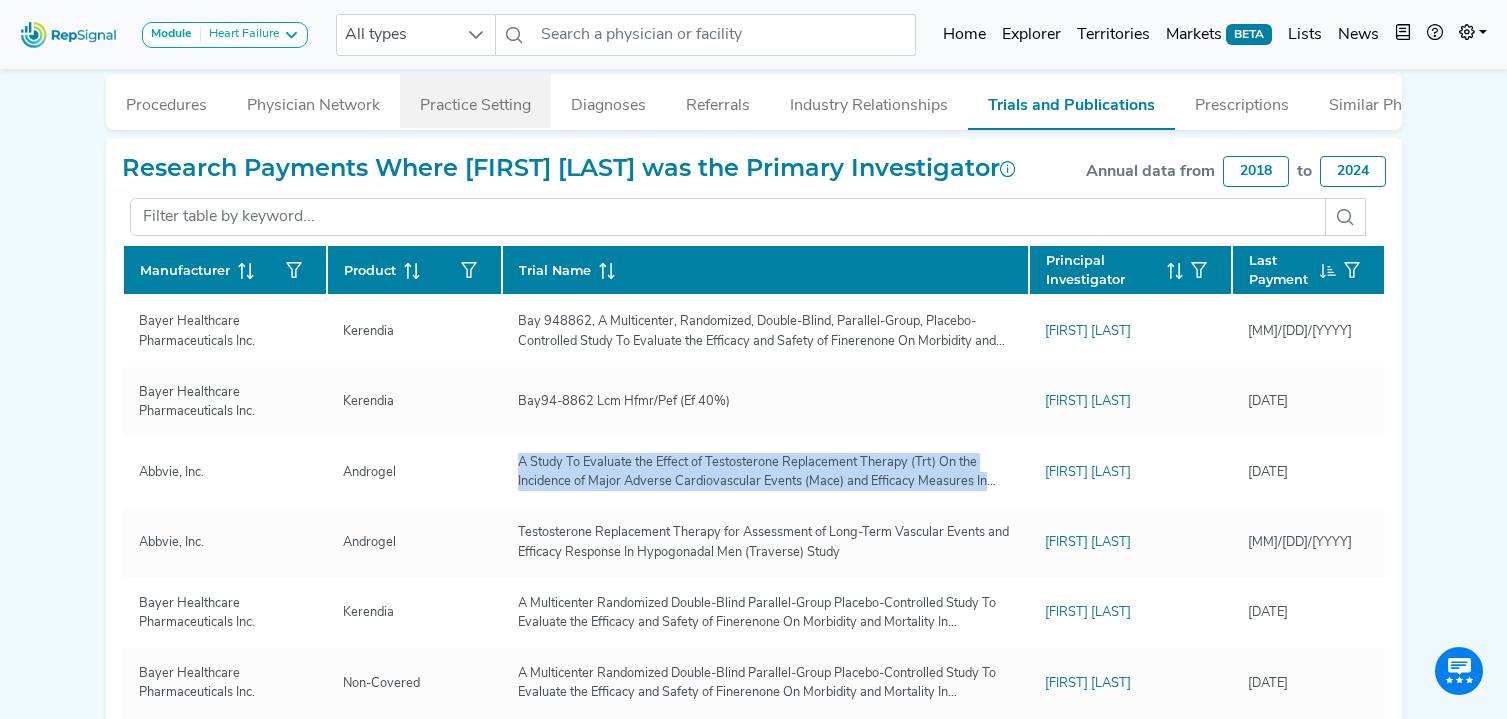 click on "Practice Setting" at bounding box center [475, 101] 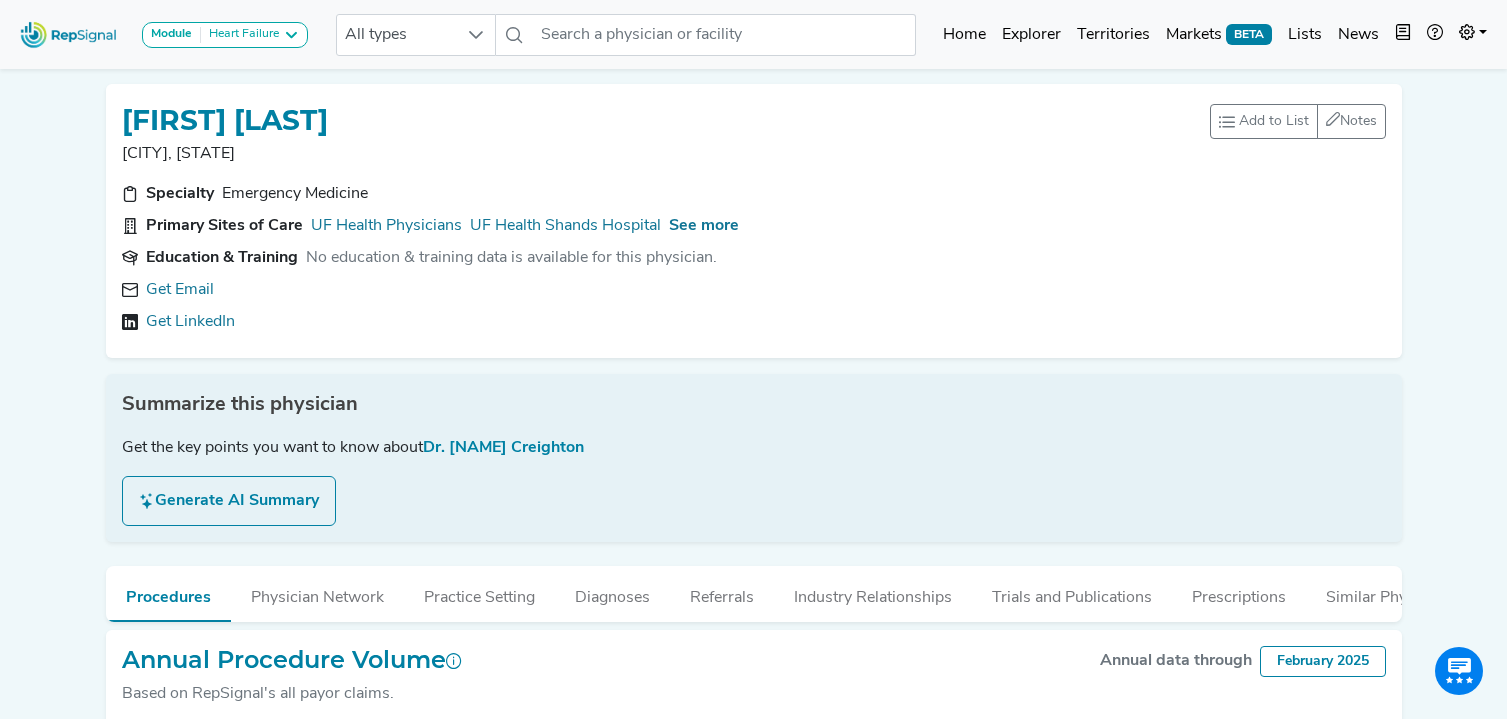 scroll, scrollTop: 0, scrollLeft: 0, axis: both 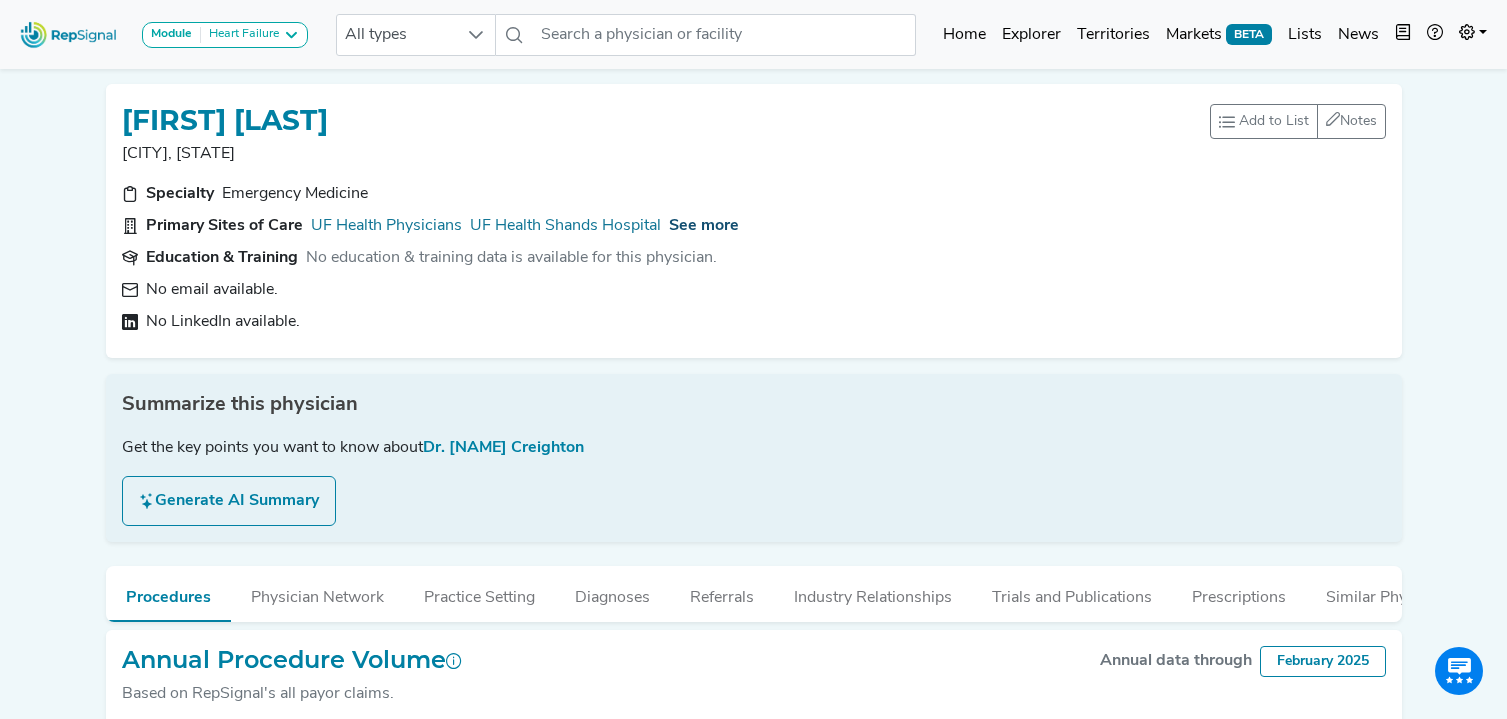 click on "See more" at bounding box center (704, 226) 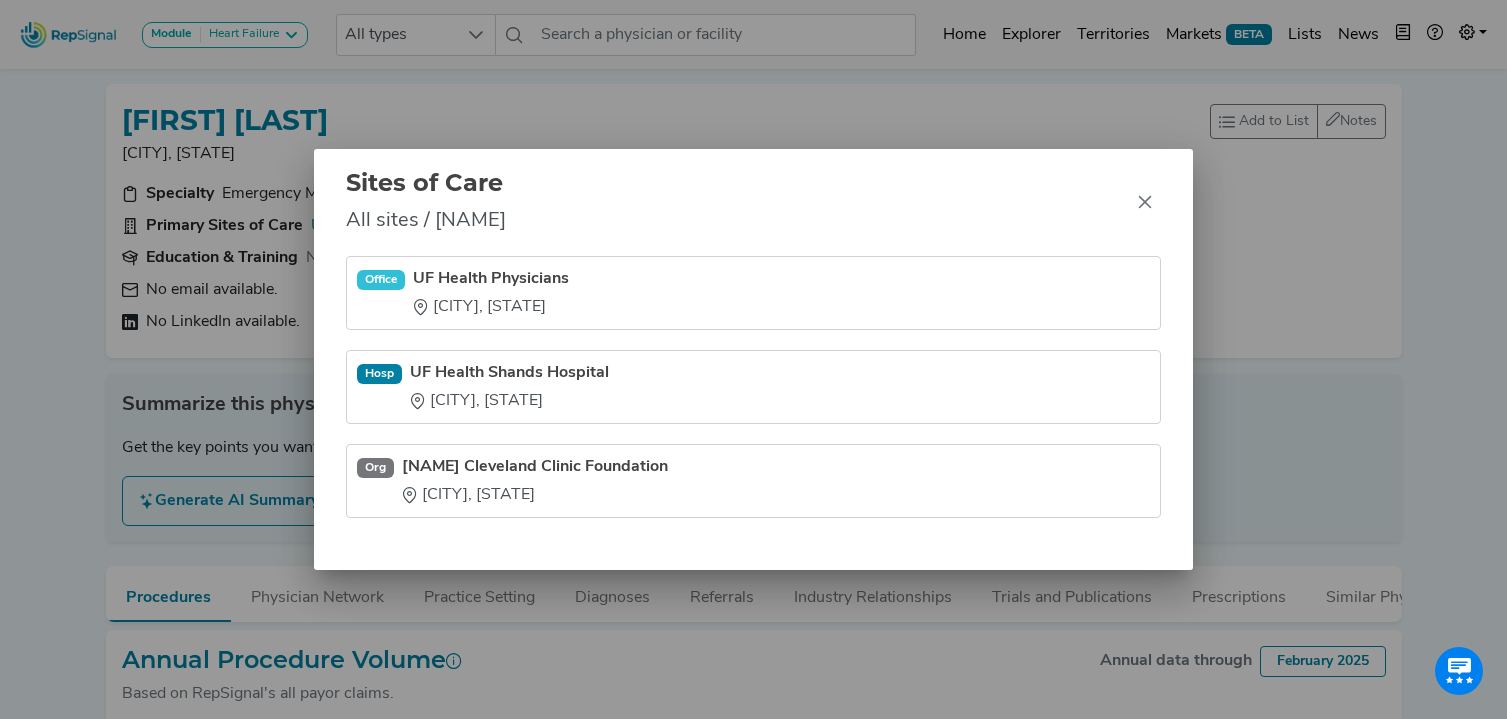 drag, startPoint x: 411, startPoint y: 354, endPoint x: 577, endPoint y: 404, distance: 173.36667 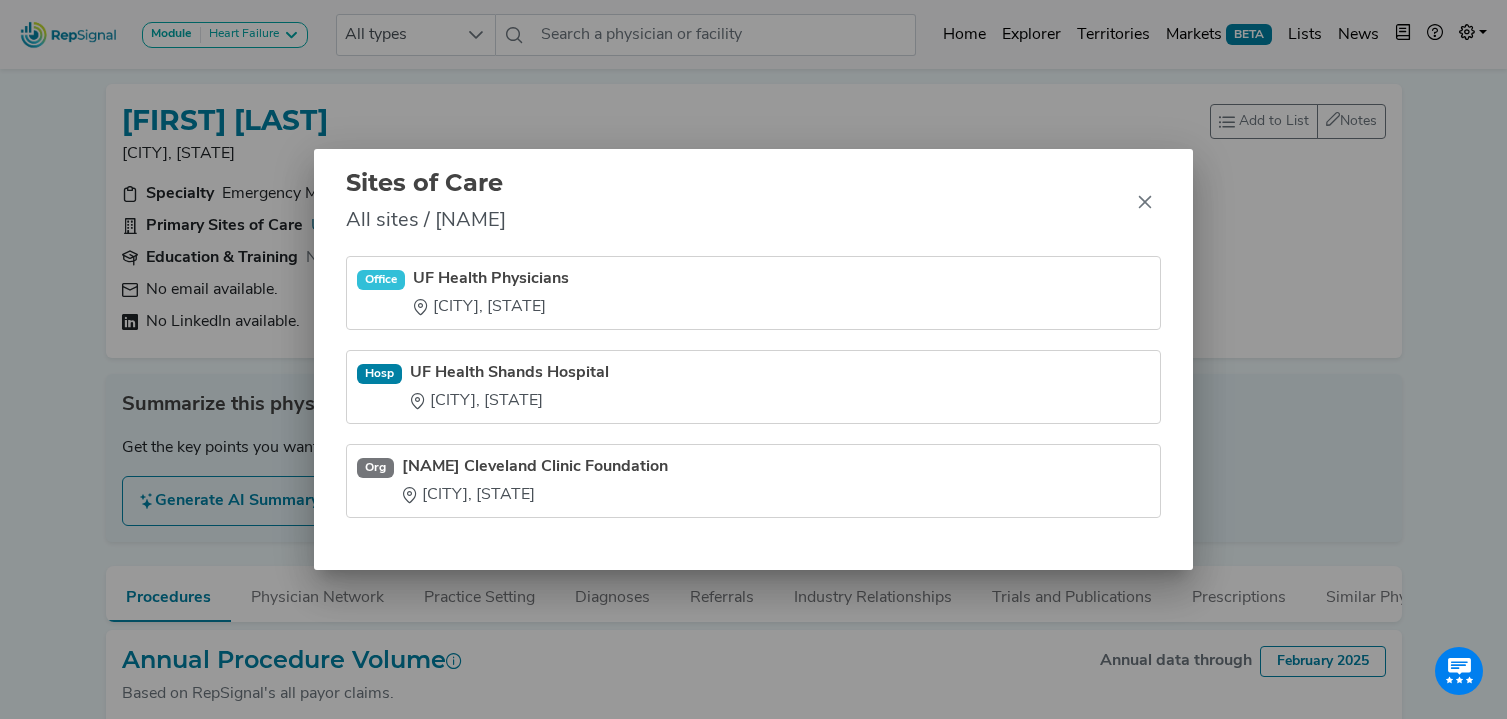 drag, startPoint x: 385, startPoint y: 368, endPoint x: 820, endPoint y: 415, distance: 437.5317 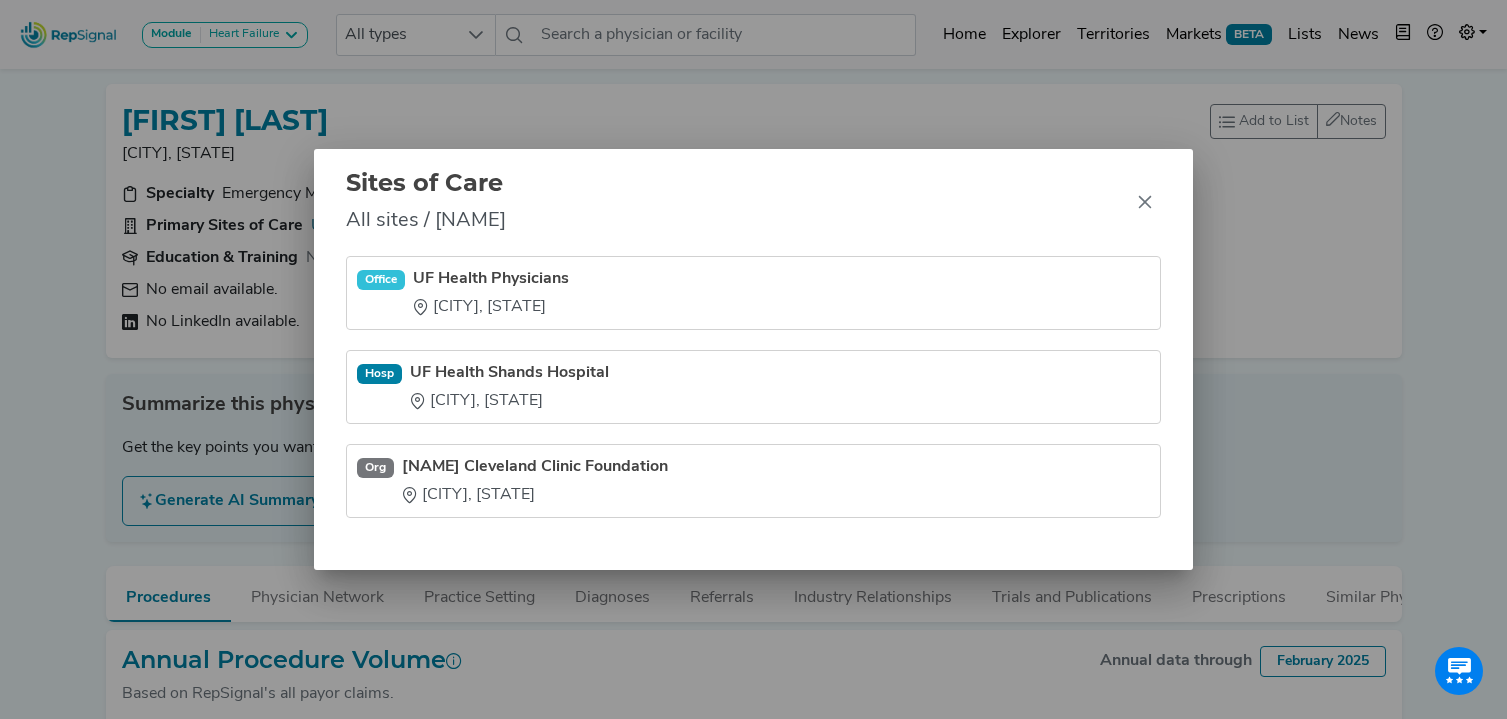 drag, startPoint x: 414, startPoint y: 358, endPoint x: 641, endPoint y: 414, distance: 233.80548 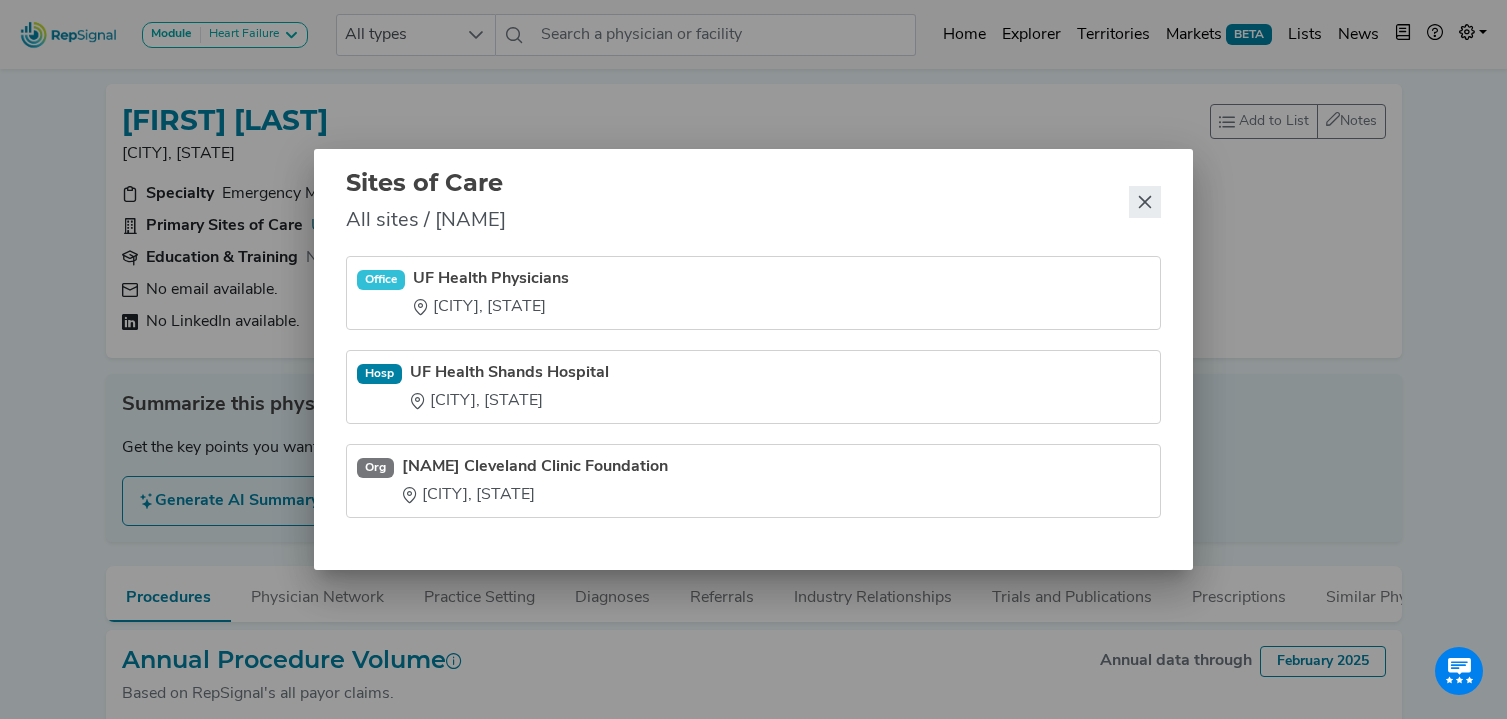 click 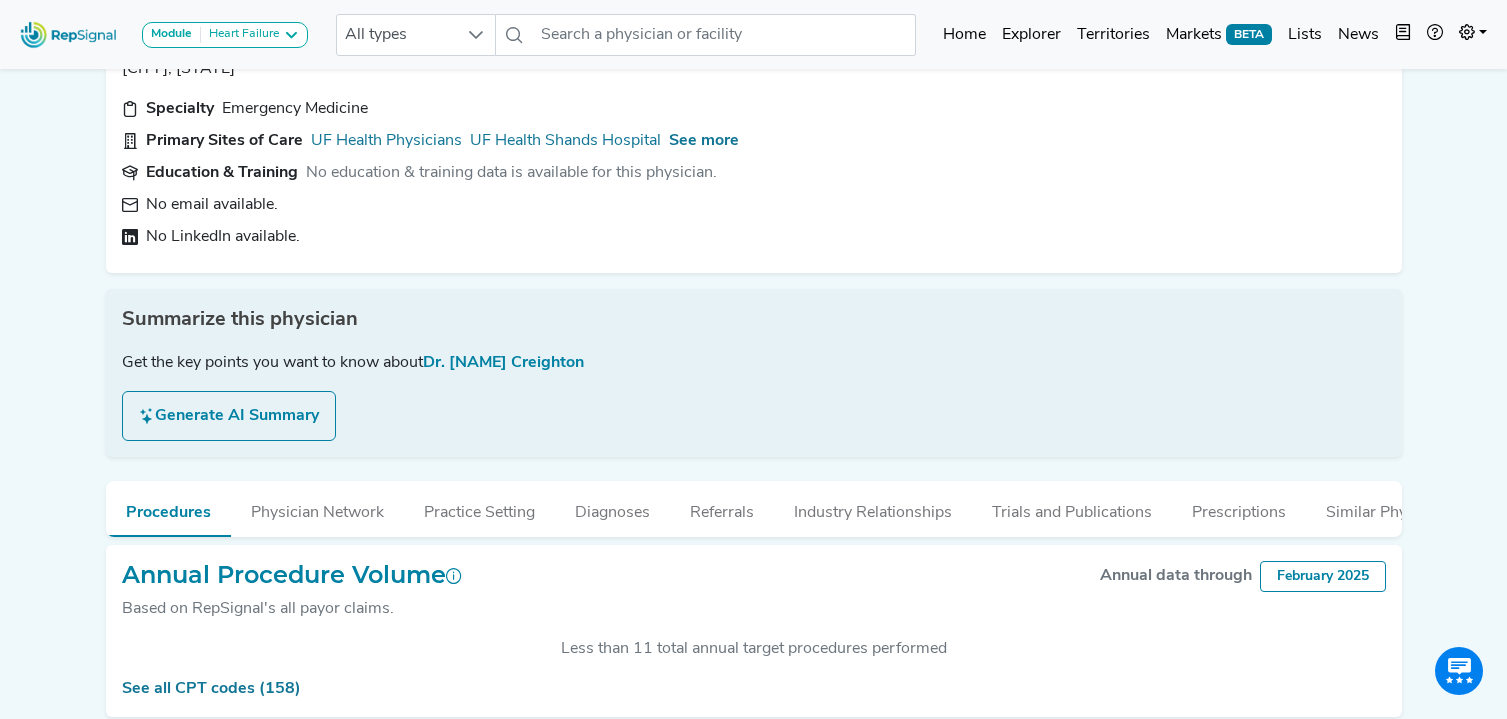 scroll, scrollTop: 0, scrollLeft: 0, axis: both 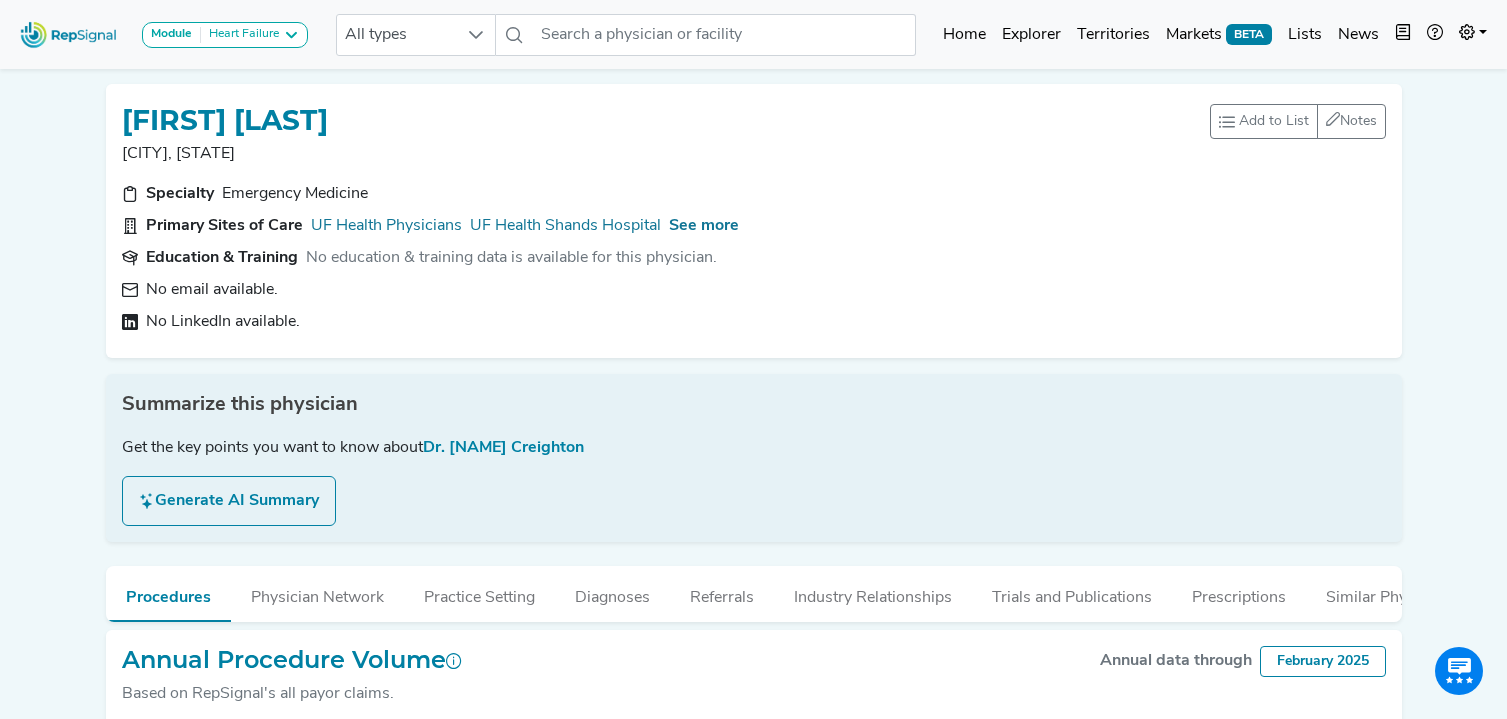 drag, startPoint x: 731, startPoint y: 265, endPoint x: 313, endPoint y: 253, distance: 418.1722 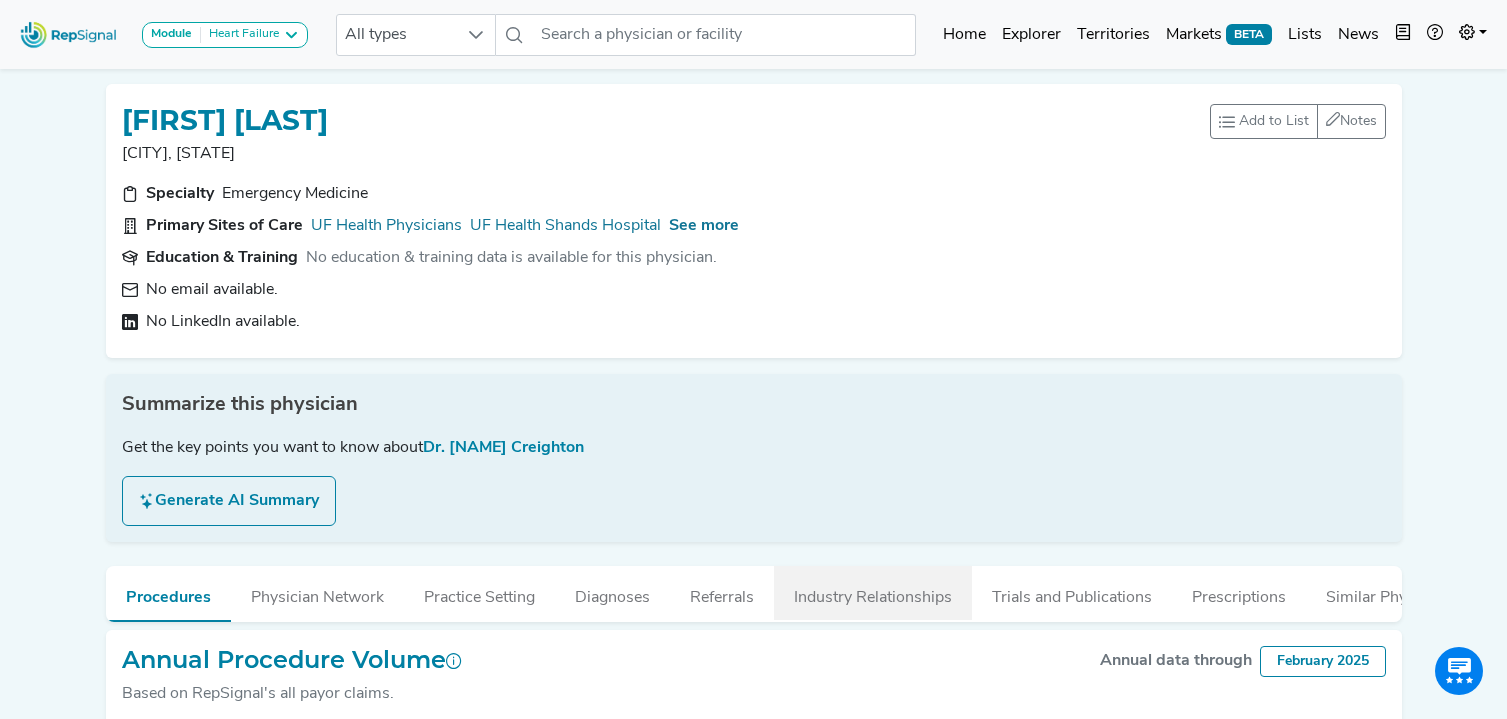 drag, startPoint x: 901, startPoint y: 596, endPoint x: 976, endPoint y: 502, distance: 120.2539 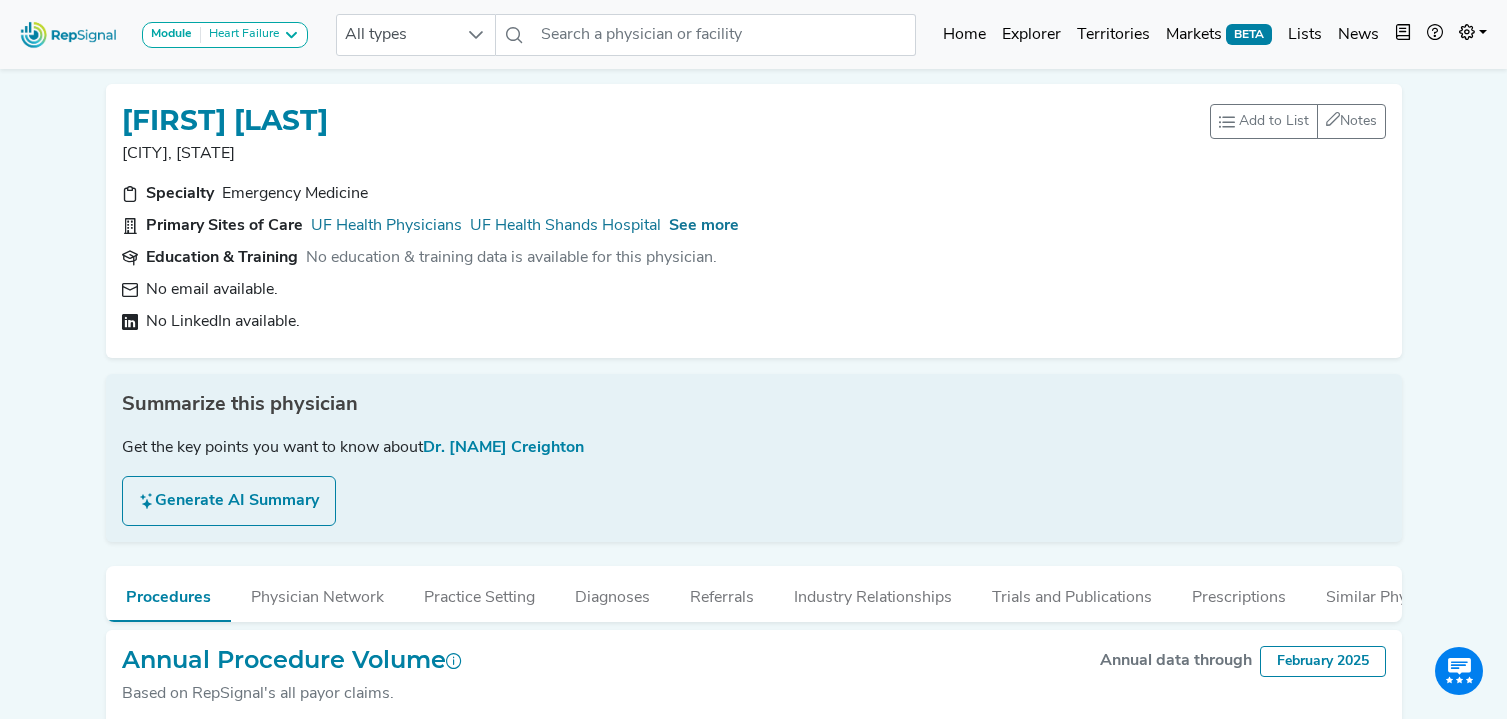 click on "Industry Relationships" at bounding box center [873, 593] 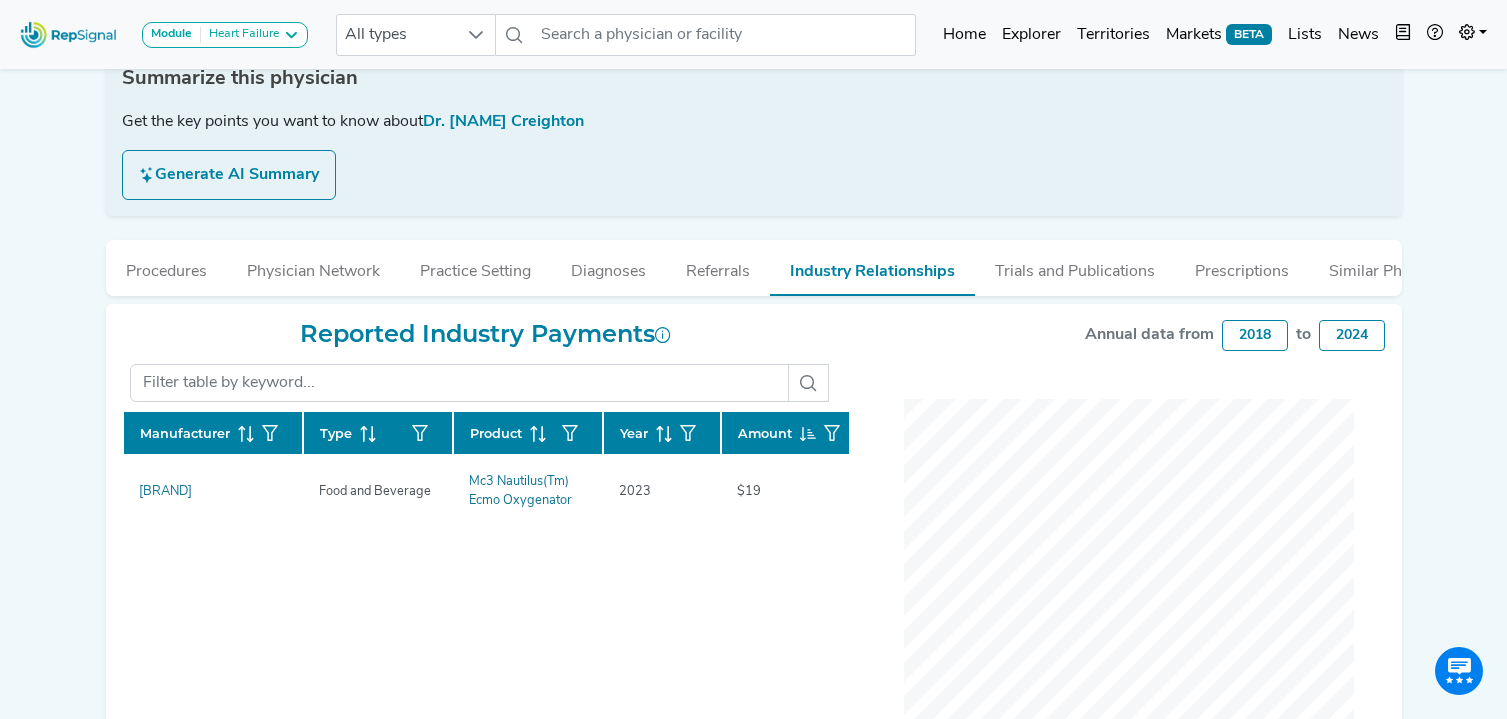 scroll, scrollTop: 327, scrollLeft: 0, axis: vertical 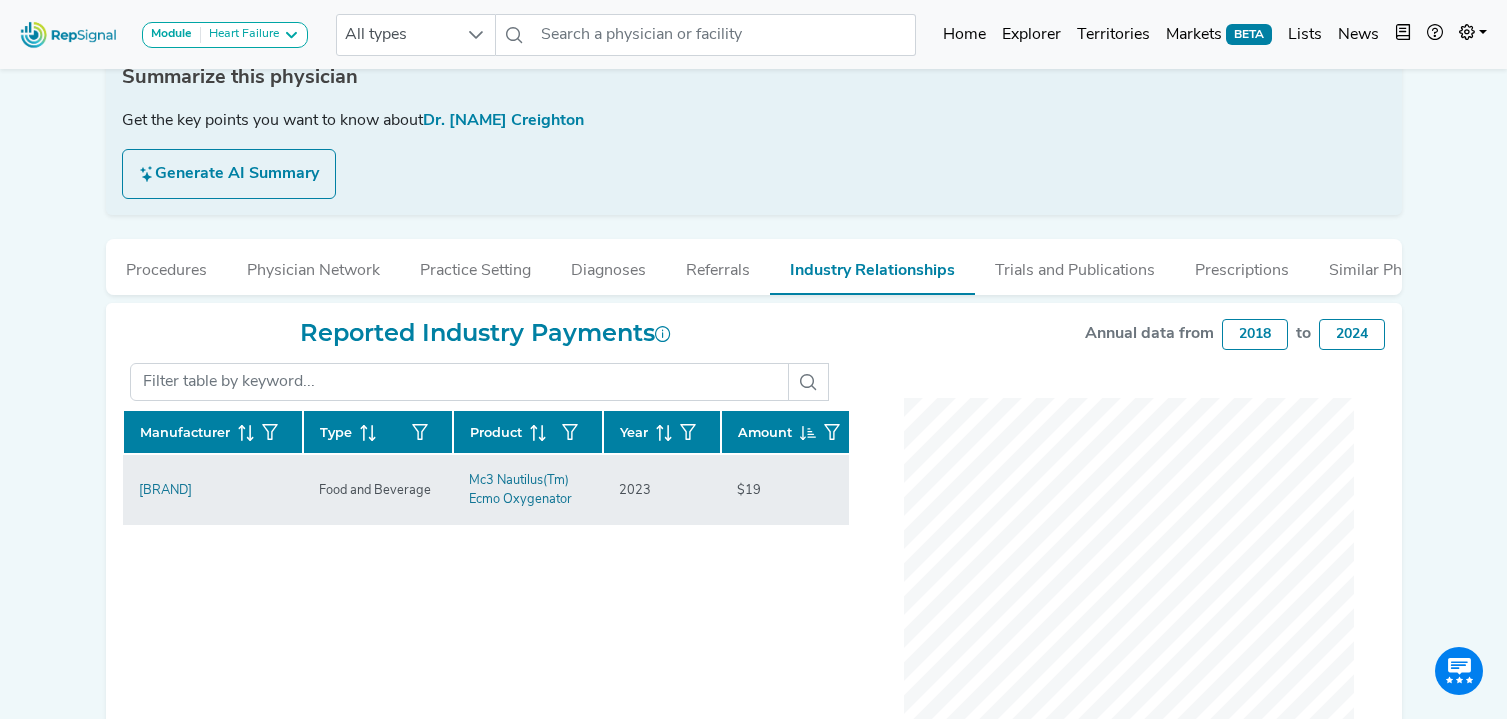 drag, startPoint x: 113, startPoint y: 489, endPoint x: 283, endPoint y: 506, distance: 170.84789 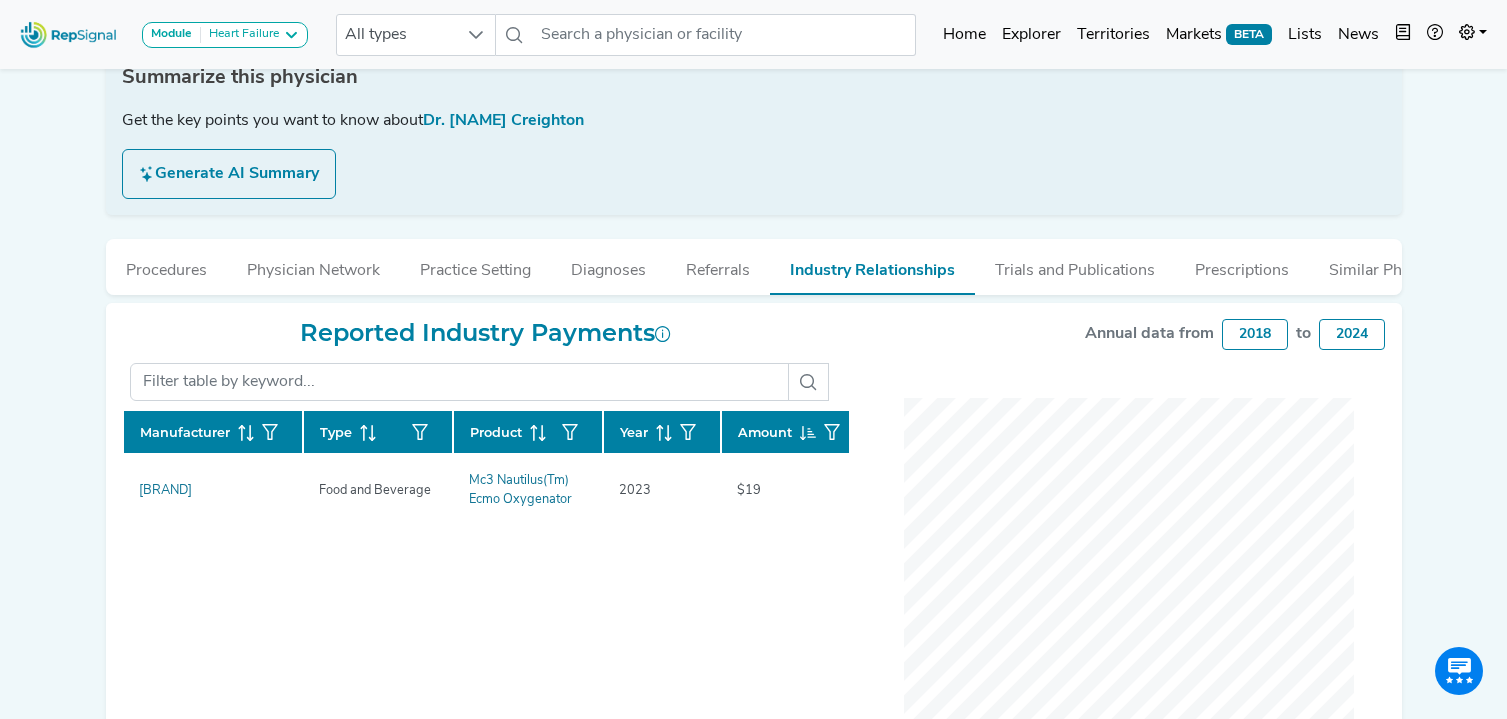 copy on "Manufacturer  Type  Product  Year  Amount  [BRAND]" 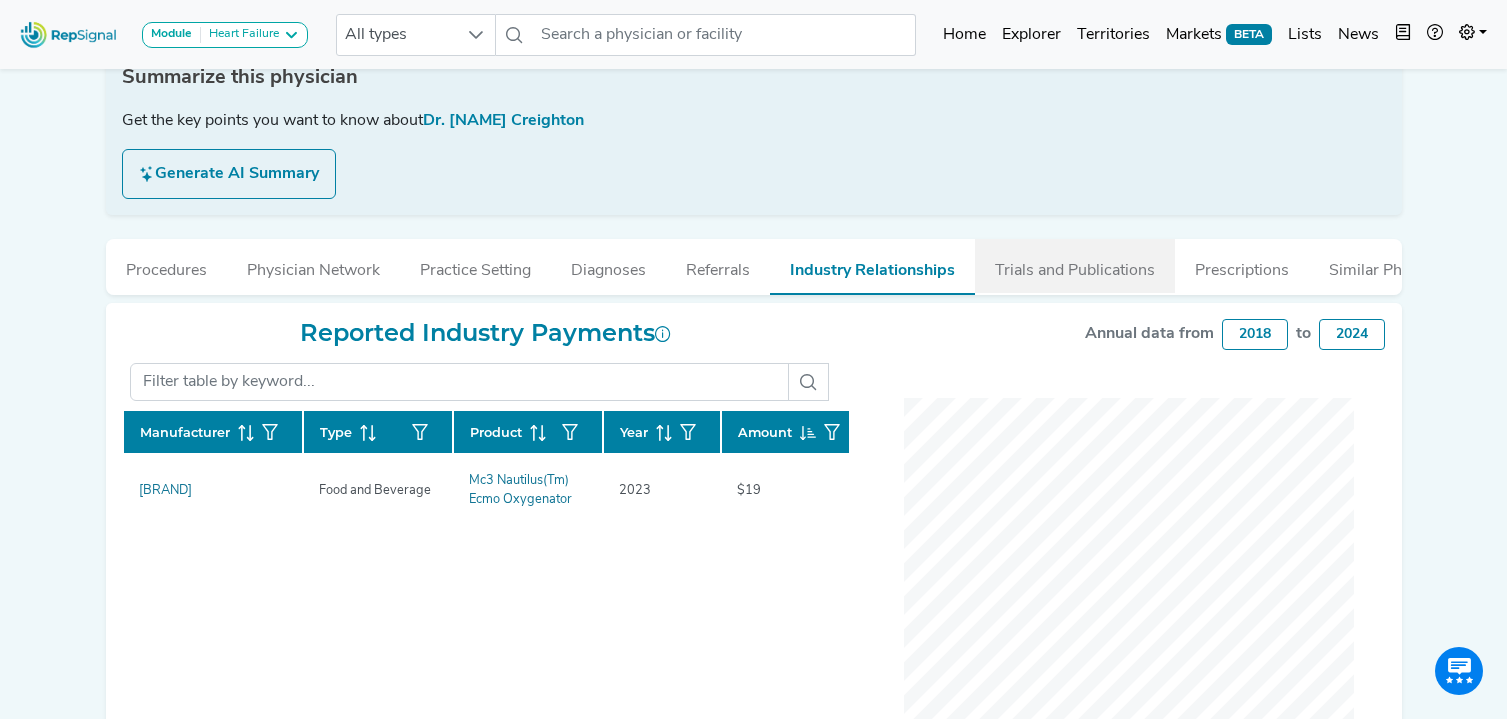 click on "Trials and Publications" at bounding box center (1075, 266) 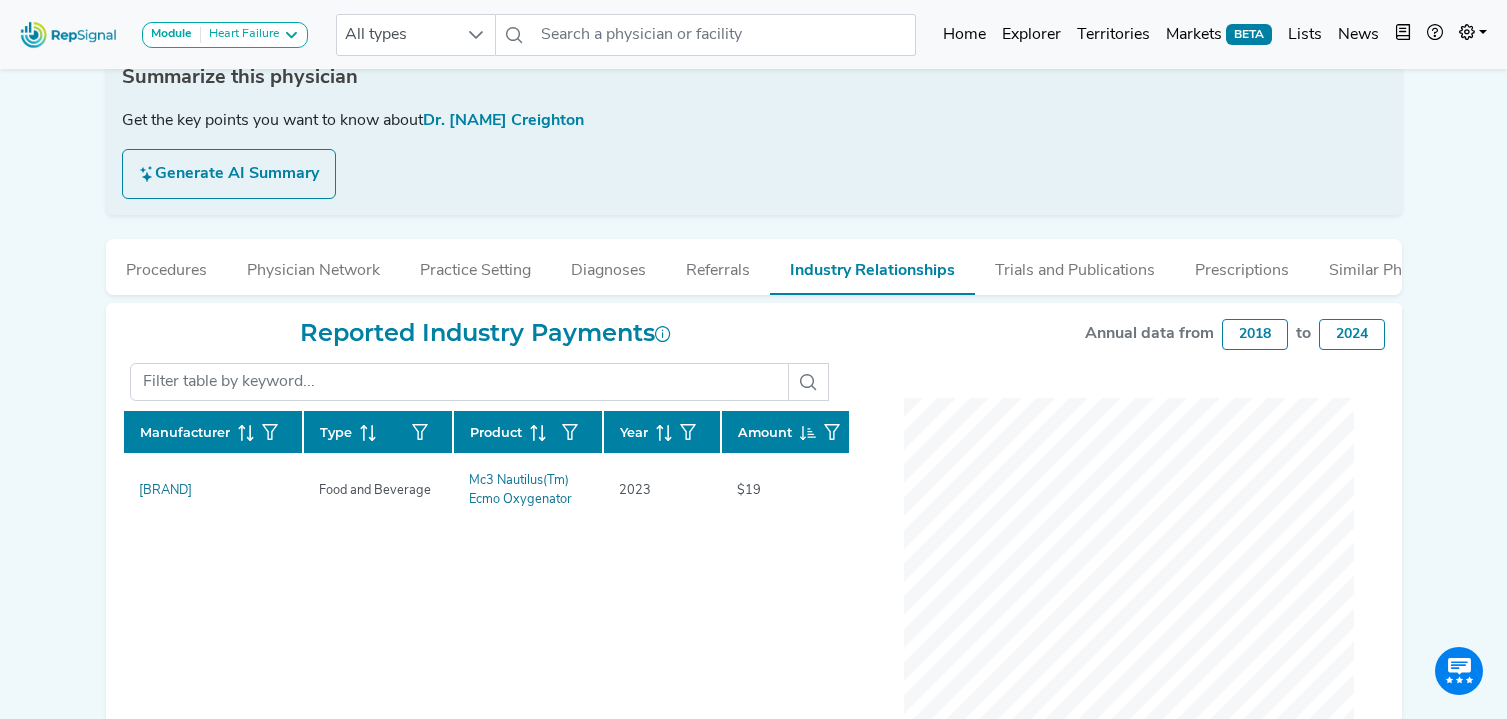 scroll, scrollTop: 223, scrollLeft: 0, axis: vertical 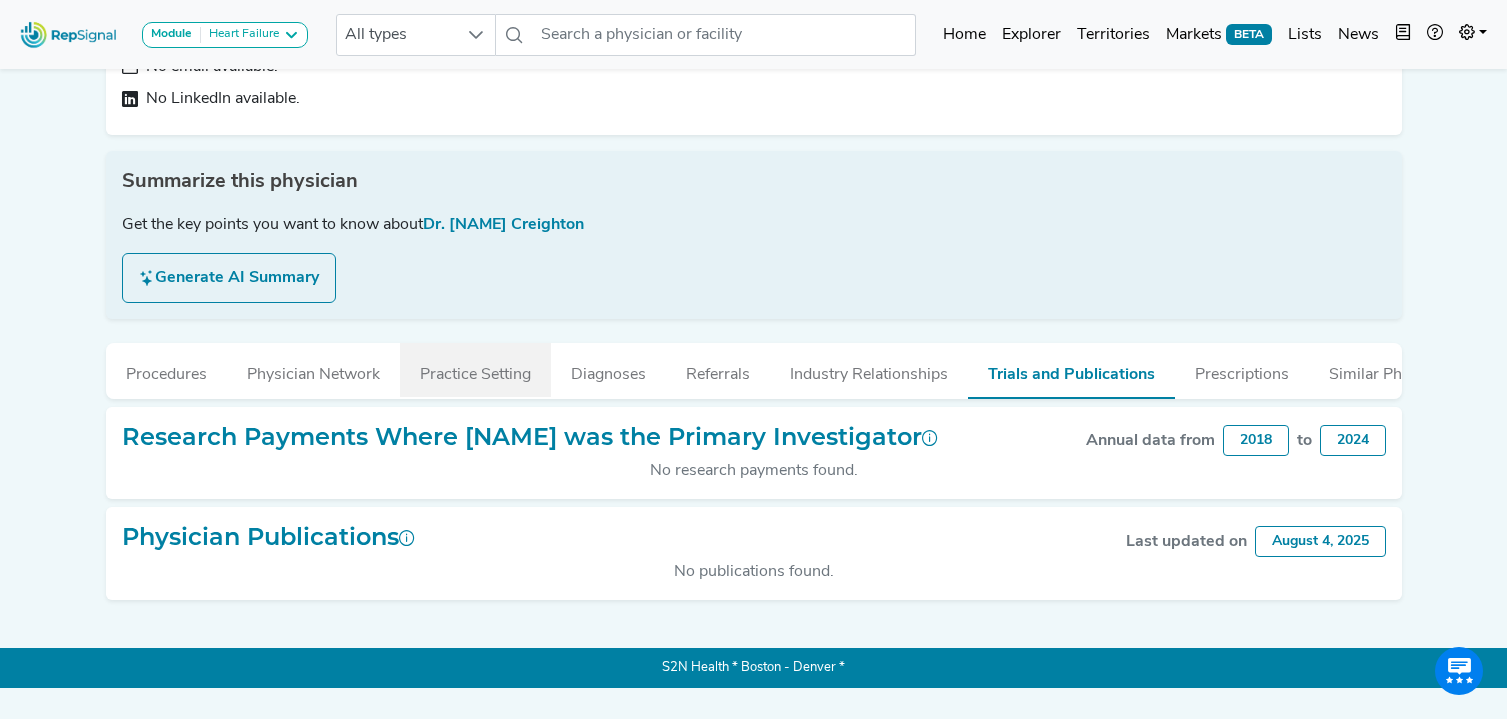 click on "Practice Setting" at bounding box center (475, 370) 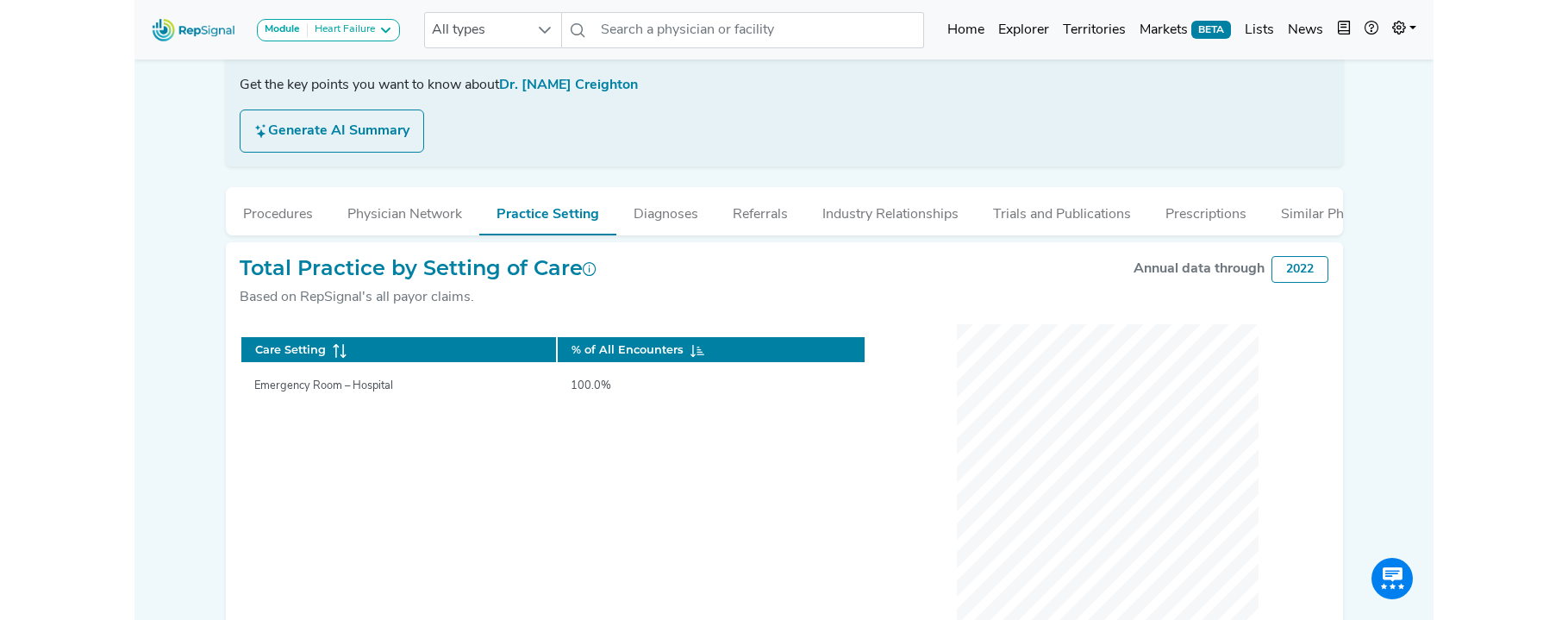 scroll, scrollTop: 340, scrollLeft: 0, axis: vertical 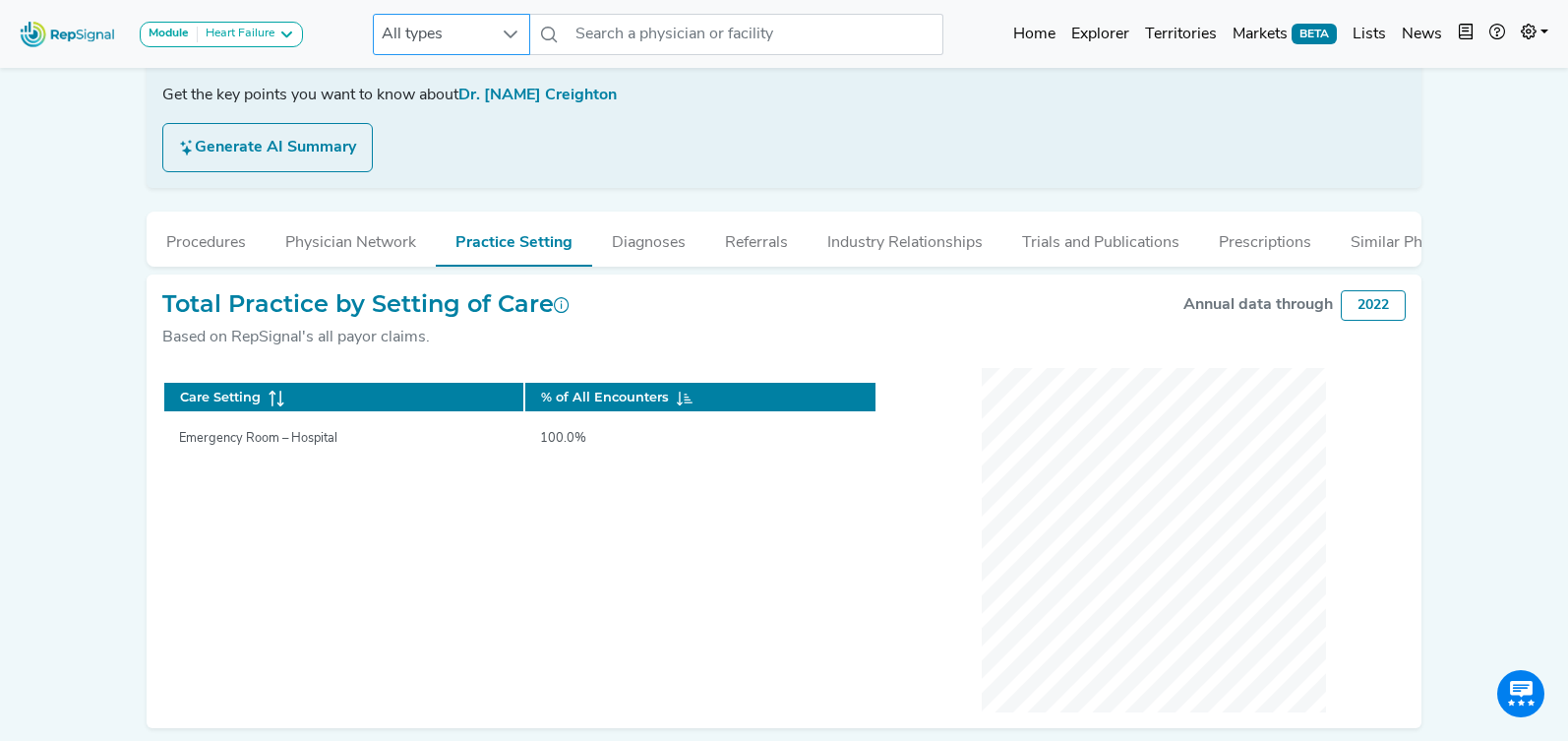 click at bounding box center [511, 34] 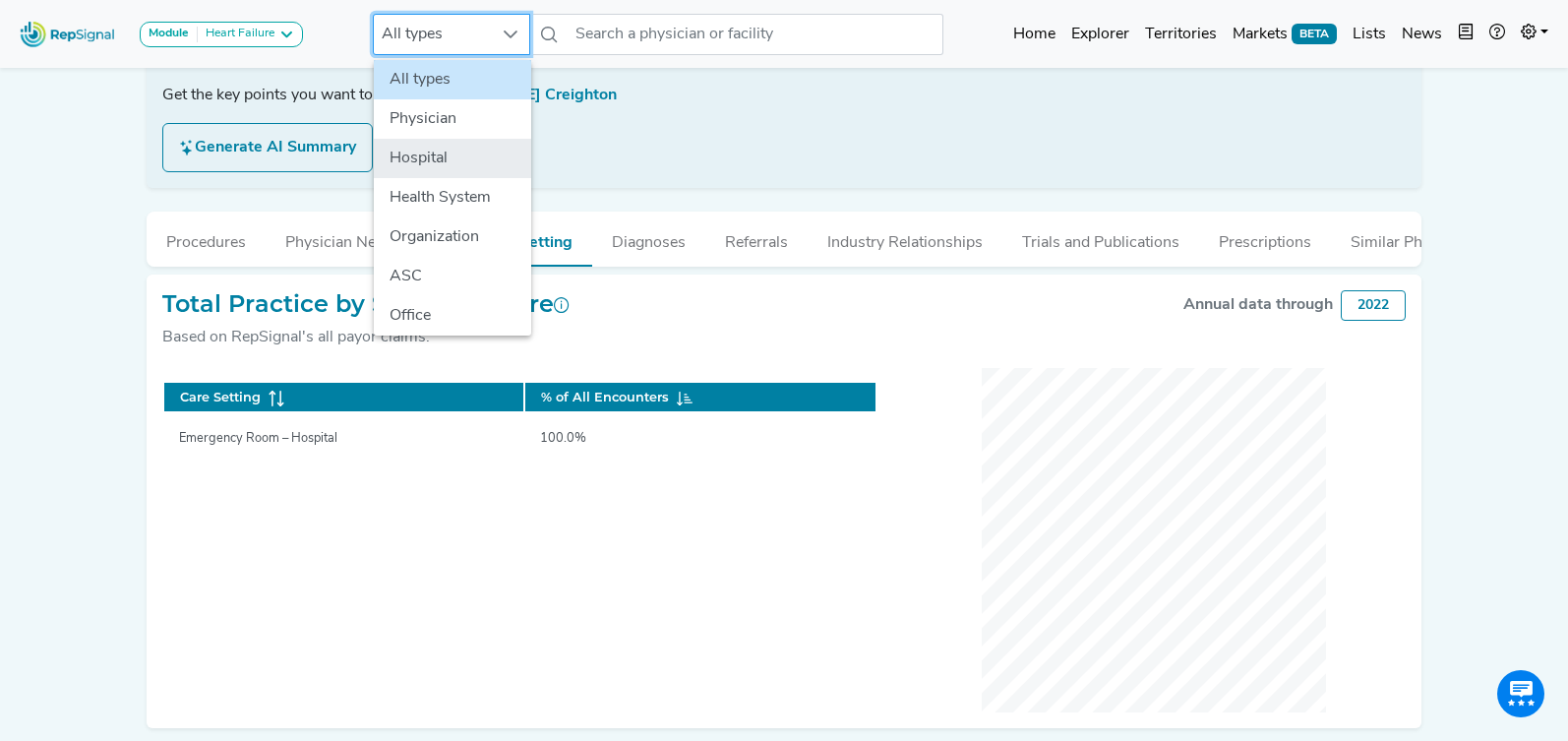 click on "Hospital" 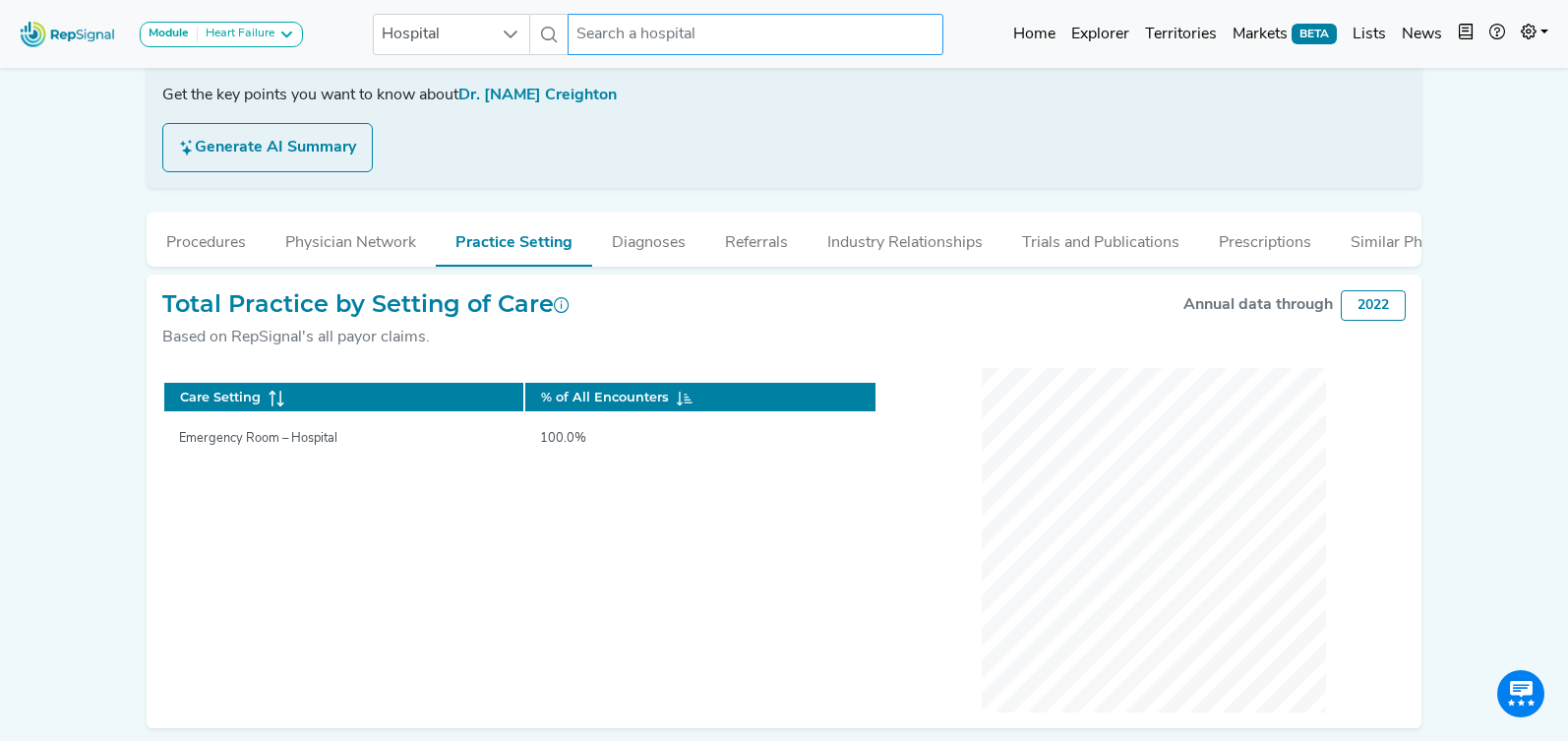 click at bounding box center (755, 34) 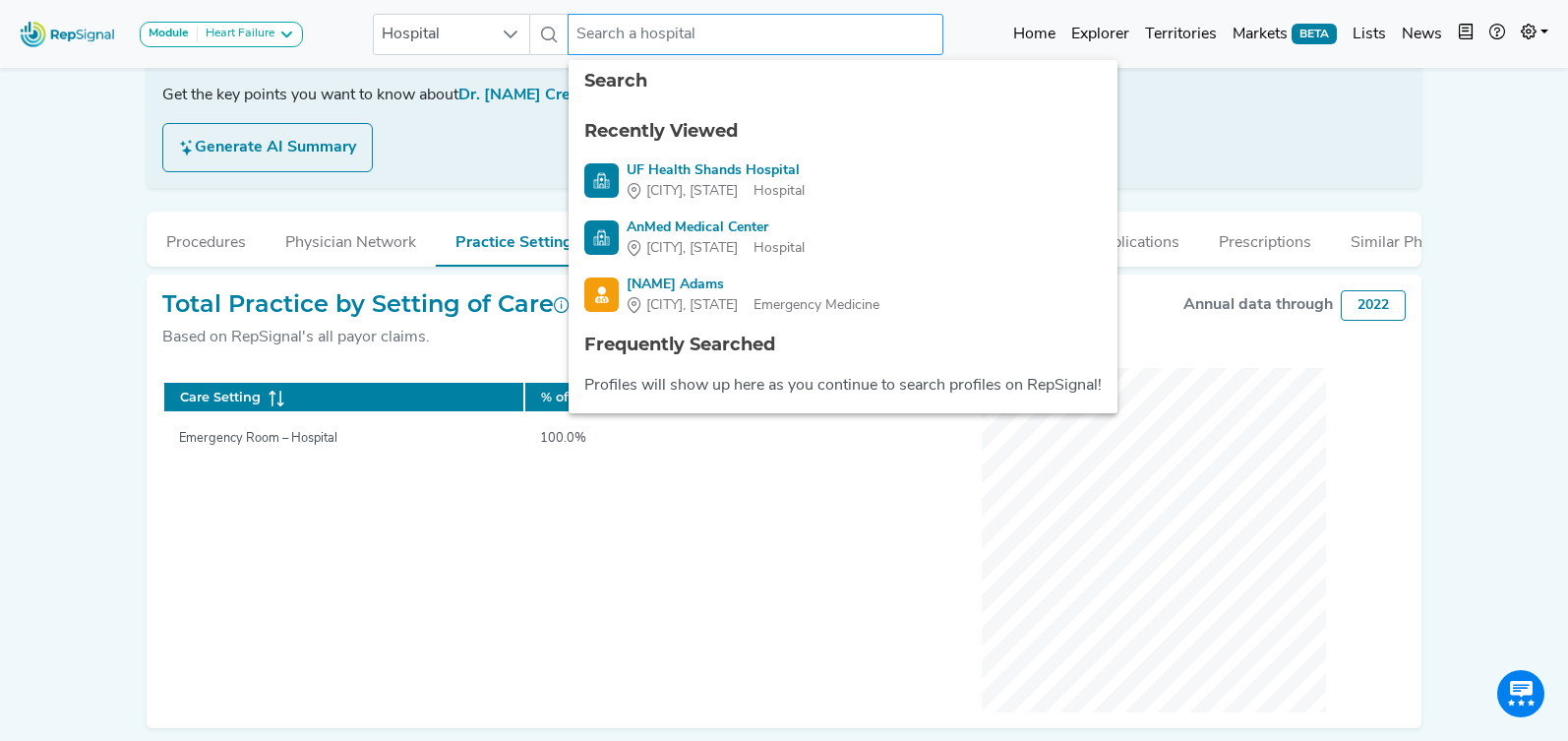 paste on "Memorial Regional Hospital" 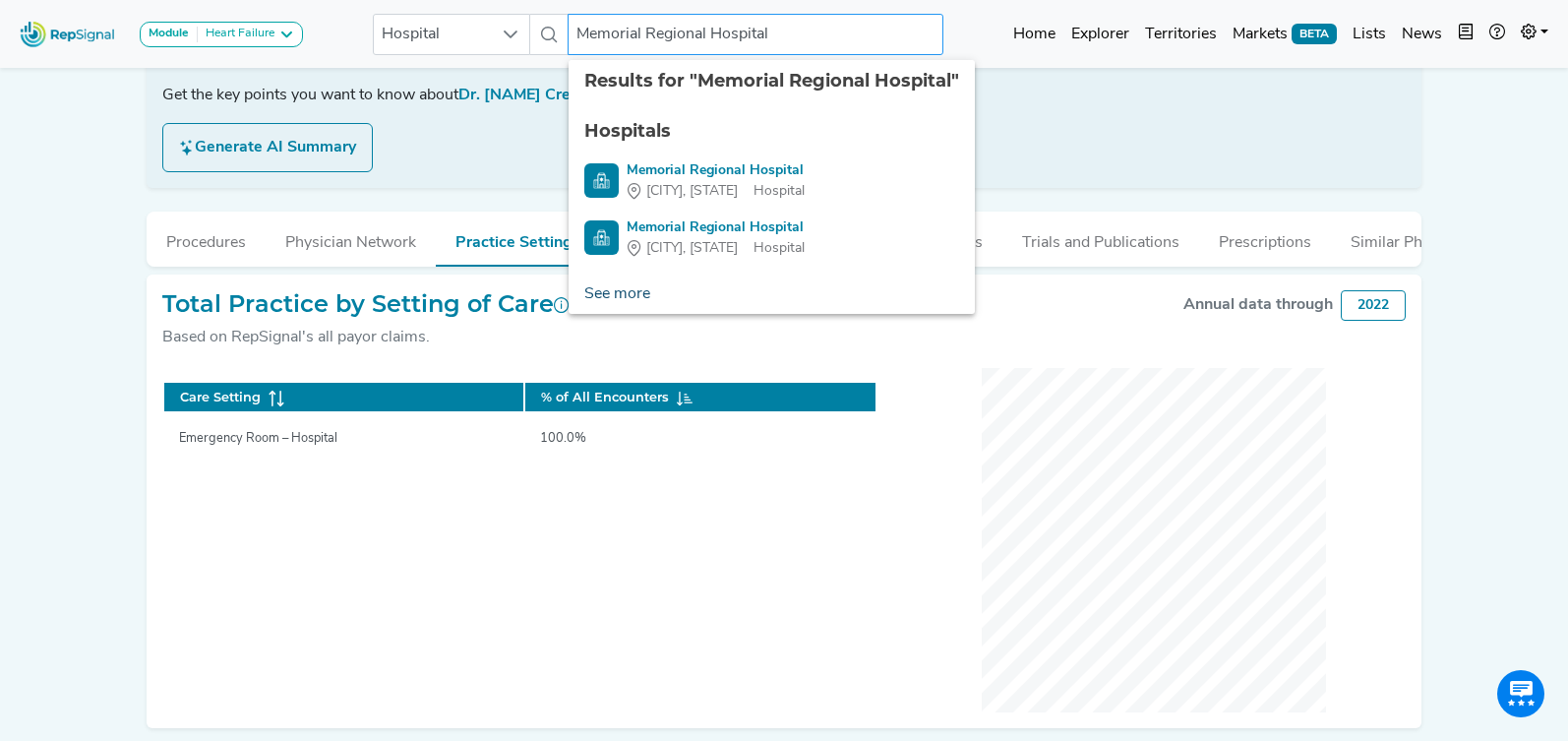 type on "Memorial Regional Hospital" 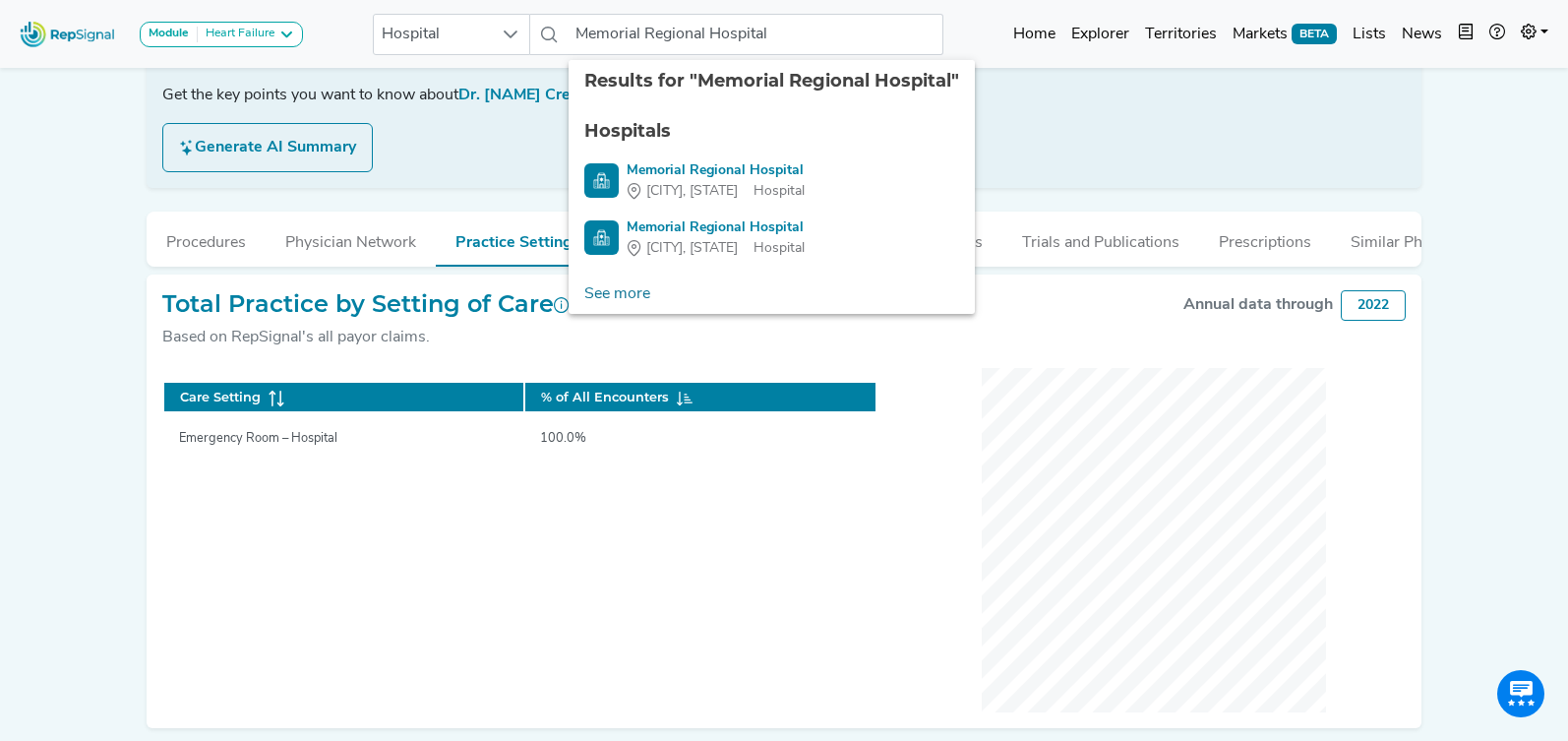 drag, startPoint x: 617, startPoint y: 297, endPoint x: 485, endPoint y: 290, distance: 132.18548 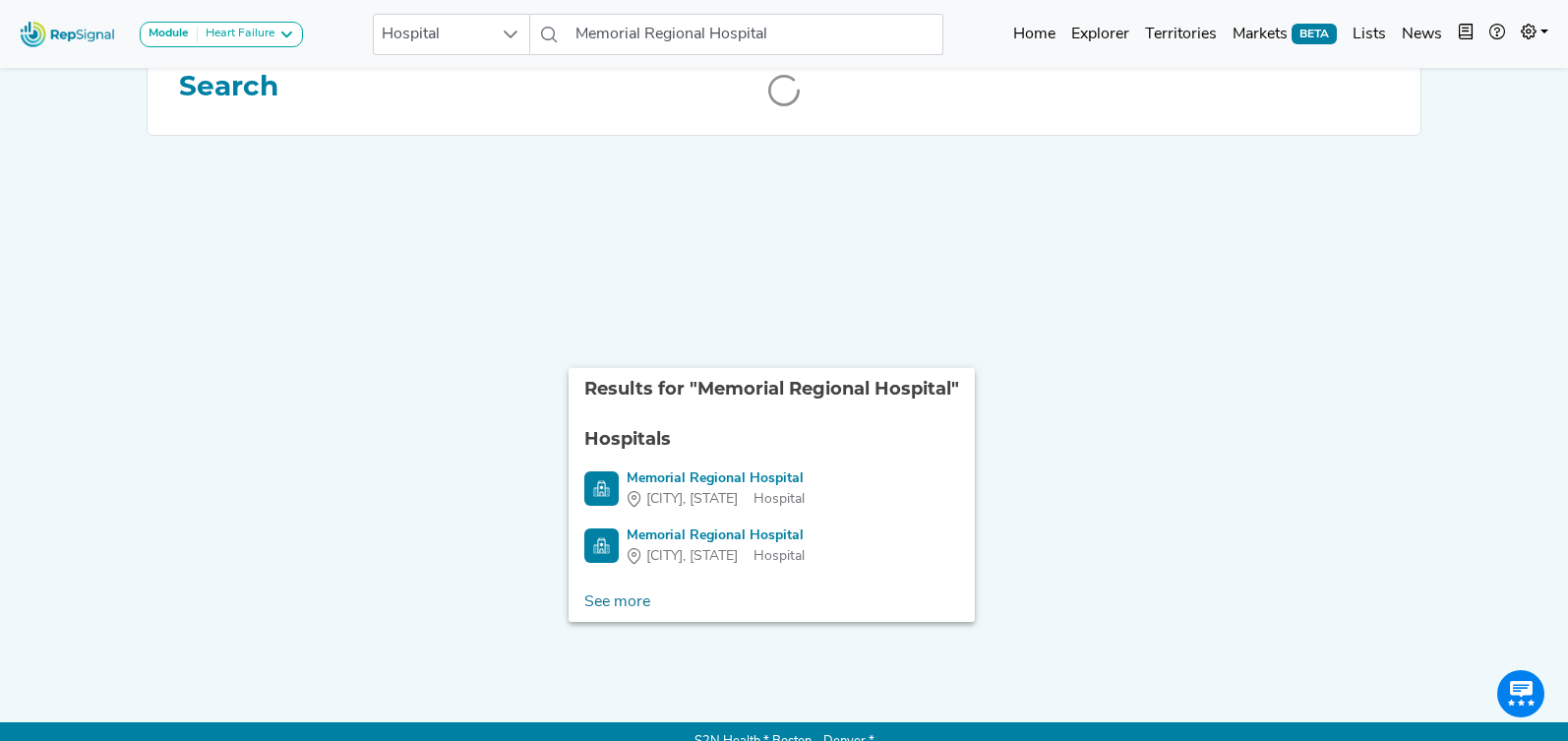 scroll, scrollTop: 0, scrollLeft: 0, axis: both 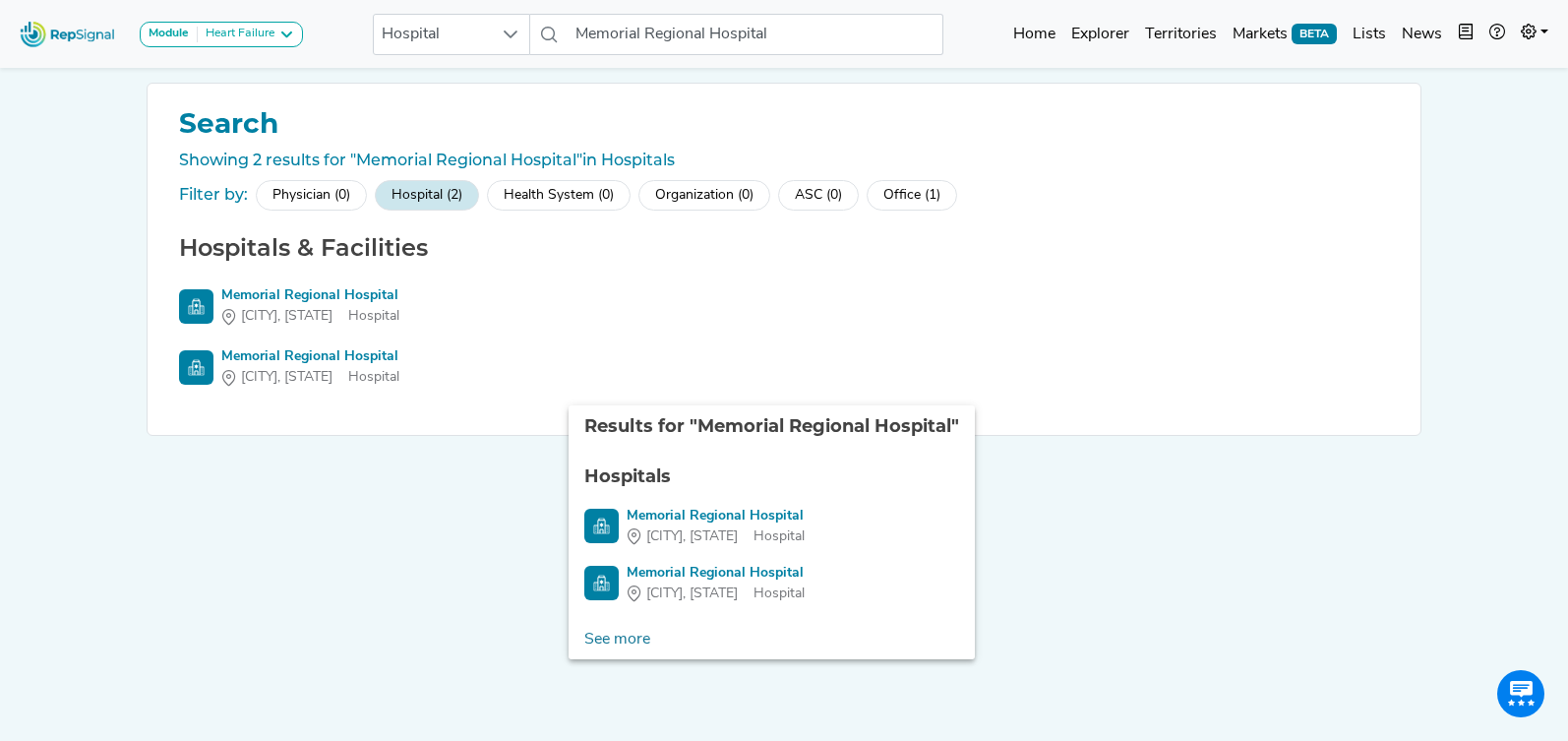 click on "Module Heart Failure Heart Failure Nephrology Hospital Memorial Regional Hospital 3 results are available  Home   Explorer   Territories   Markets  BETA  Lists   News  new notes My Account Logout Search  Showing 2 results for "Memorial Regional Hospital"   in Hospitals Filter by: Physician (0) Hospital (2) Health System (0) Organization (0) ASC (0) Office (1) Hospitals & Facilities Memorial Regional Hospital Hollywood, FL  Hospital Memorial Regional Hospital Hollywood, FL  Hospital Session Expired Your session has expired. Please log in to continue.  Okay  INTEL BOOK Add Note Your note cannot be blank.   No results found  Post   No notes found. Get the ball rolling!  Delete Note  Are you sure you want to delete this note?   Delete   Cancel  S2N Health * Boston - Denver *" at bounding box center (784, 400) 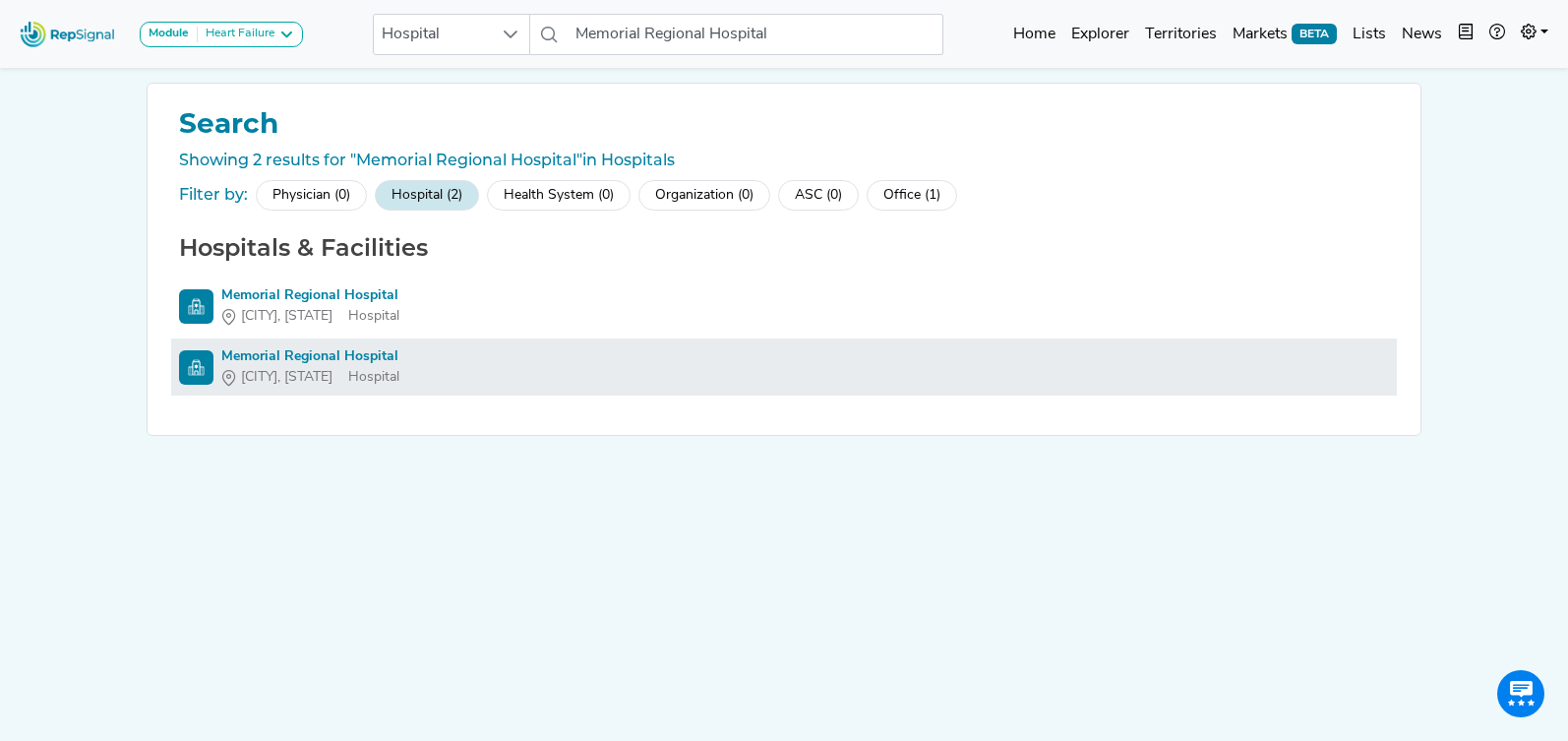 scroll, scrollTop: 4, scrollLeft: 0, axis: vertical 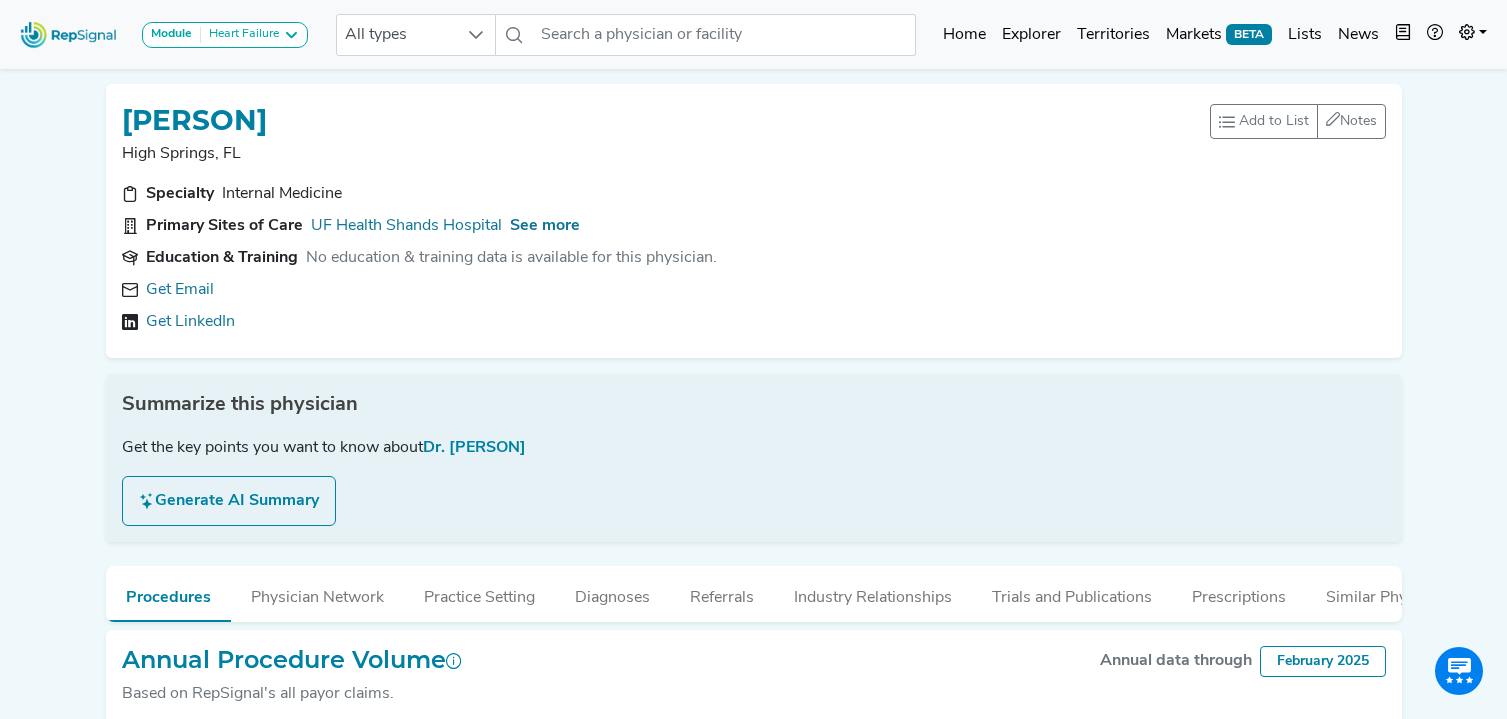 type on "E" 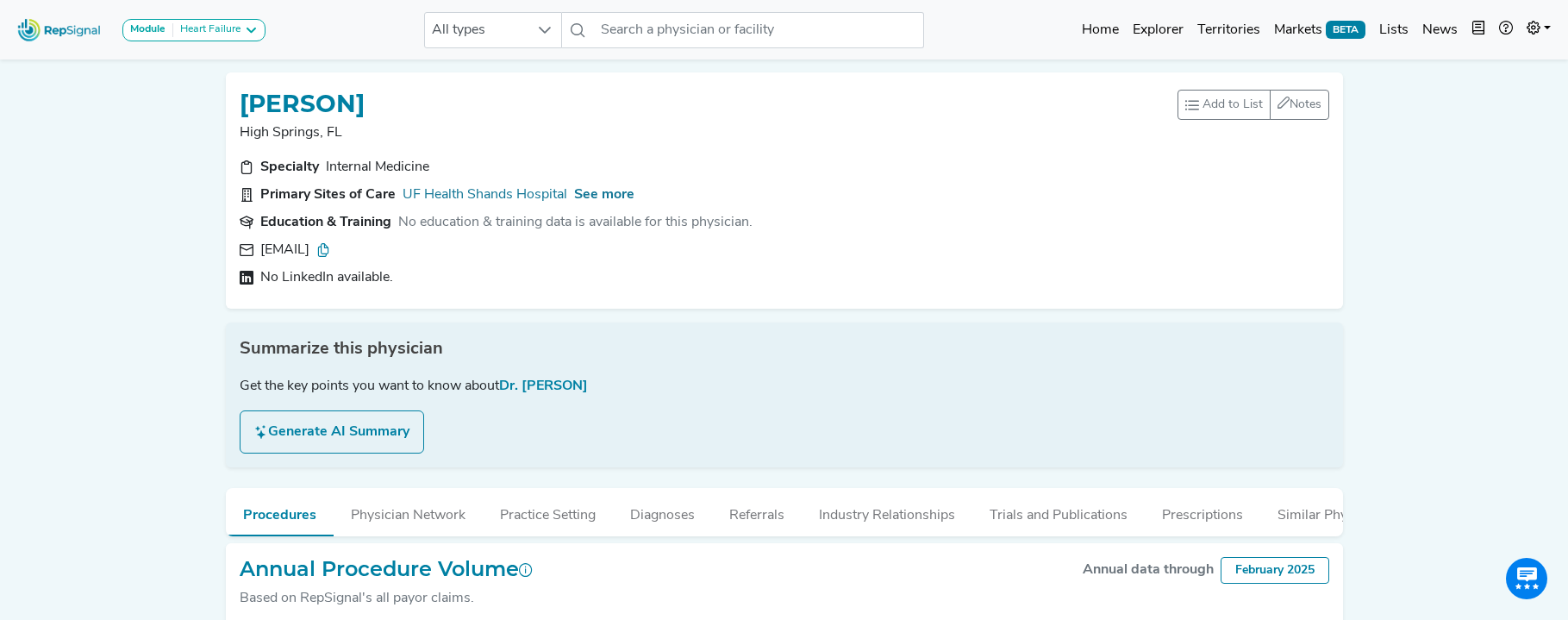 scroll, scrollTop: 460, scrollLeft: 0, axis: vertical 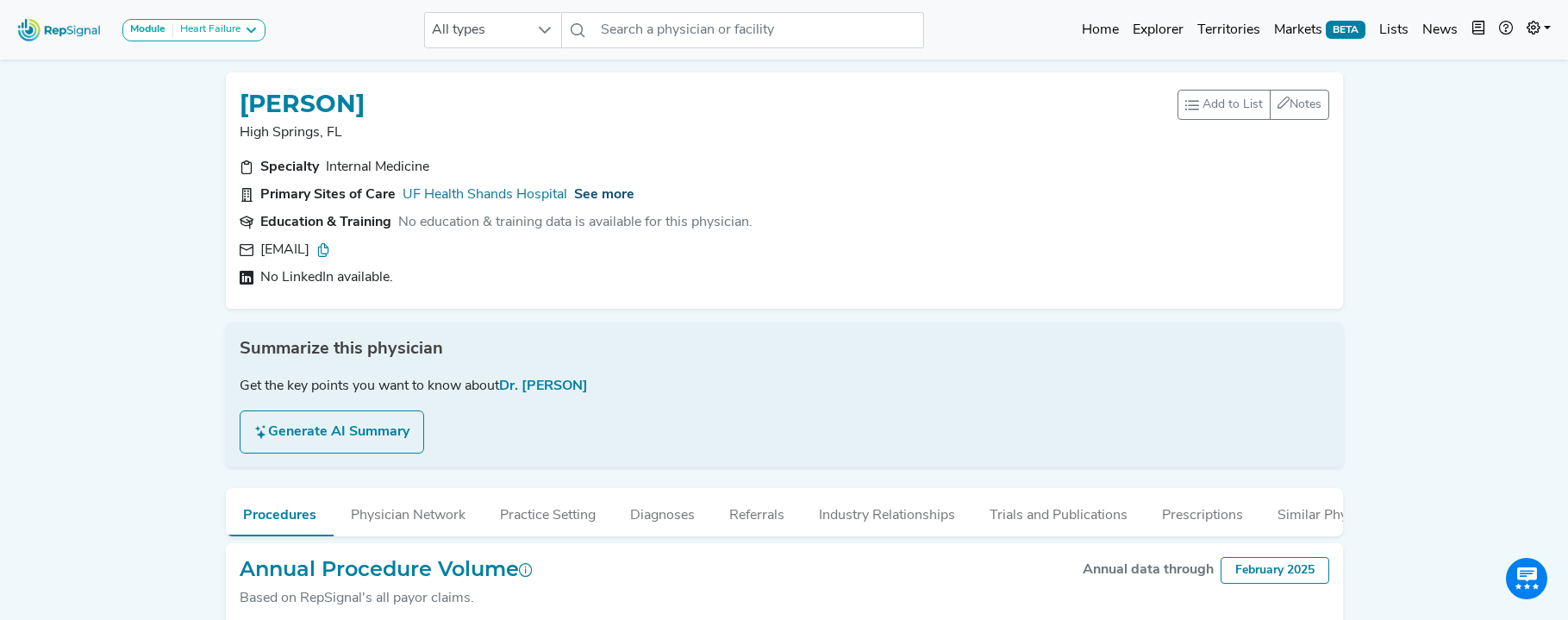 click on "See more" at bounding box center [604, 195] 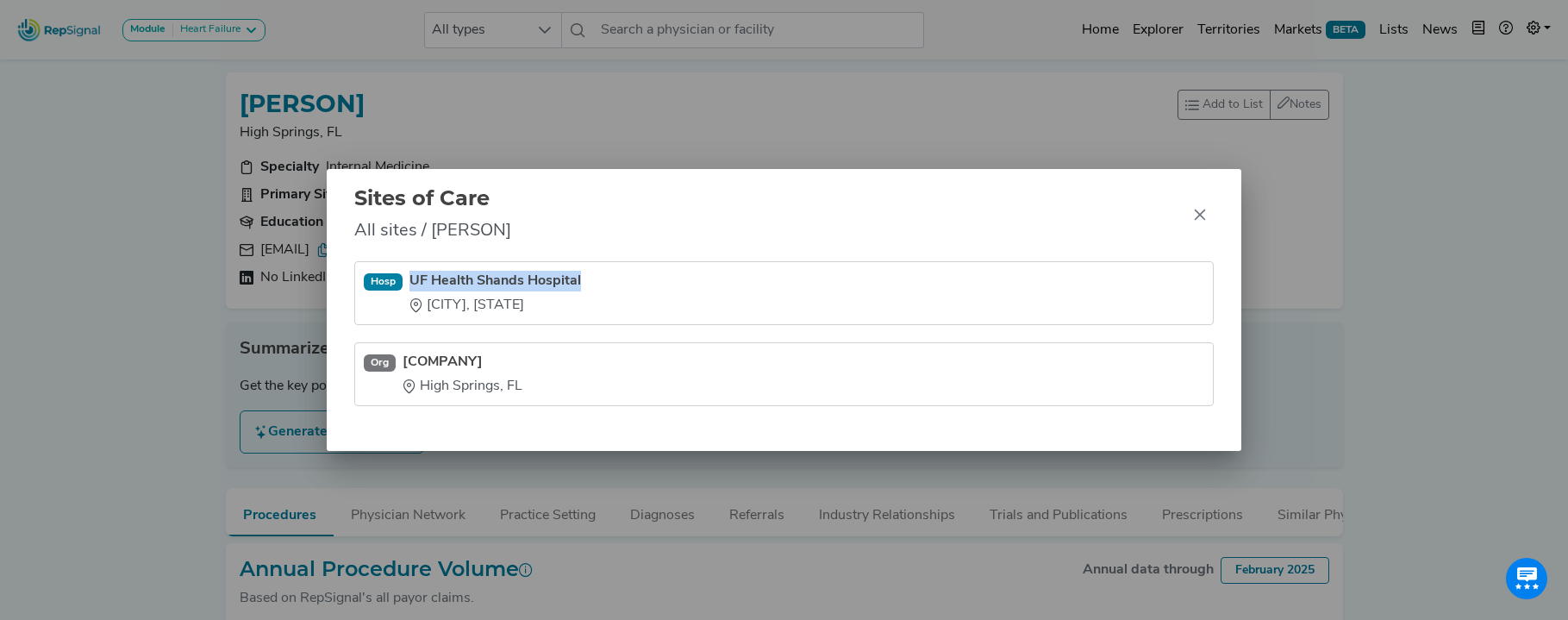 drag, startPoint x: 525, startPoint y: 304, endPoint x: 414, endPoint y: 274, distance: 114.98261 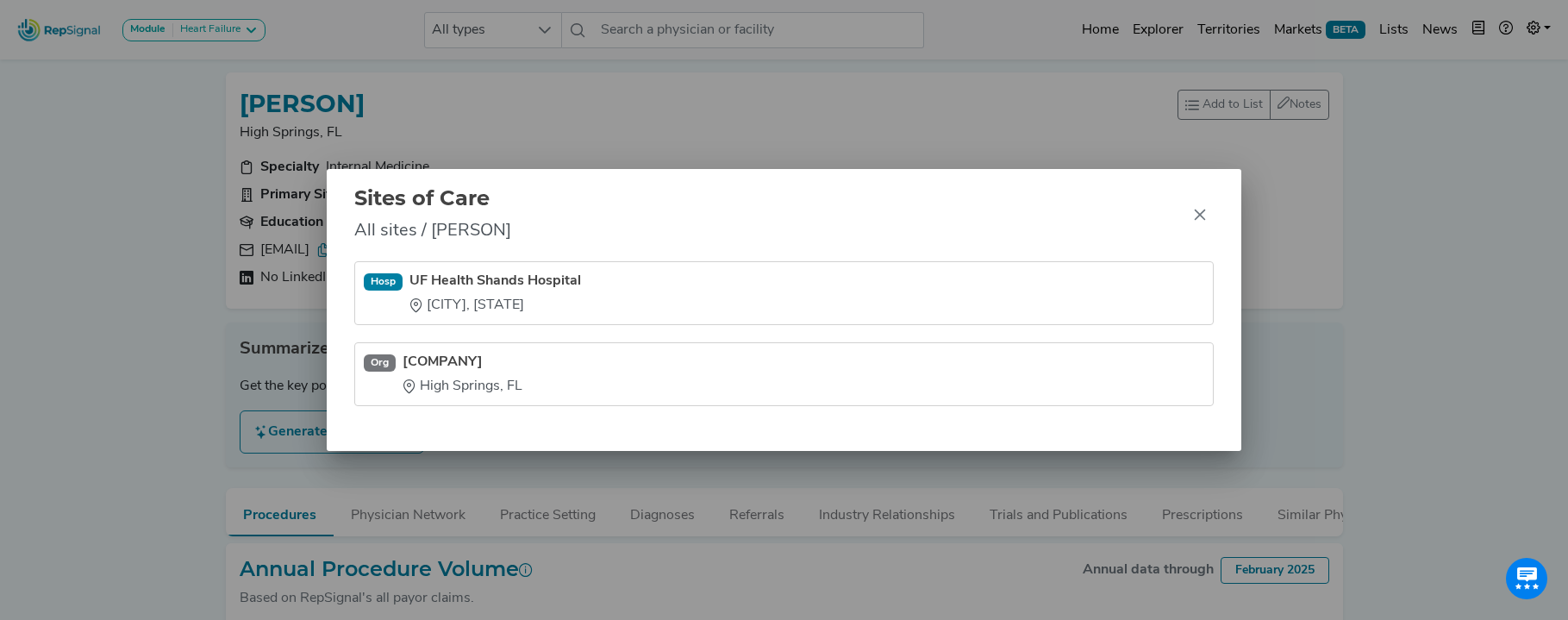 drag, startPoint x: 413, startPoint y: 268, endPoint x: 513, endPoint y: 306, distance: 106.9766 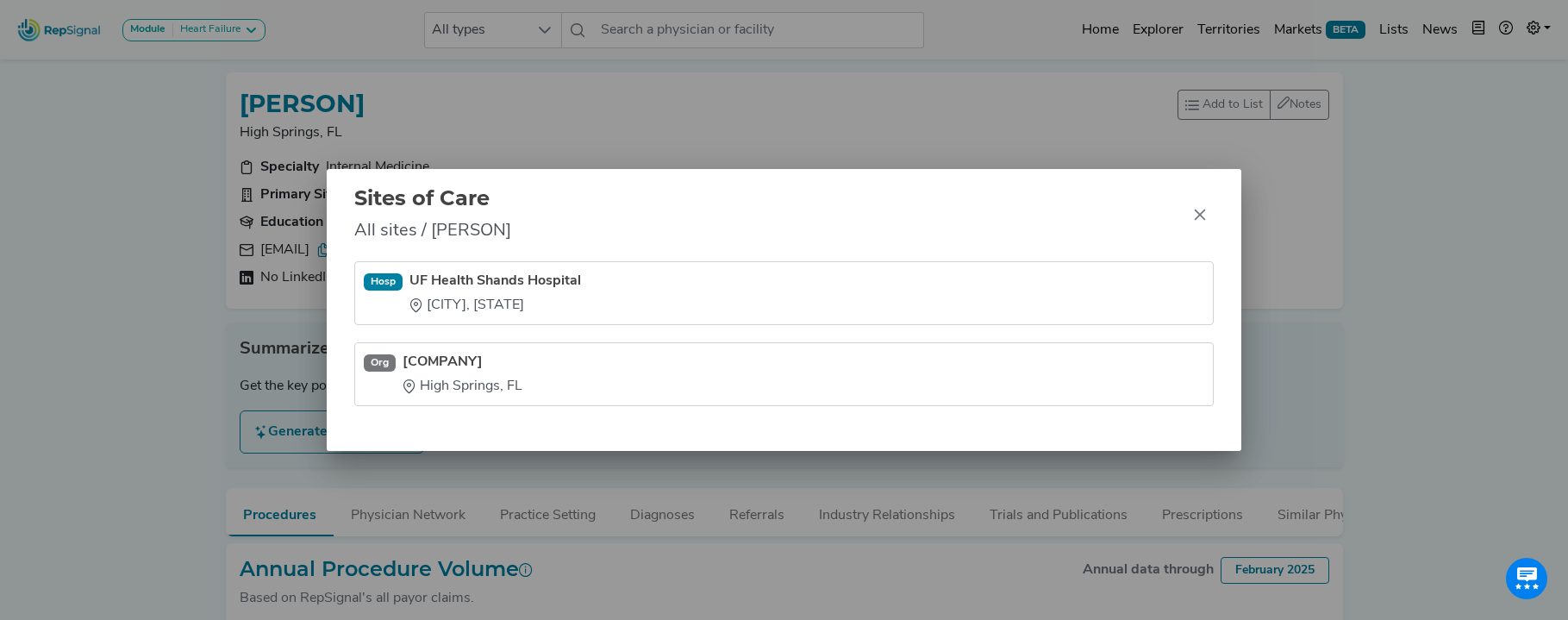 click on "Hosp UF Health Shands Hospital    Gainesville, FL" 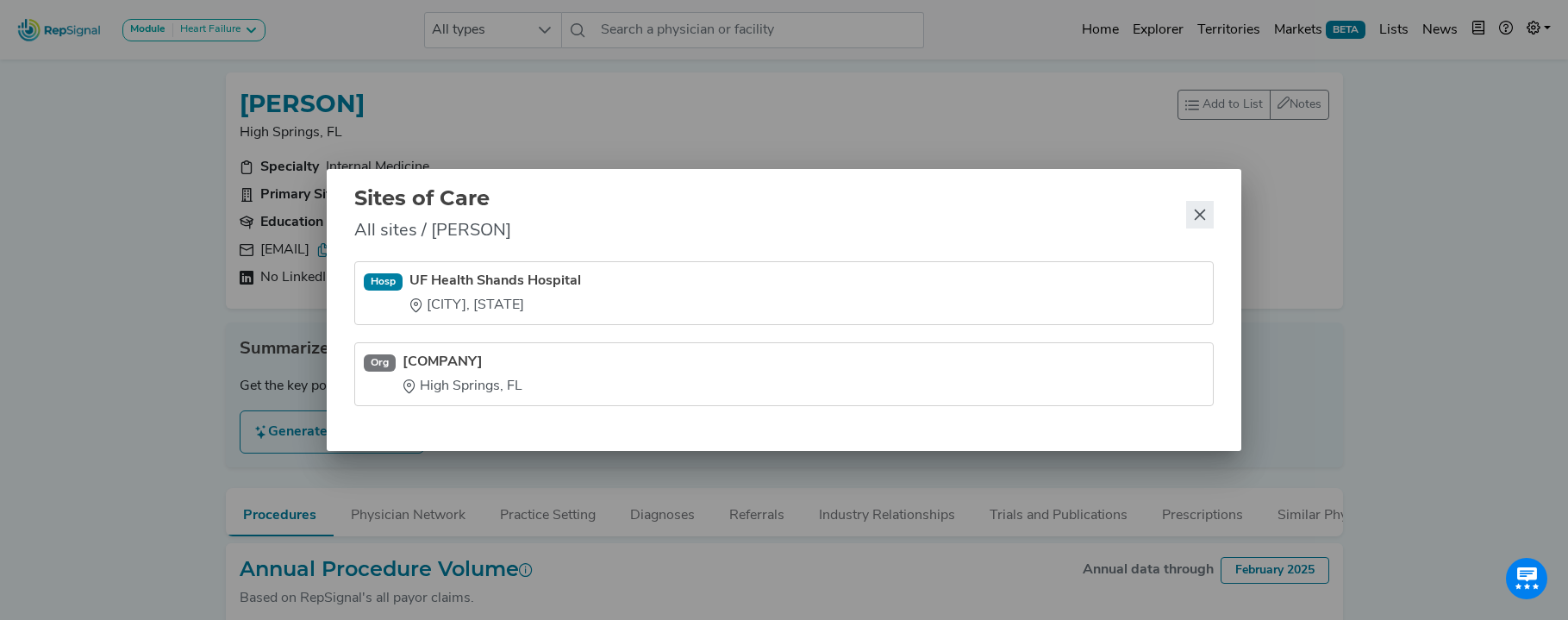 click 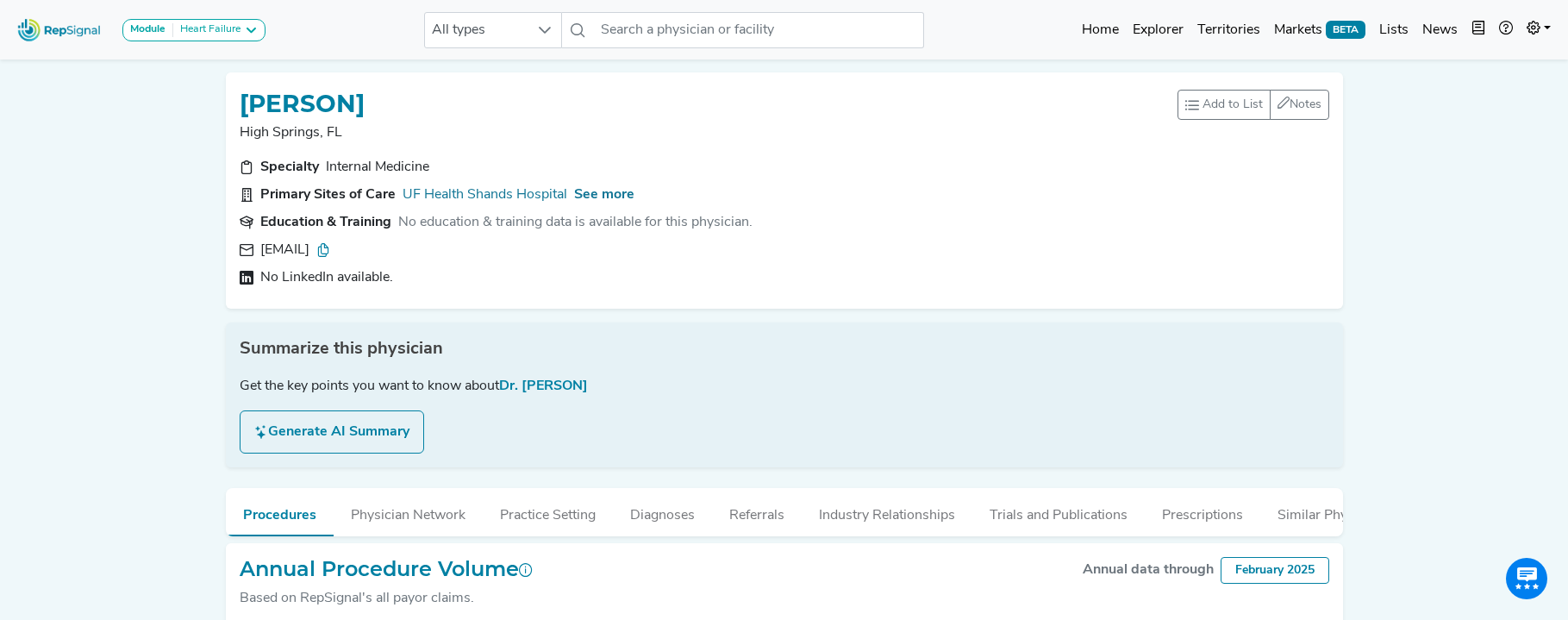 drag, startPoint x: 665, startPoint y: 221, endPoint x: 399, endPoint y: 229, distance: 266.12027 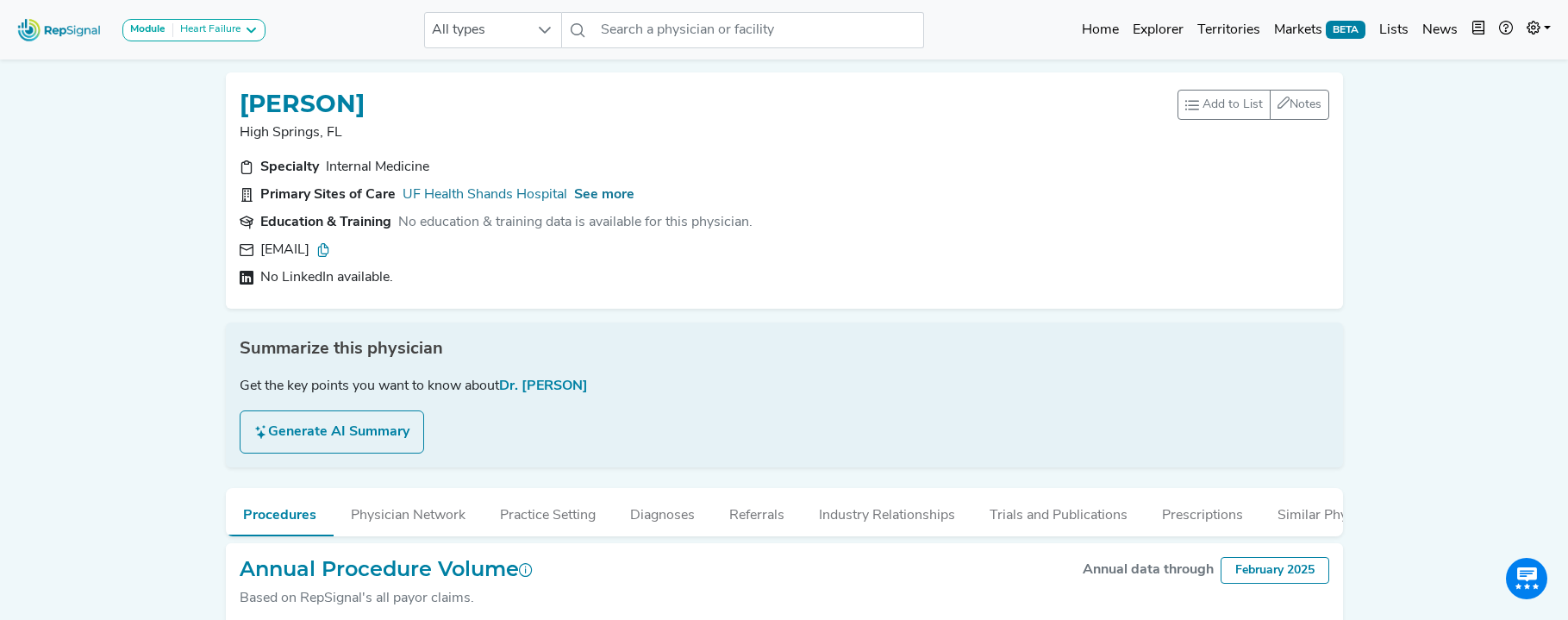 click on "Education & Training  No education & training data is available for this physician." at bounding box center (784, 222) 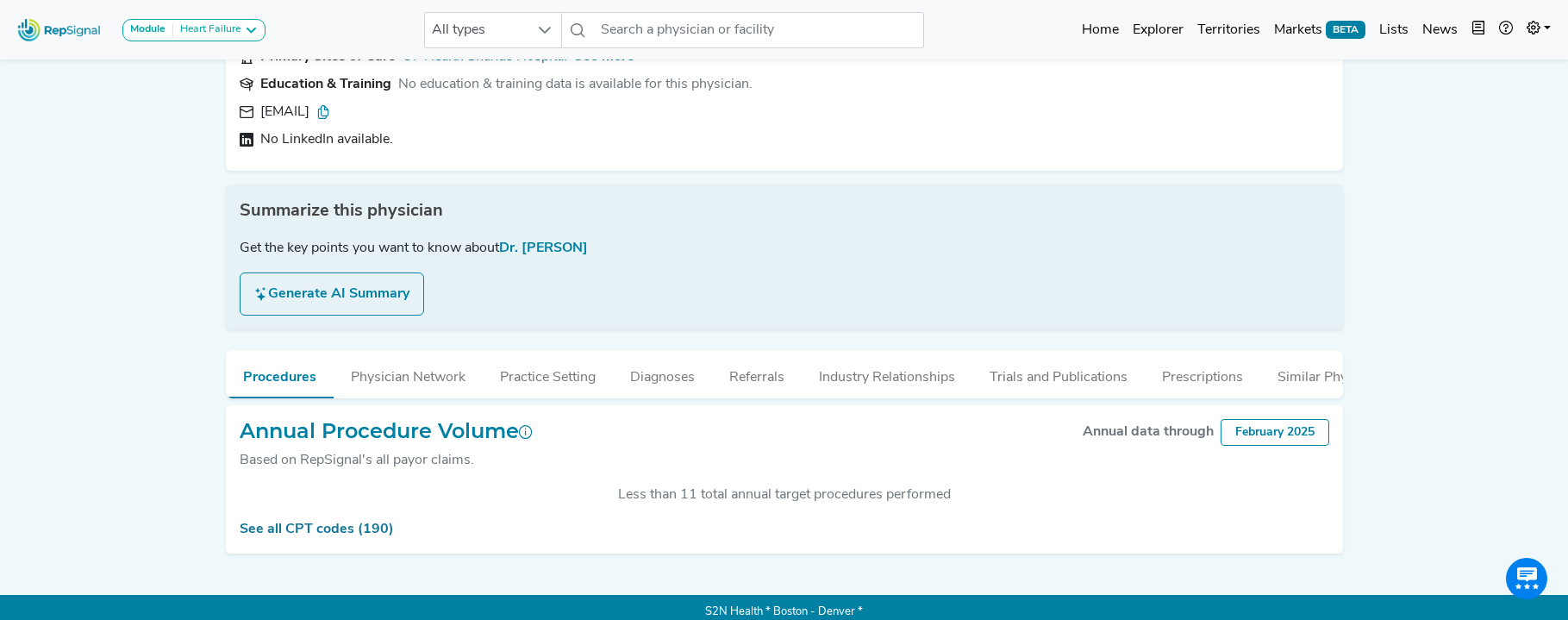 scroll, scrollTop: 147, scrollLeft: 0, axis: vertical 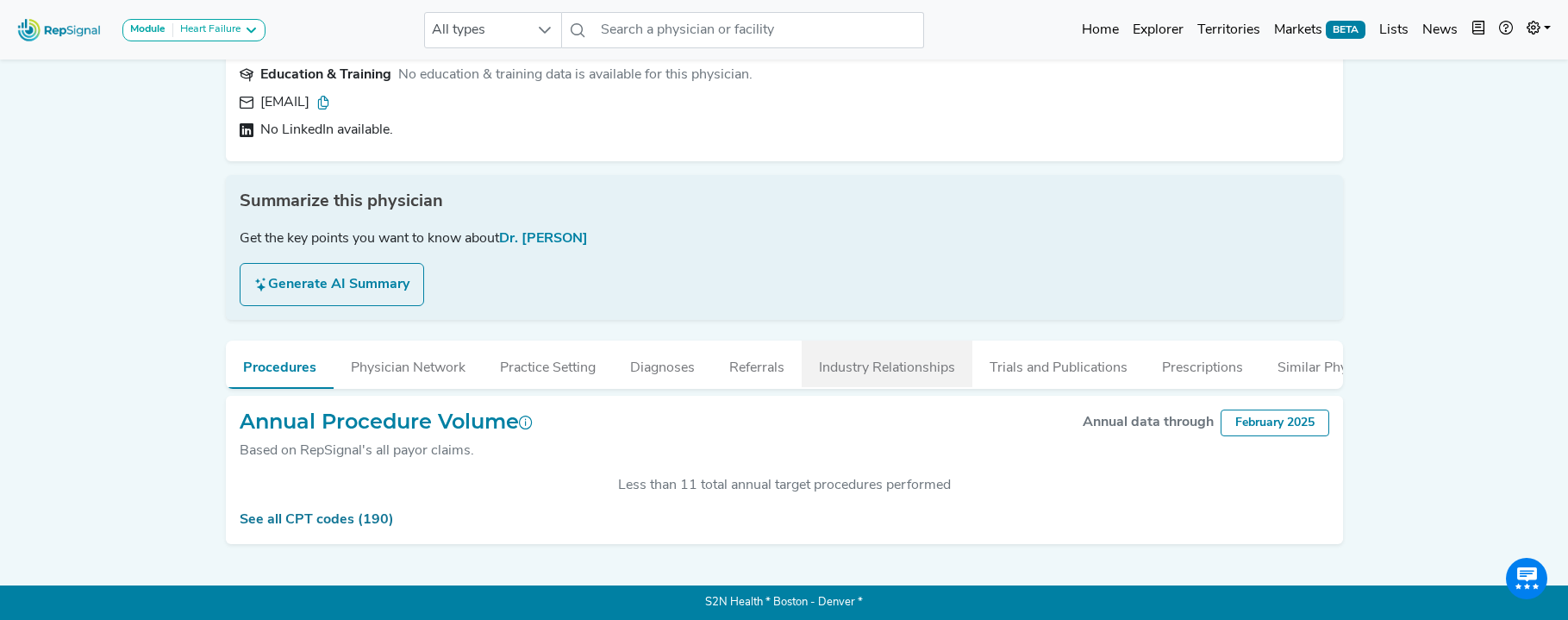 click on "Industry Relationships" at bounding box center [887, 364] 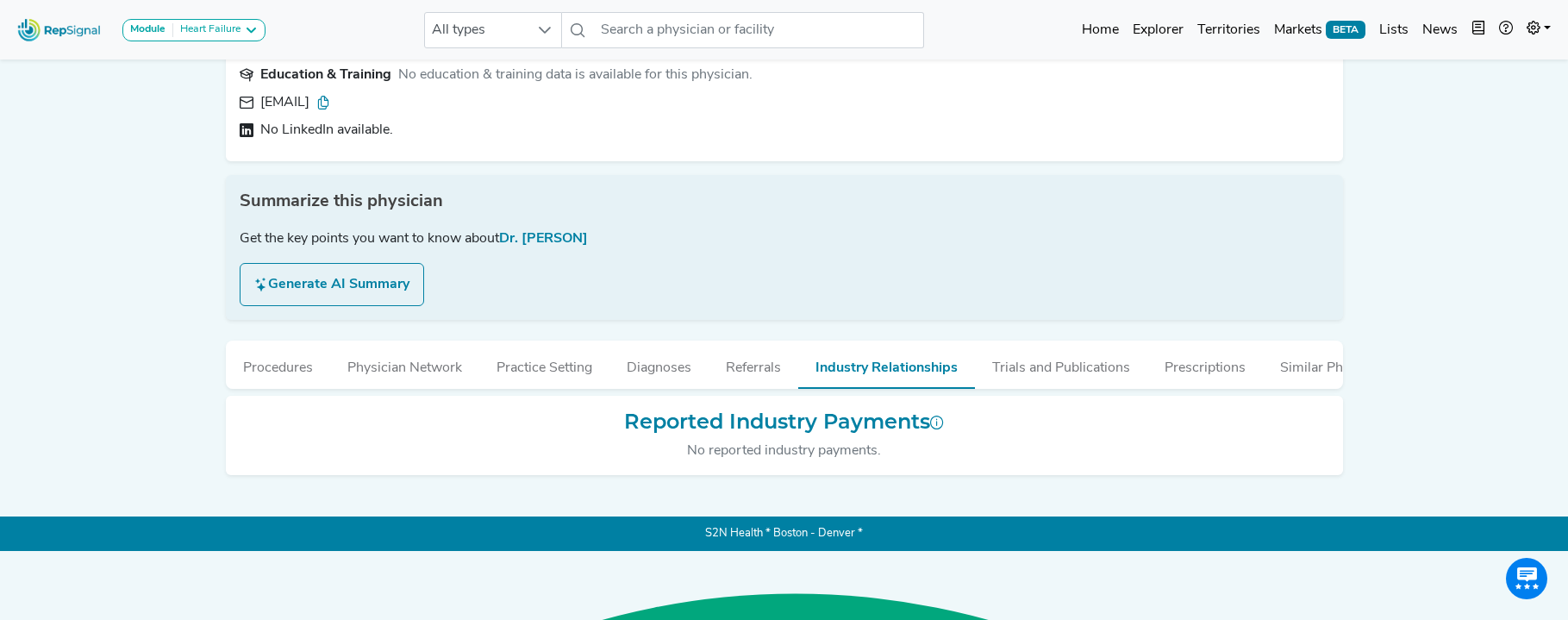 scroll, scrollTop: 78, scrollLeft: 0, axis: vertical 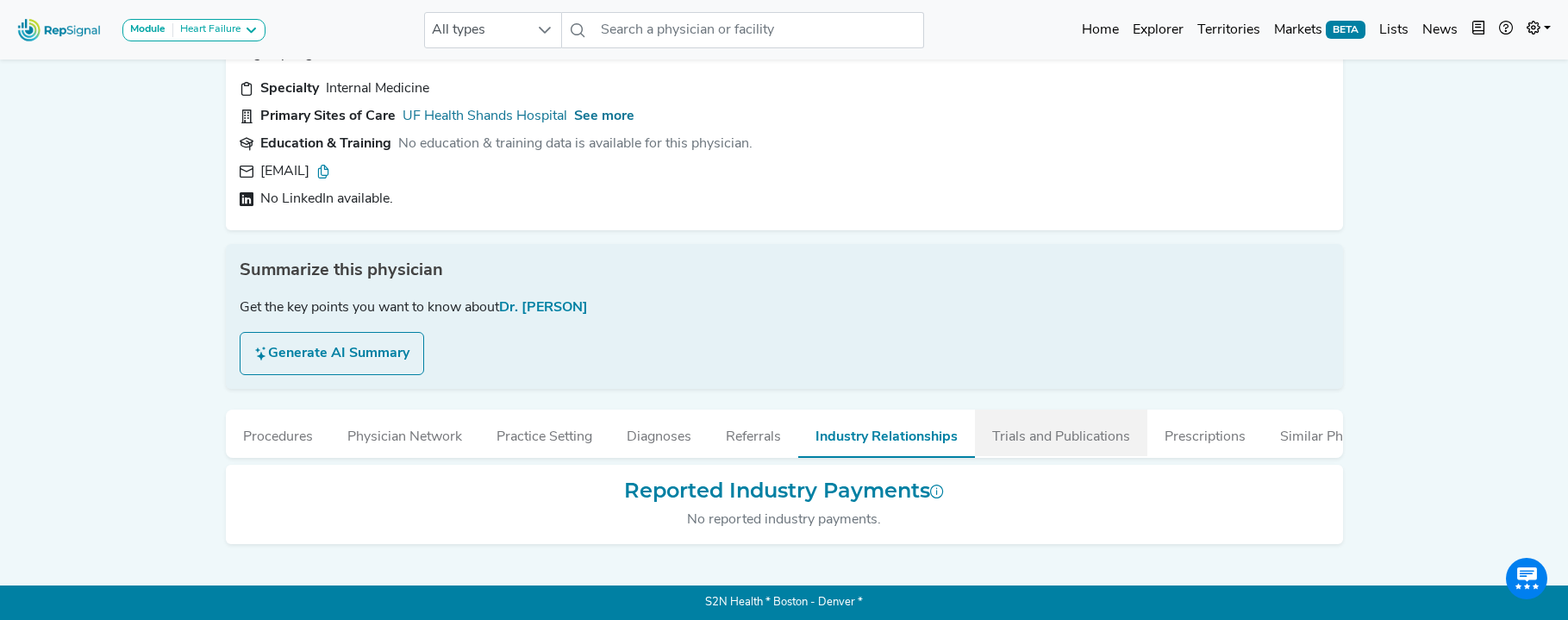 click on "Trials and Publications" at bounding box center (1061, 433) 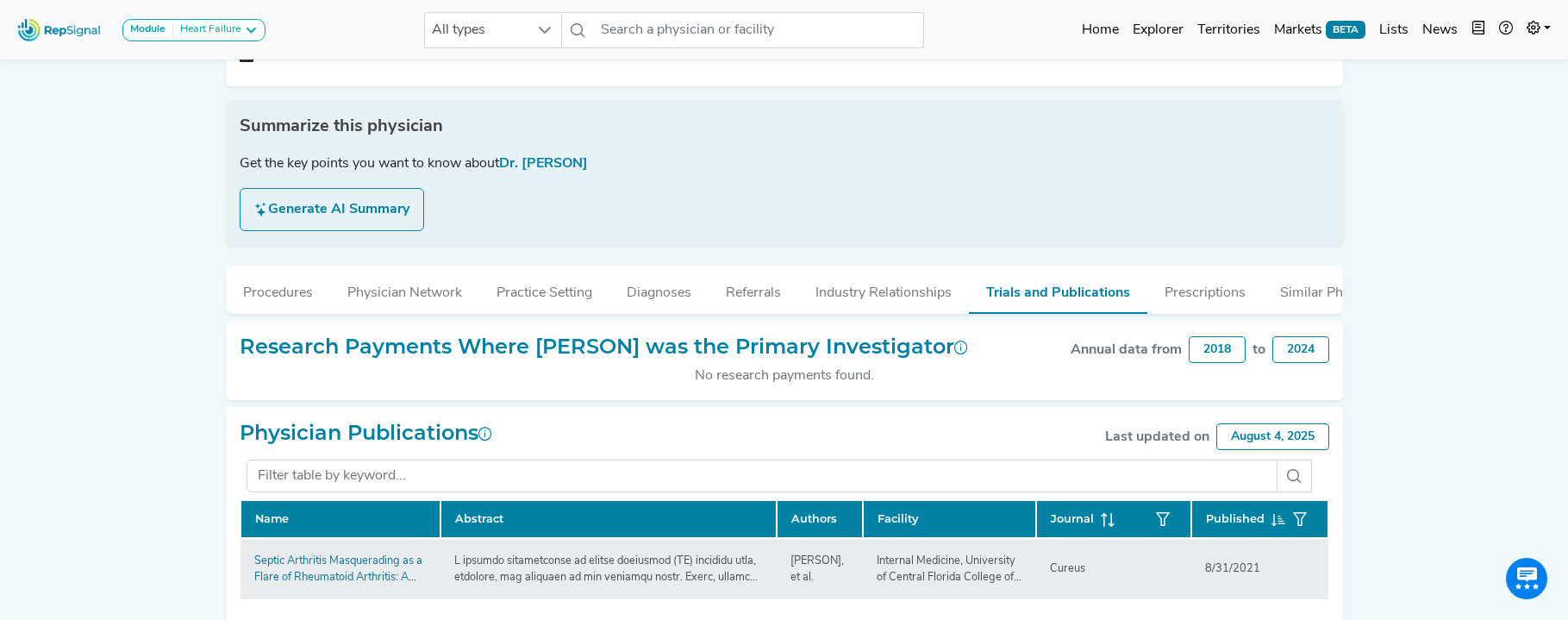 scroll, scrollTop: 305, scrollLeft: 0, axis: vertical 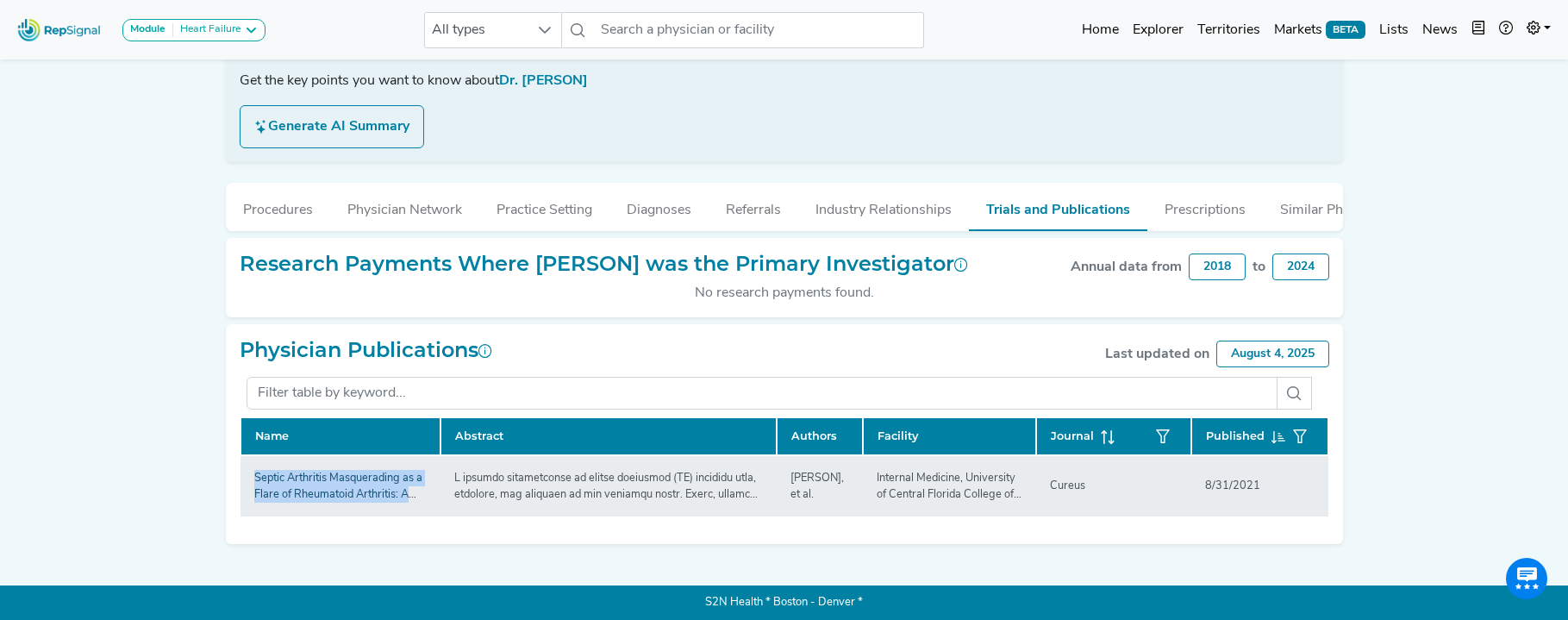 copy on "Septic Arthritis Masquerading as a Flare of Rheumatoid Arthritis: A Not So Straightforward Diagnosis." 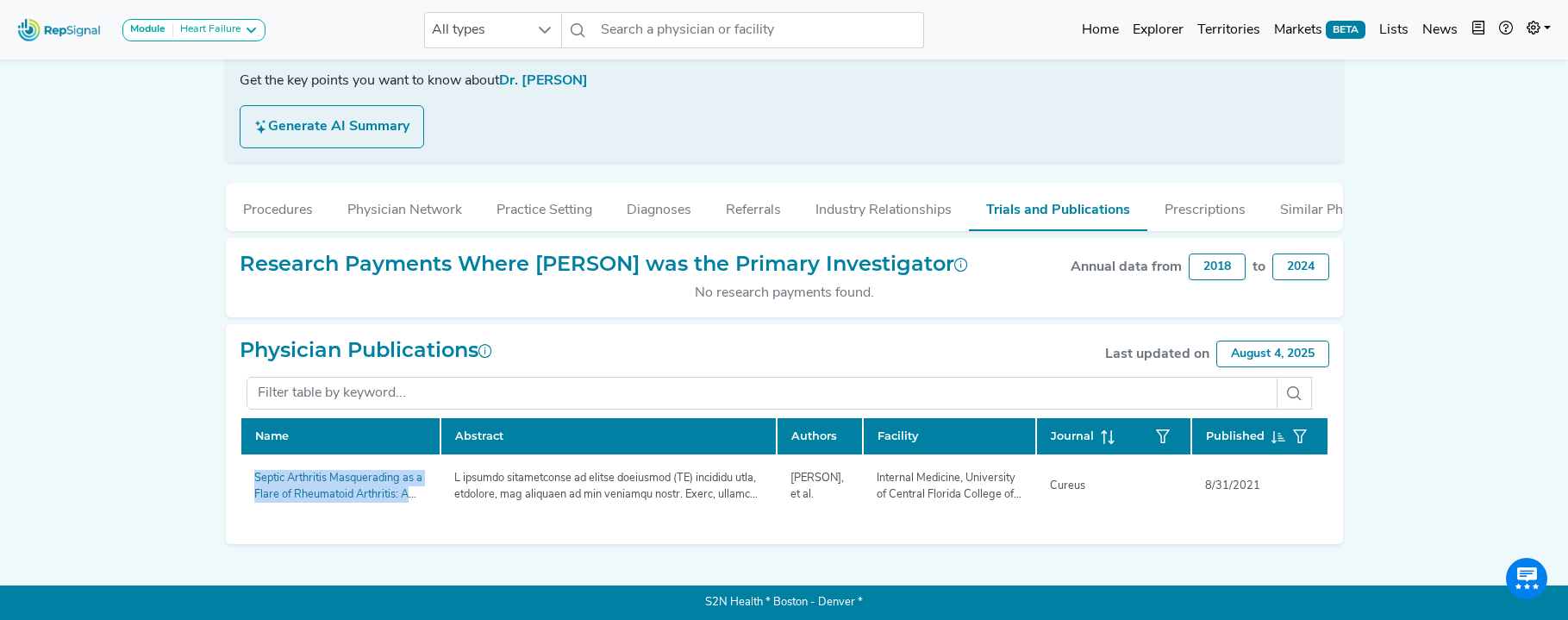 drag, startPoint x: 550, startPoint y: 210, endPoint x: 543, endPoint y: 221, distance: 13.038405 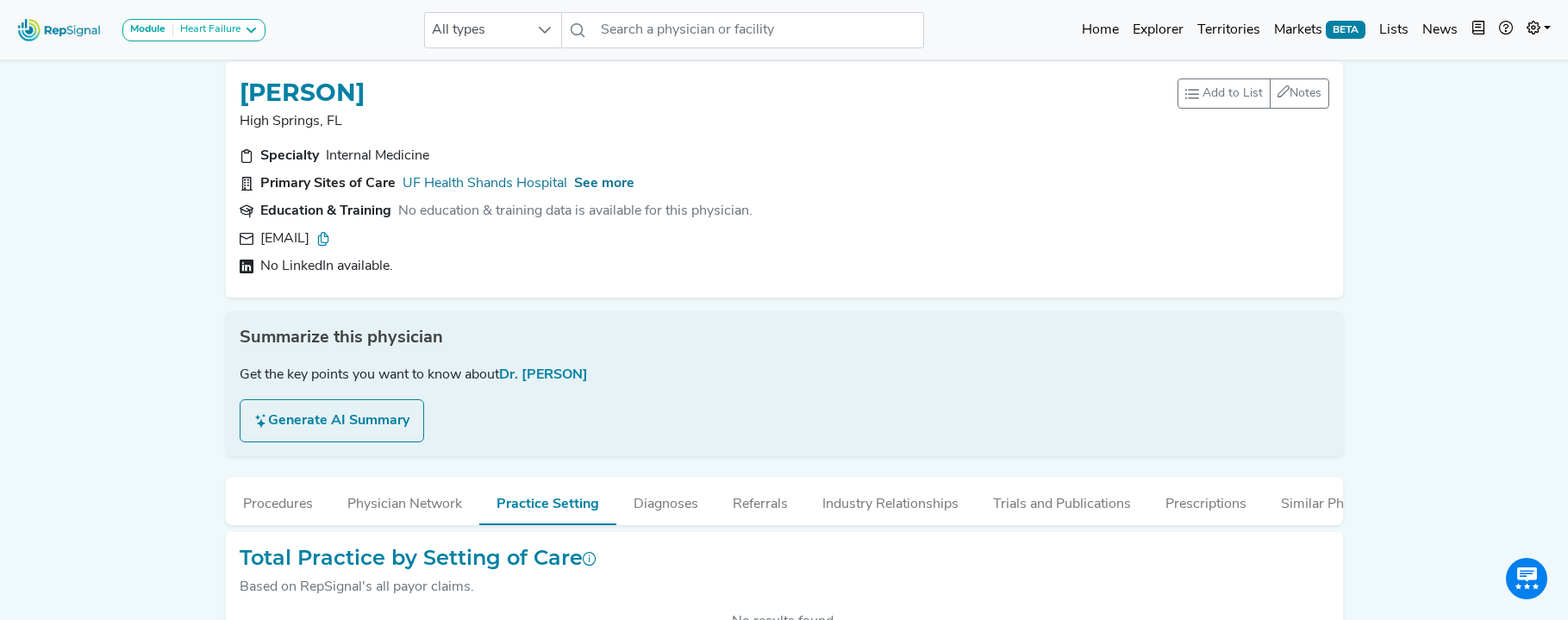 scroll, scrollTop: 0, scrollLeft: 0, axis: both 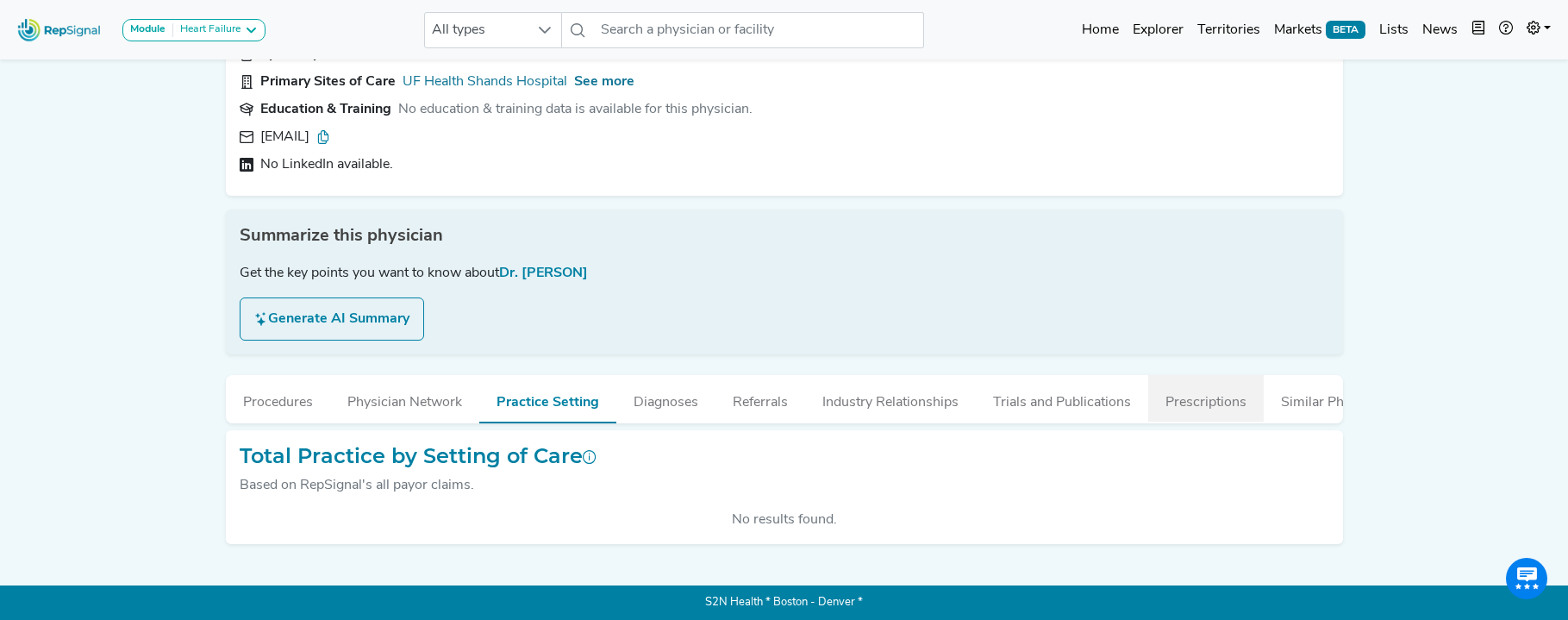 drag, startPoint x: 1227, startPoint y: 403, endPoint x: 1199, endPoint y: 406, distance: 28.16026 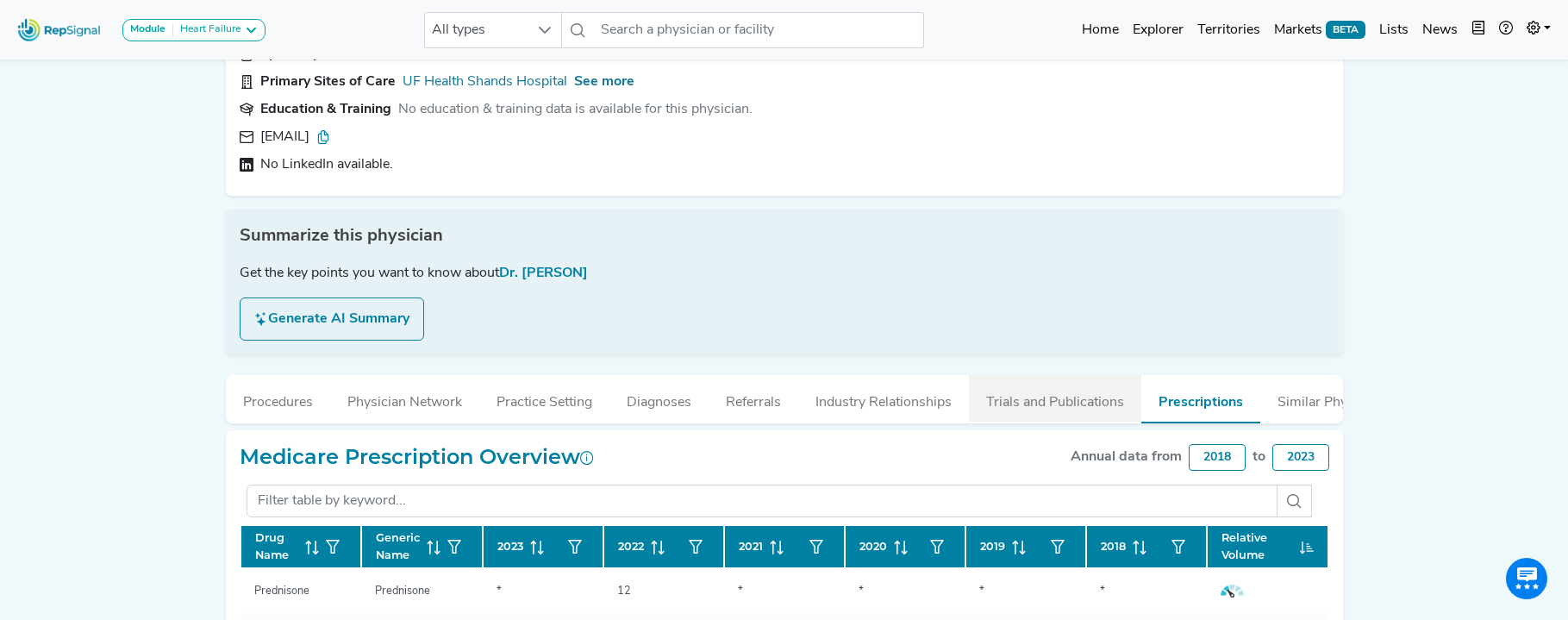 drag, startPoint x: 1100, startPoint y: 408, endPoint x: 1031, endPoint y: 410, distance: 69.028979 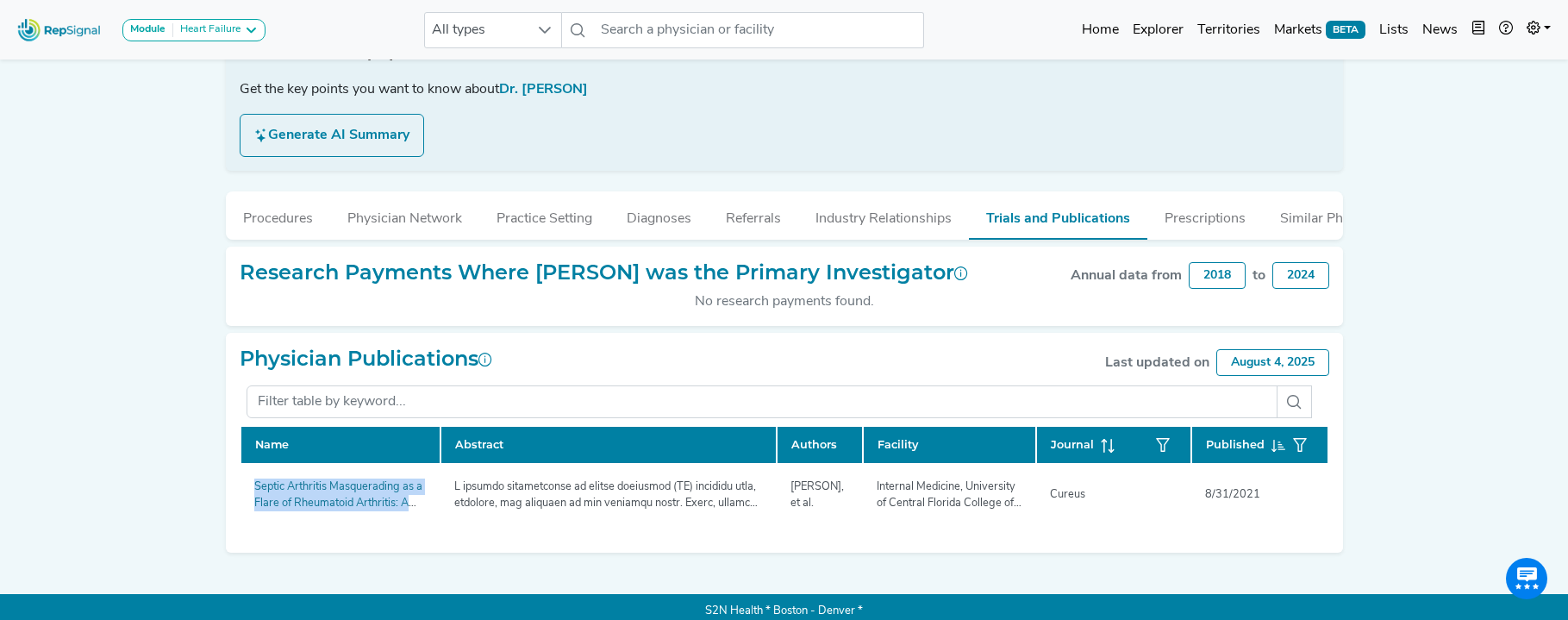scroll, scrollTop: 305, scrollLeft: 0, axis: vertical 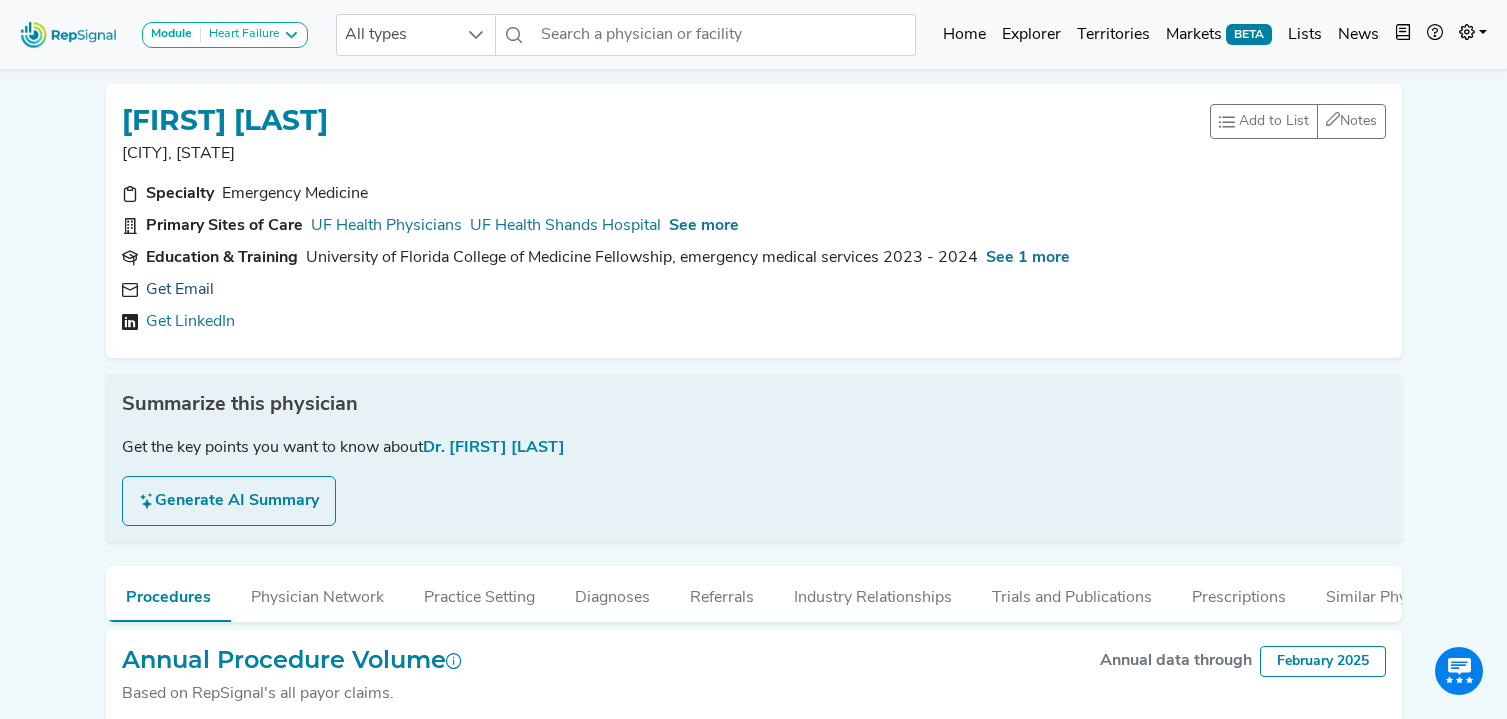 click on "Get Email" at bounding box center (180, 290) 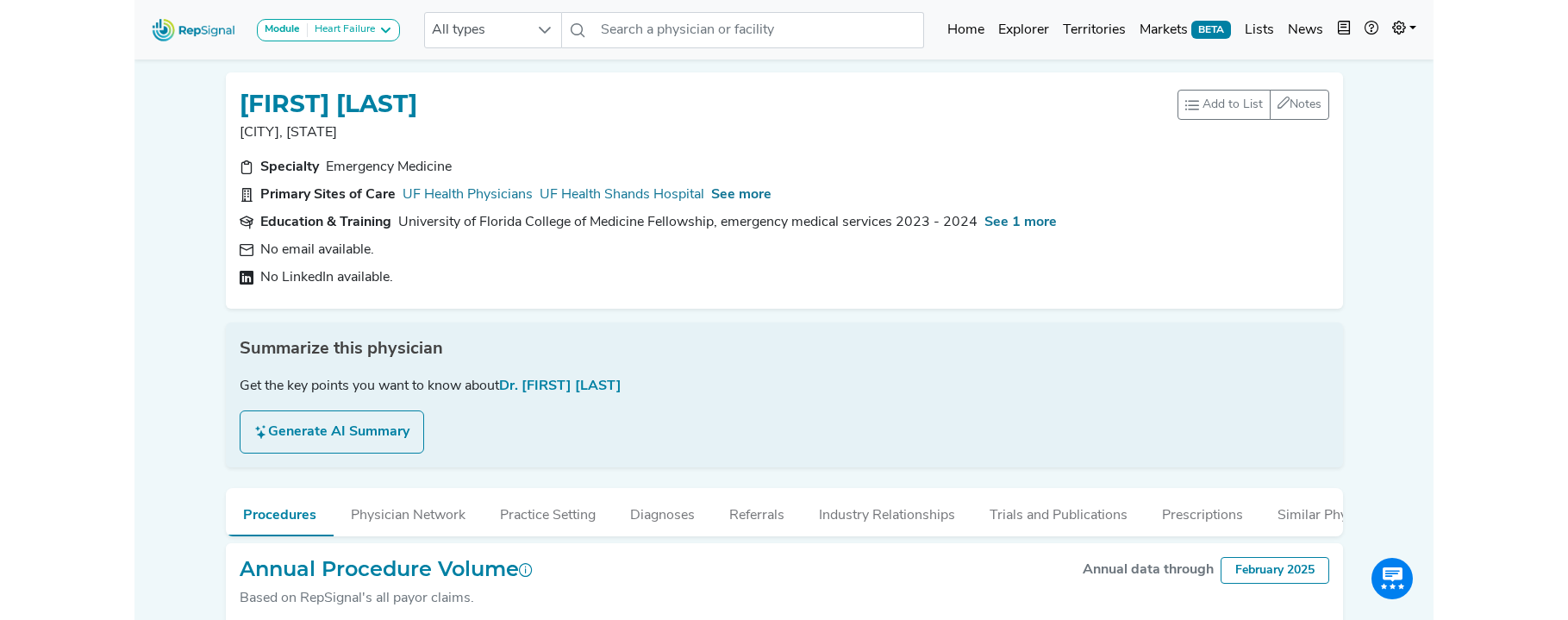 scroll, scrollTop: 460, scrollLeft: 0, axis: vertical 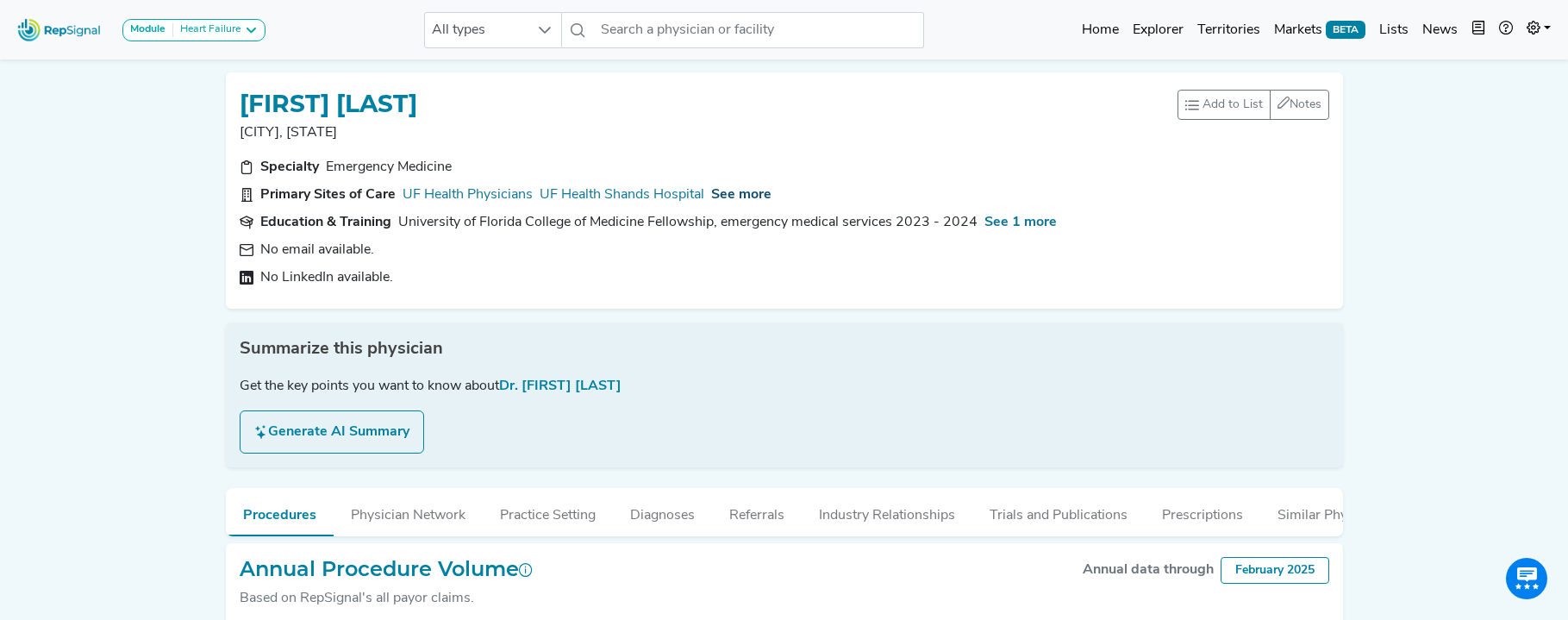 click on "See more" at bounding box center (741, 195) 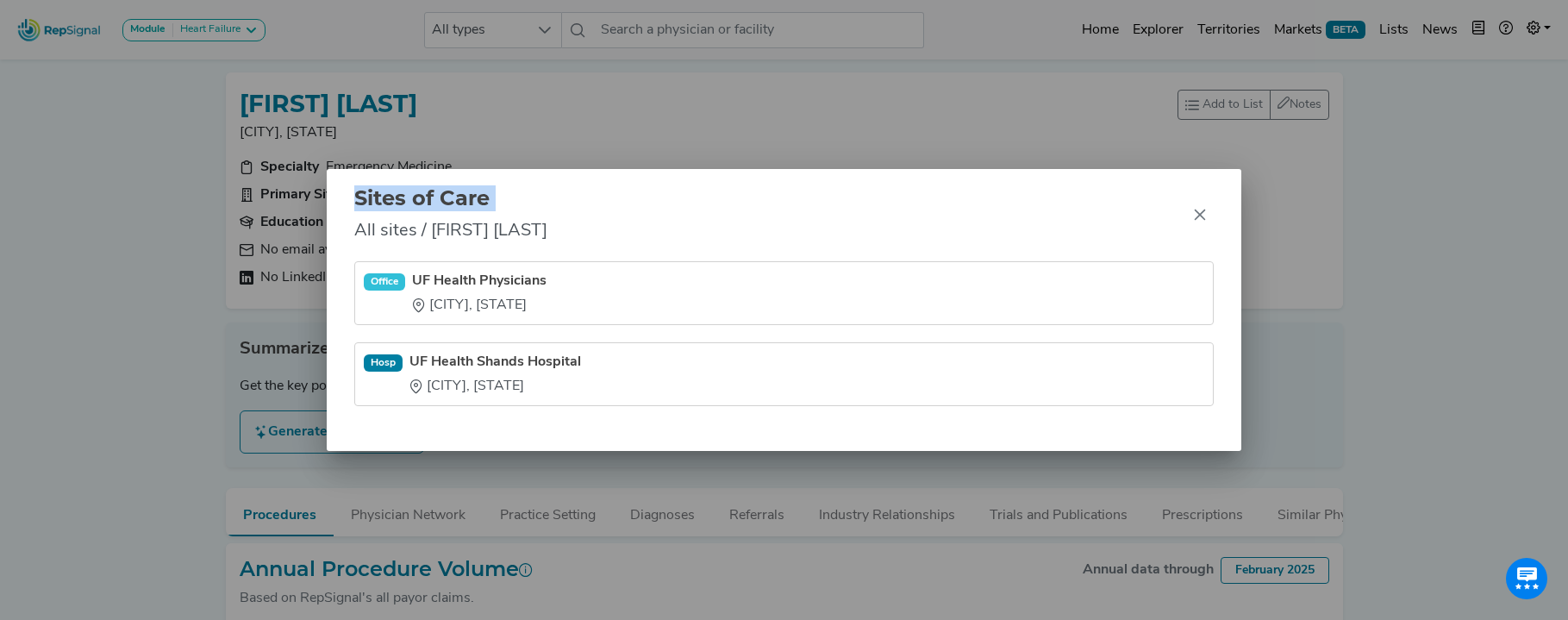 drag, startPoint x: 424, startPoint y: 359, endPoint x: 516, endPoint y: 395, distance: 98.792712 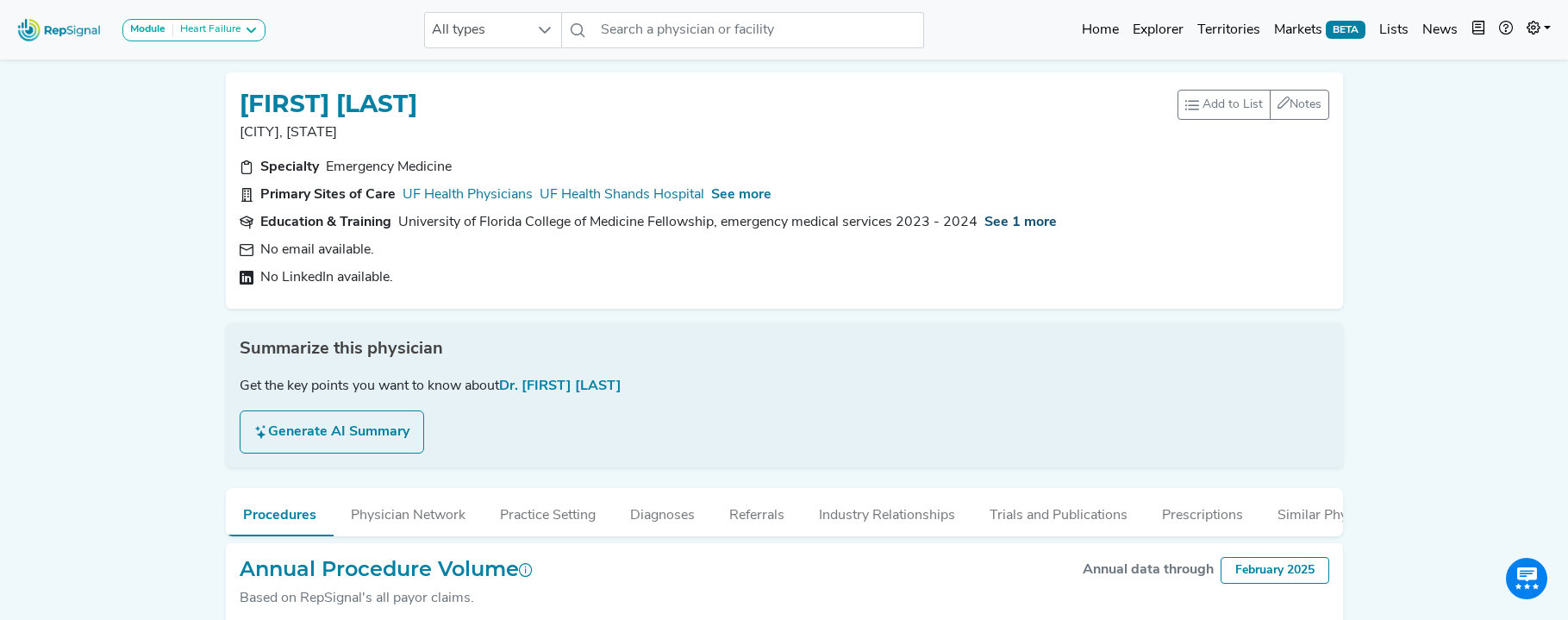click on "See 1 more" at bounding box center (1021, 222) 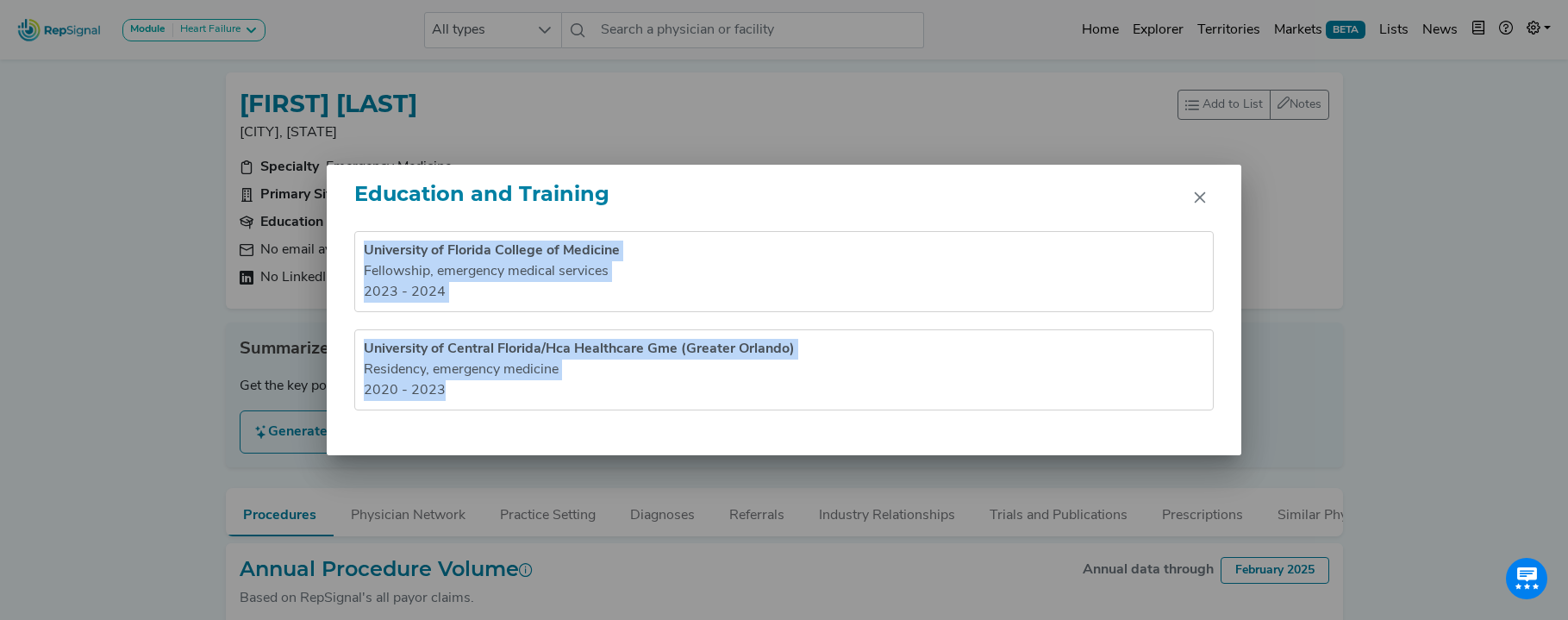 drag, startPoint x: 367, startPoint y: 249, endPoint x: 543, endPoint y: 410, distance: 238.53092 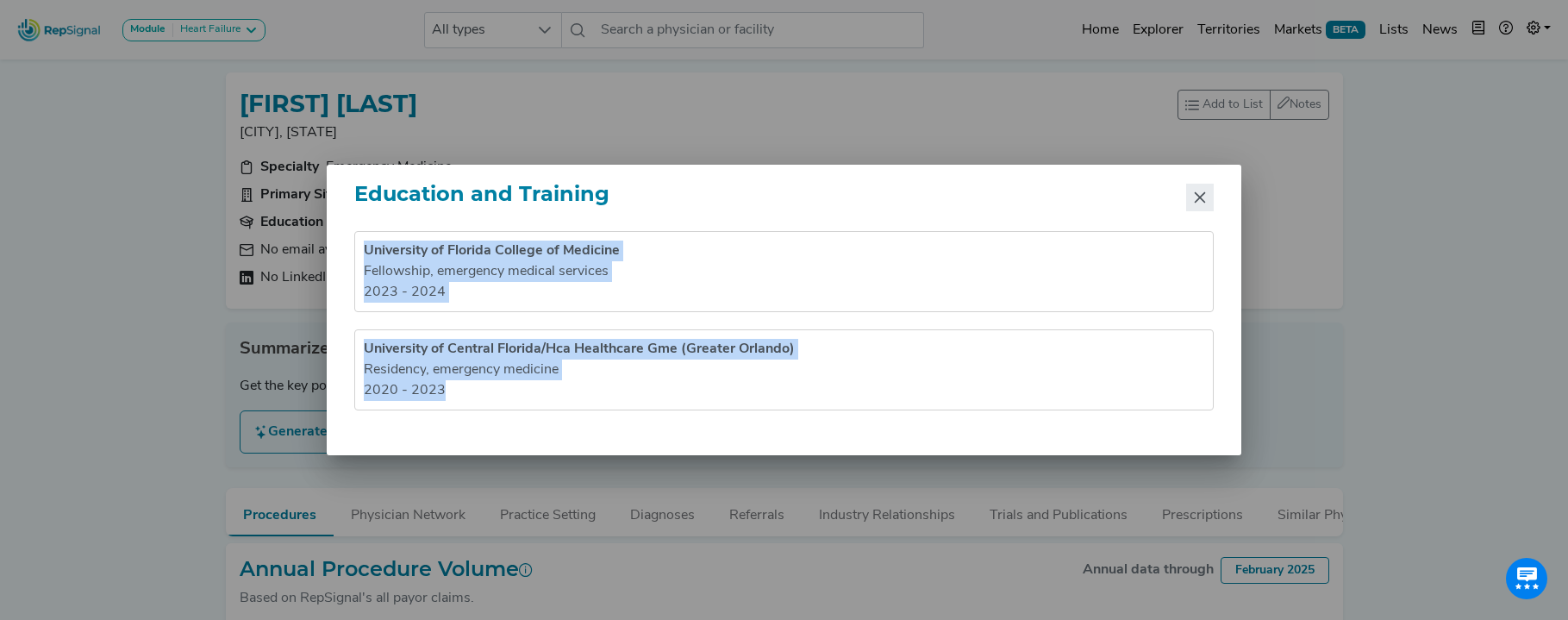 click 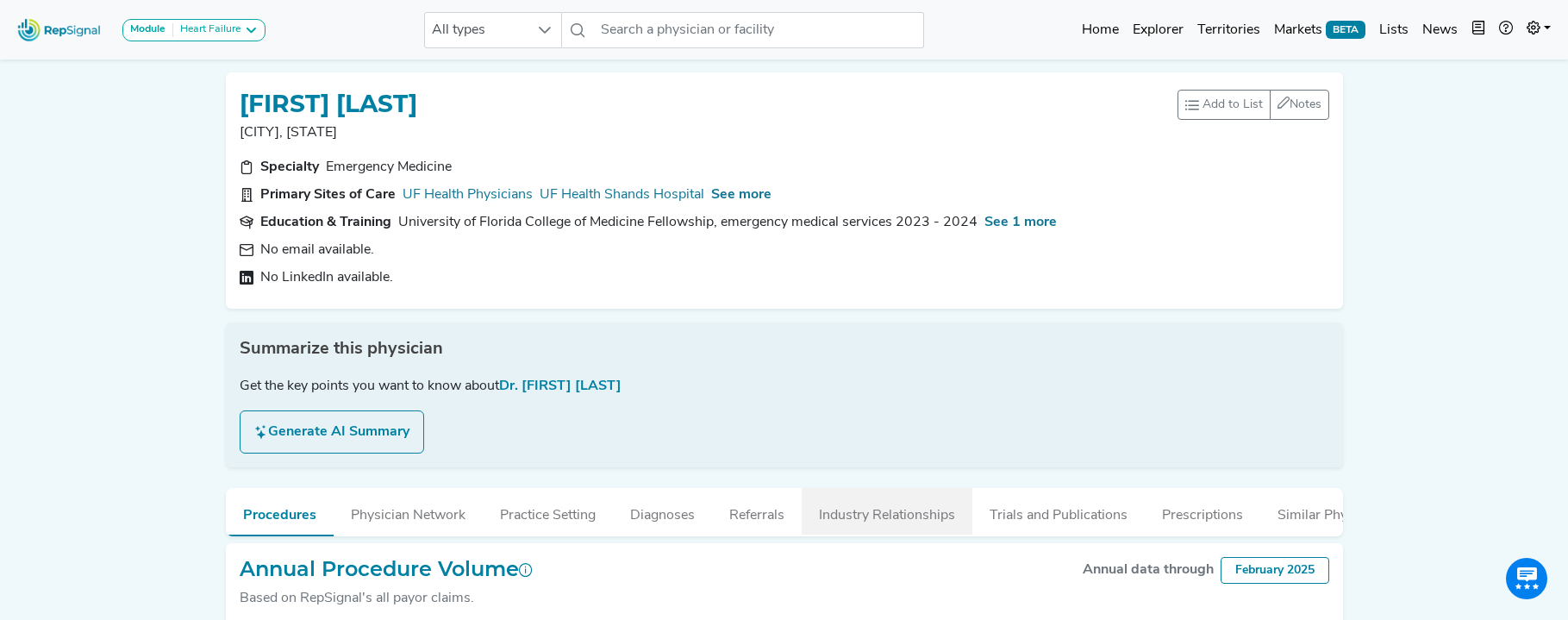 click on "Industry Relationships" at bounding box center (887, 511) 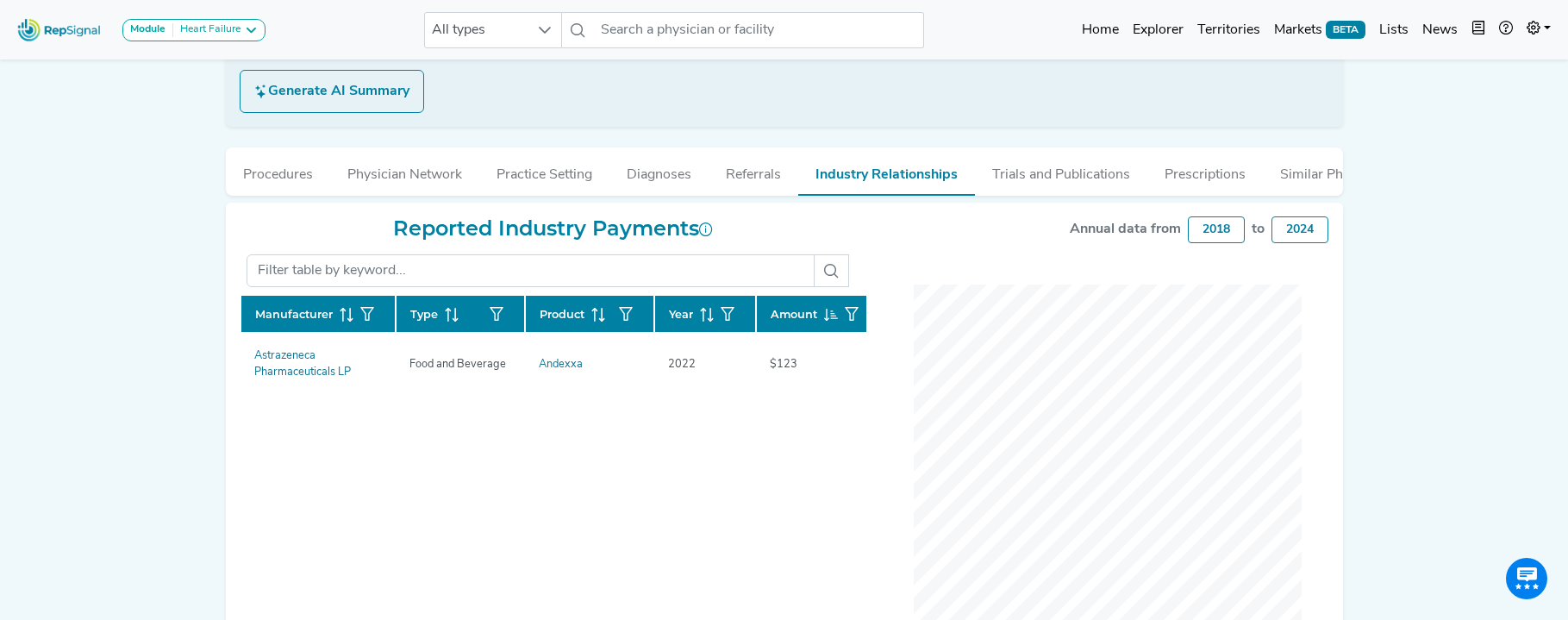 scroll, scrollTop: 343, scrollLeft: 0, axis: vertical 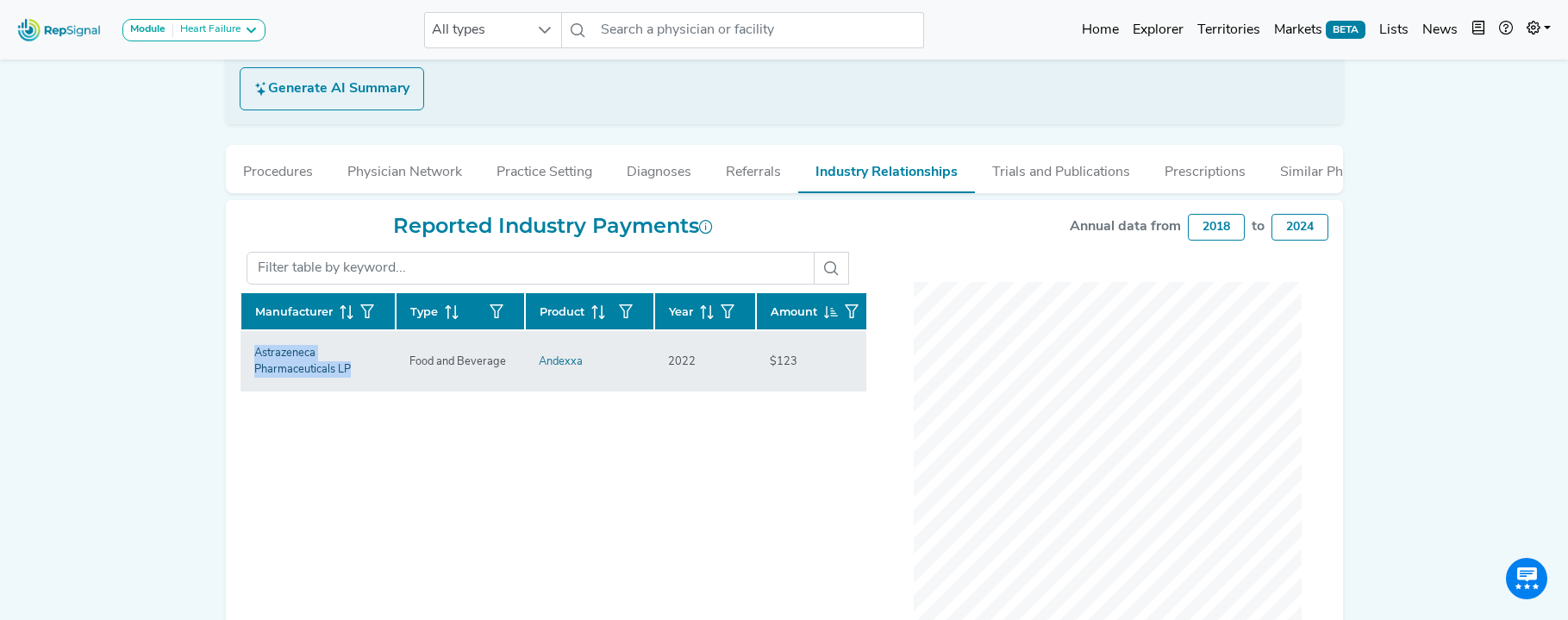 drag, startPoint x: 298, startPoint y: 366, endPoint x: 309, endPoint y: 374, distance: 13.60147 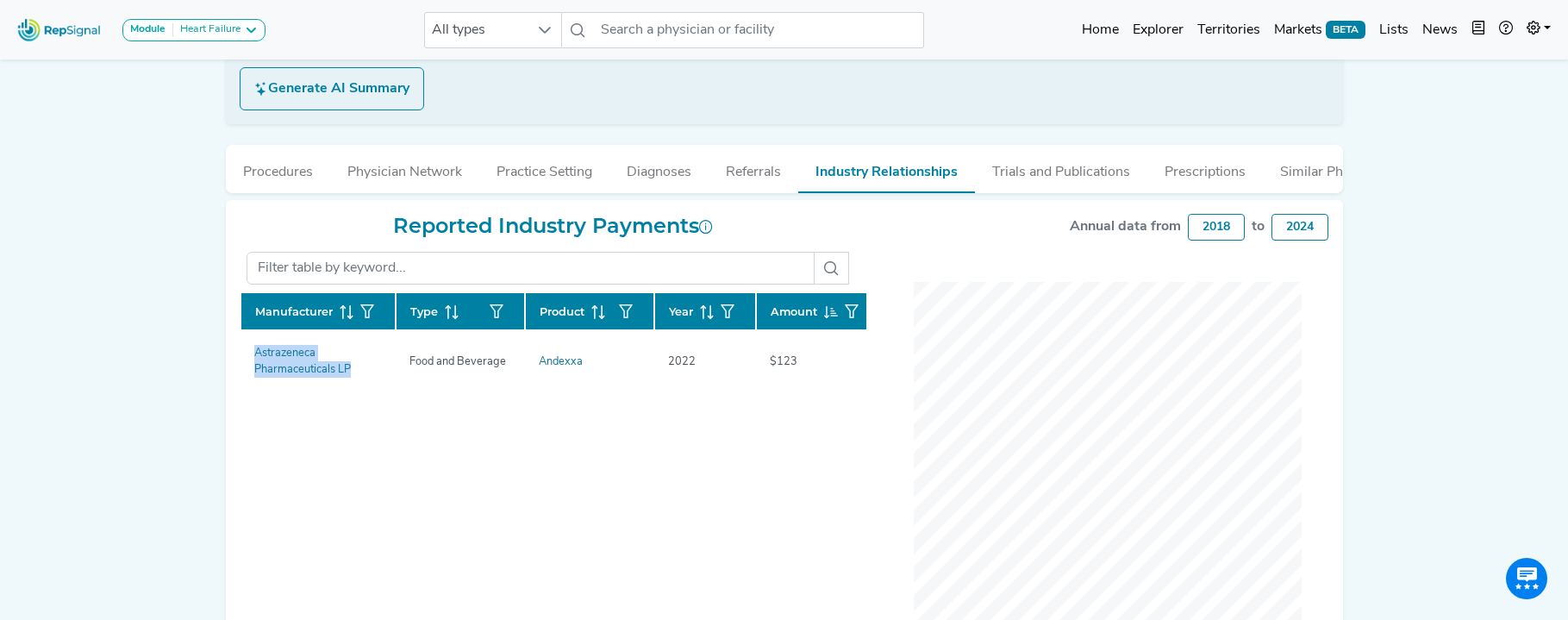 copy on "Manufacturer  Type  Product  Year  Amount  Astrazeneca Pharmaceuticals LP" 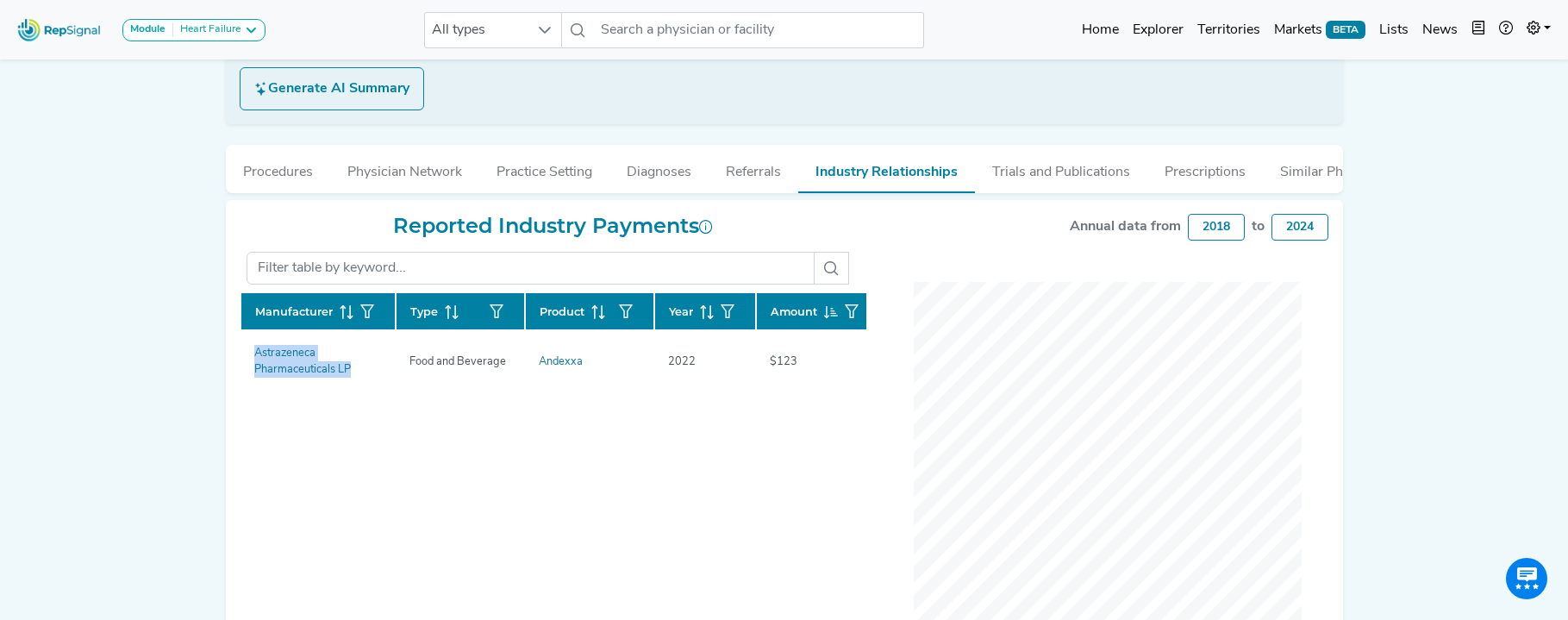 click on "Trials and Publications" at bounding box center [1061, 168] 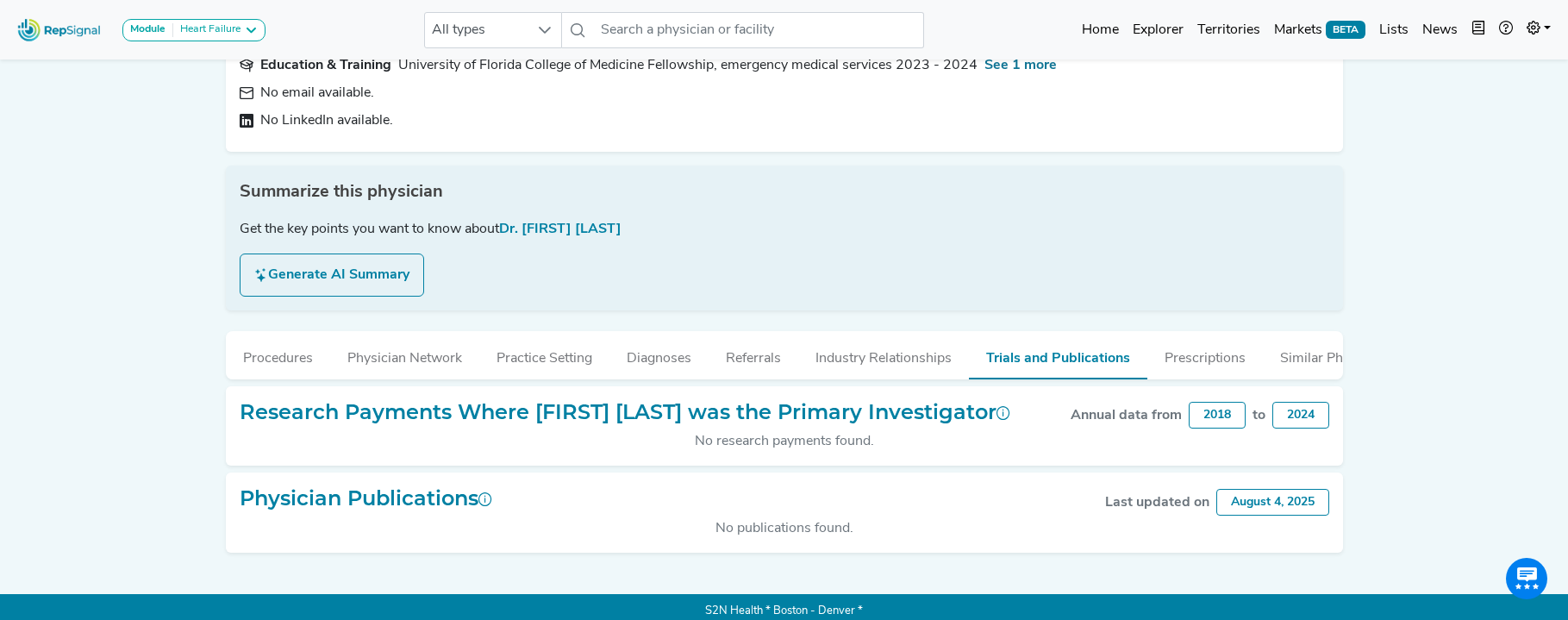 scroll, scrollTop: 162, scrollLeft: 0, axis: vertical 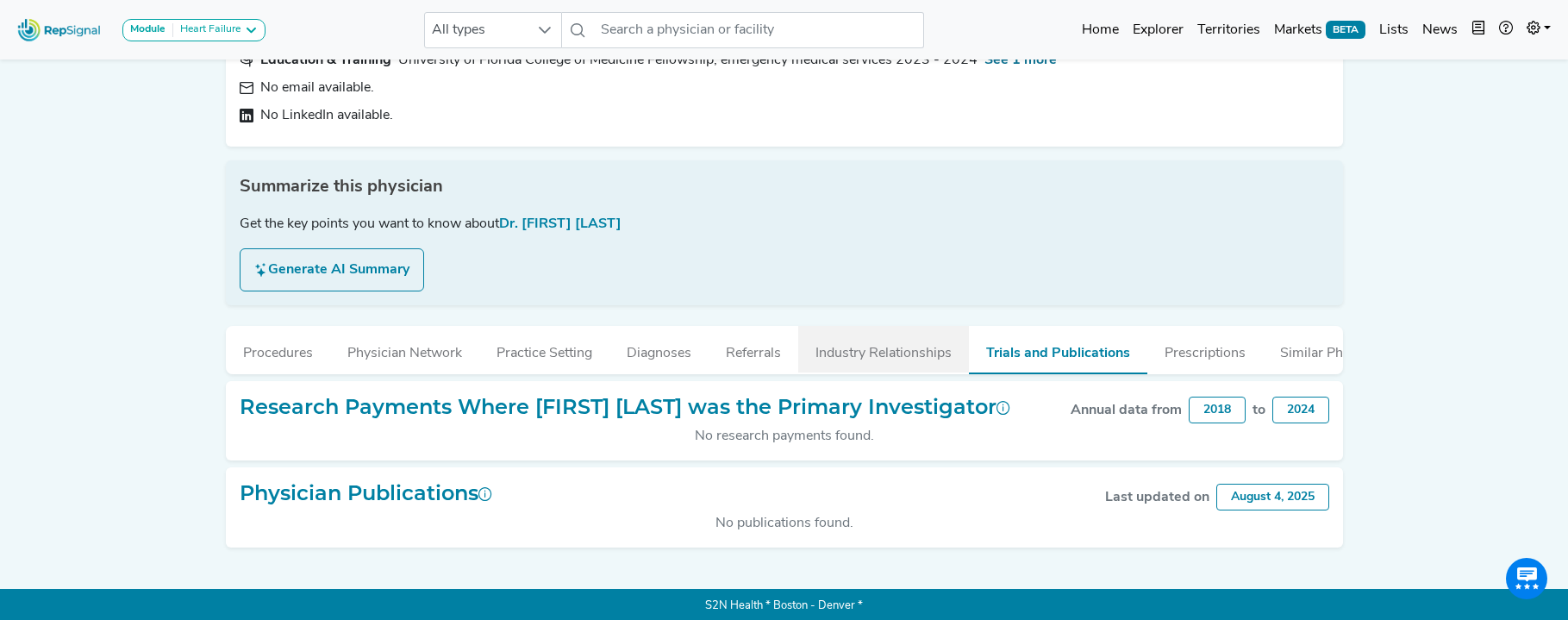 click on "Industry Relationships" at bounding box center [884, 349] 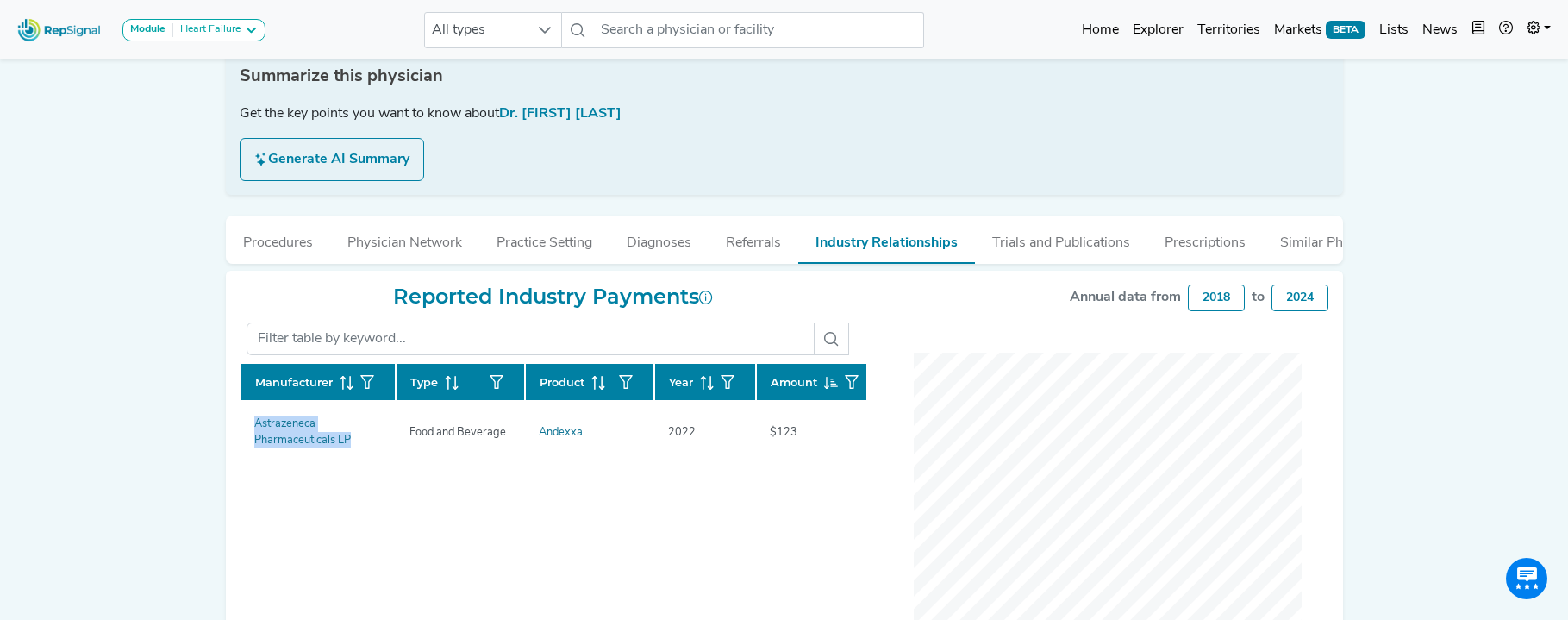scroll, scrollTop: 349, scrollLeft: 0, axis: vertical 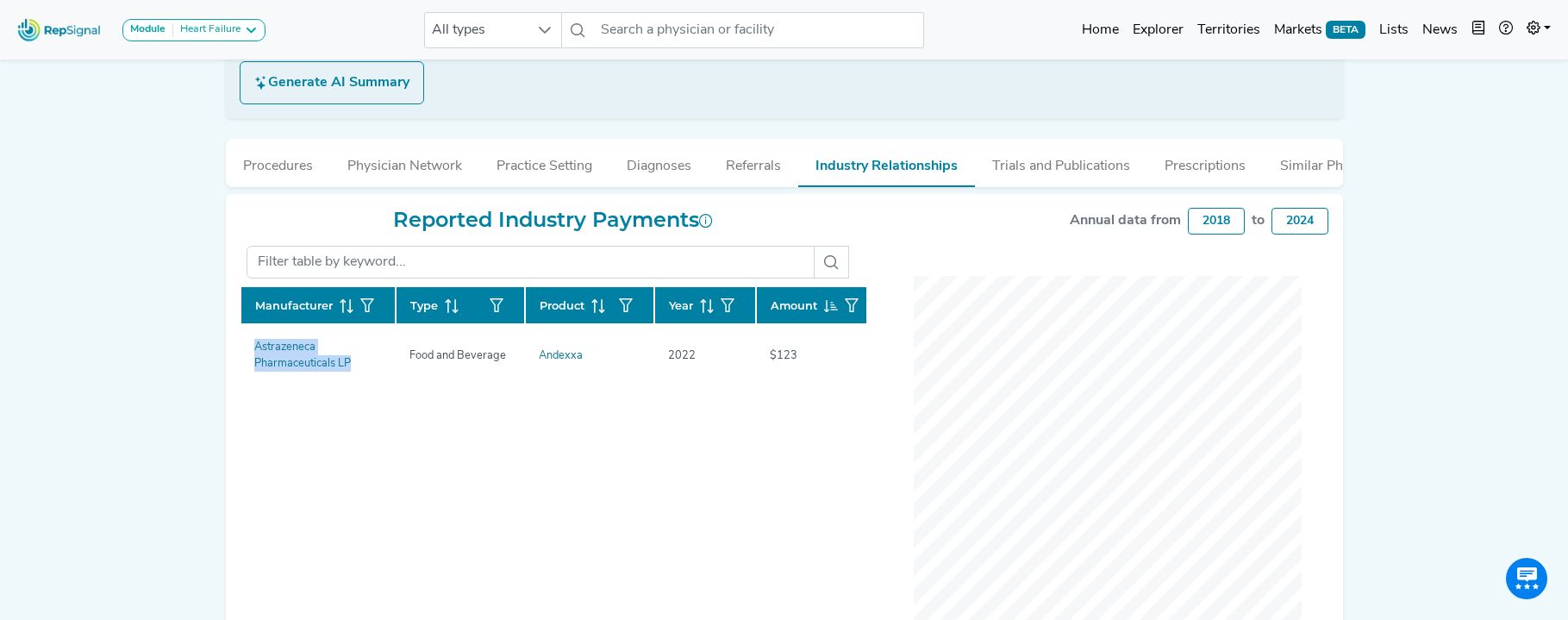 click on "Trials and Publications" at bounding box center [1061, 162] 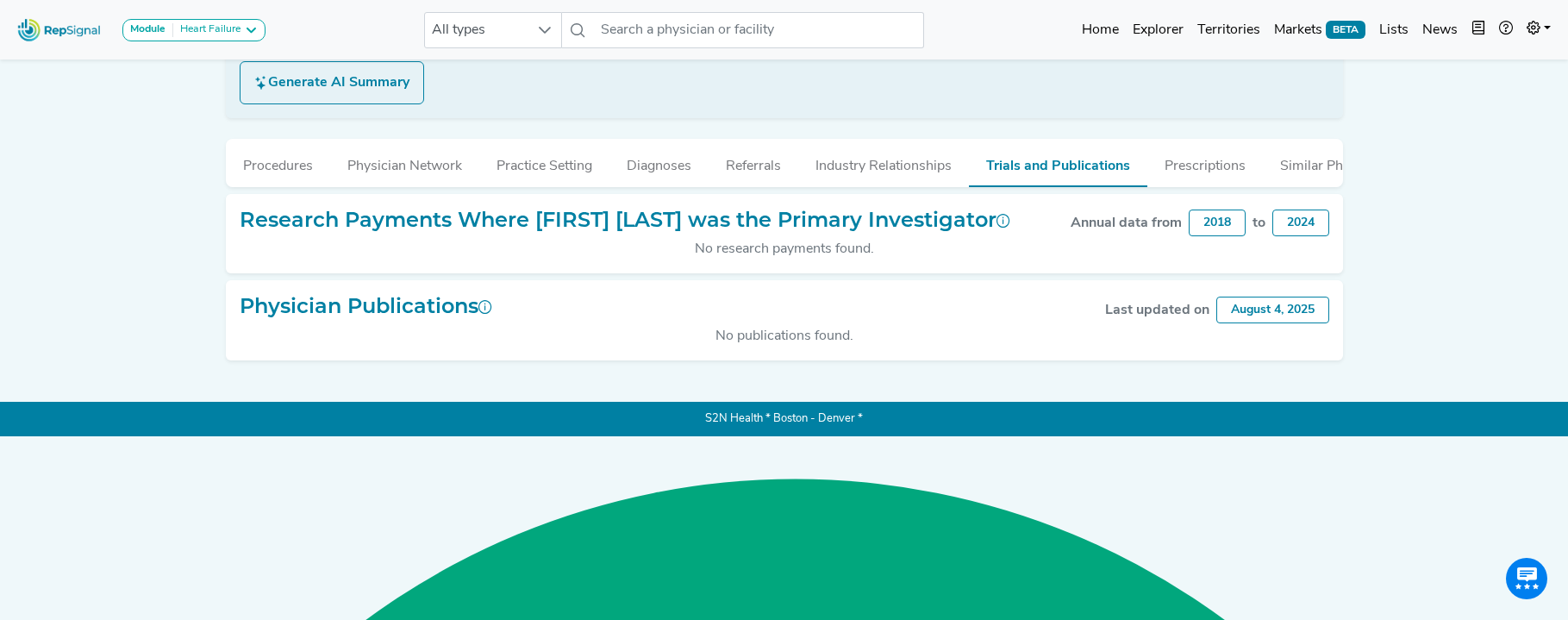 scroll, scrollTop: 166, scrollLeft: 0, axis: vertical 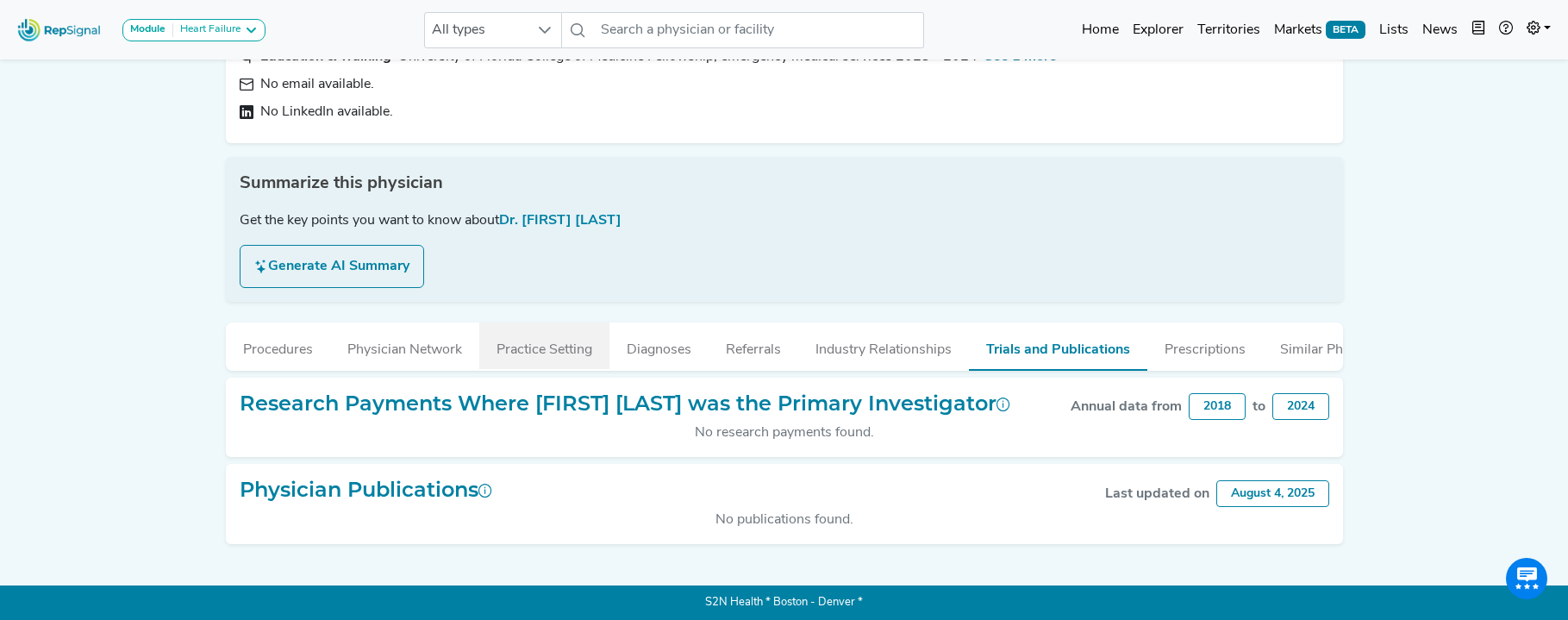 click on "Practice Setting" at bounding box center [544, 346] 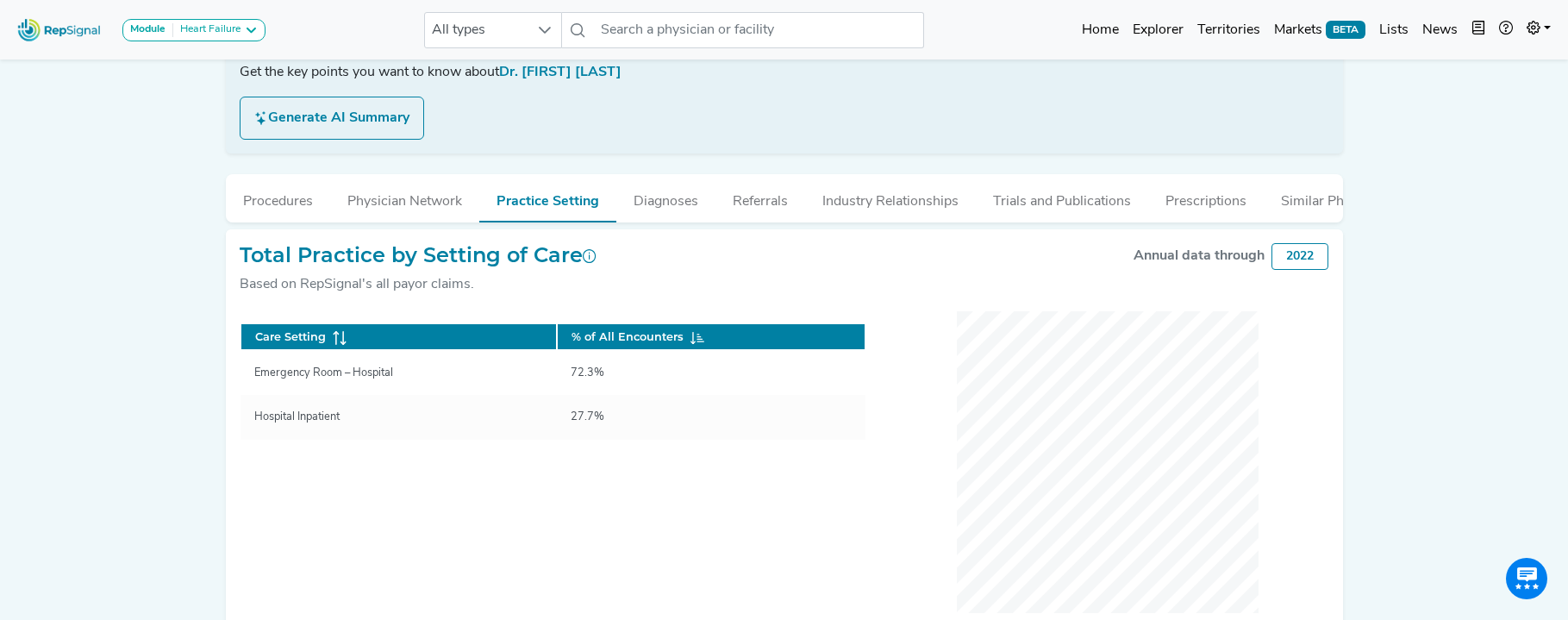 scroll, scrollTop: 315, scrollLeft: 0, axis: vertical 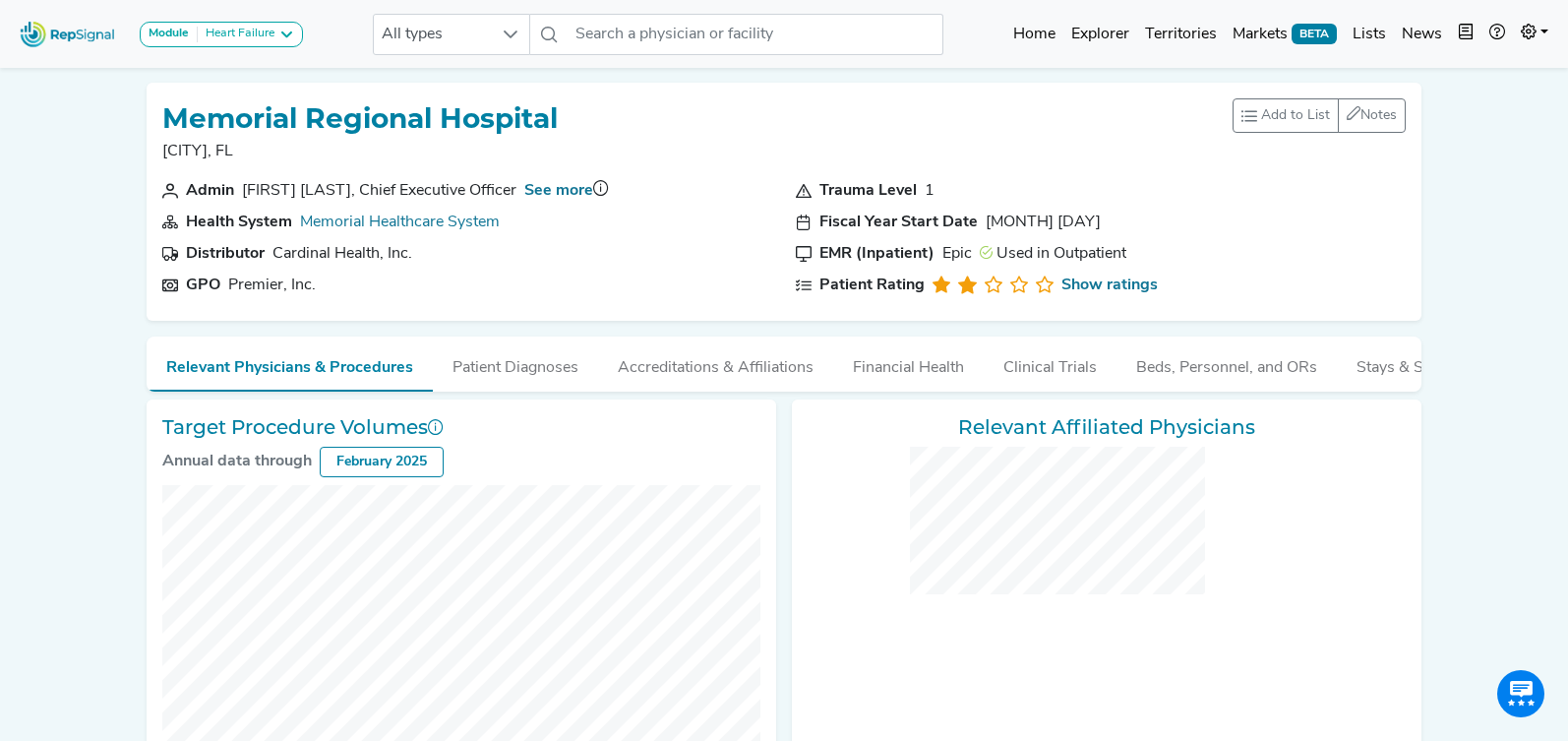 checkbox on "false" 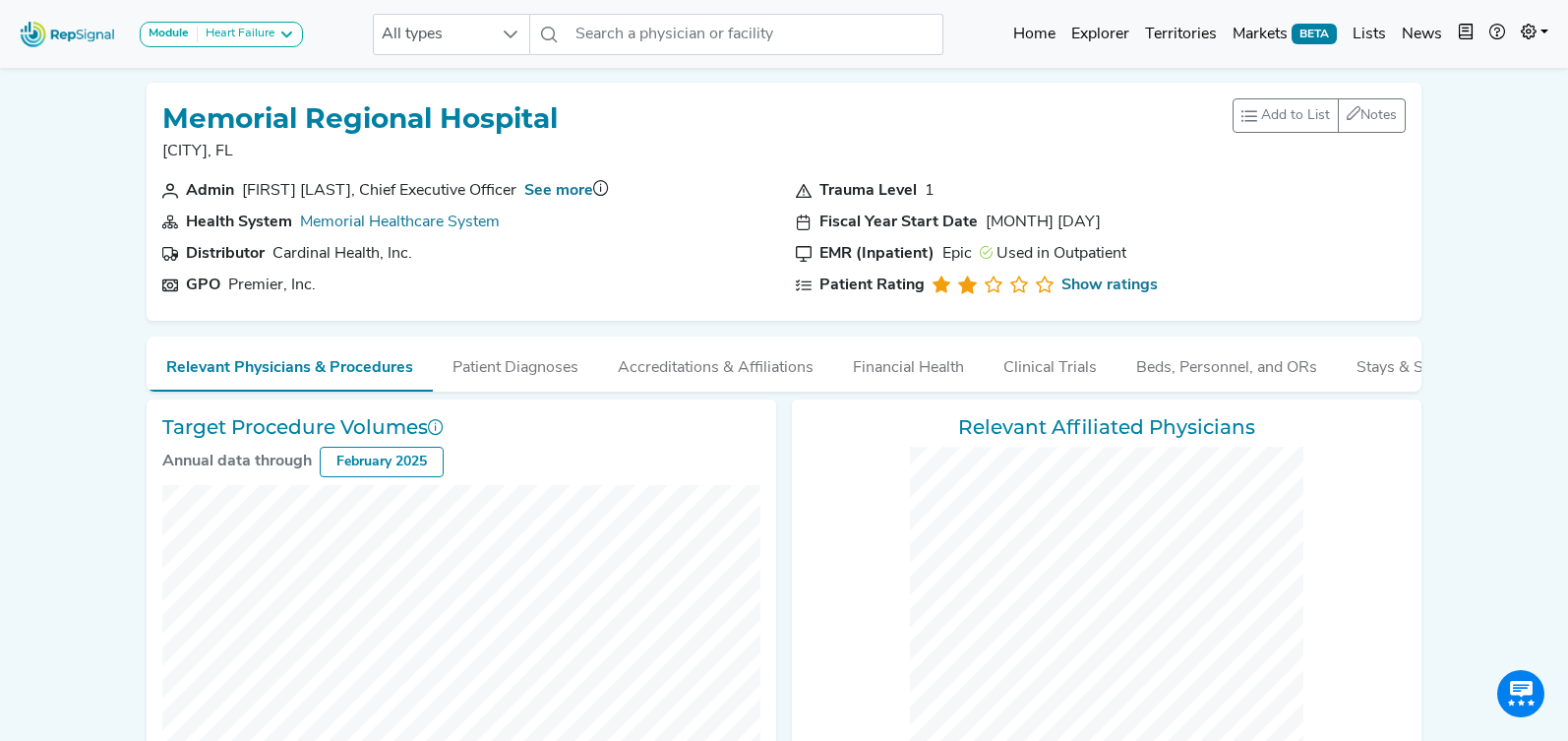 checkbox on "false" 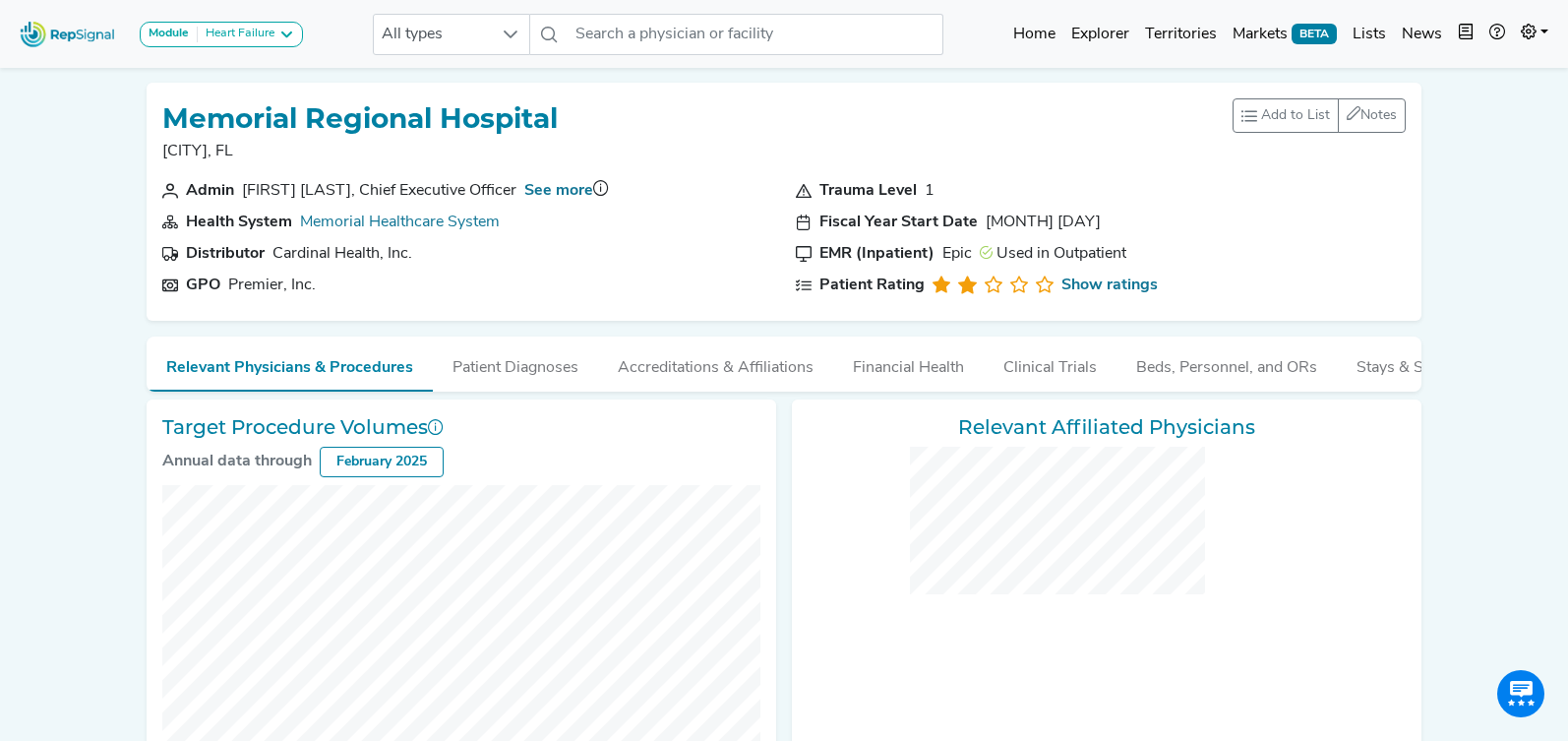 checkbox on "false" 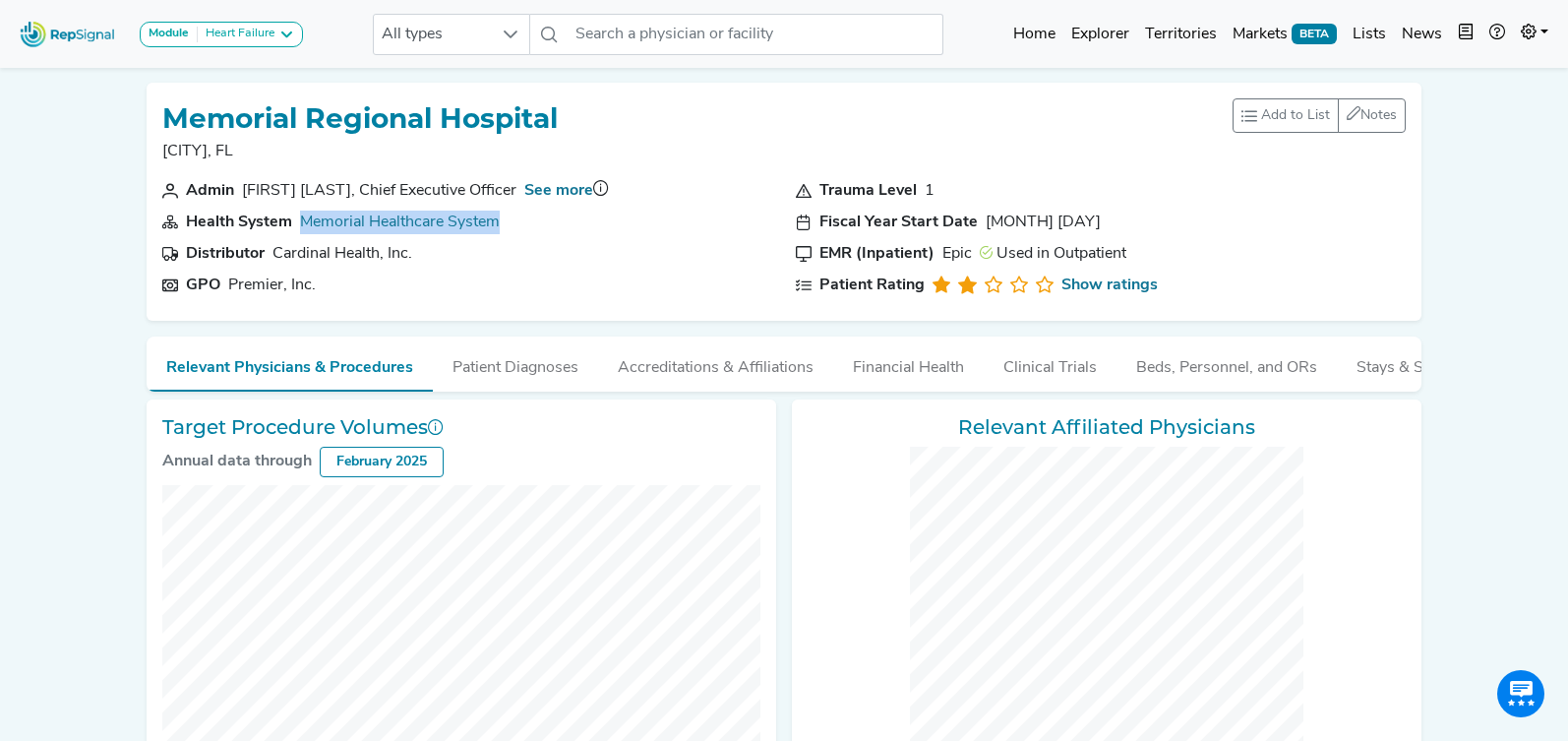 drag, startPoint x: 505, startPoint y: 222, endPoint x: 287, endPoint y: 231, distance: 218.1857 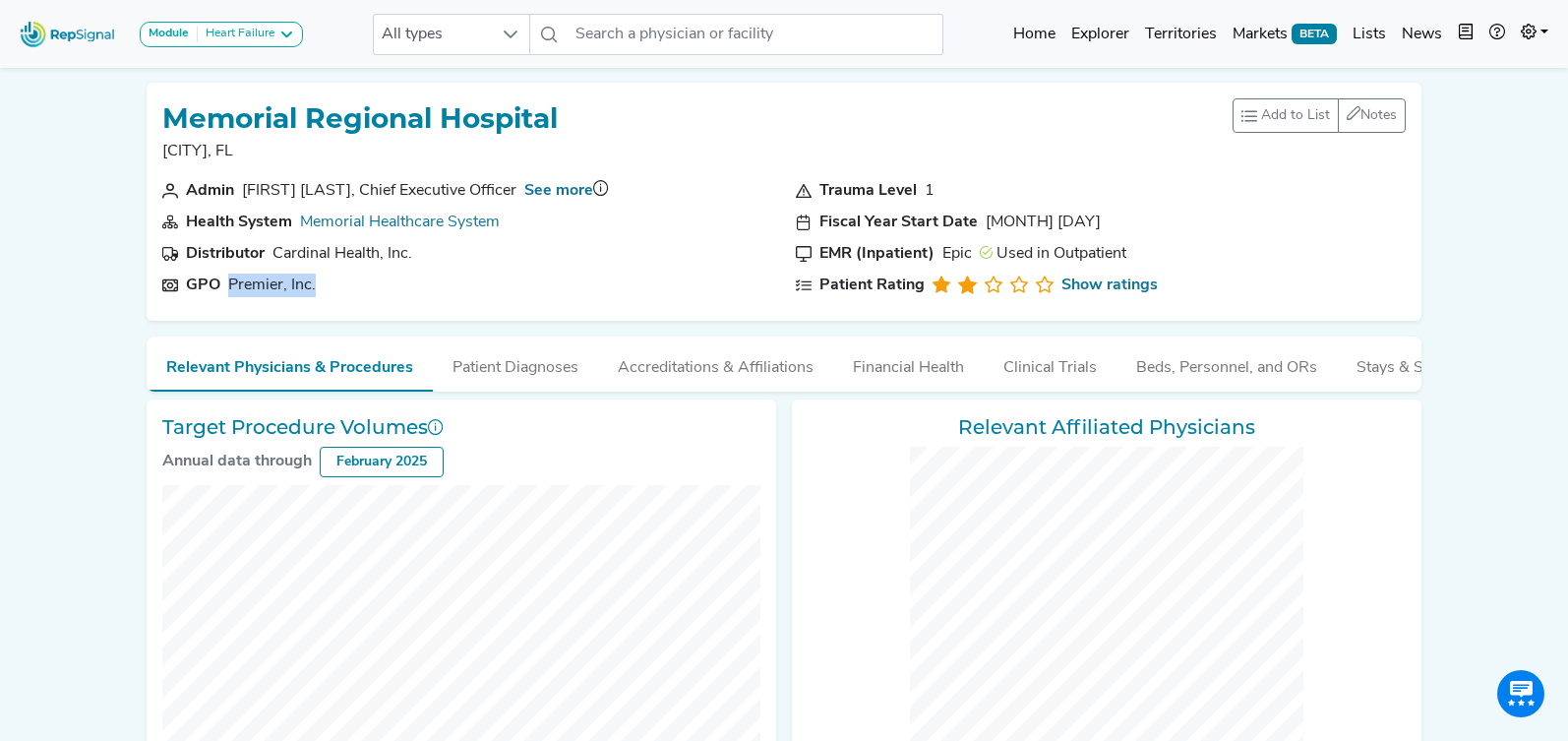 drag, startPoint x: 332, startPoint y: 288, endPoint x: 227, endPoint y: 288, distance: 105 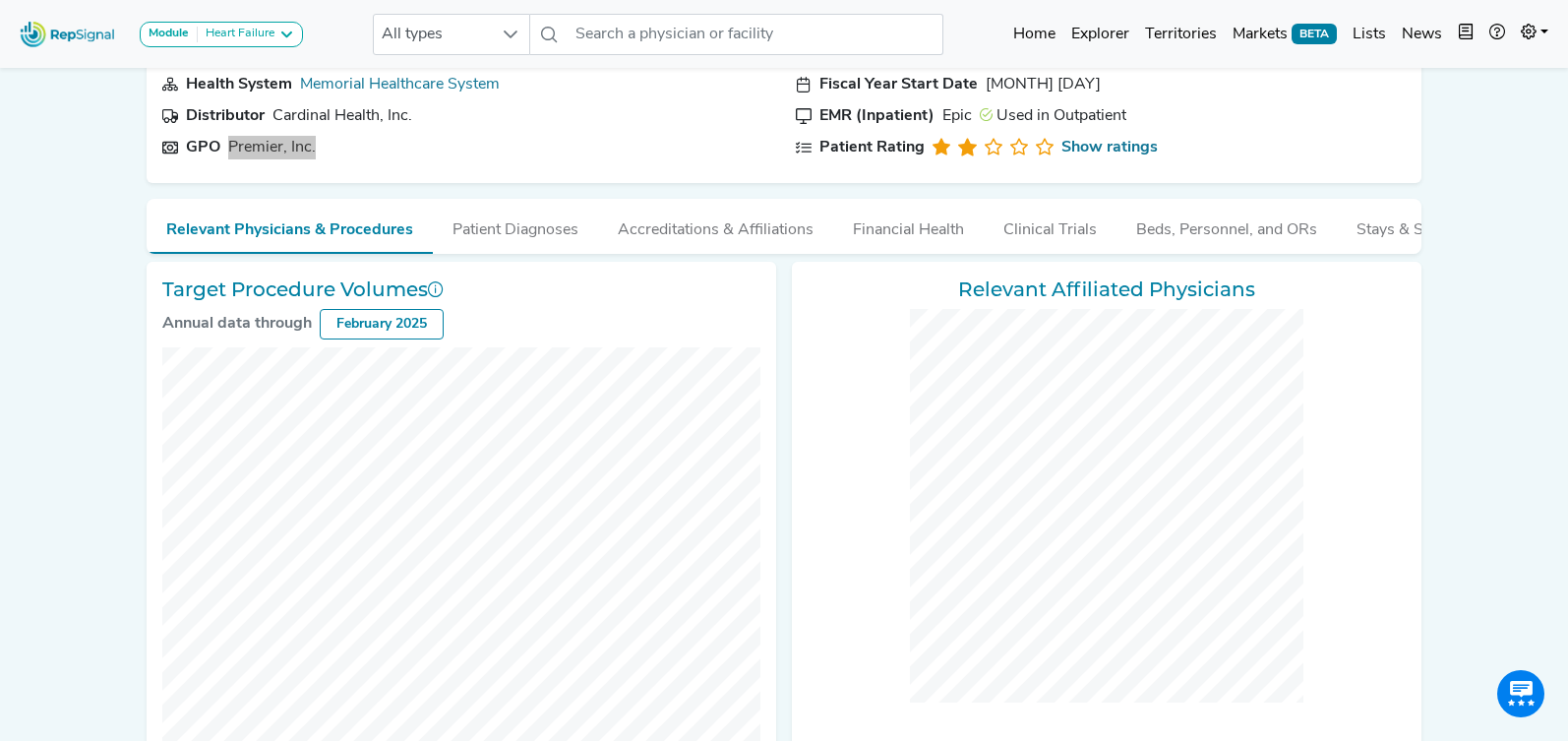 scroll, scrollTop: 134, scrollLeft: 0, axis: vertical 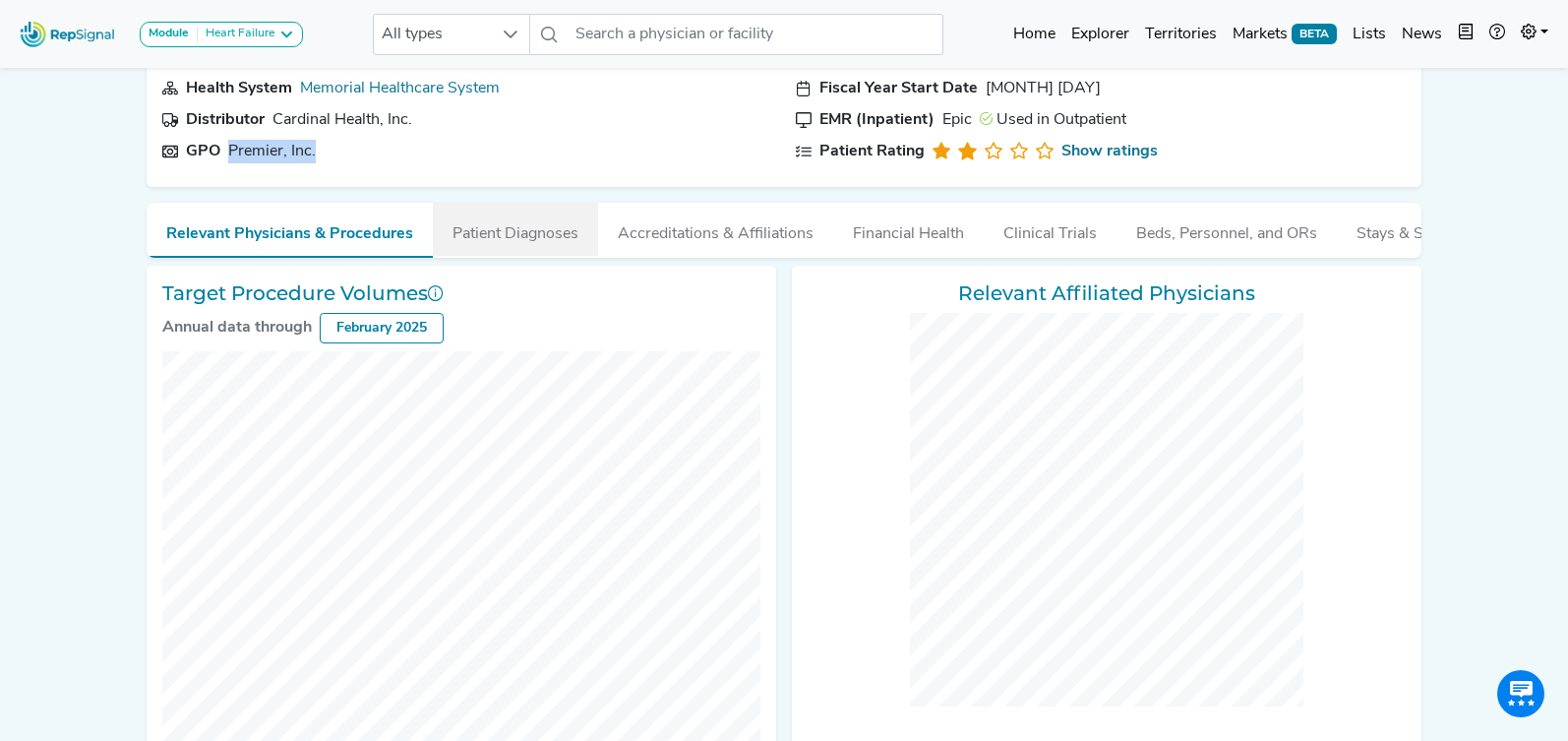 click on "Patient Diagnoses" at bounding box center (515, 229) 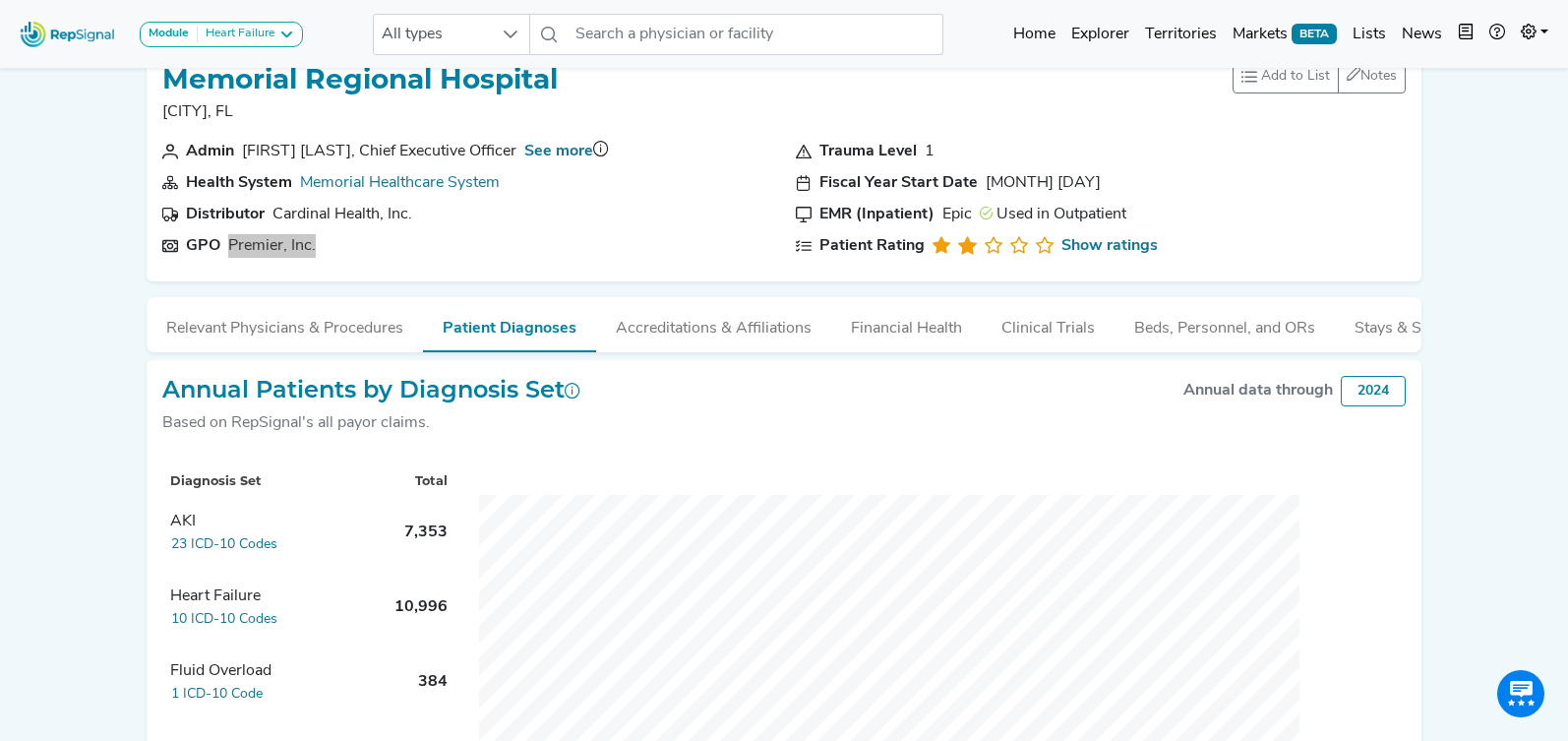 scroll, scrollTop: 0, scrollLeft: 0, axis: both 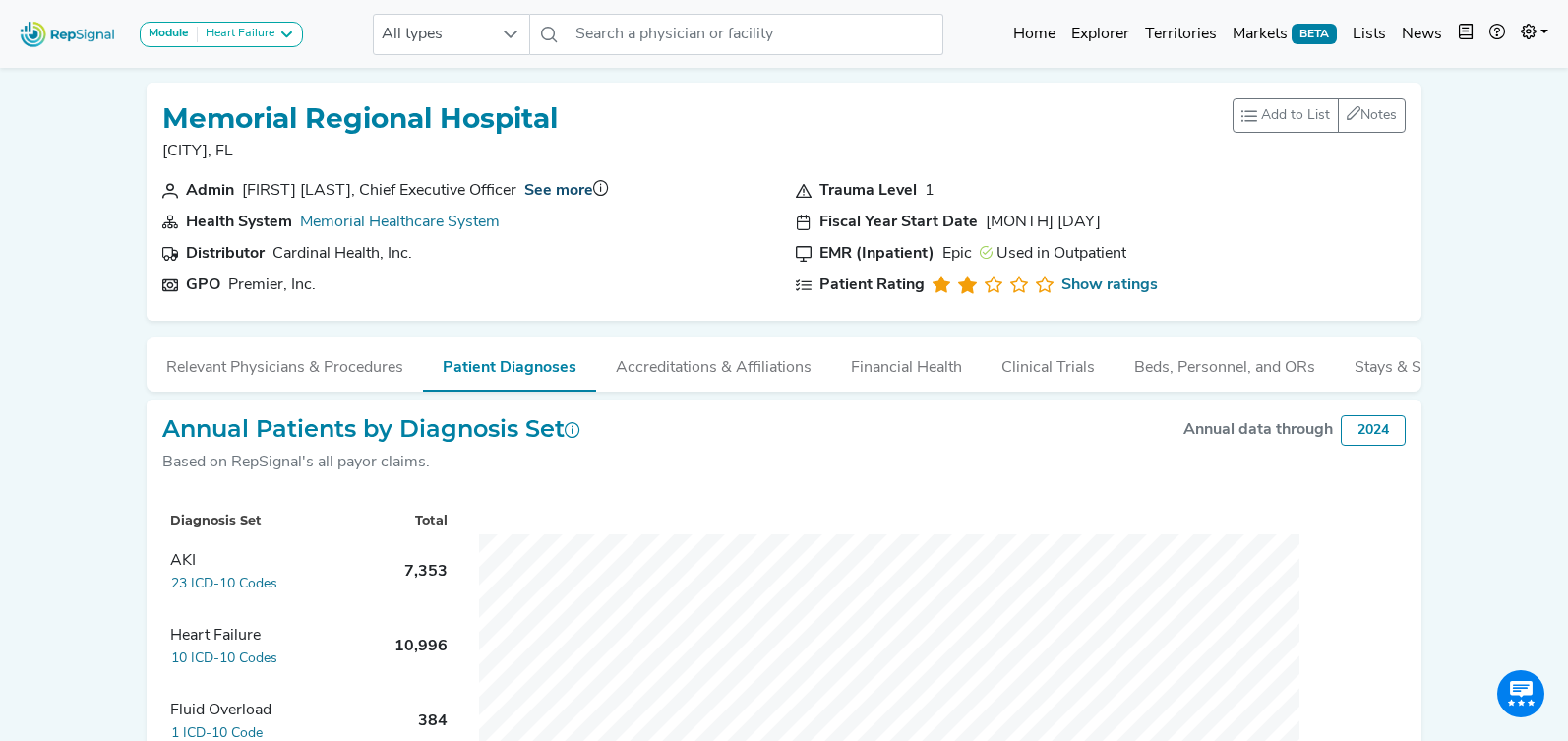 click on "See more" at bounding box center (559, 191) 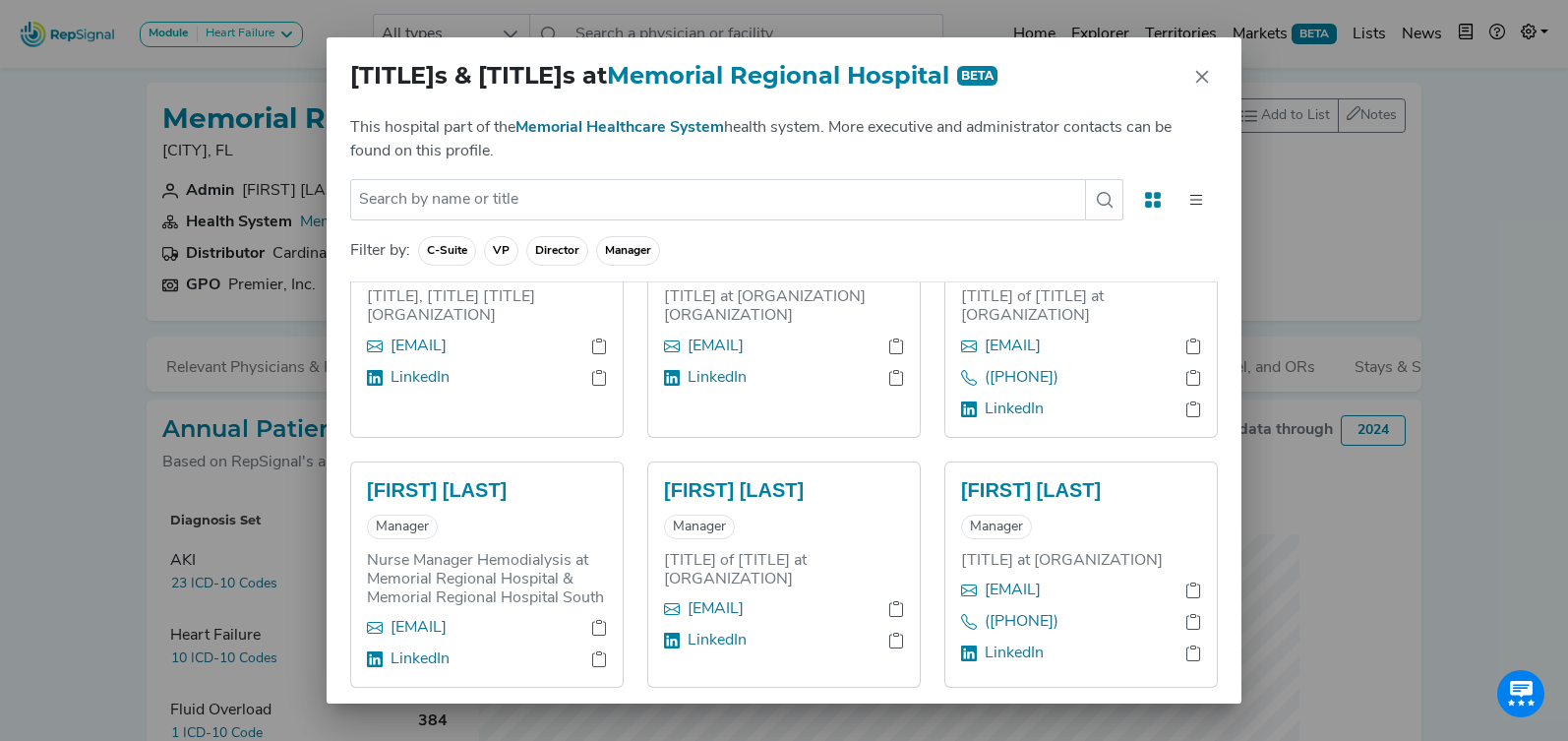 scroll, scrollTop: 0, scrollLeft: 0, axis: both 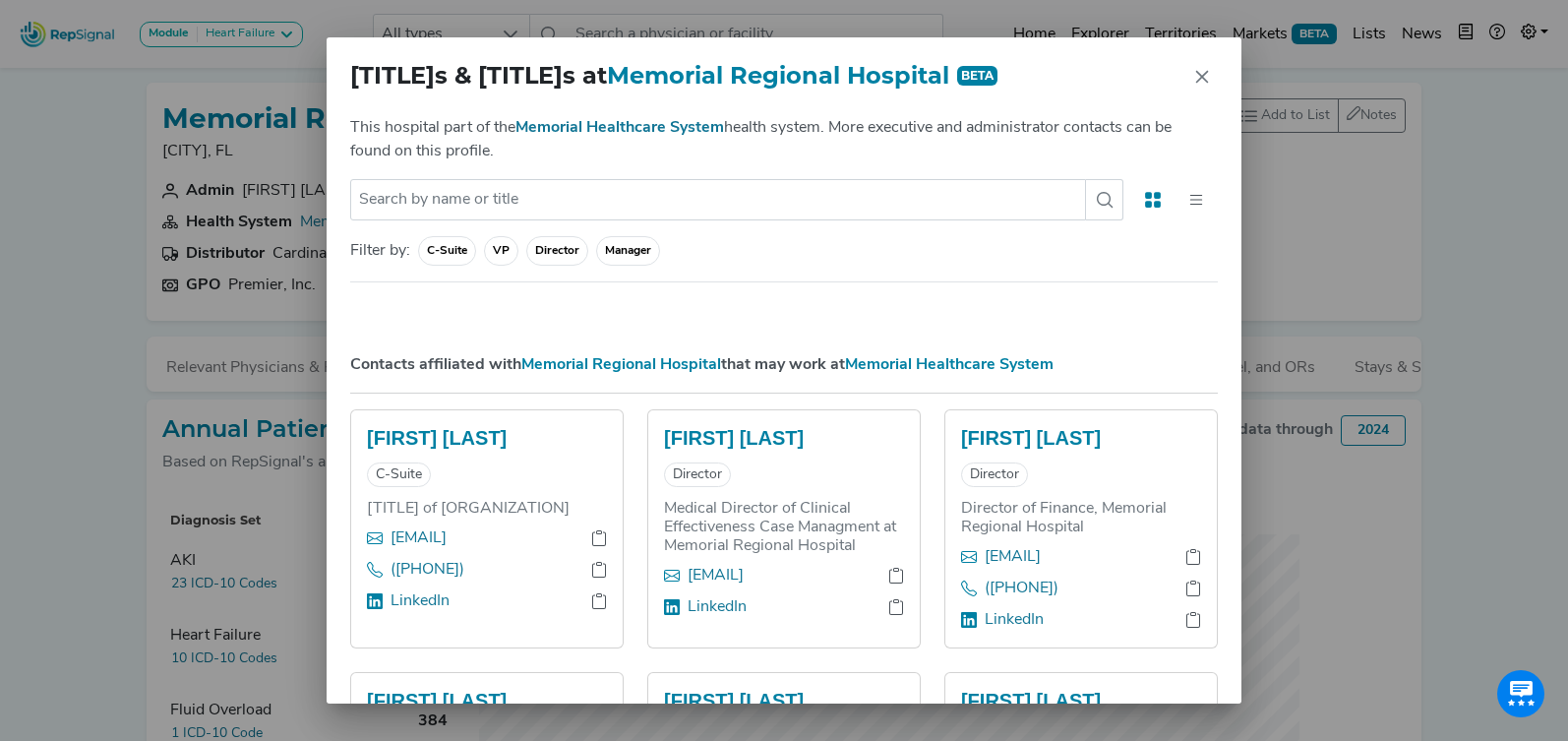 click 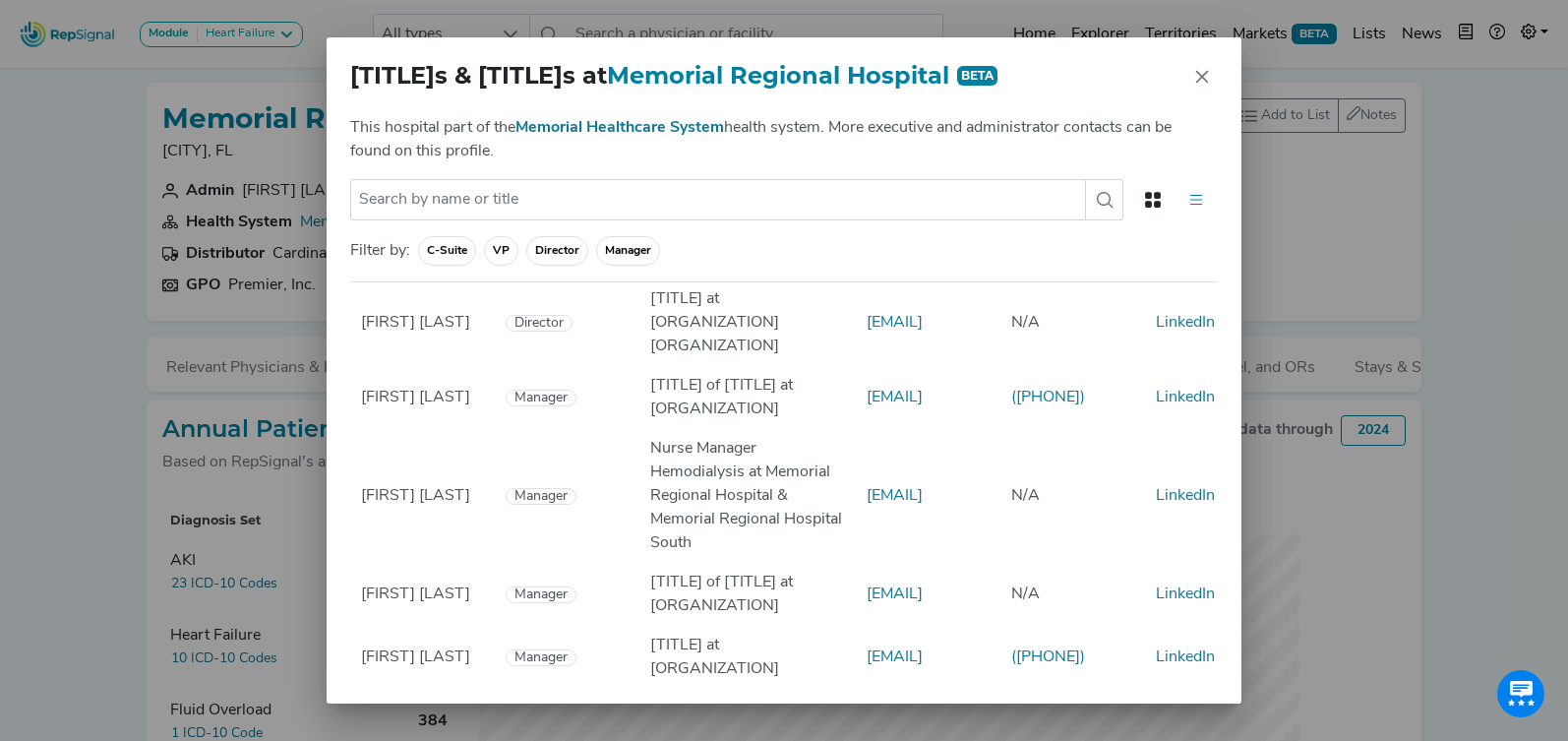 scroll, scrollTop: 831, scrollLeft: 1, axis: both 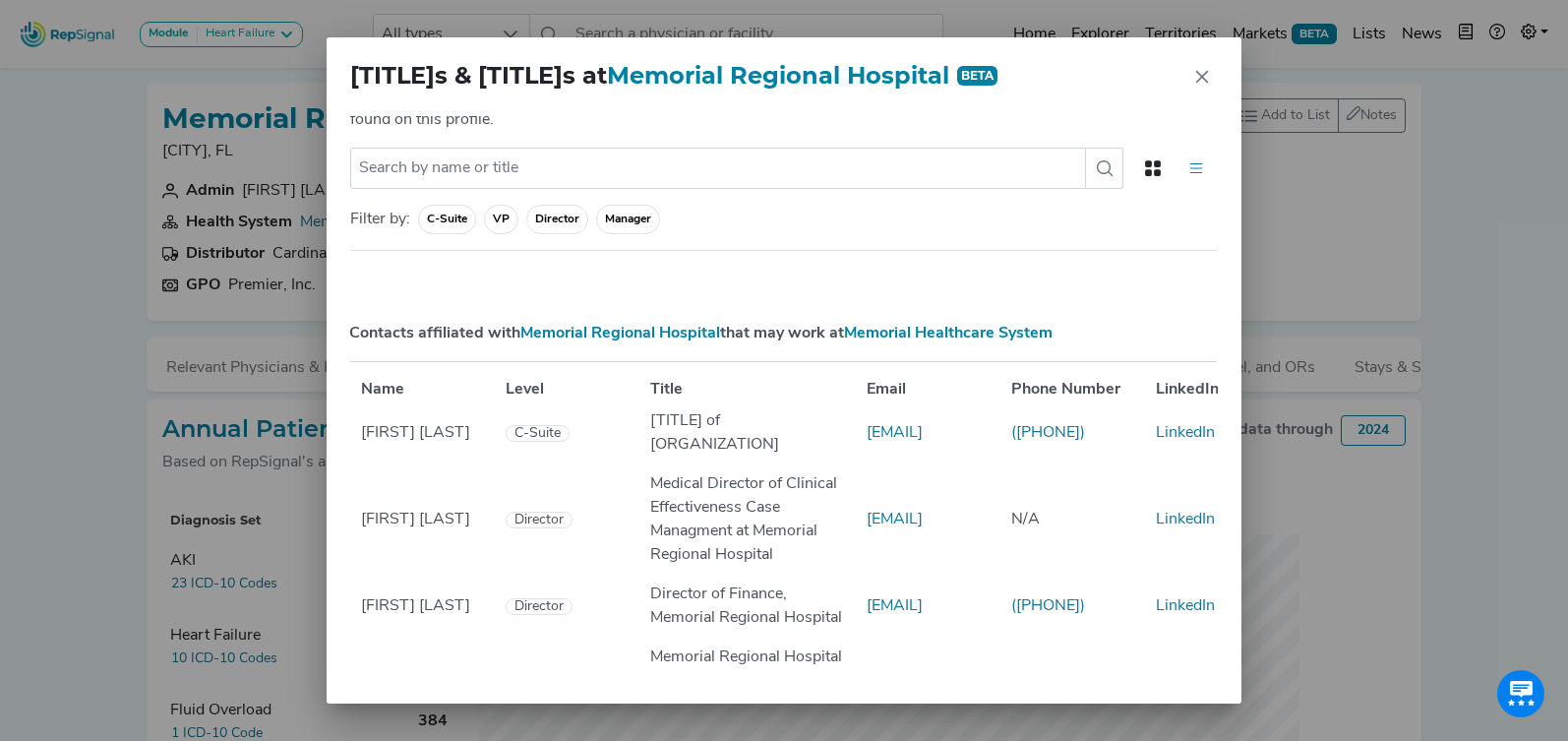 click on "Name" at bounding box center (421, 390) 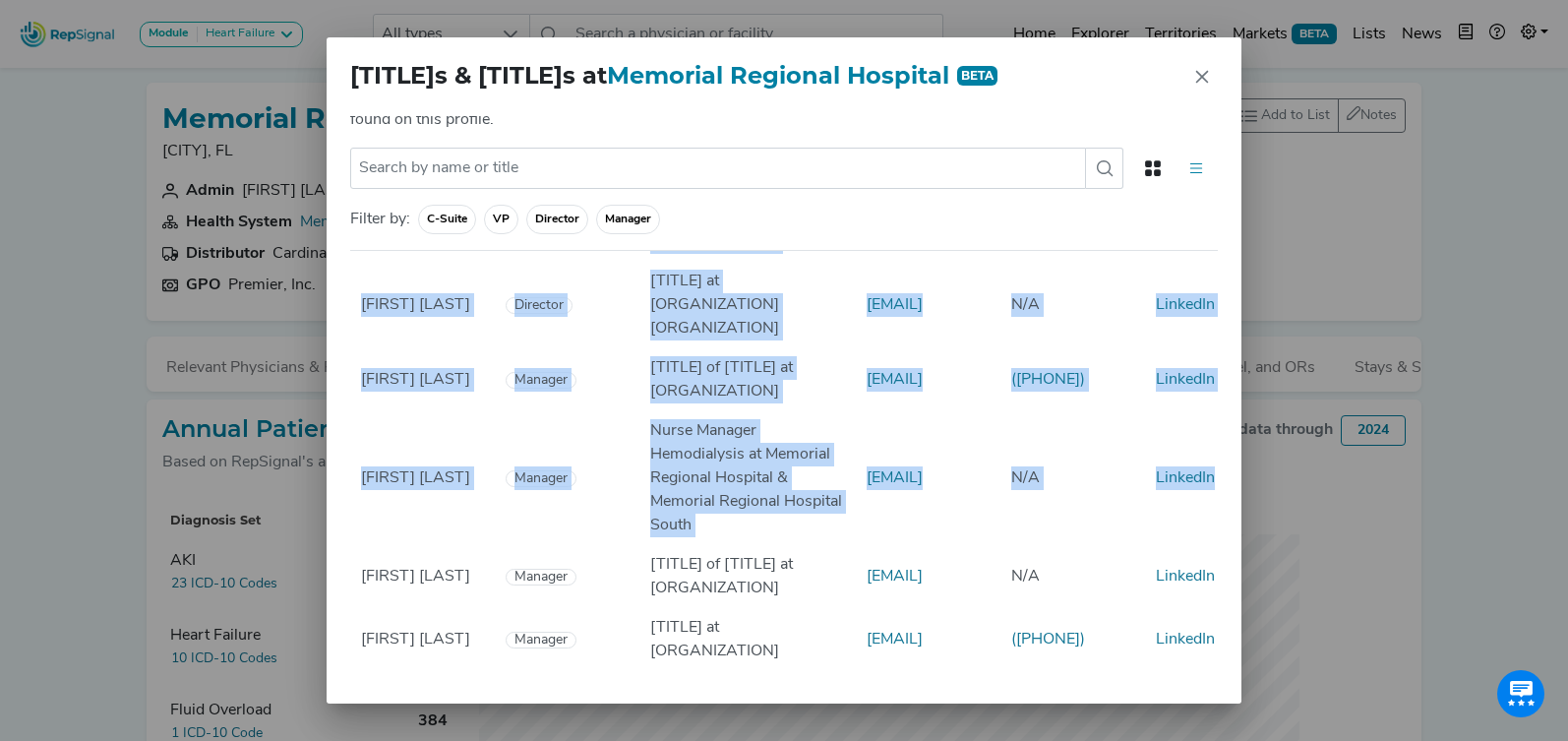 scroll, scrollTop: 831, scrollLeft: 1, axis: both 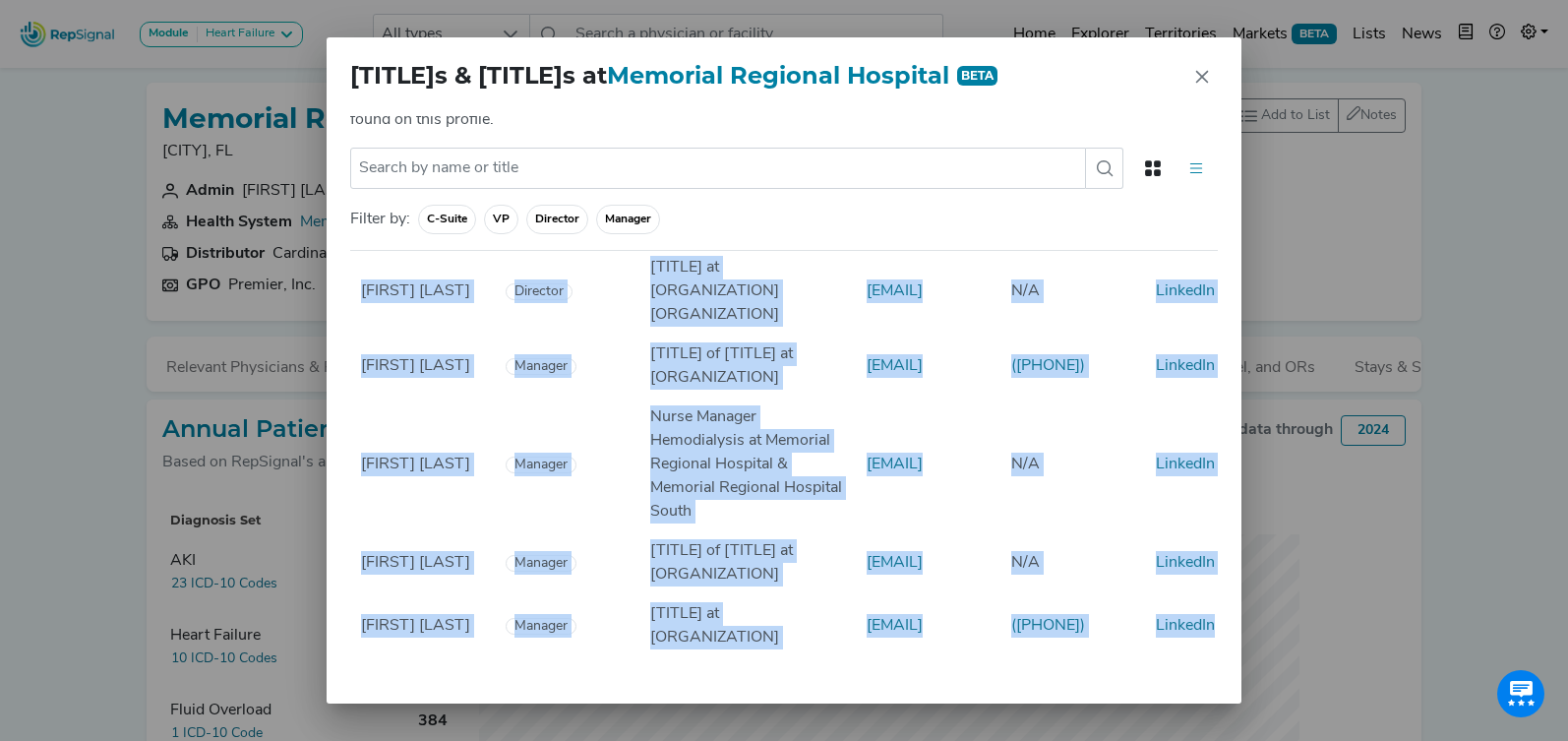 drag, startPoint x: 362, startPoint y: 387, endPoint x: 1190, endPoint y: 642, distance: 866.37694 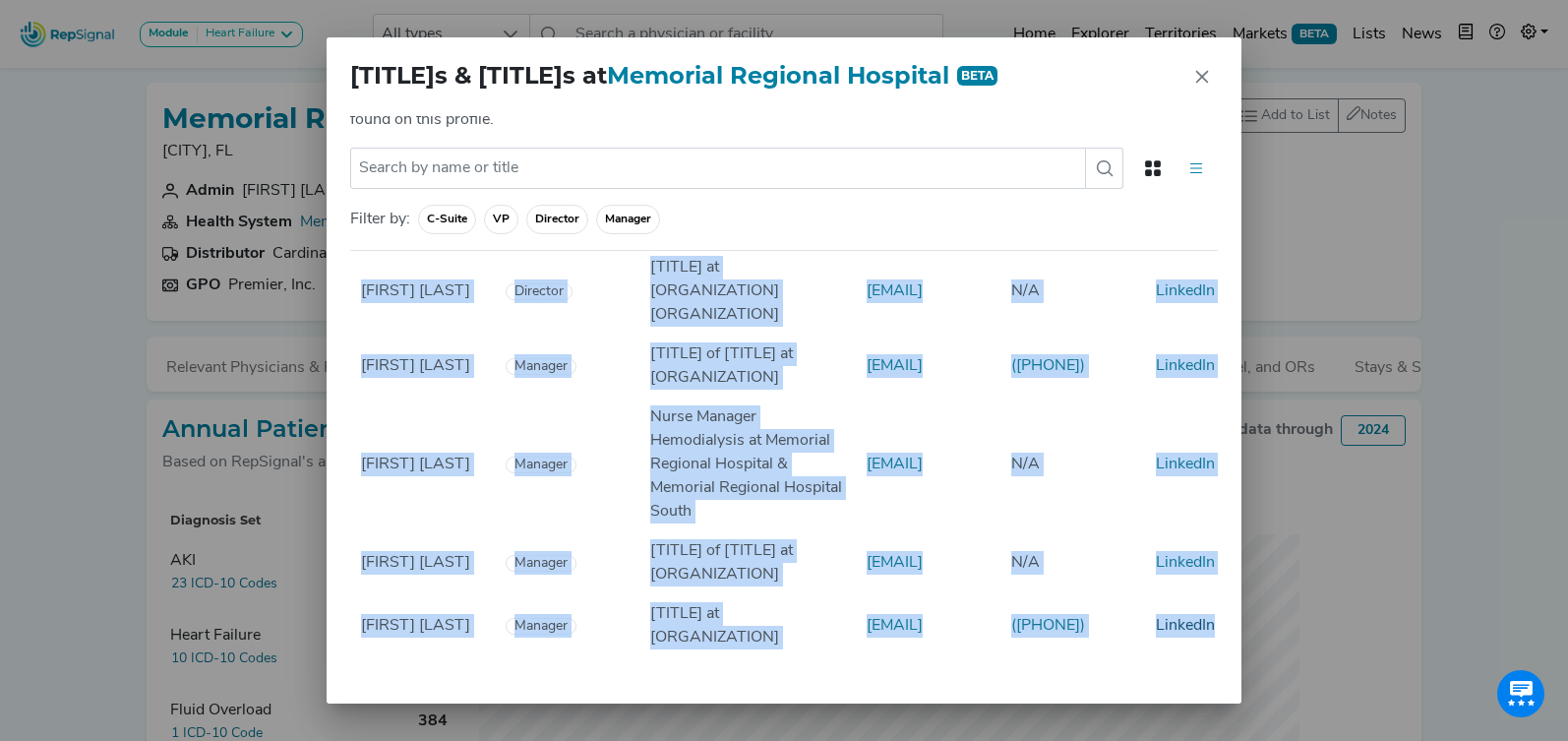 copy on "Name Level Title Email Phone Number LinkedIn [FIRST] [LAST] C-Suite Chief Financial Officer-memorial Regional Hospital [EMAIL] ([PHONE]) LinkedIn [FIRST] [LAST] Director Medical Director of Clinical Effectiveness Case Managment at Memorial Regional Hospital [EMAIL] N/A LinkedIn [FIRST] [LAST] Director Director of Finance, Memorial Regional Hospital [EMAIL] ([PHONE]) LinkedIn [FIRST] [LAST] Director Memorial Regional Hospital -director of Respiratory Care Services N/A ([PHONE]) LinkedIn [FIRST] [LAST] Director Director of Medical Staff Services of Memorial Regional Hospital Joe Dimaggio Children's Hospital [EMAIL] N/A LinkedIn [FIRST] [LAST] Director Memorial Regional Hospital N/A N/A LinkedIn [FIRST] [LAST] Director Rn, Facce, Clc, Perinatal Educator Memorial Regional Hospital [EMAIL] N/A LinkedIn [FIRST] [LAST] Director Clinical Microbiologist in Memorial Regional Hospital Laboratory Memorial Healthcare Systems [EMAIL] N/A LinkedIn [FIRST] [LAST]..." 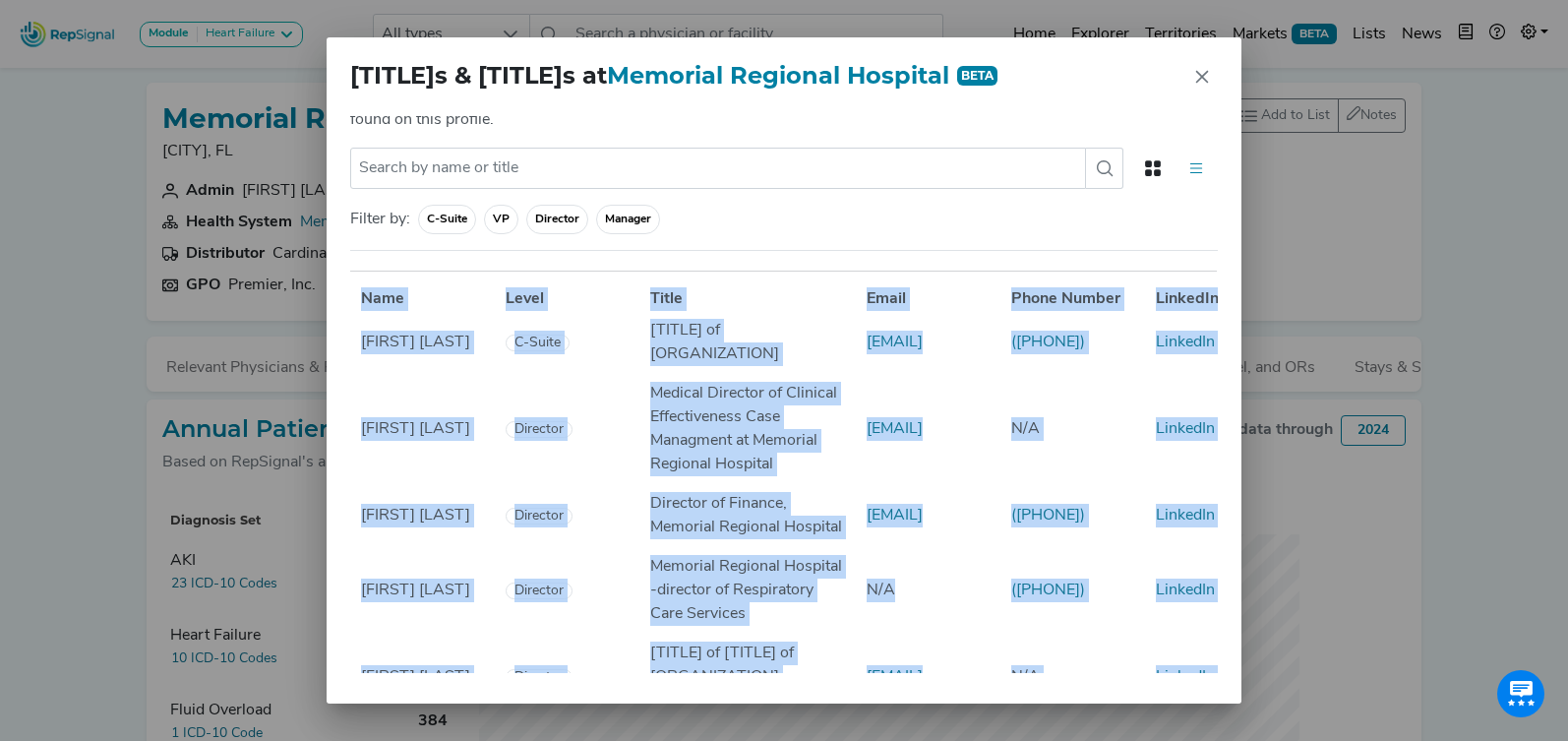 scroll, scrollTop: 0, scrollLeft: 1, axis: horizontal 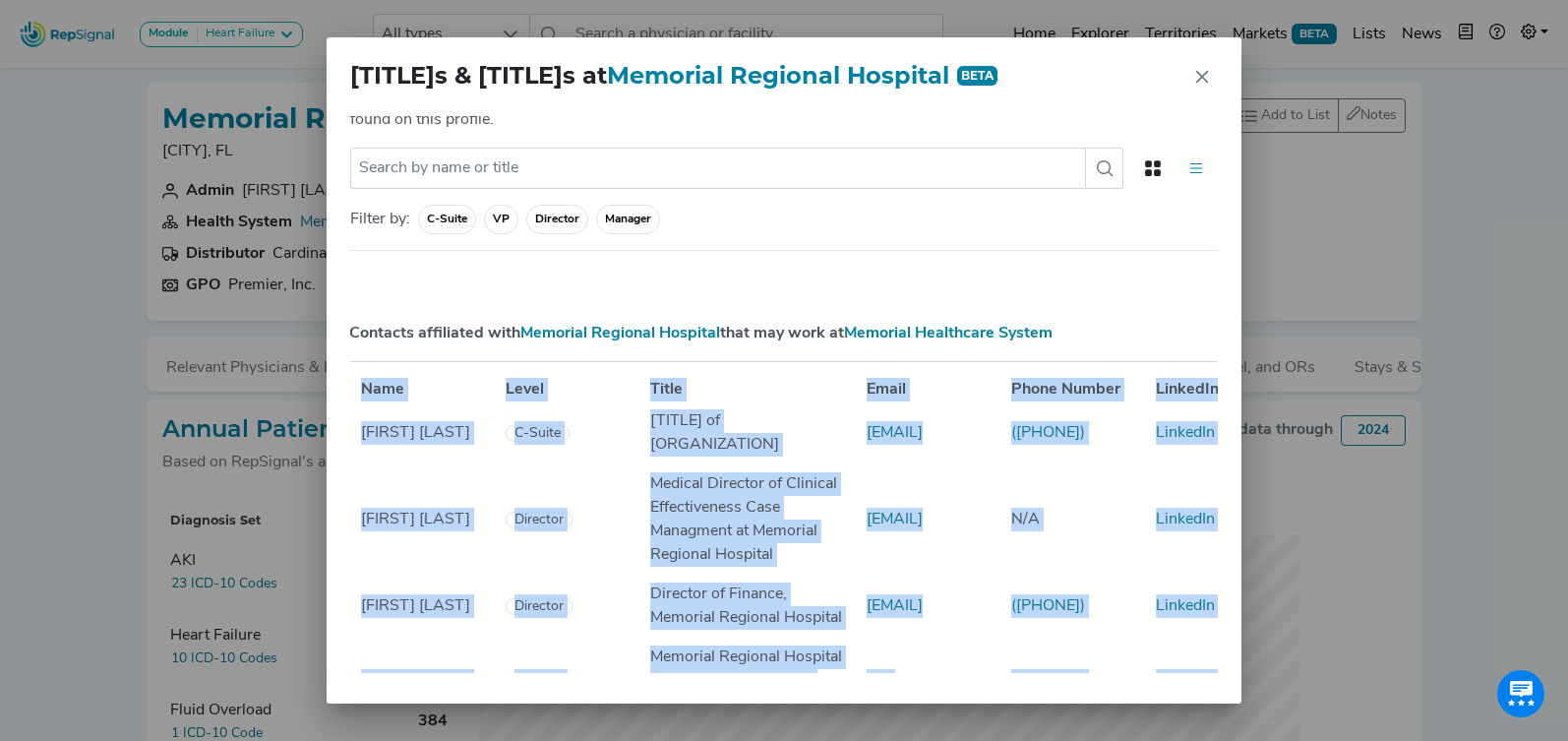 click on "Name" at bounding box center [421, 390] 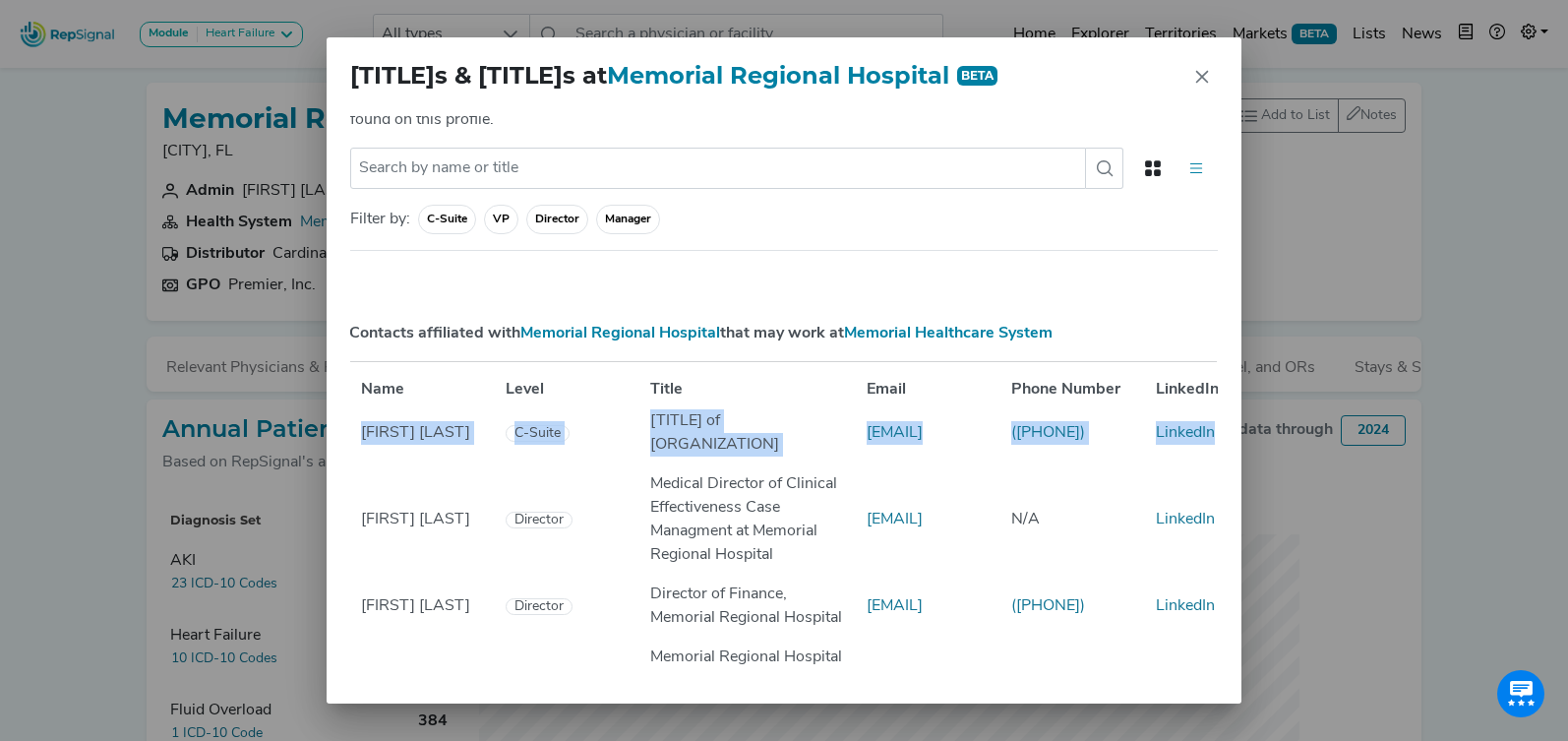drag, startPoint x: 486, startPoint y: 441, endPoint x: 1228, endPoint y: 434, distance: 742.033 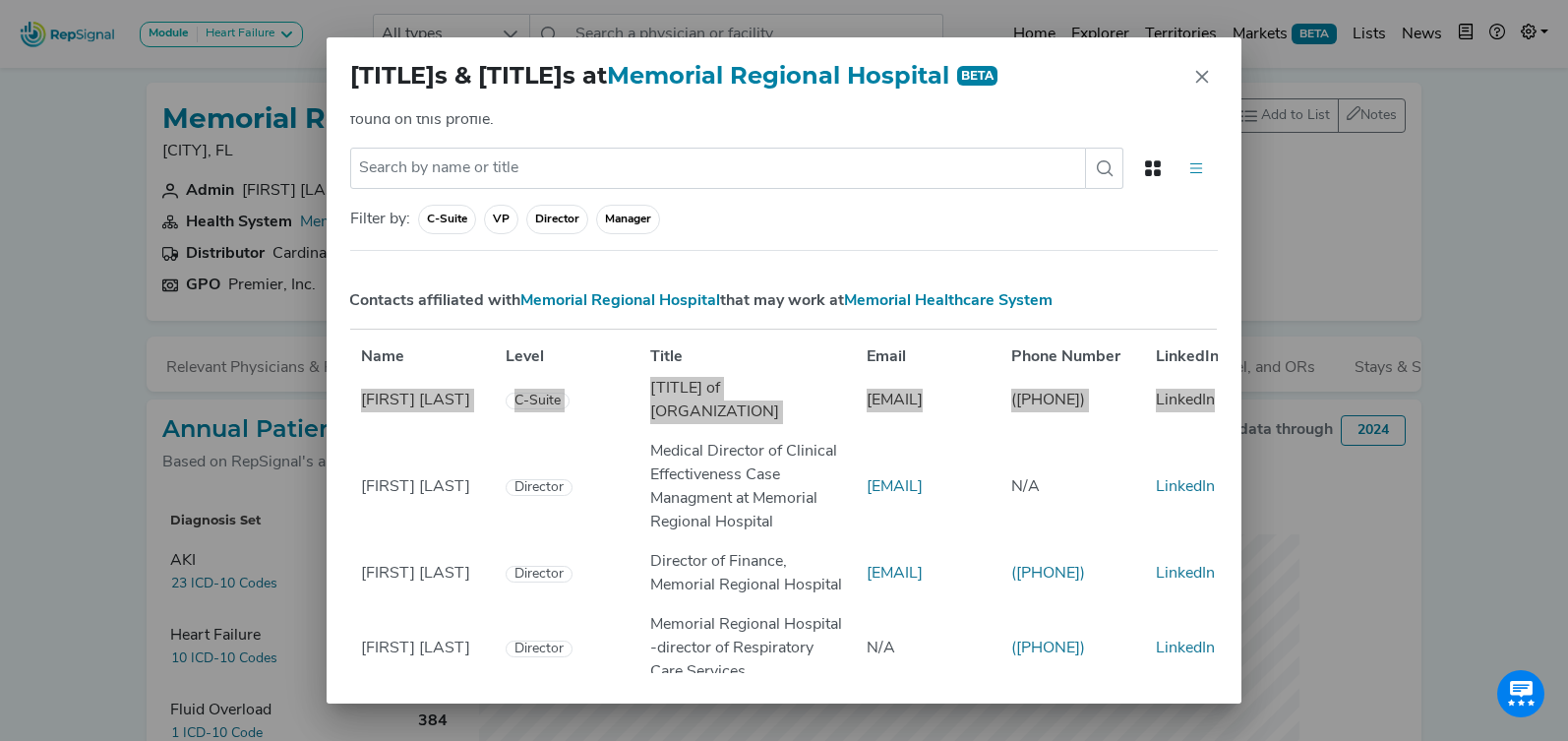 scroll, scrollTop: 34, scrollLeft: 1, axis: both 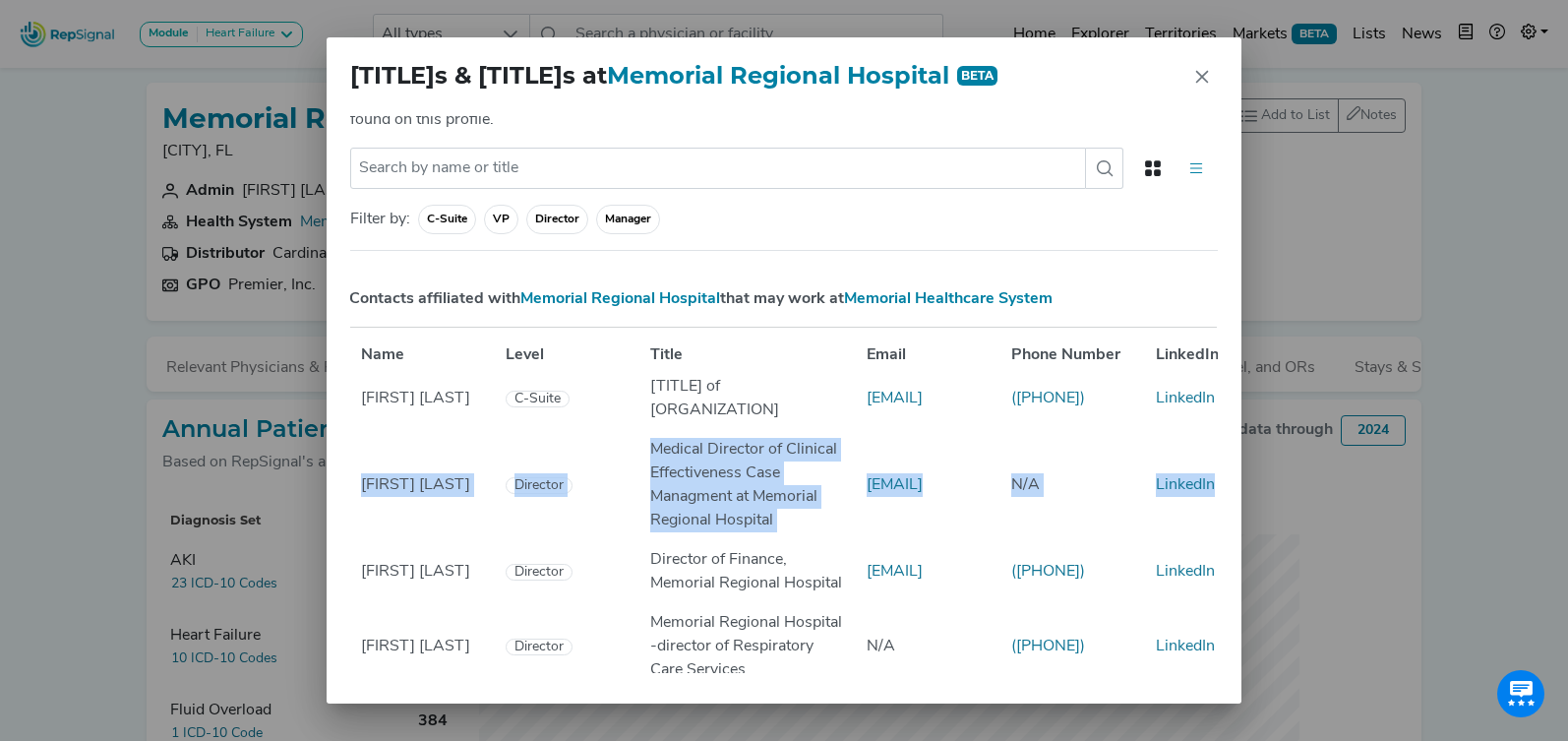 drag, startPoint x: 361, startPoint y: 485, endPoint x: 1239, endPoint y: 483, distance: 878.00228 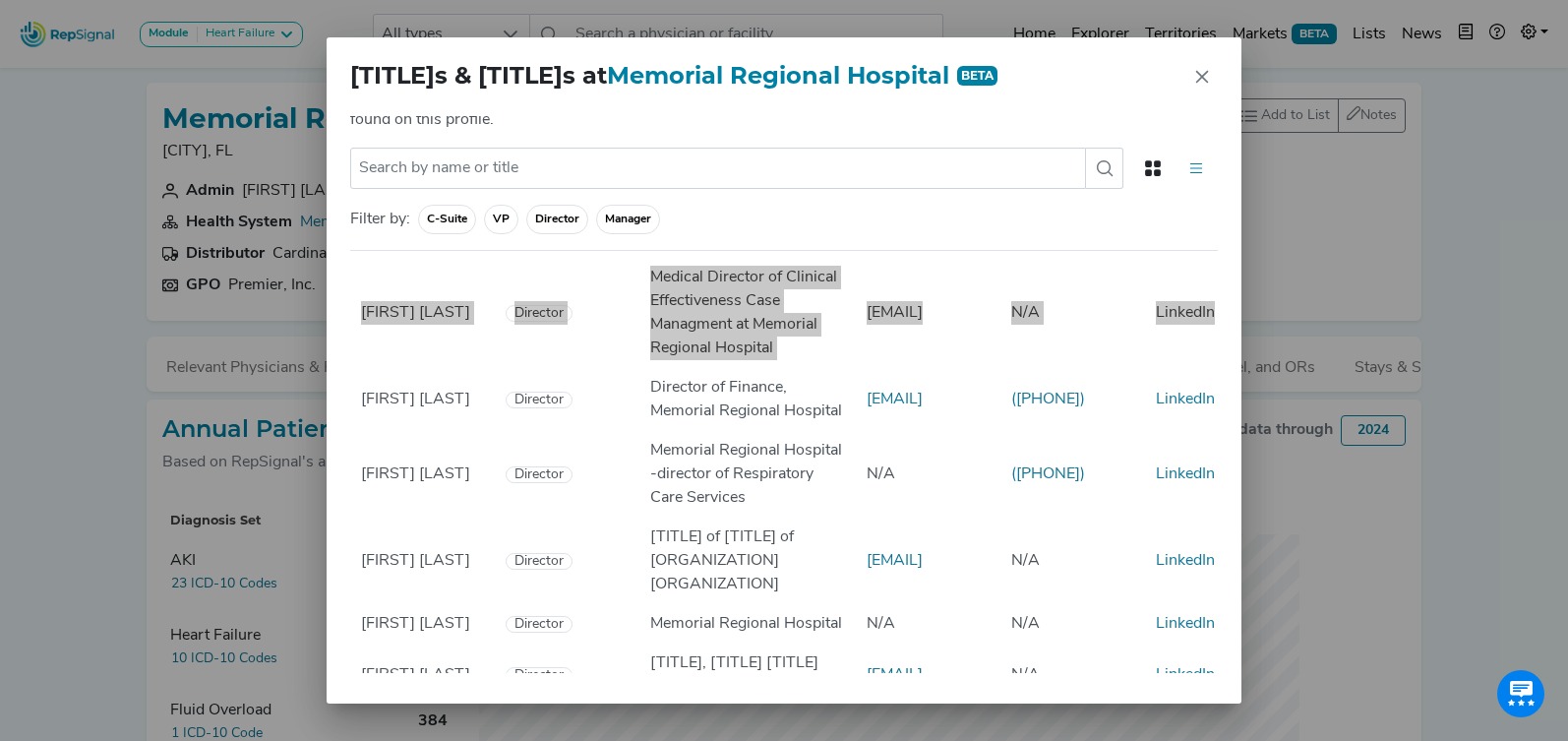 scroll, scrollTop: 199, scrollLeft: 1, axis: both 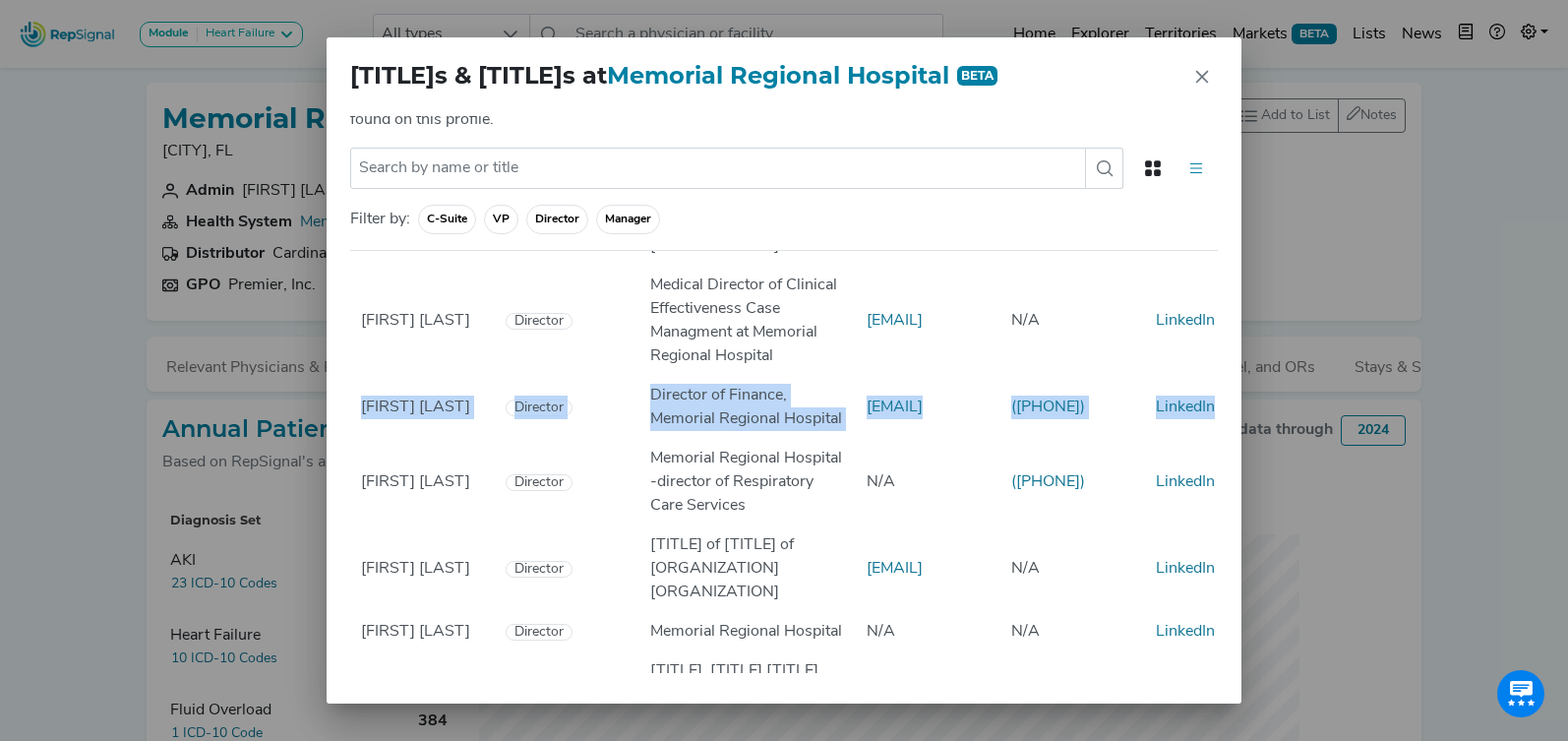 drag, startPoint x: 539, startPoint y: 391, endPoint x: 1220, endPoint y: 407, distance: 681.1879 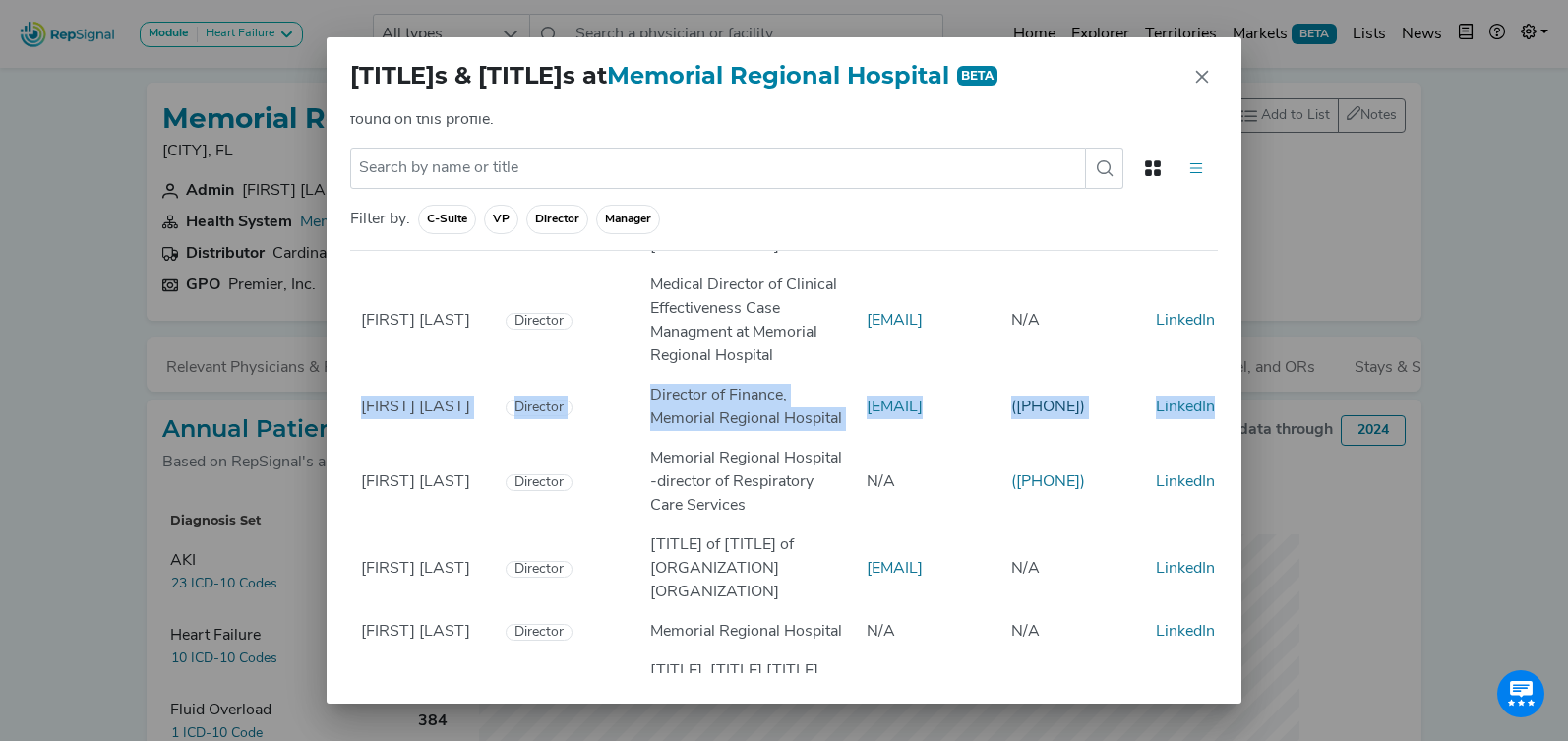 copy on "[FIRST] [LAST] [TITLE] [TITLE] of [TITLE], [ORGANIZATION] [EMAIL] ([PHONE]) LinkedIn" 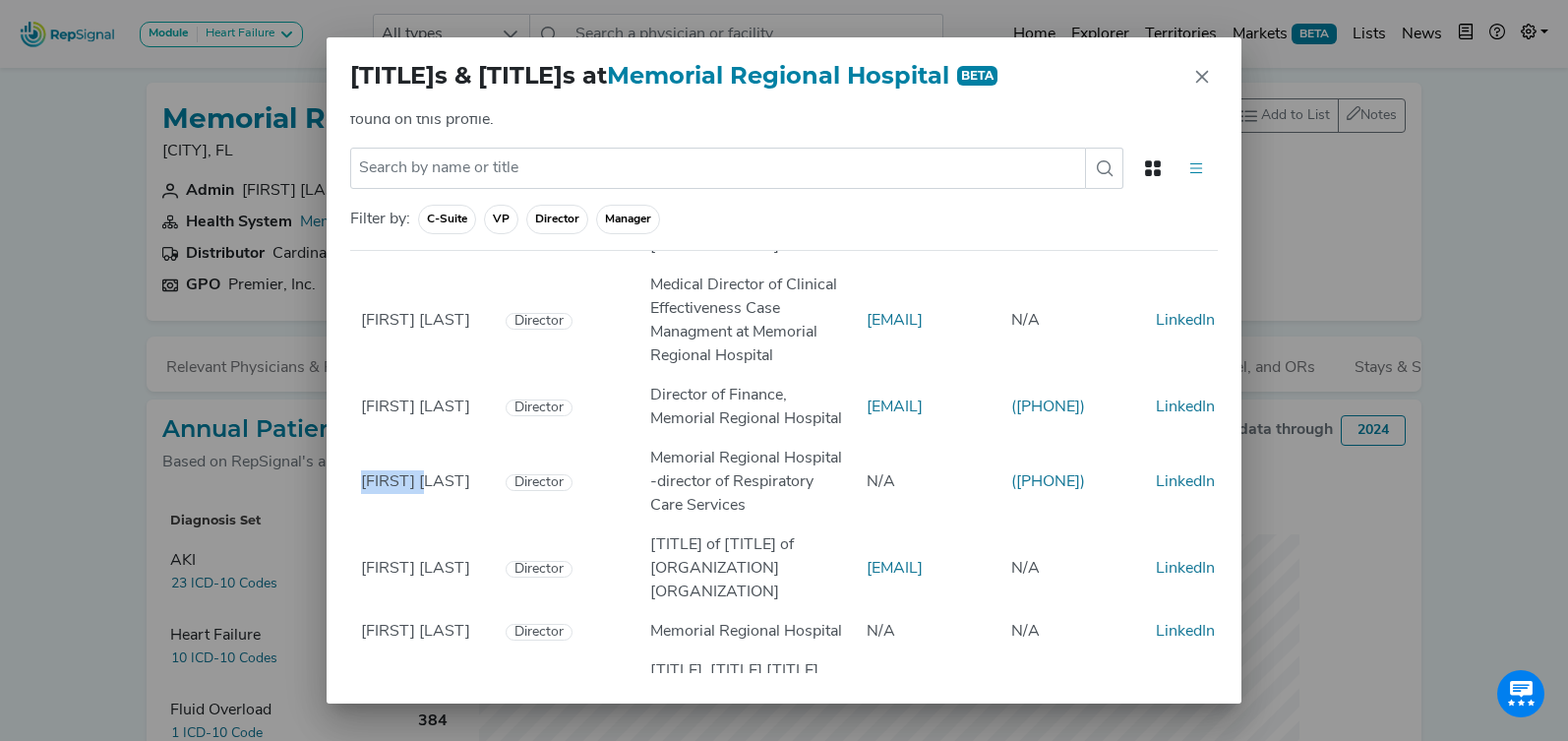 scroll, scrollTop: 199, scrollLeft: 0, axis: vertical 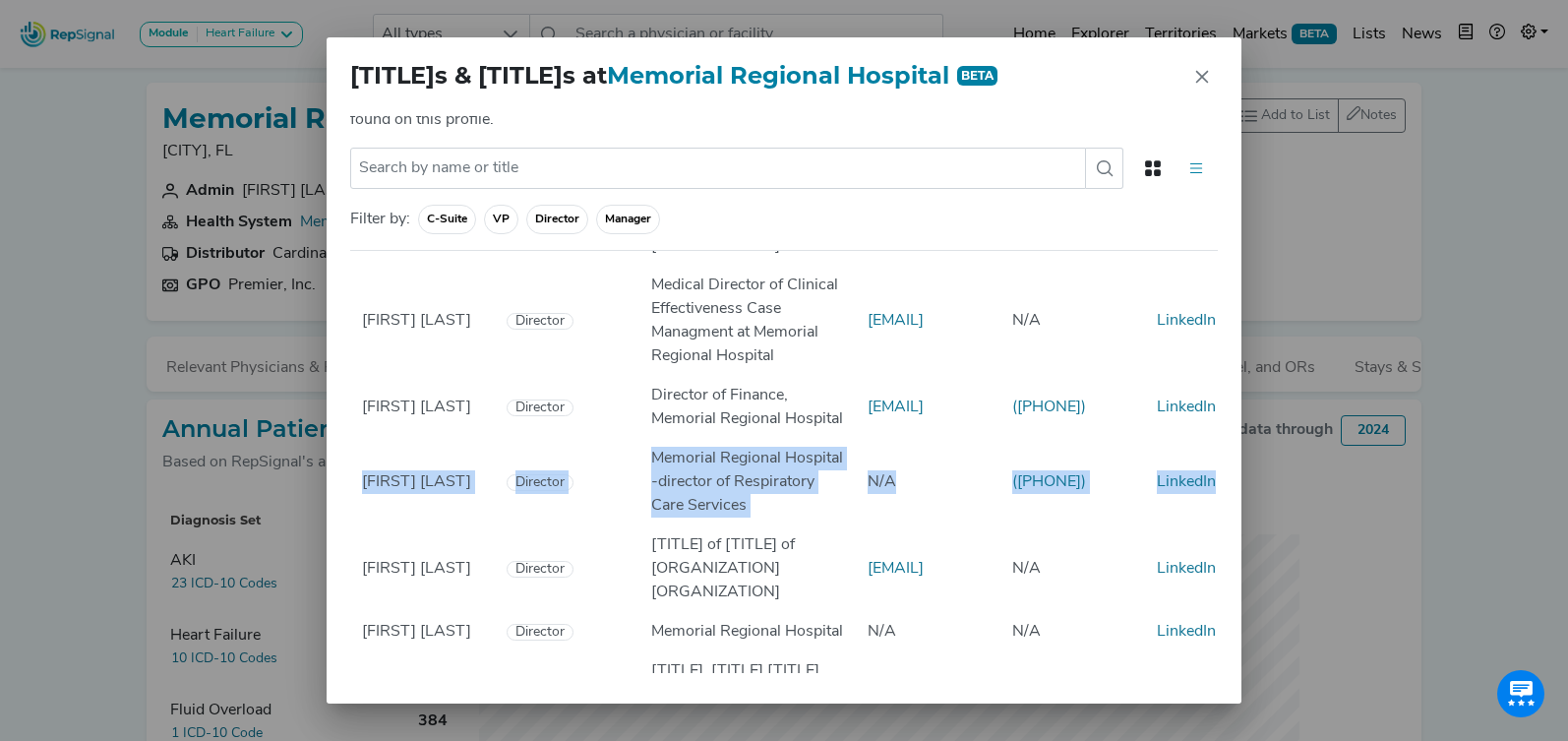 drag, startPoint x: 362, startPoint y: 481, endPoint x: 1190, endPoint y: 499, distance: 828.1956 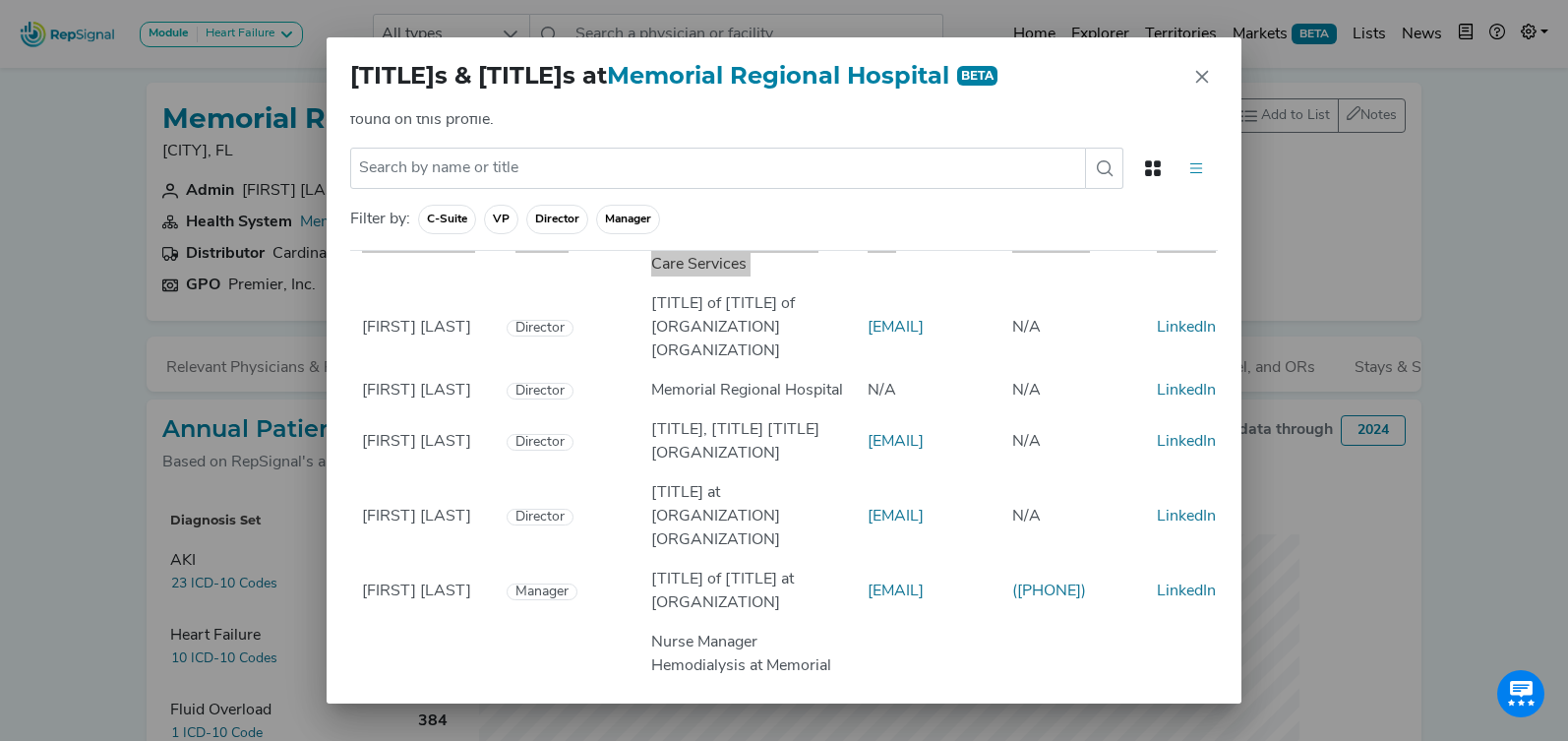 scroll, scrollTop: 465, scrollLeft: 0, axis: vertical 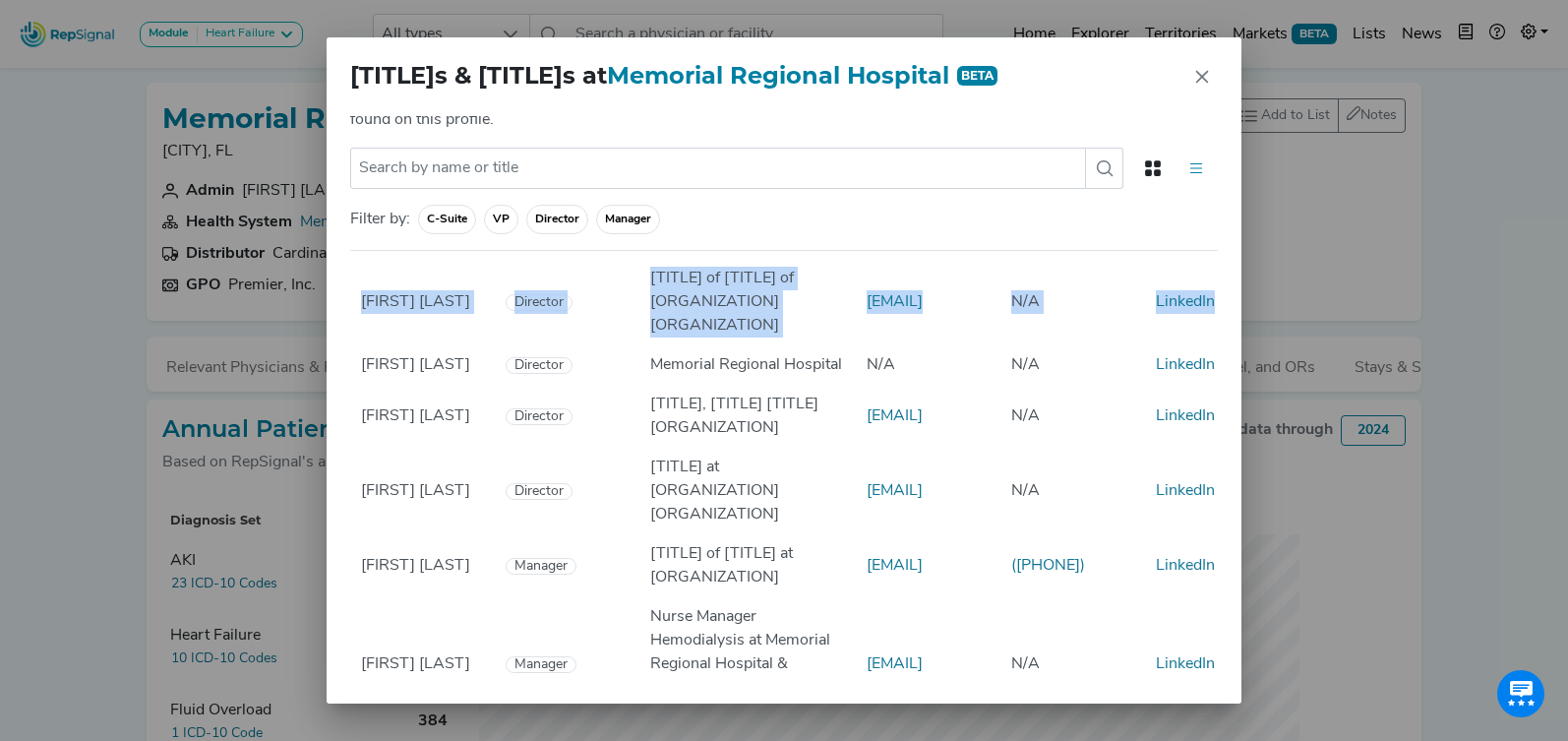 drag, startPoint x: 509, startPoint y: 329, endPoint x: 1198, endPoint y: 346, distance: 689.2097 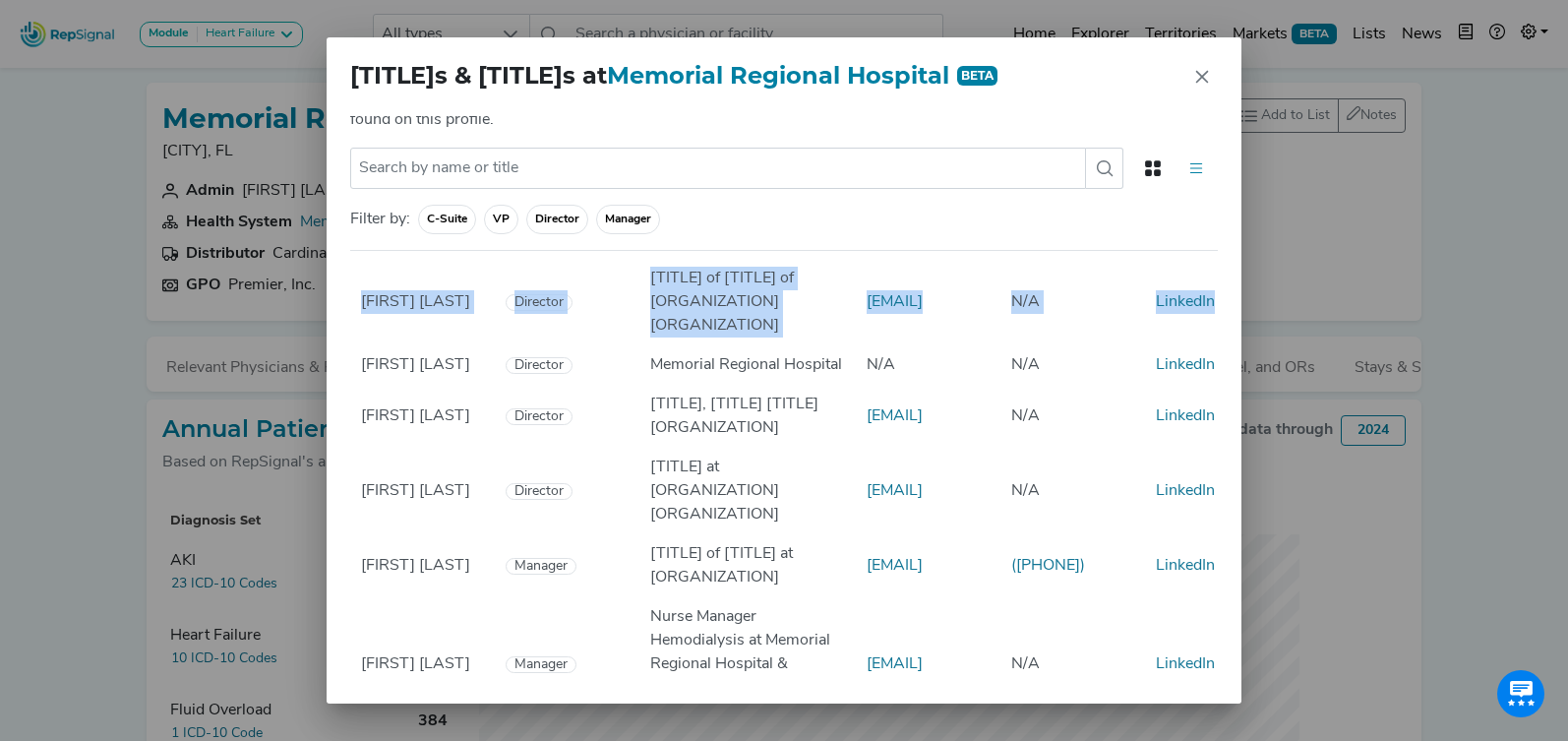 copy on "[FIRST] [LAST] Director Director of Medical Staff Services of Memorial Regional Hospital Joe Dimaggio Children's Hospital [EMAIL] N/A LinkedIn" 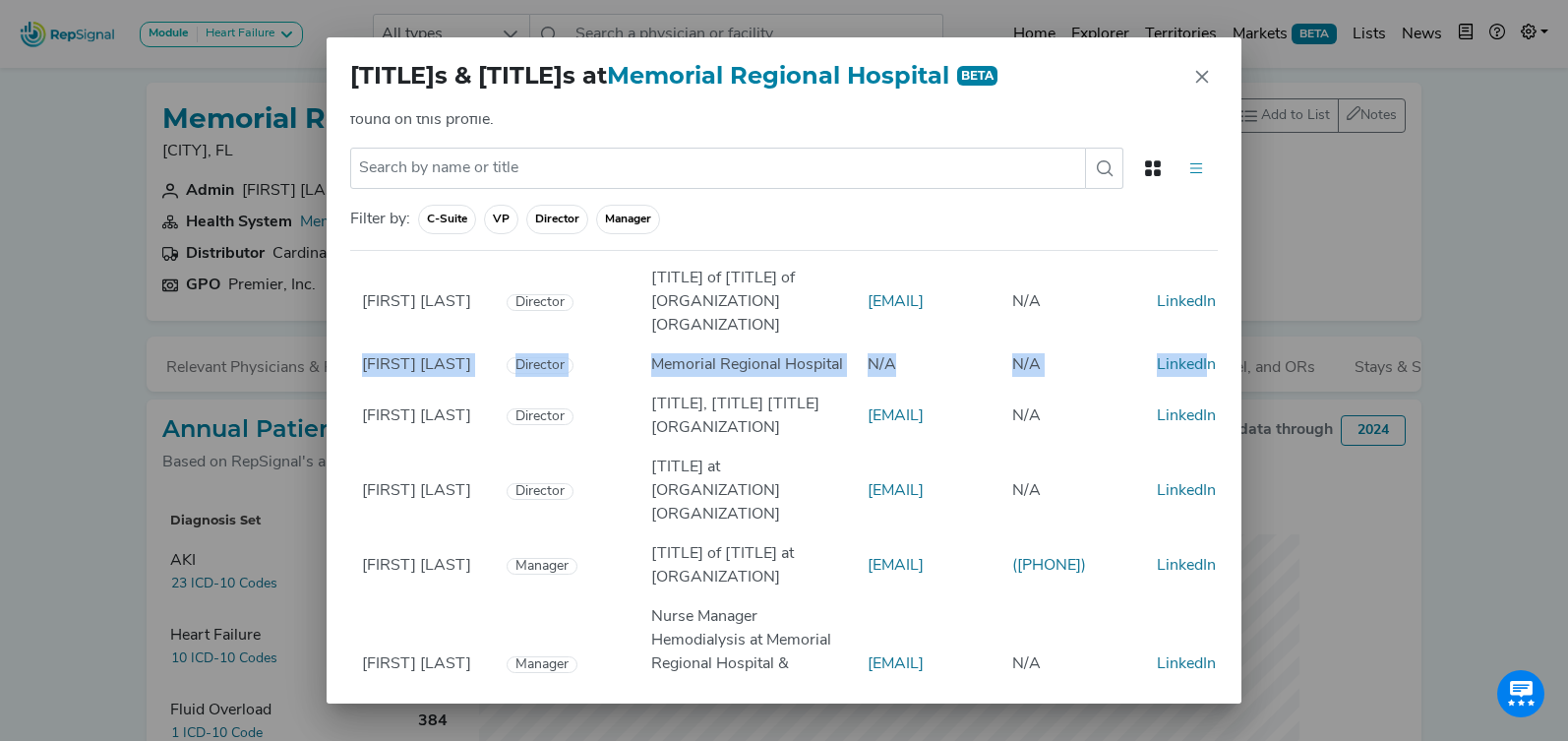 scroll, scrollTop: 465, scrollLeft: 1, axis: both 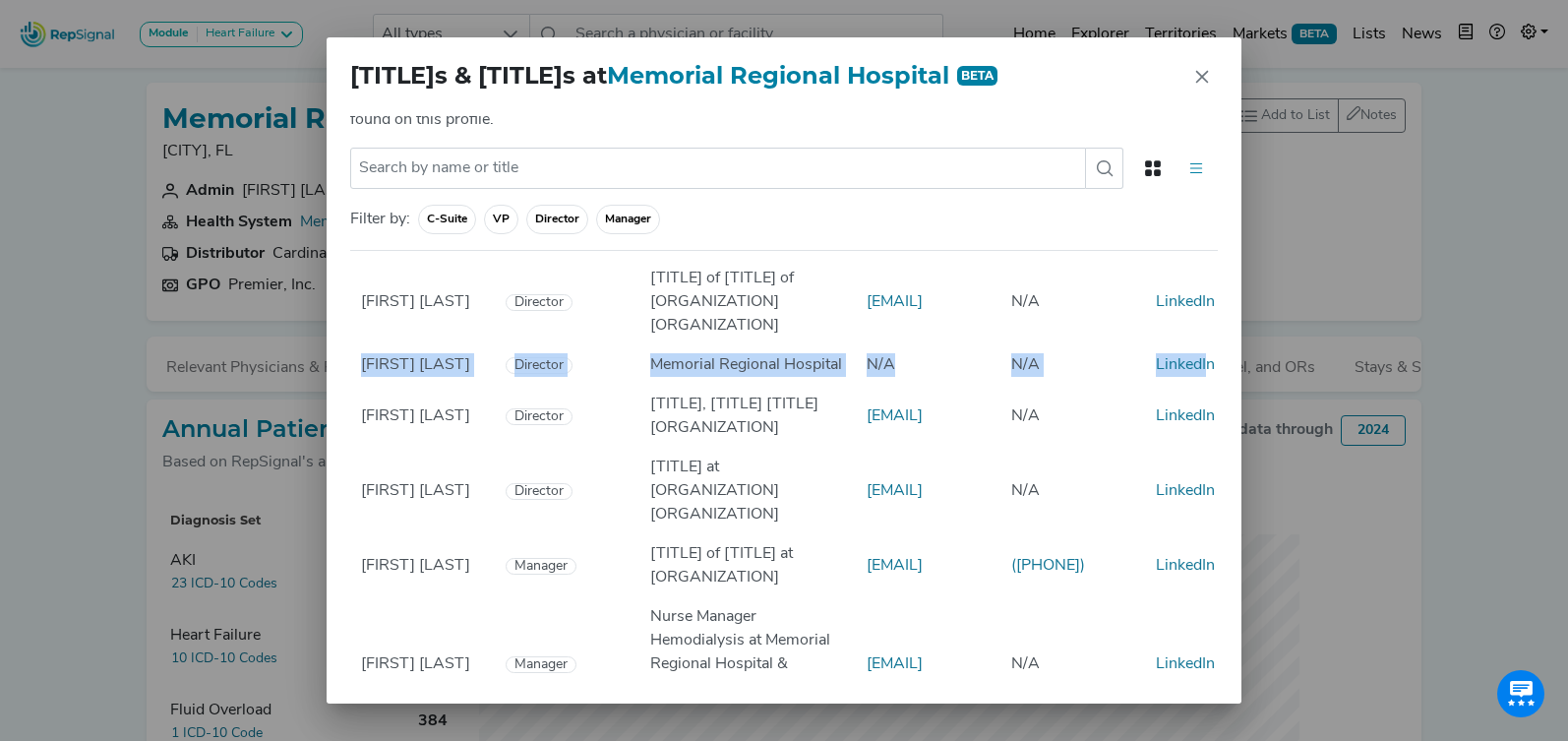 drag, startPoint x: 358, startPoint y: 406, endPoint x: 1209, endPoint y: 434, distance: 851.46051 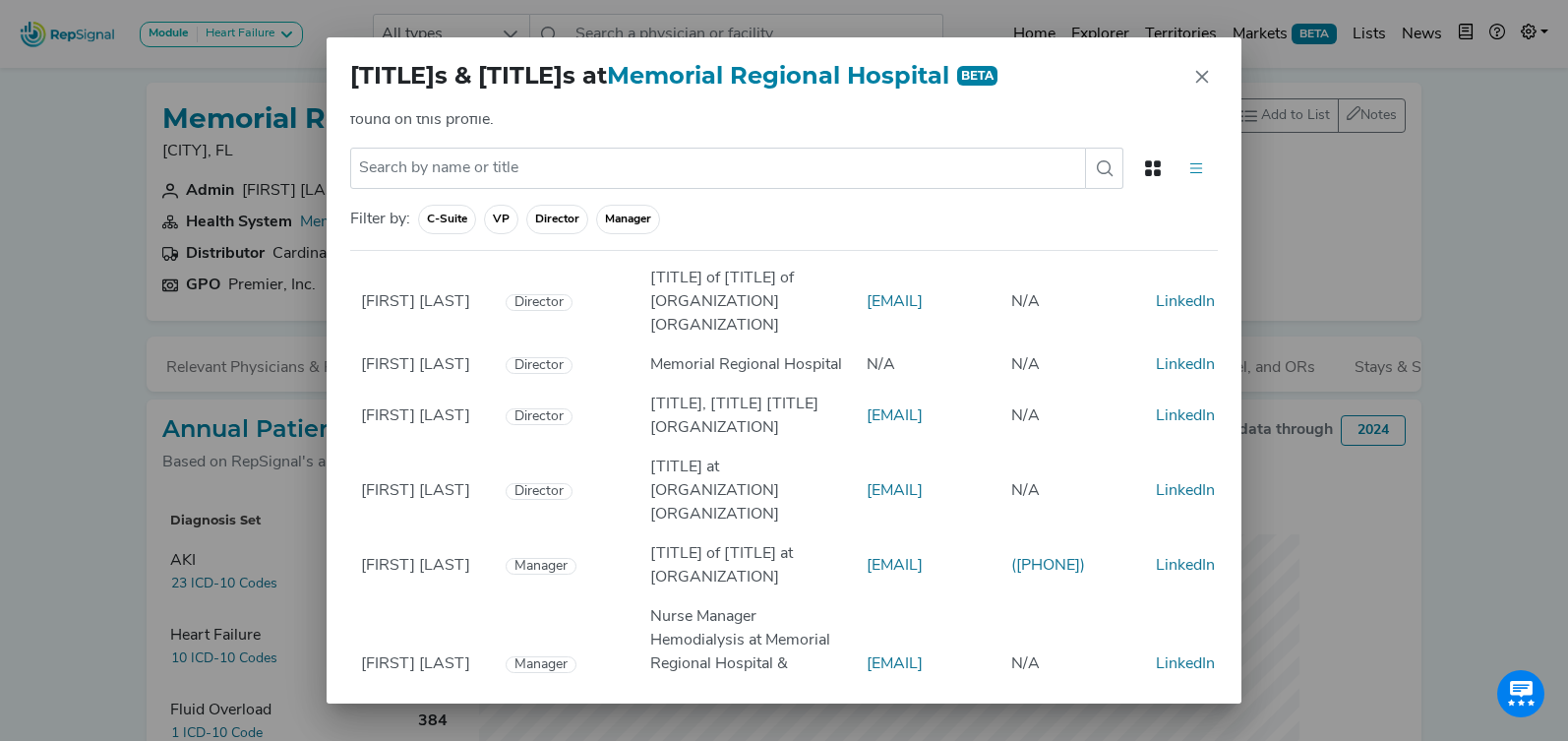 click on "[FIRST] [LAST]" at bounding box center (421, 365) 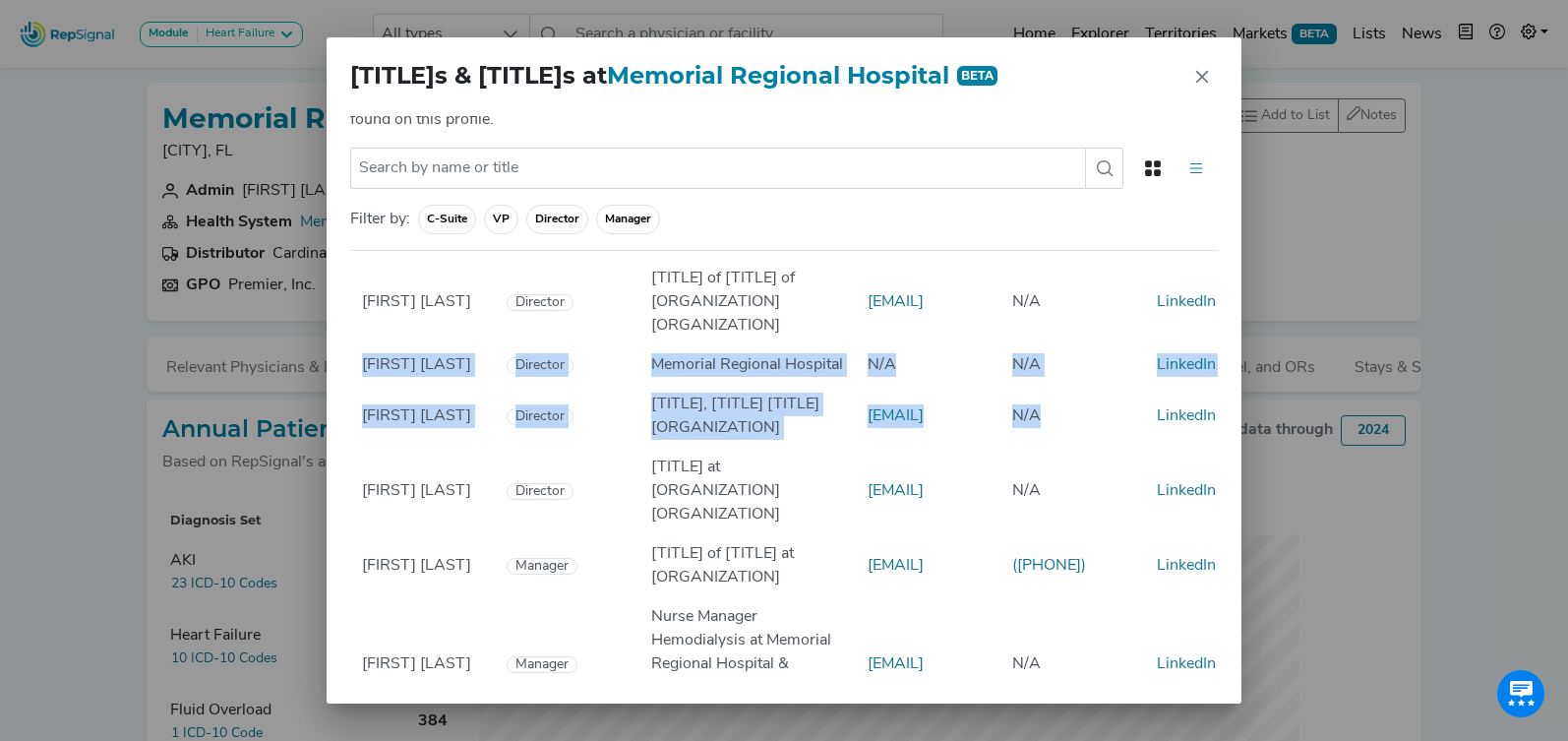 scroll, scrollTop: 465, scrollLeft: 1, axis: both 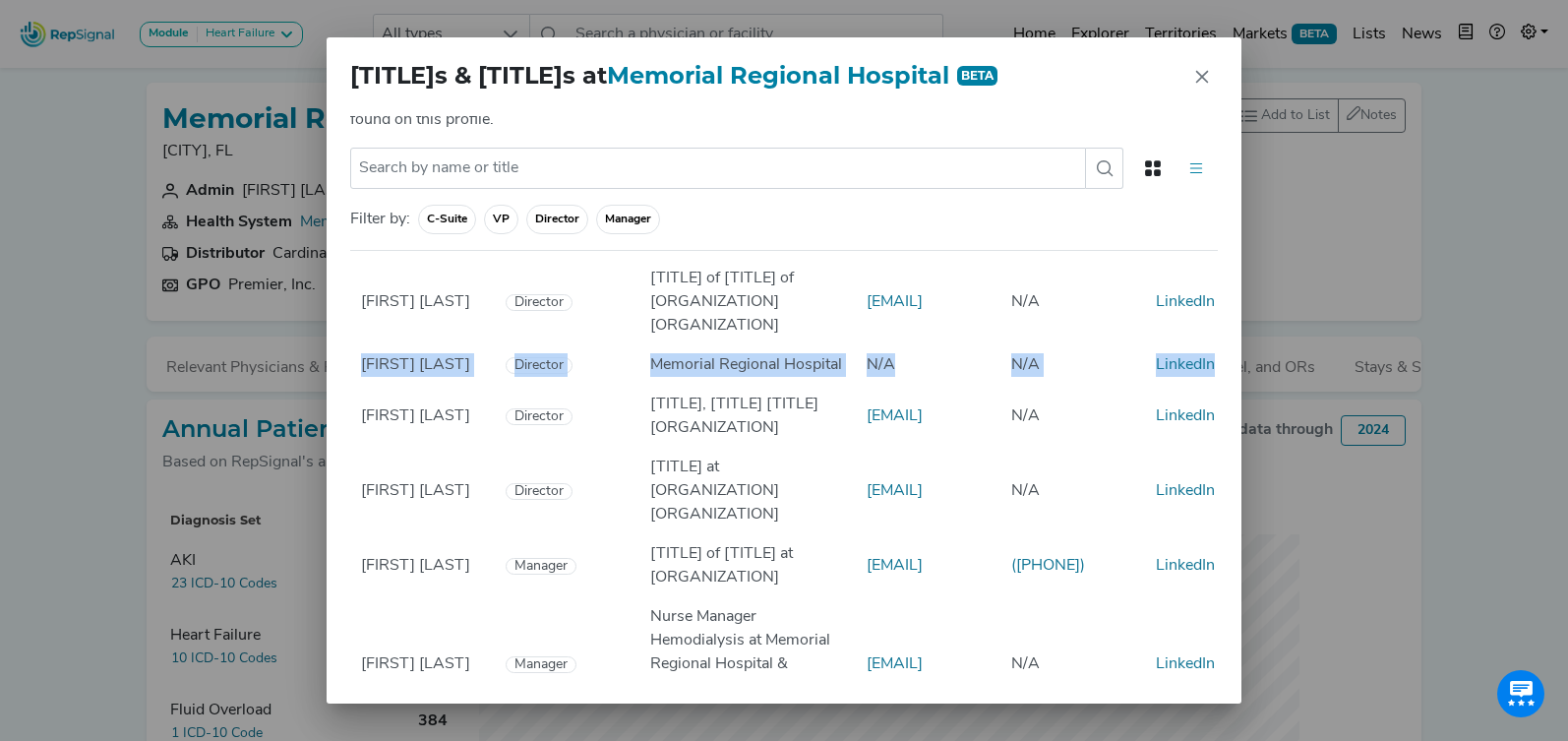 drag, startPoint x: 366, startPoint y: 406, endPoint x: 1231, endPoint y: 436, distance: 865.5201 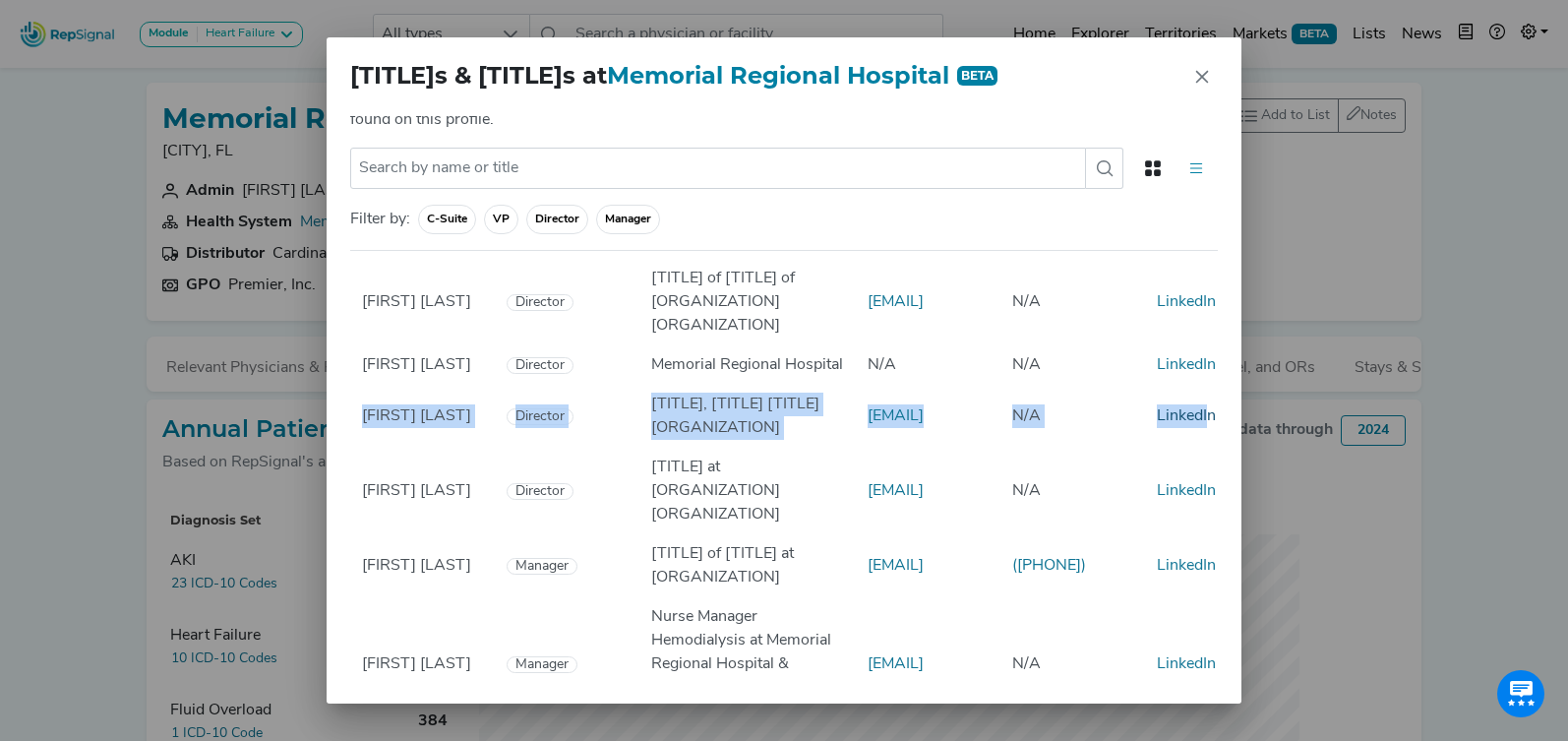 scroll, scrollTop: 465, scrollLeft: 1, axis: both 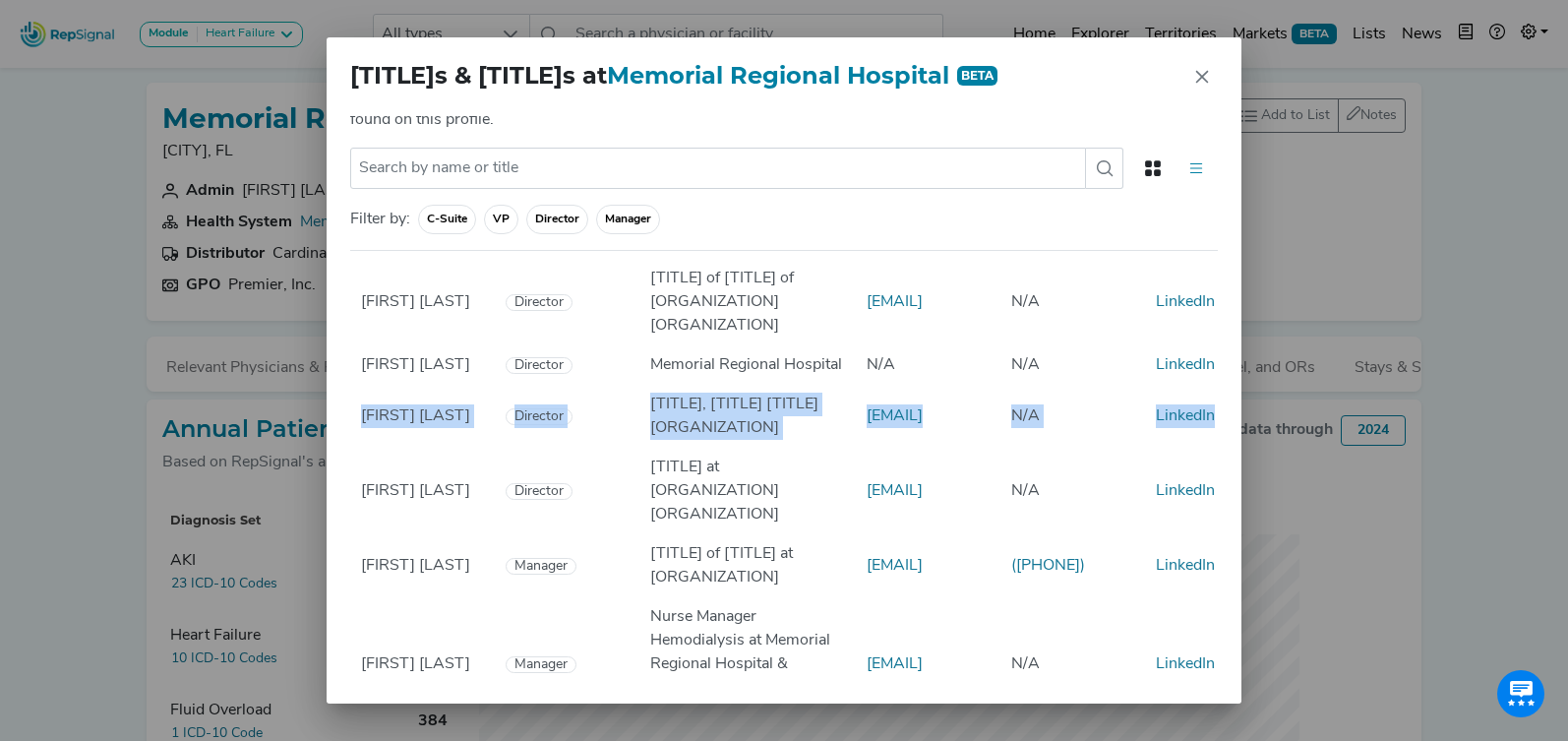 drag, startPoint x: 362, startPoint y: 499, endPoint x: 1223, endPoint y: 498, distance: 861.00058 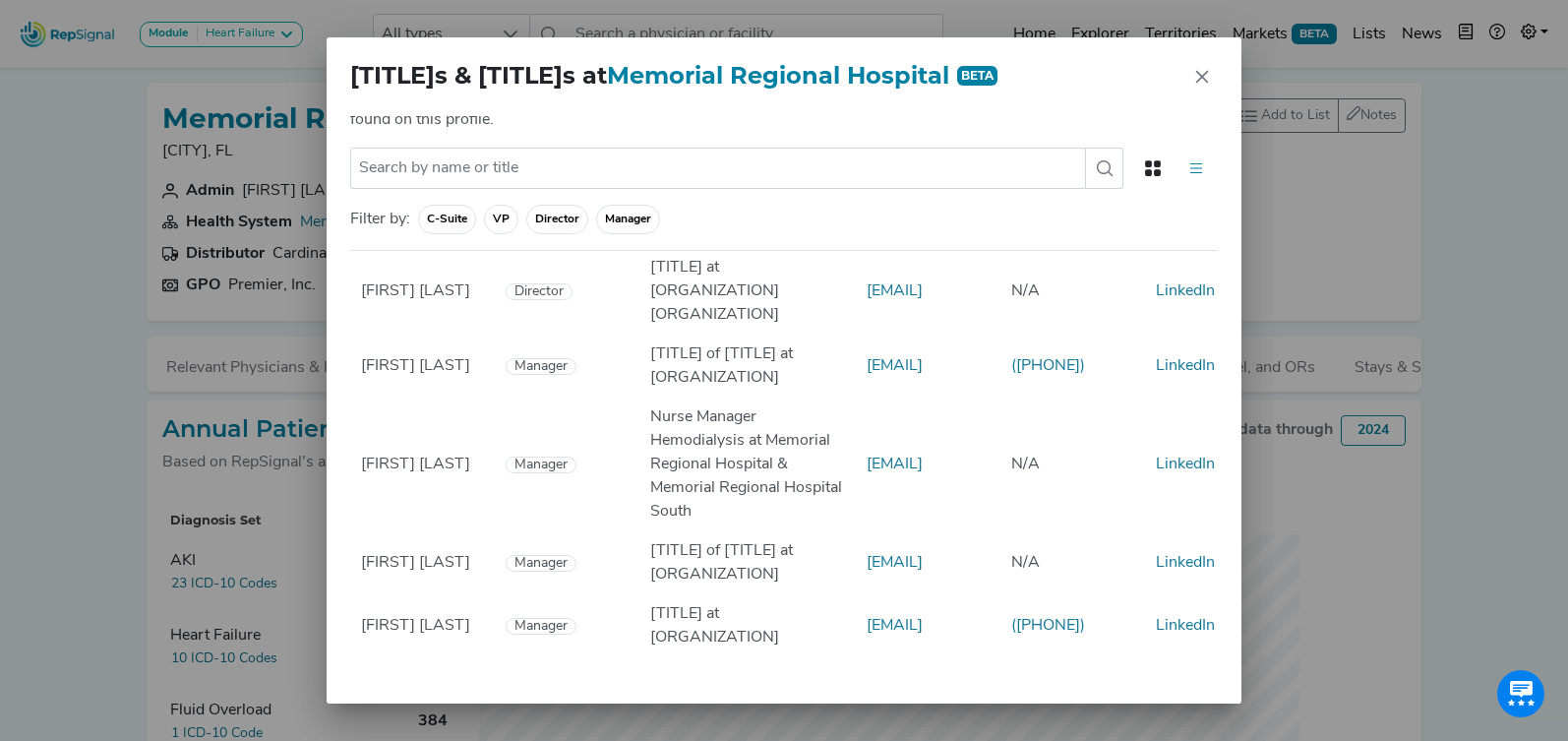 scroll, scrollTop: 772, scrollLeft: 1, axis: both 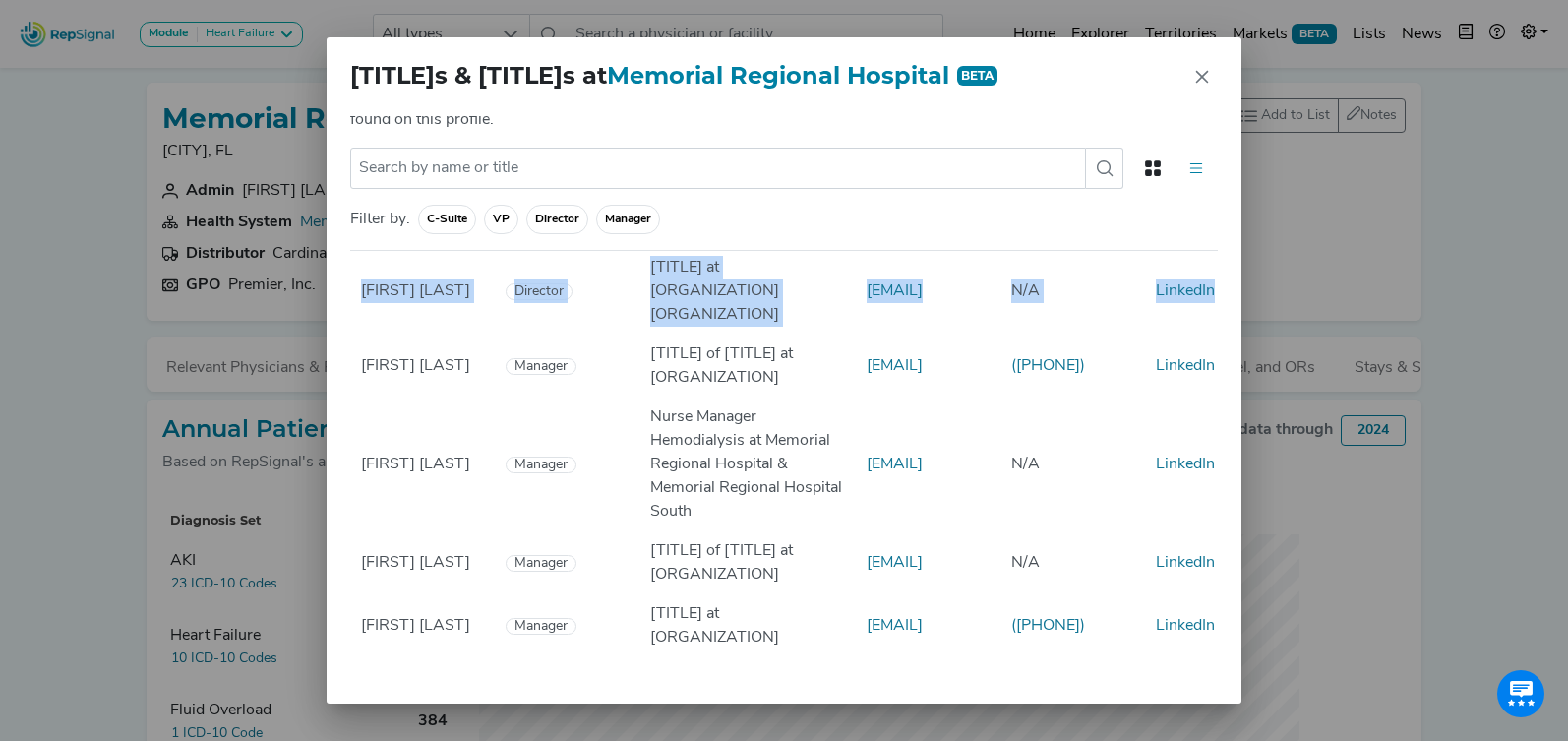 drag, startPoint x: 538, startPoint y: 279, endPoint x: 1226, endPoint y: 297, distance: 688.23542 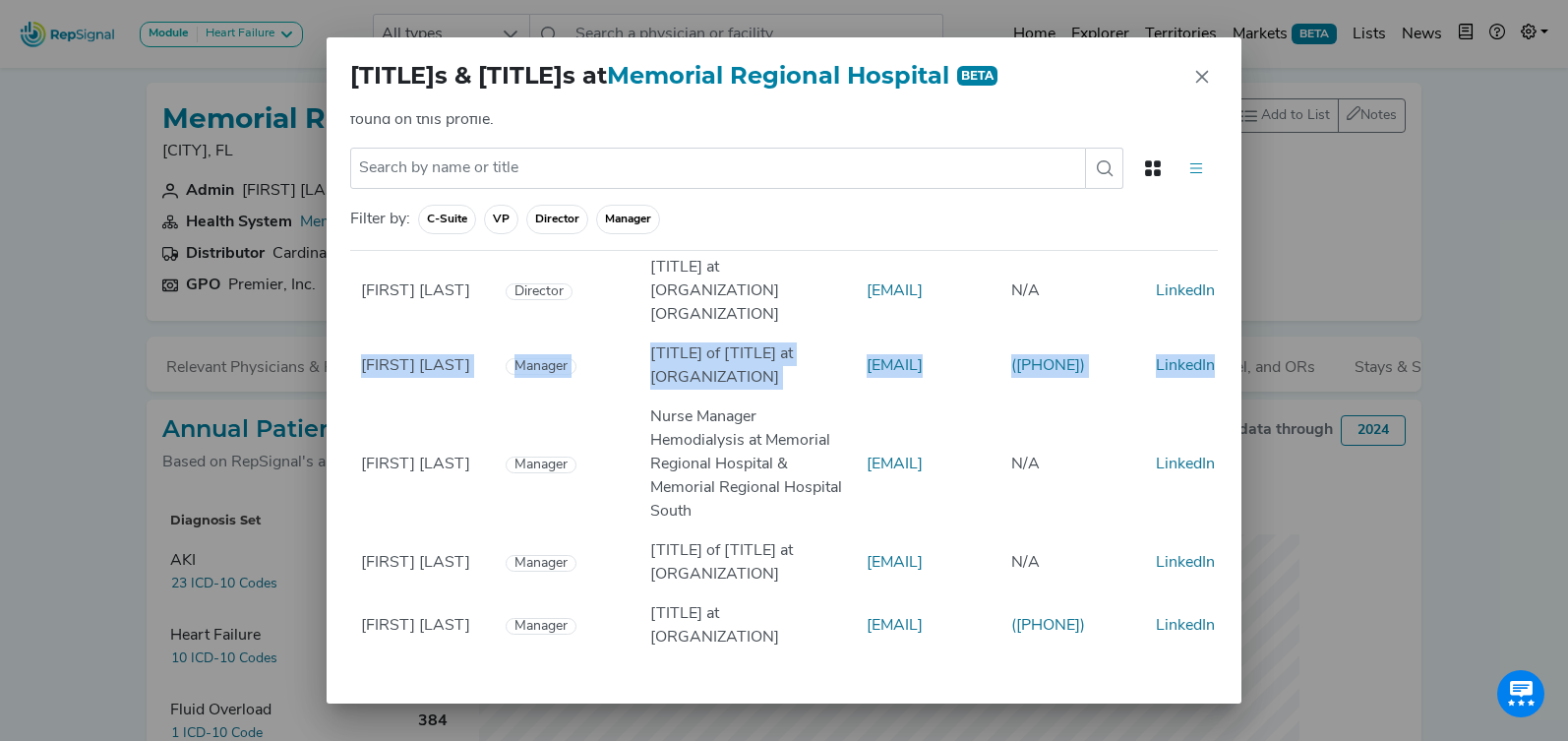 drag, startPoint x: 446, startPoint y: 395, endPoint x: 1187, endPoint y: 403, distance: 741.0432 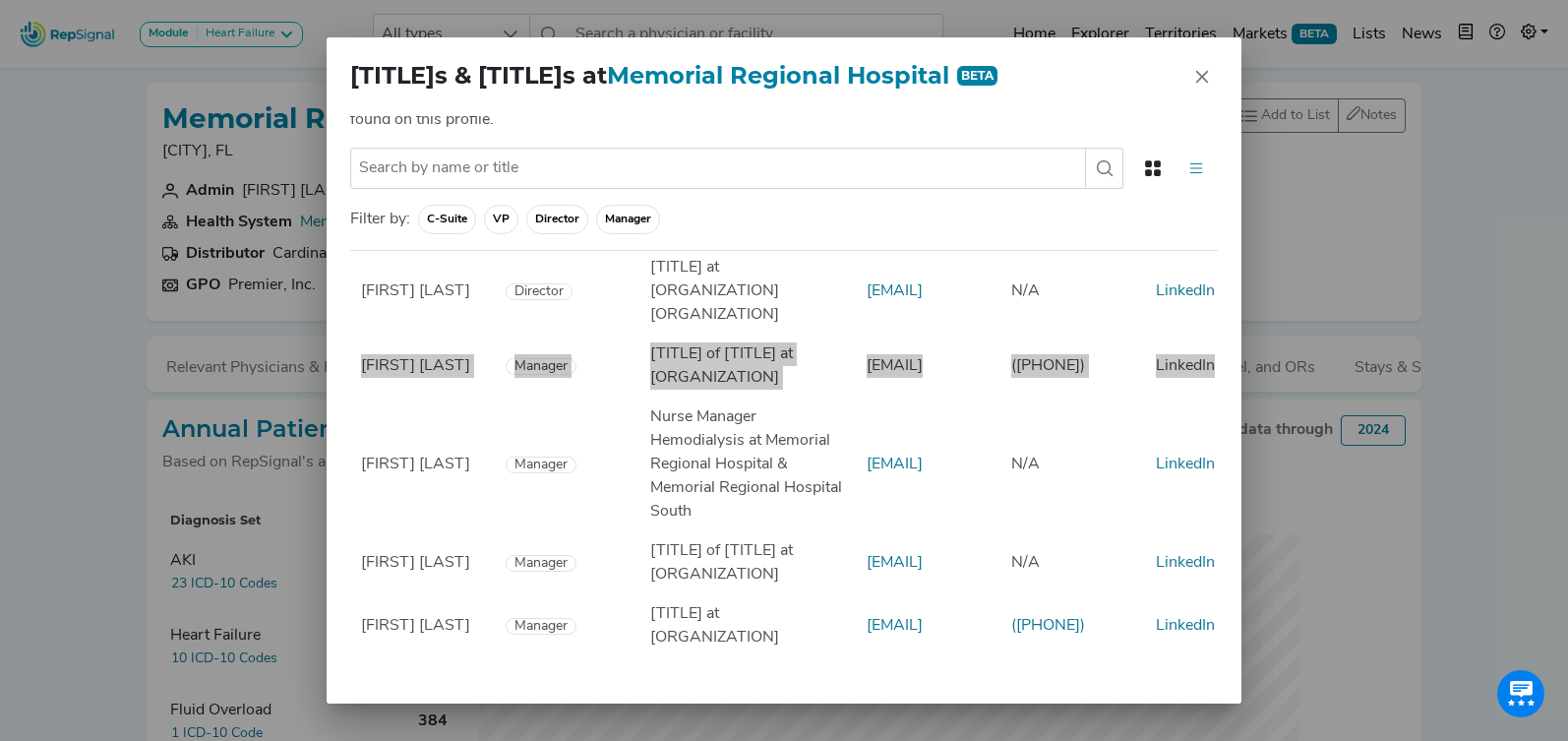 scroll, scrollTop: 831, scrollLeft: 1, axis: both 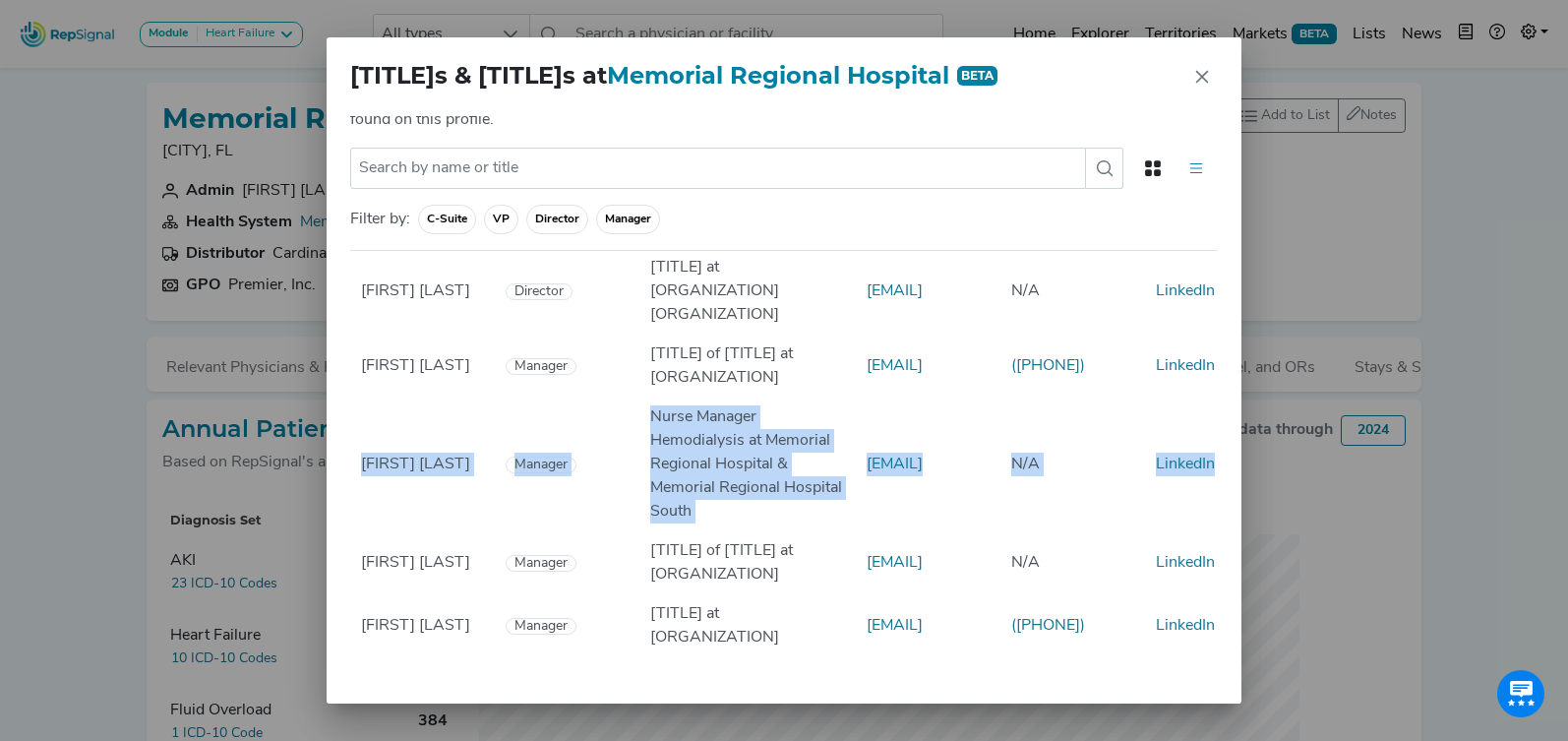 drag, startPoint x: 474, startPoint y: 444, endPoint x: 1205, endPoint y: 456, distance: 731.0985 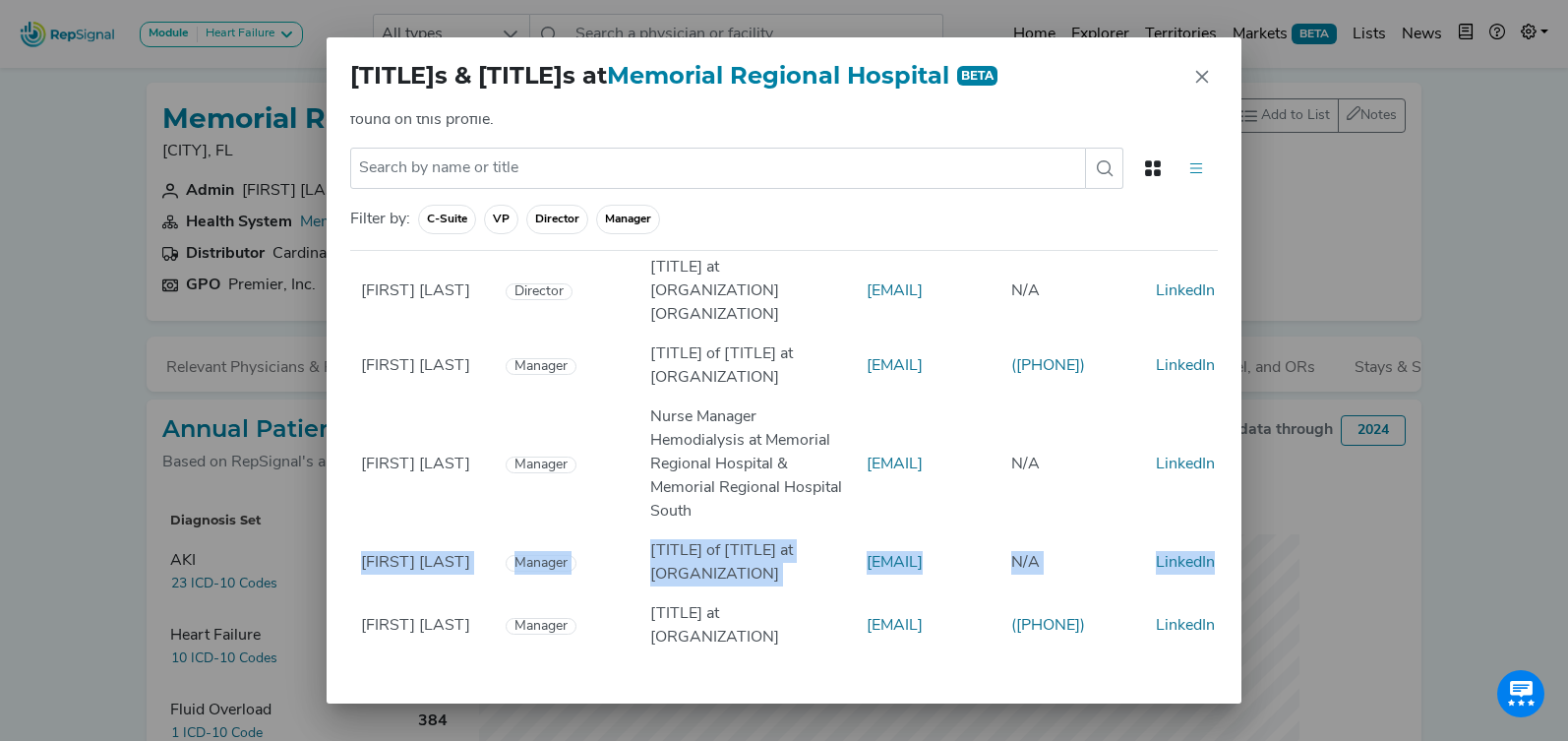 drag, startPoint x: 359, startPoint y: 542, endPoint x: 1253, endPoint y: 554, distance: 894.0805 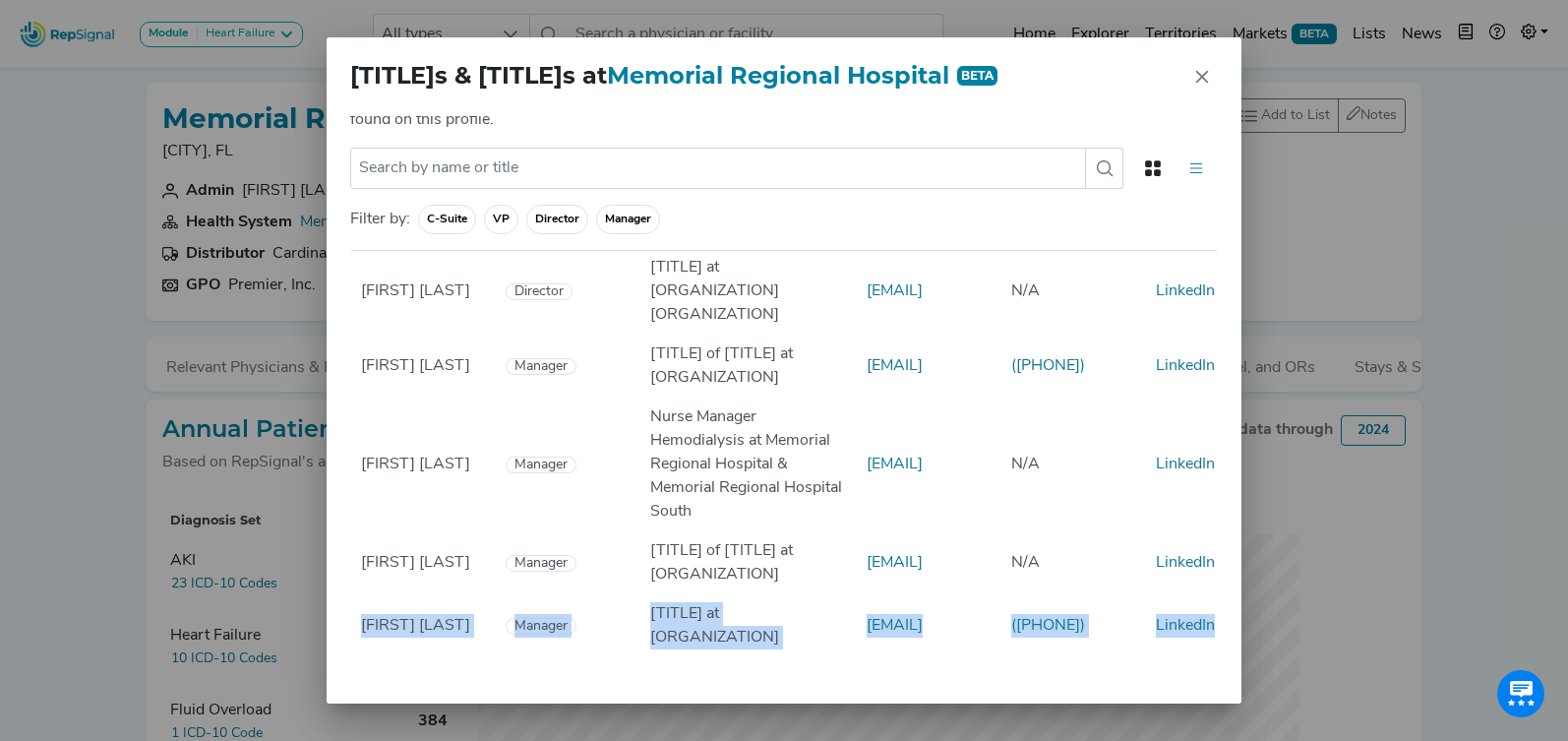 drag, startPoint x: 422, startPoint y: 615, endPoint x: 1220, endPoint y: 624, distance: 798.0508 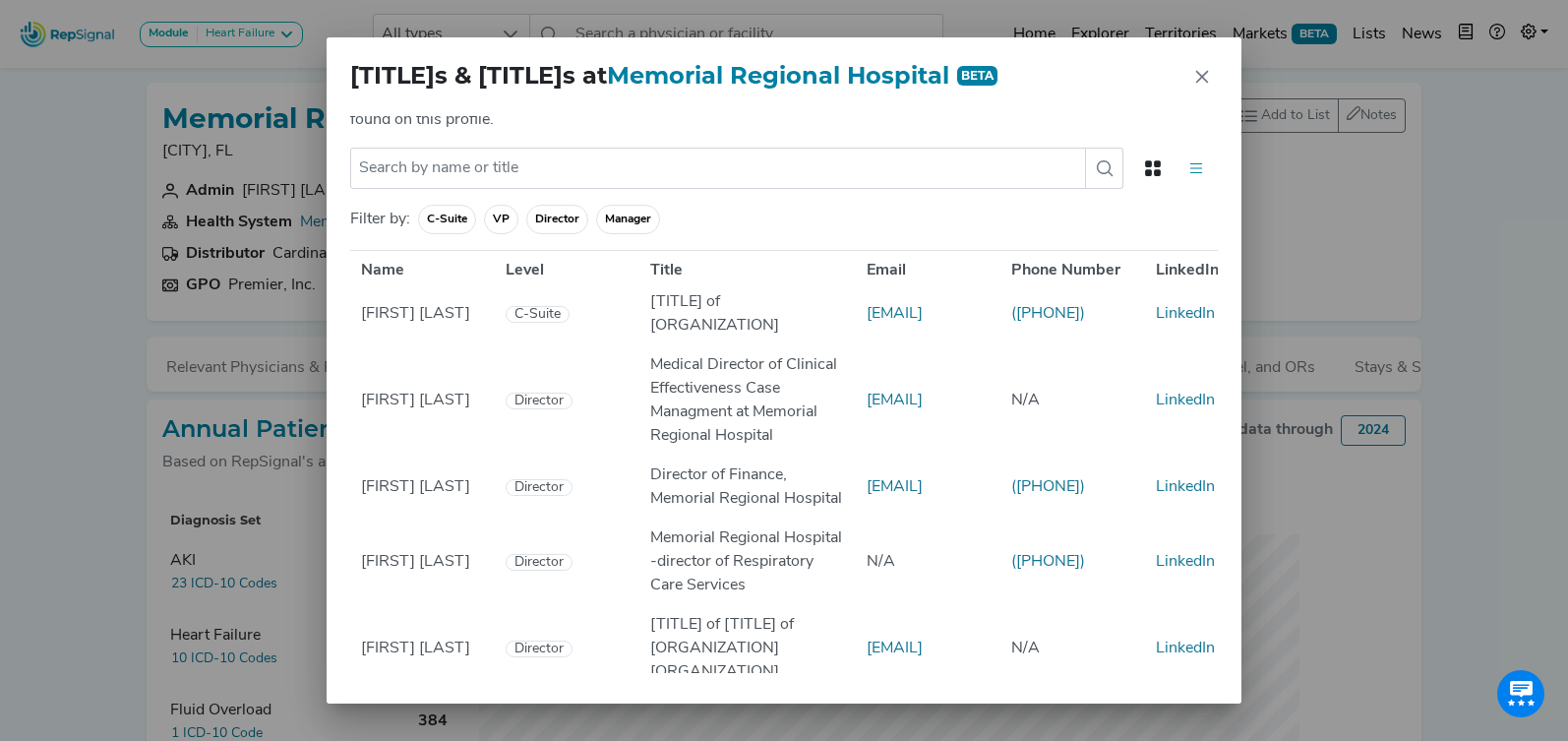 scroll, scrollTop: 0, scrollLeft: 1, axis: horizontal 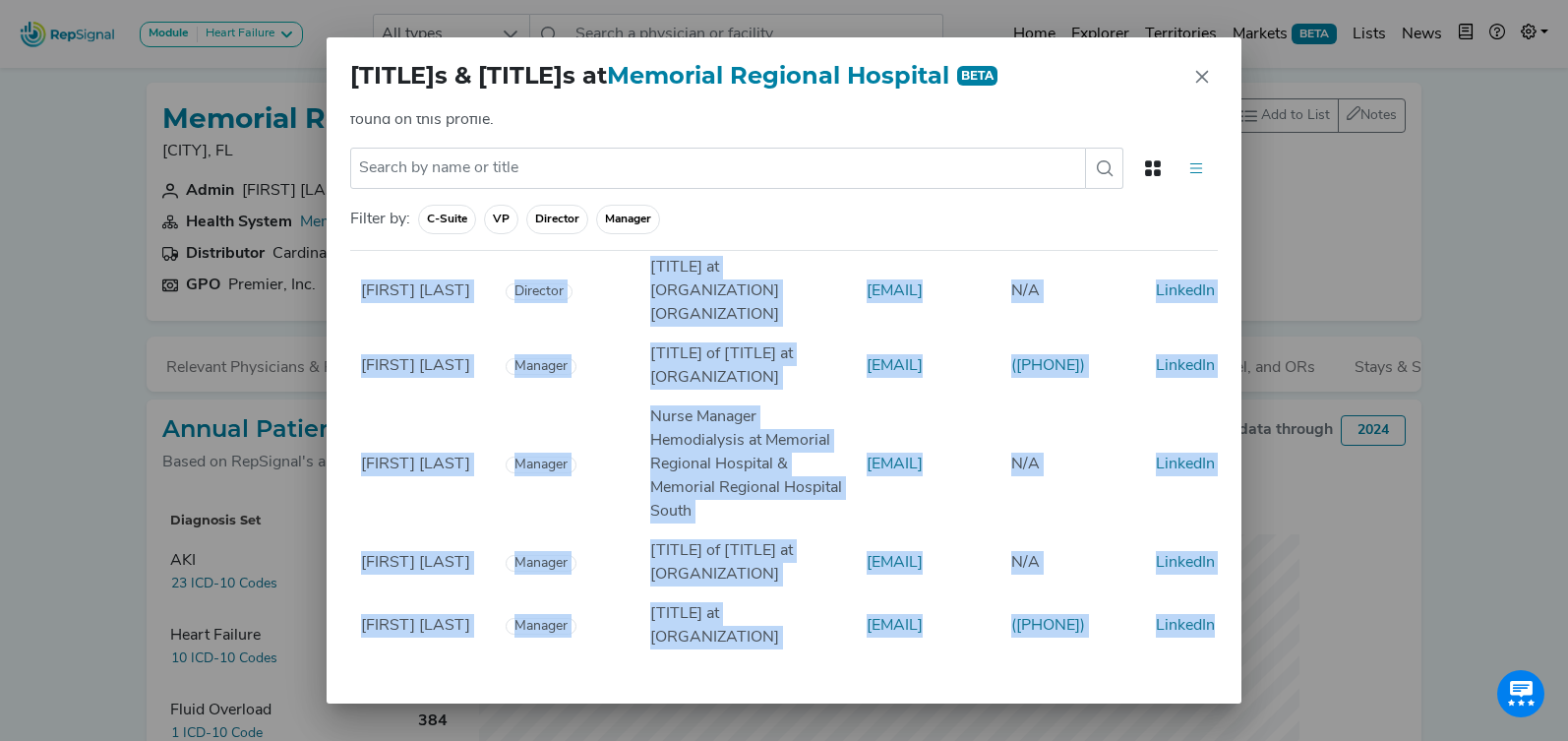 drag, startPoint x: 1161, startPoint y: 465, endPoint x: 1234, endPoint y: 714, distance: 259.48025 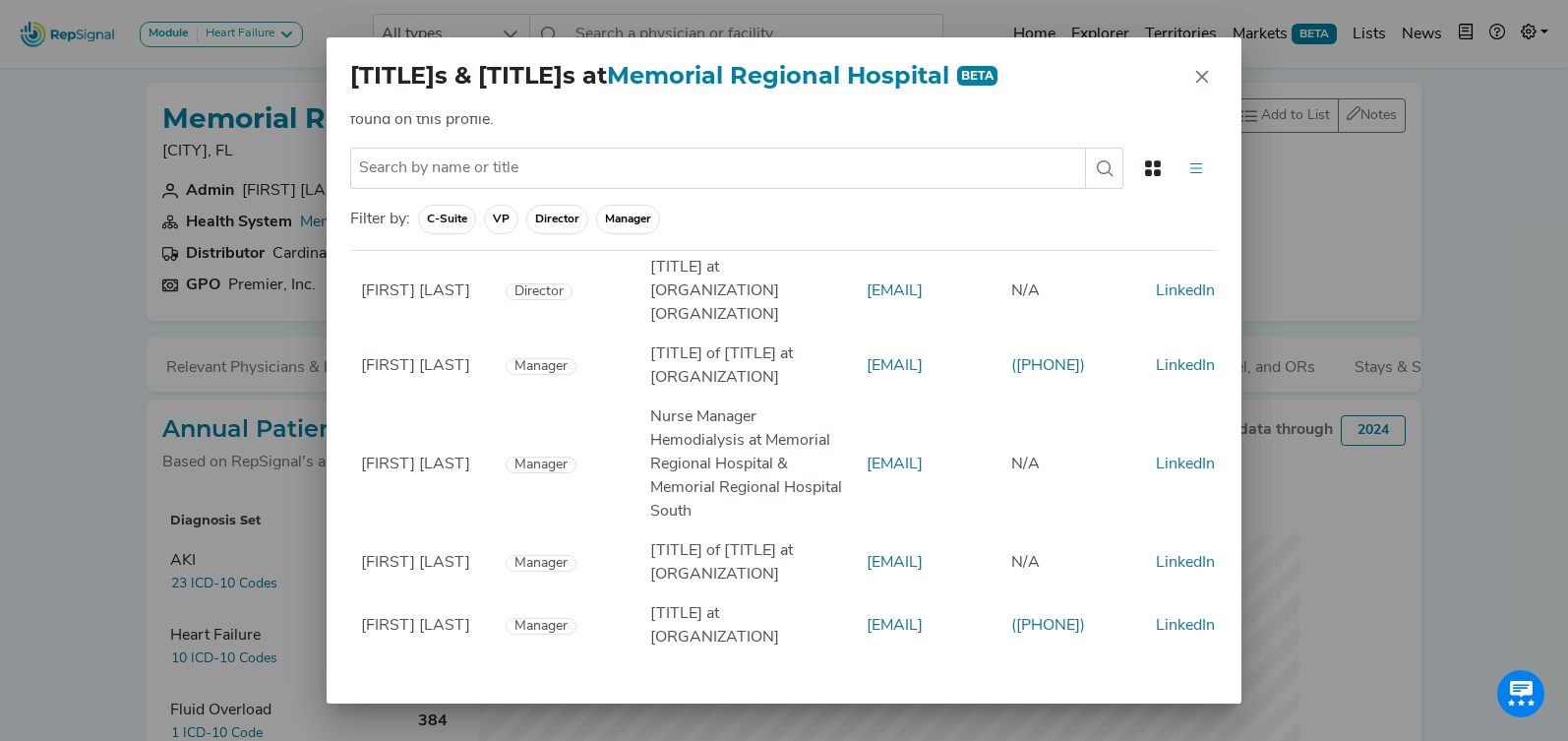 click on "Filter by: C-Suite VP Director Manager" 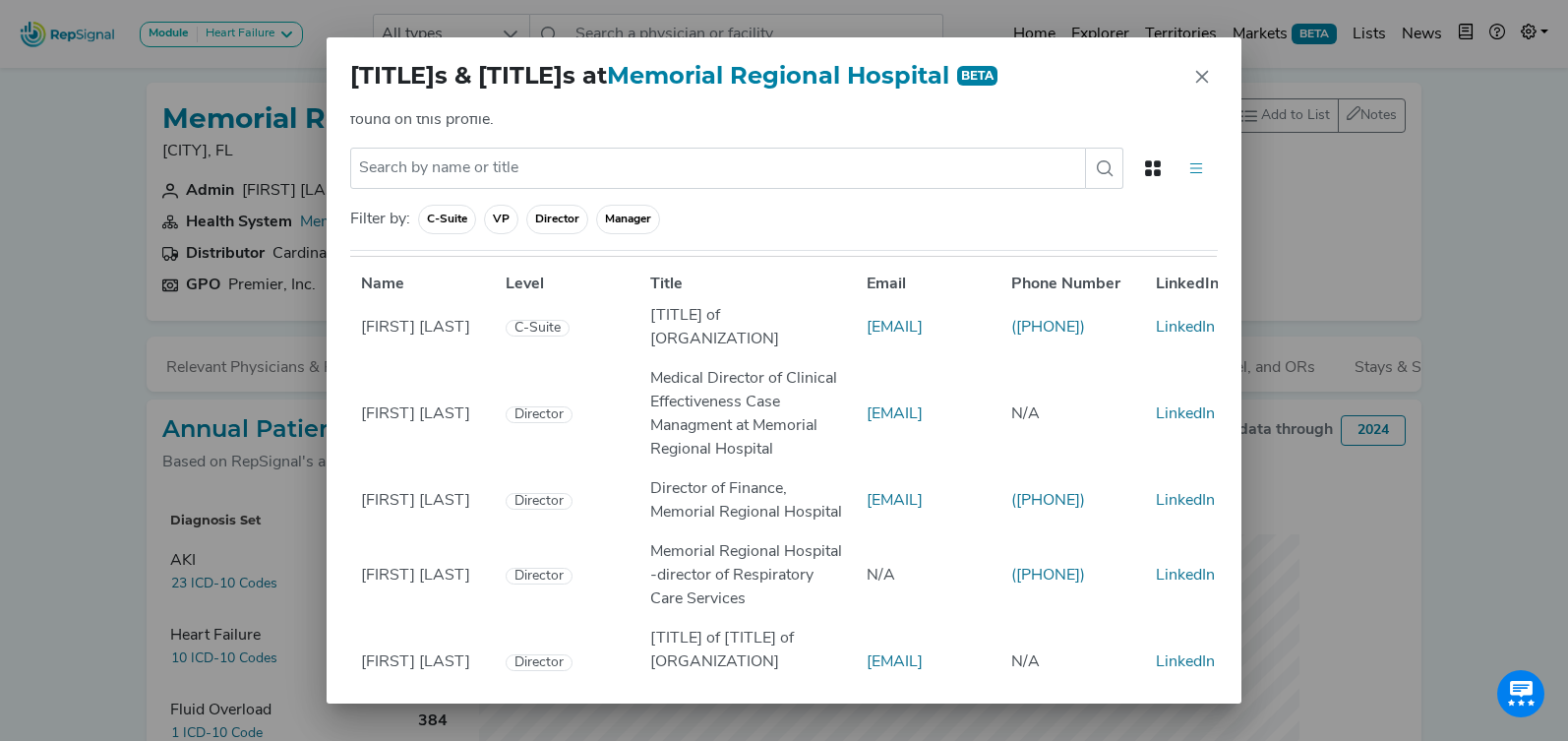 scroll, scrollTop: 0, scrollLeft: 1, axis: horizontal 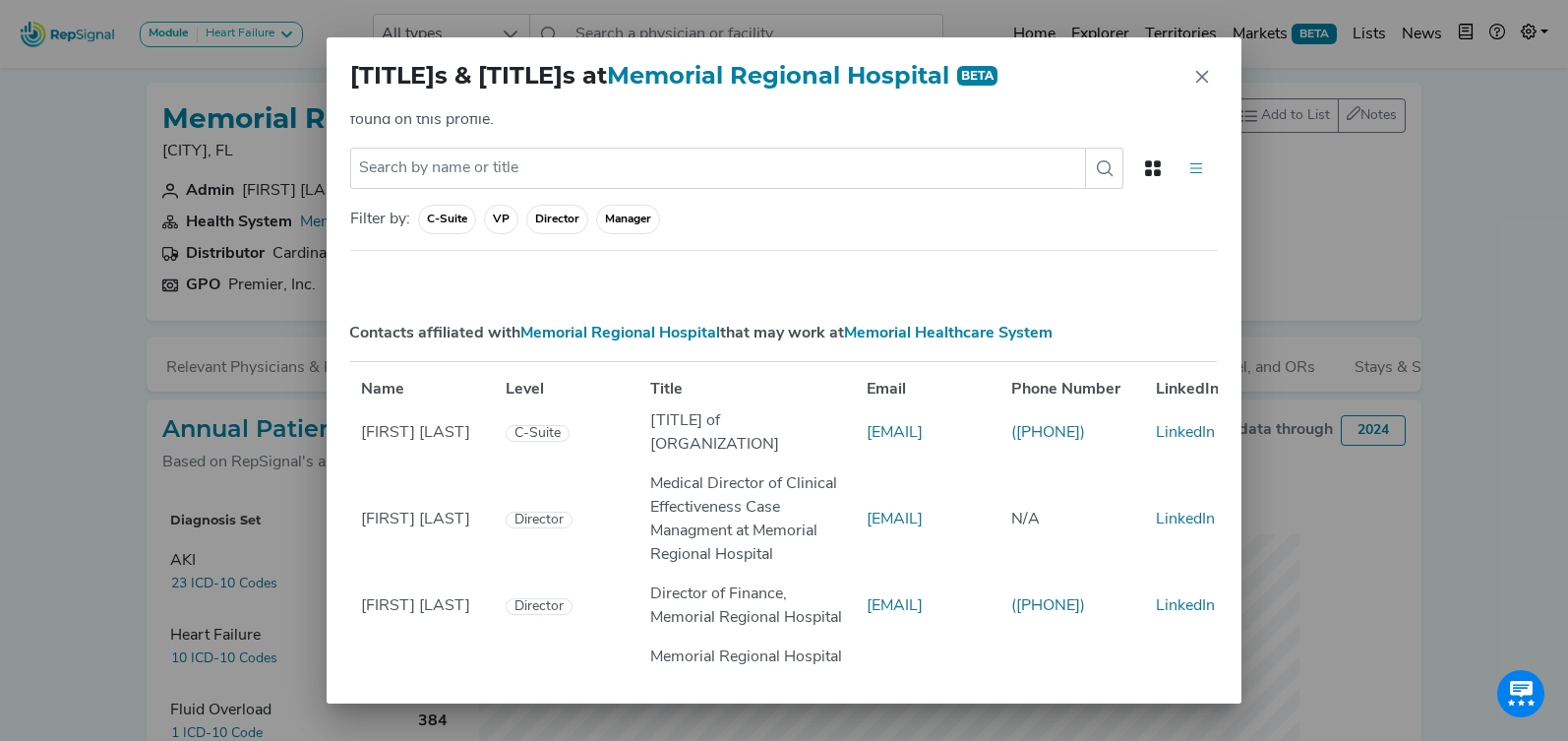 click on "Contacts affiliated with  Memorial Regional Hospital  that may work at  Memorial Healthcare System Name Level Title Email Phone Number LinkedIn Walter Bussell C-Suite Chief Financial Officer-memorial Regional Hospital wbussell@mhs.net (419) 961-1559 LinkedIn Alan Briones Director Medical Director of Clinical Effectiveness Case Managment at Memorial Regional Hospital abriones@mhs.net N/A LinkedIn Brian Debooth Director Director of Finance, Memorial Regional Hospital bdebooth@mhs.net (954) 881-1731 LinkedIn Jerry Wright Director Memorial Regional Hospital -director of Respiratory Care Services N/A (954) 295-8940 LinkedIn Patricia Haga Director Director of Medical Staff Services of Memorial Regional Hospital Joe Dimaggio Children's Hospital phaga@mhs.net N/A LinkedIn Stephanie Santiago Director Memorial Regional Hospital N/A N/A LinkedIn Teresa Brevda Director Rn, Facce, Clc, Perinatal Educator Memorial Regional Hospital tbrevda@mhs.net N/A LinkedIn Tracey Thompson Director trthompson@mhs.net N/A LinkedIn N/A" at bounding box center [783, 818] 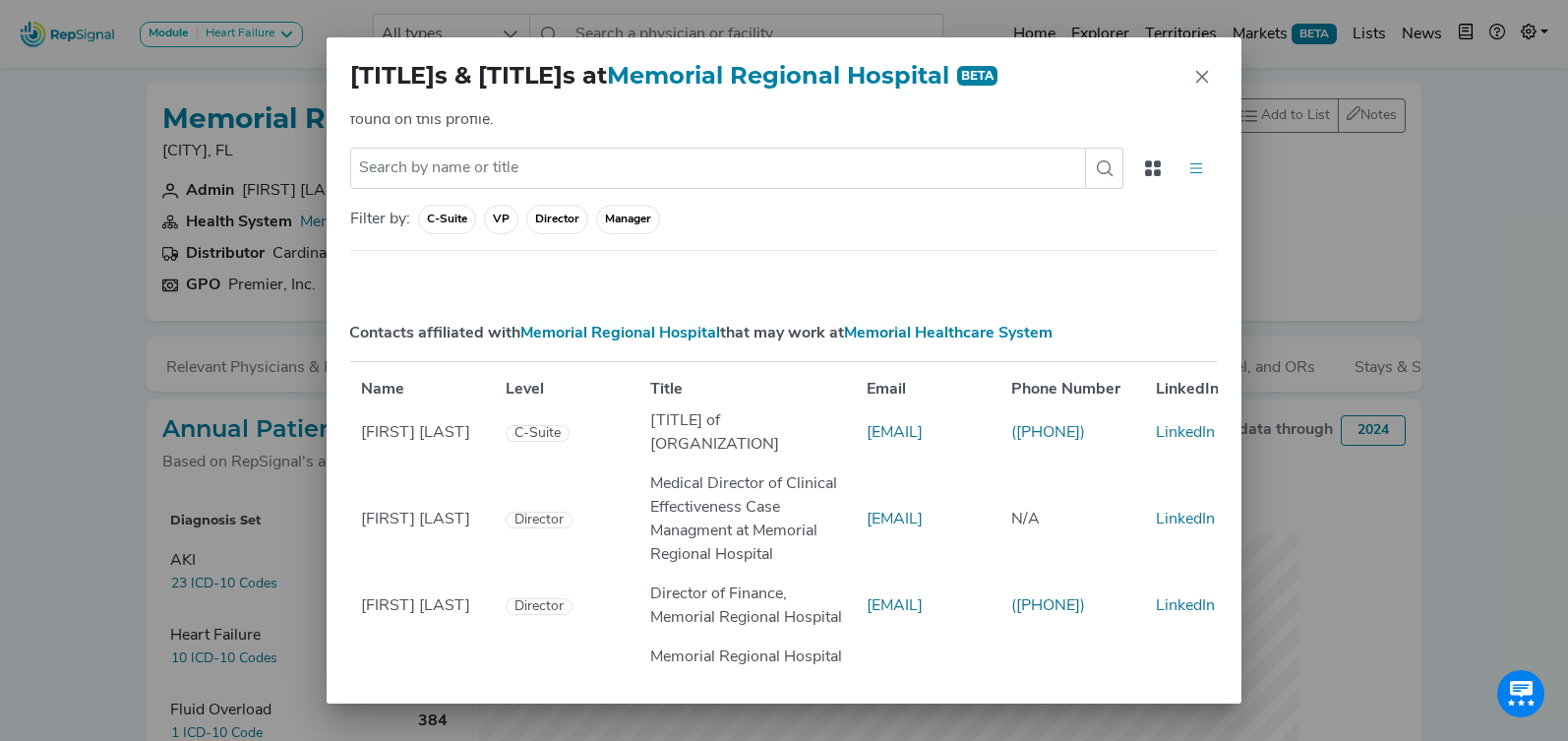 click 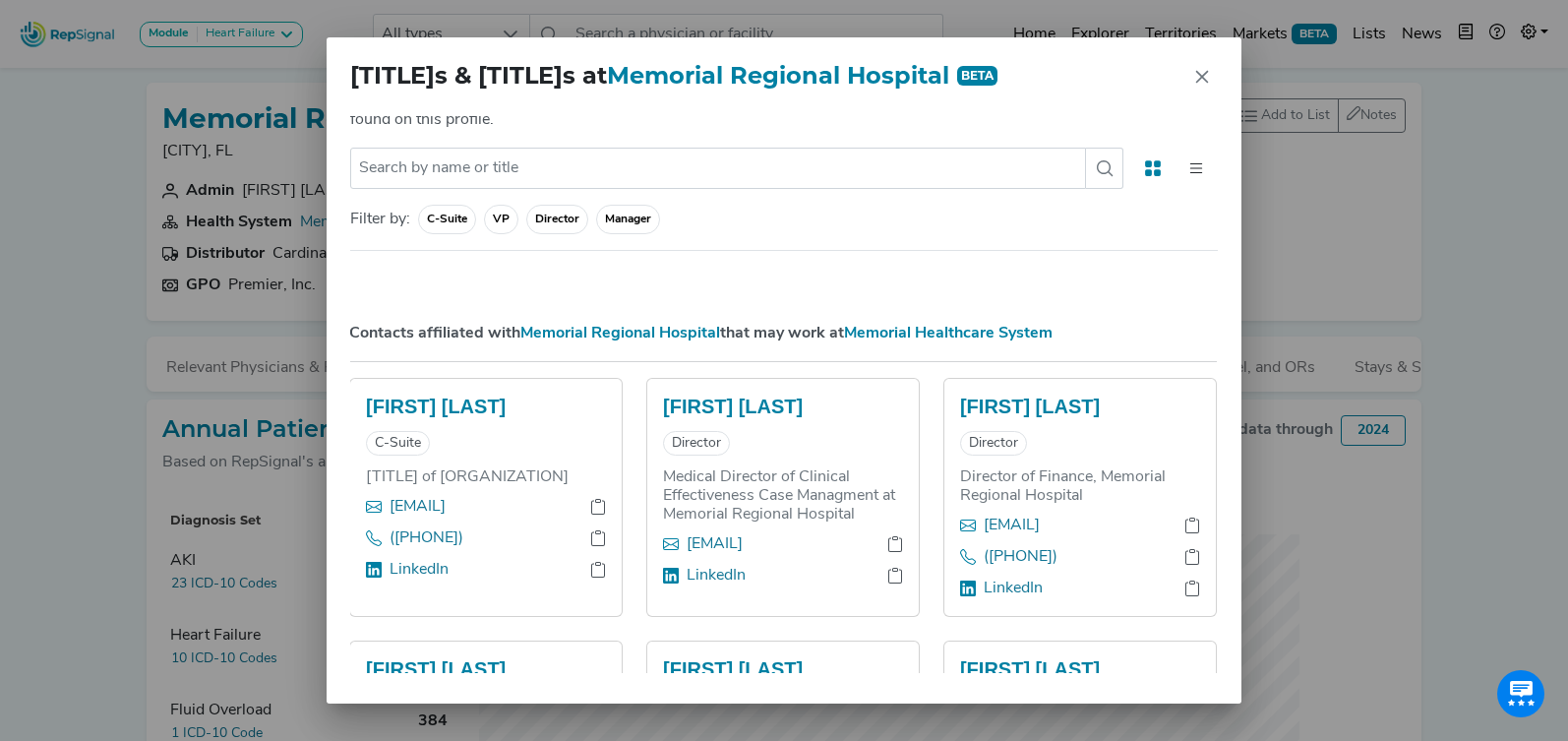 click 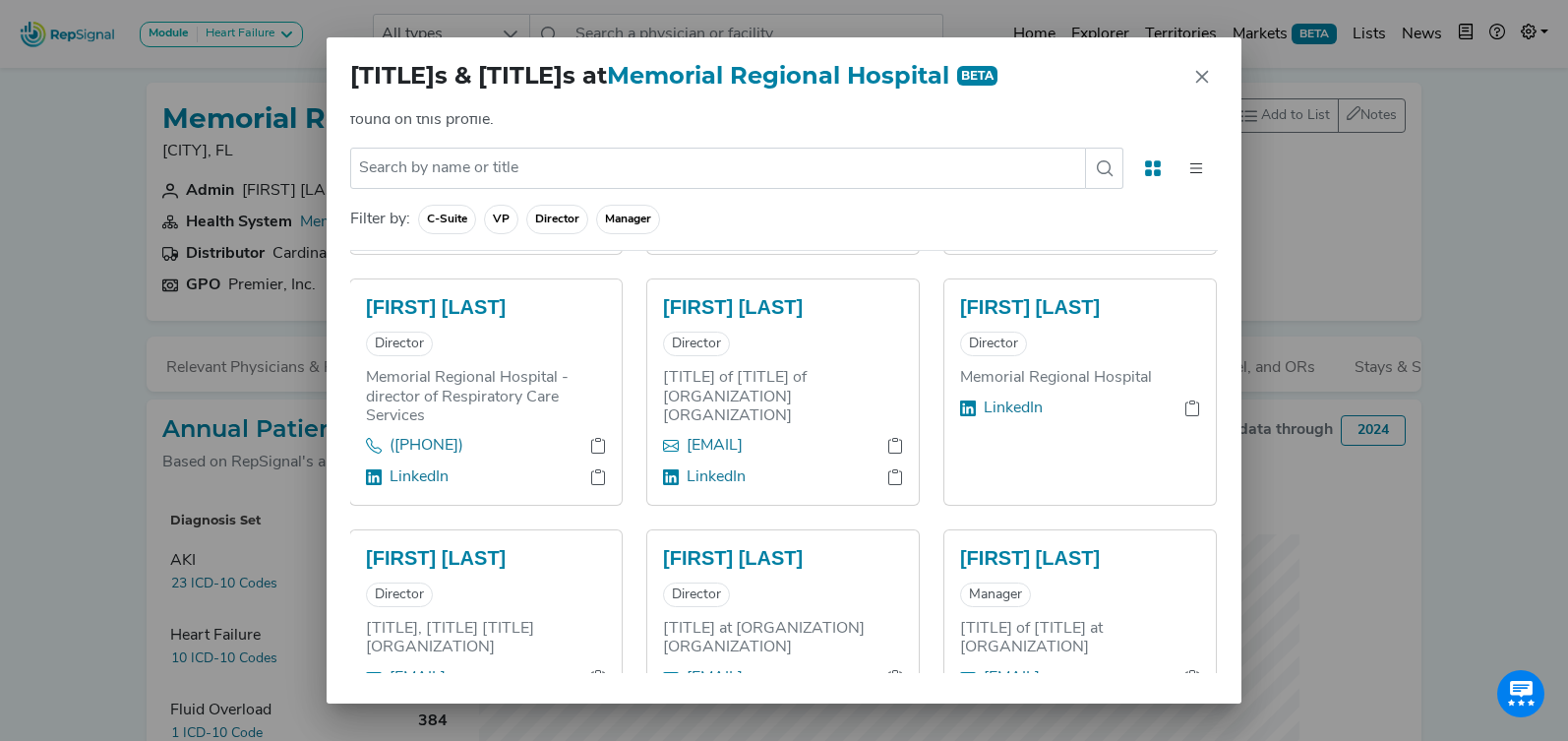 scroll, scrollTop: 389, scrollLeft: 1, axis: both 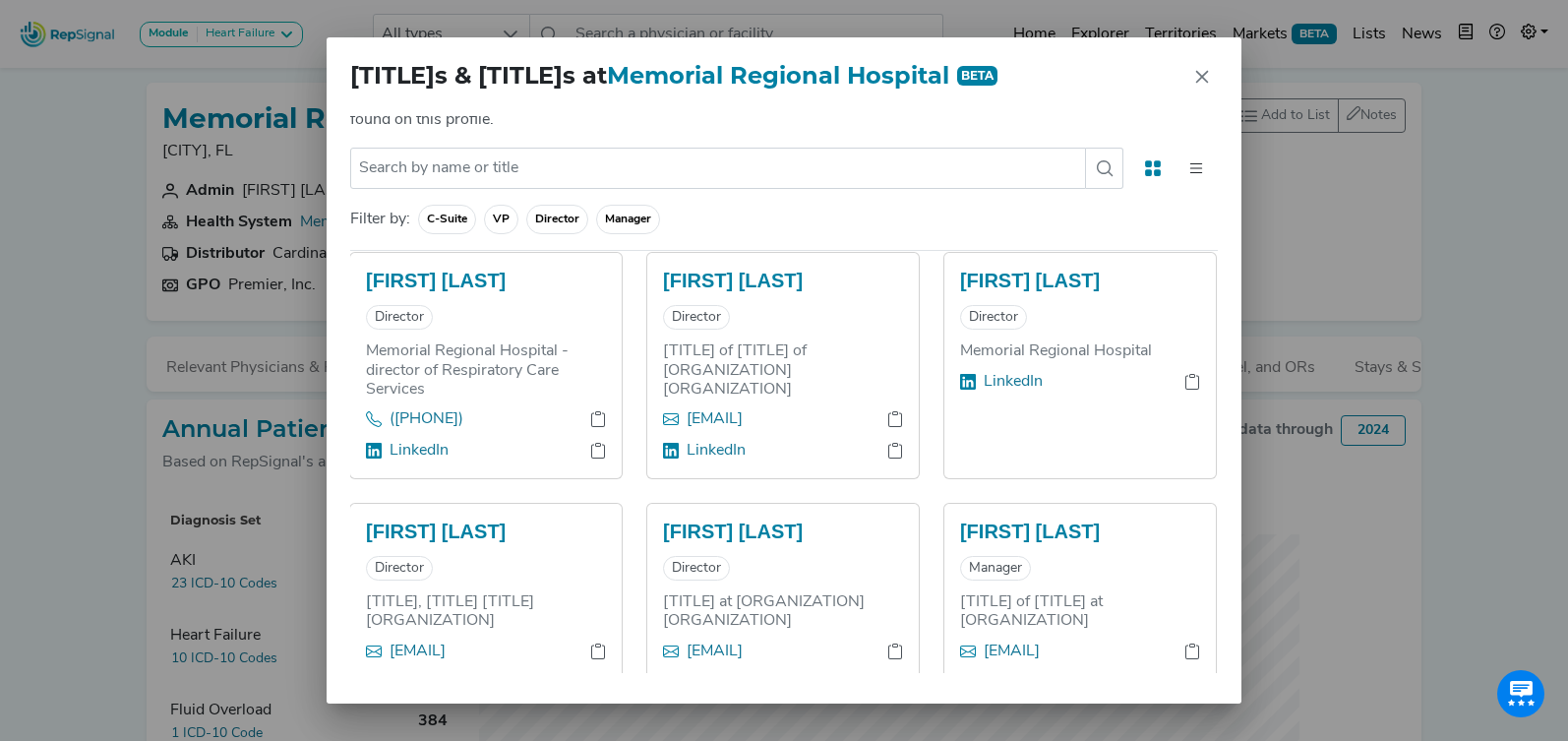 click 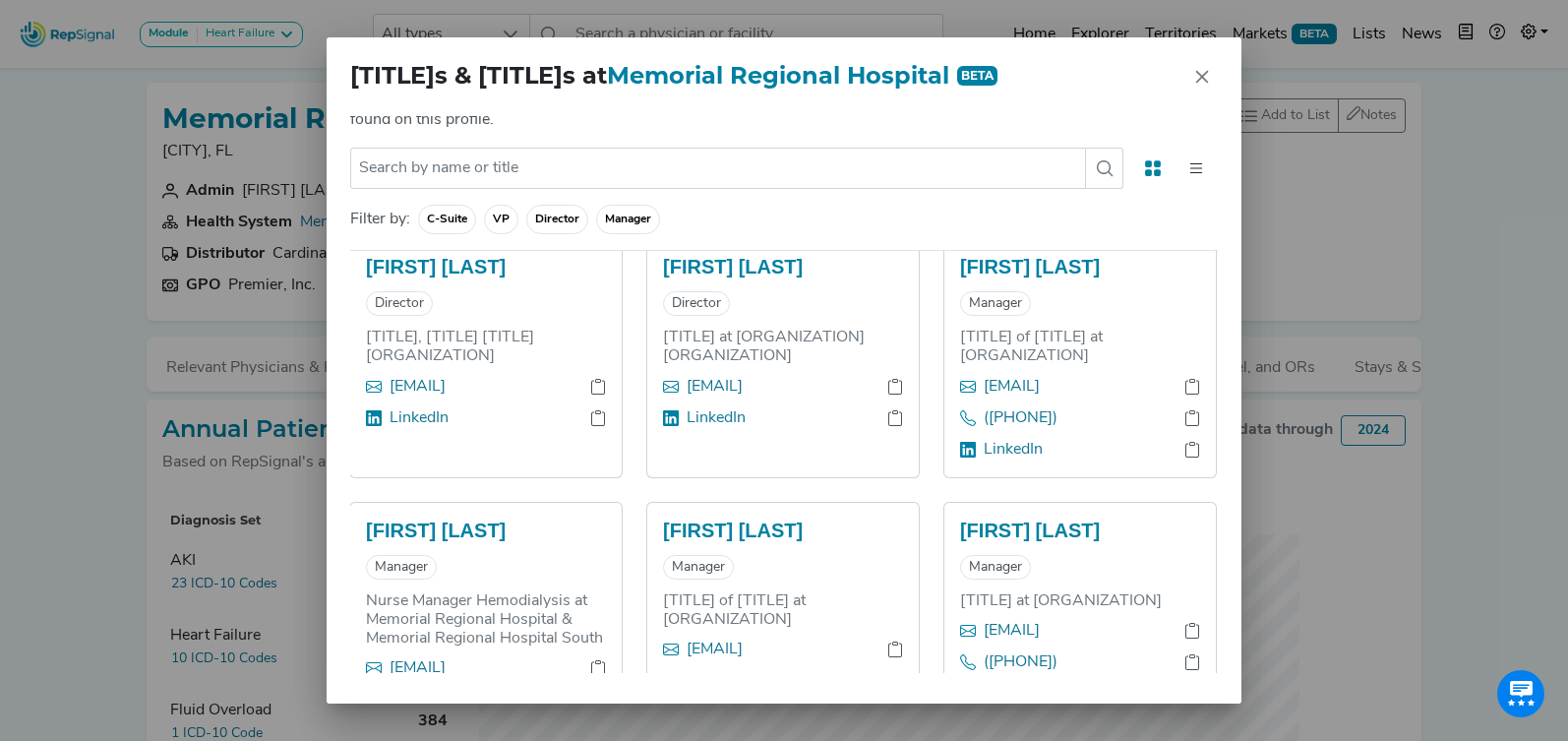 scroll, scrollTop: 668, scrollLeft: 1, axis: both 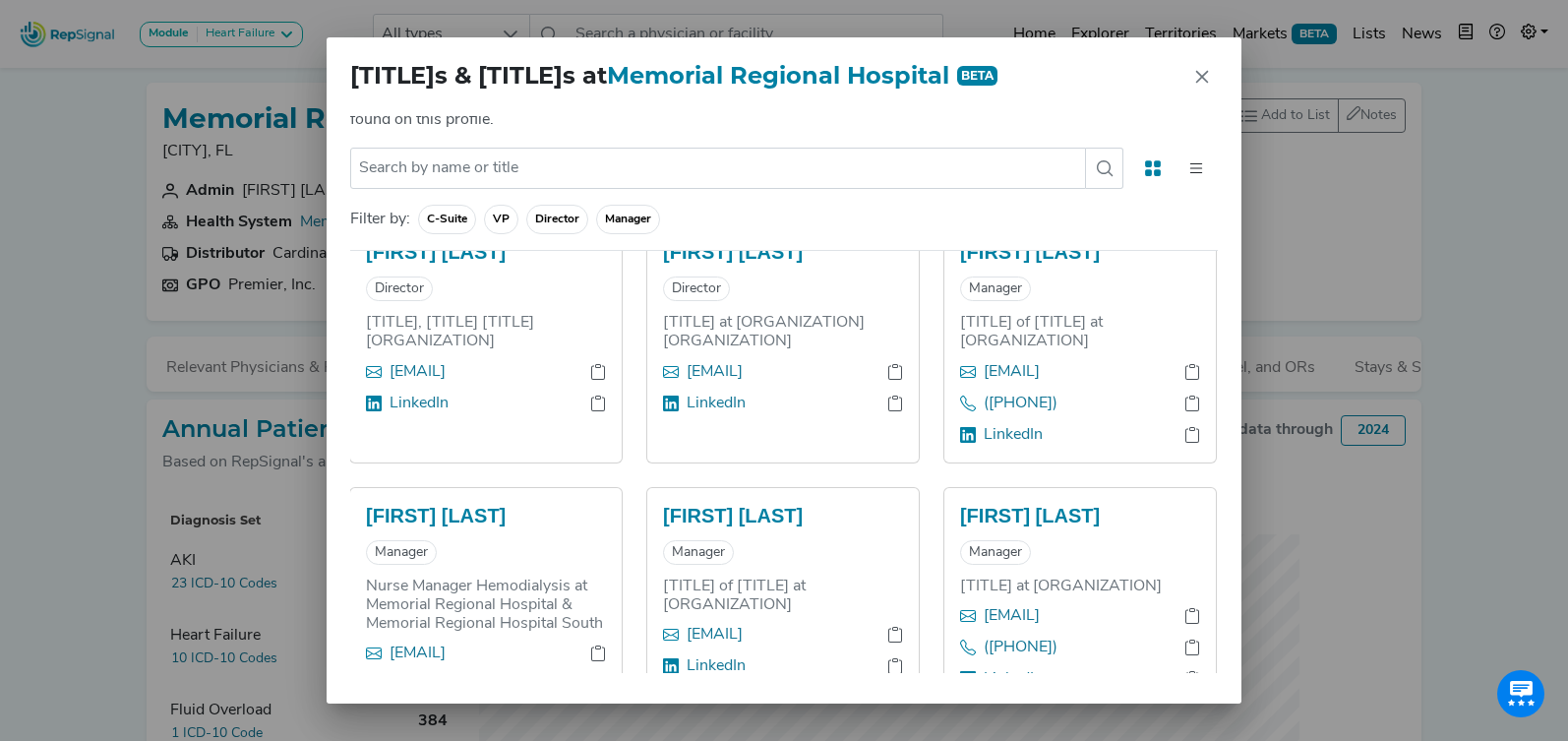 click 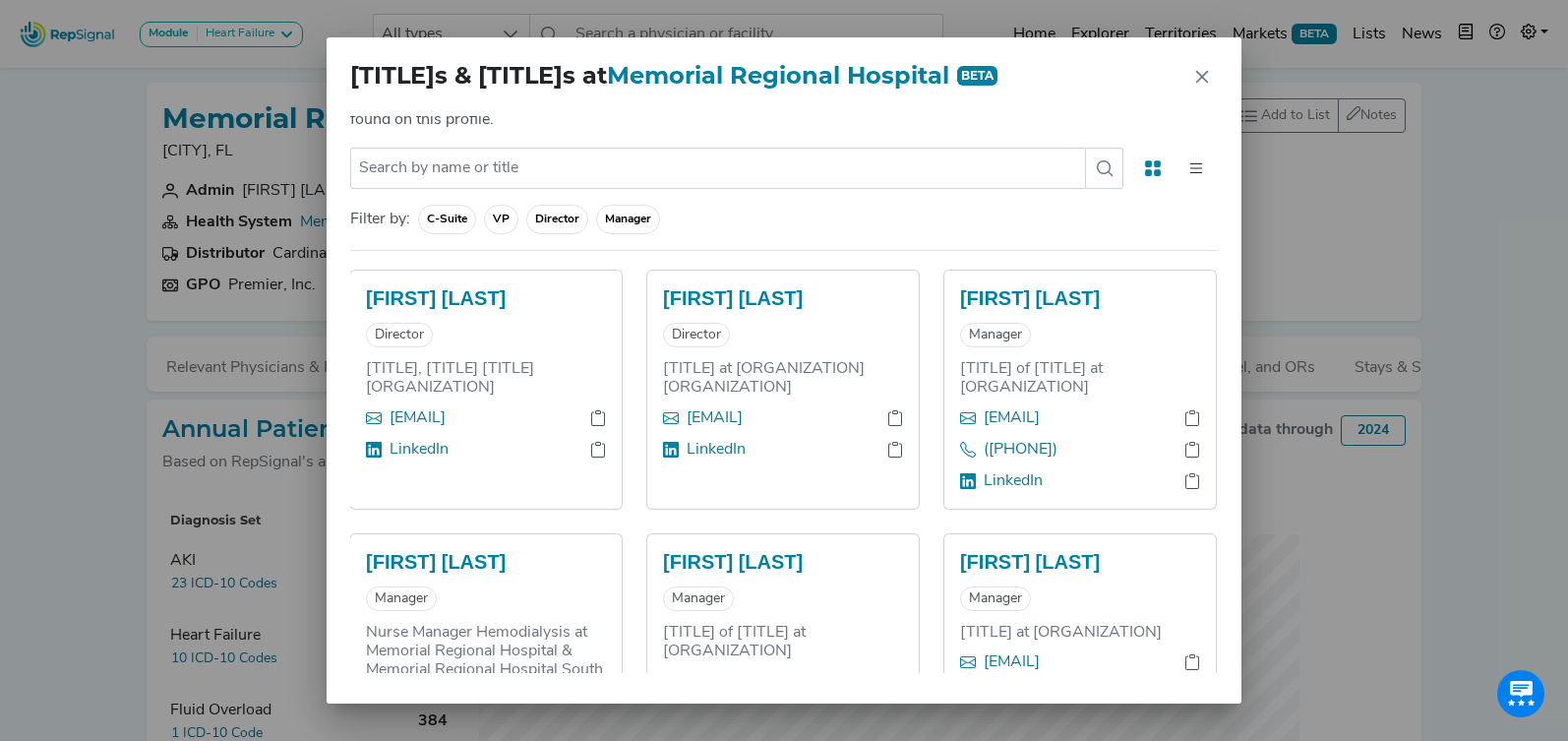 click 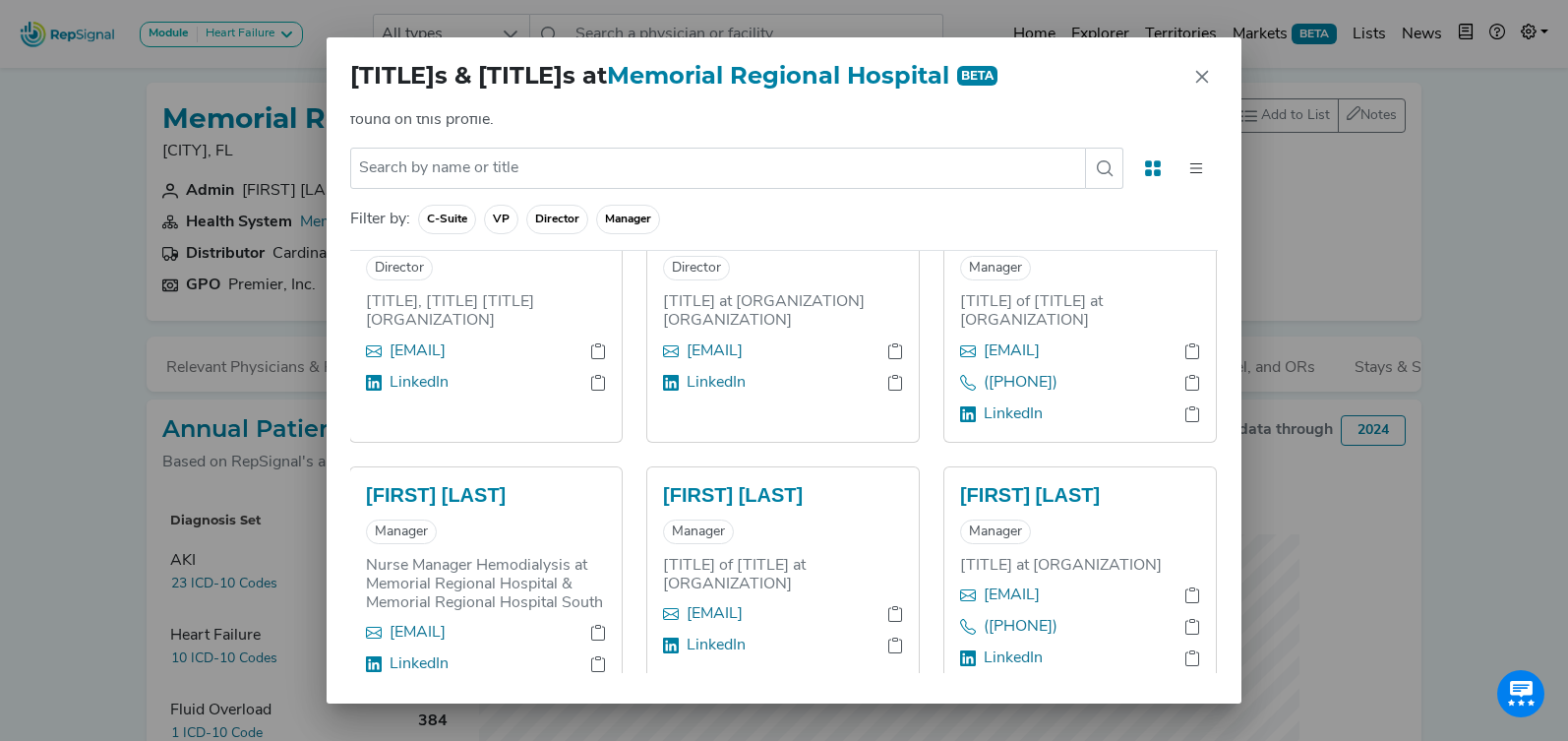 scroll, scrollTop: 759, scrollLeft: 1, axis: both 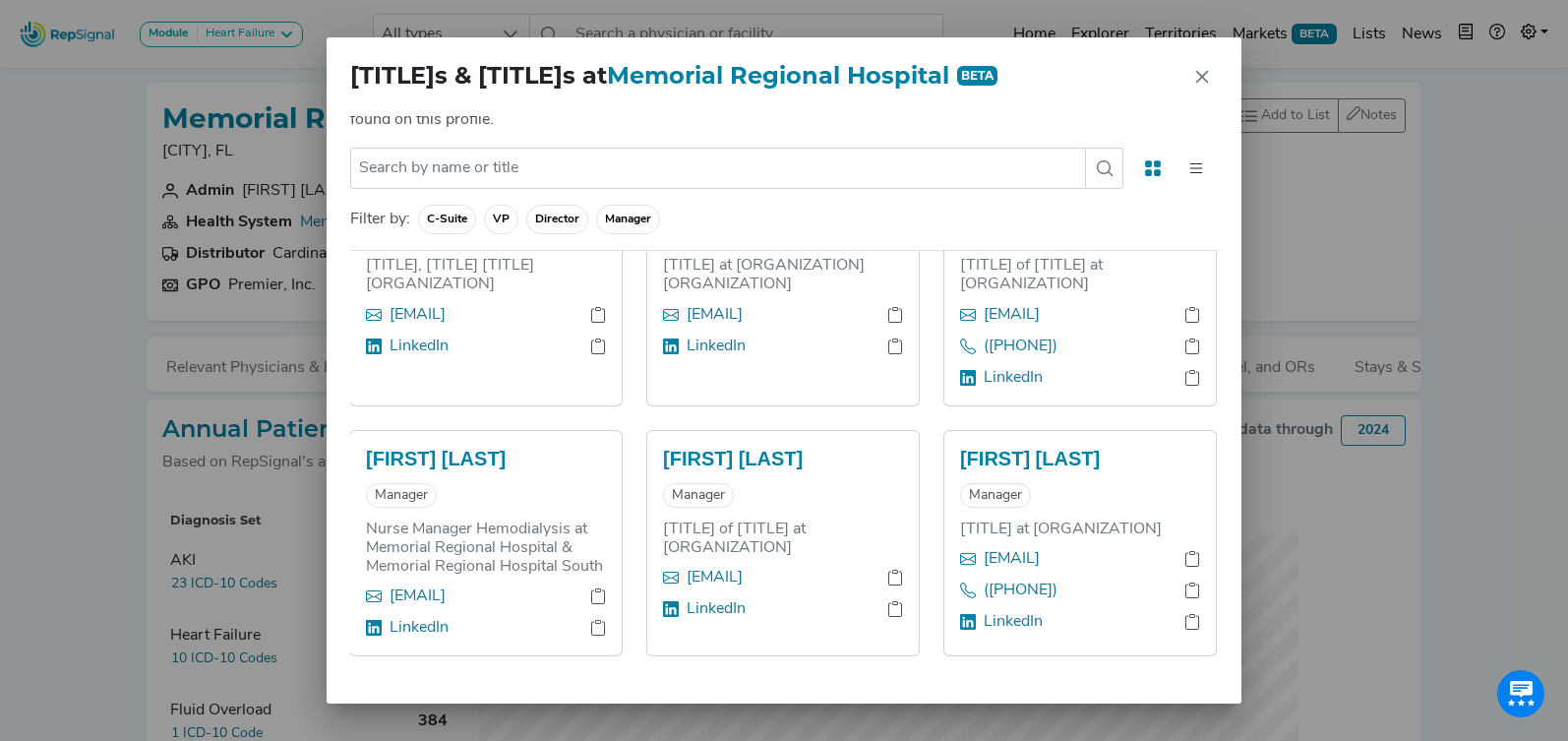 drag, startPoint x: 596, startPoint y: 614, endPoint x: 635, endPoint y: 618, distance: 39.2046 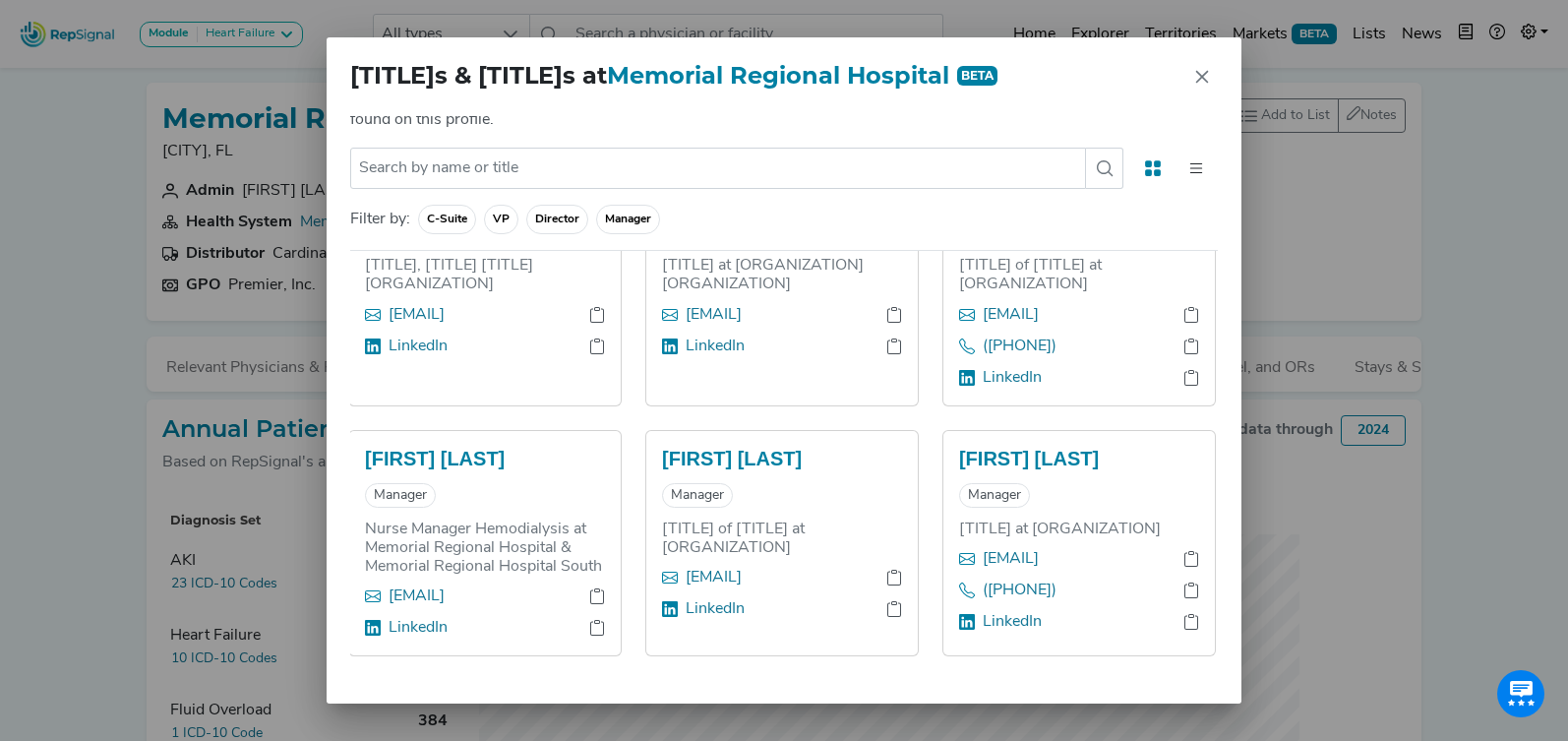 drag, startPoint x: 1200, startPoint y: 81, endPoint x: 1206, endPoint y: 66, distance: 16.155494 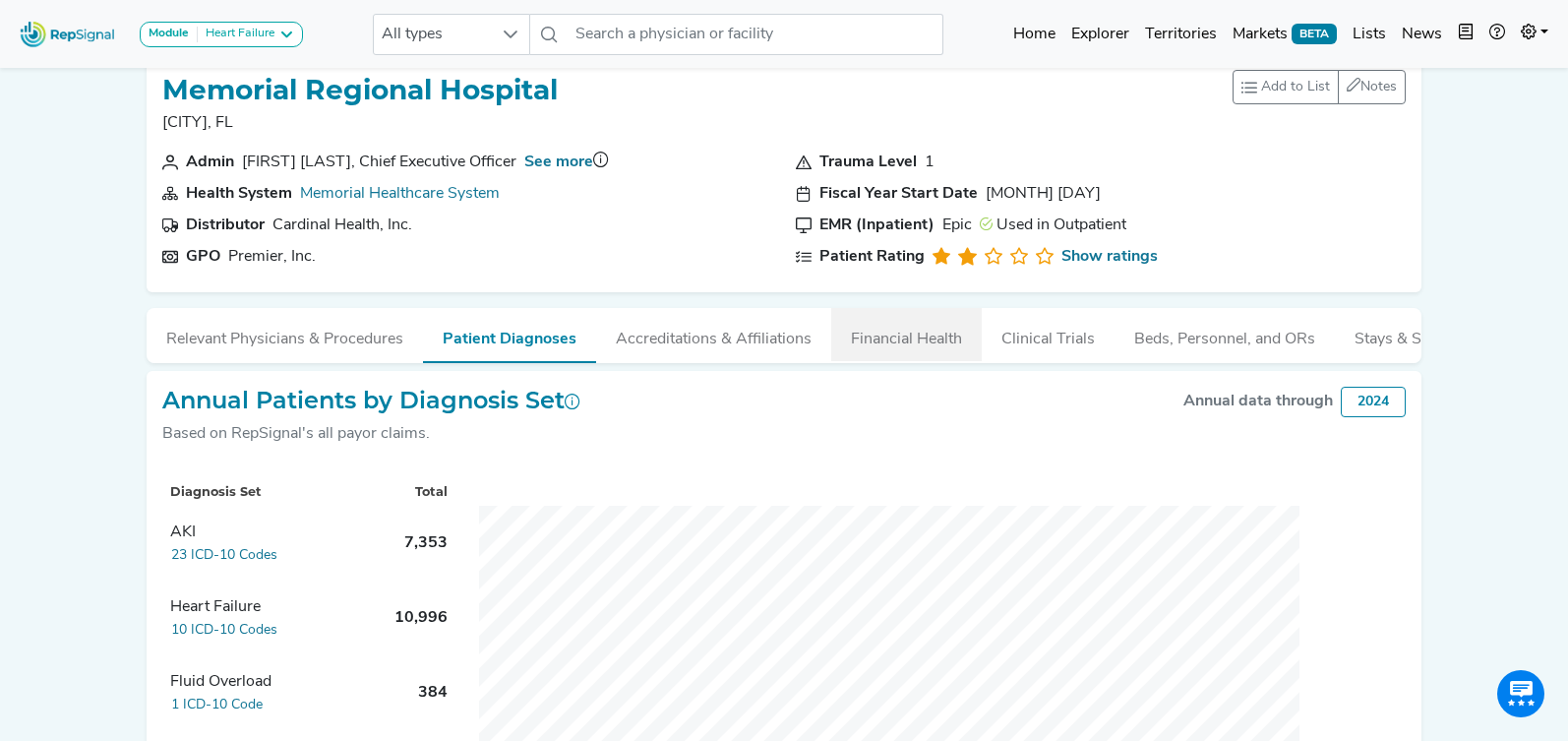 scroll, scrollTop: 0, scrollLeft: 0, axis: both 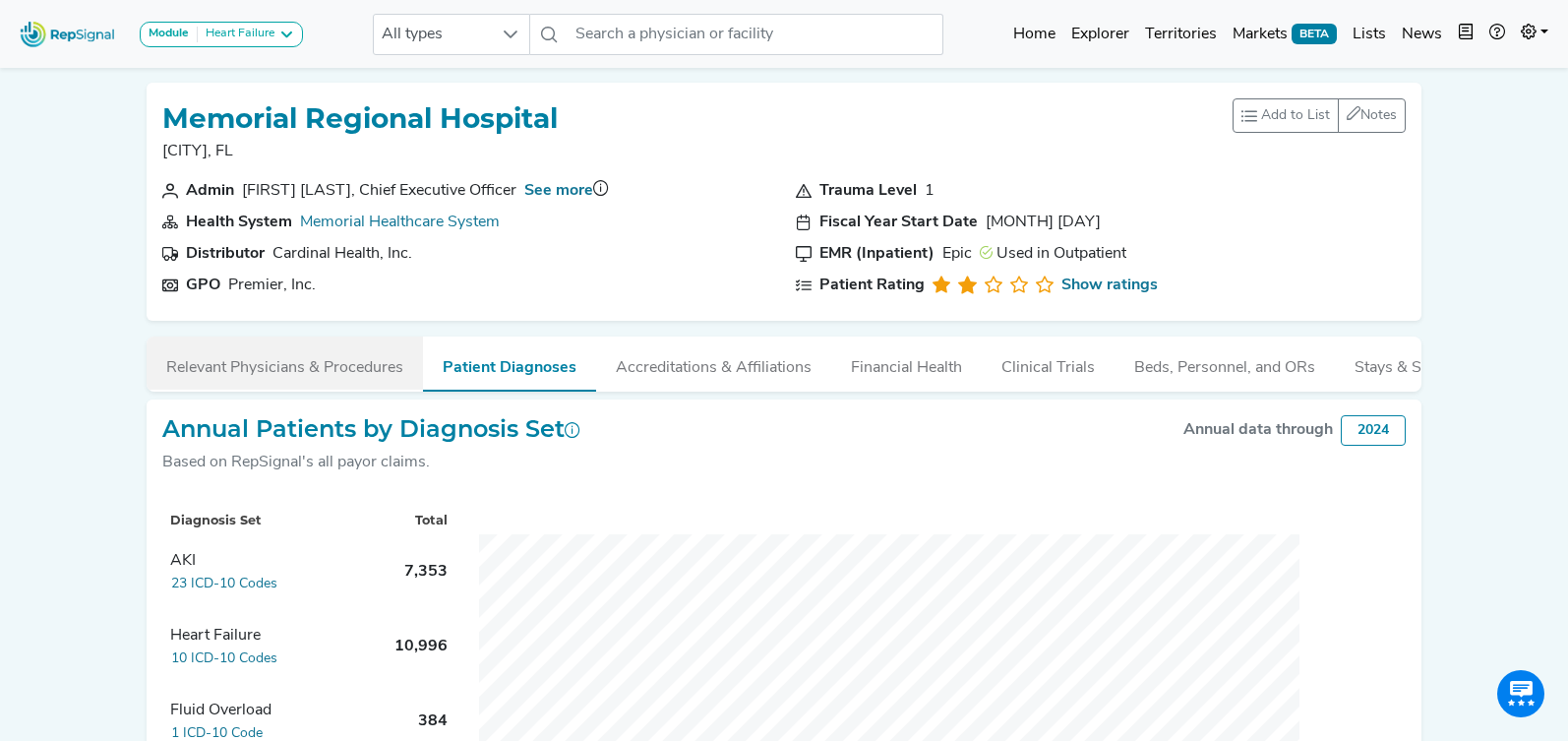 drag, startPoint x: 232, startPoint y: 370, endPoint x: 140, endPoint y: 414, distance: 101.98039 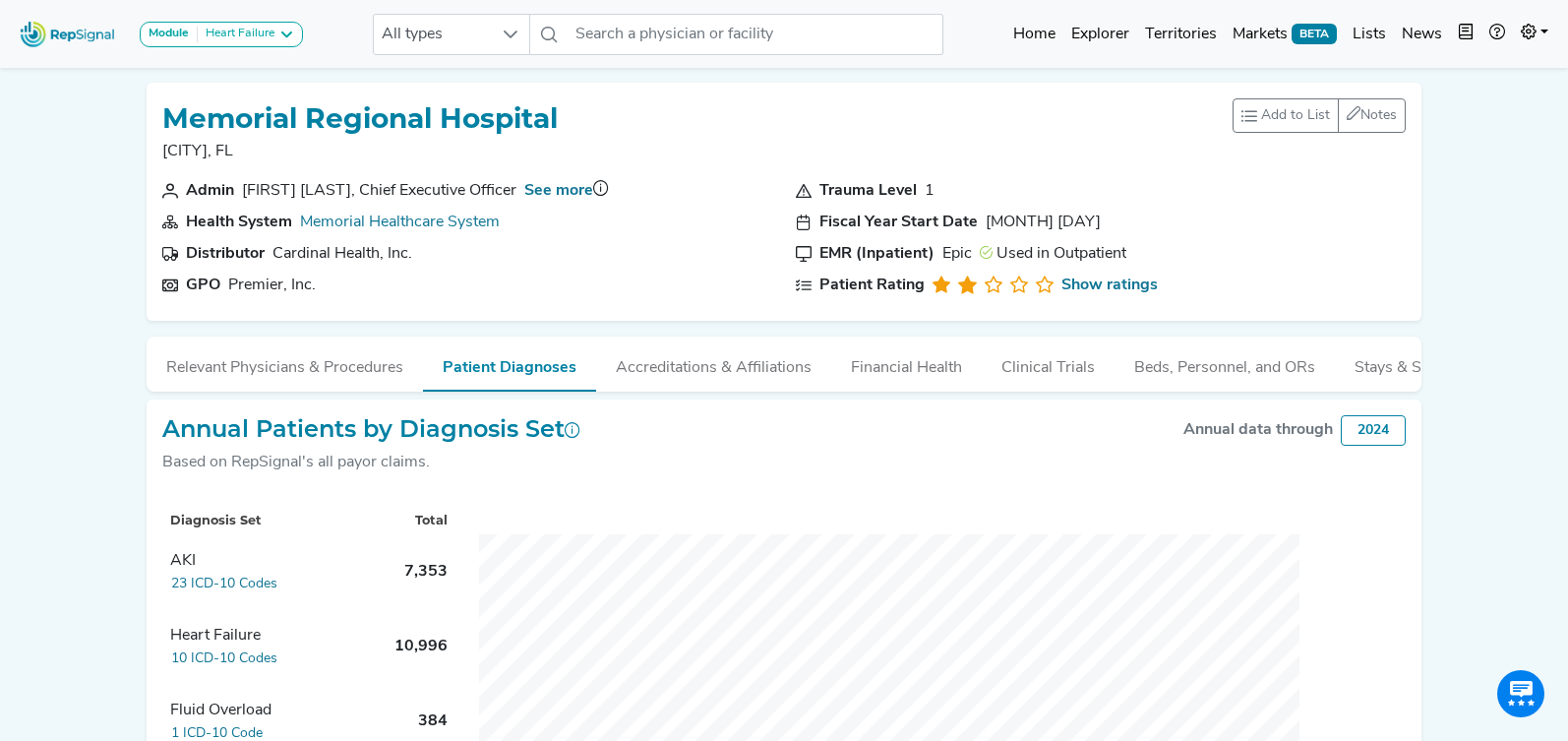 click on "Relevant Physicians & Procedures" at bounding box center [284, 363] 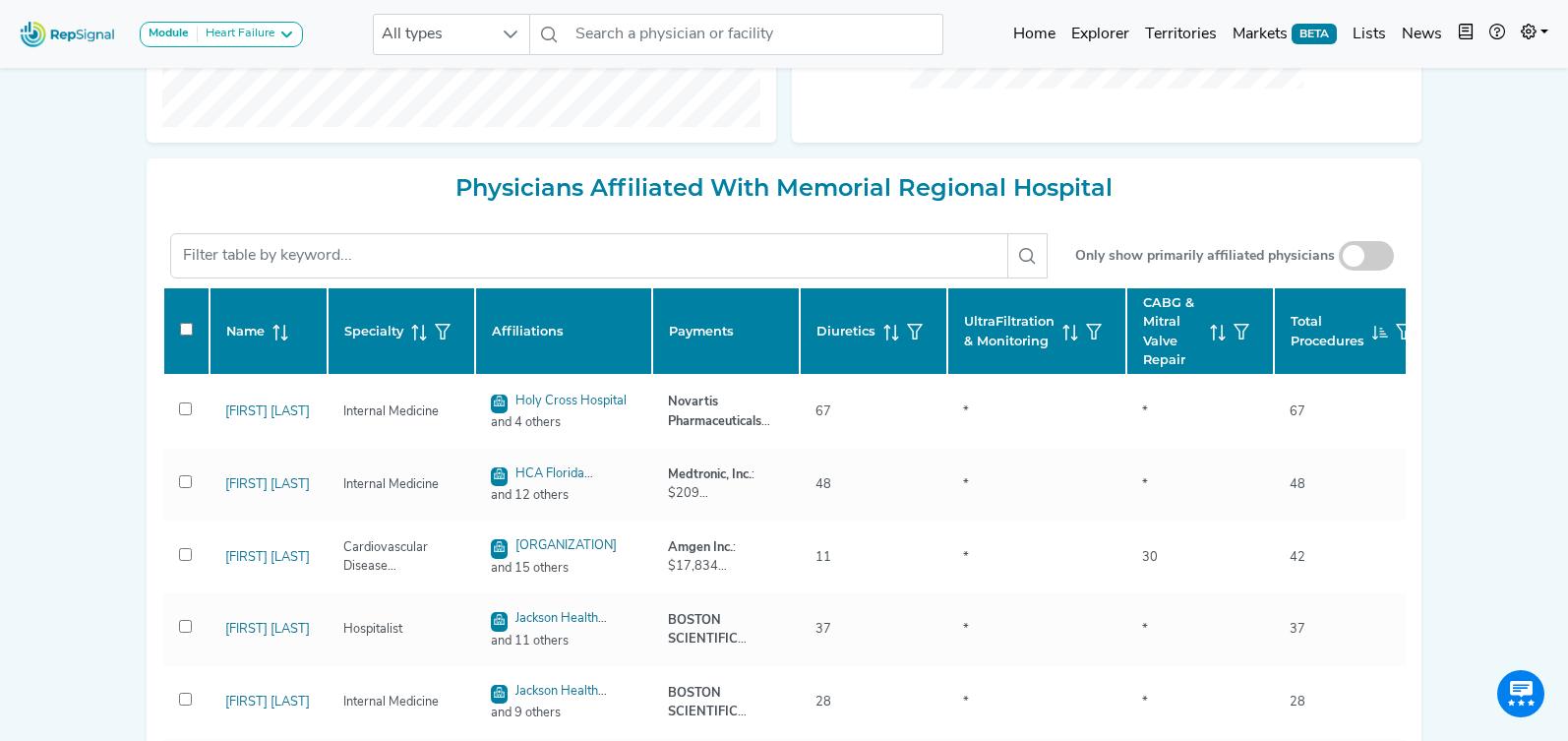 scroll, scrollTop: 791, scrollLeft: 0, axis: vertical 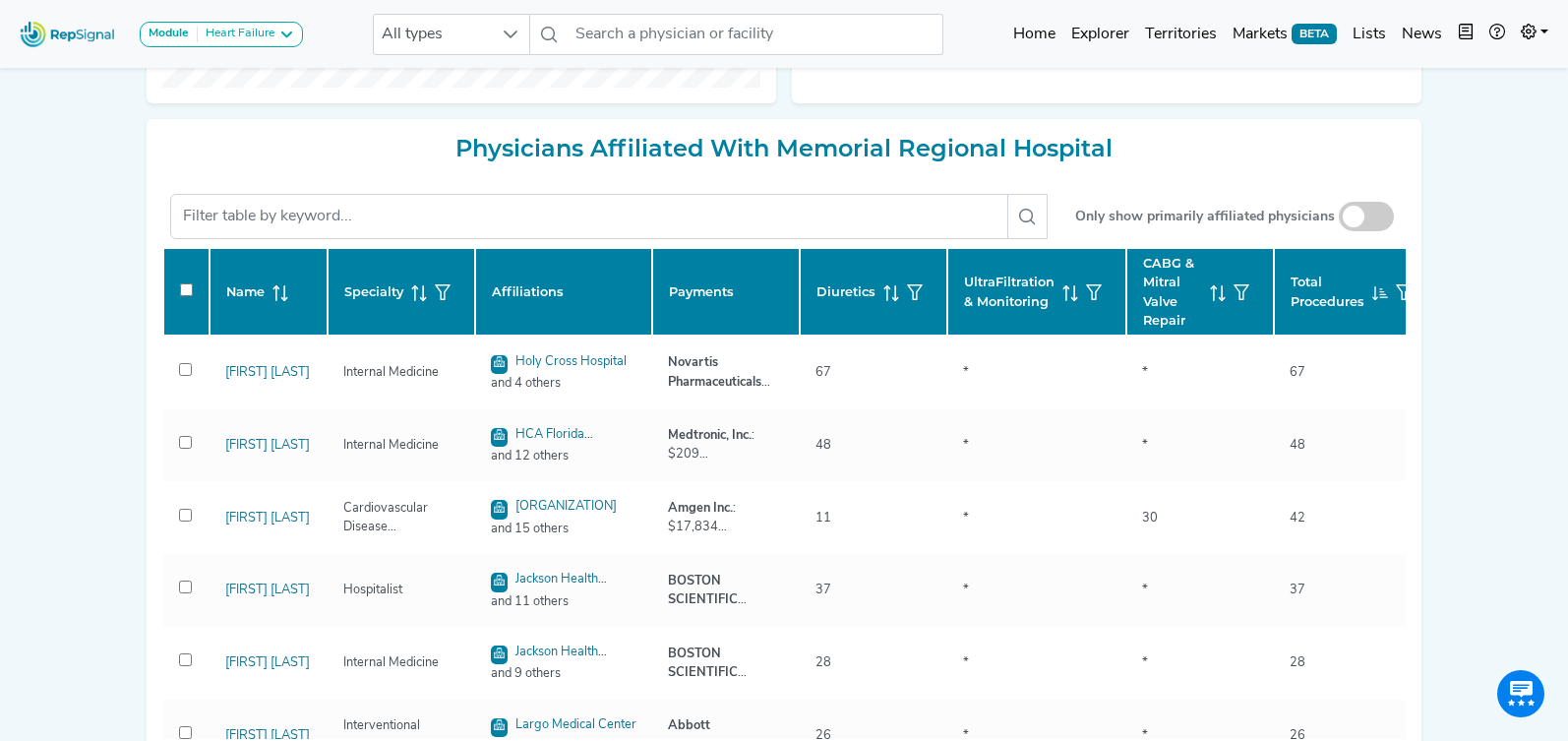 click at bounding box center [1366, 216] 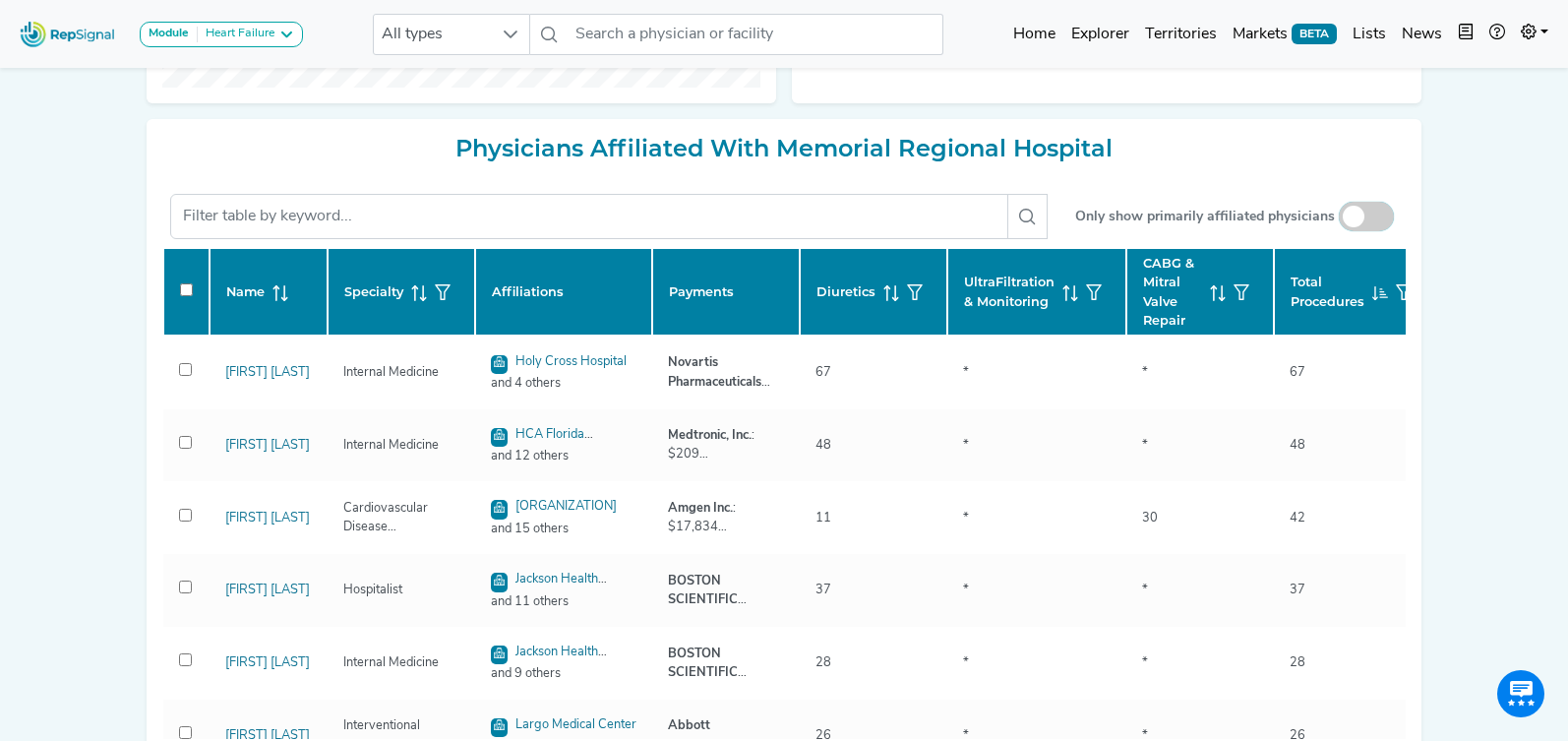 click at bounding box center (1366, 217) 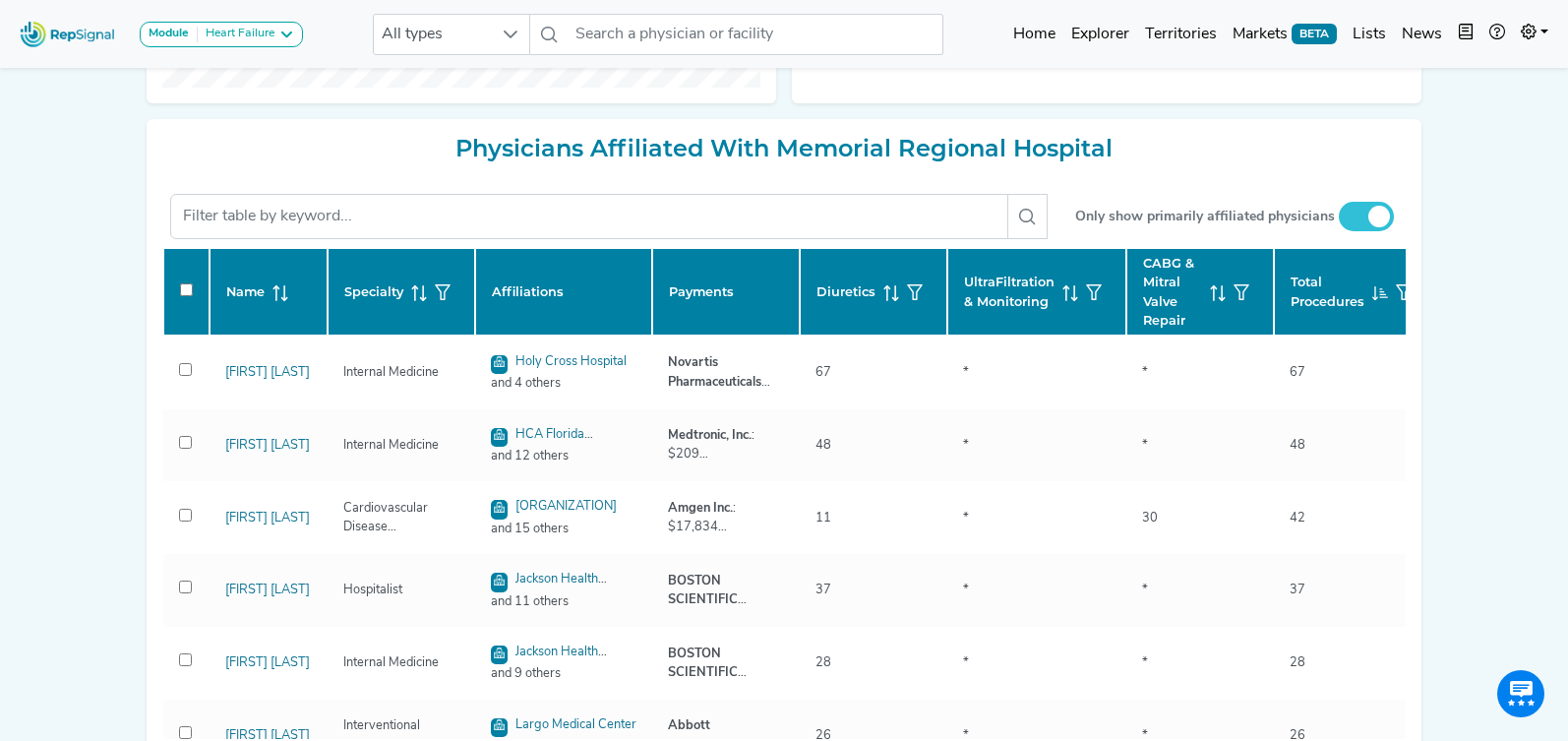 click on "Module Heart Failure Heart Failure Nephrology All types No results found  Home   Explorer   Territories   Markets  BETA  Lists   News  new notes My Account Logout Memorial Regional Hospital Hollywood, FL  Add to List  Recent Lists: CC/CVS Top 100 FL Top 100 CC NY/NE Top CC Nephrology - Top 100 Hospitals Capital Top 100 Hospitals - AKI Capital Top 100 Hospitals - Critical Care Capital Top 100 Hospitals - Heart Failure Diagnosis Heart Failure AKI Critical Care Starred Hospitals  Create New List   Save   Notes  0  unread notes Admin Peter Powers, Chief Executive Officer  See more  Health System Memorial Healthcare System Distributor Cardinal Health, Inc. GPO Premier, Inc. Trauma Level 1 Fiscal Year Start Date May 1 EMR (Inpatient) Epic  Used in Outpatient  Patient Rating  Show ratings  NOTES ABOUT Memorial Regional Hospital Add Note Your note cannot be blank.   No results found  Post   No notes found. Get the ball rolling!  Delete Note  Are you sure you want to delete this note?   Delete   Cancel  February 2025" at bounding box center (784, 54) 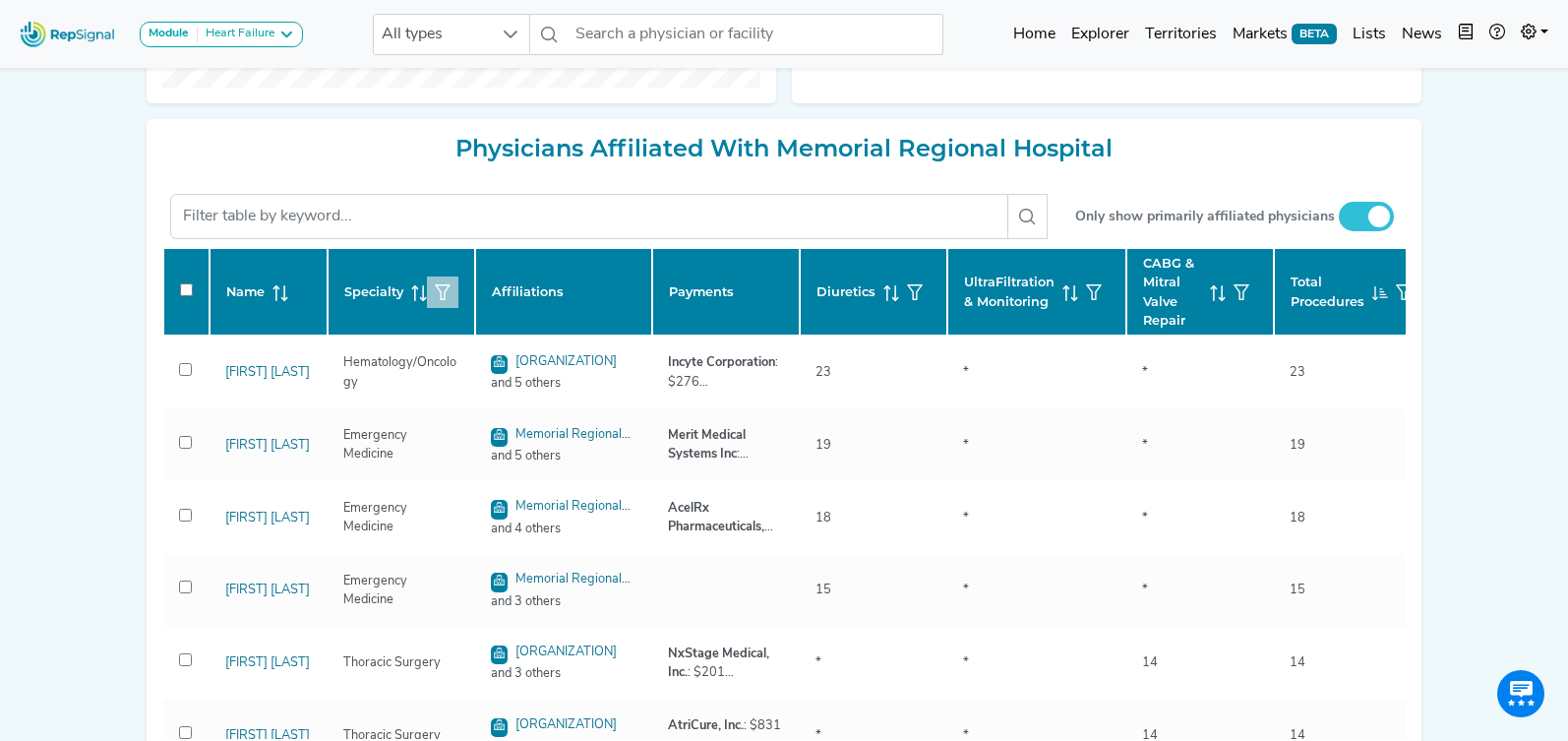 click 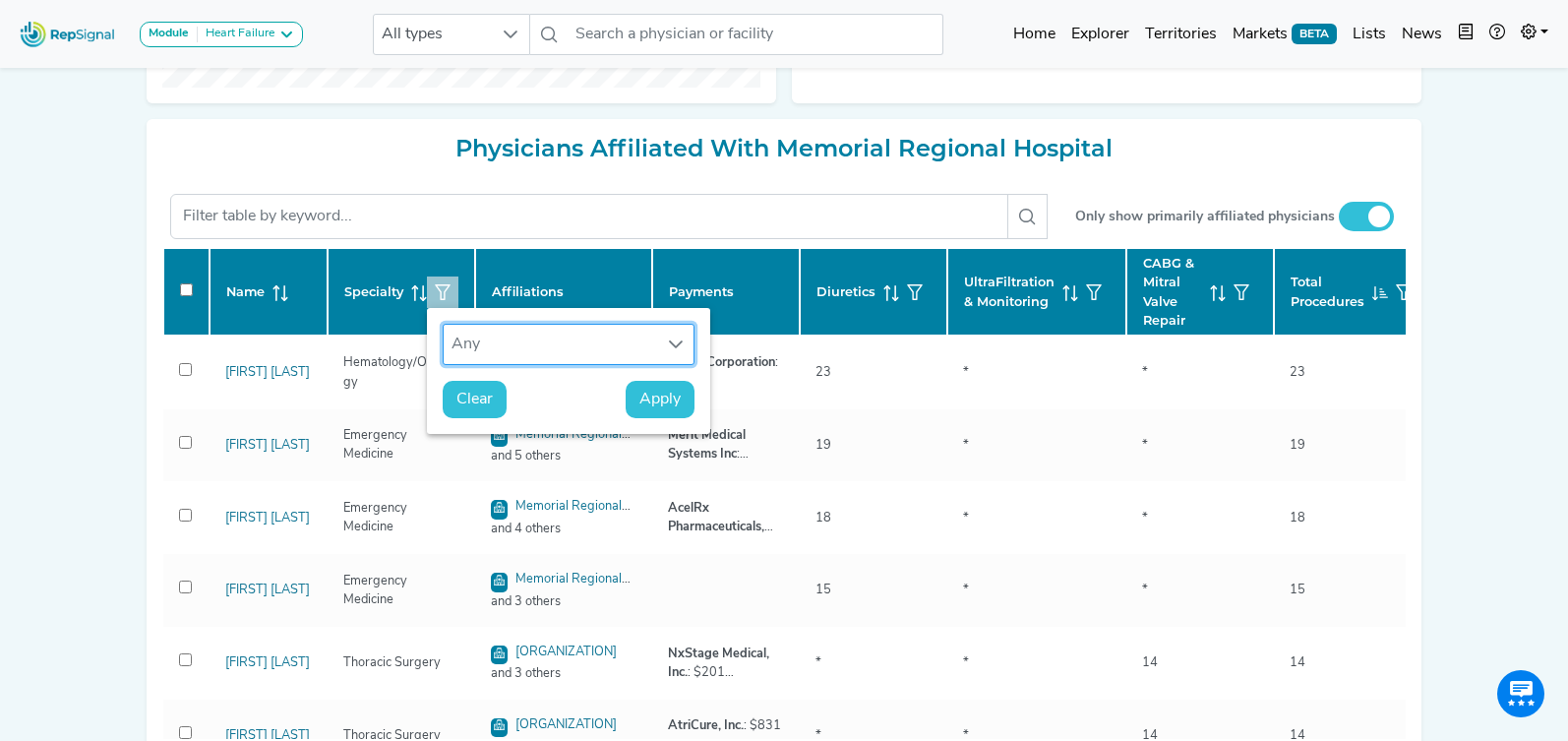 scroll, scrollTop: 15, scrollLeft: 90, axis: both 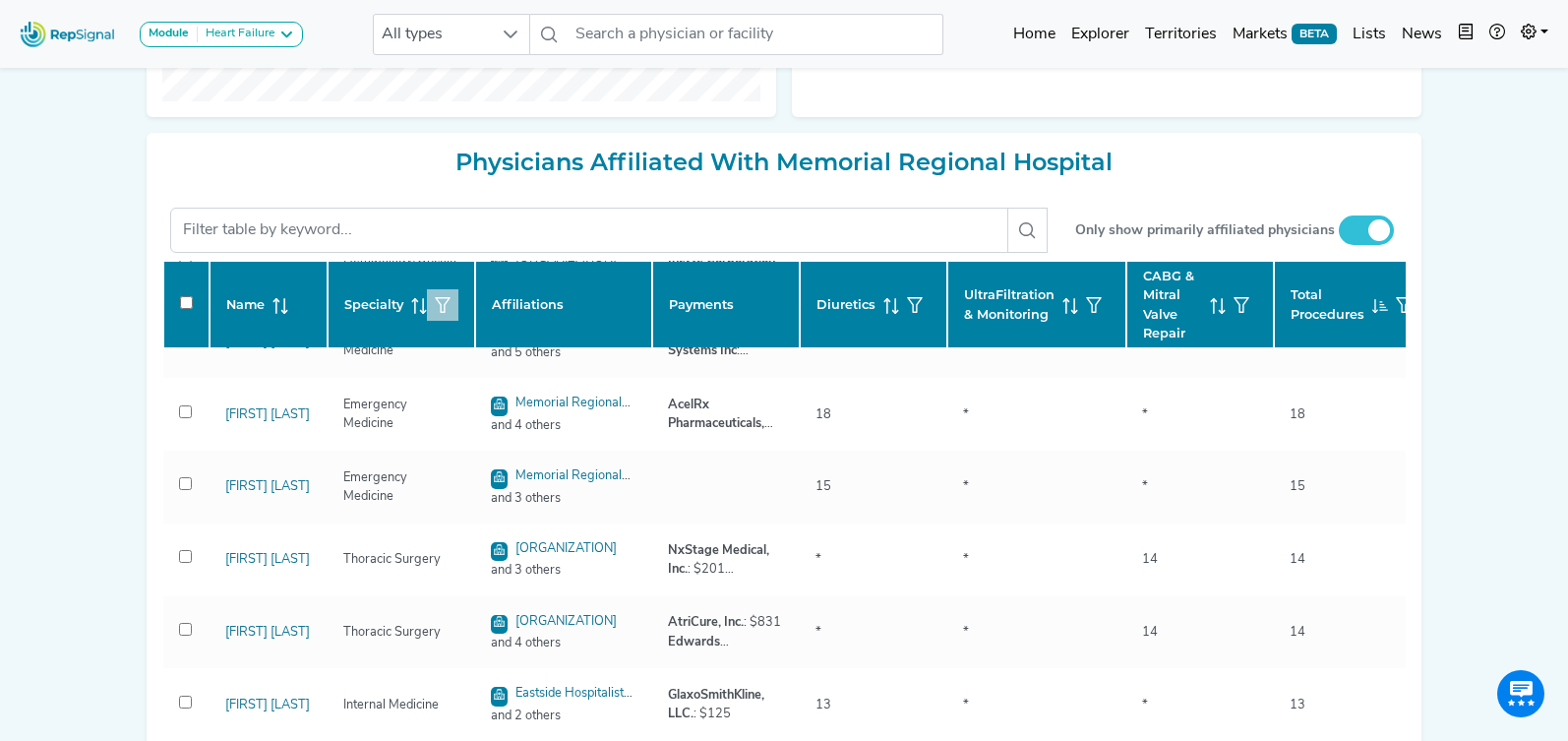 click 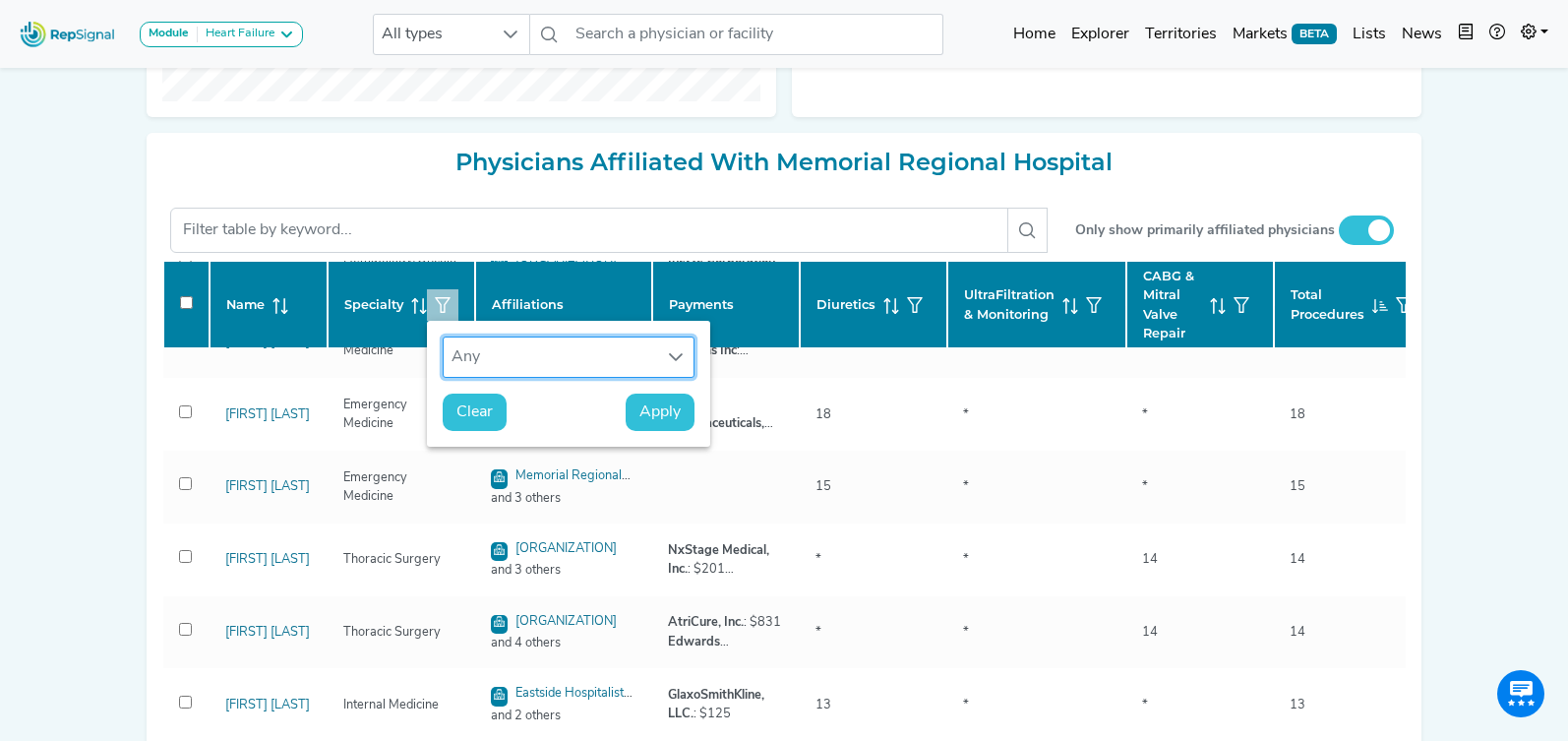 scroll, scrollTop: 15, scrollLeft: 90, axis: both 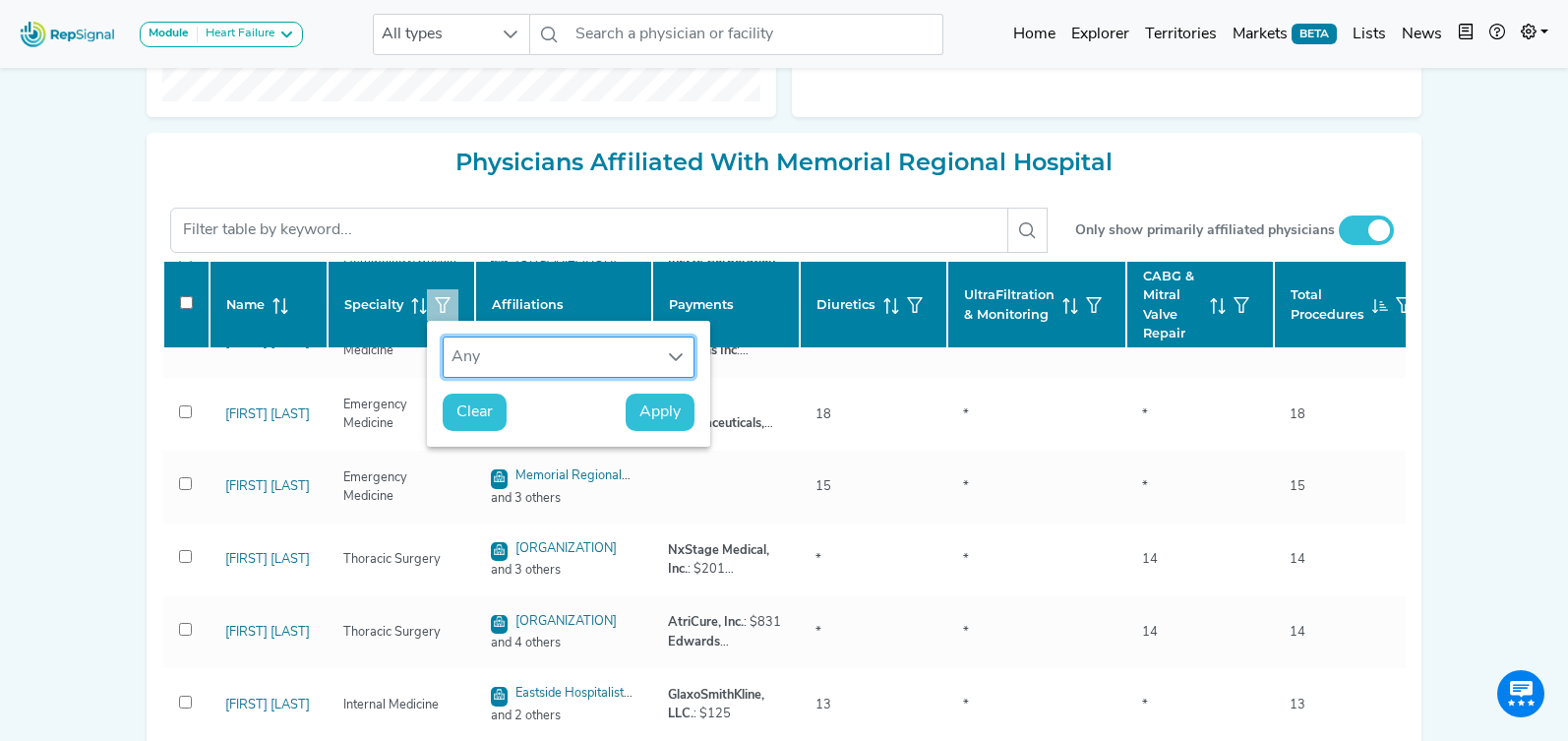 click 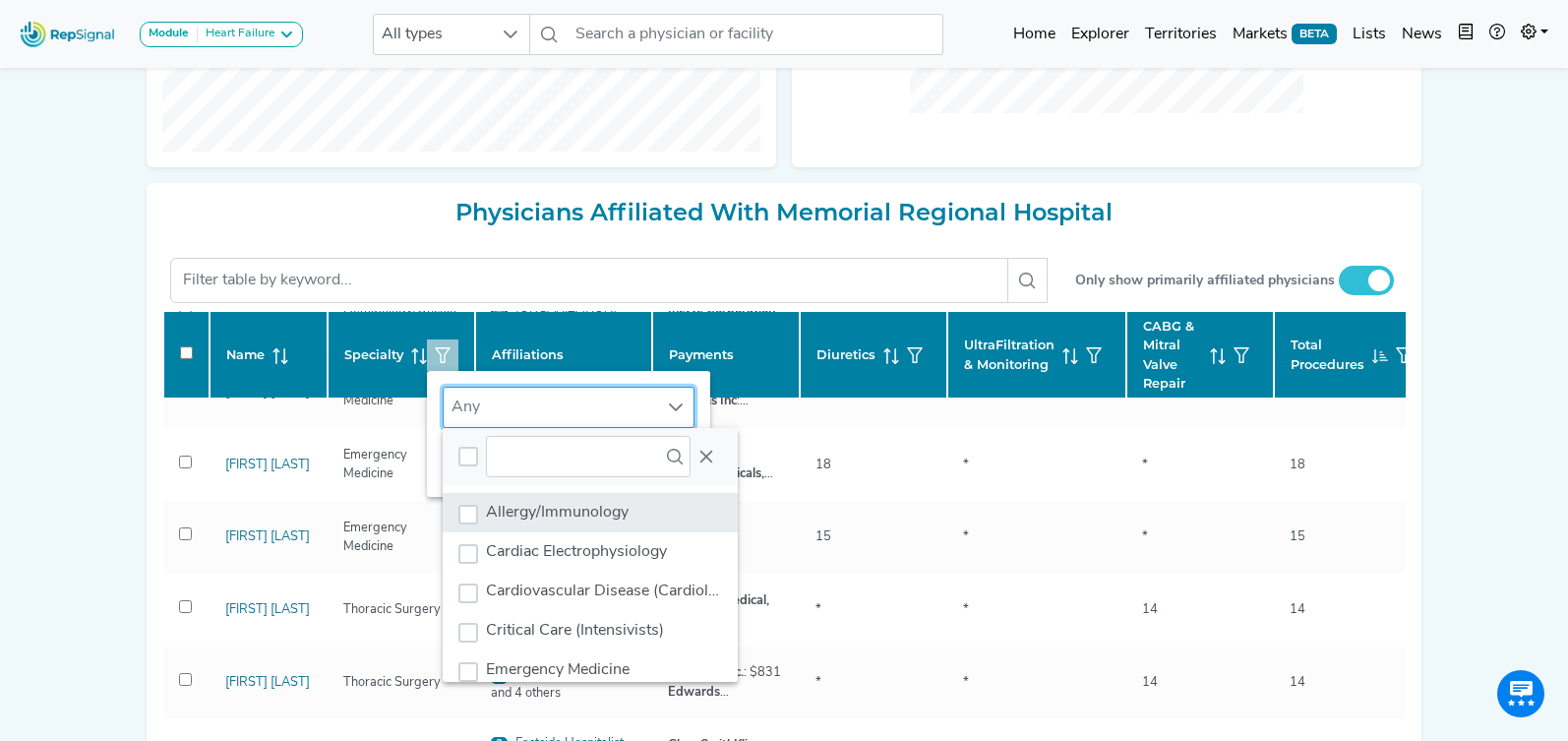 scroll, scrollTop: 715, scrollLeft: 0, axis: vertical 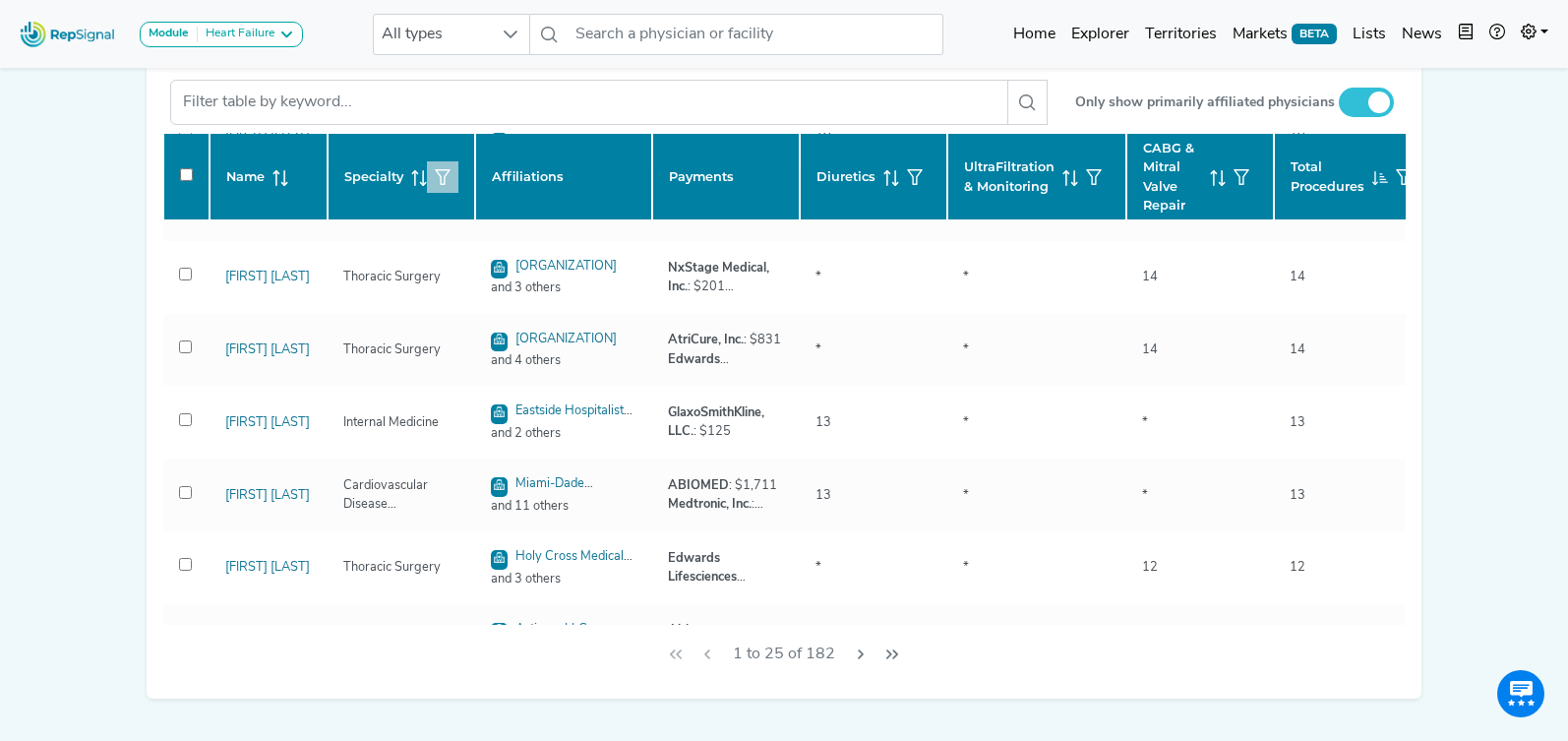 click at bounding box center [443, 177] 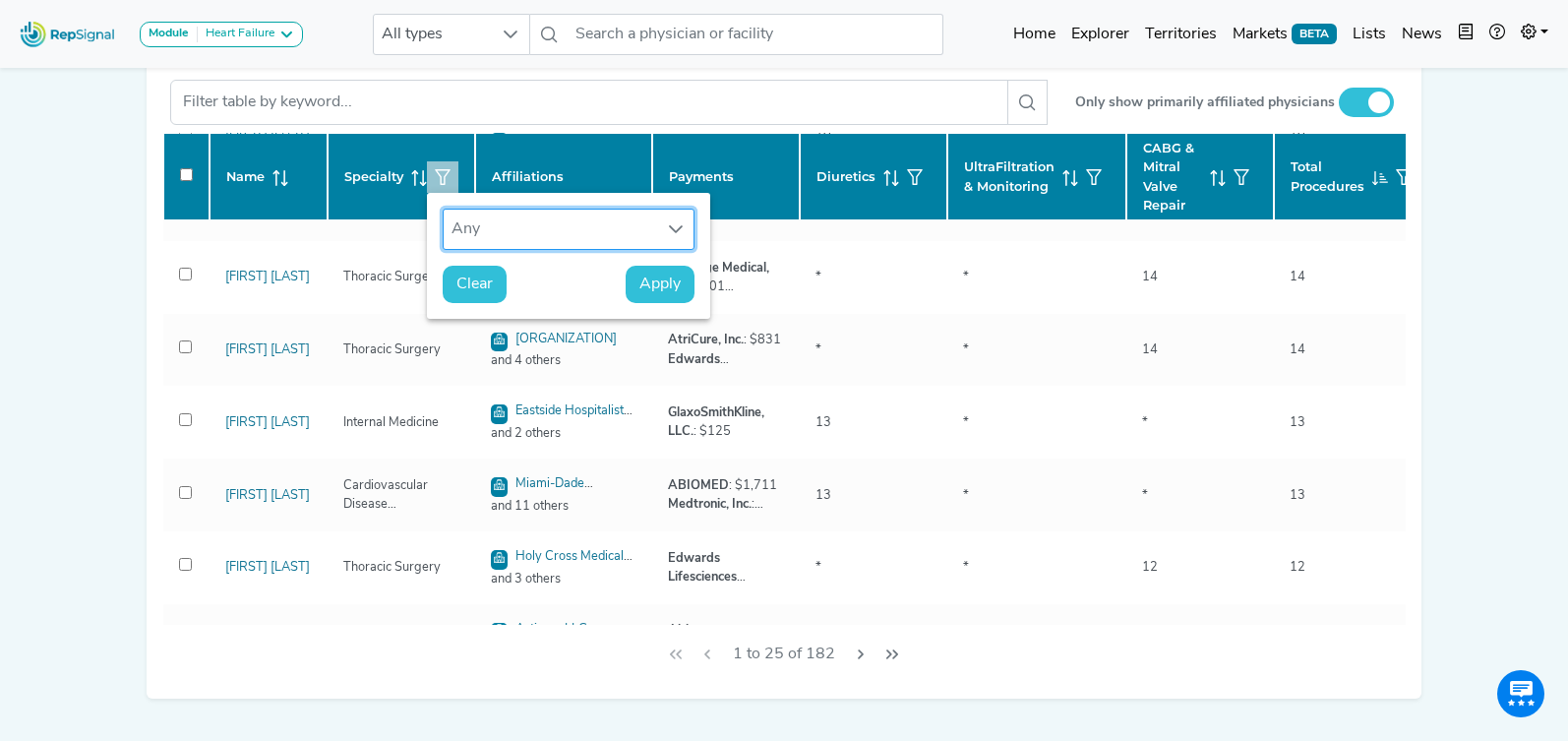 scroll, scrollTop: 15, scrollLeft: 90, axis: both 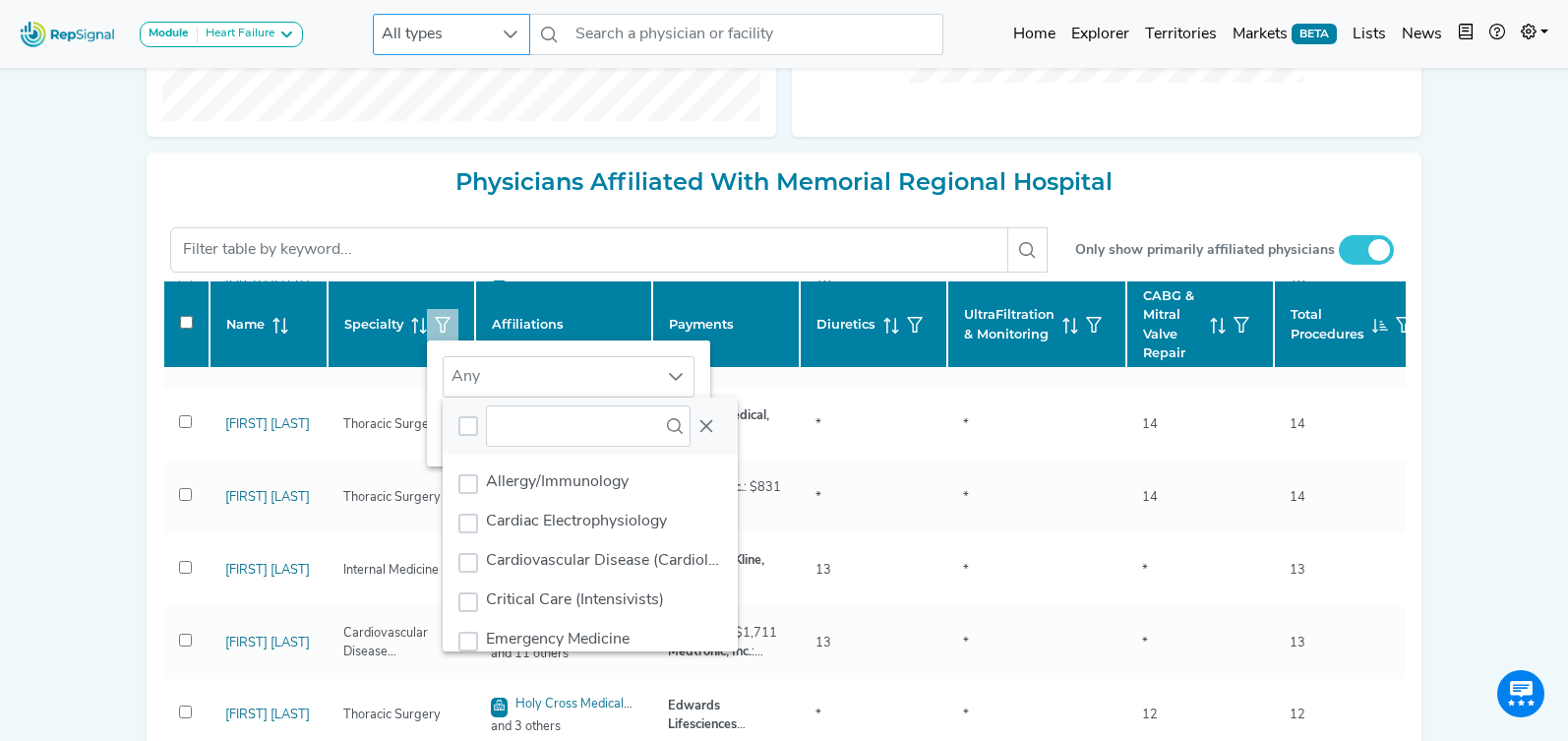 click at bounding box center [511, 34] 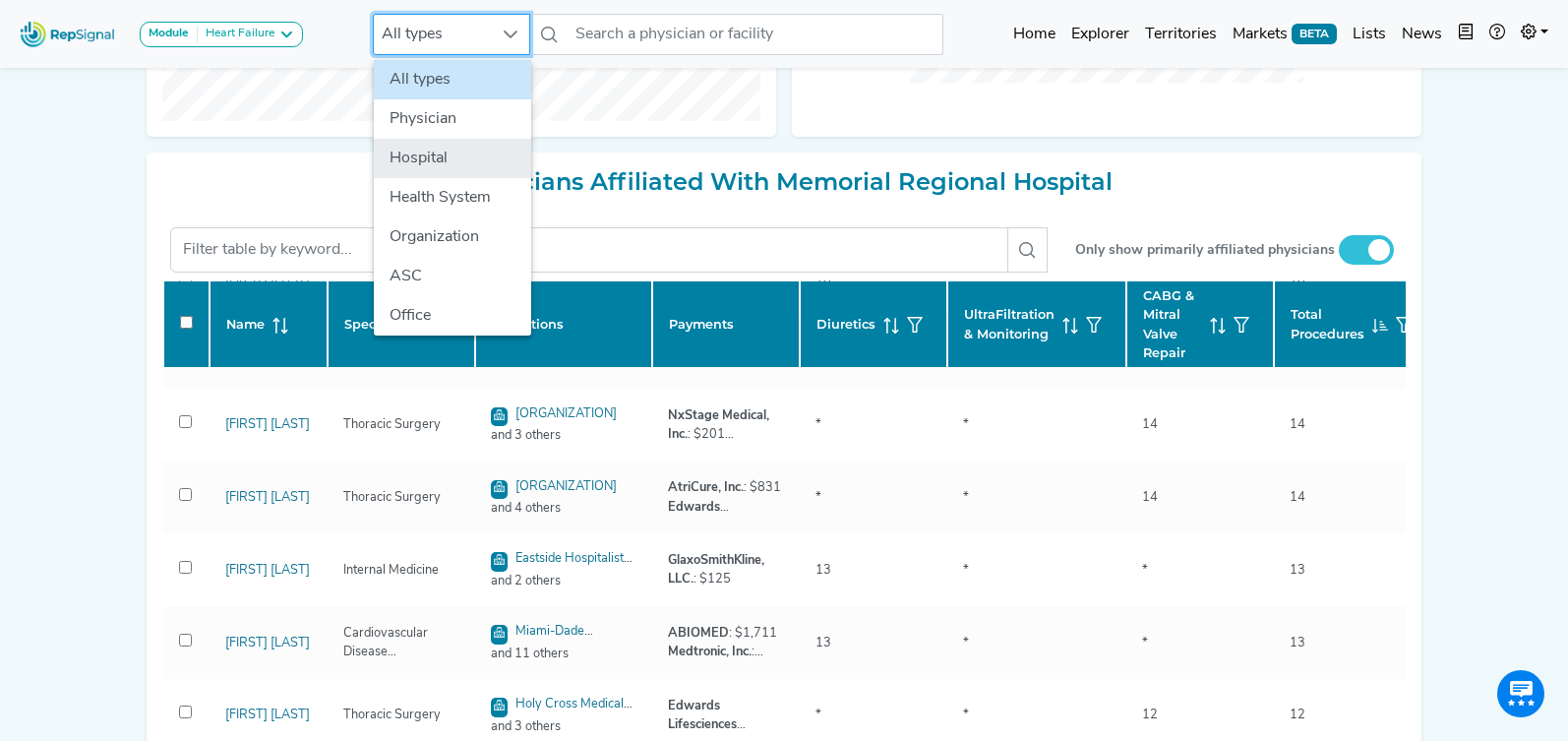 click on "Hospital" 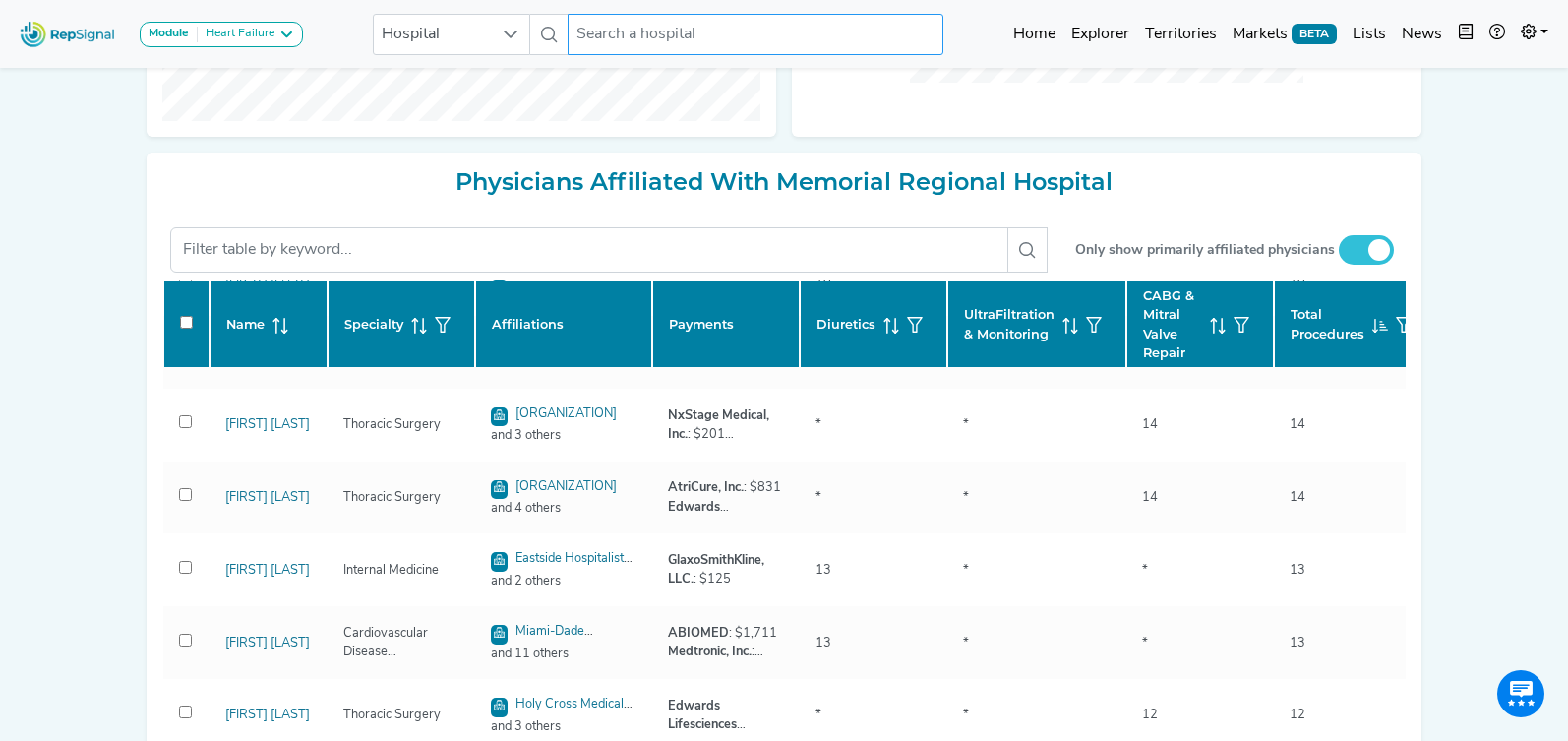 click at bounding box center [755, 34] 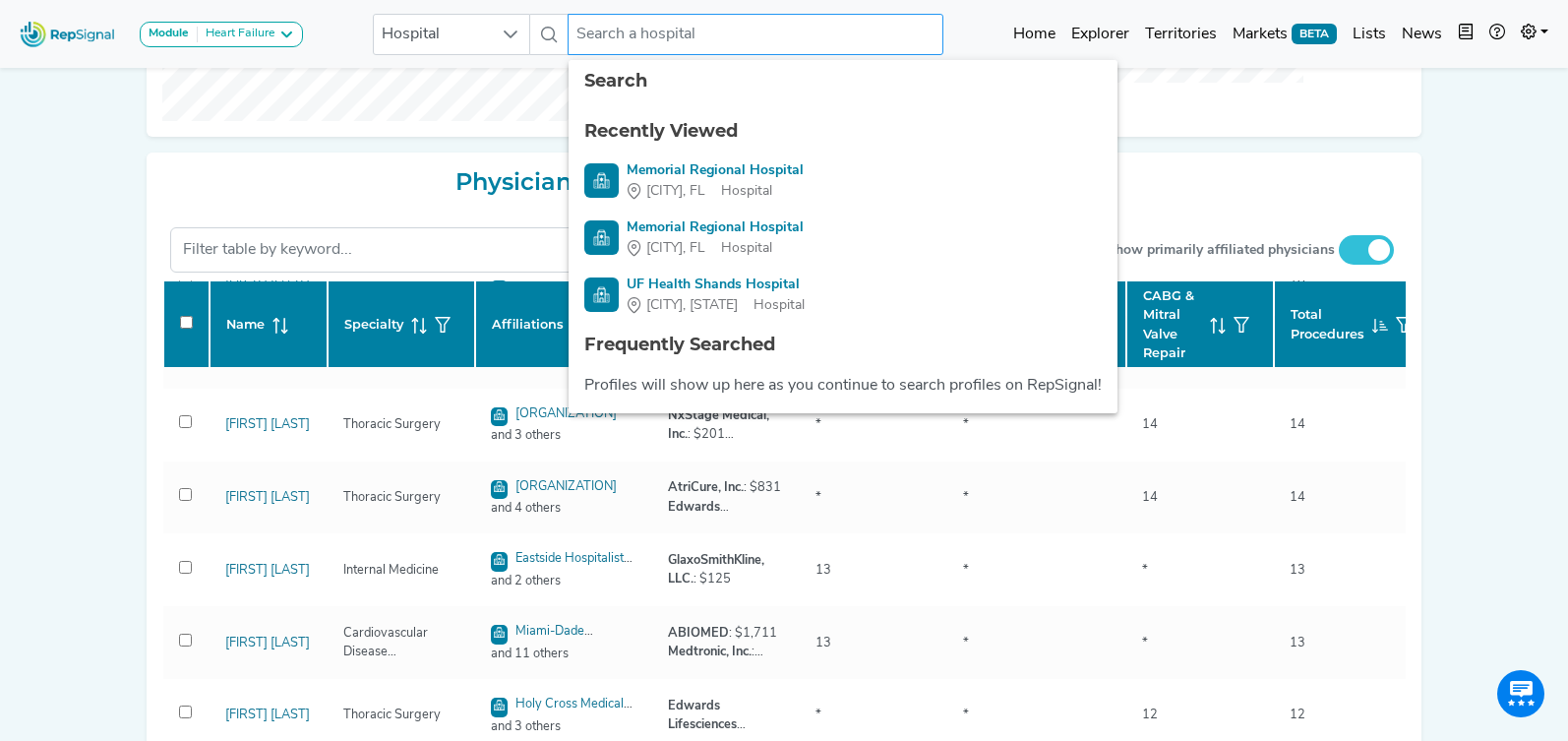 type on "h" 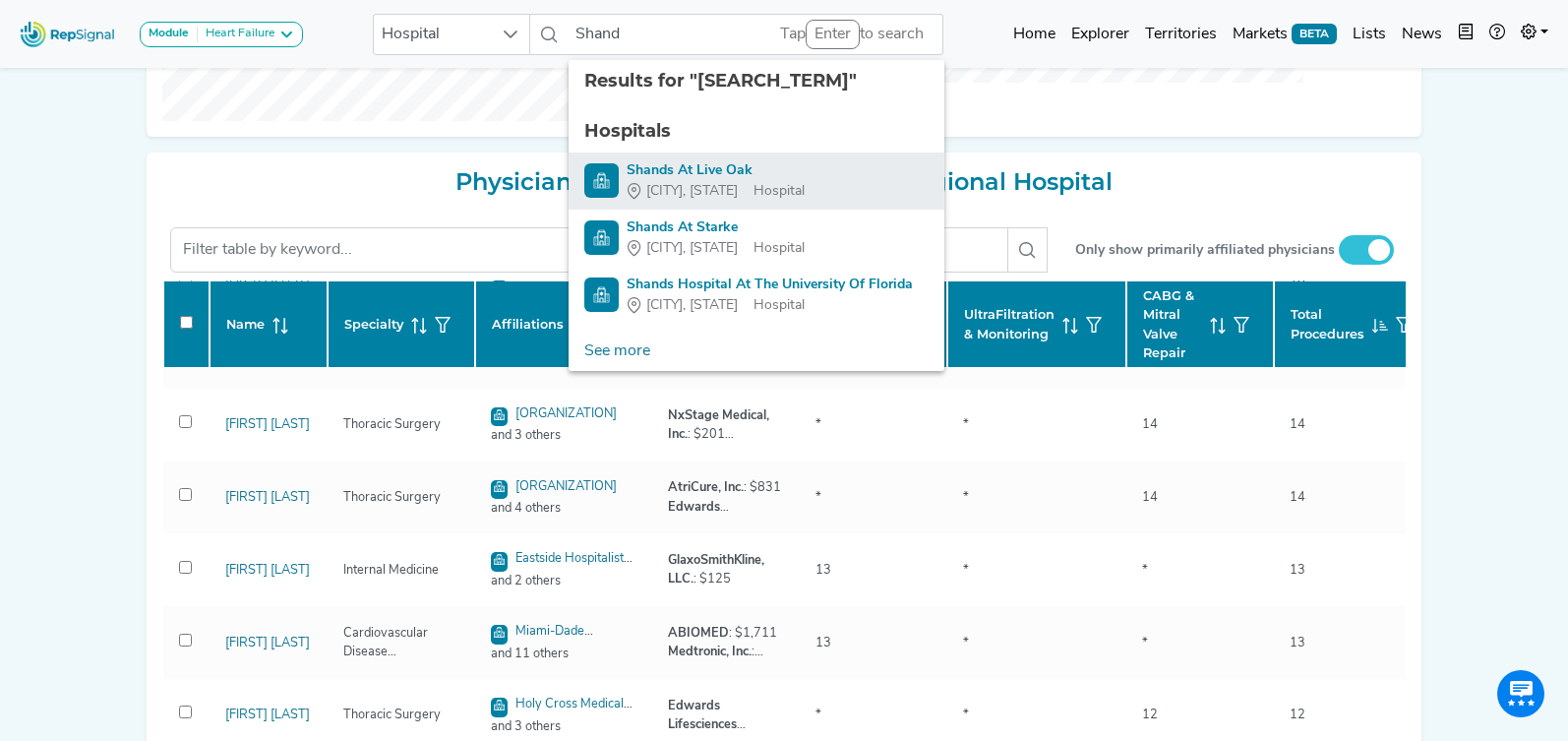 drag, startPoint x: 765, startPoint y: 301, endPoint x: 827, endPoint y: 283, distance: 64.56005 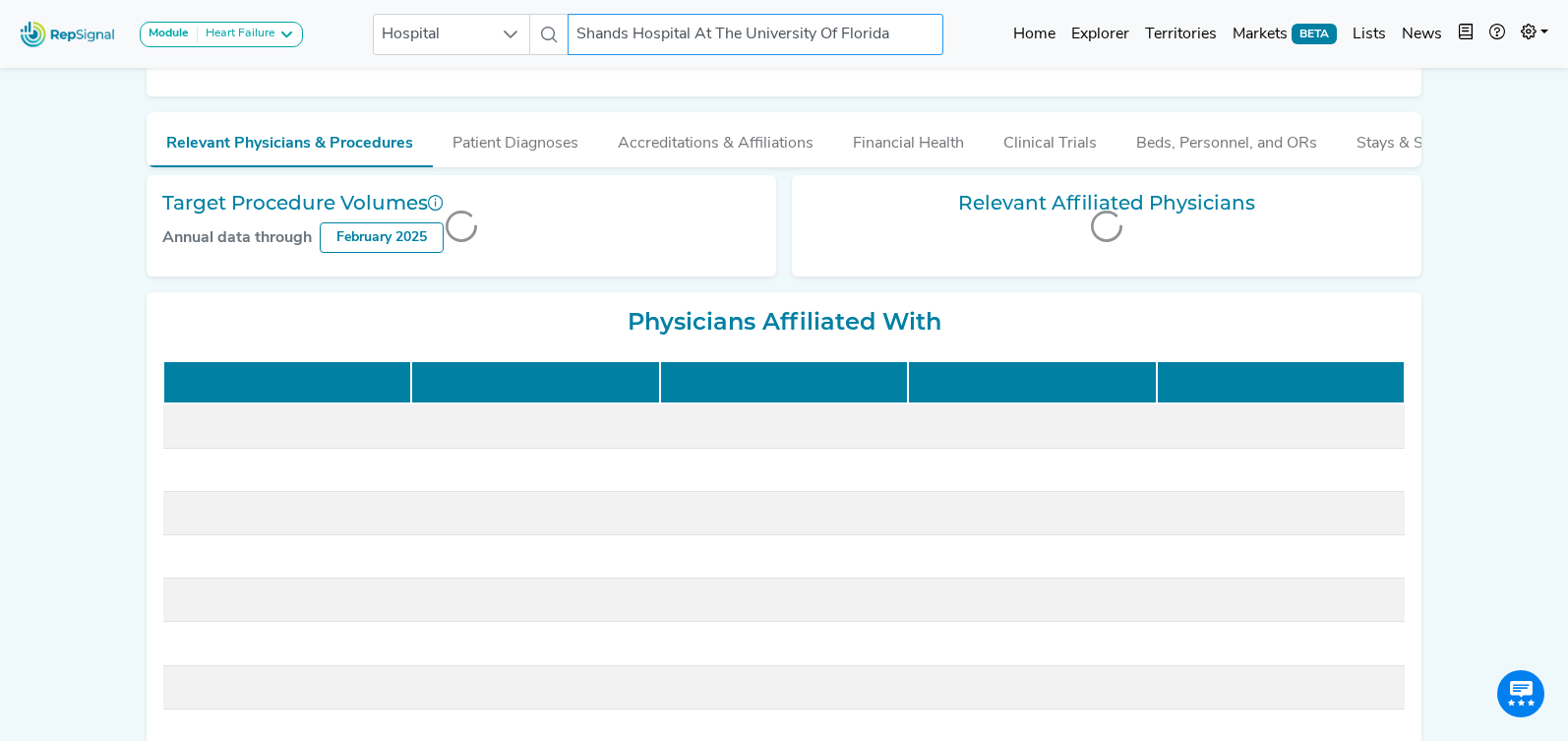 scroll, scrollTop: 0, scrollLeft: 0, axis: both 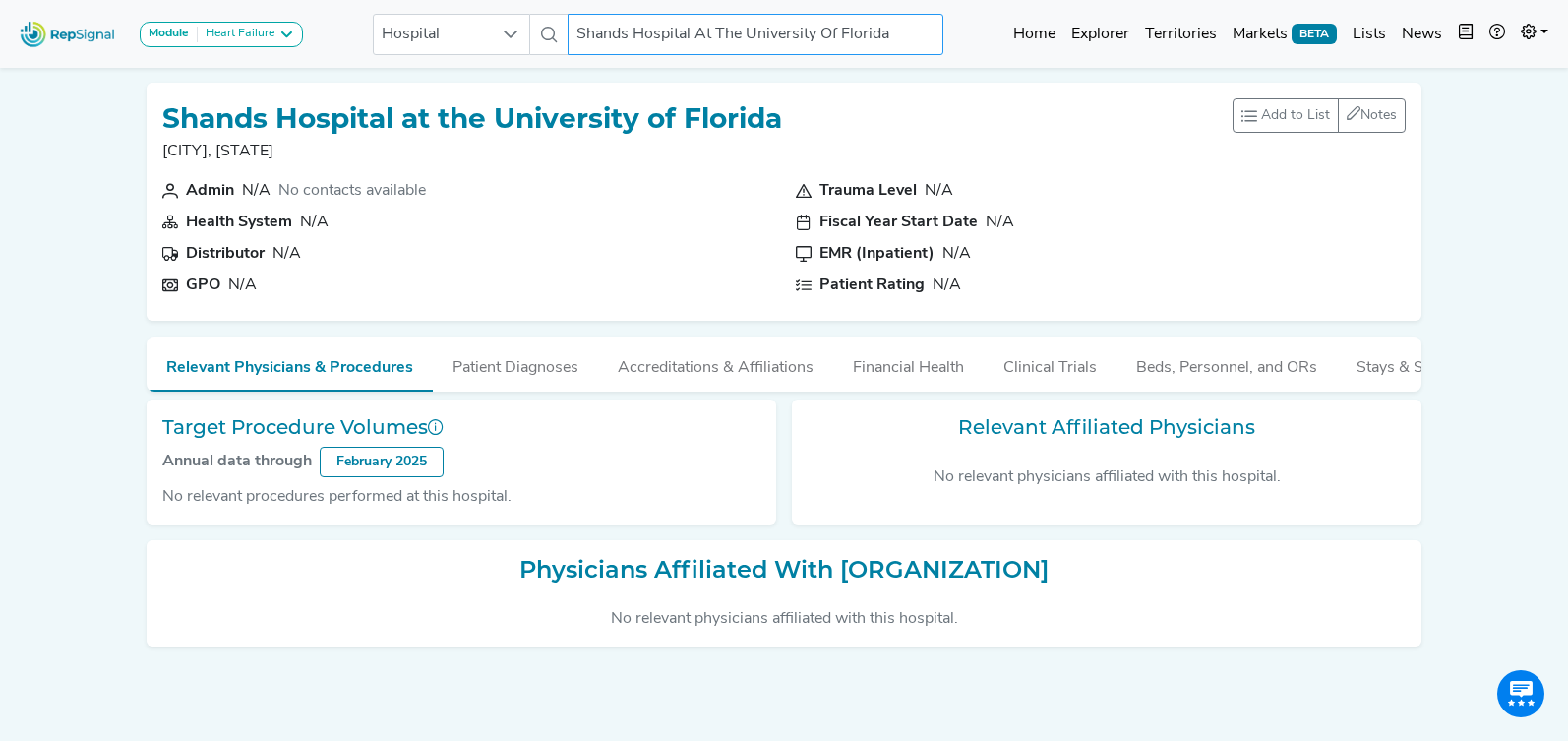 click on "Shands Hospital At The University Of Florida" at bounding box center (755, 34) 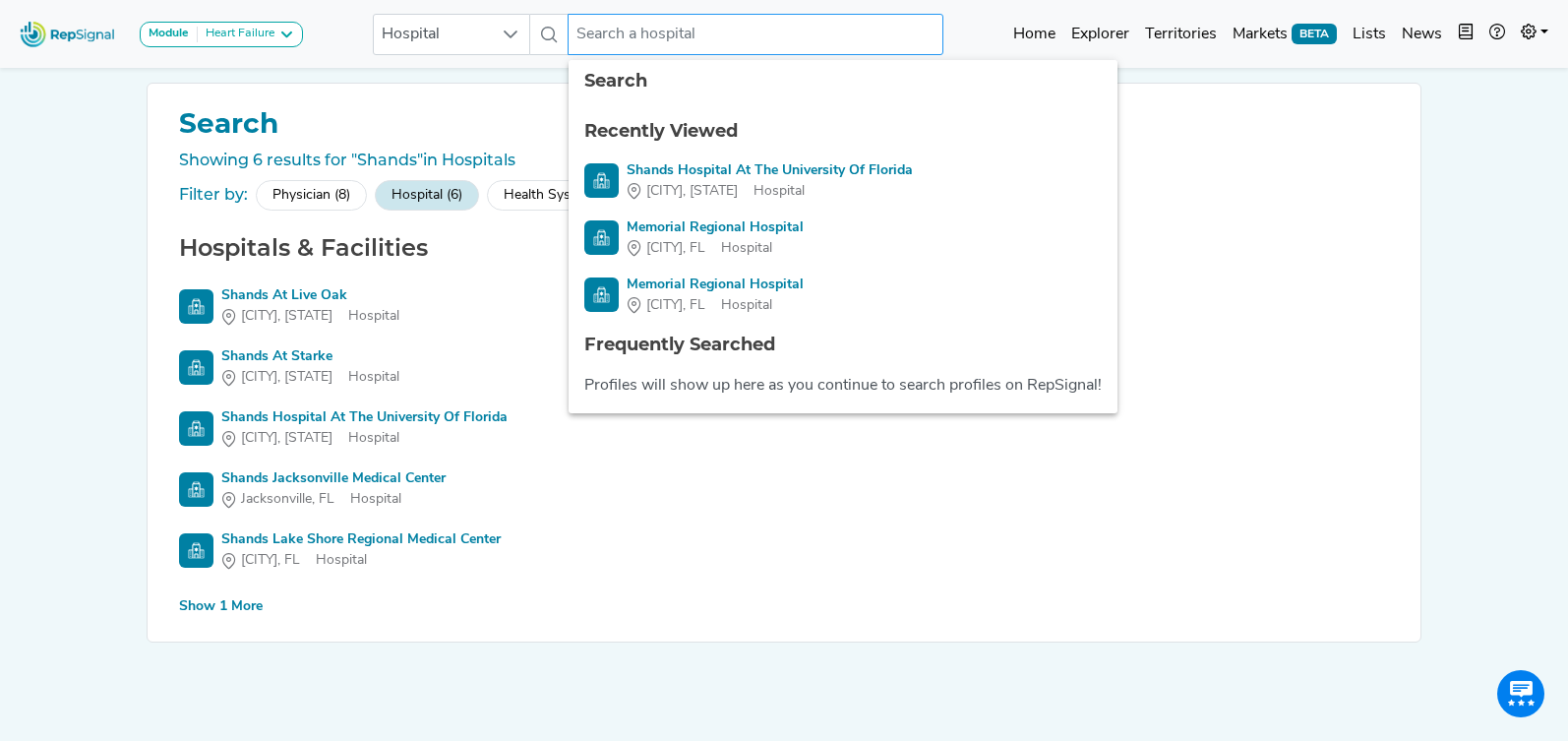 type 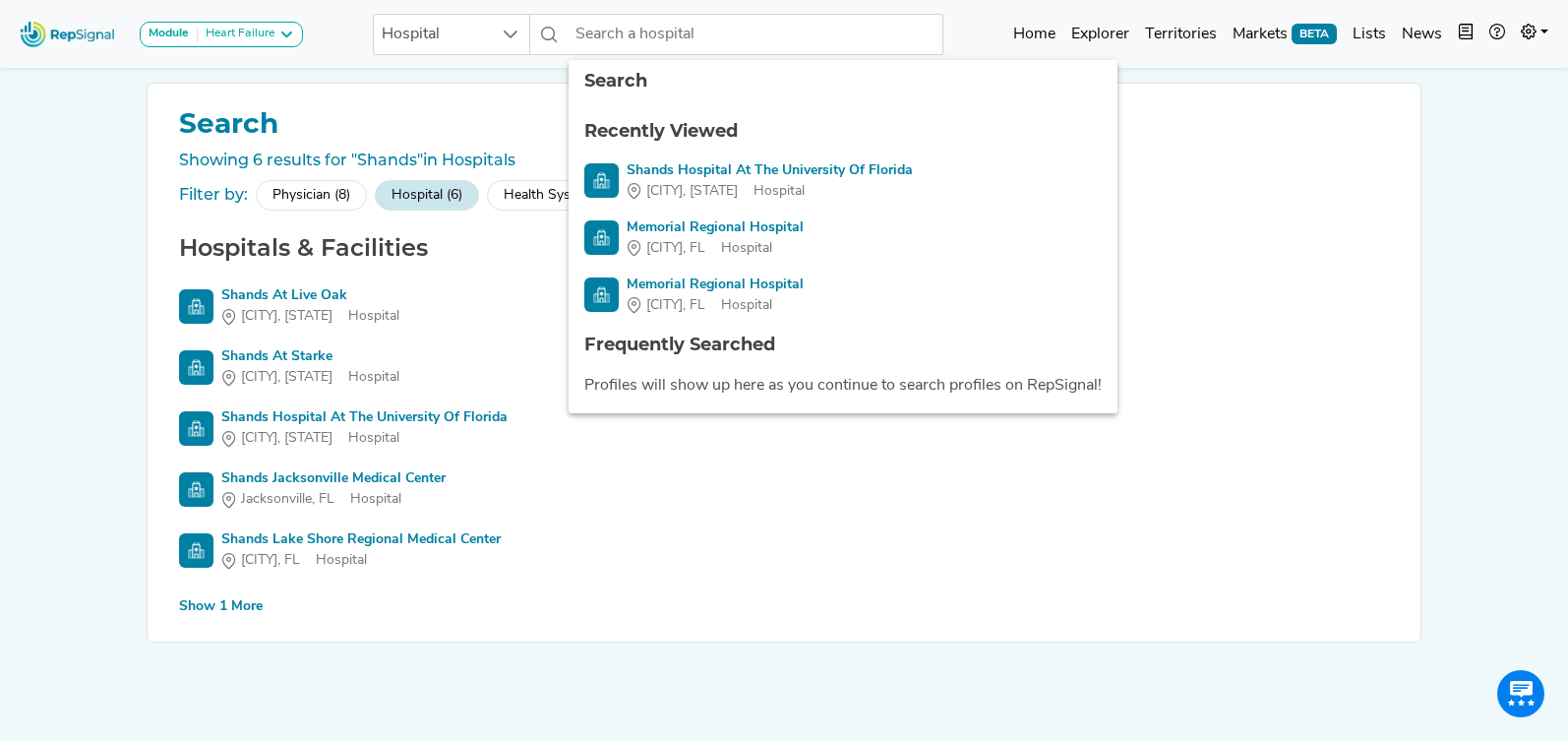 click on "Show 1 More" at bounding box center [220, 606] 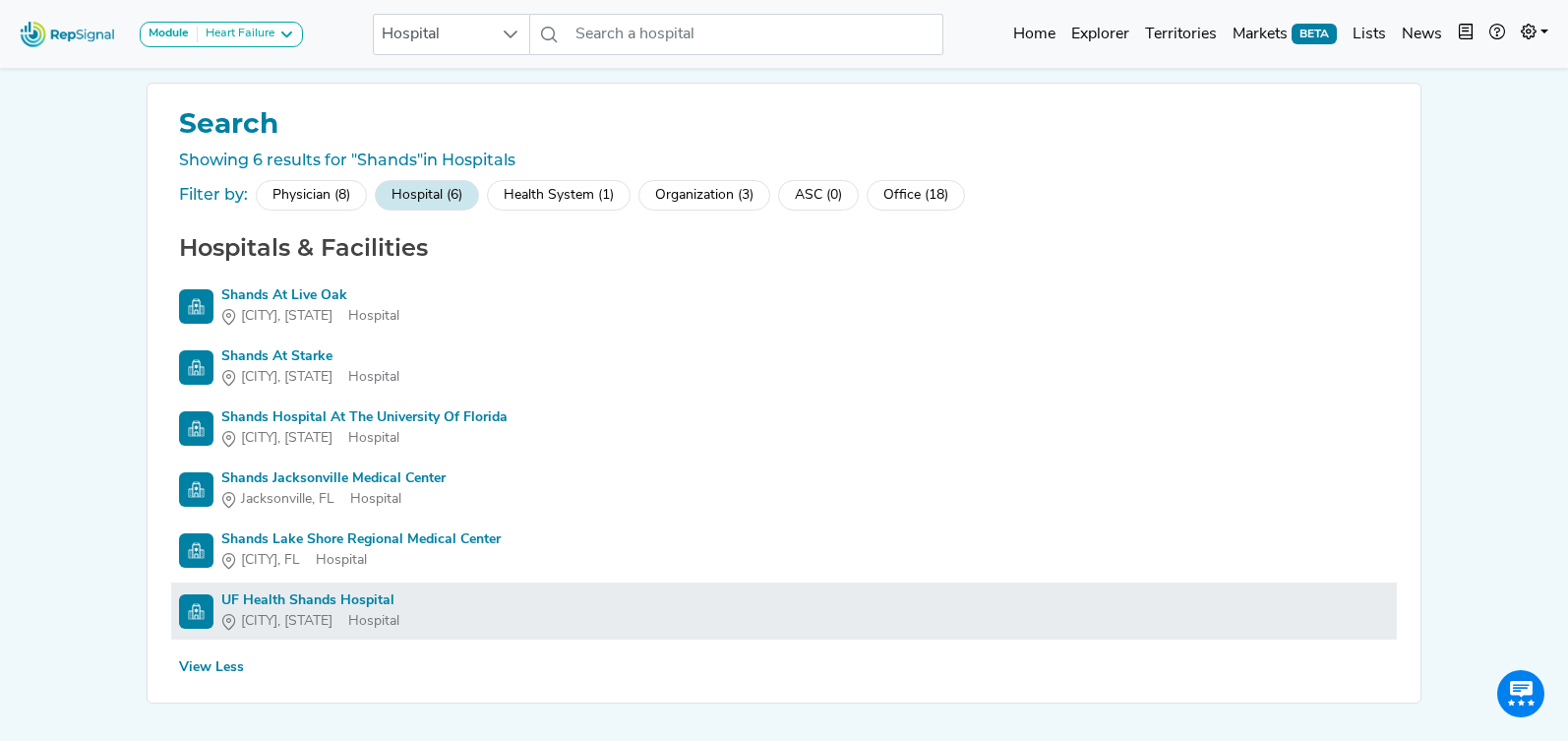 scroll, scrollTop: 3, scrollLeft: 0, axis: vertical 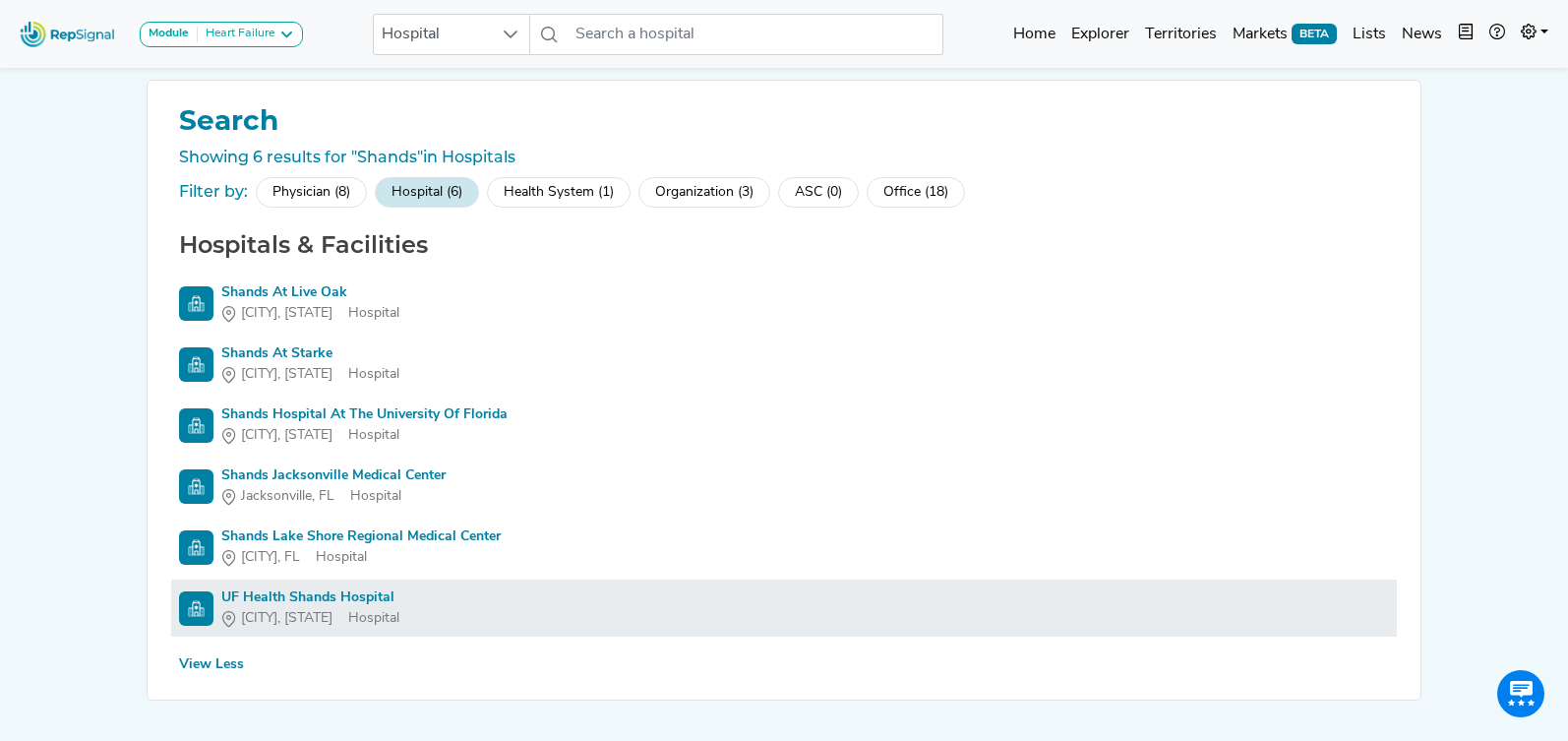 click on "UF Health Shands Hospital" at bounding box center (310, 597) 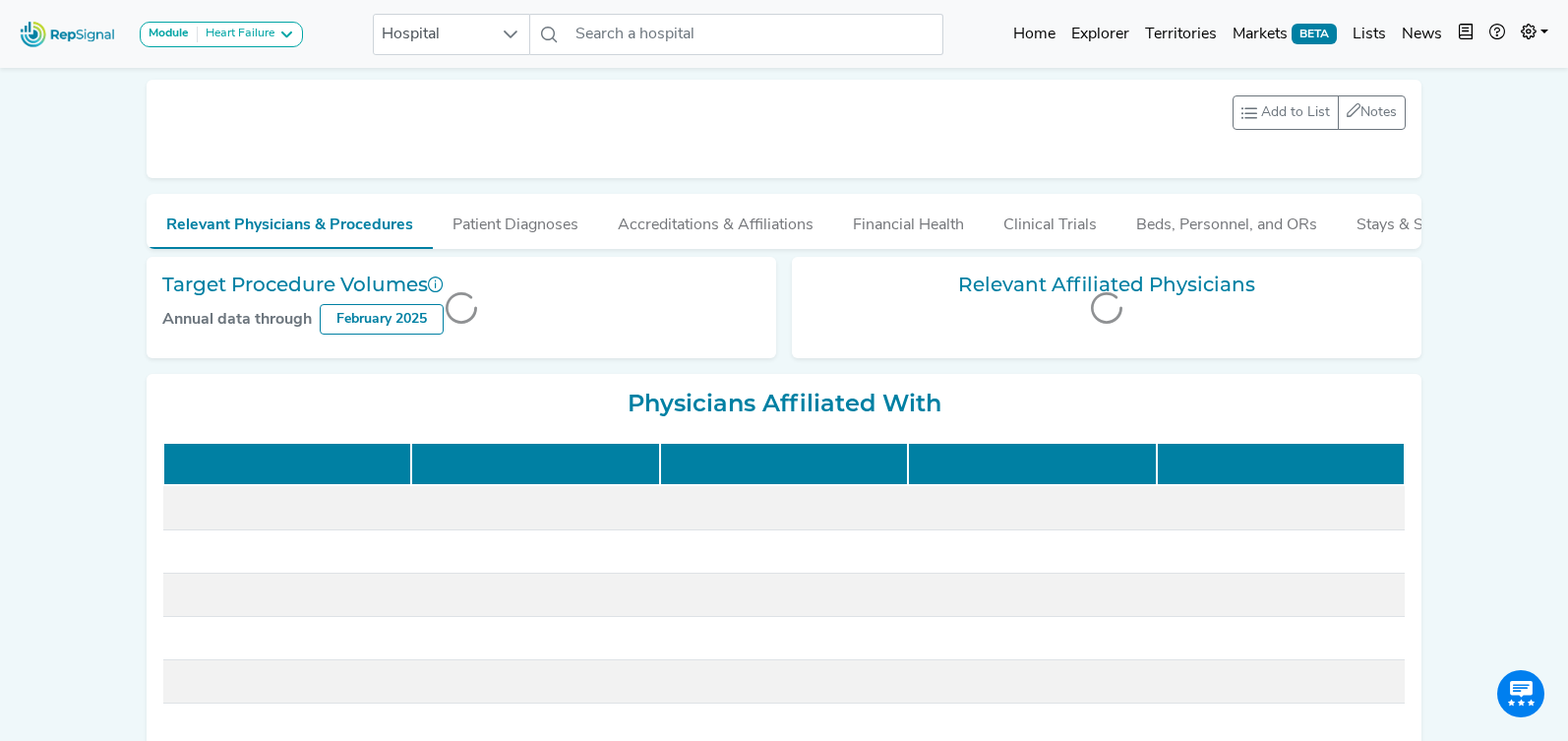 scroll, scrollTop: 0, scrollLeft: 0, axis: both 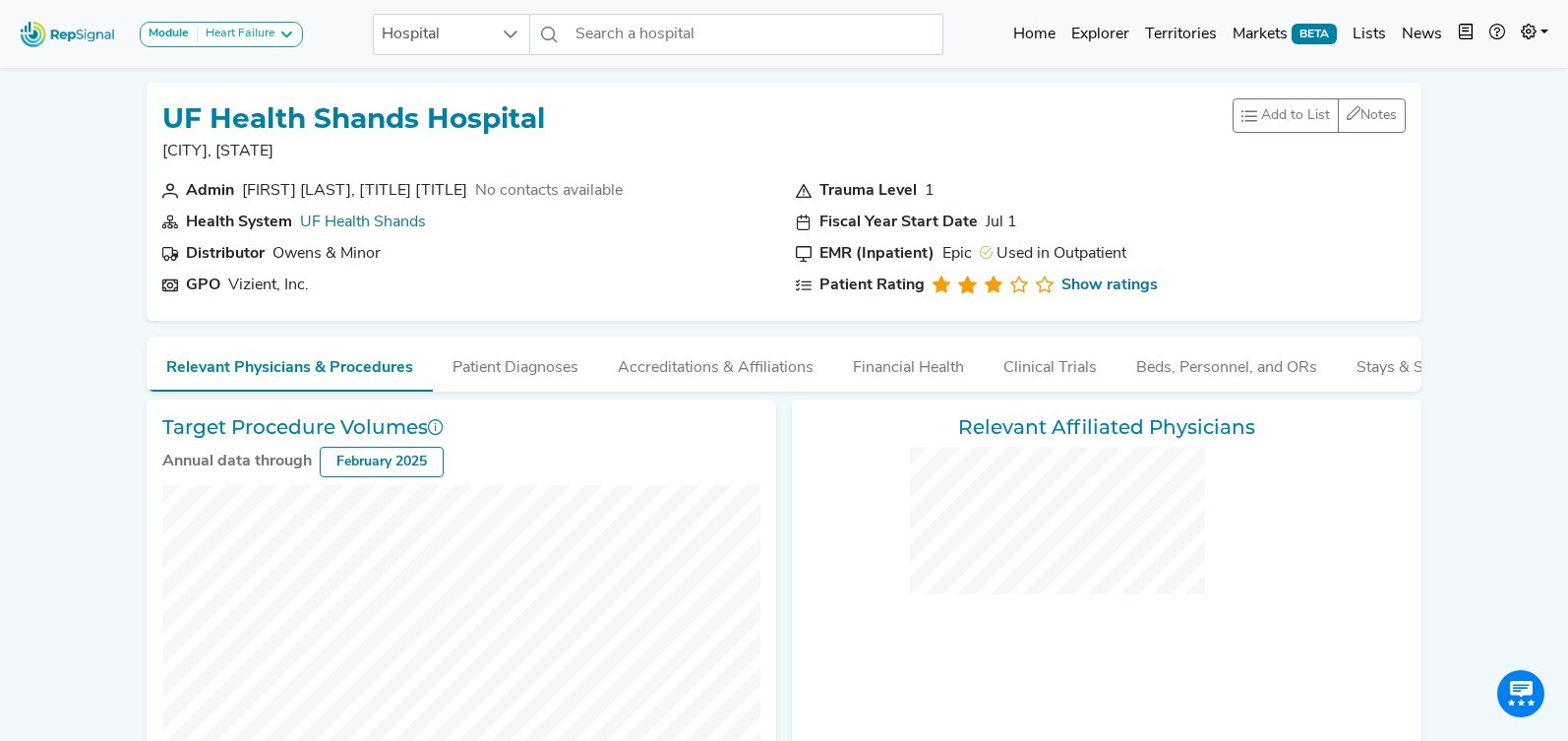 checkbox on "false" 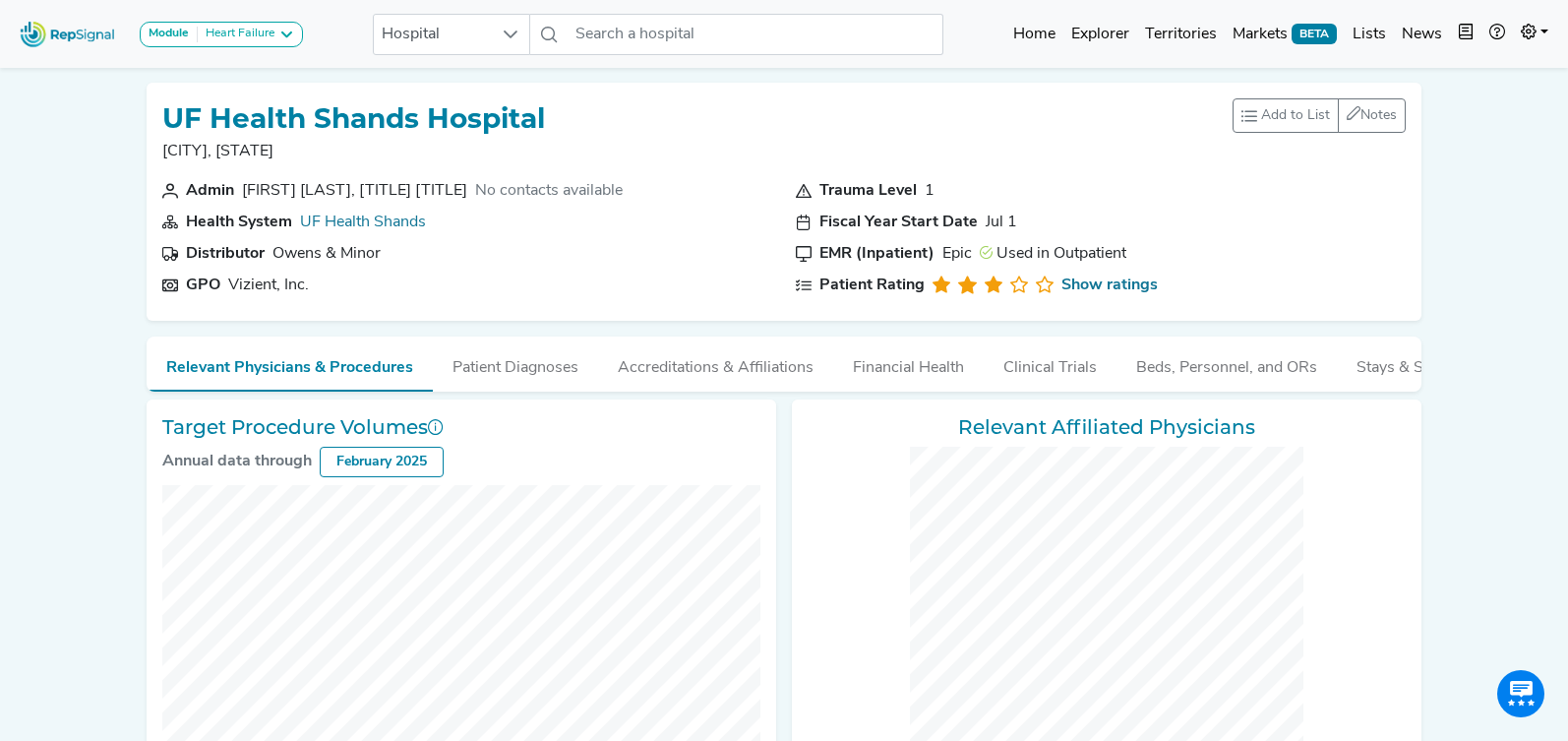 checkbox on "false" 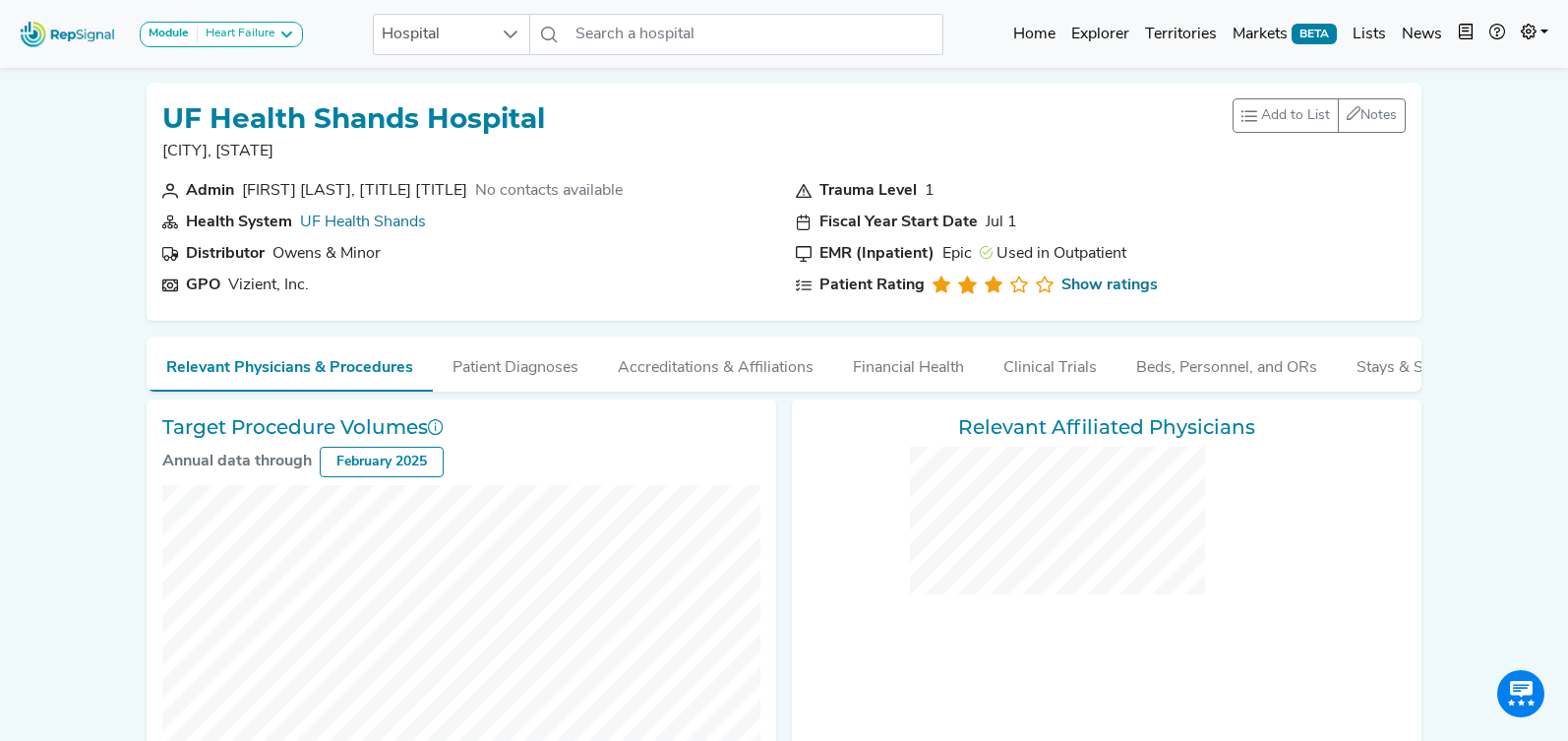 scroll, scrollTop: 691, scrollLeft: 0, axis: vertical 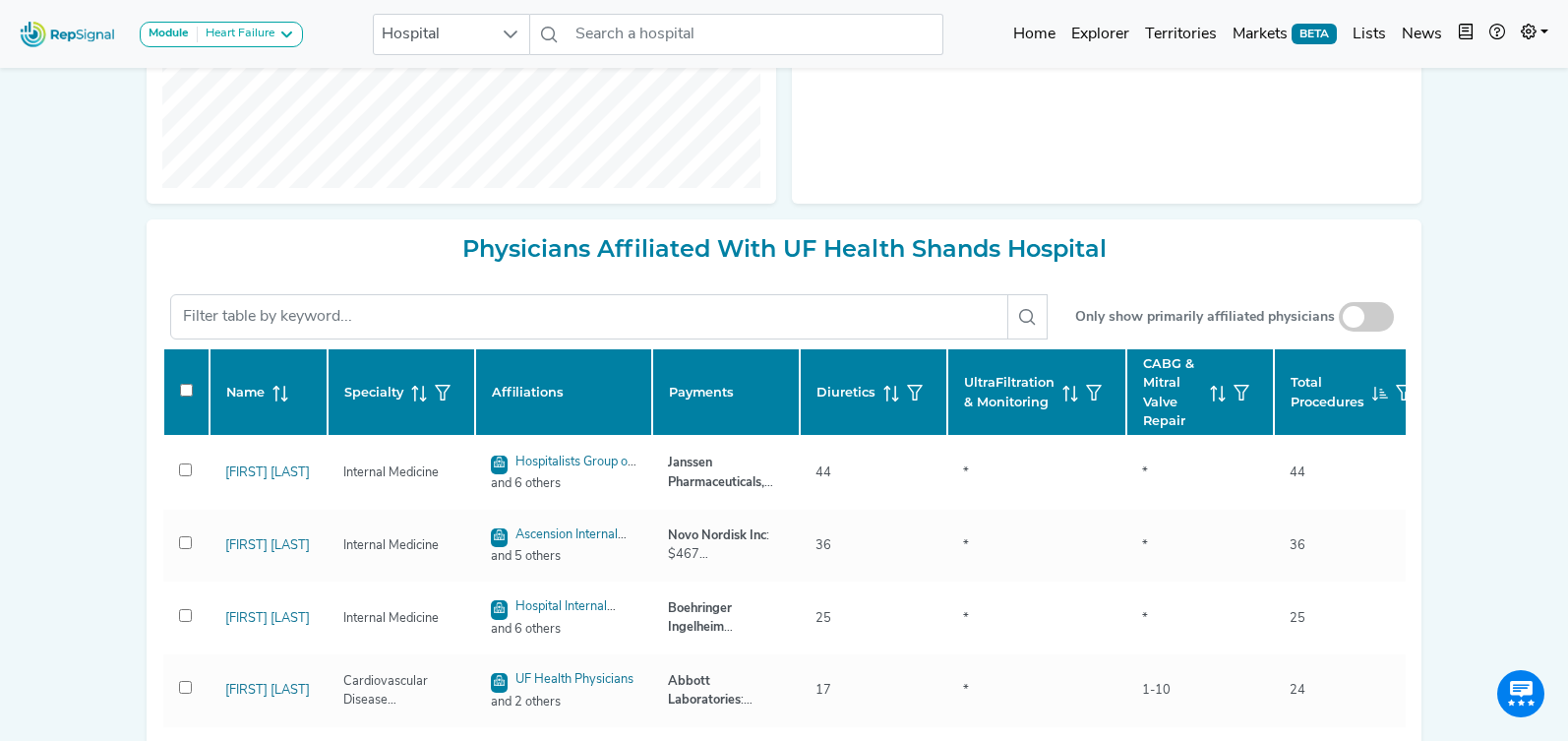click on "Specialty" 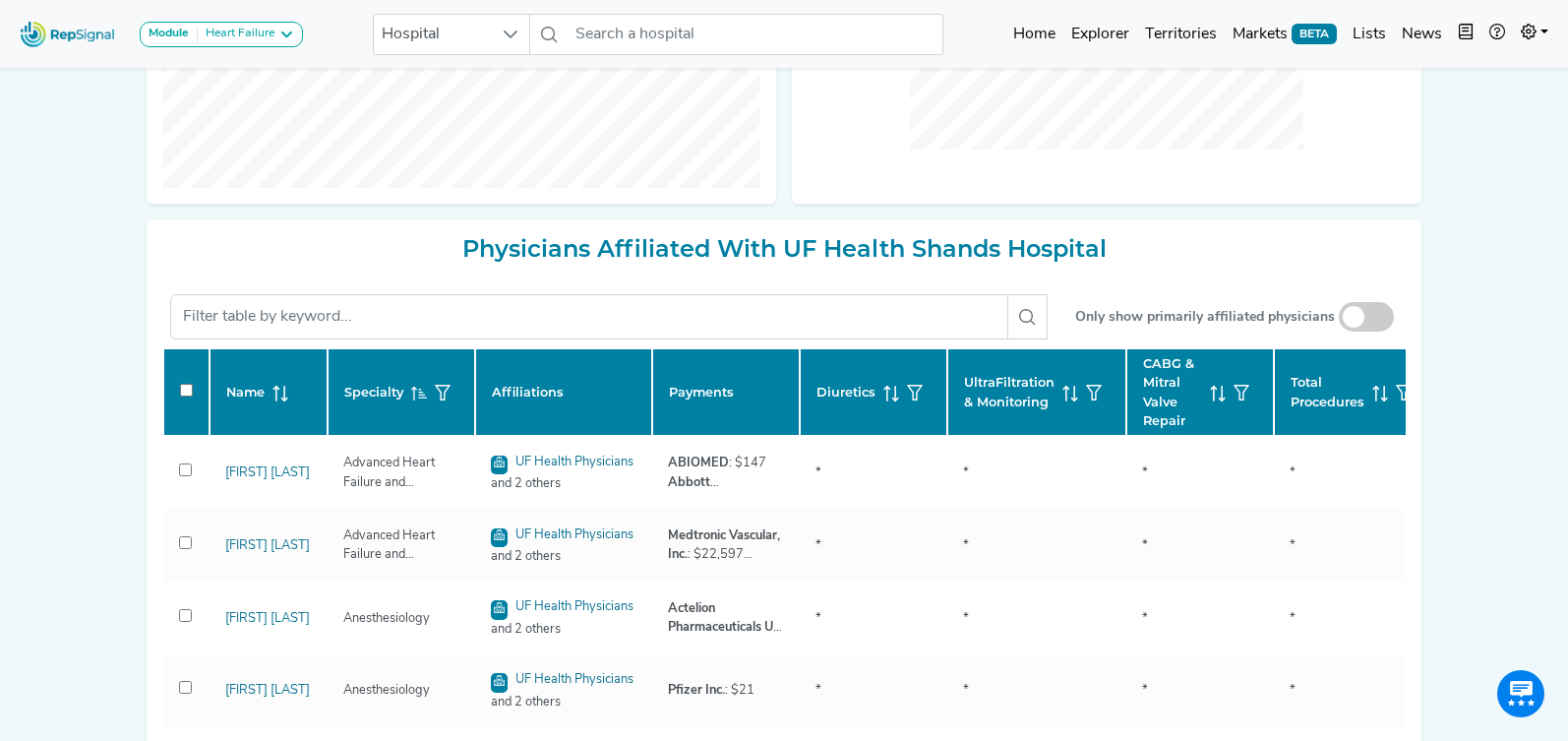 scroll, scrollTop: 800, scrollLeft: 0, axis: vertical 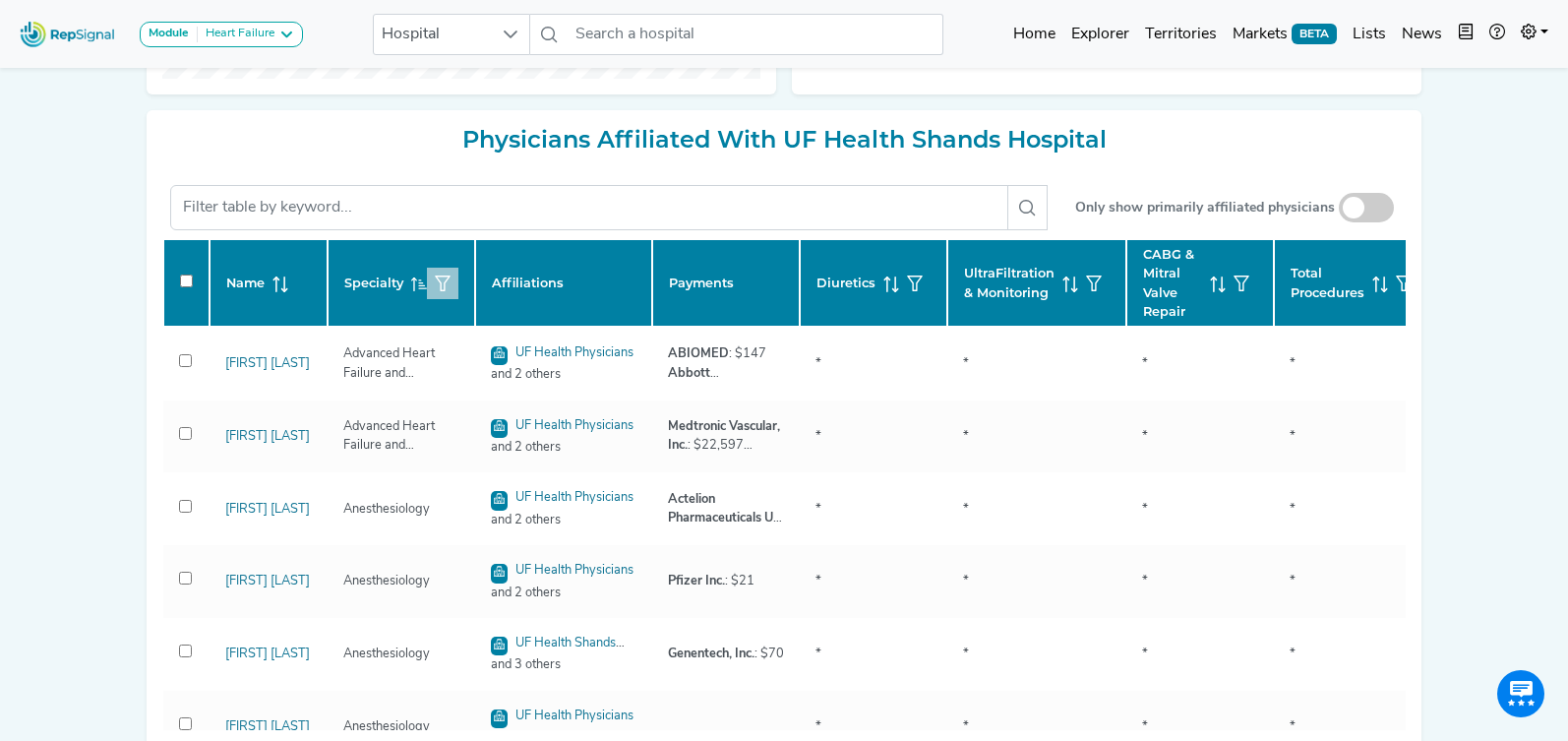 click 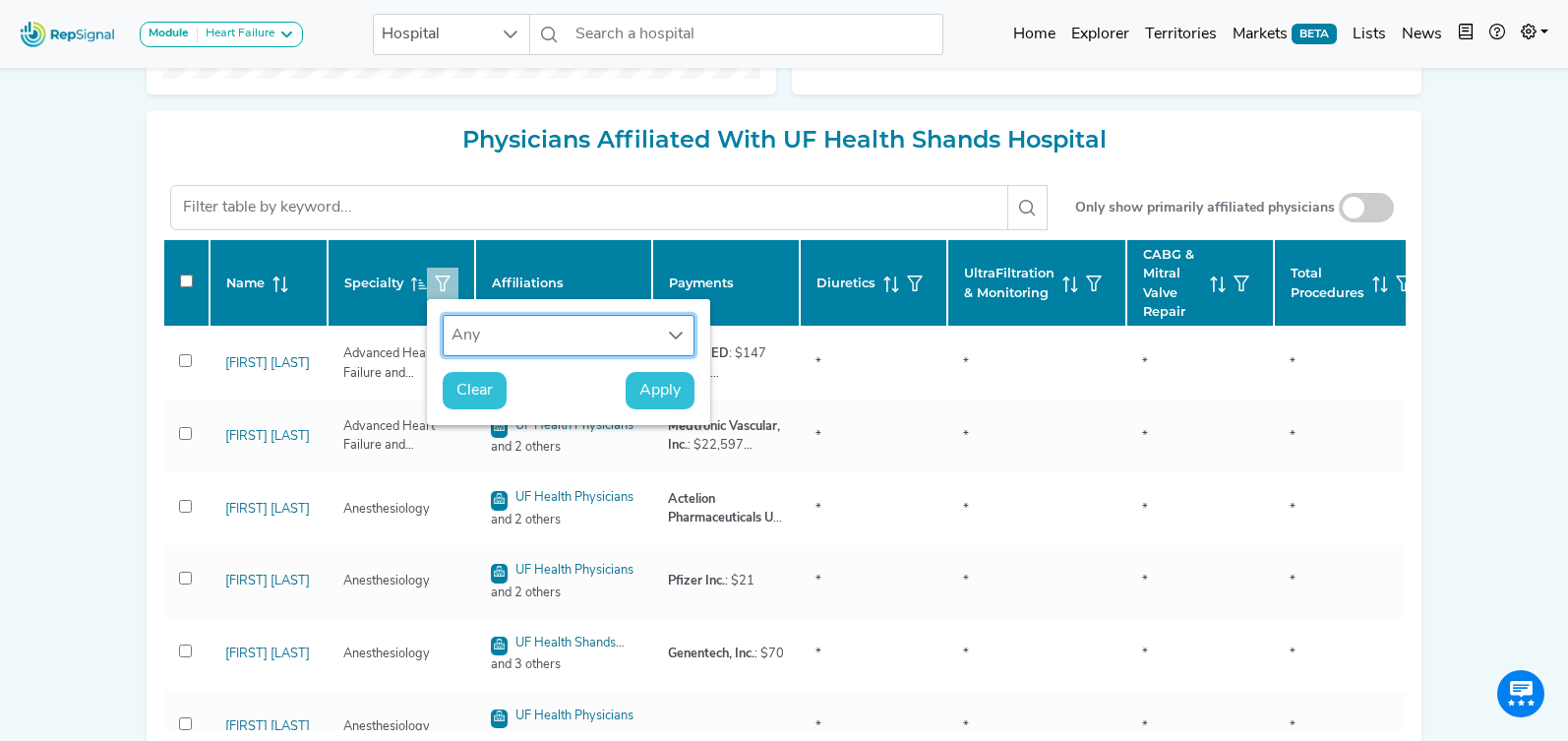 scroll, scrollTop: 15, scrollLeft: 90, axis: both 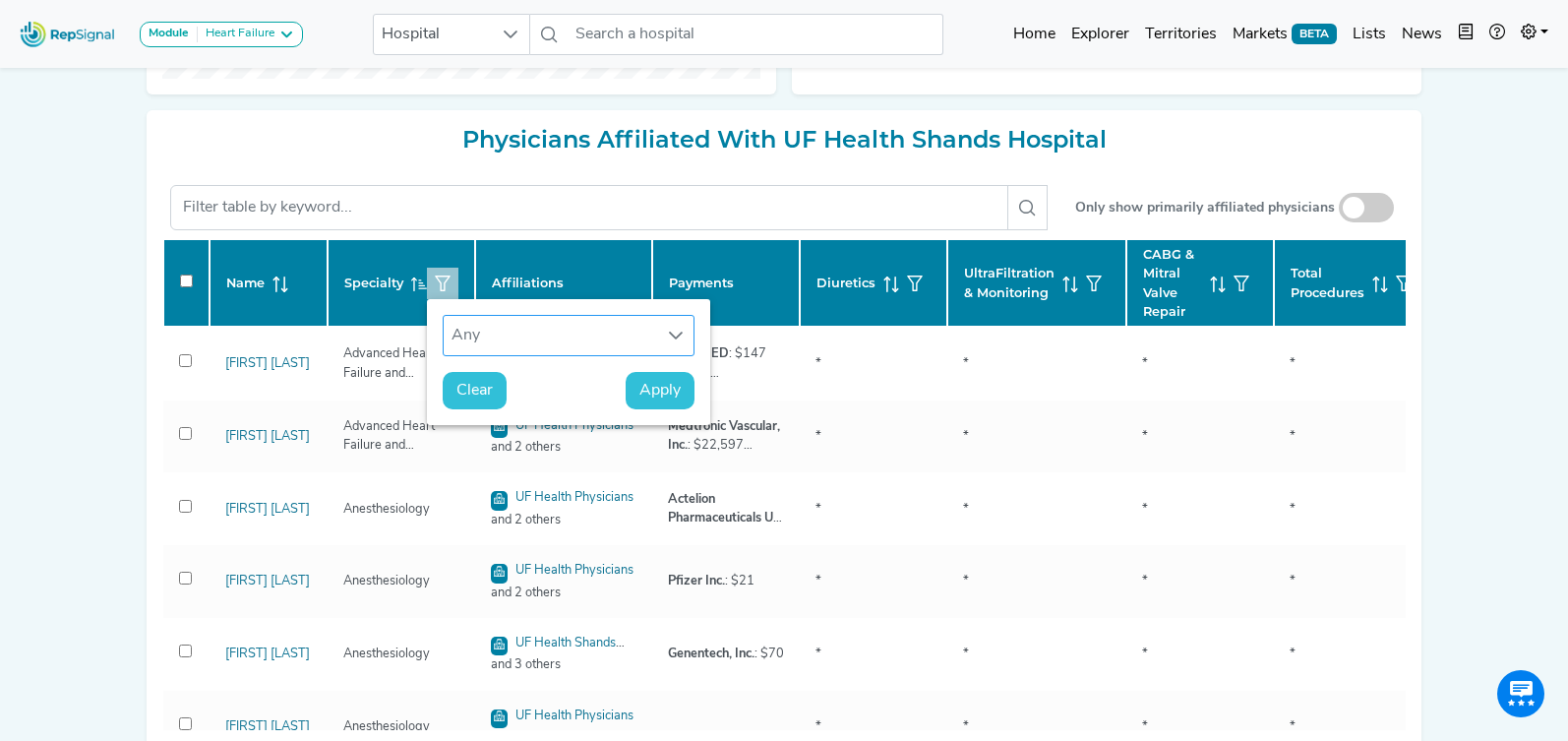 click on "Any" at bounding box center [550, 336] 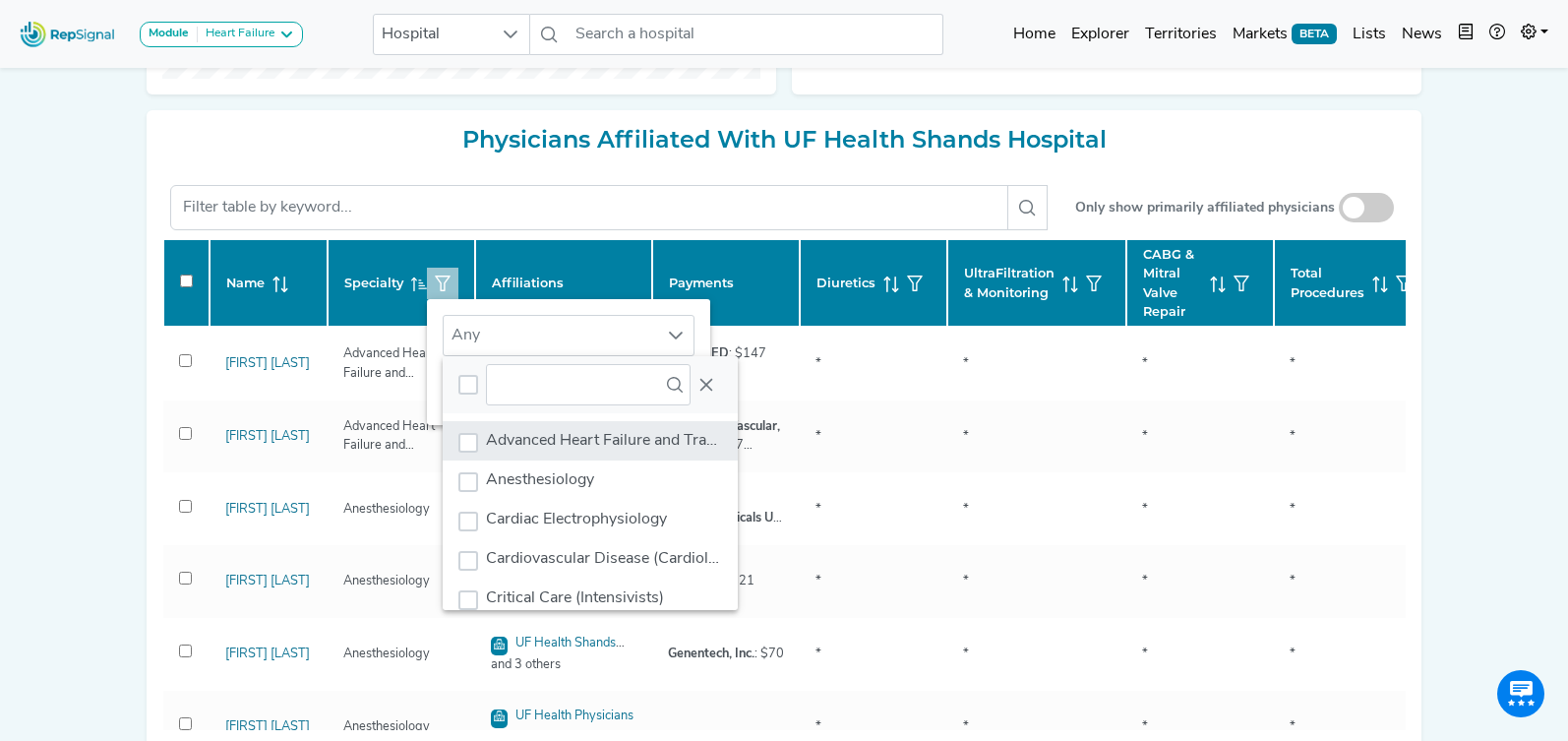 click on "Advanced Heart Failure and Transplant Cardiology" 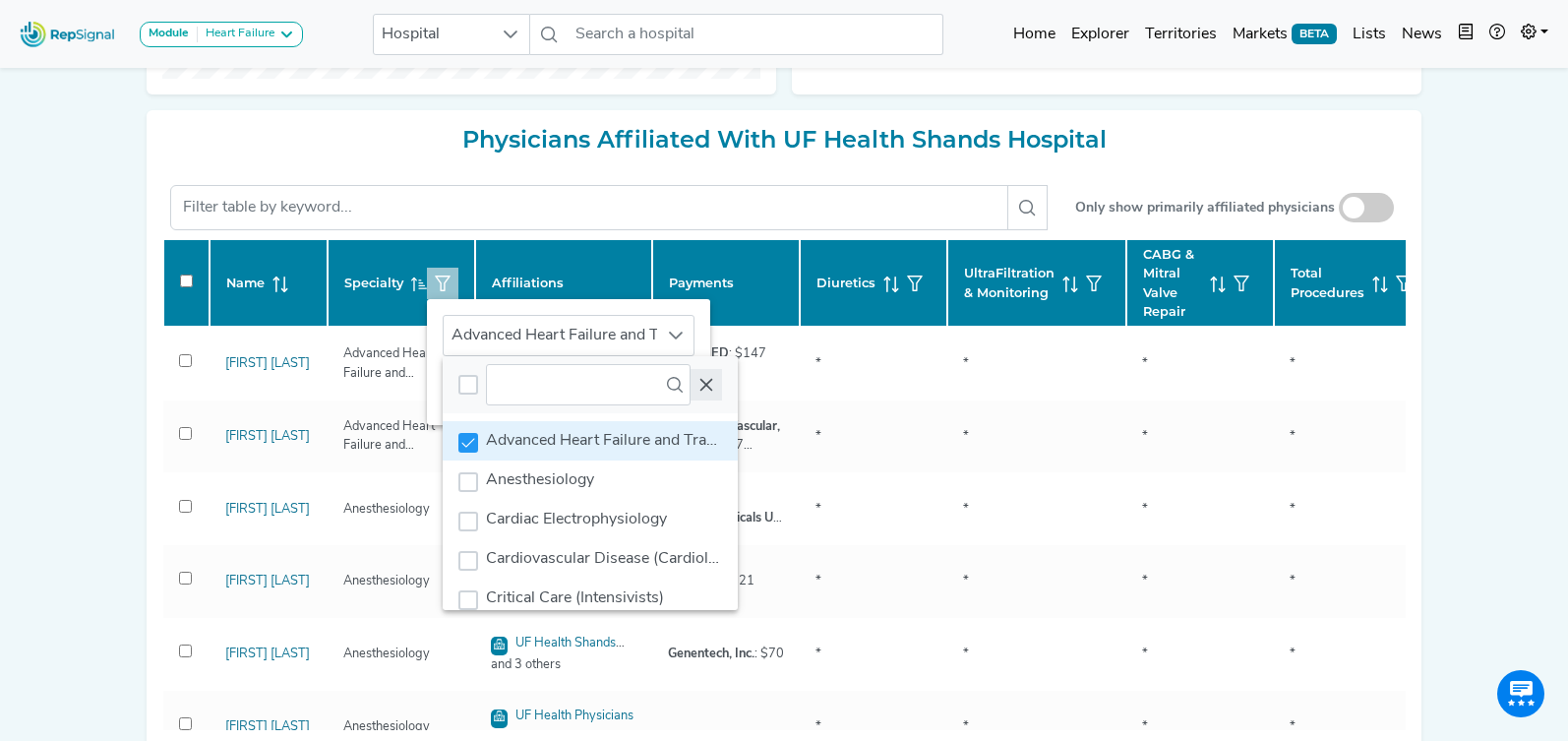 click 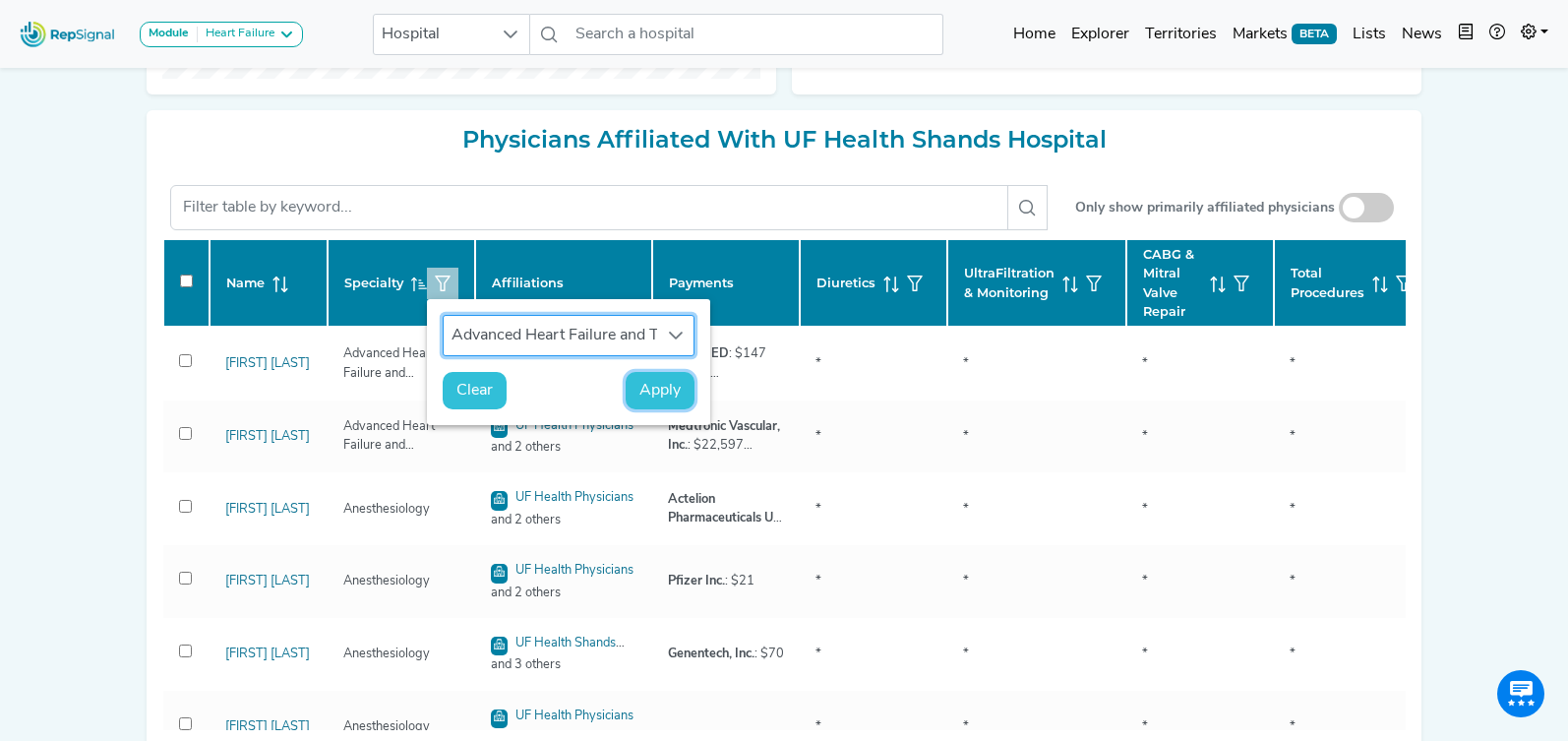 click on "Apply" 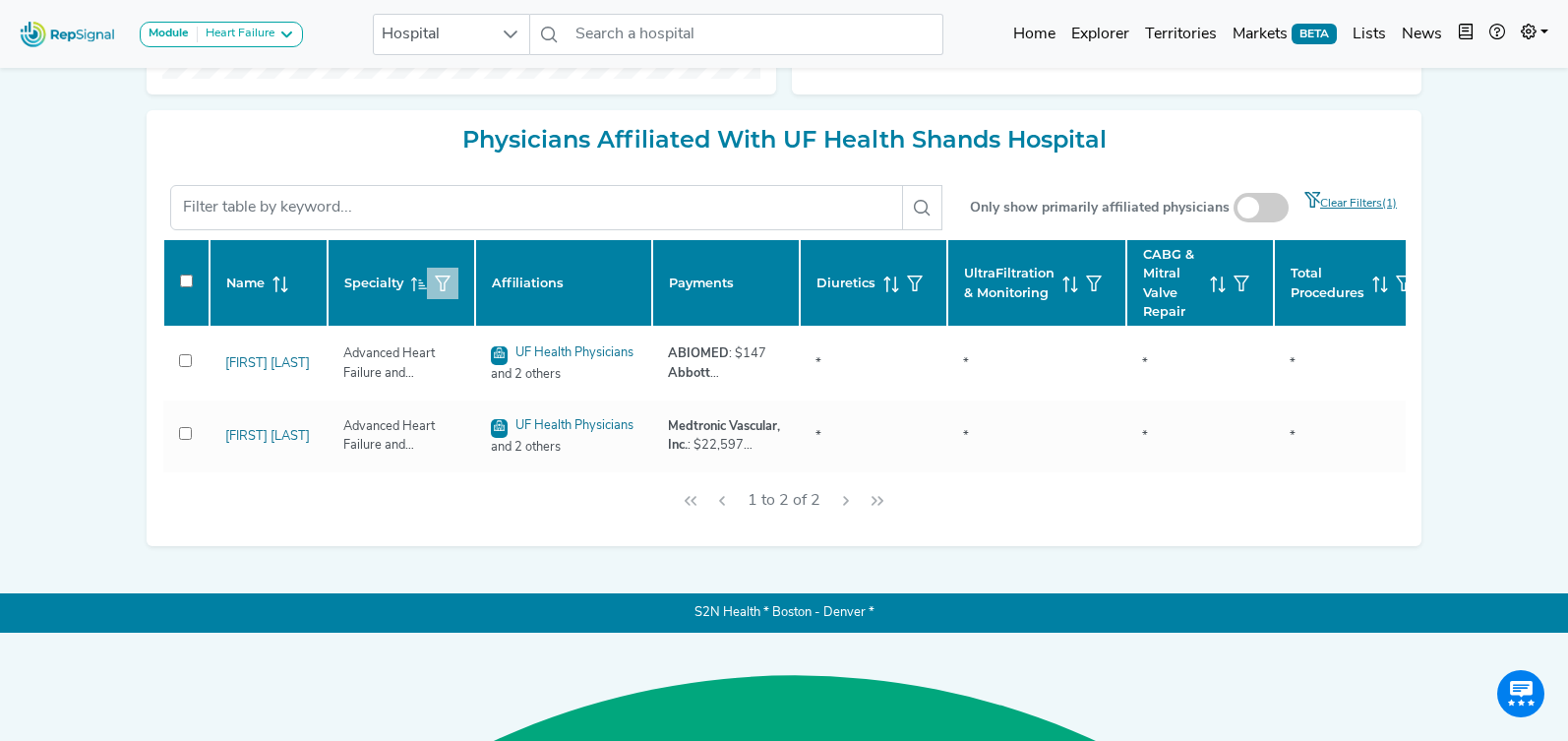 scroll, scrollTop: 692, scrollLeft: 0, axis: vertical 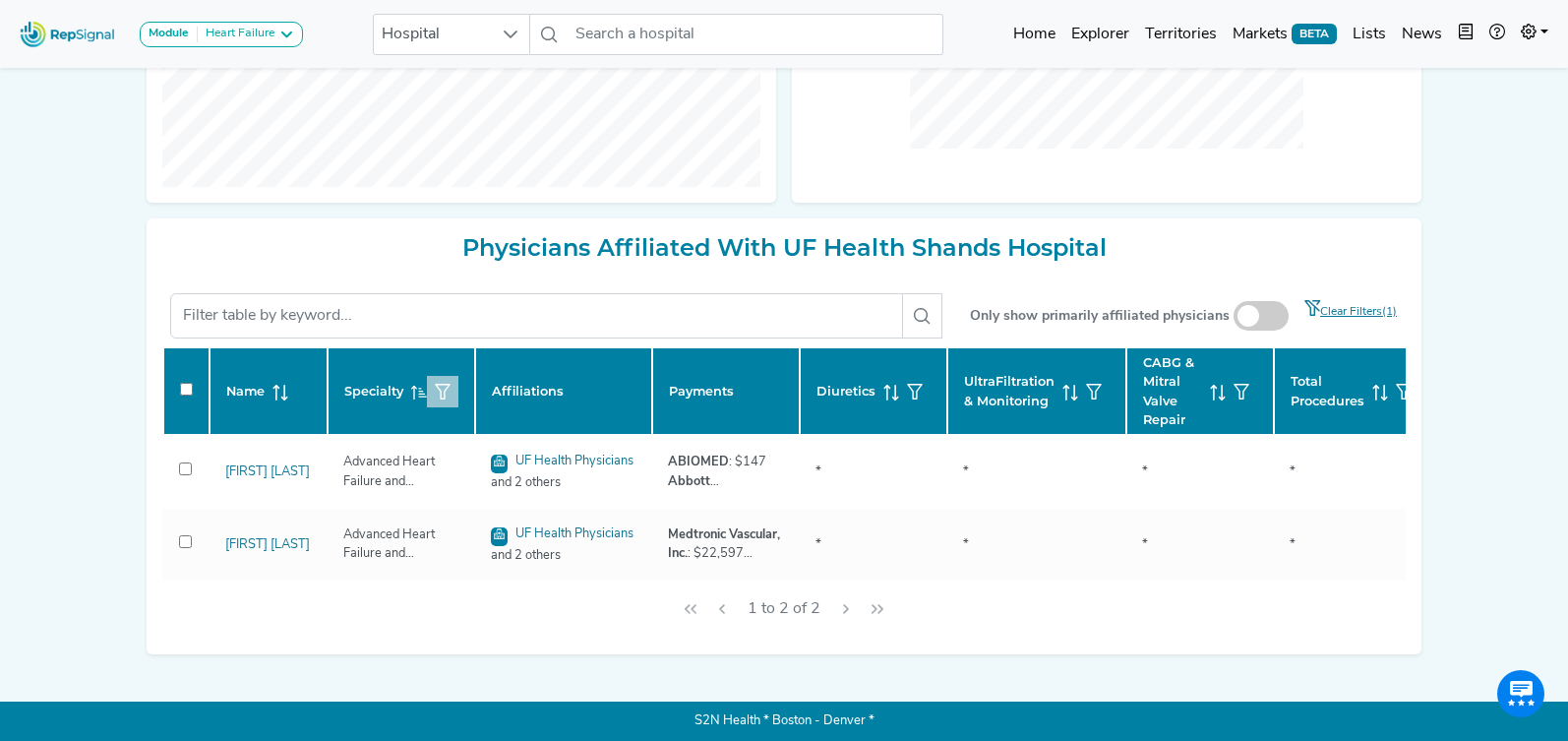 click at bounding box center [1261, 316] 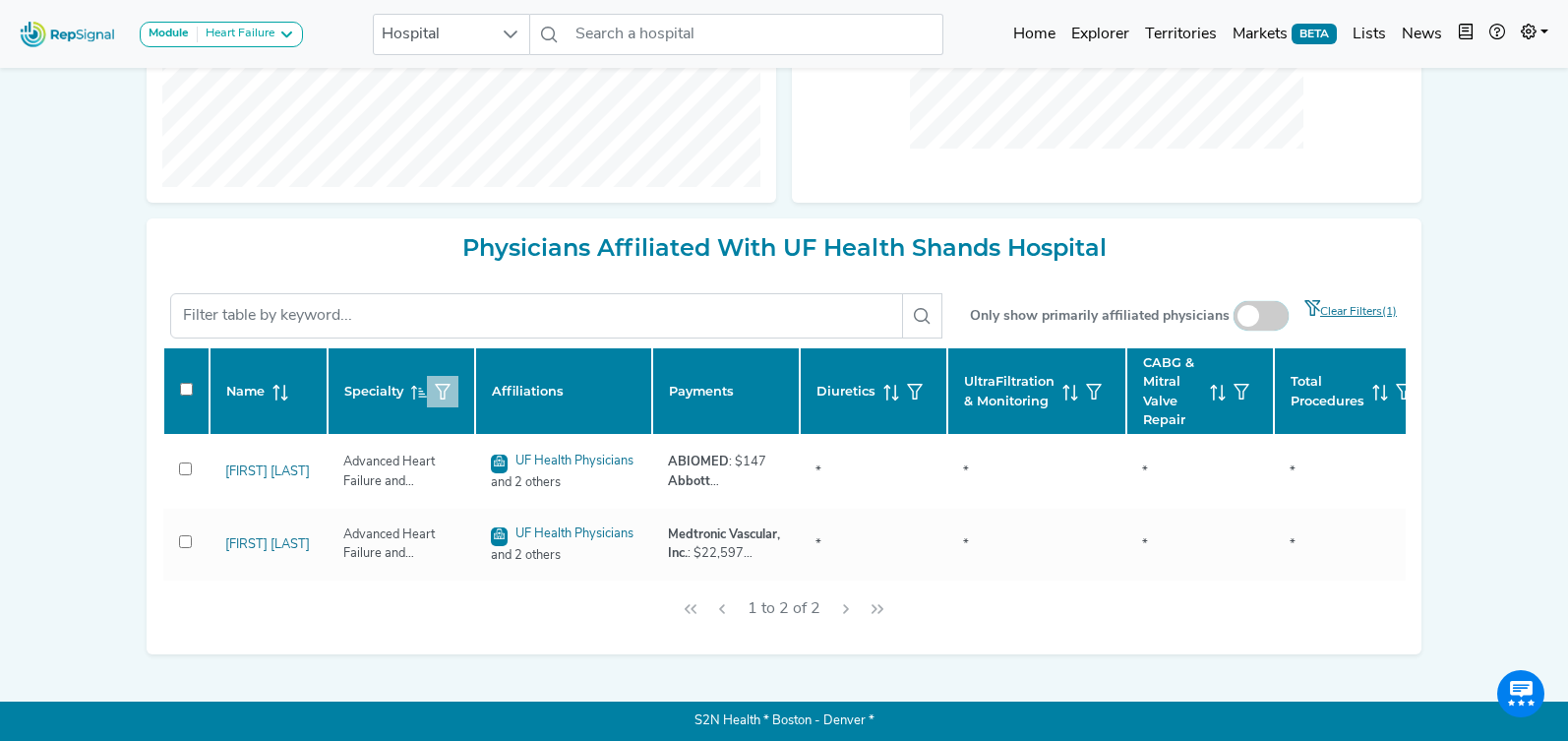 click at bounding box center [1261, 317] 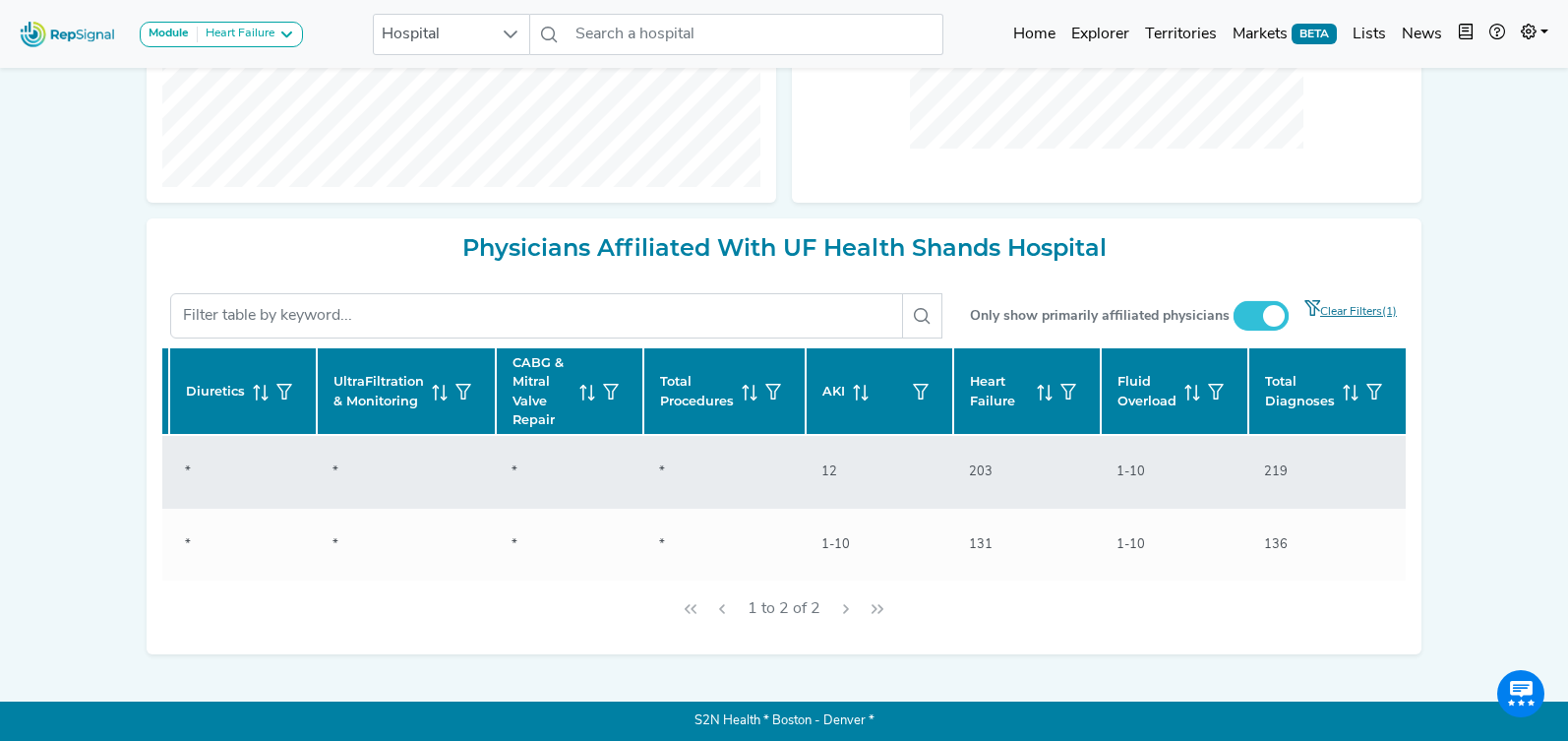 scroll, scrollTop: 0, scrollLeft: 633, axis: horizontal 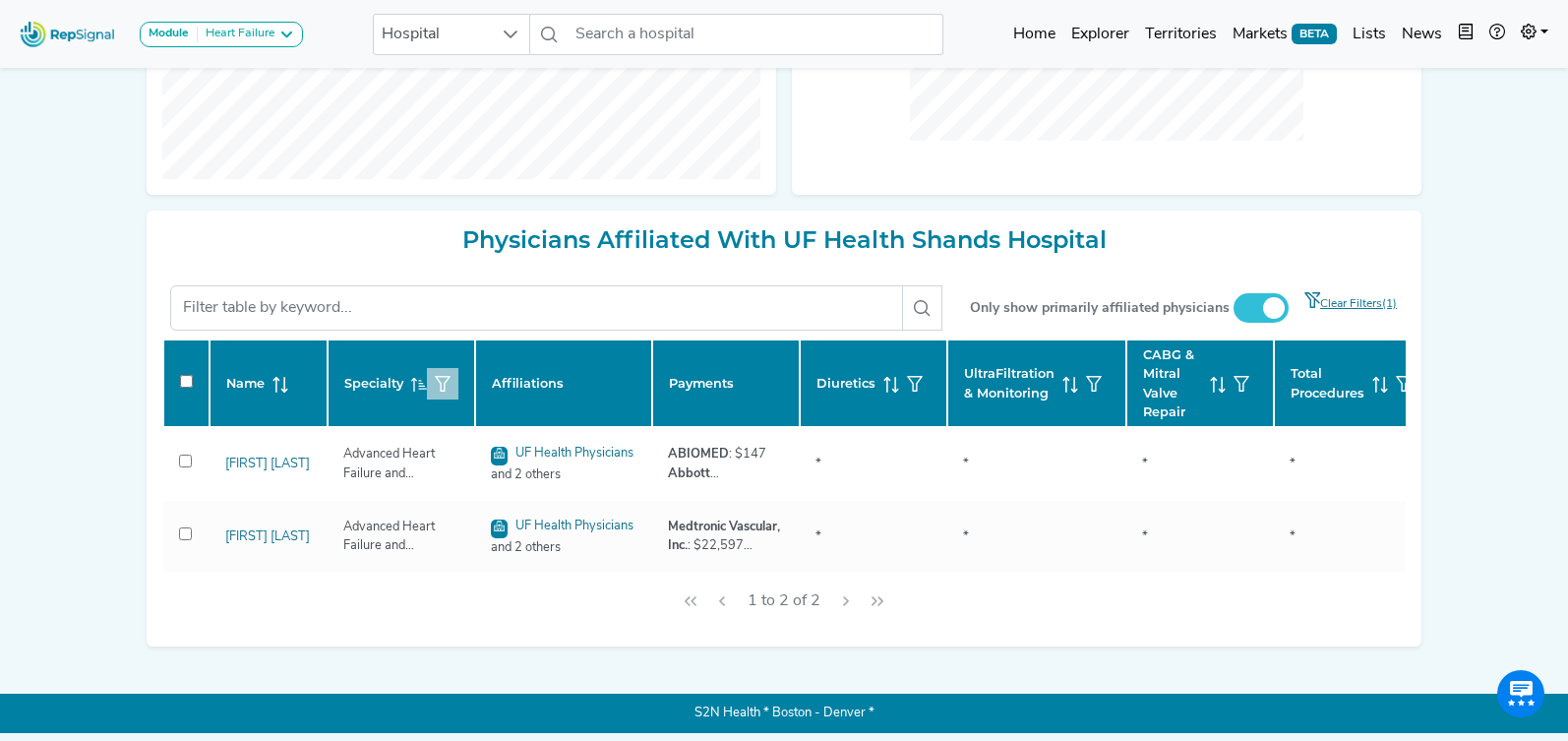 click 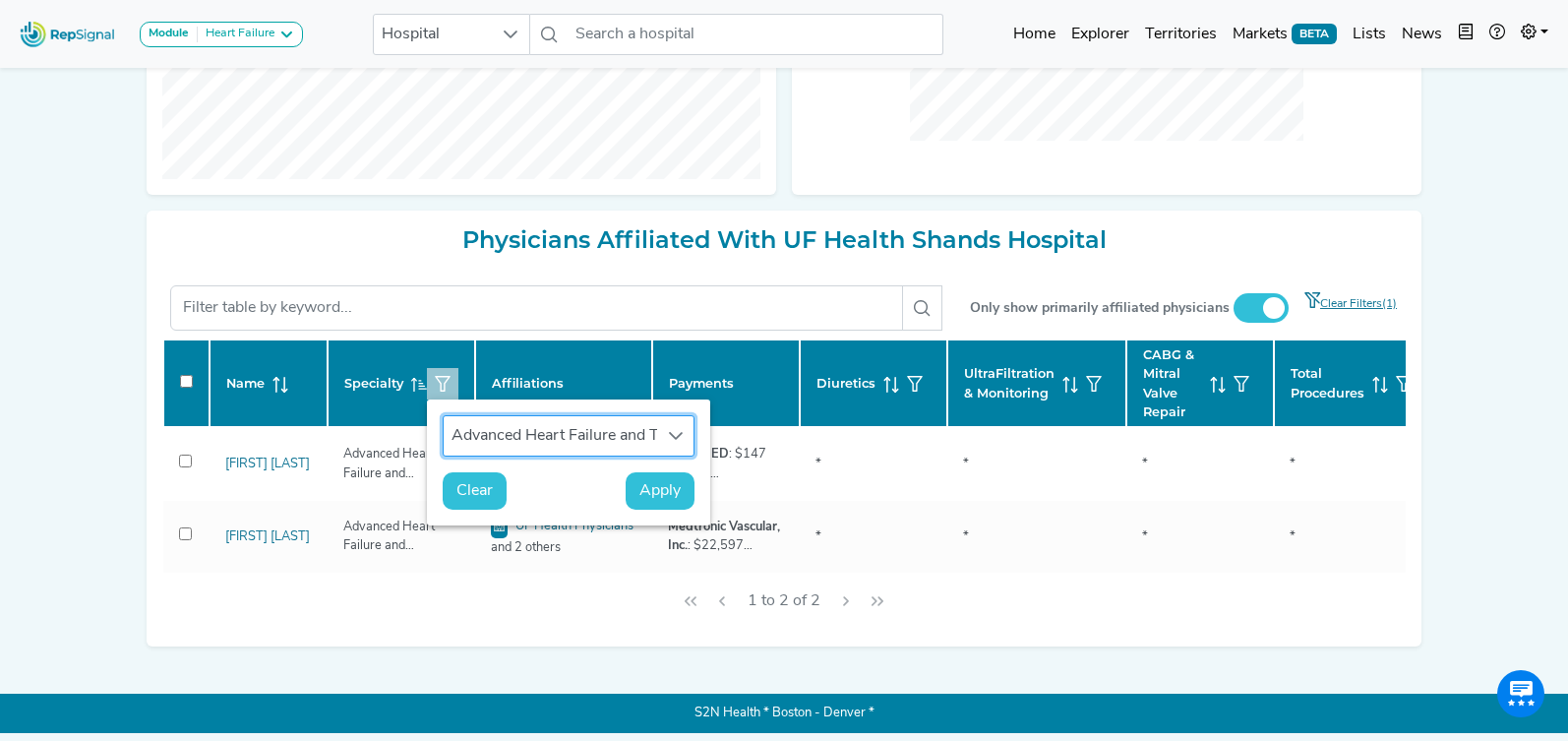 scroll, scrollTop: 15, scrollLeft: 90, axis: both 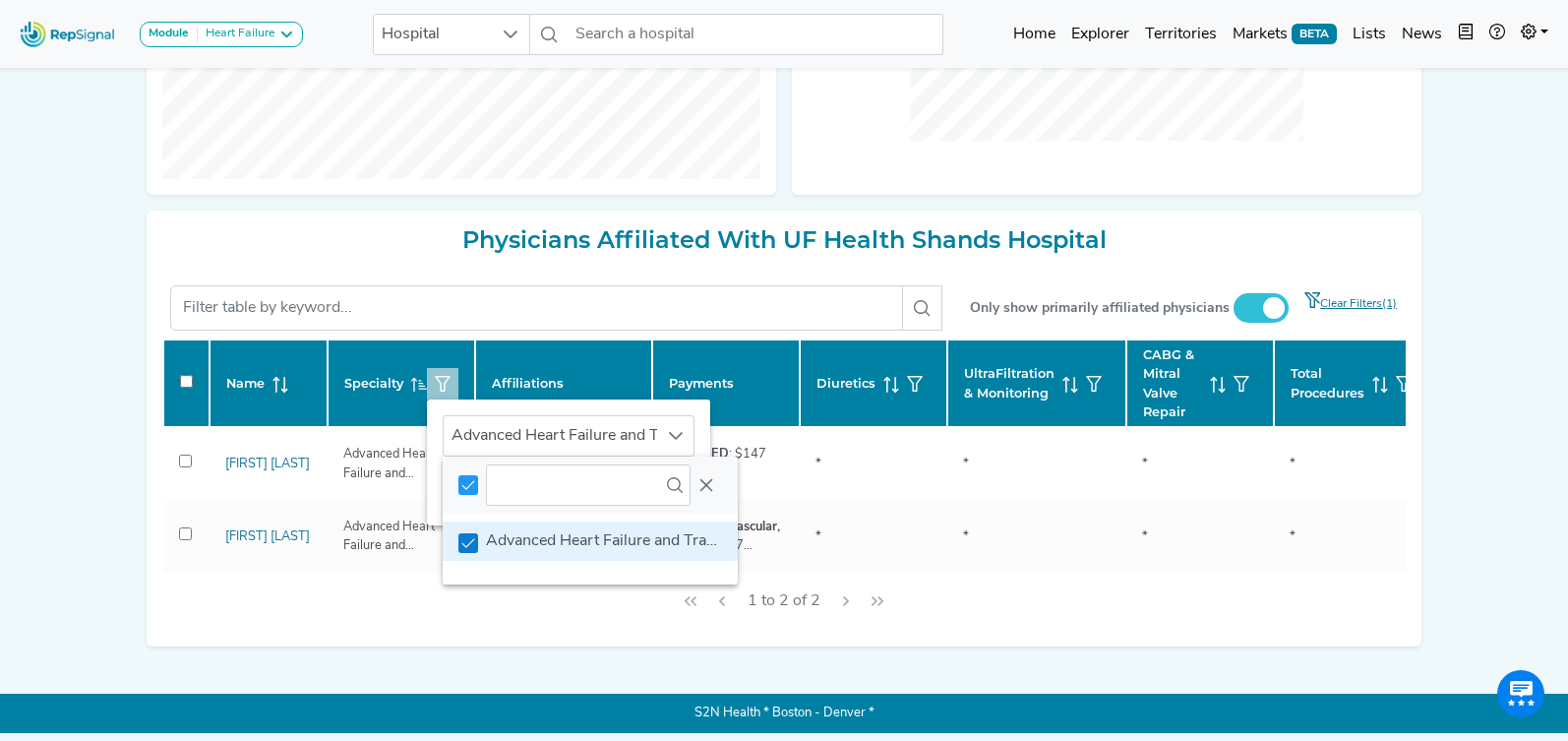 click 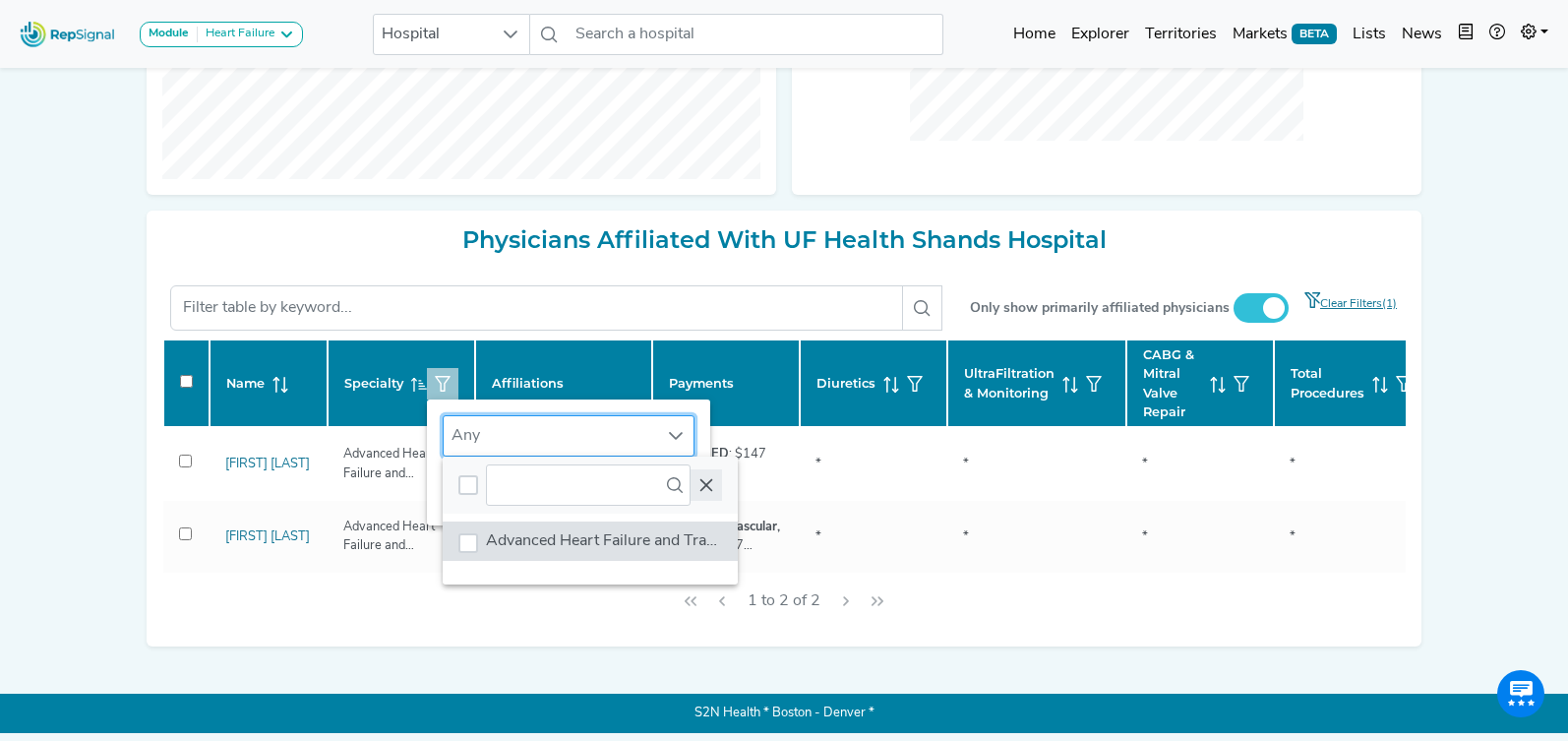 click 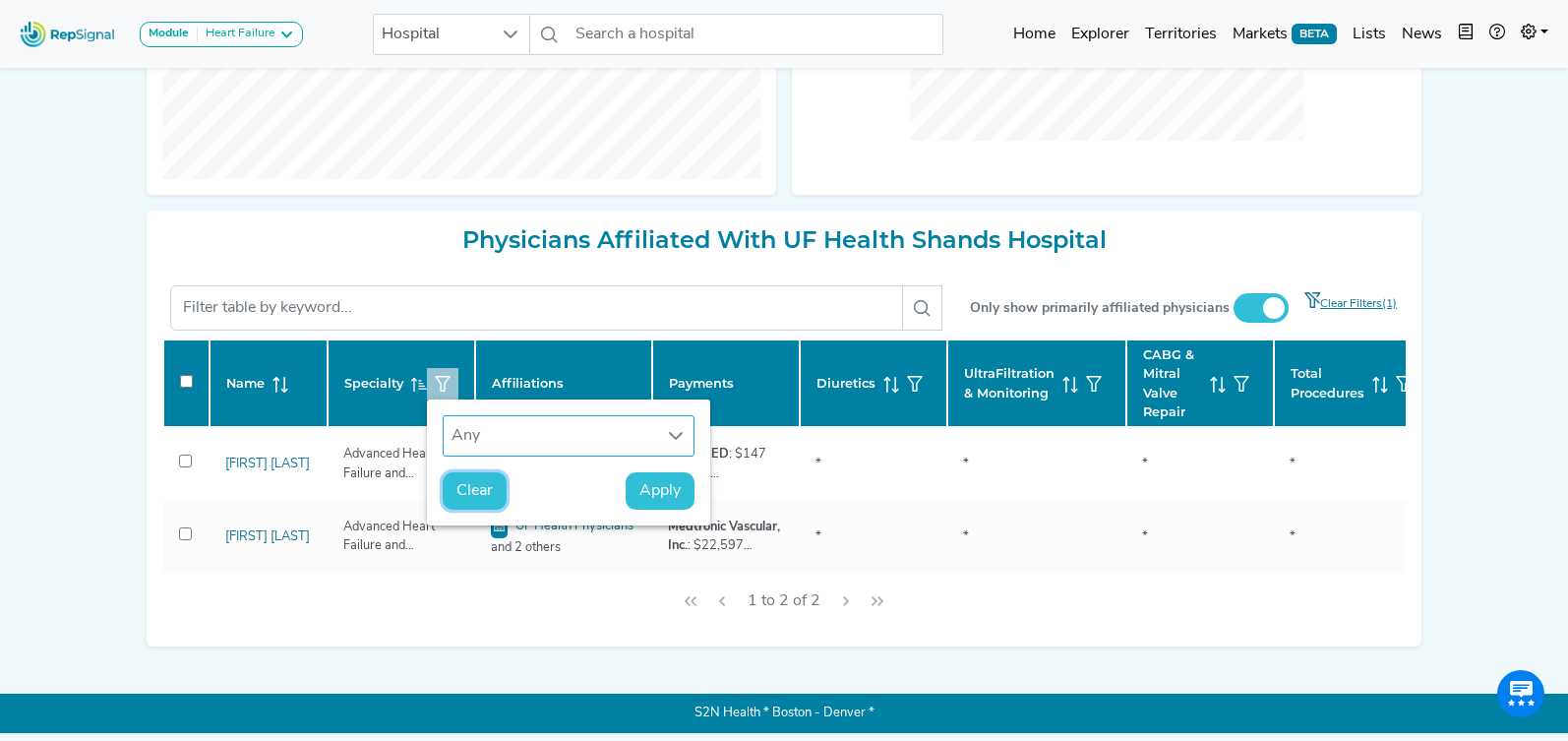 drag, startPoint x: 480, startPoint y: 478, endPoint x: 683, endPoint y: 438, distance: 206.90336 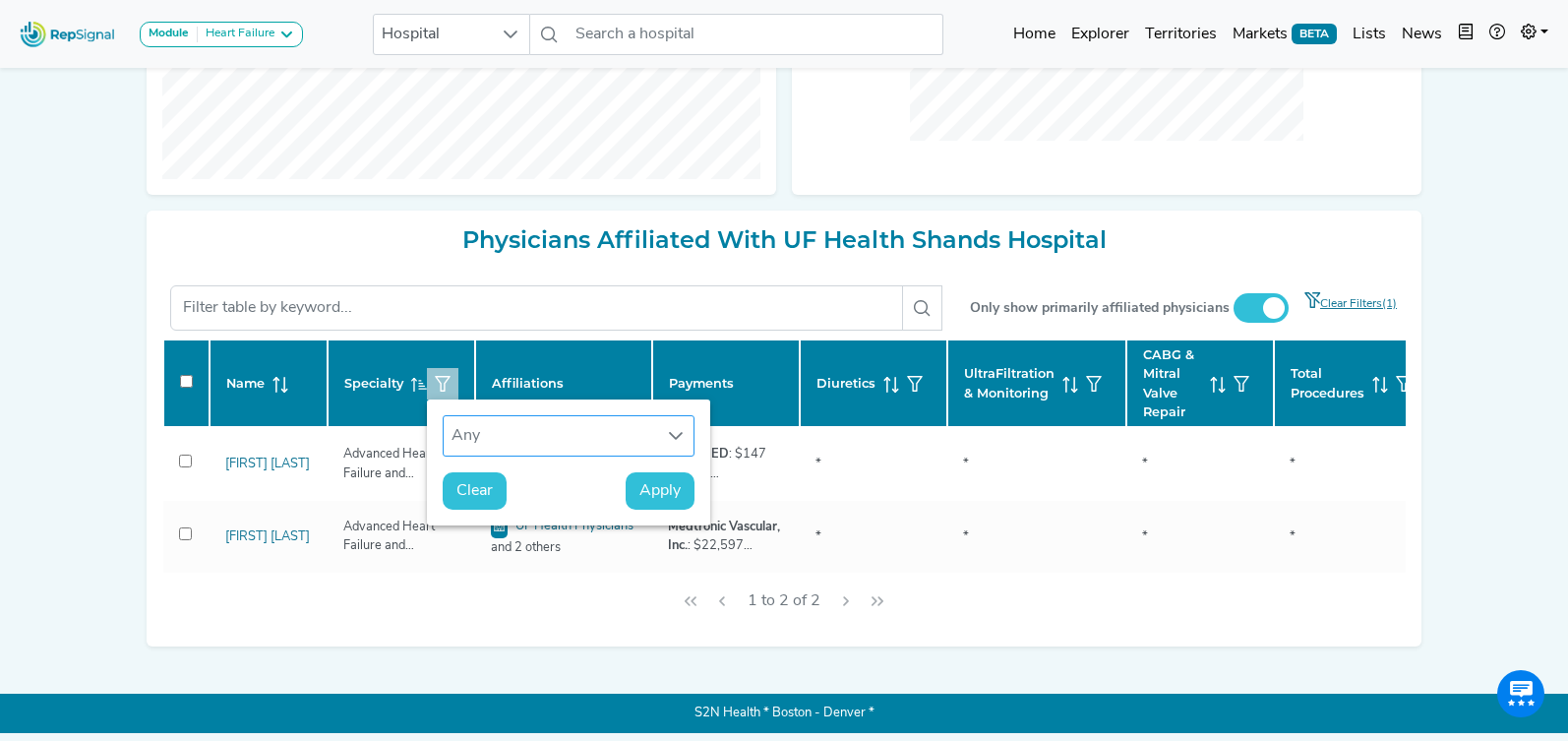 click at bounding box center [676, 436] 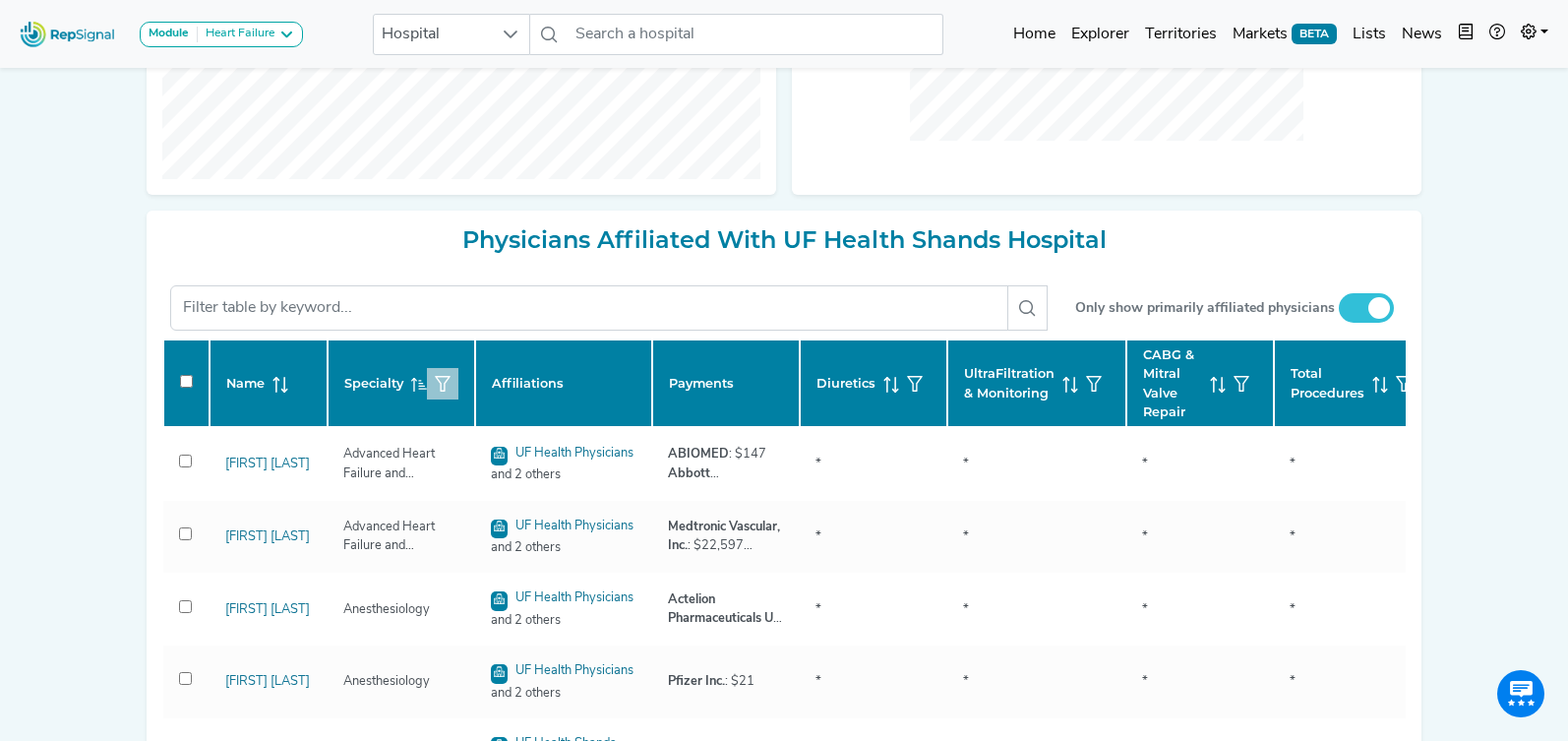 click at bounding box center [443, 384] 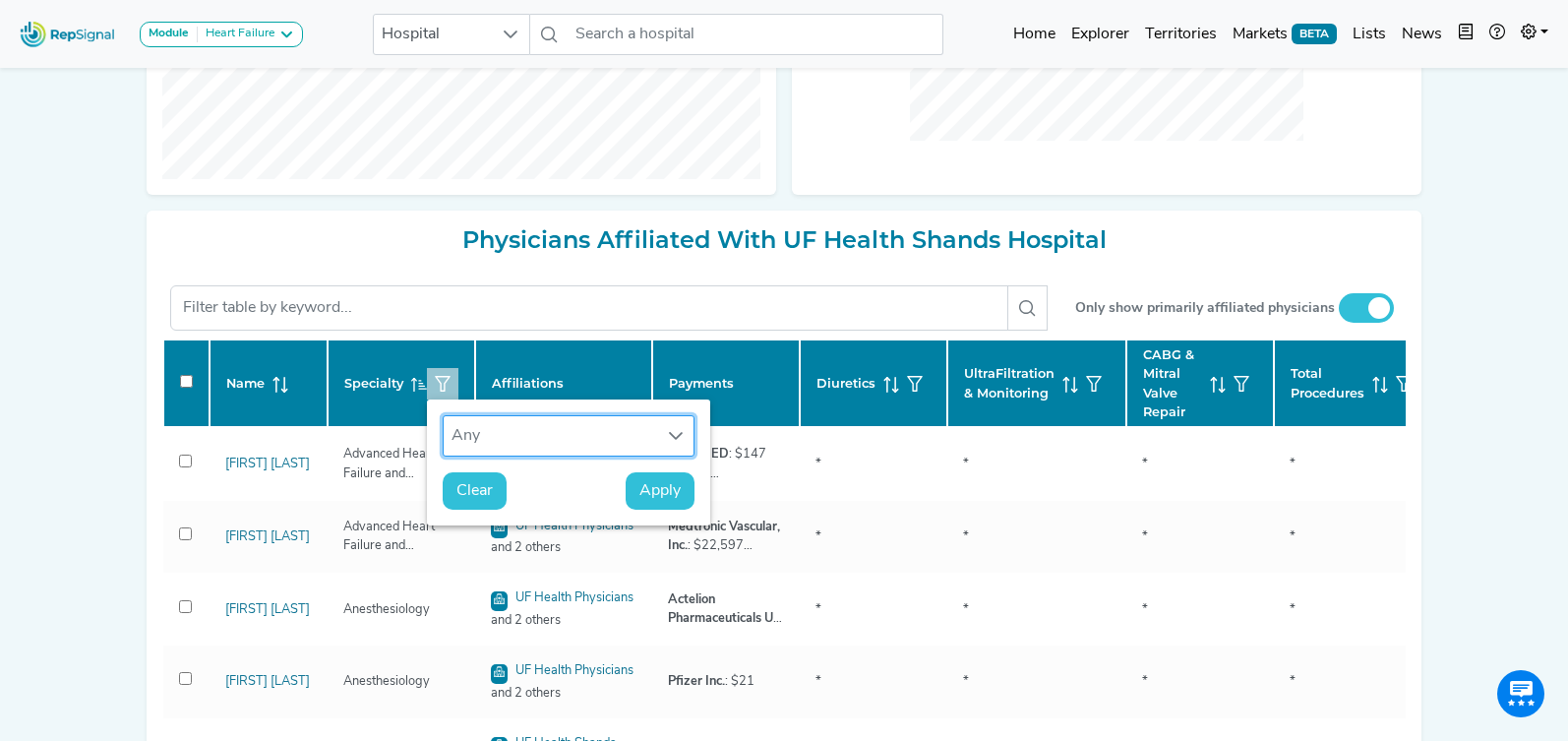 scroll, scrollTop: 15, scrollLeft: 90, axis: both 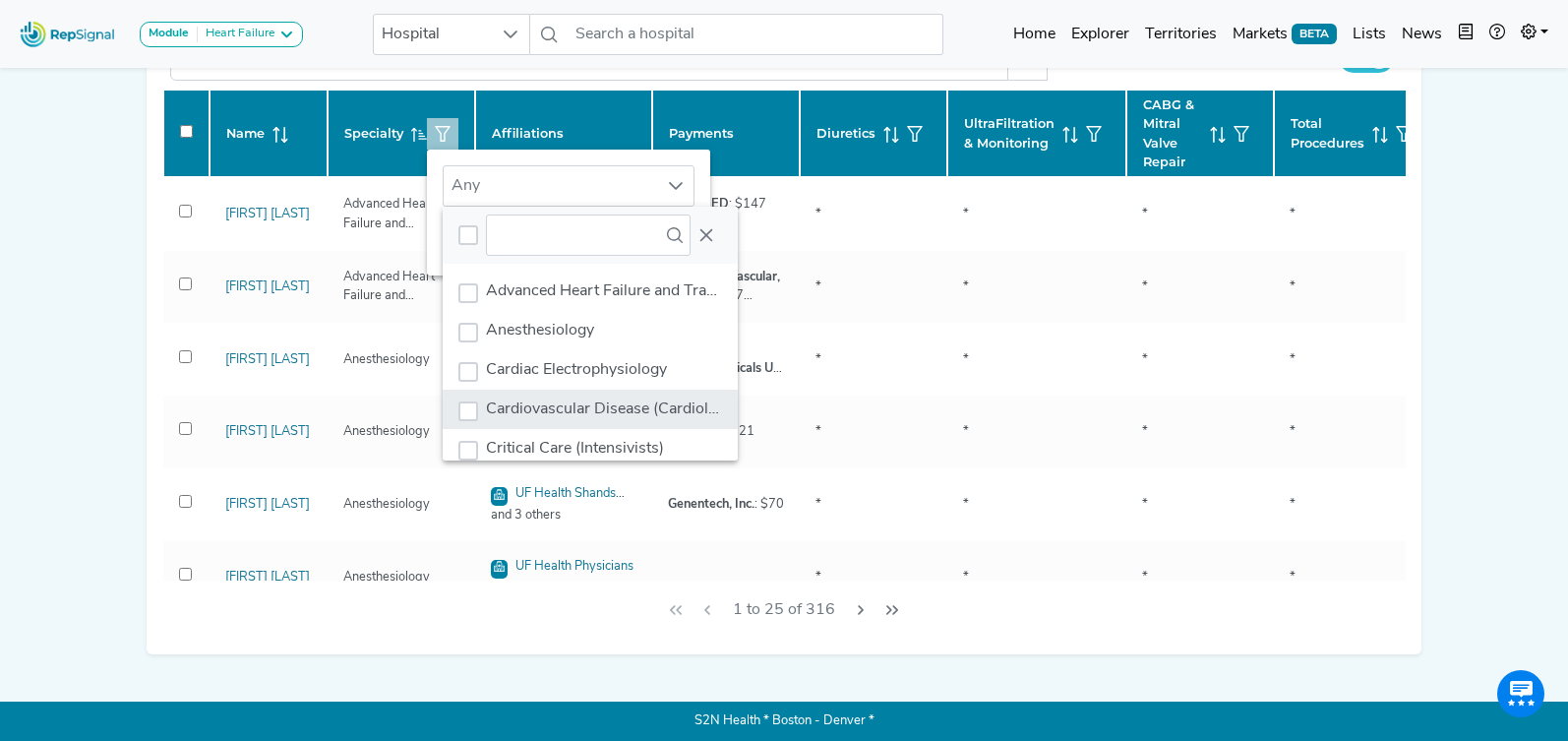 click on "Cardiovascular Disease (Cardiology)" 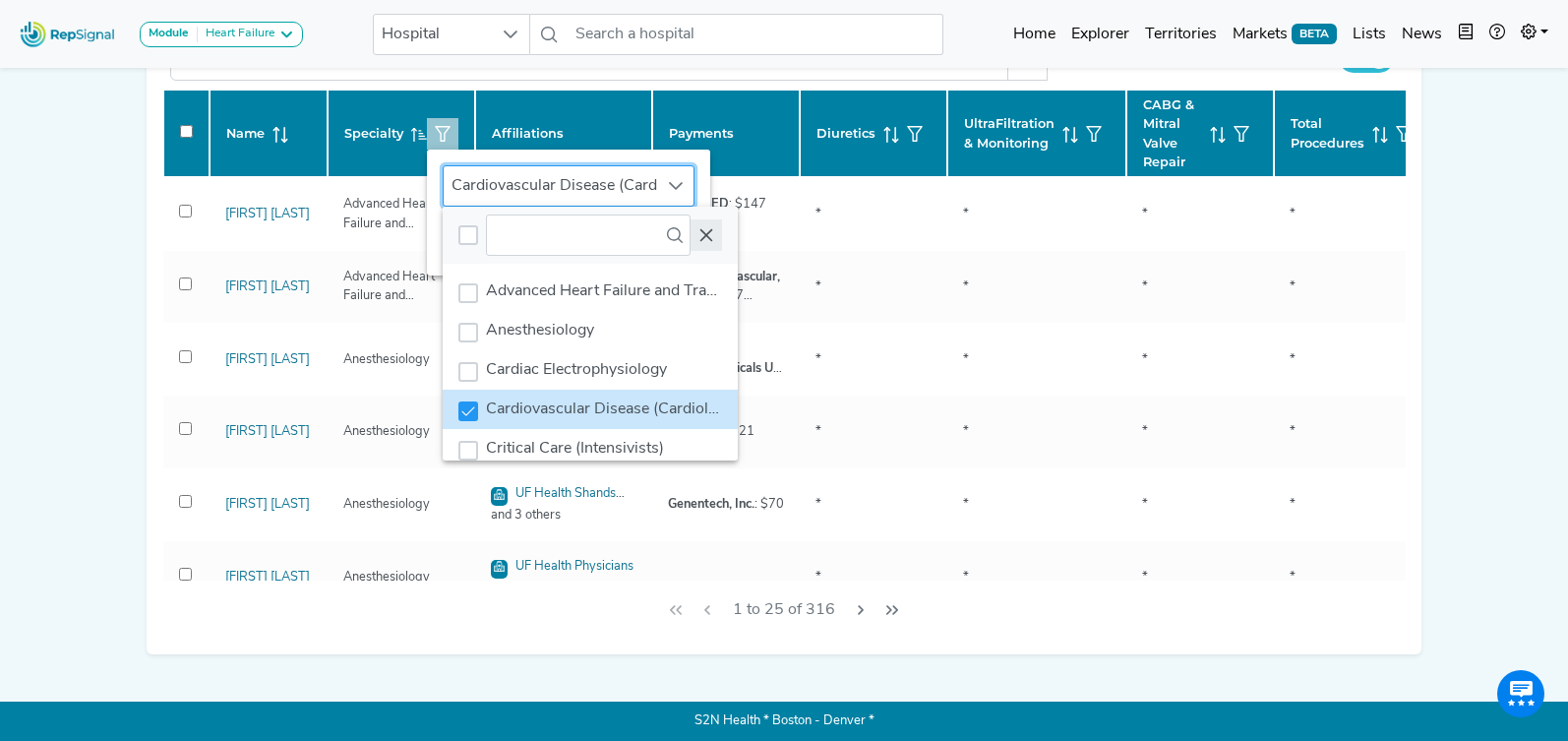 click at bounding box center [706, 235] 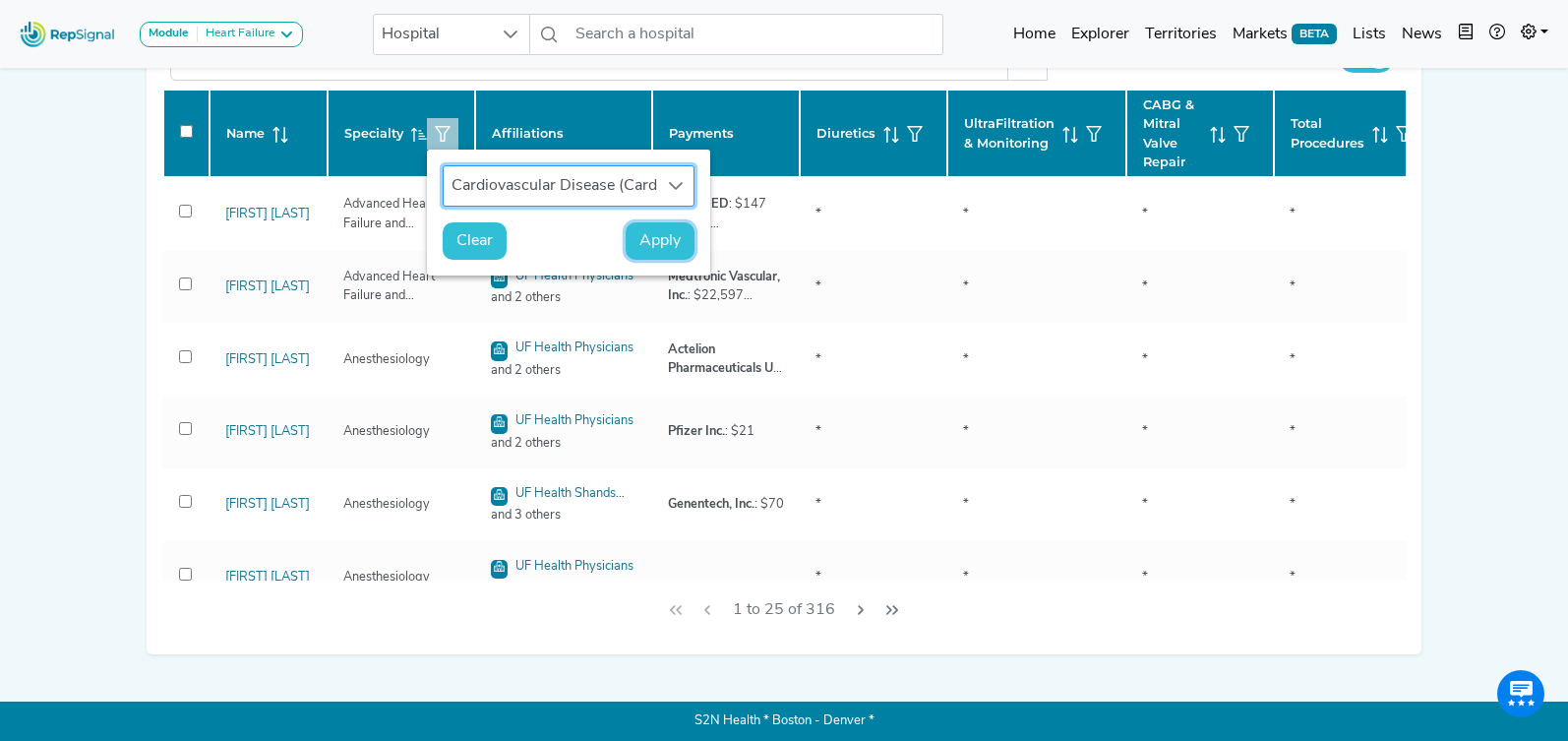 click on "Apply" 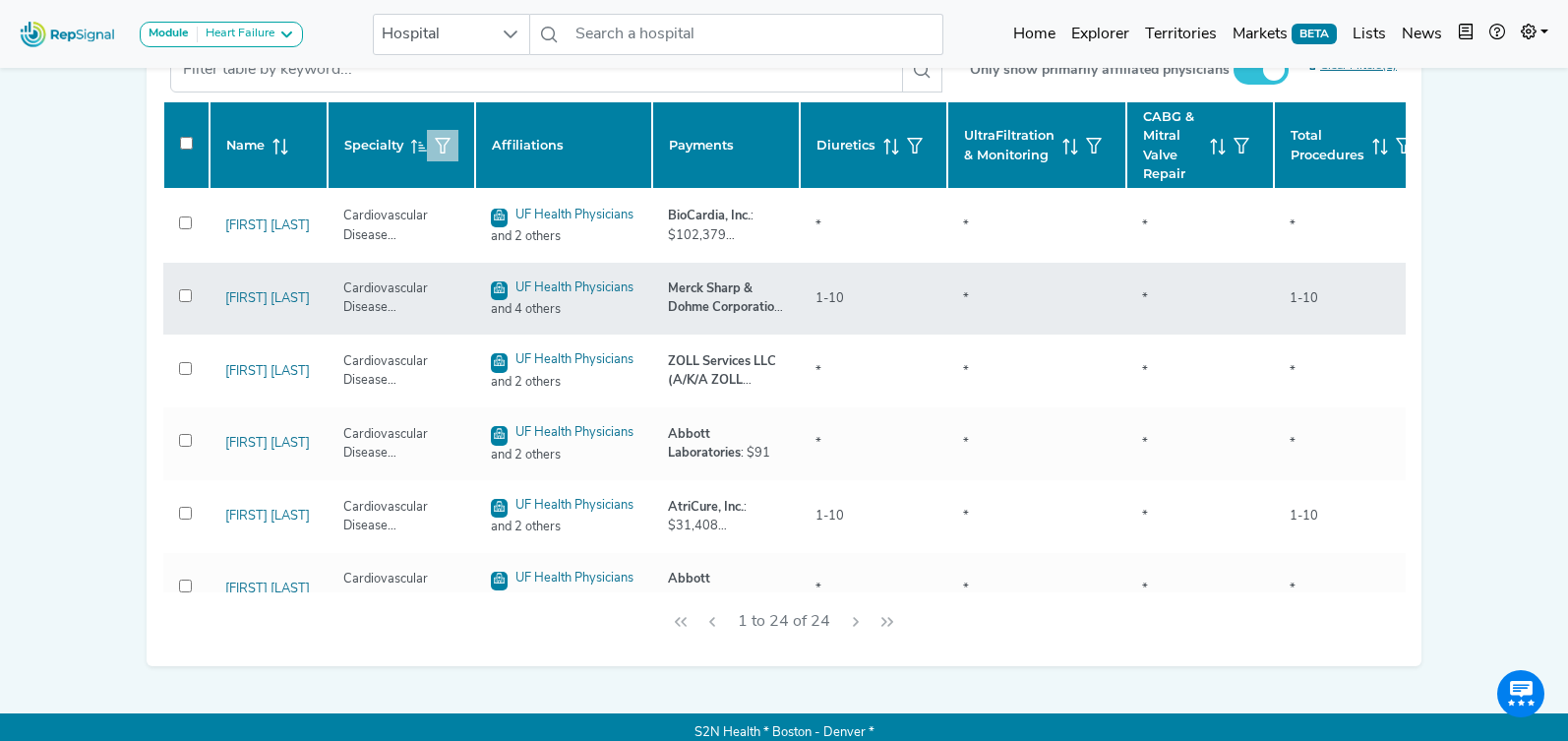 scroll, scrollTop: 909, scrollLeft: 0, axis: vertical 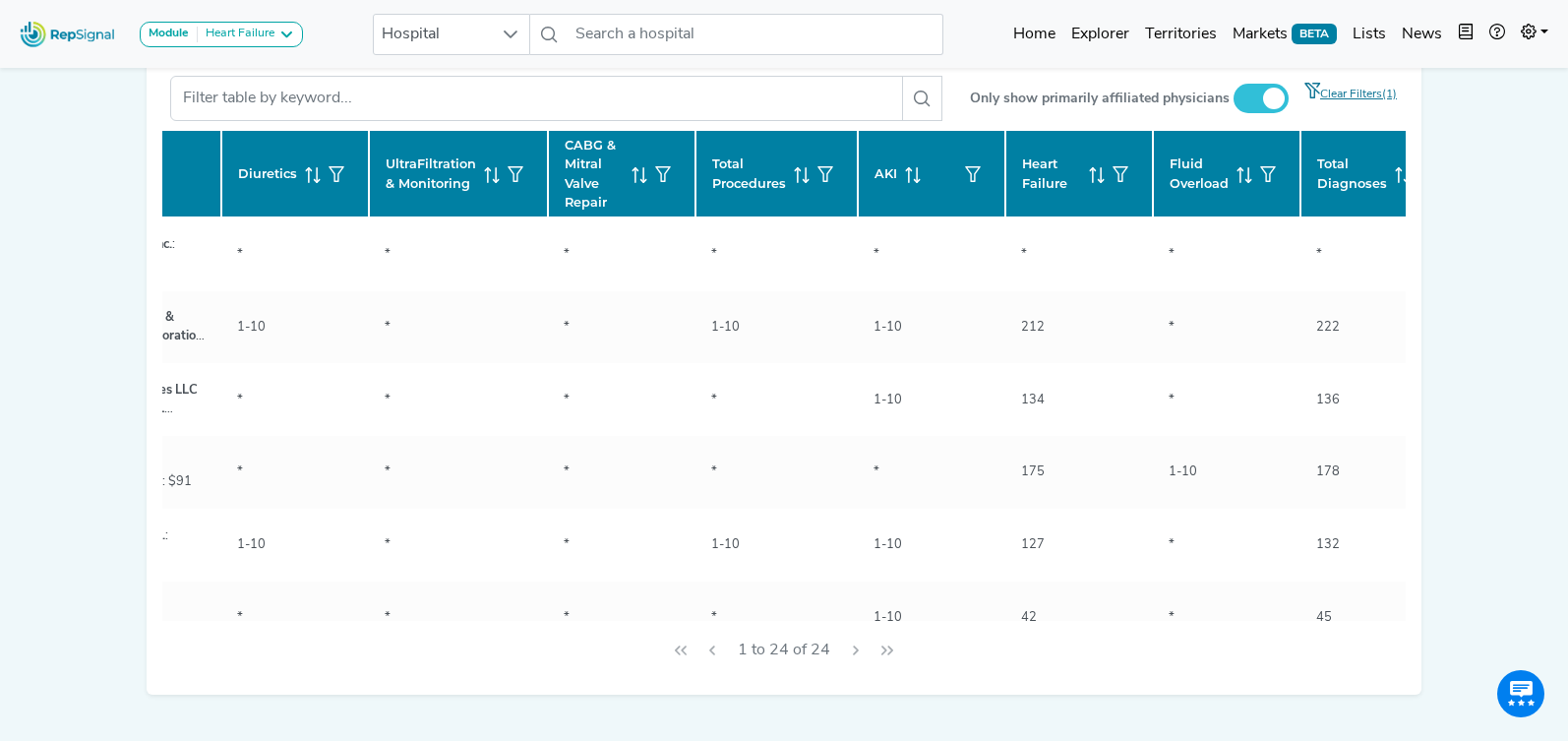 click 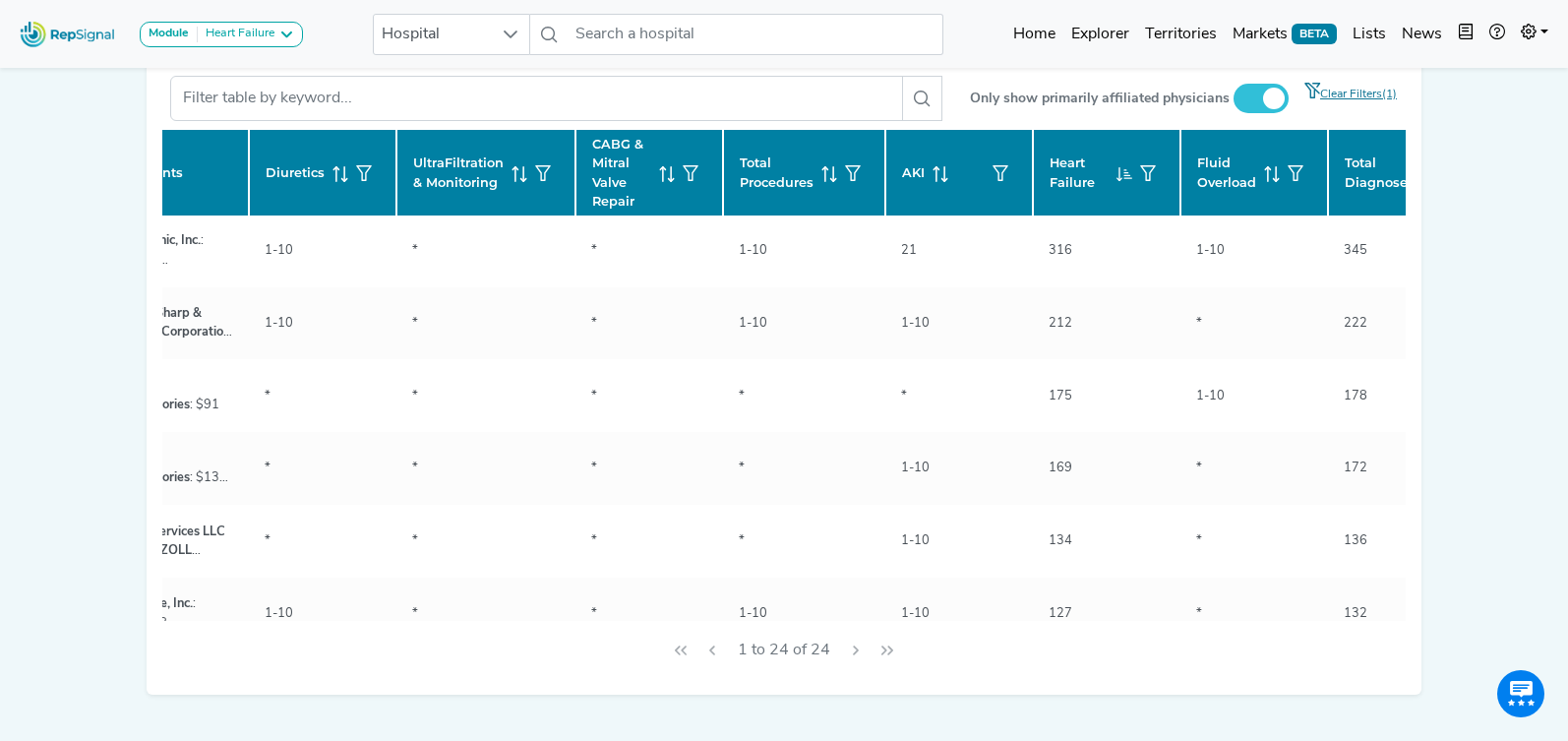 scroll, scrollTop: 4, scrollLeft: 633, axis: both 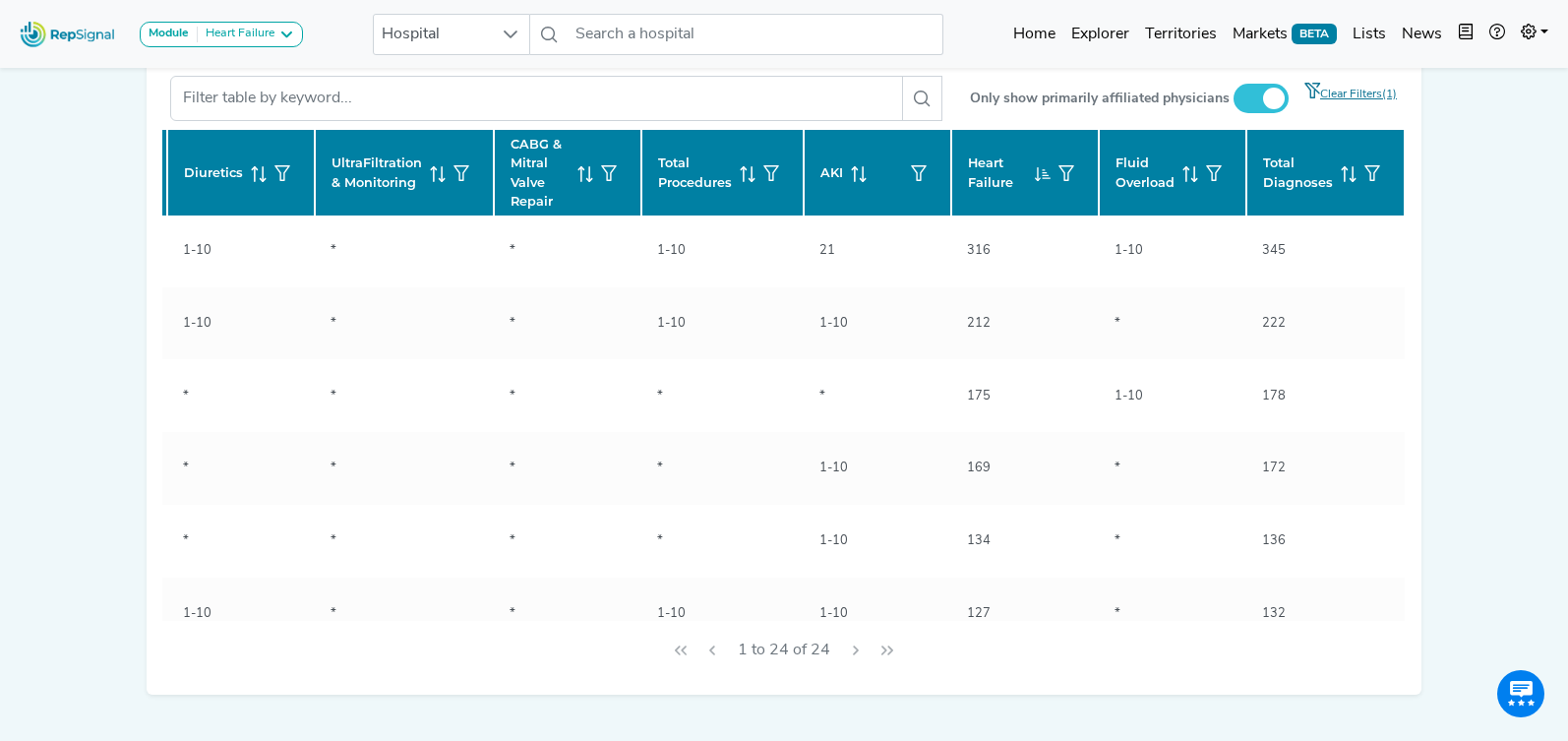 click 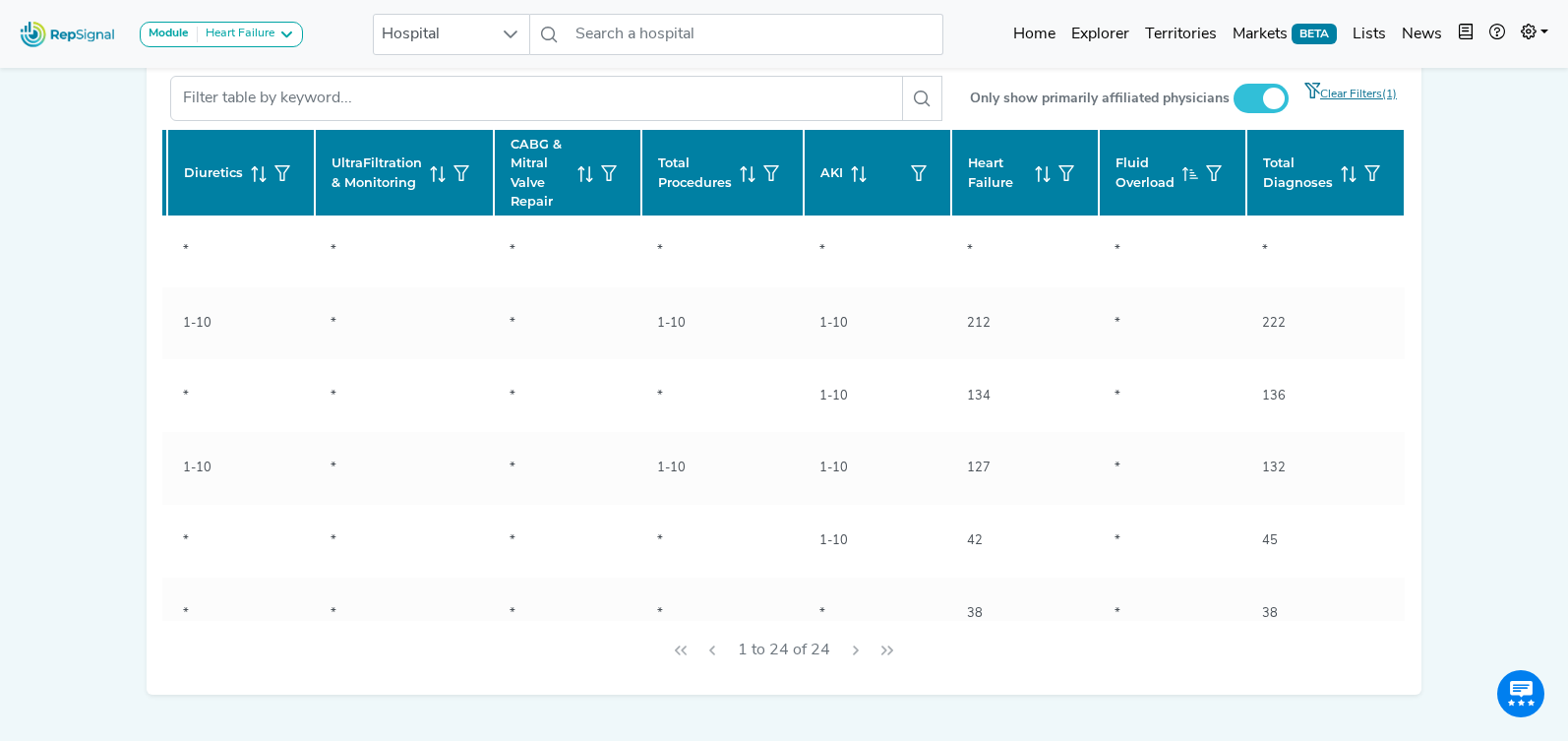 click 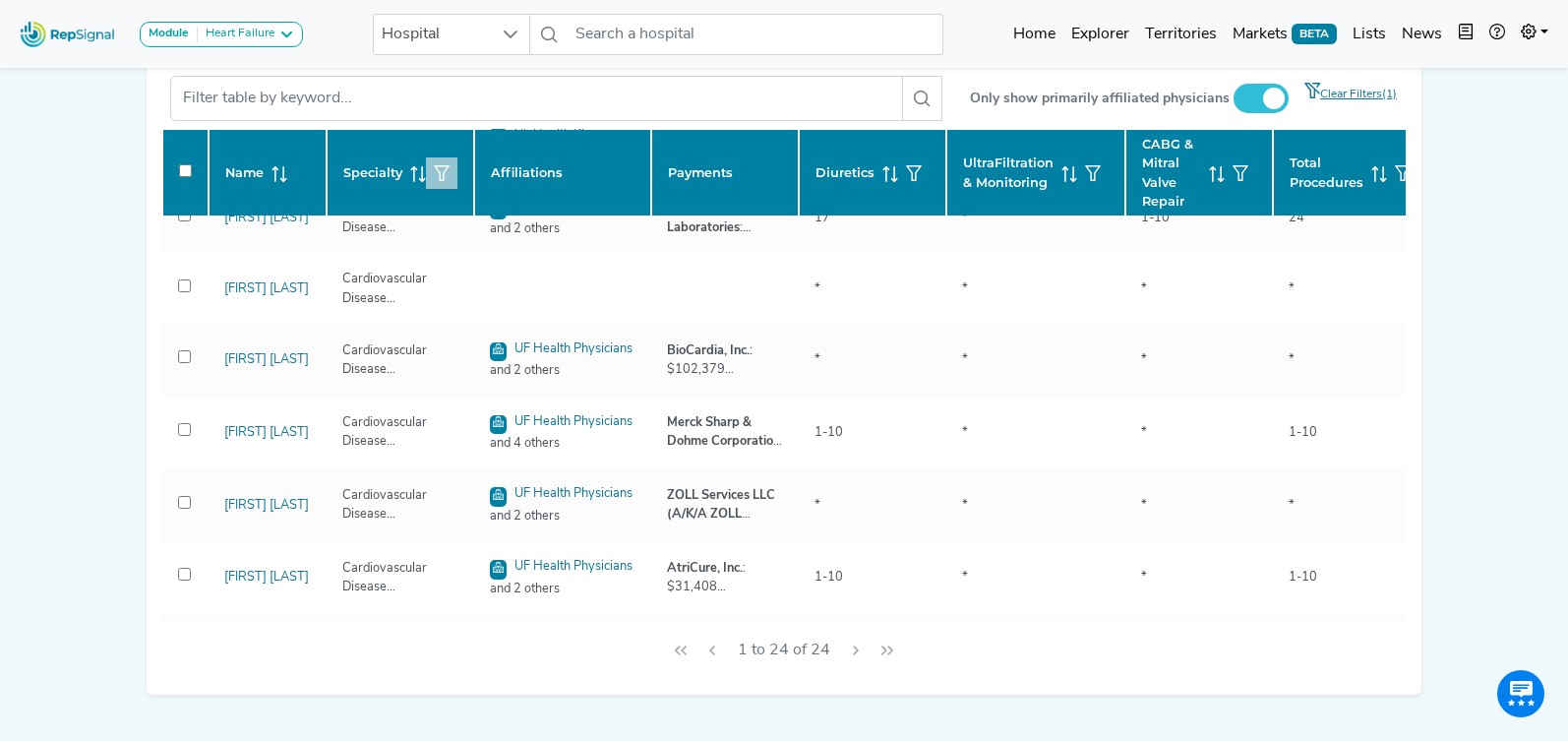 scroll, scrollTop: 0, scrollLeft: 1, axis: horizontal 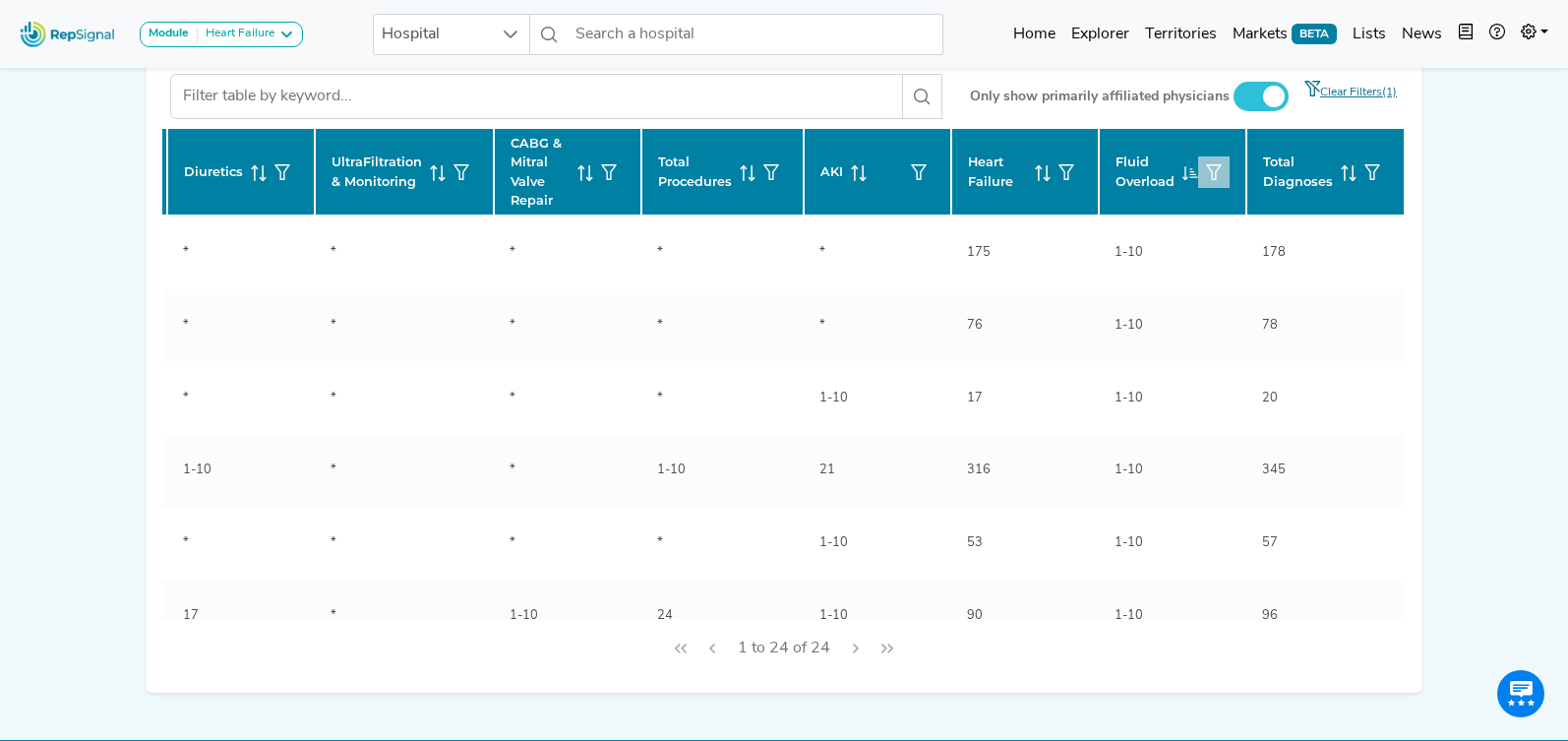 click 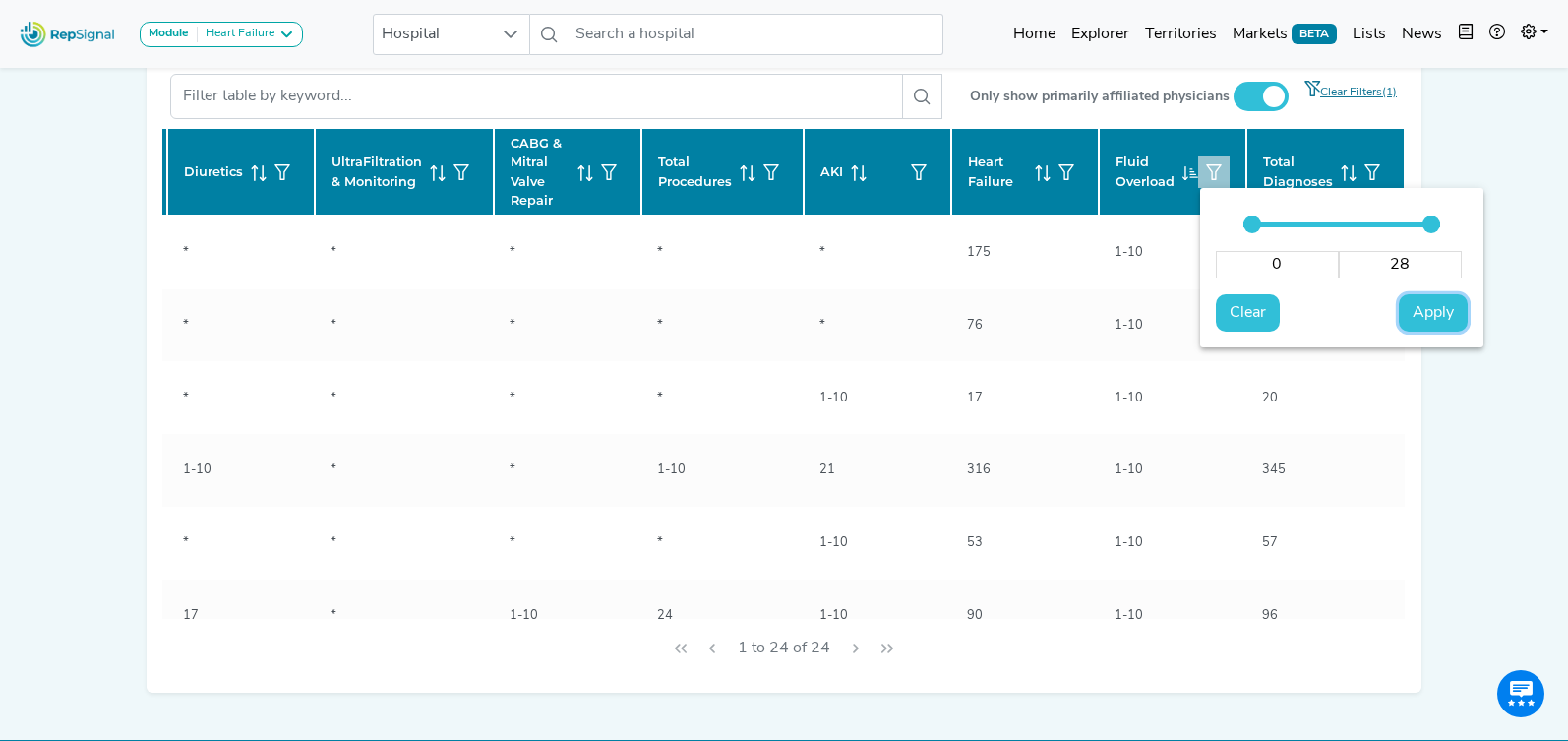 click on "Apply" 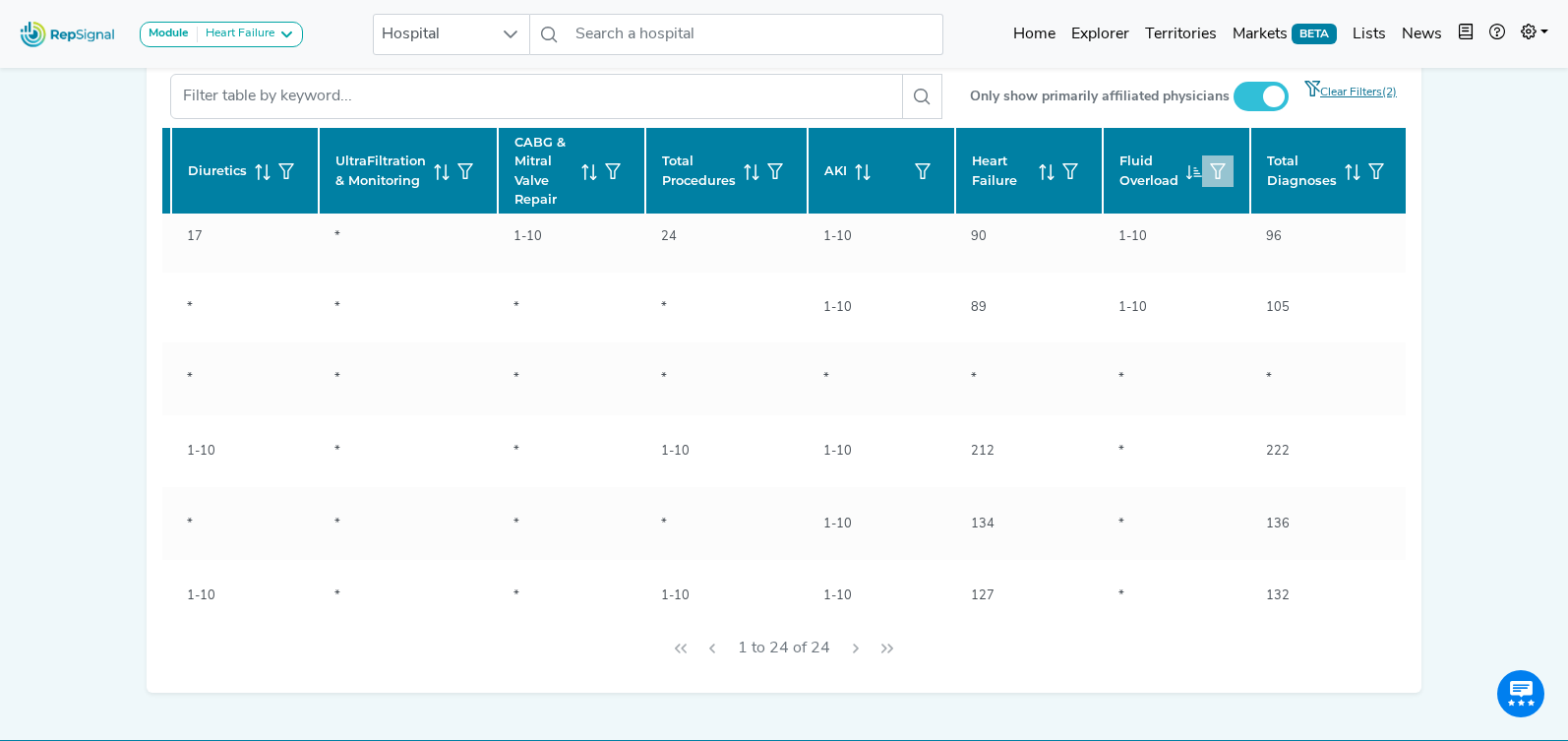 scroll, scrollTop: 0, scrollLeft: 629, axis: horizontal 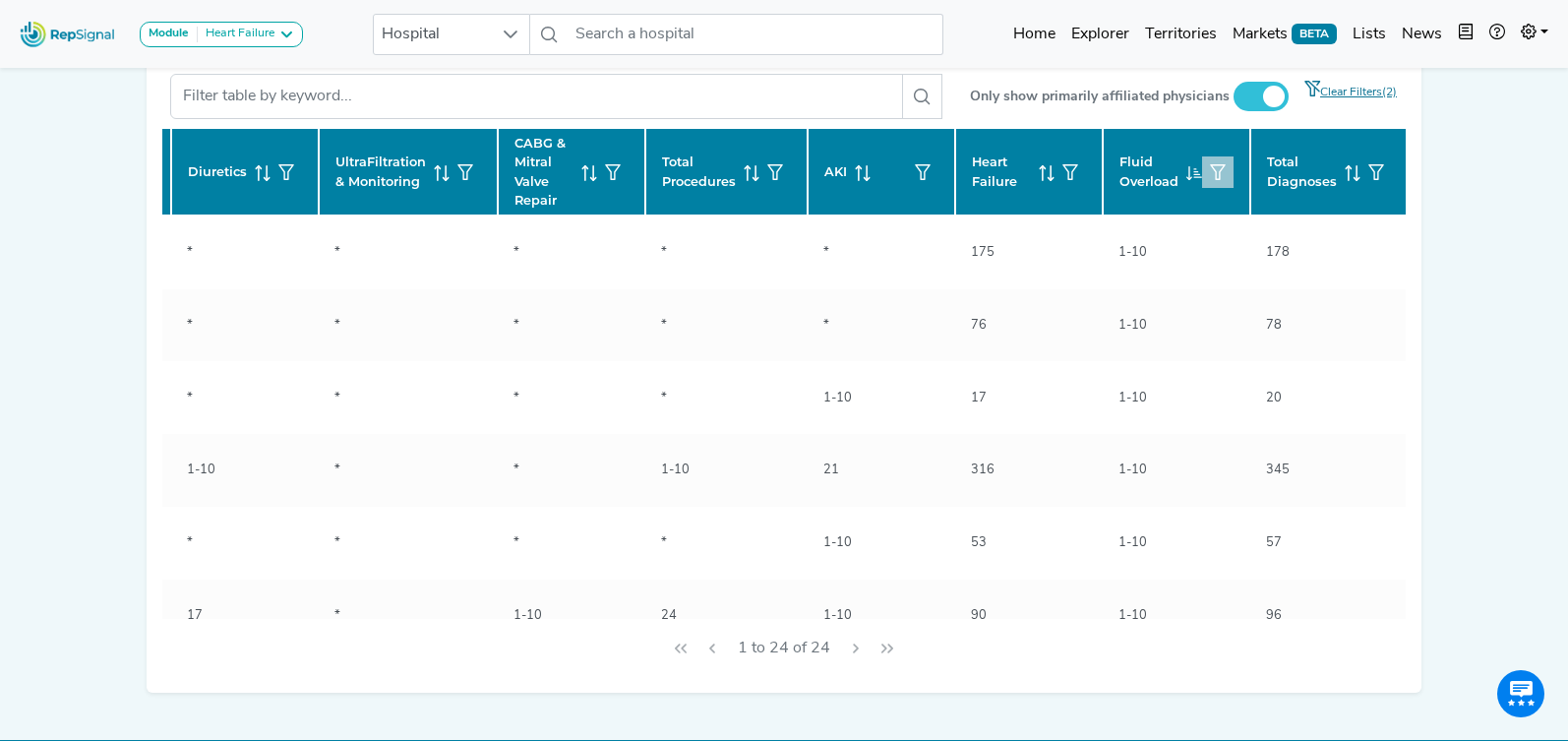 click 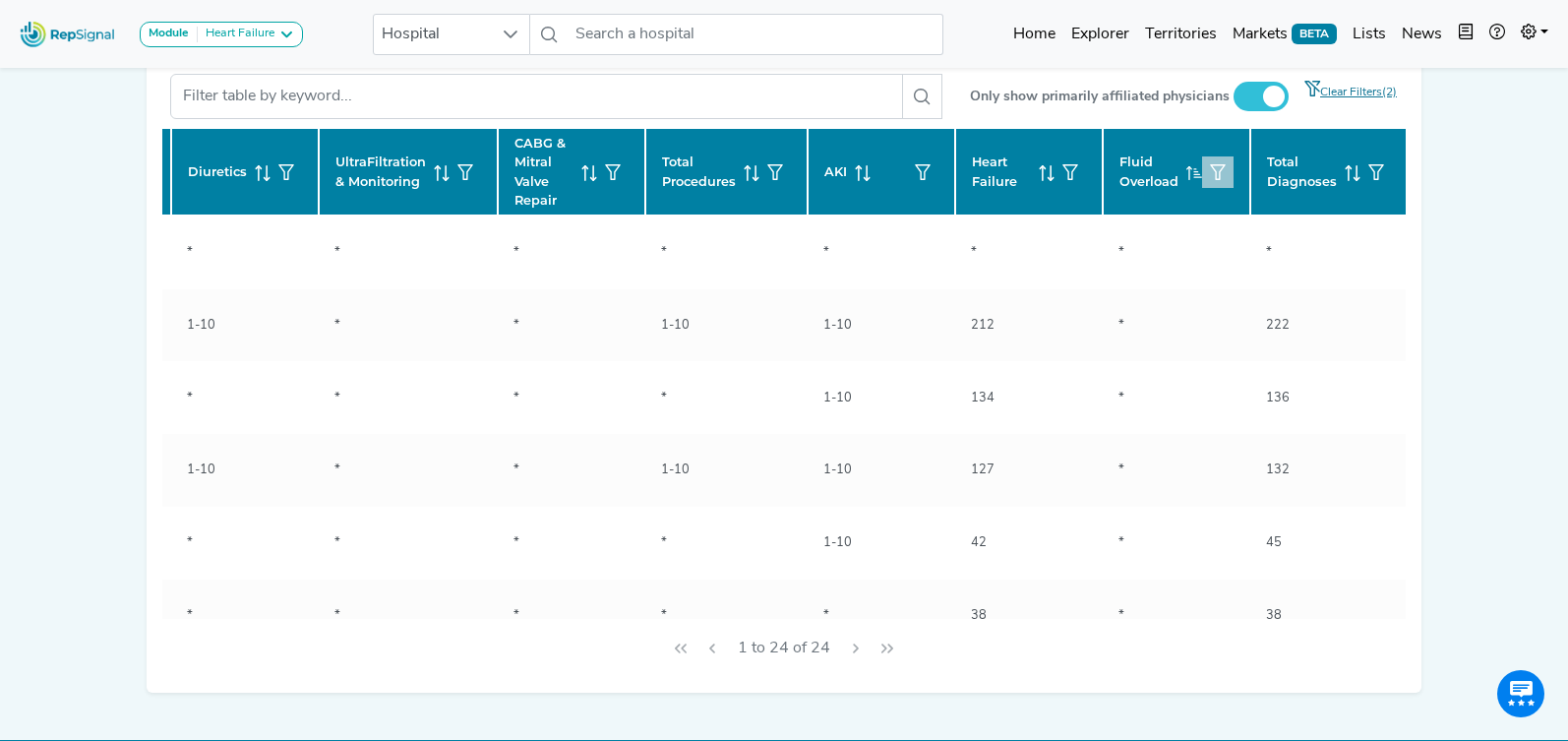 click 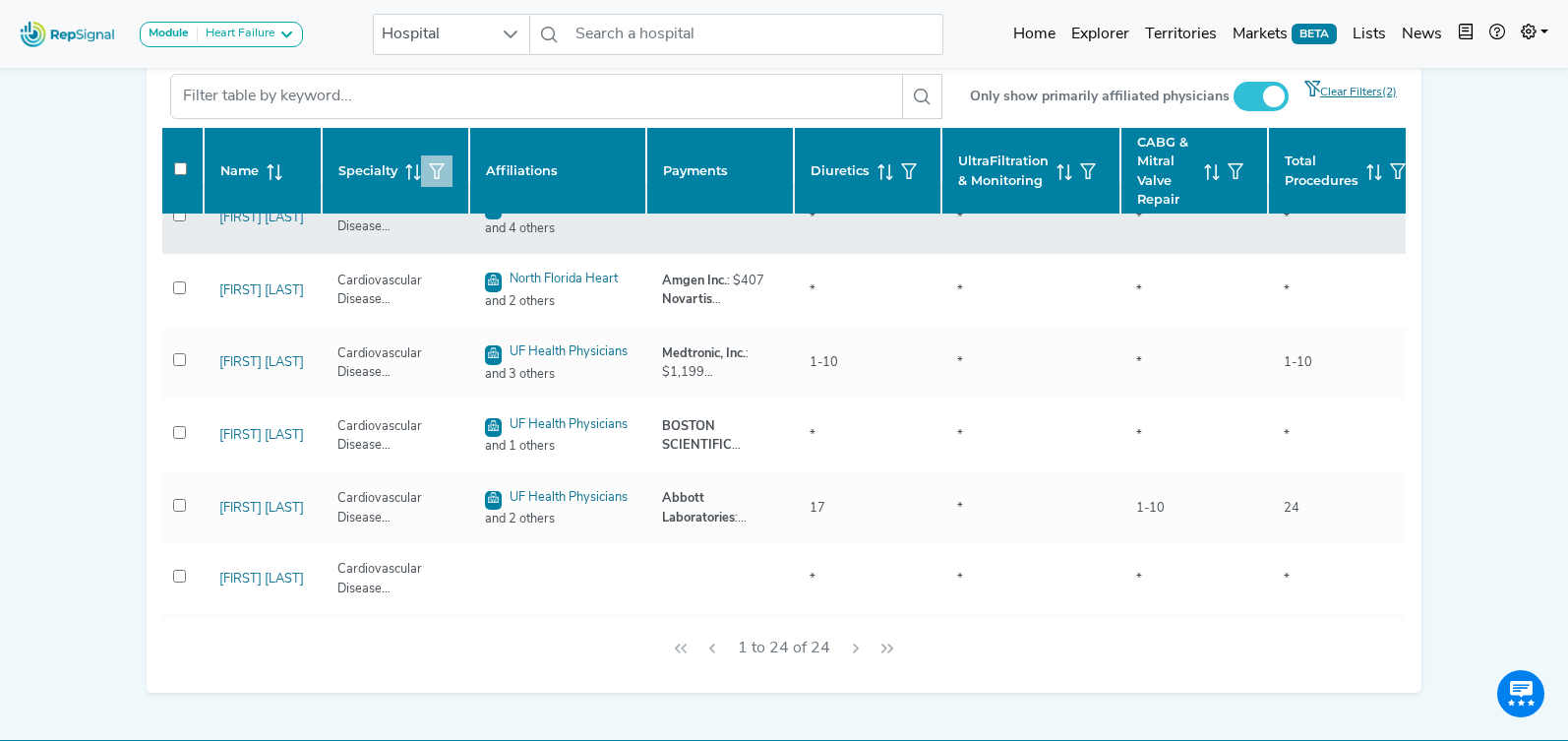 scroll, scrollTop: 0, scrollLeft: 6, axis: horizontal 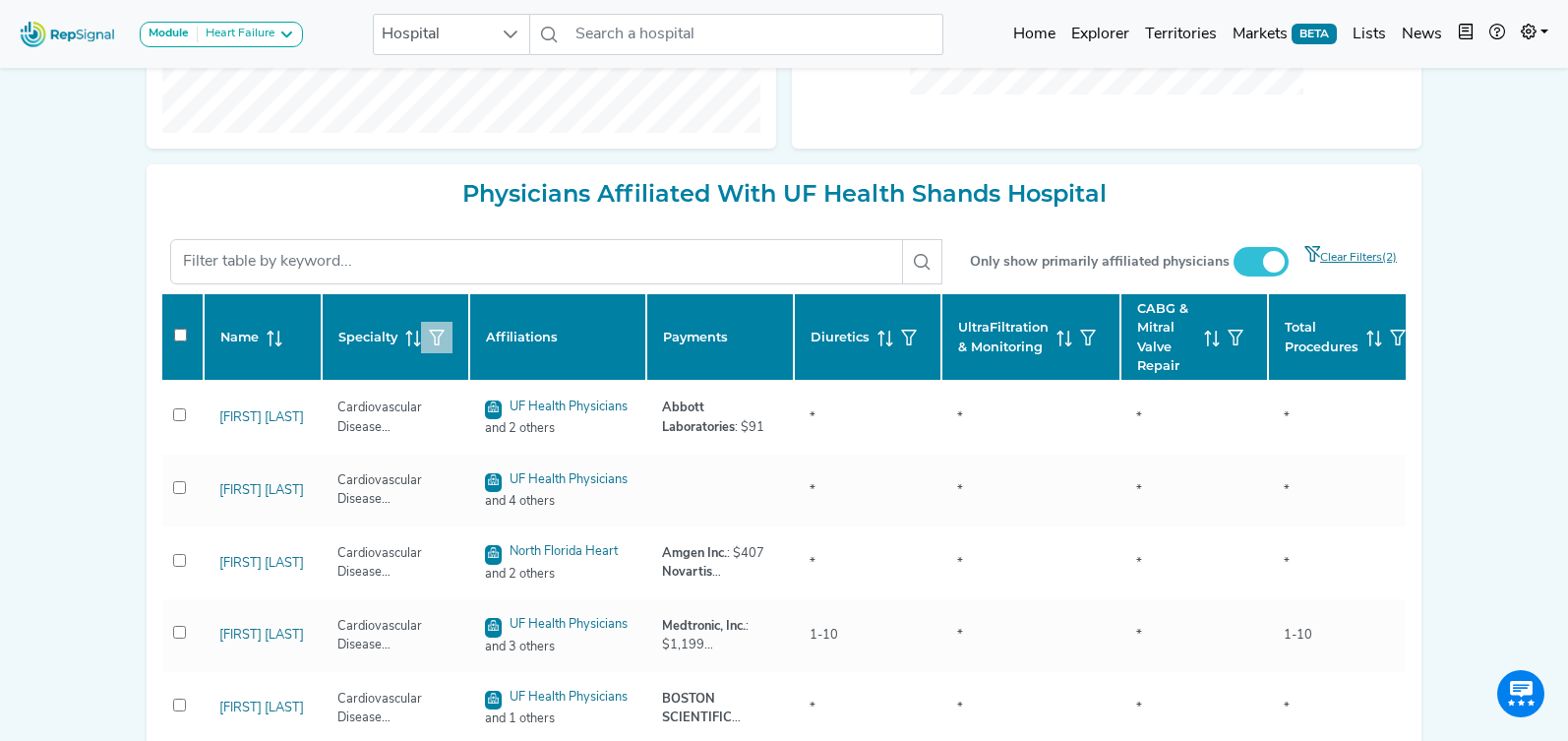 click 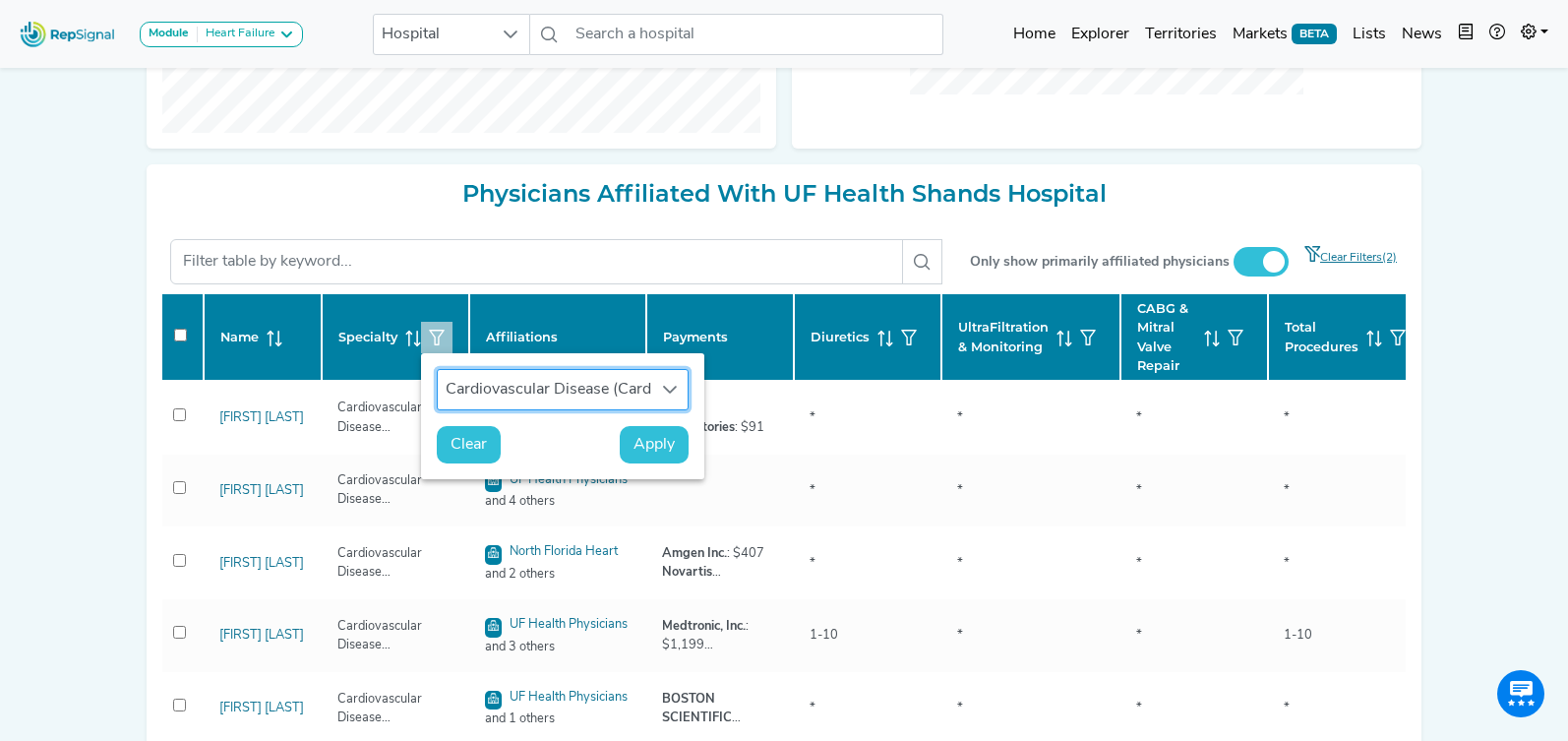scroll, scrollTop: 15, scrollLeft: 90, axis: both 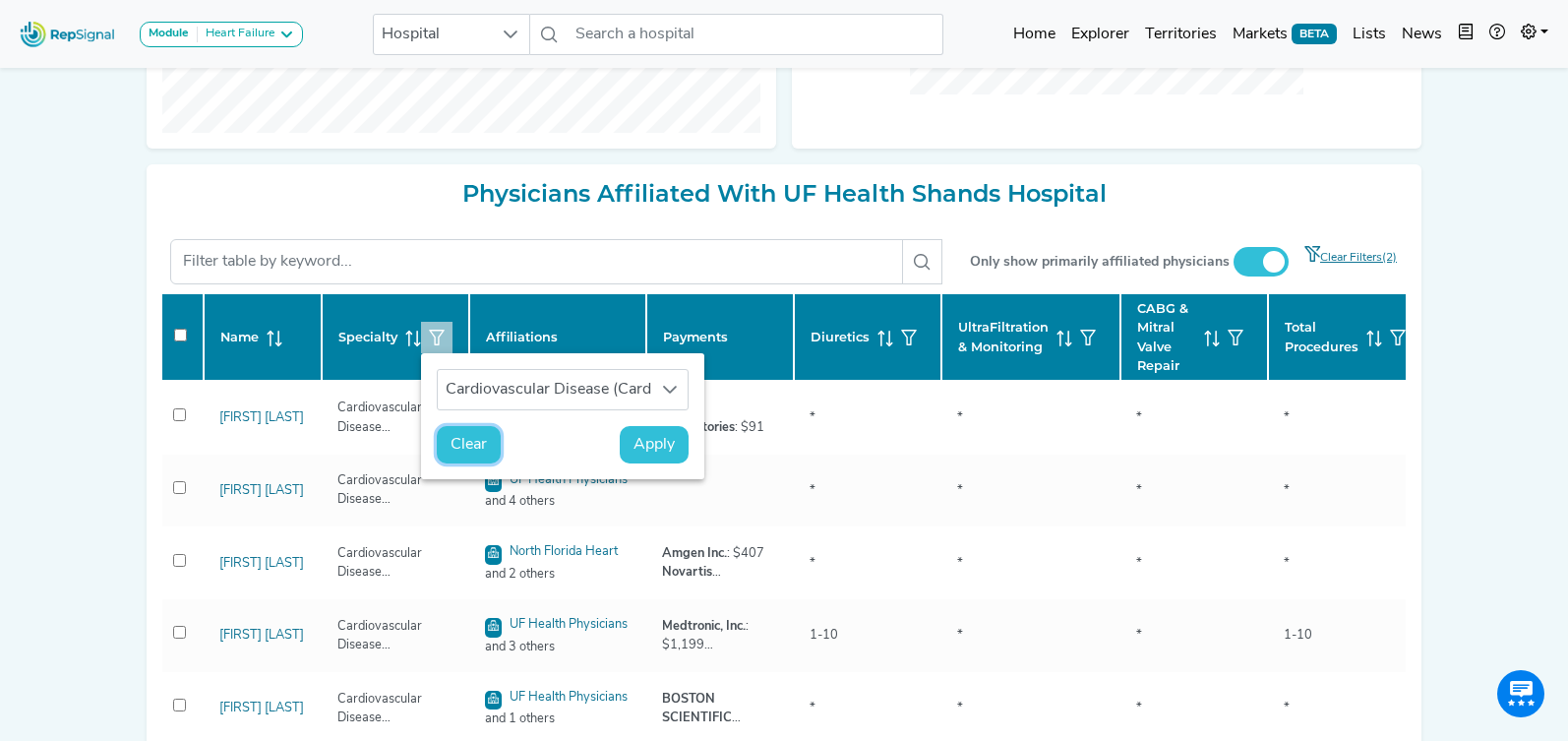 click on "Clear" 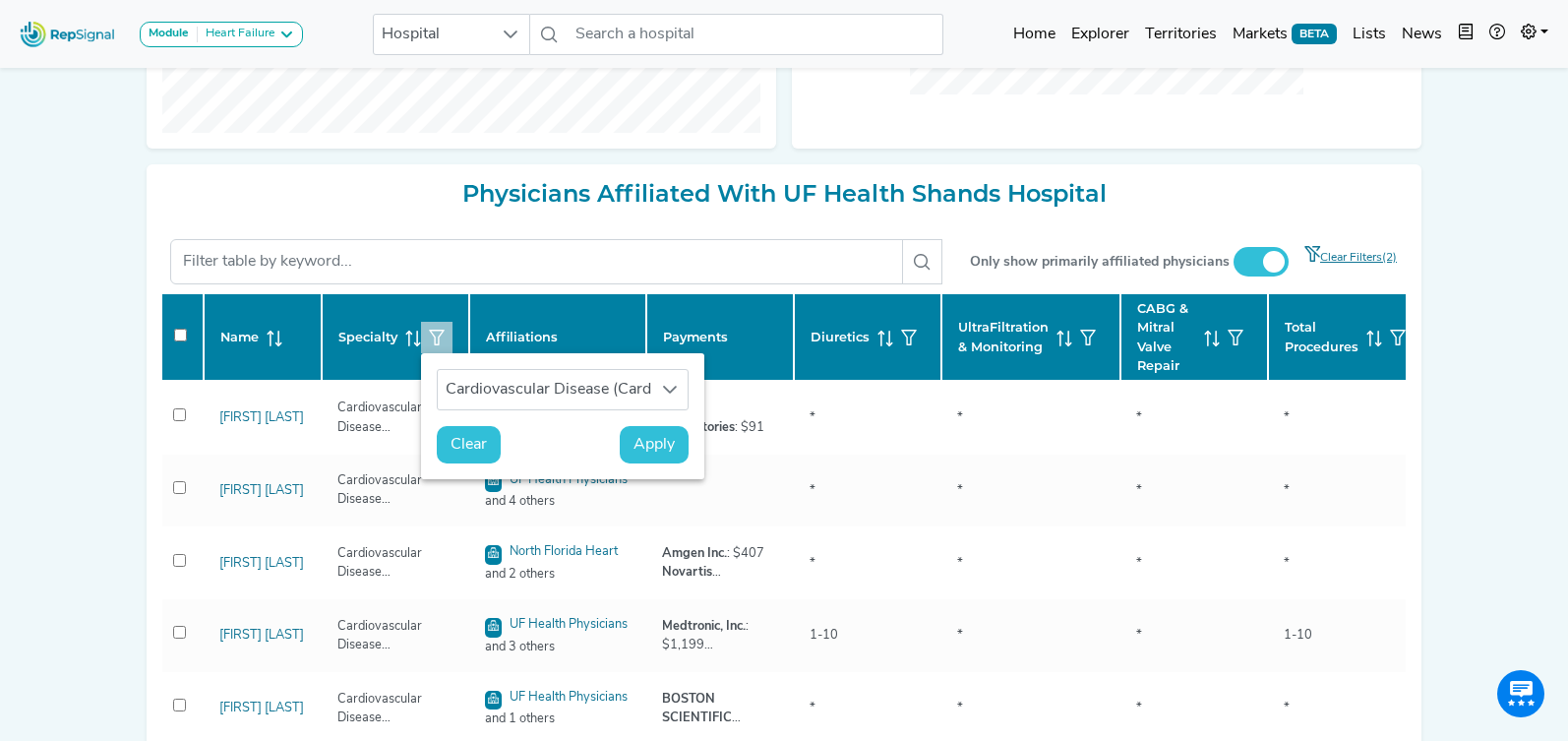 drag, startPoint x: 455, startPoint y: 440, endPoint x: 1533, endPoint y: 347, distance: 1082.0042 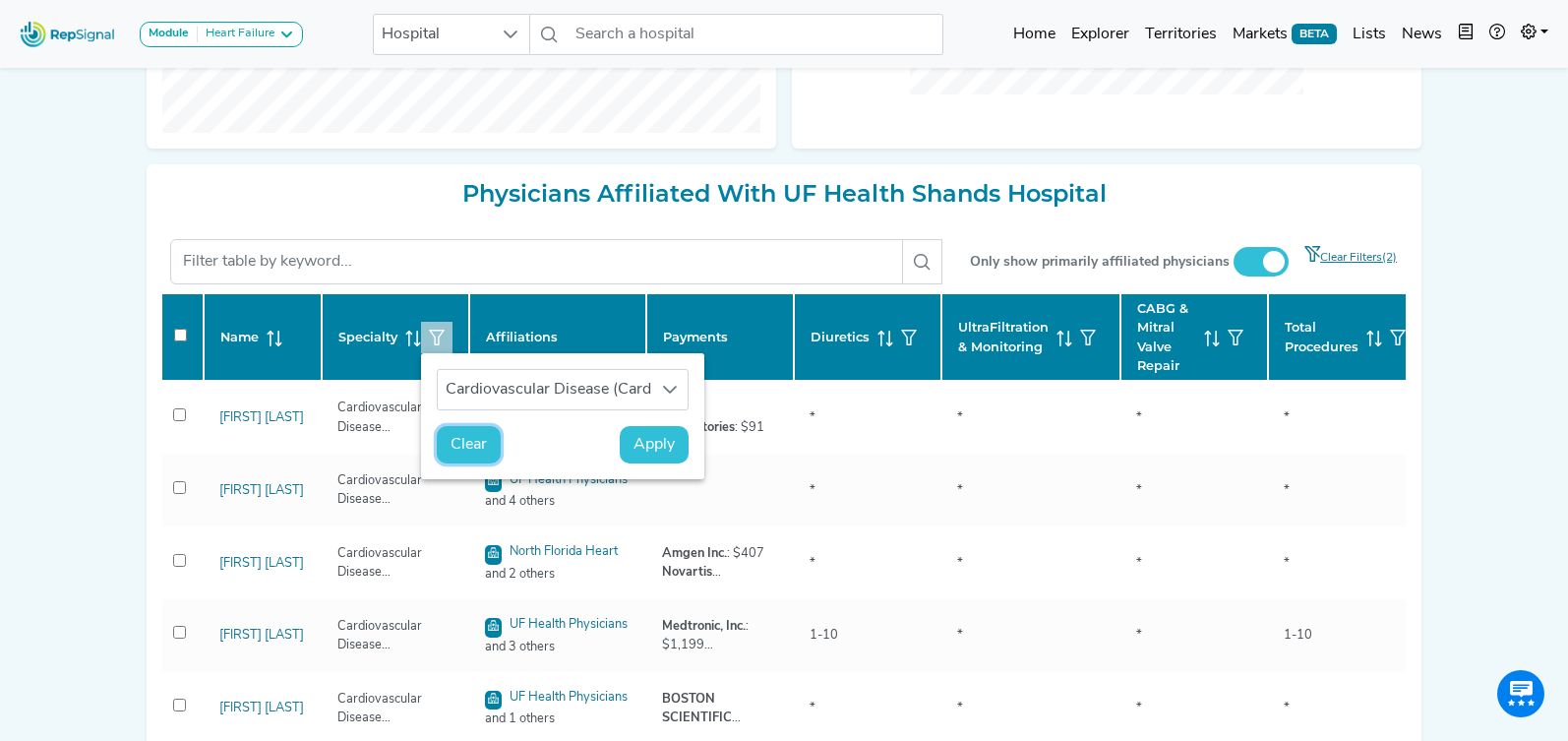 click on "Clear" 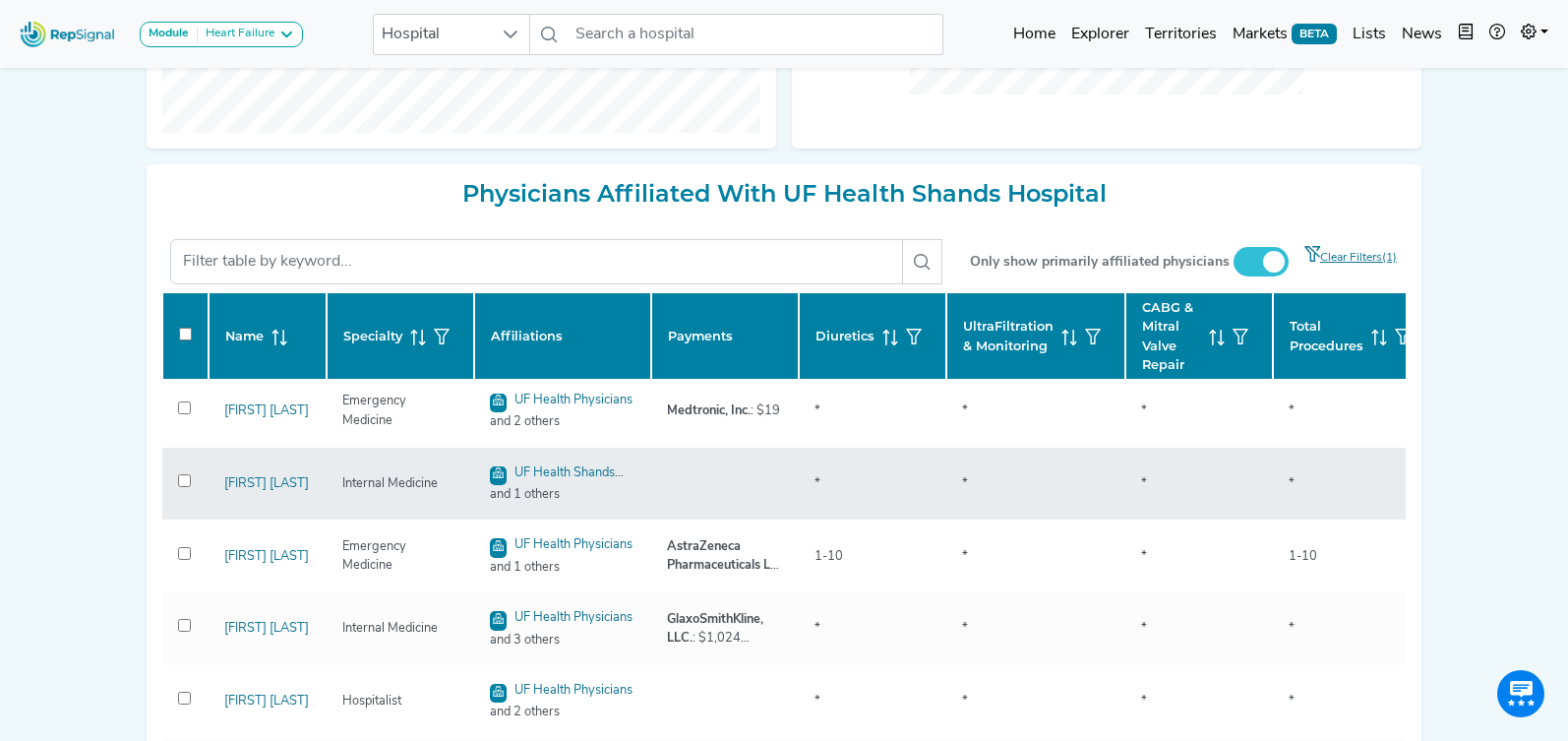 scroll, scrollTop: 7, scrollLeft: 0, axis: vertical 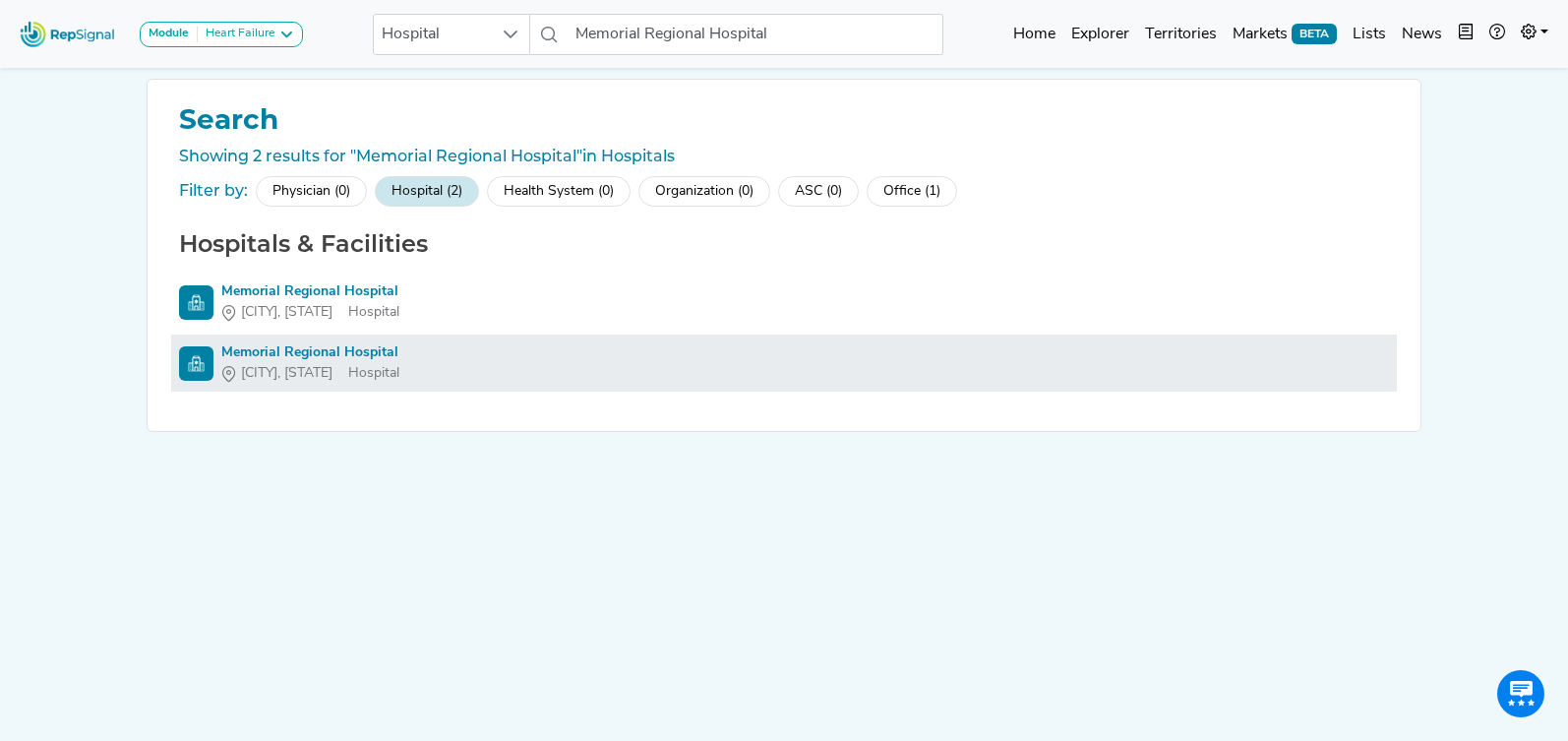 click on "Memorial Regional Hospital" at bounding box center [310, 352] 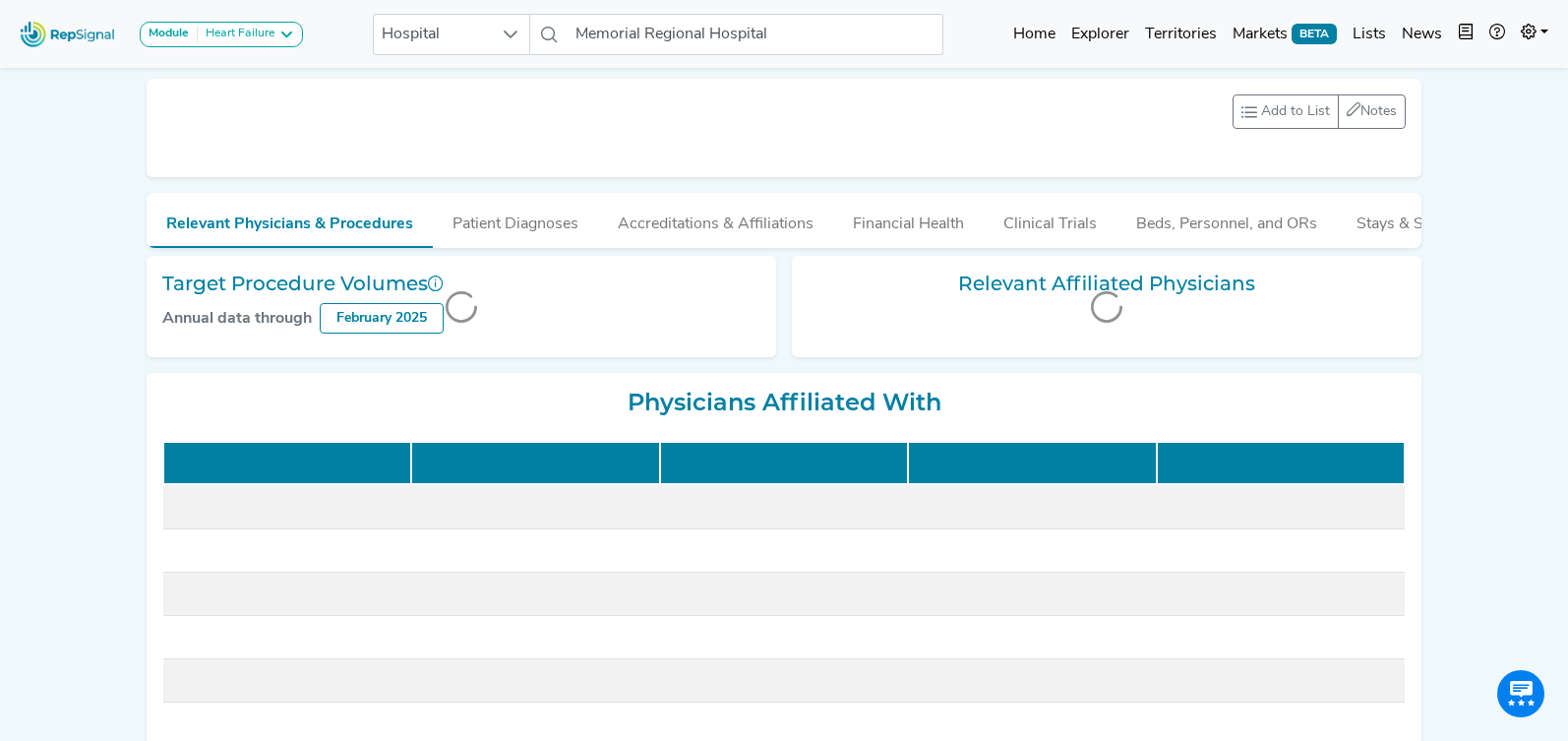 scroll, scrollTop: 0, scrollLeft: 0, axis: both 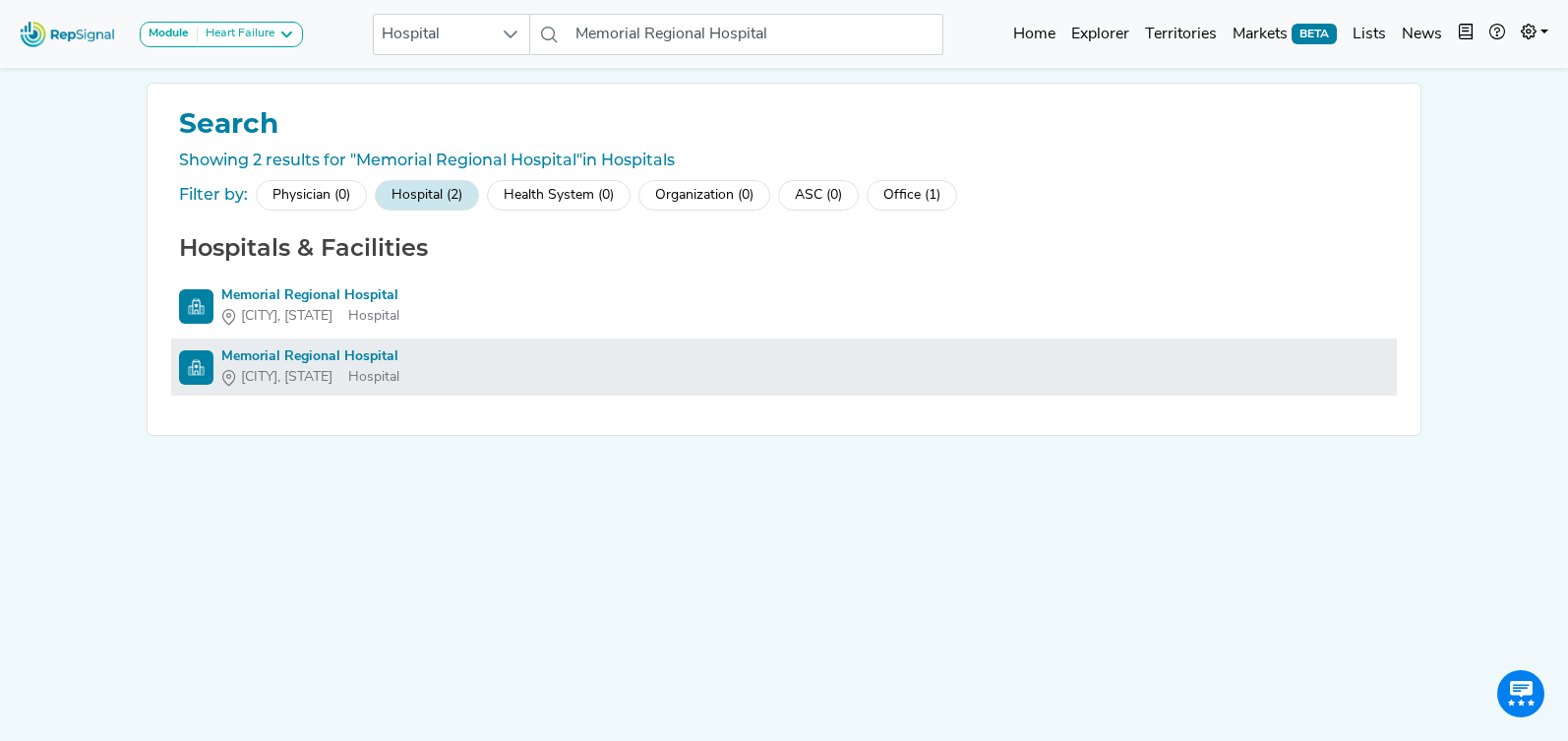 click on "Memorial Regional Hospital" at bounding box center [310, 356] 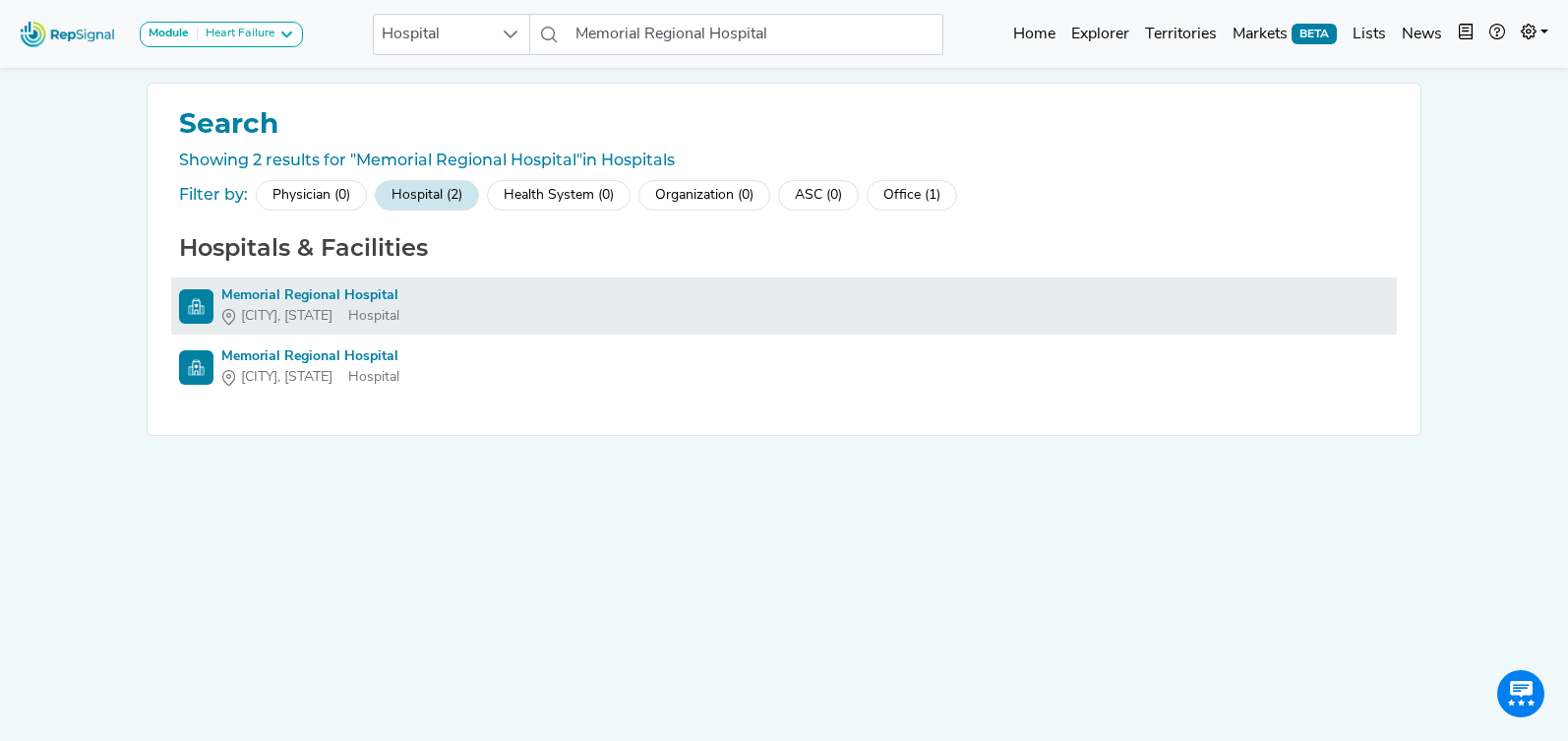 click on "Memorial Regional Hospital" at bounding box center [310, 295] 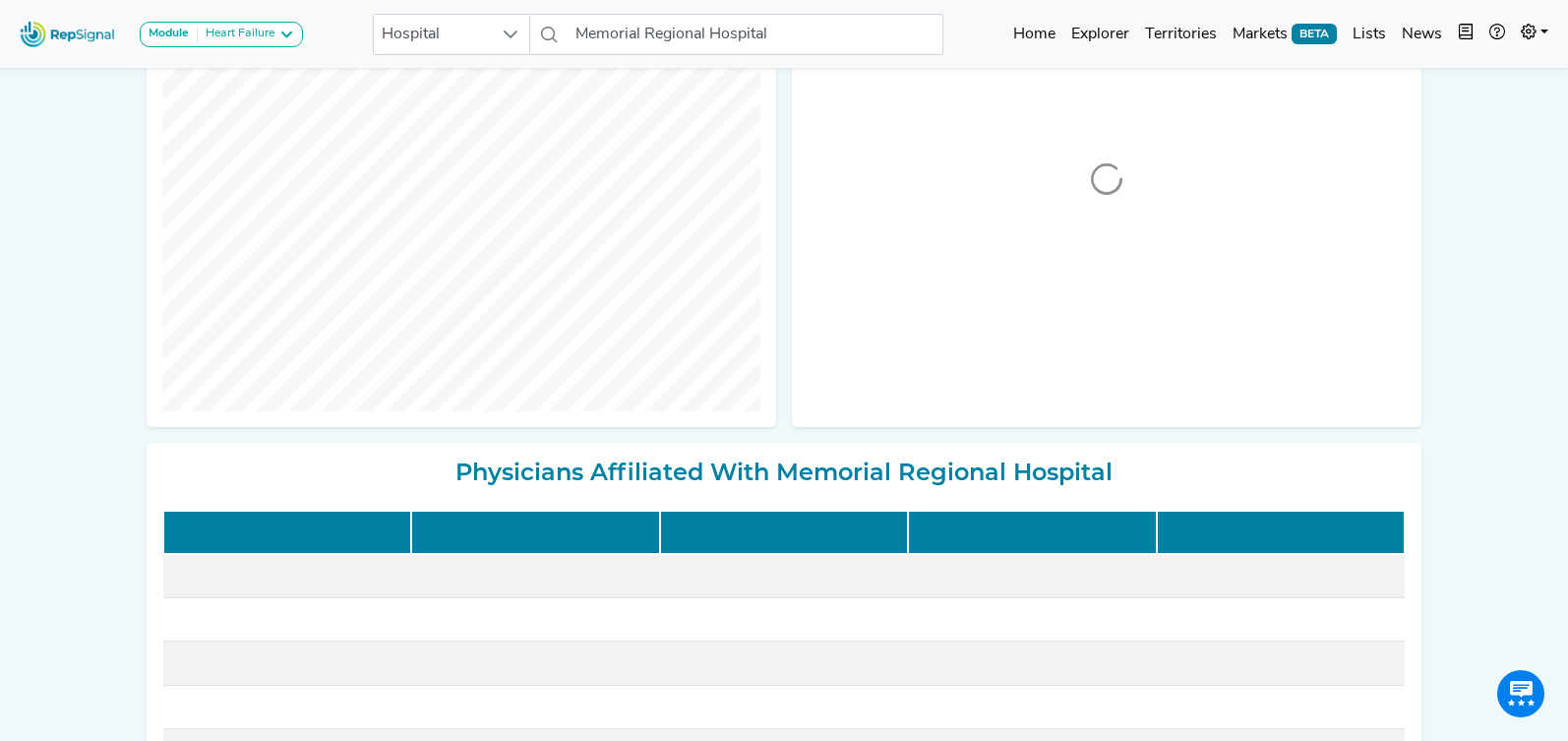 scroll, scrollTop: 527, scrollLeft: 0, axis: vertical 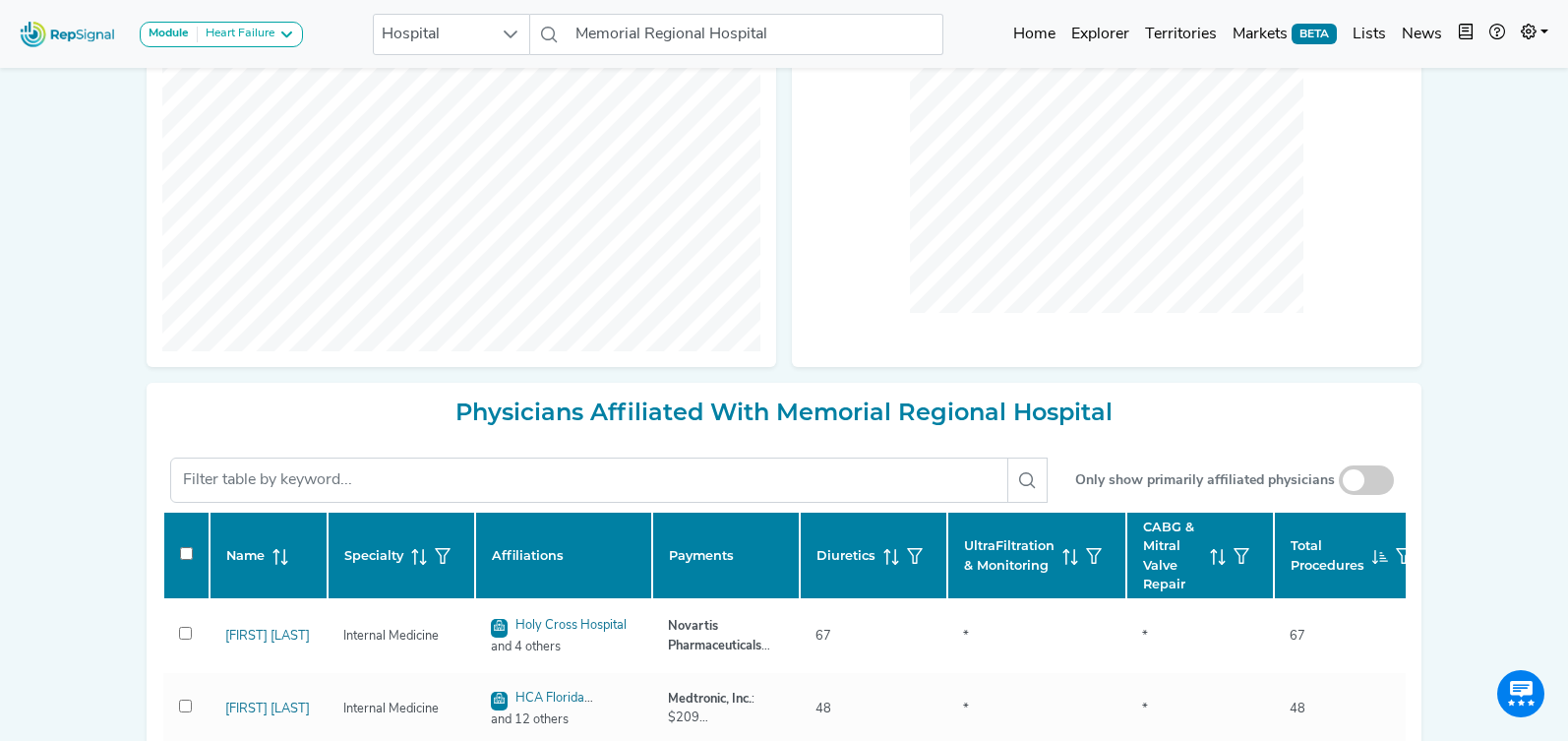 checkbox on "false" 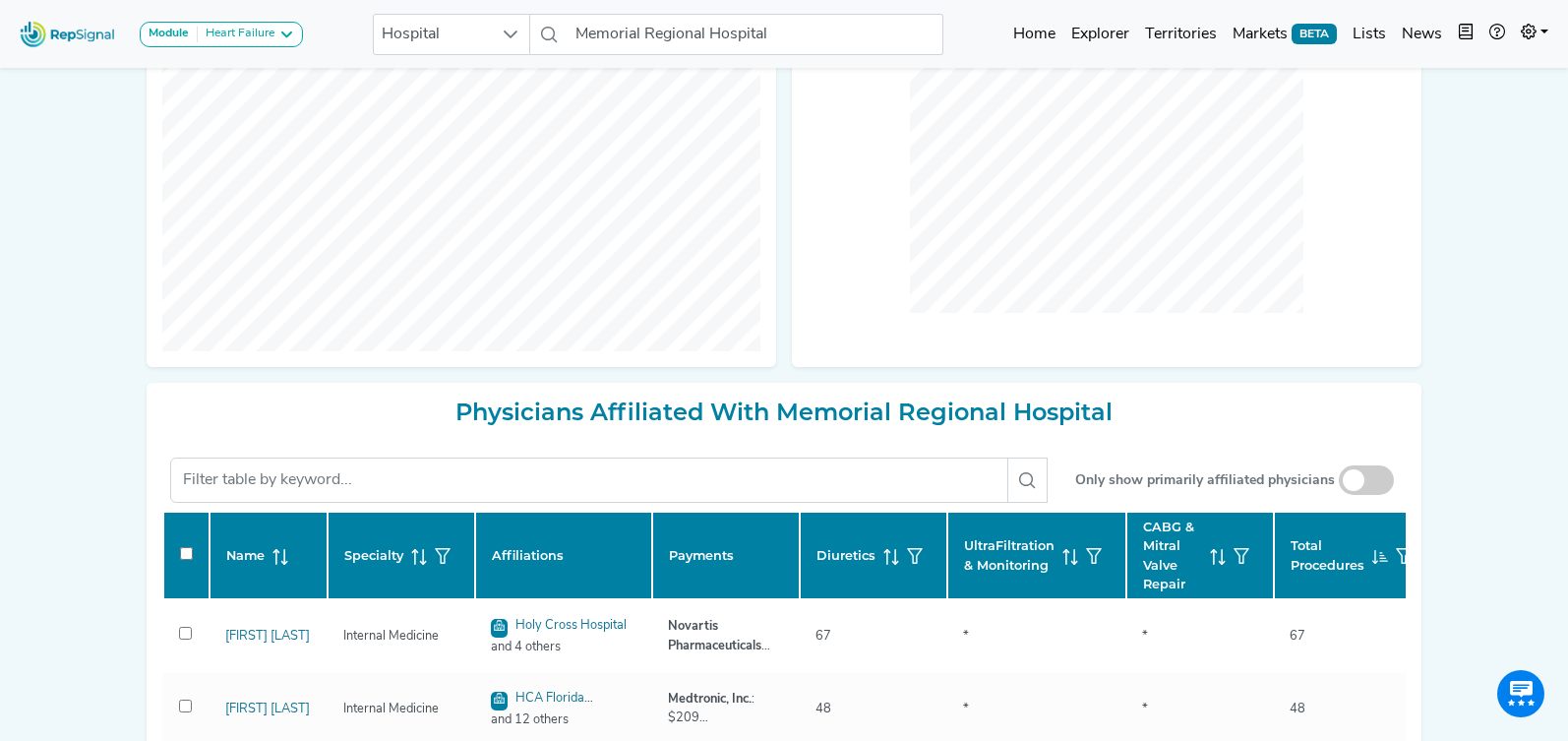 checkbox on "false" 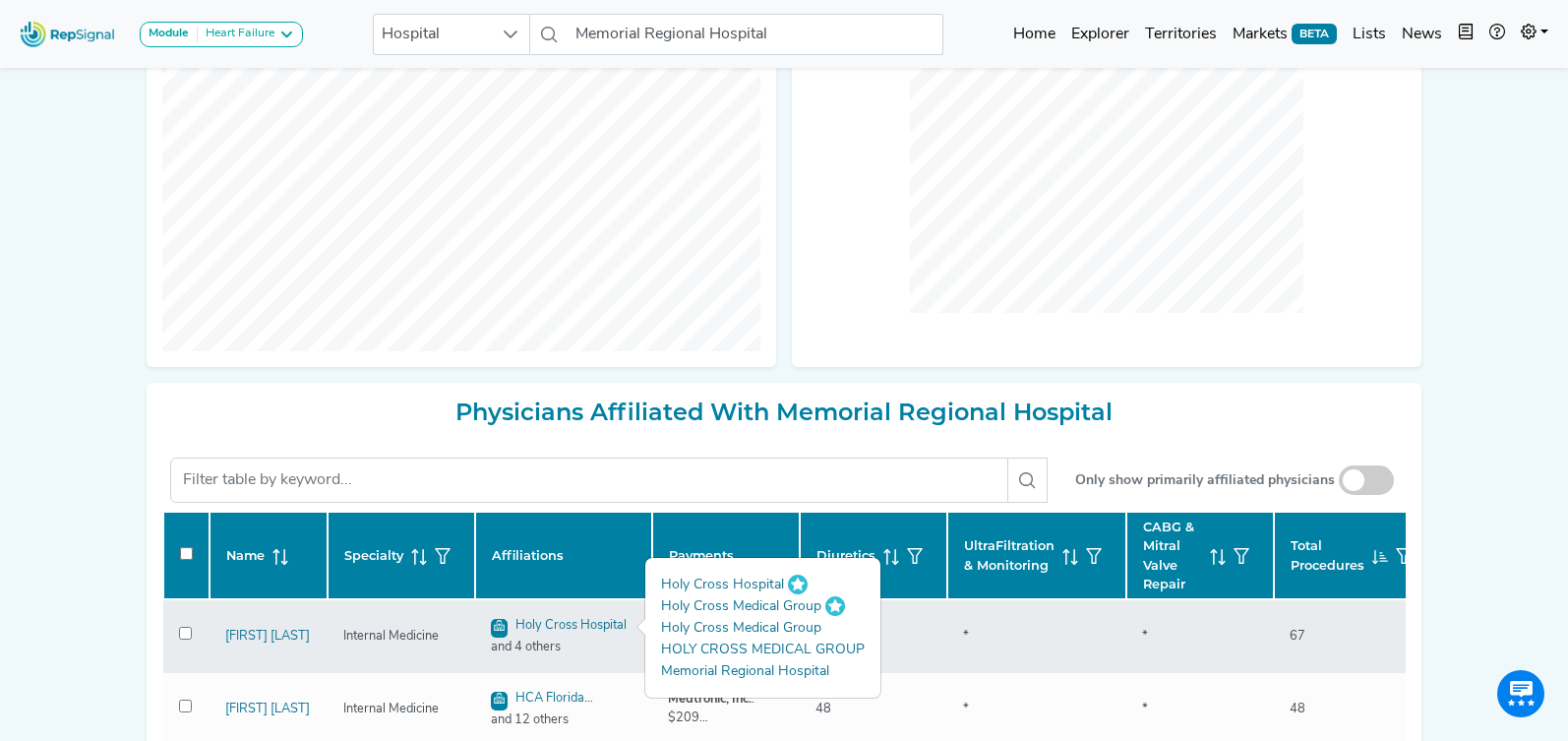 checkbox on "false" 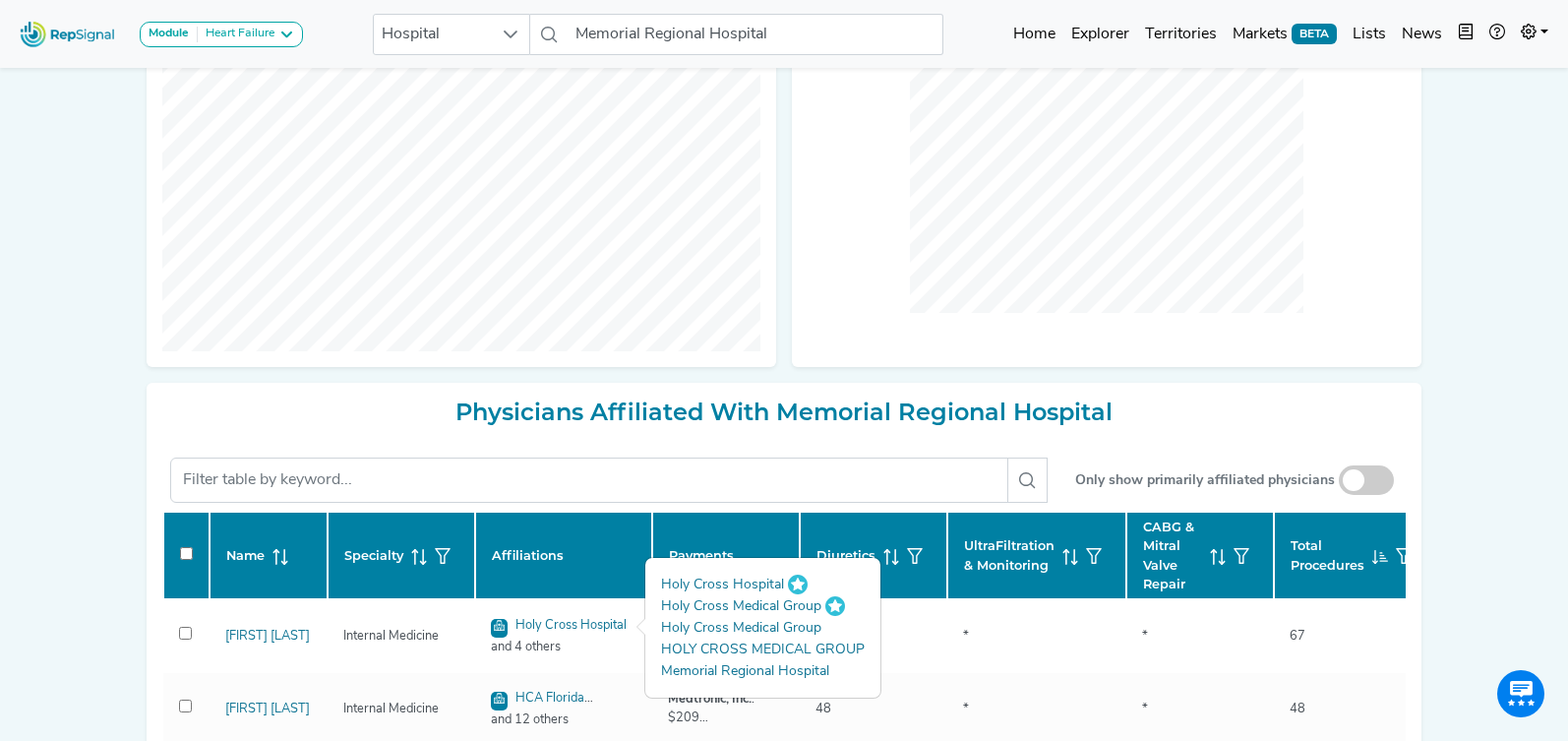 checkbox on "false" 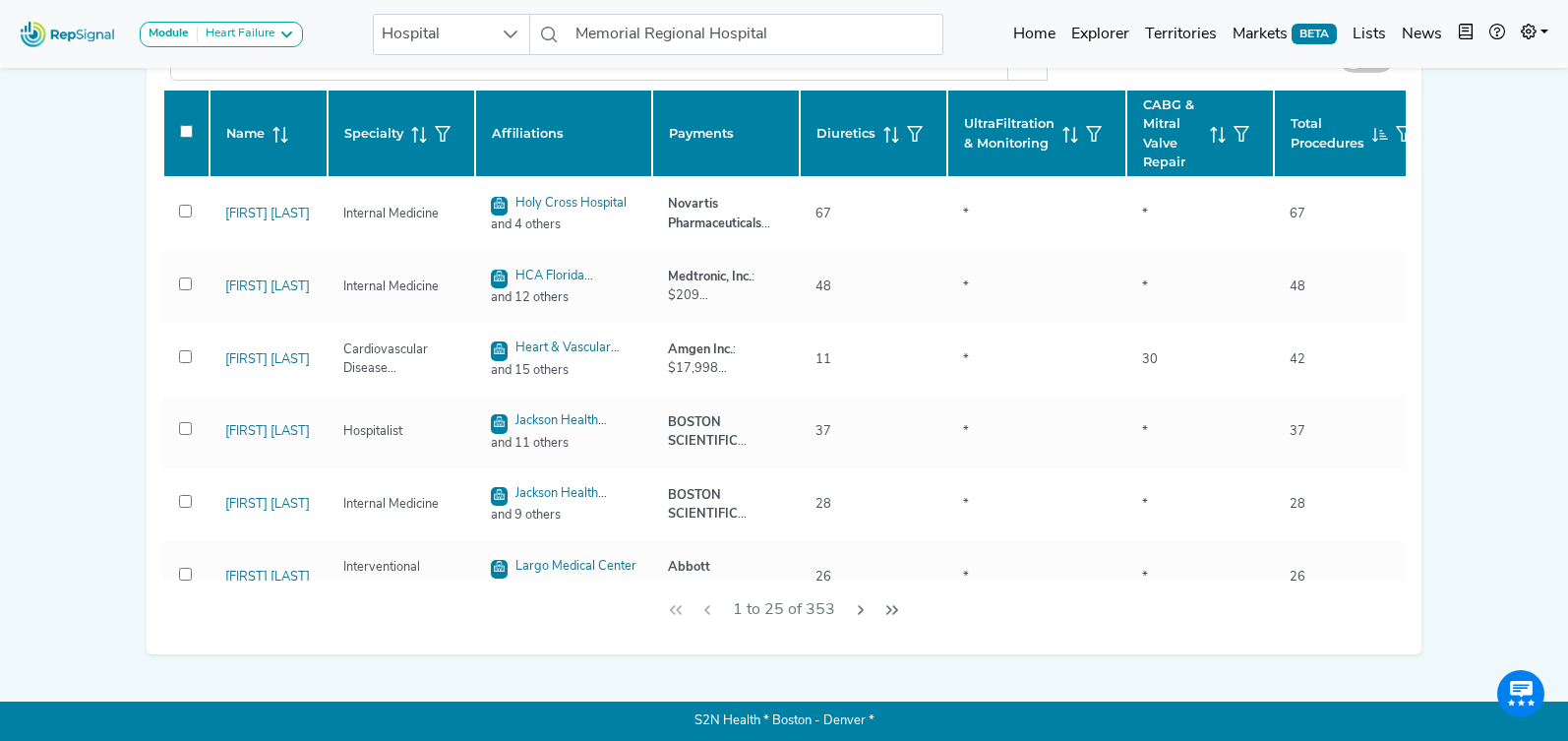 click 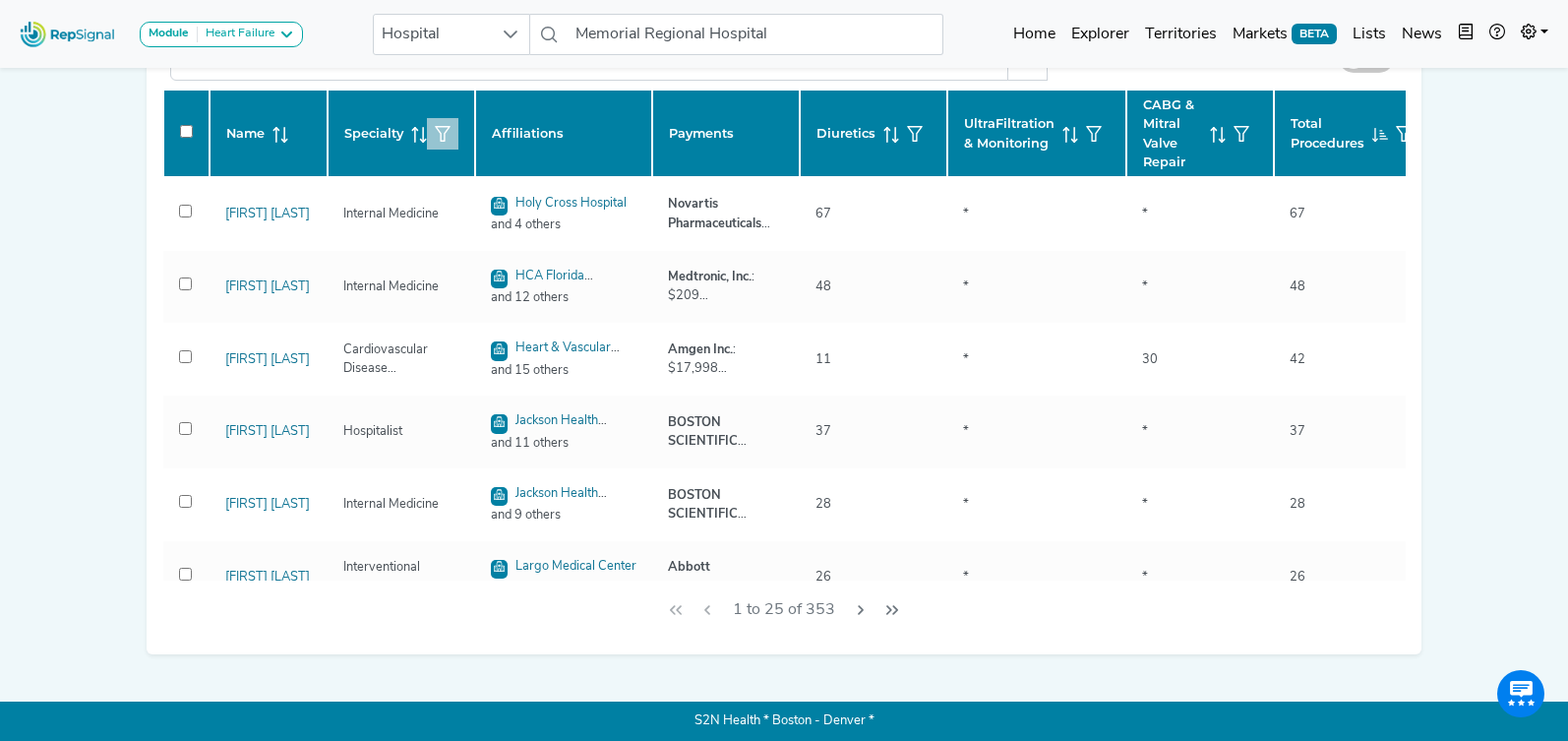 click 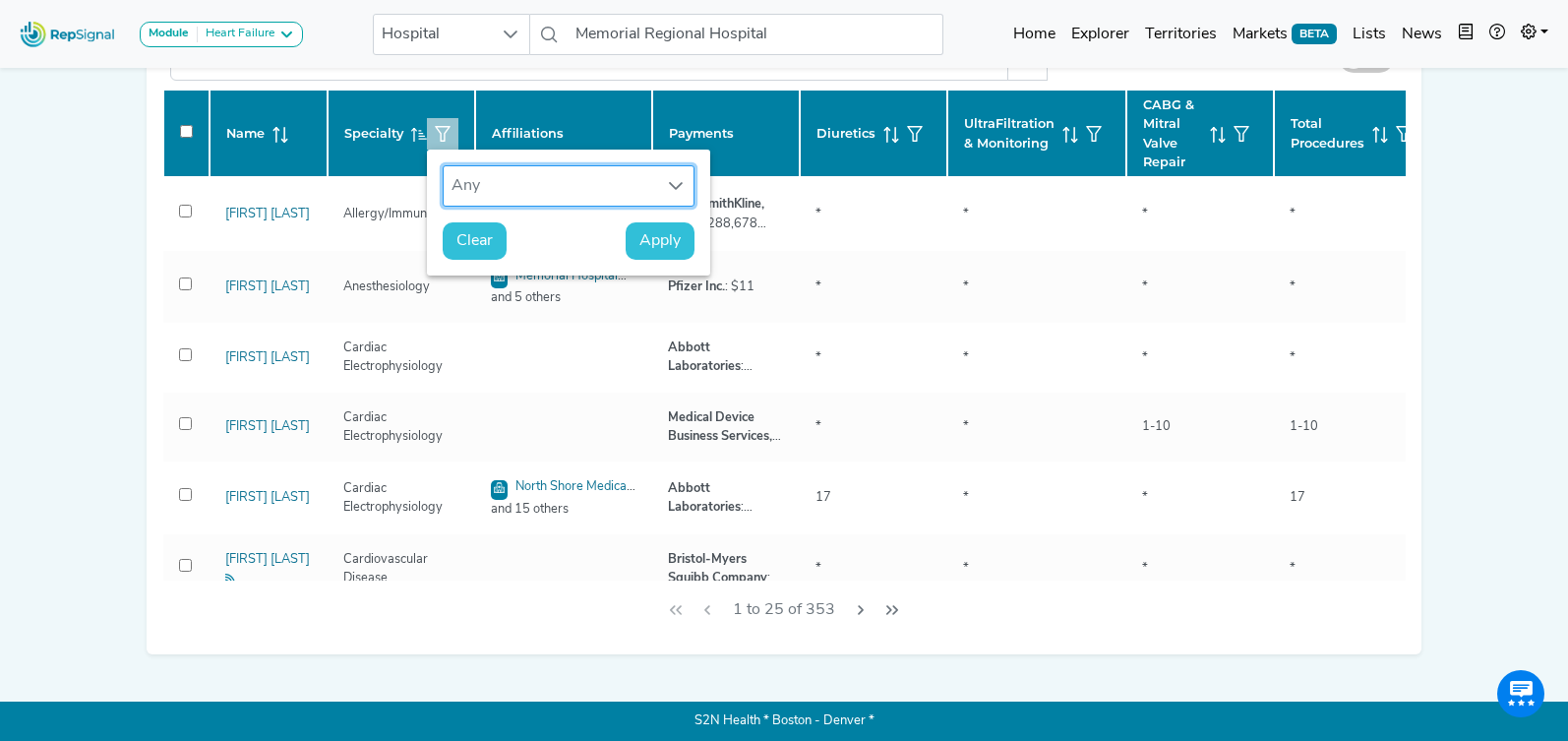 checkbox on "false" 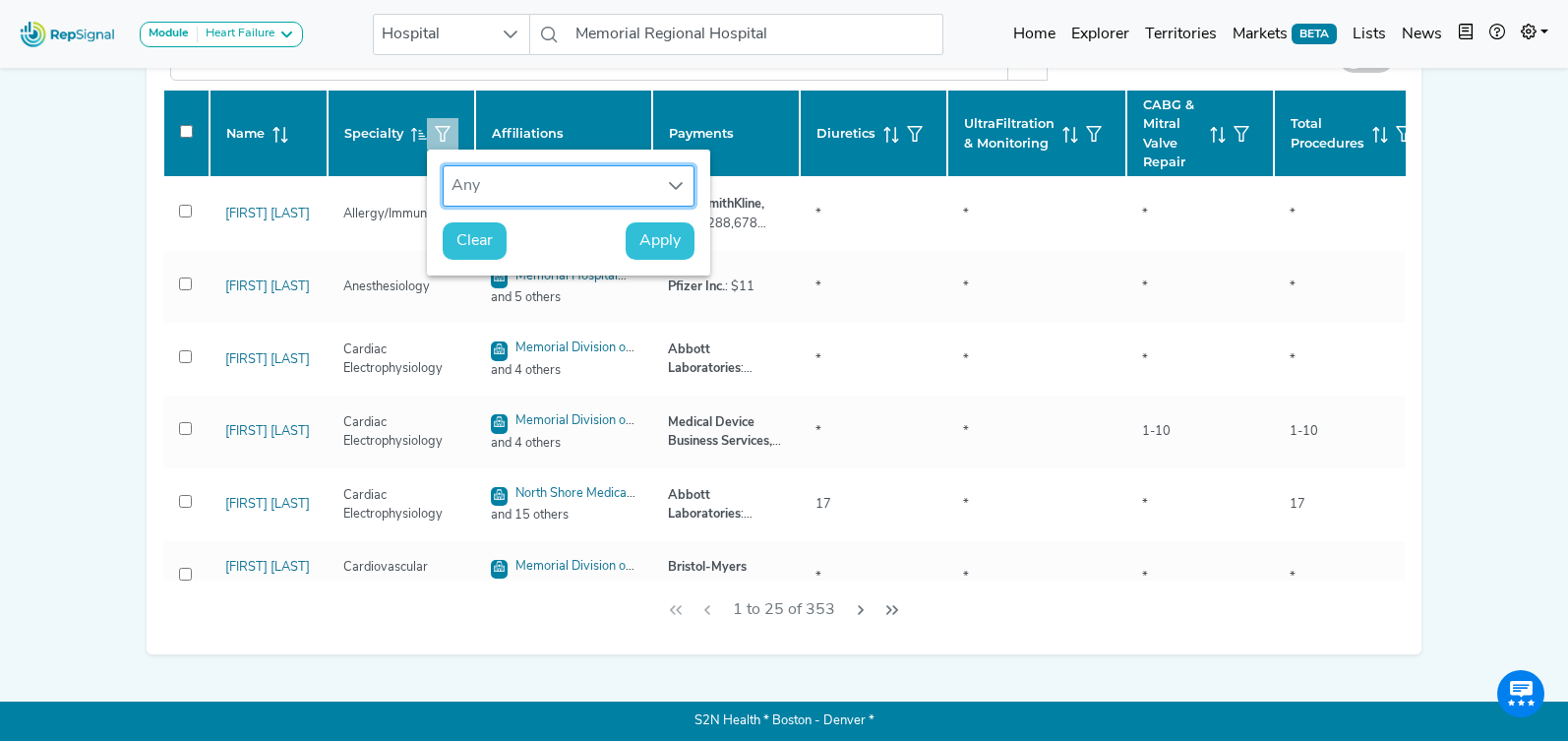 checkbox on "false" 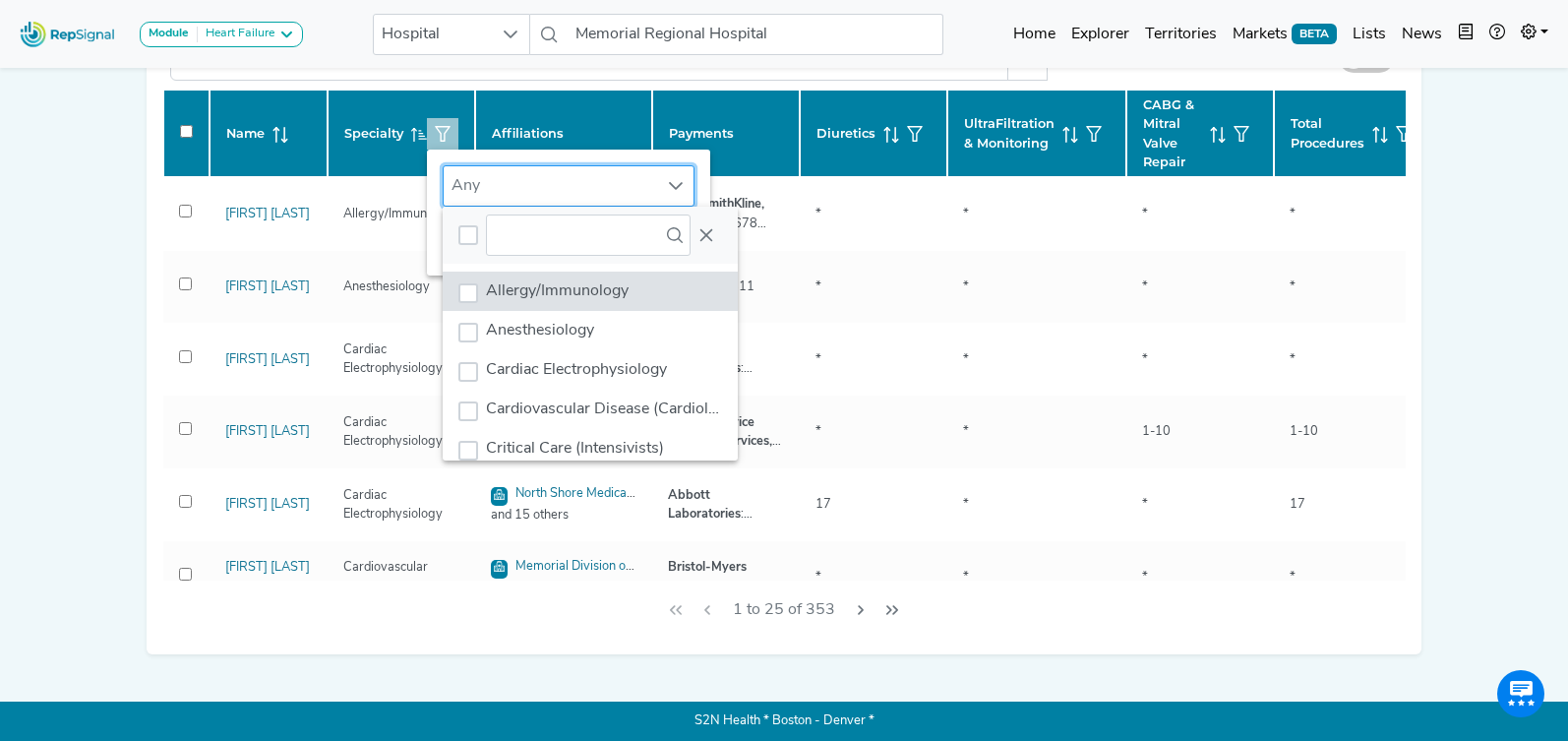 scroll, scrollTop: 15, scrollLeft: 90, axis: both 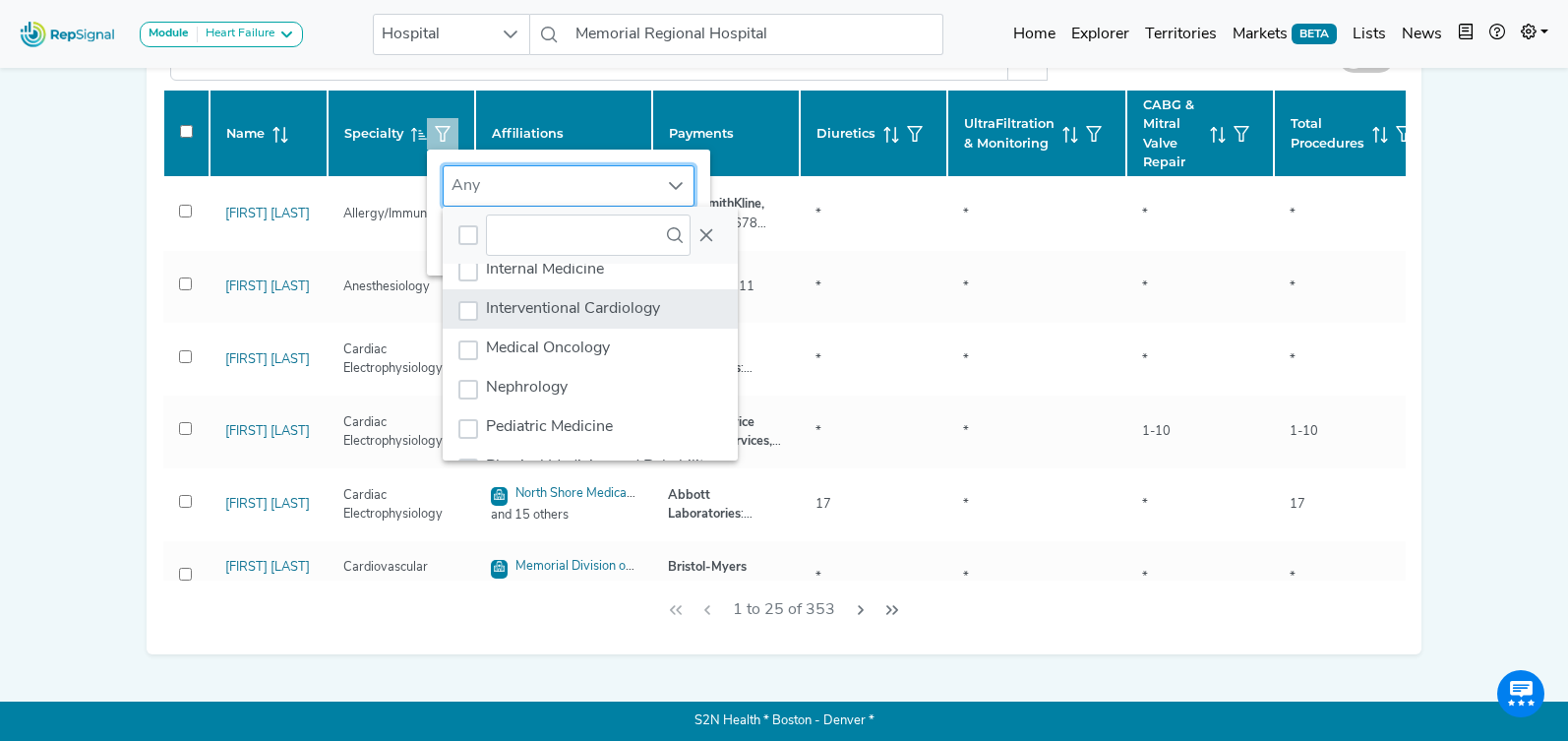 click on "Interventional Cardiology" 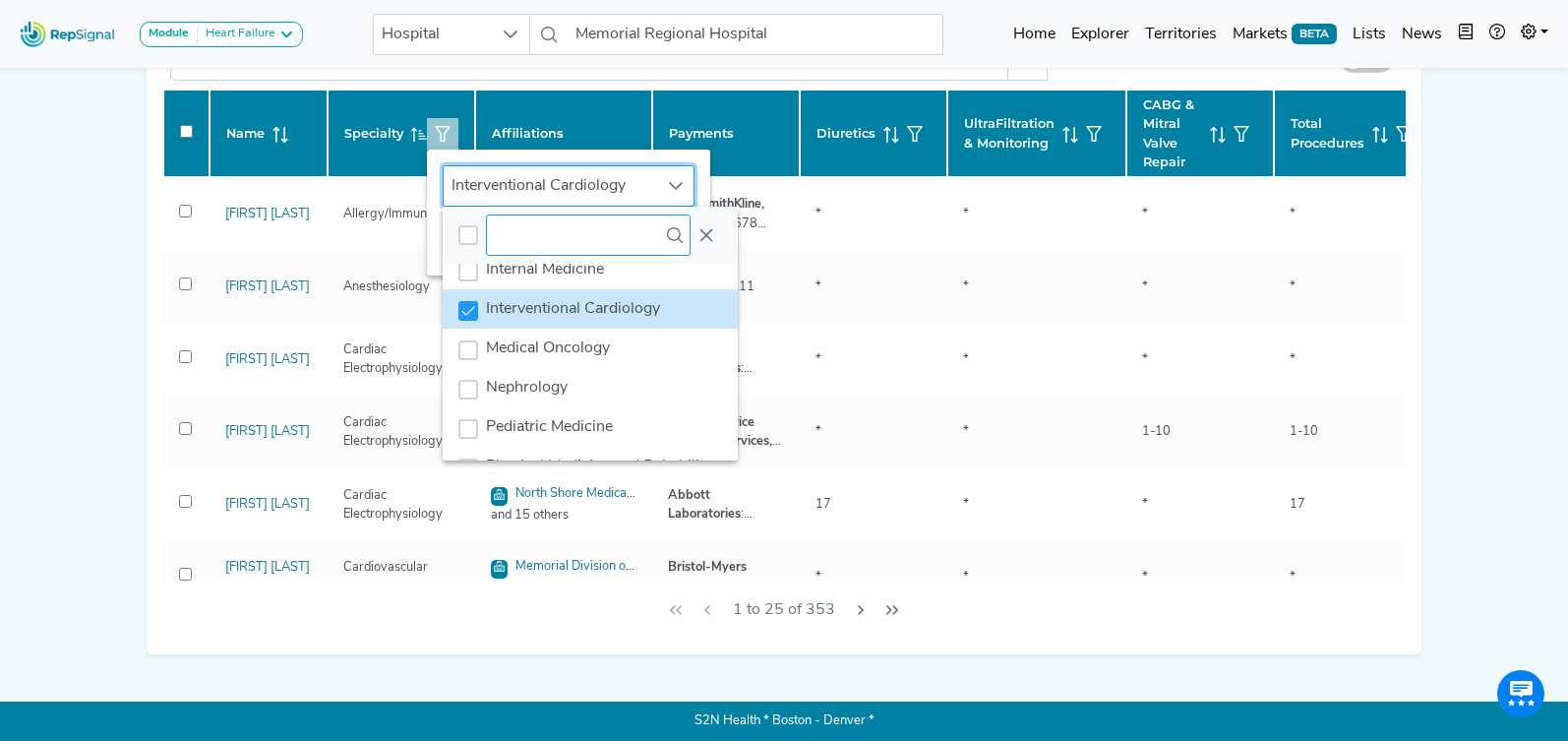 drag, startPoint x: 713, startPoint y: 227, endPoint x: 689, endPoint y: 236, distance: 25.63201 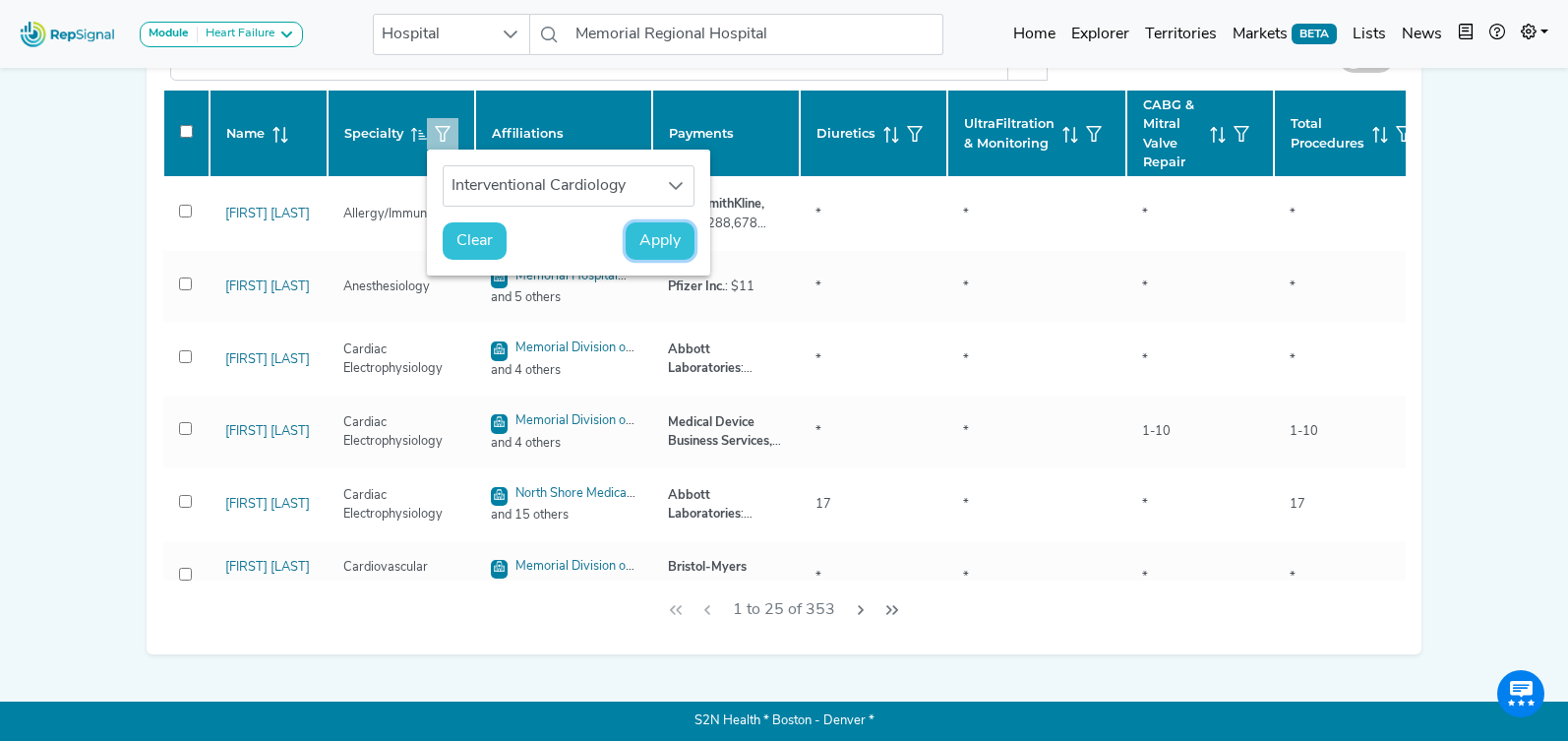 drag, startPoint x: 667, startPoint y: 239, endPoint x: 1435, endPoint y: 377, distance: 780.2999 